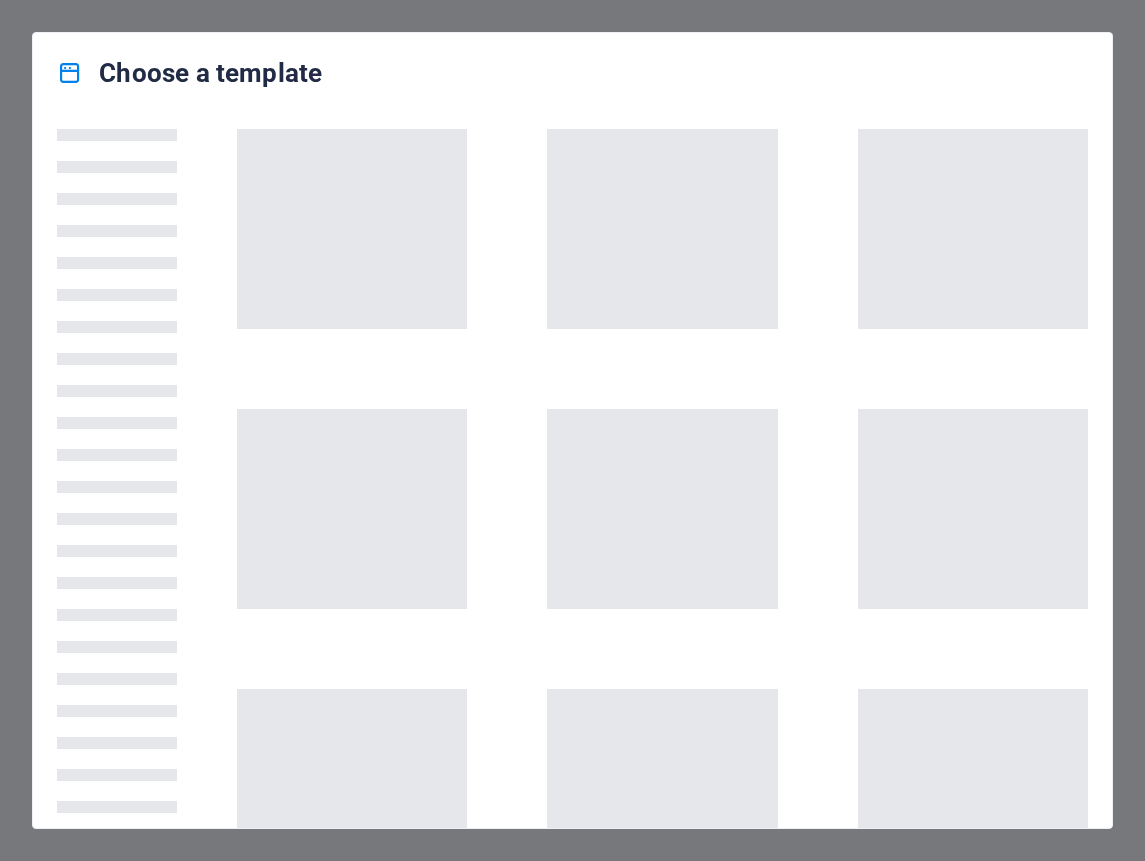 scroll, scrollTop: 0, scrollLeft: 0, axis: both 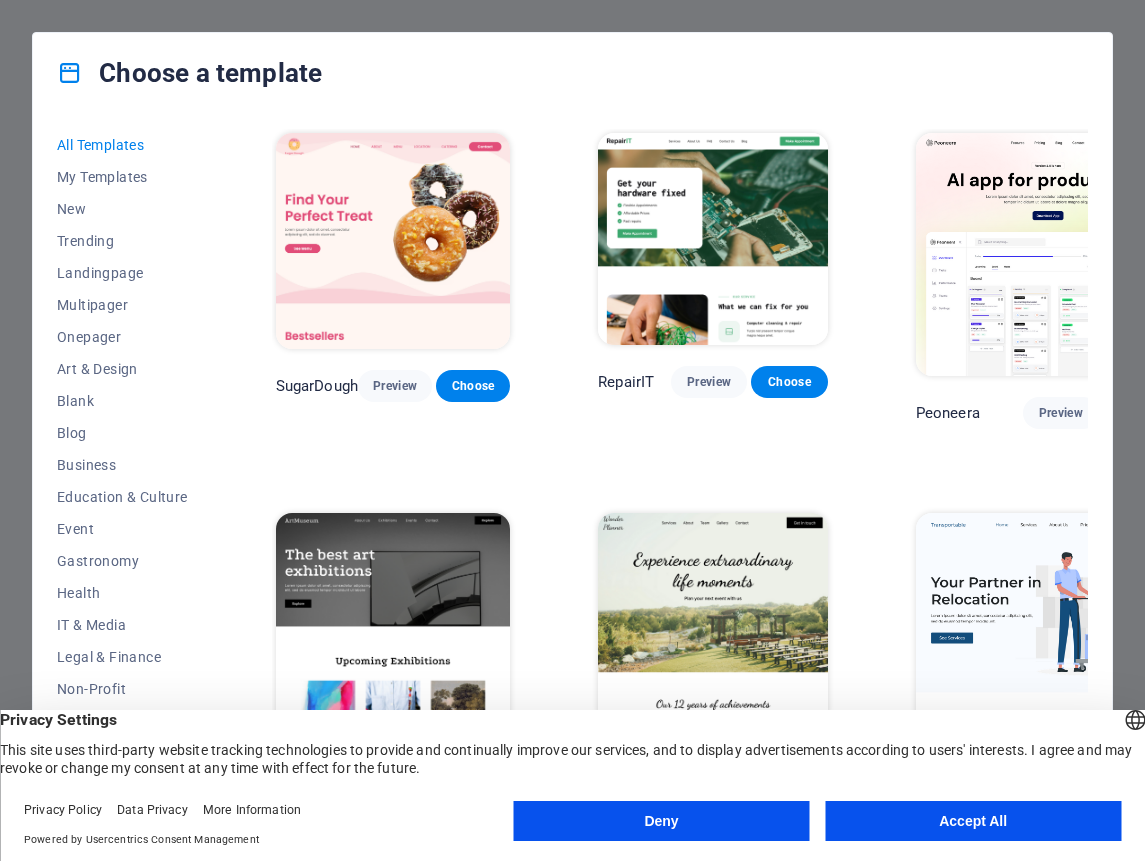 click on "Deny" at bounding box center (662, 821) 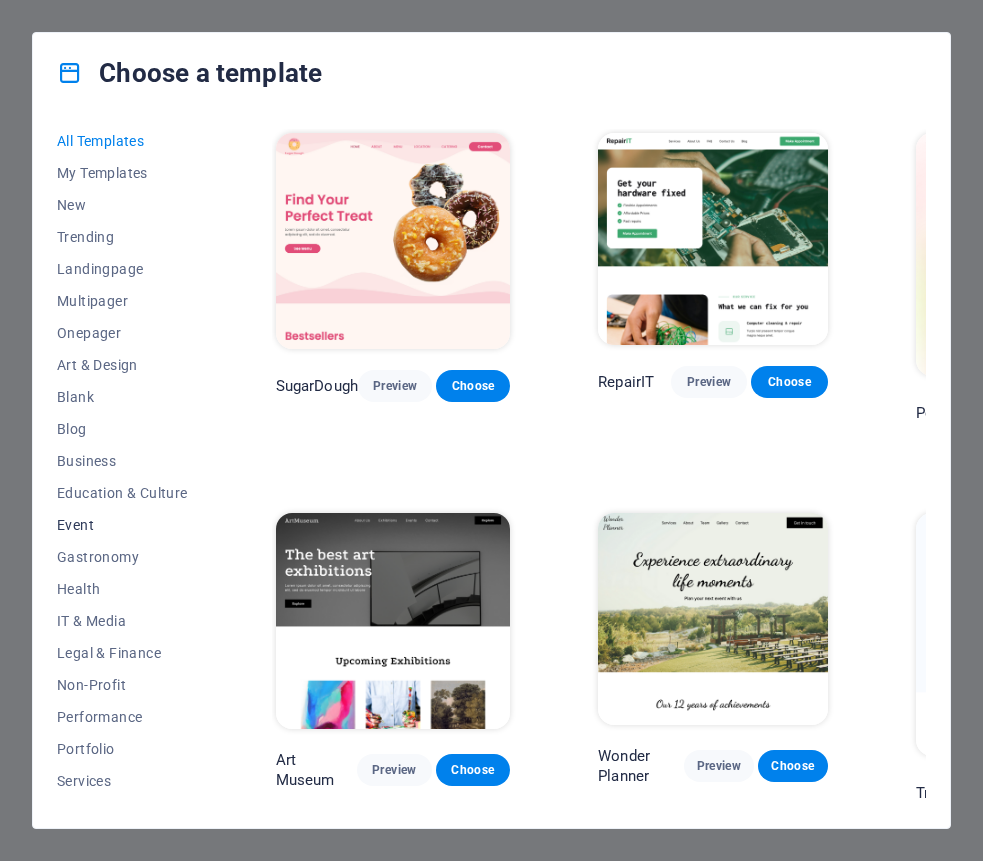 scroll, scrollTop: 0, scrollLeft: 0, axis: both 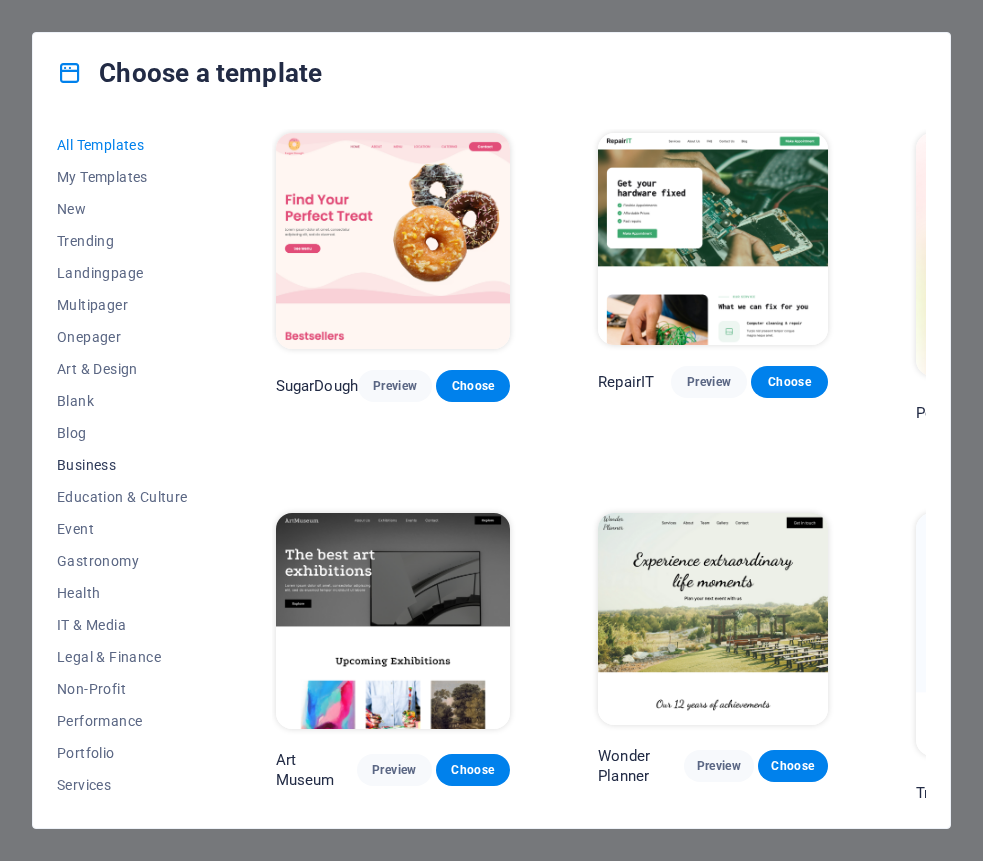 click on "Business" at bounding box center (122, 465) 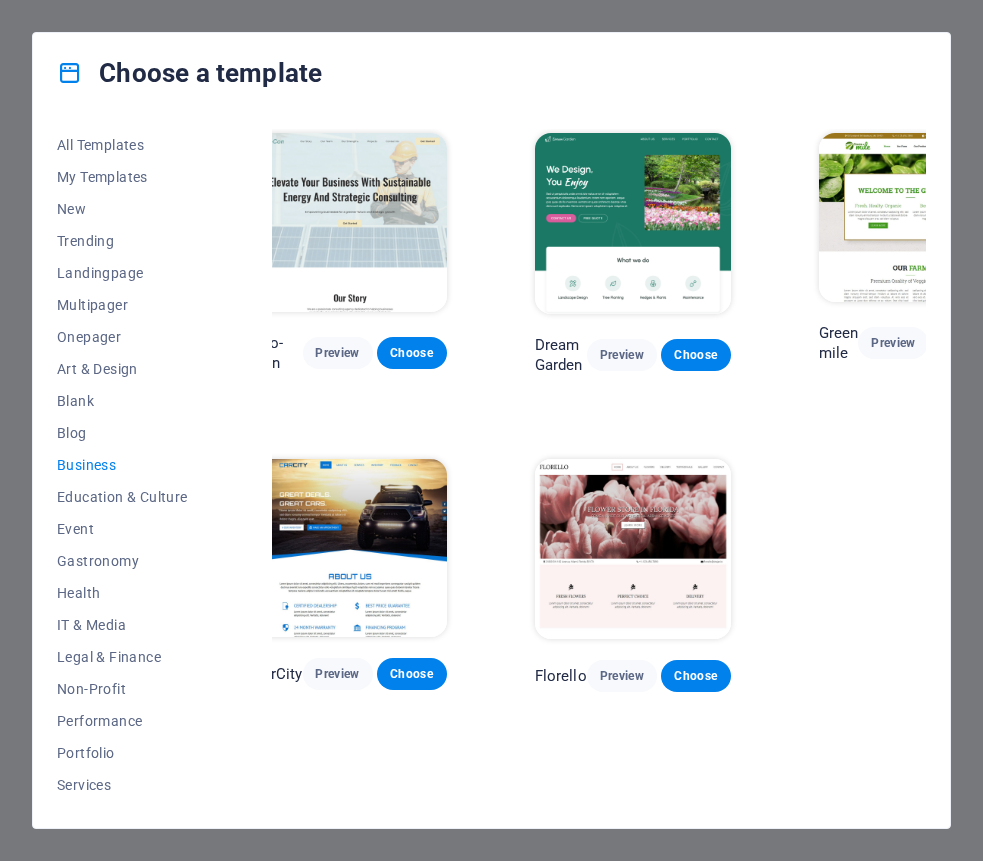 scroll, scrollTop: 0, scrollLeft: 0, axis: both 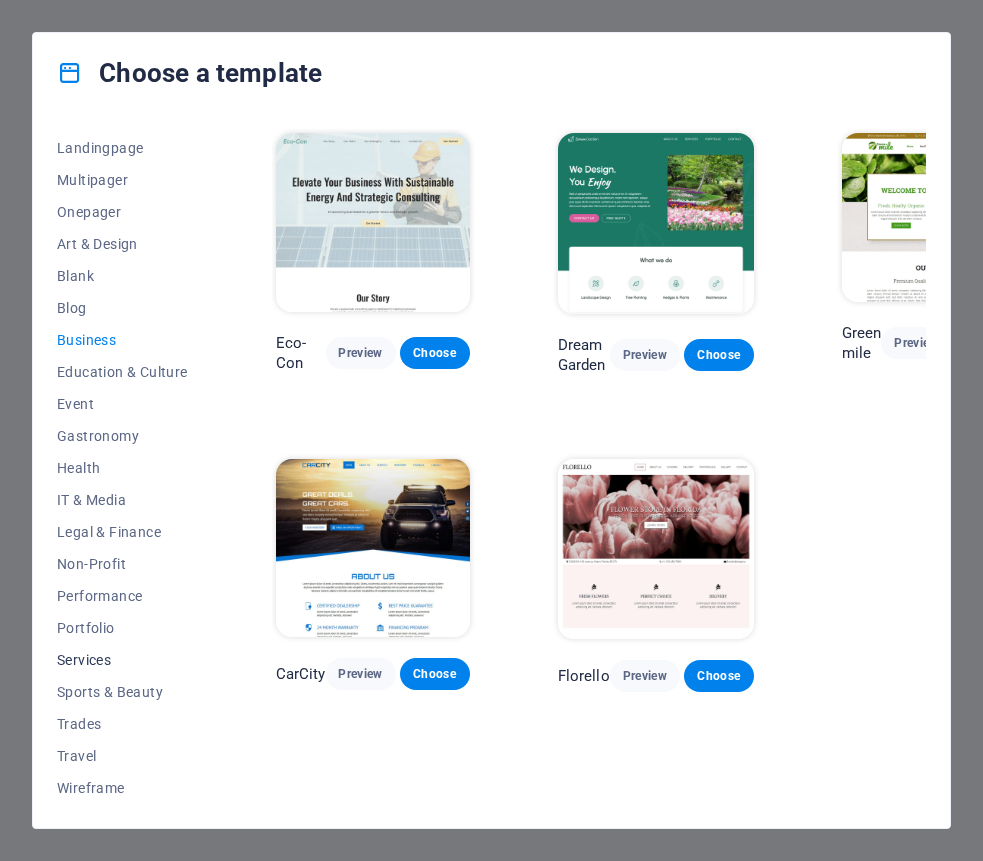 click on "Services" at bounding box center (122, 660) 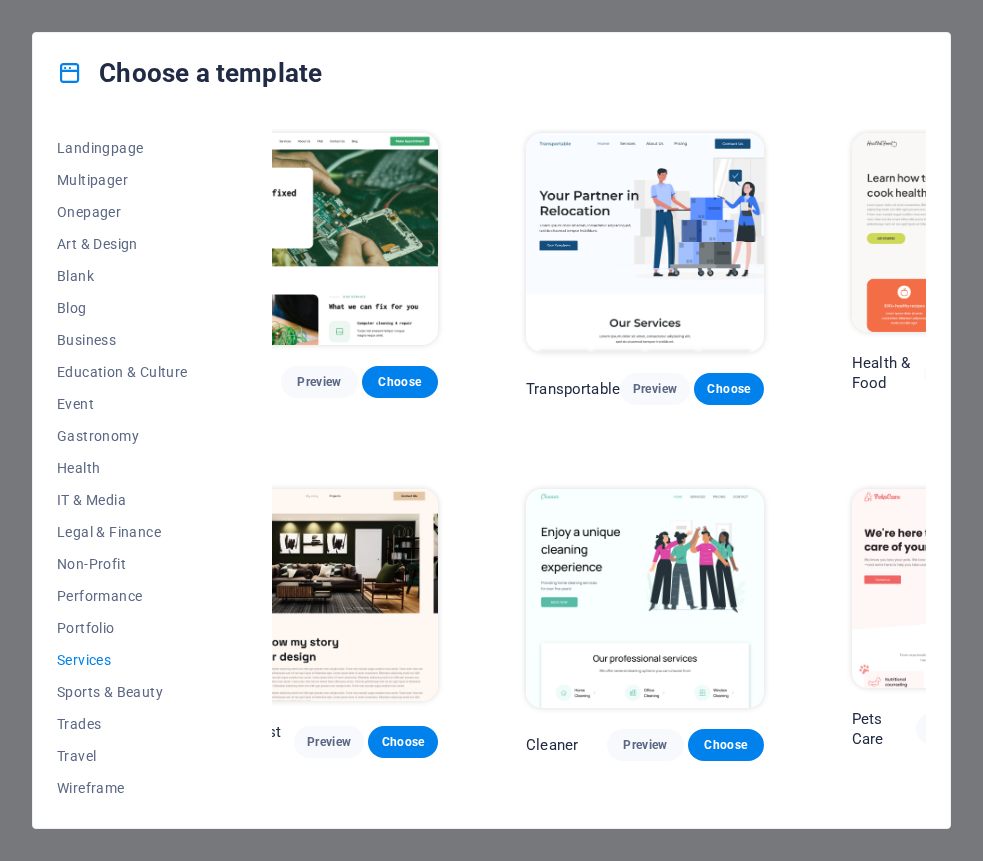 scroll, scrollTop: 0, scrollLeft: 0, axis: both 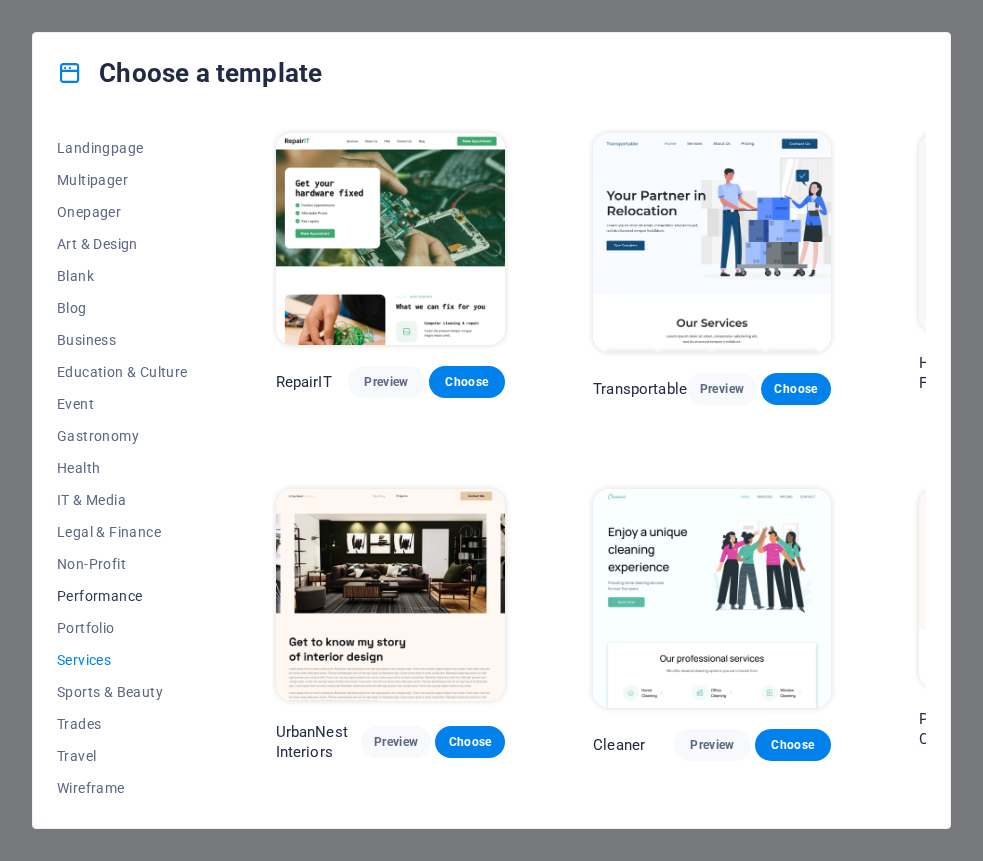 click on "Performance" at bounding box center (122, 596) 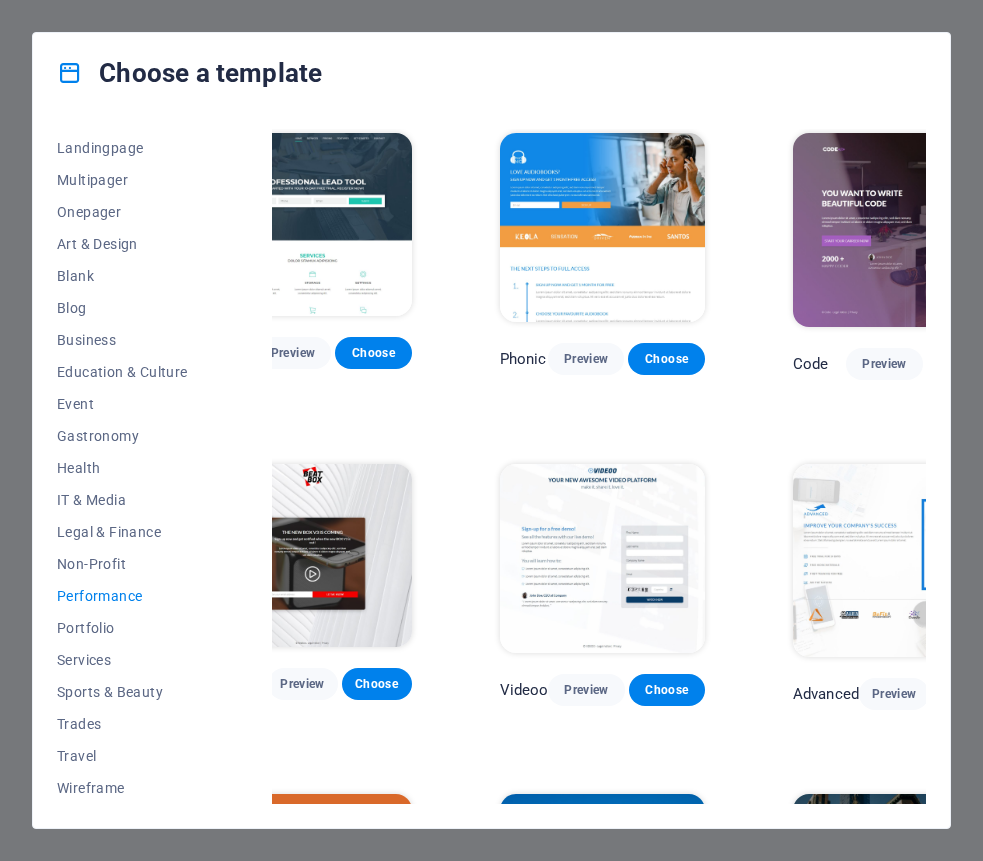 scroll, scrollTop: 0, scrollLeft: 0, axis: both 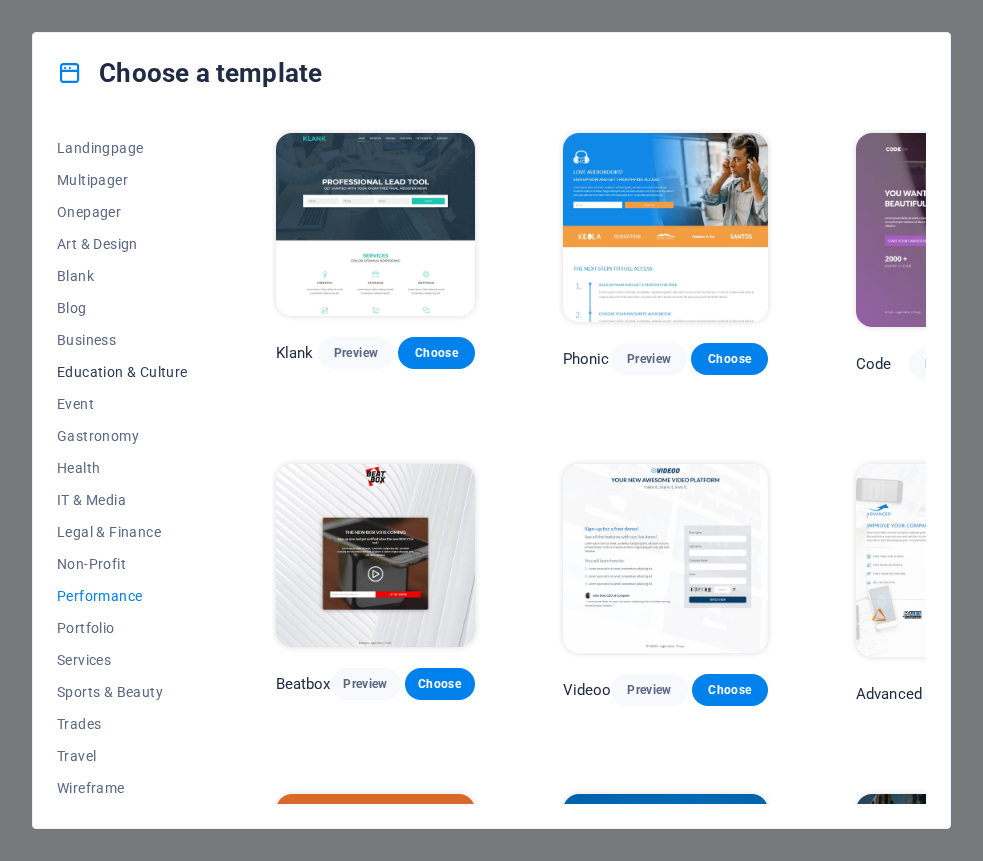 click on "Education & Culture" at bounding box center [122, 372] 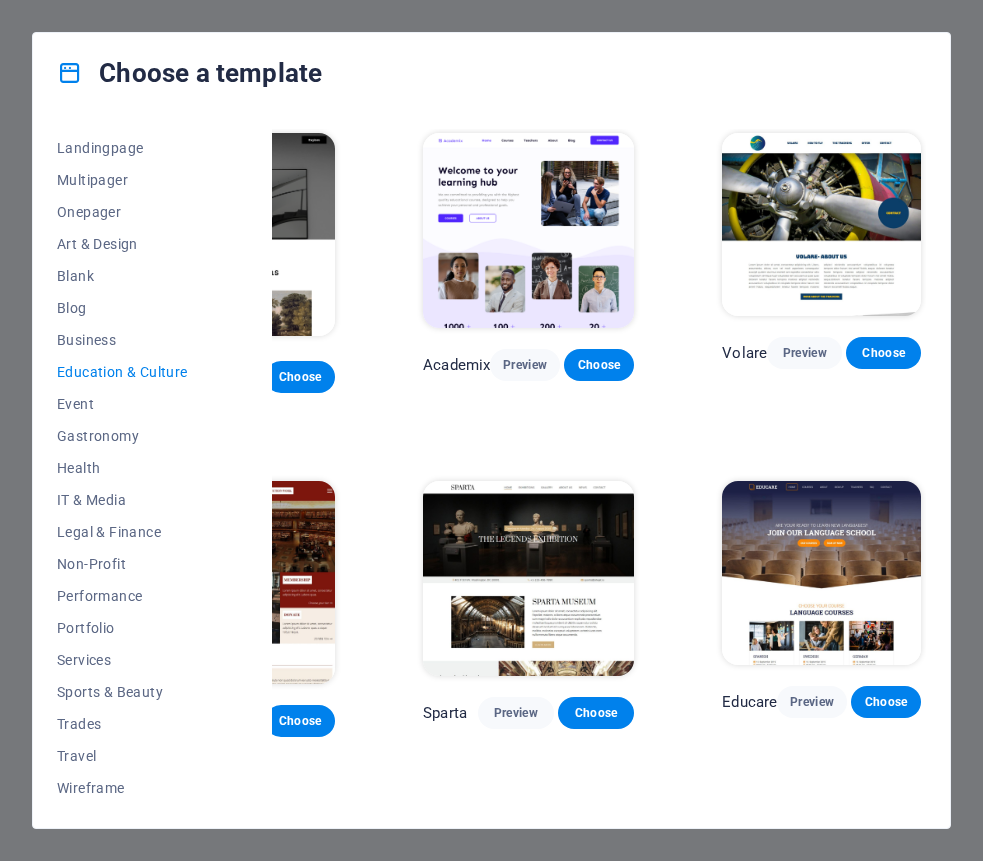 scroll, scrollTop: 0, scrollLeft: 0, axis: both 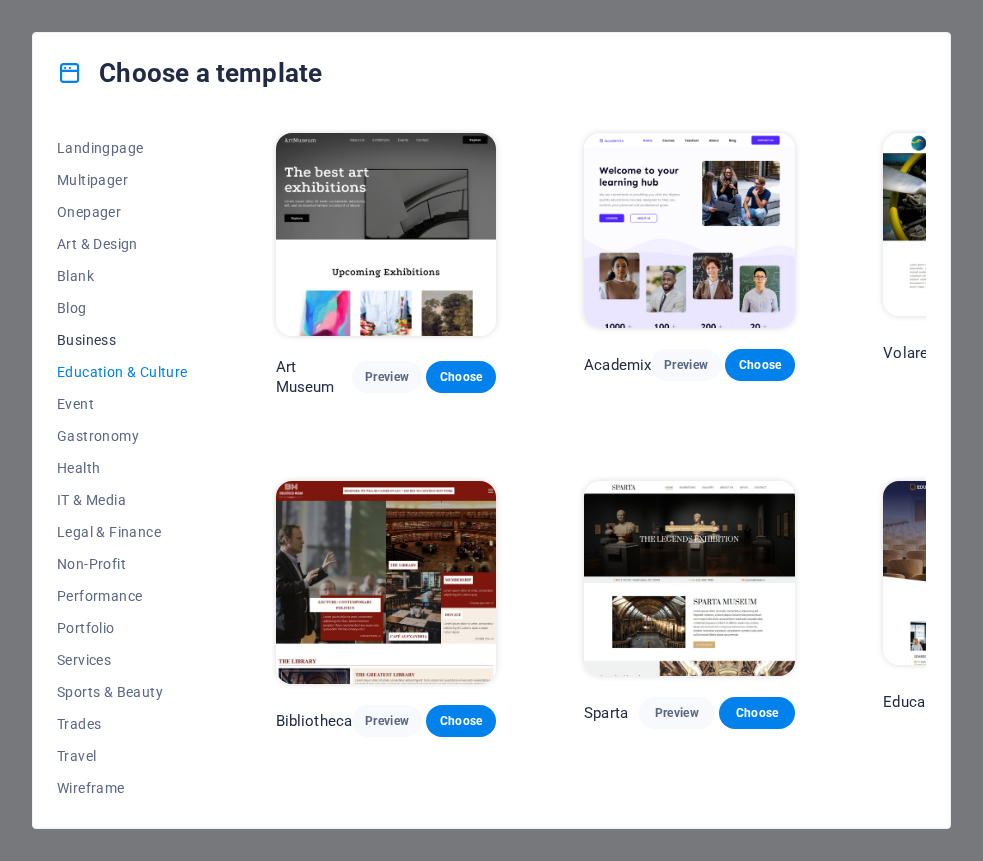 click on "Business" at bounding box center [122, 340] 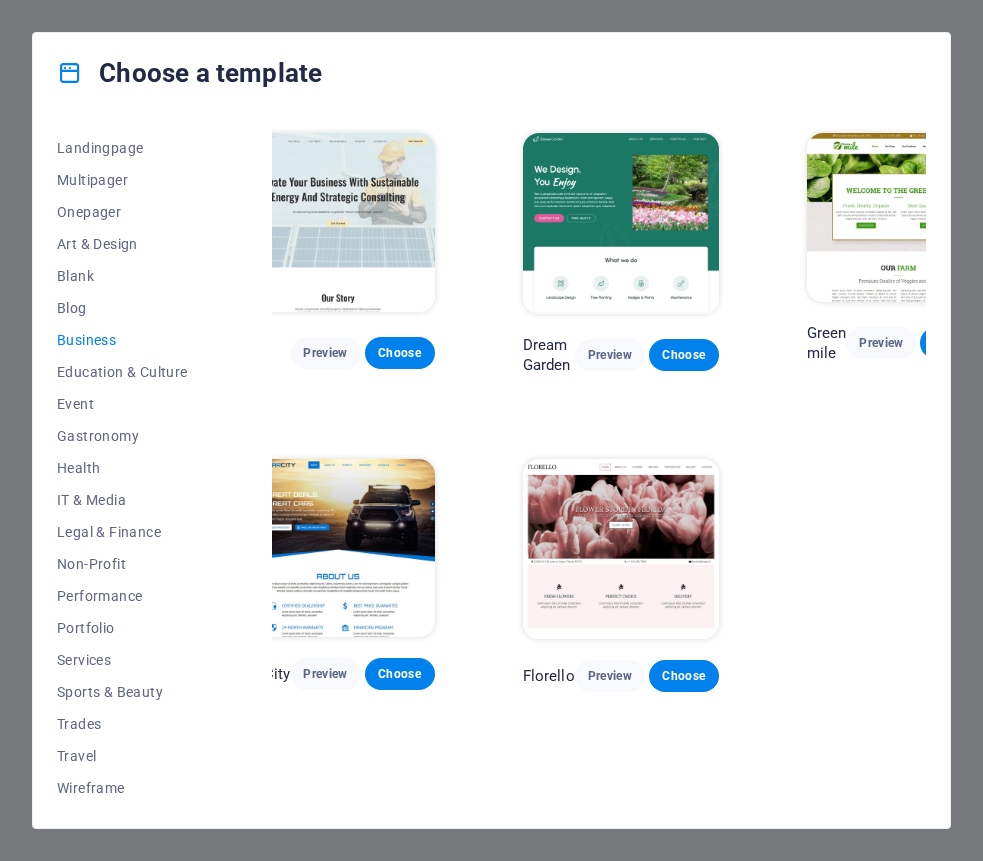 scroll, scrollTop: 0, scrollLeft: 0, axis: both 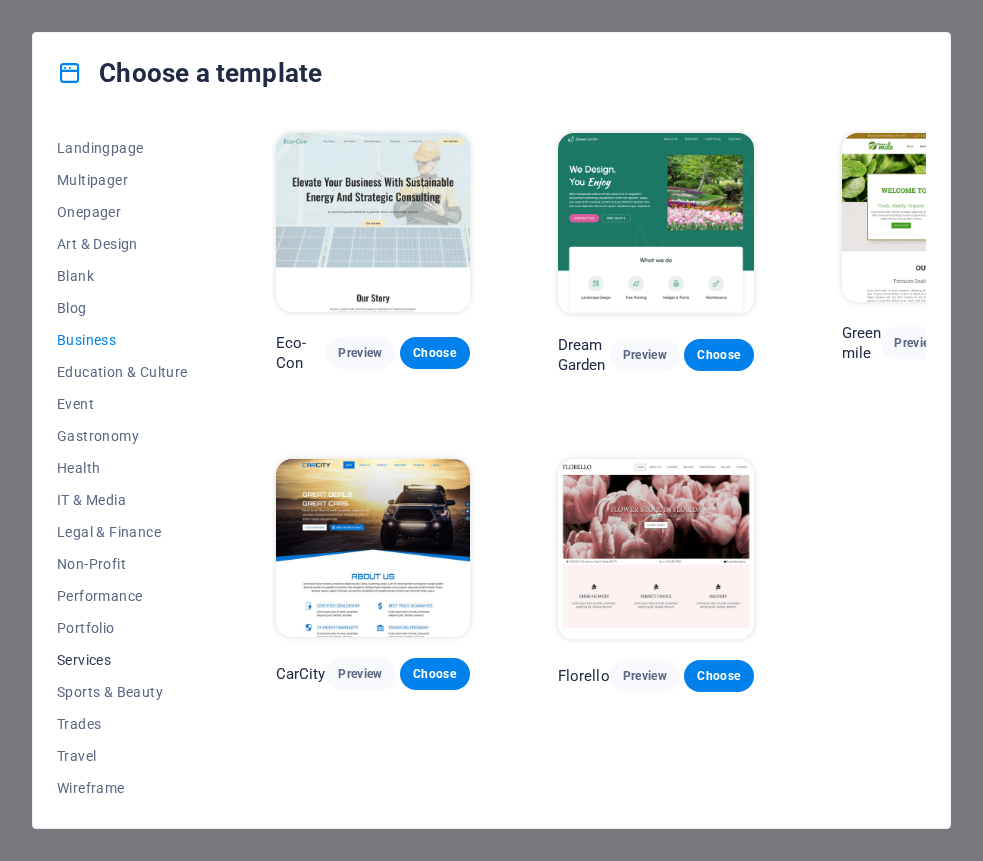 click on "Services" at bounding box center (122, 660) 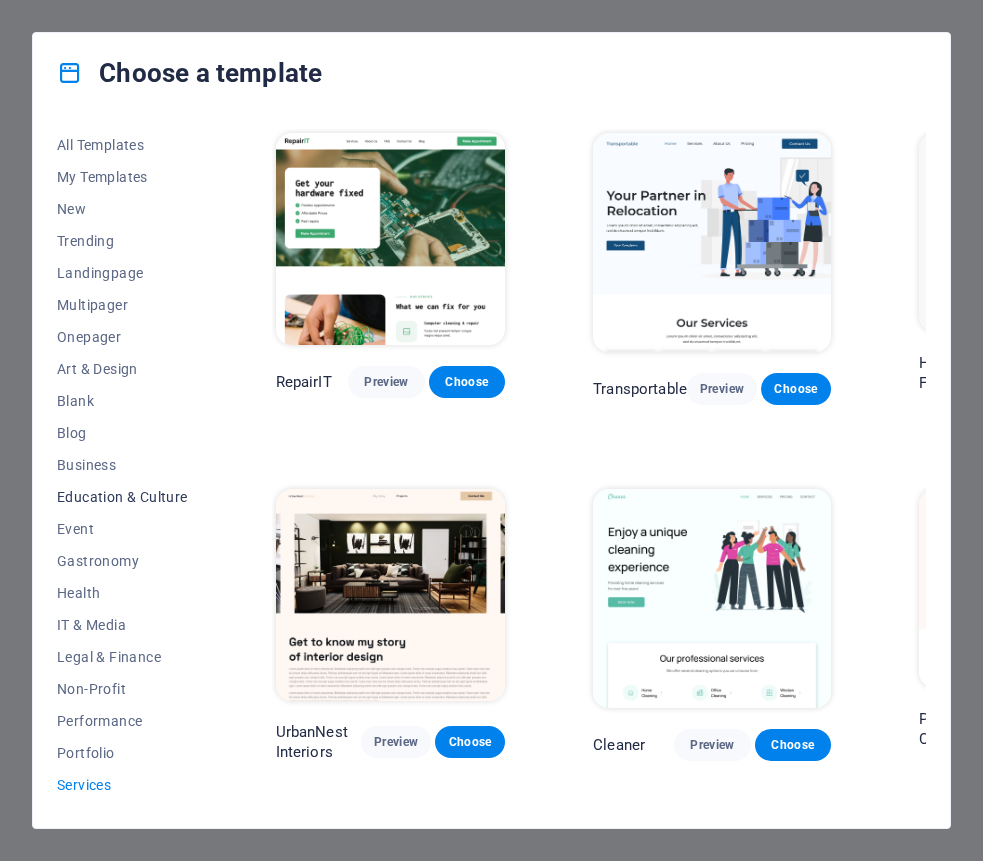 scroll, scrollTop: 125, scrollLeft: 0, axis: vertical 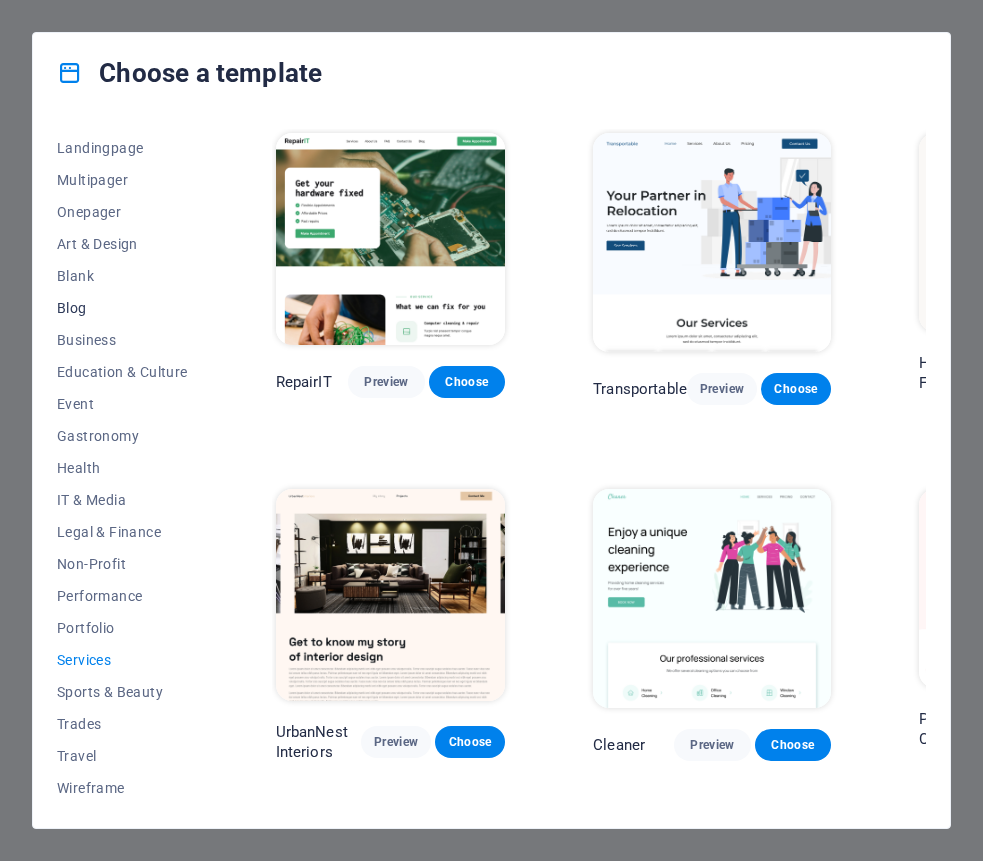 drag, startPoint x: 234, startPoint y: 783, endPoint x: 156, endPoint y: 297, distance: 492.21945 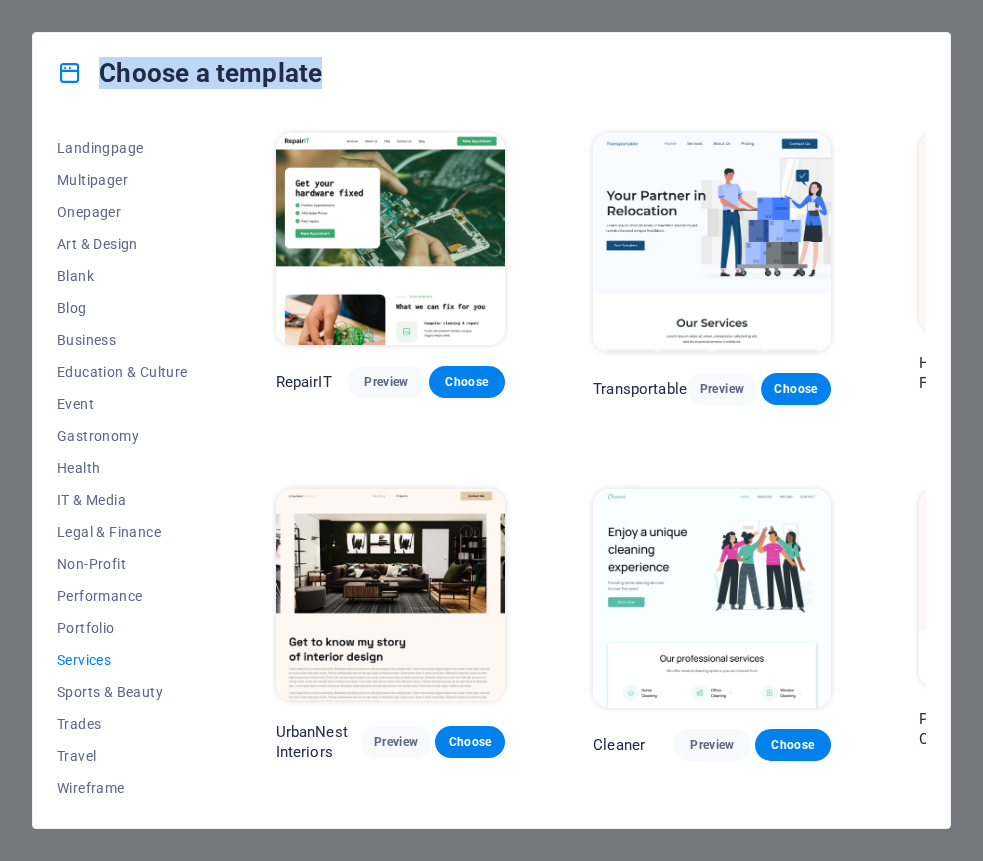 drag, startPoint x: 102, startPoint y: 58, endPoint x: 228, endPoint y: 431, distance: 393.70676 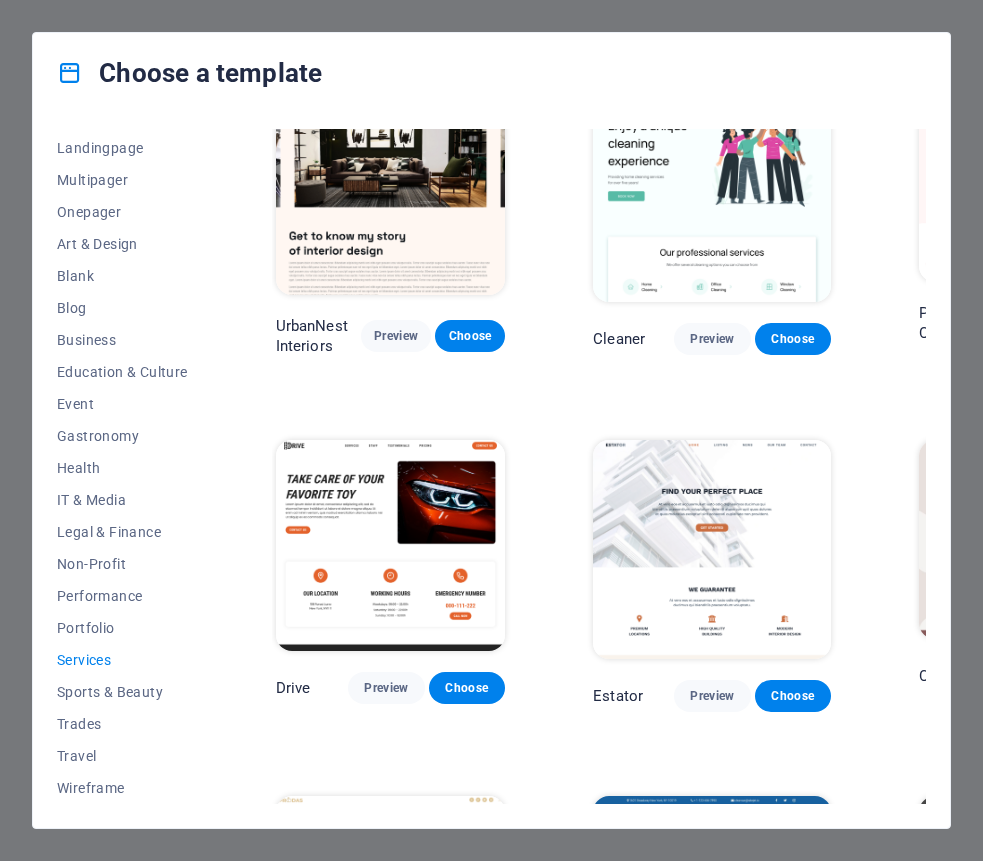 scroll, scrollTop: 0, scrollLeft: 0, axis: both 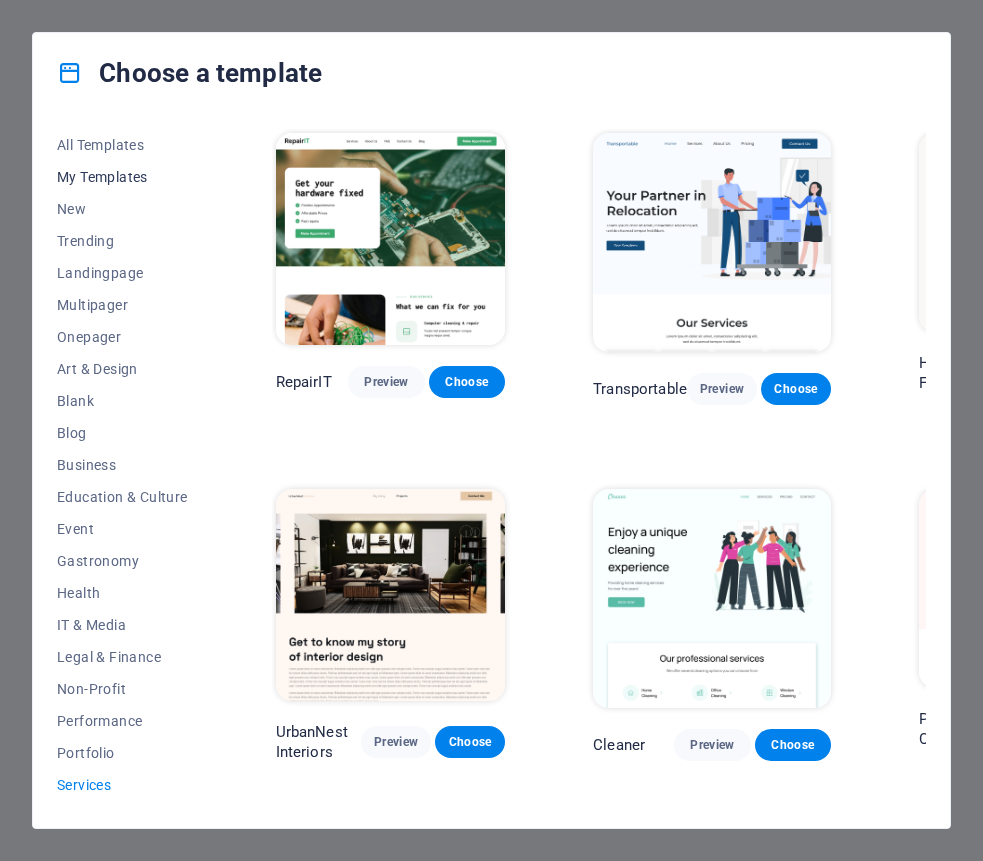 click on "My Templates" at bounding box center [122, 177] 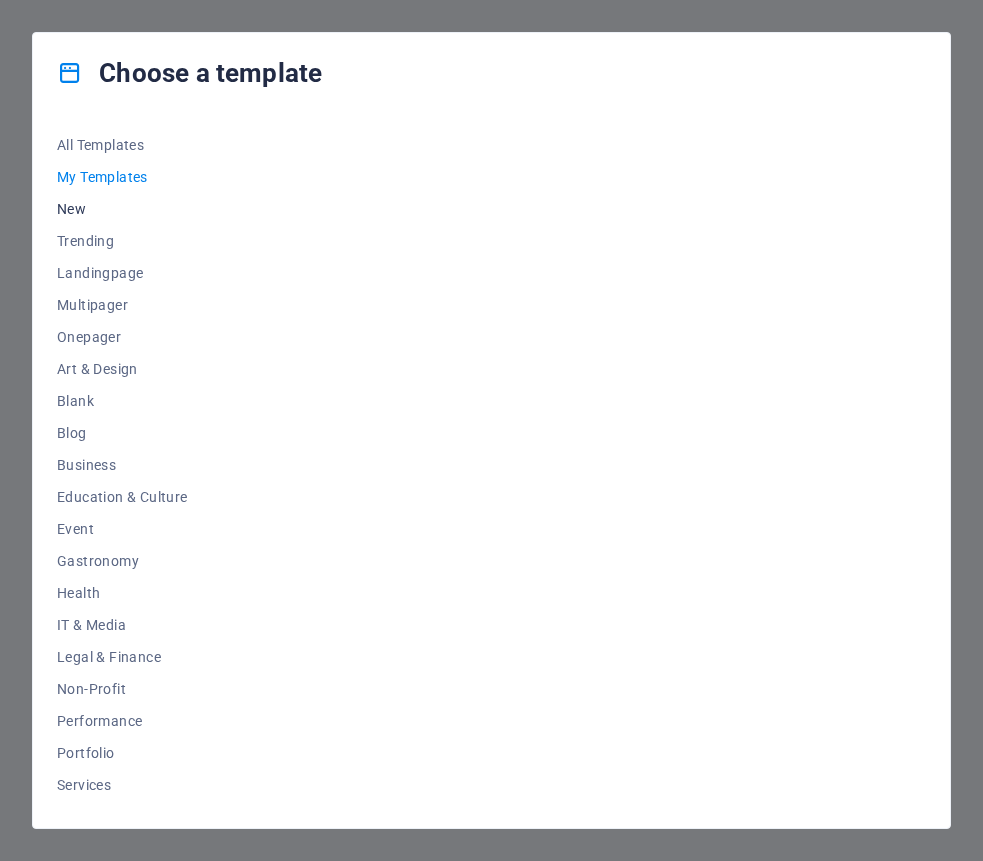 click on "New" at bounding box center [122, 209] 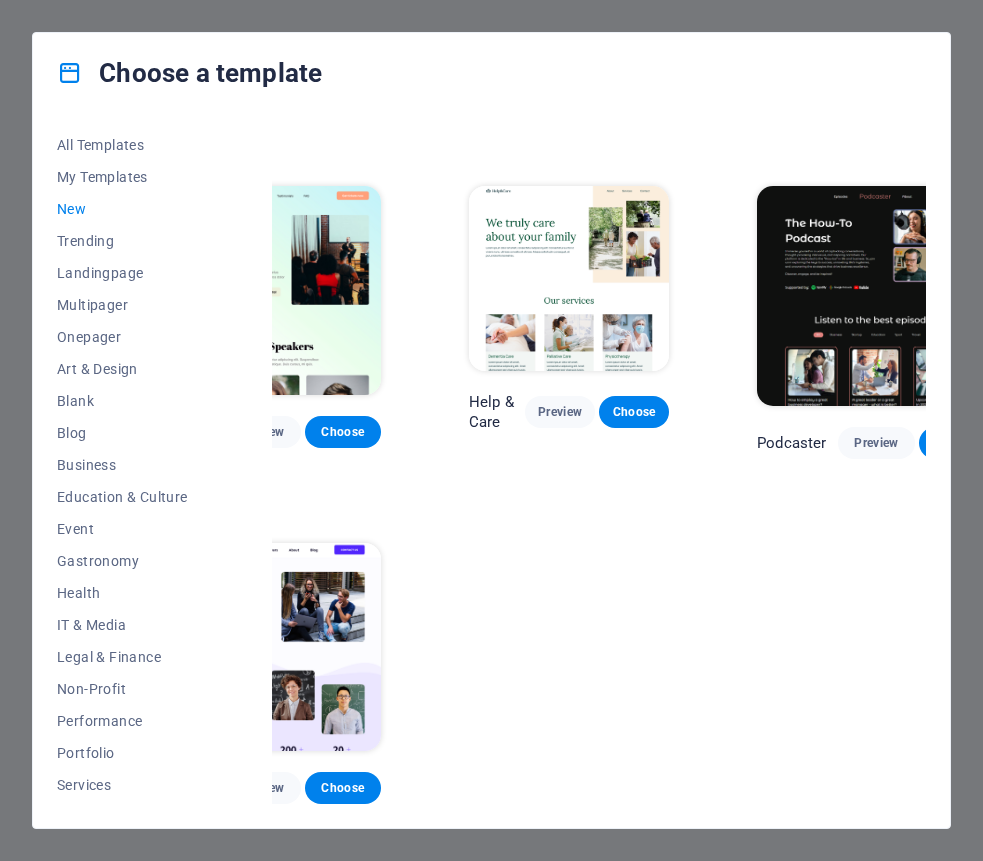 scroll, scrollTop: 1032, scrollLeft: 0, axis: vertical 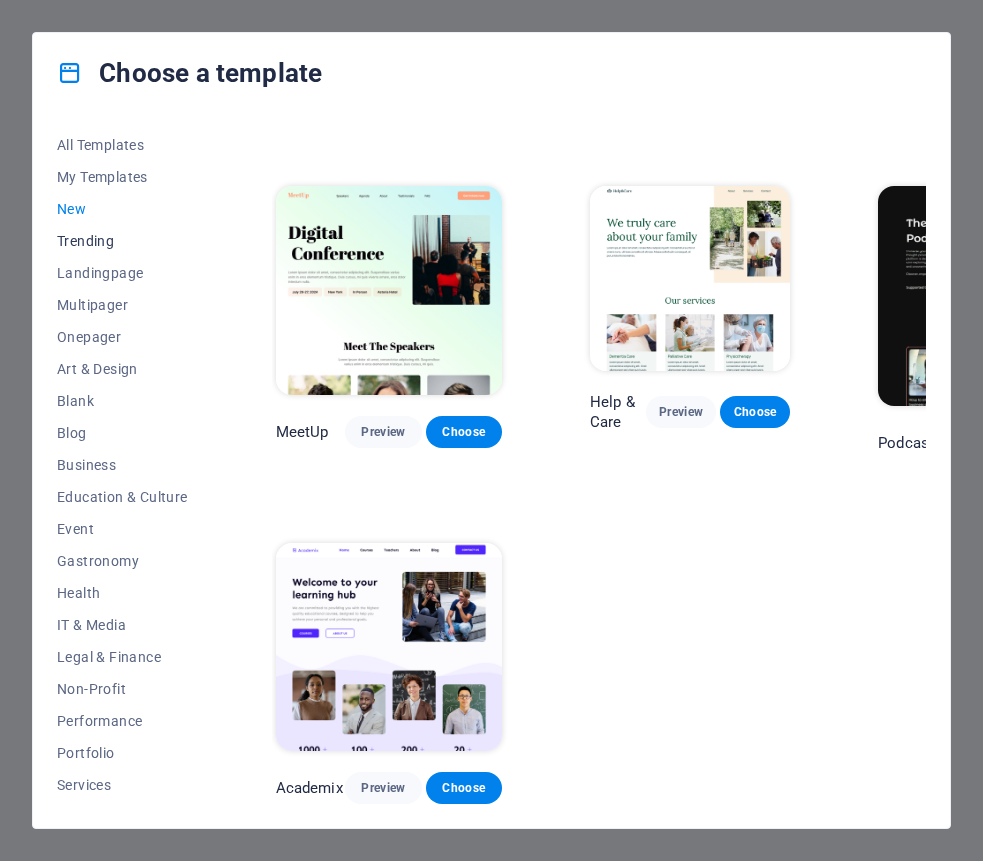 click on "Trending" at bounding box center (122, 241) 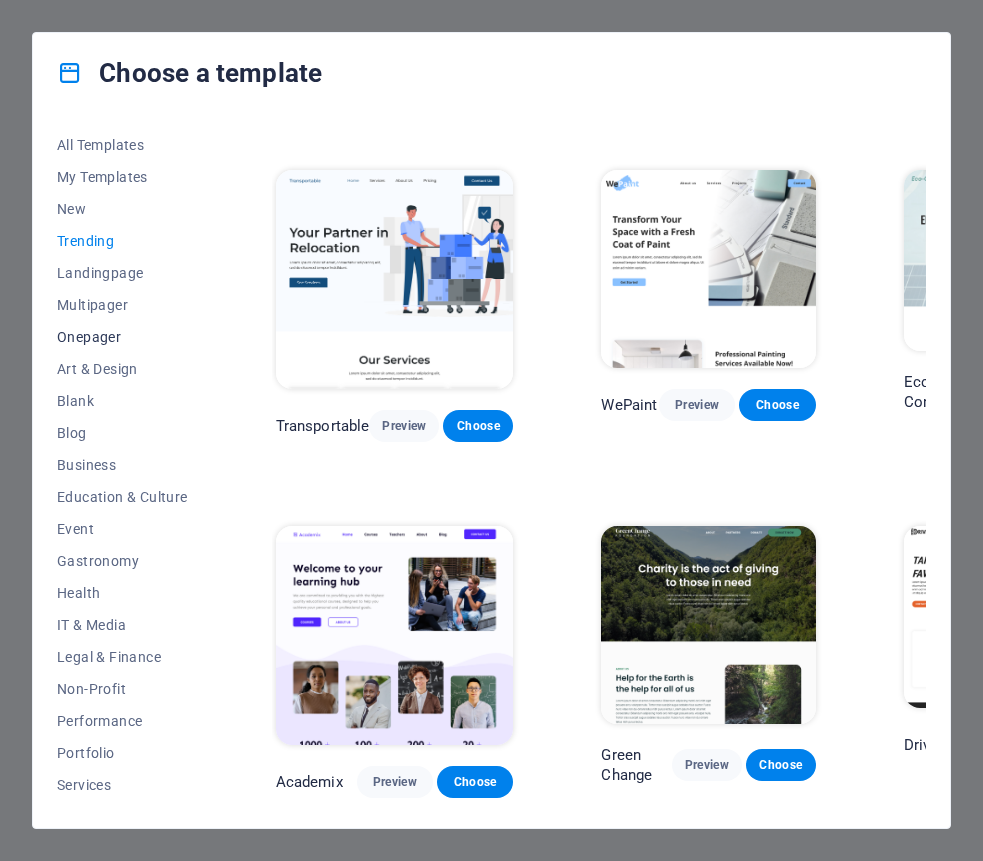 click on "Onepager" at bounding box center [122, 337] 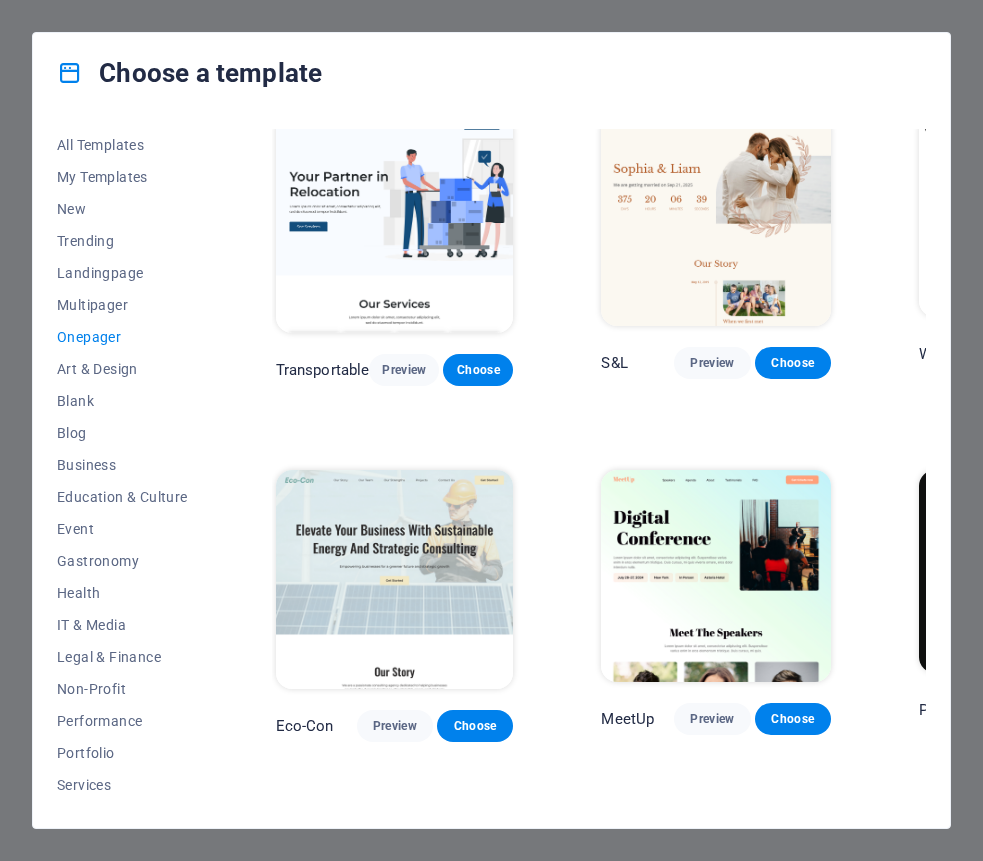 scroll, scrollTop: 0, scrollLeft: 0, axis: both 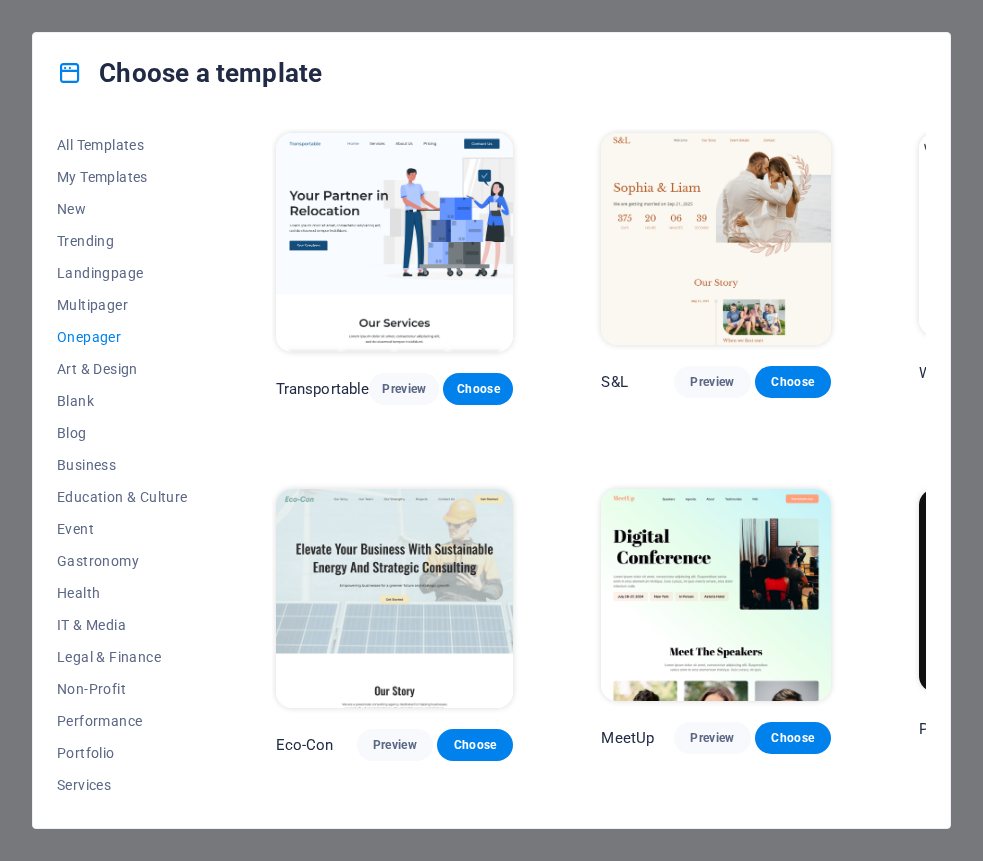 click on "Transportable Preview Choose S&L Preview Choose WePaint Preview Choose Eco-Con Preview Choose MeetUp Preview Choose Podcaster Preview Choose UrbanNest Interiors Preview Choose Green Change Preview Choose Cleaner Preview Choose Johanna James Preview Choose Drive Preview Choose Wanderlust Preview Choose BERLIN Preview Choose Gadgets Preview Choose Max Hatzy Preview Choose Handyman Preview Choose Blogger Preview Choose Création Preview Choose Pesk Preview Choose Priodas Preview Choose Wireframe One Preview Choose Evergreen Preview Choose Kids-Events Preview Choose CleanCar Preview Choose Protector Preview Choose Pizzeria Di Dio Preview Choose Vinyasa Preview Choose Maki Preview Choose Woody Preview Choose BRGs Preview Choose Genius Preview Choose Volare Preview Choose Mr. LockSmith Preview Choose Fullprint Preview Choose Financia Preview Choose Green mile Preview Choose CarCity Preview Choose The Gallery Preview Choose Educare Preview Choose Smiile Preview Choose Mielo Preview Choose Sharky Fitness Preview Opus" at bounding box center (622, 4375) 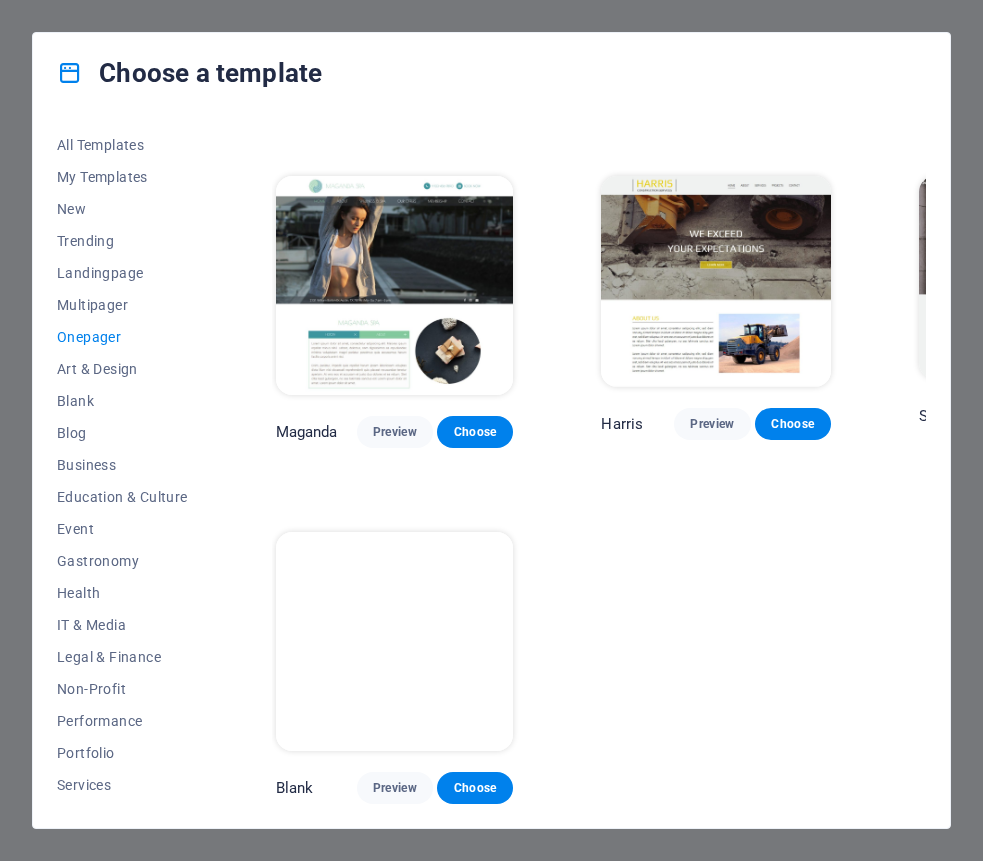 scroll, scrollTop: 7838, scrollLeft: 0, axis: vertical 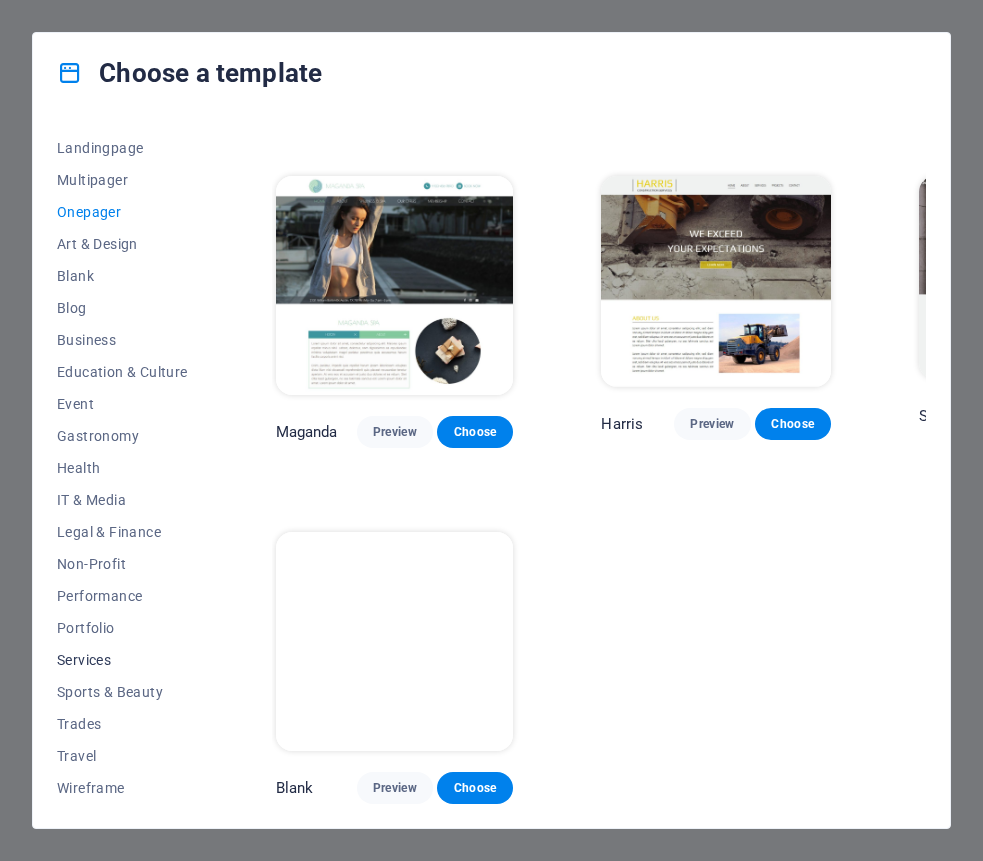 click on "Services" at bounding box center [122, 660] 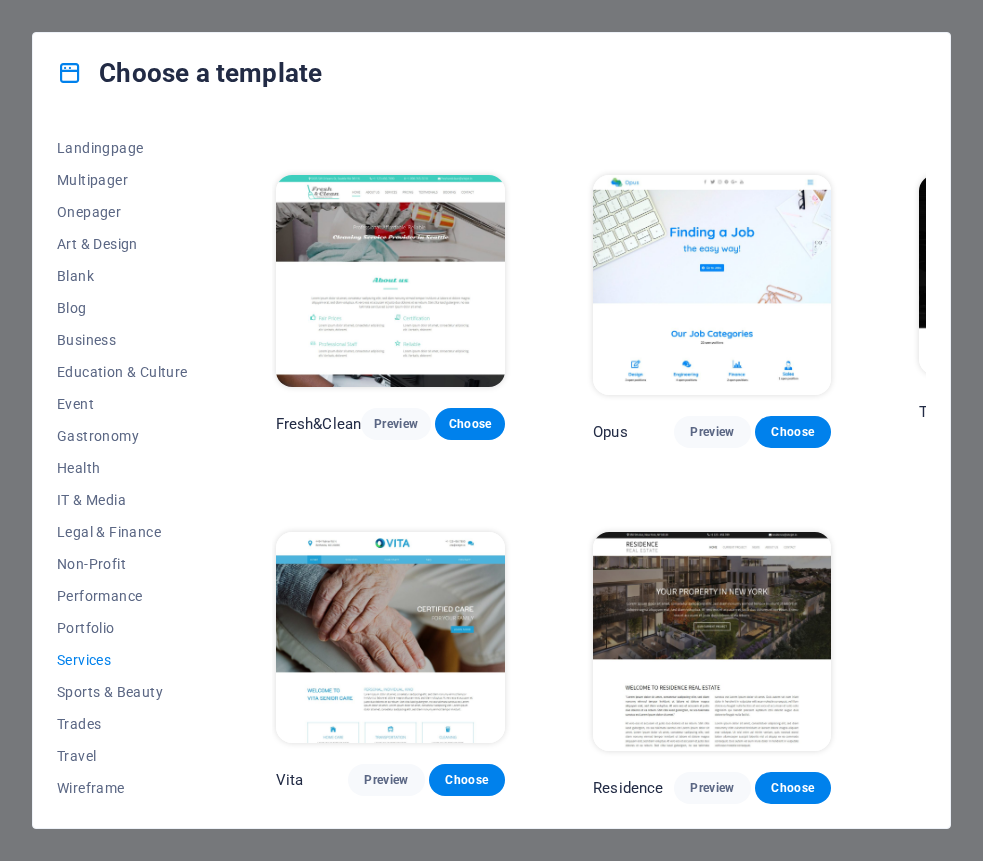 scroll, scrollTop: 1755, scrollLeft: 0, axis: vertical 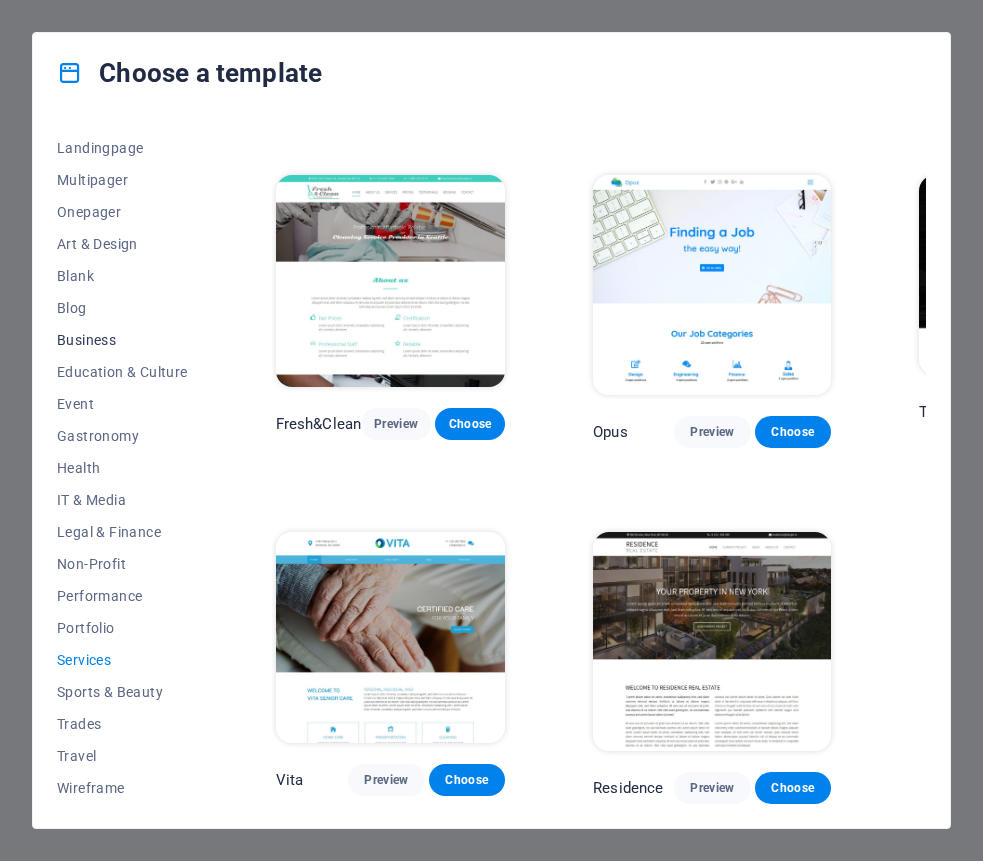 click on "Business" at bounding box center [122, 340] 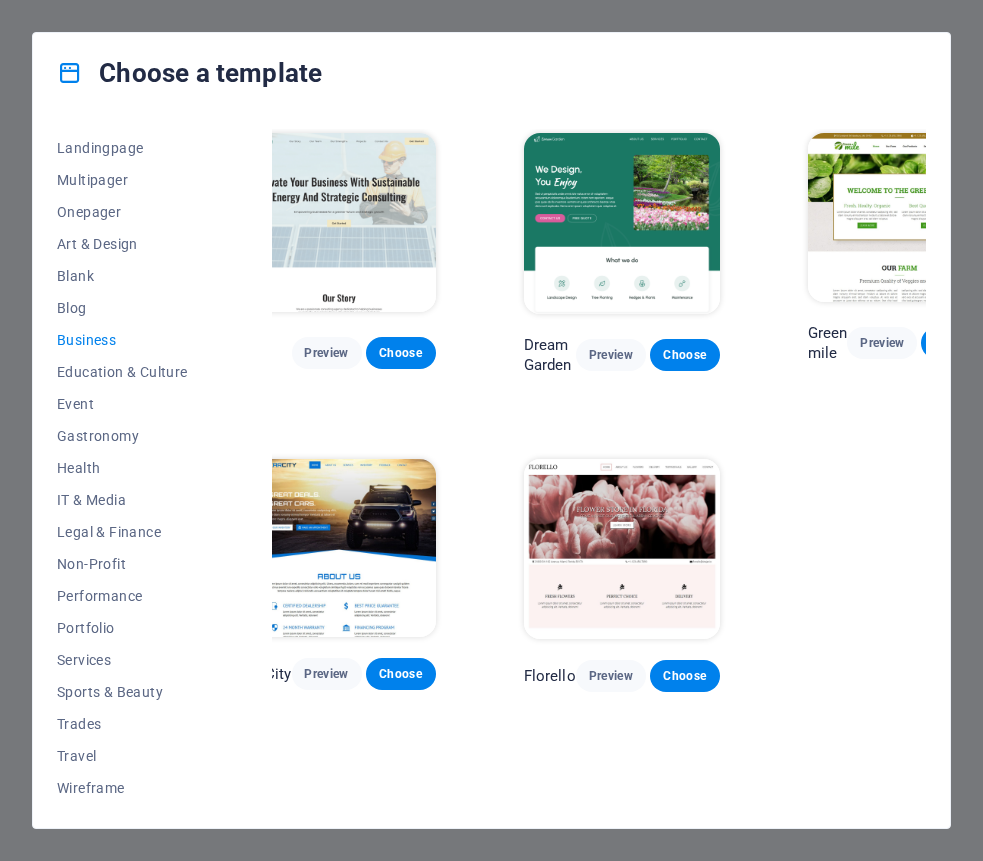 scroll, scrollTop: 0, scrollLeft: 0, axis: both 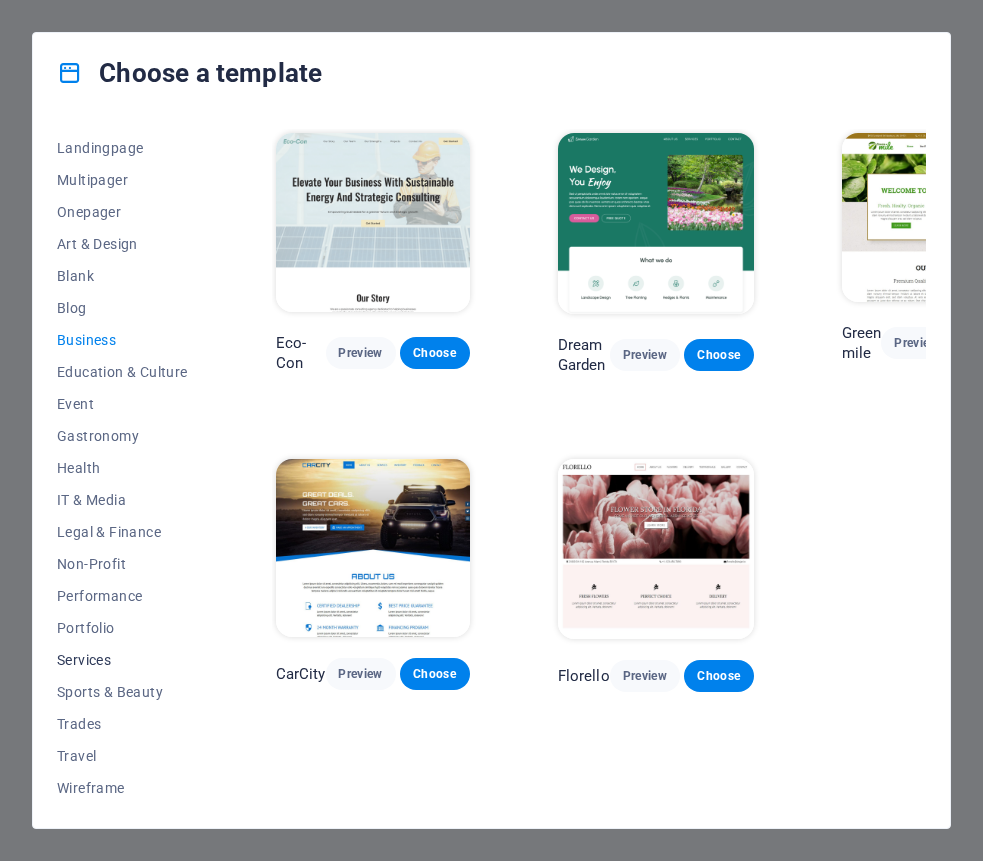 click on "Services" at bounding box center (122, 660) 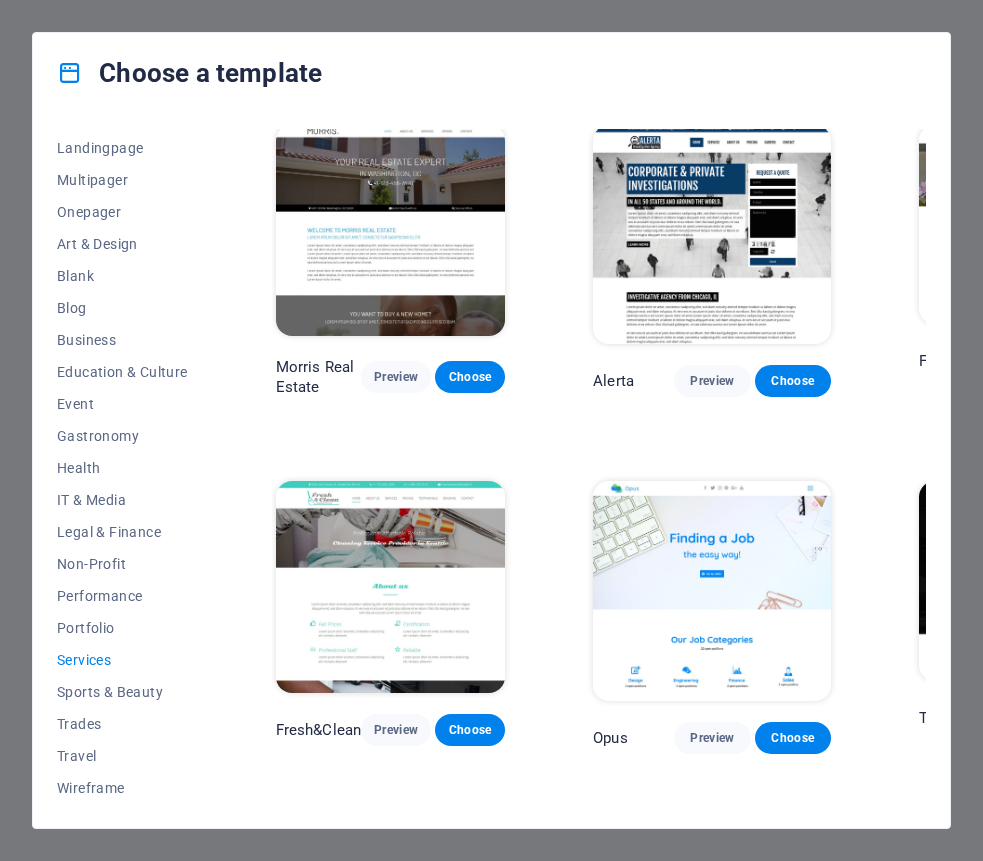 scroll, scrollTop: 1442, scrollLeft: 0, axis: vertical 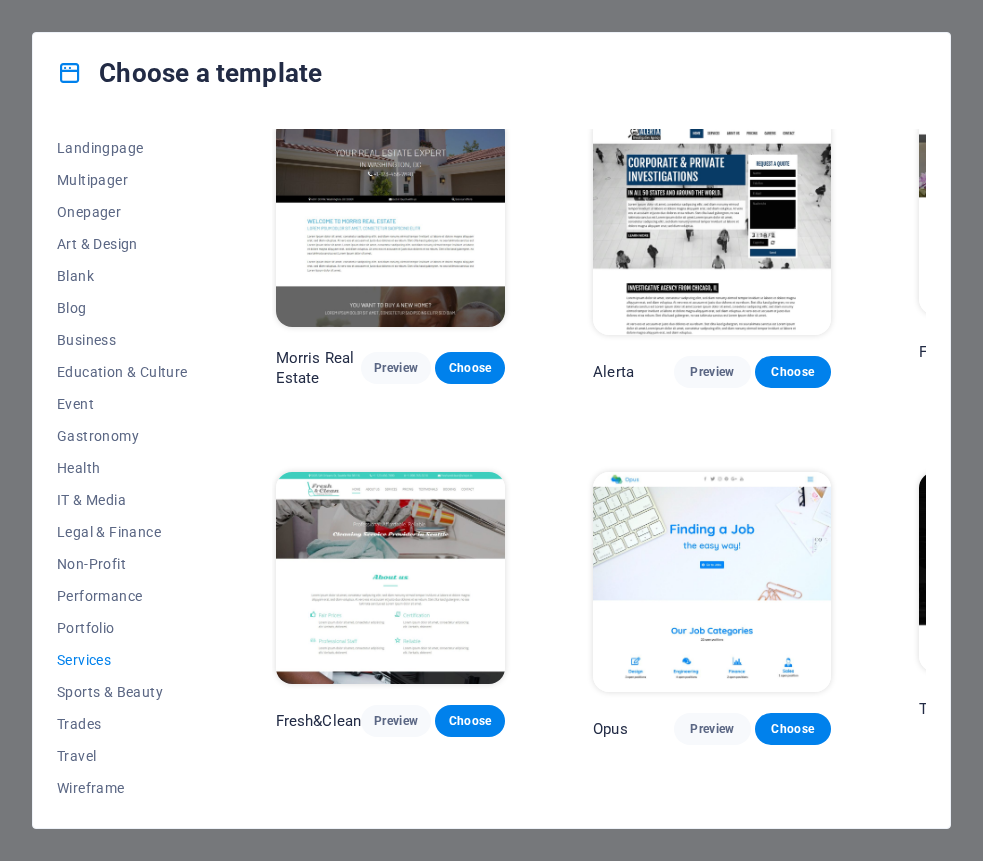 type 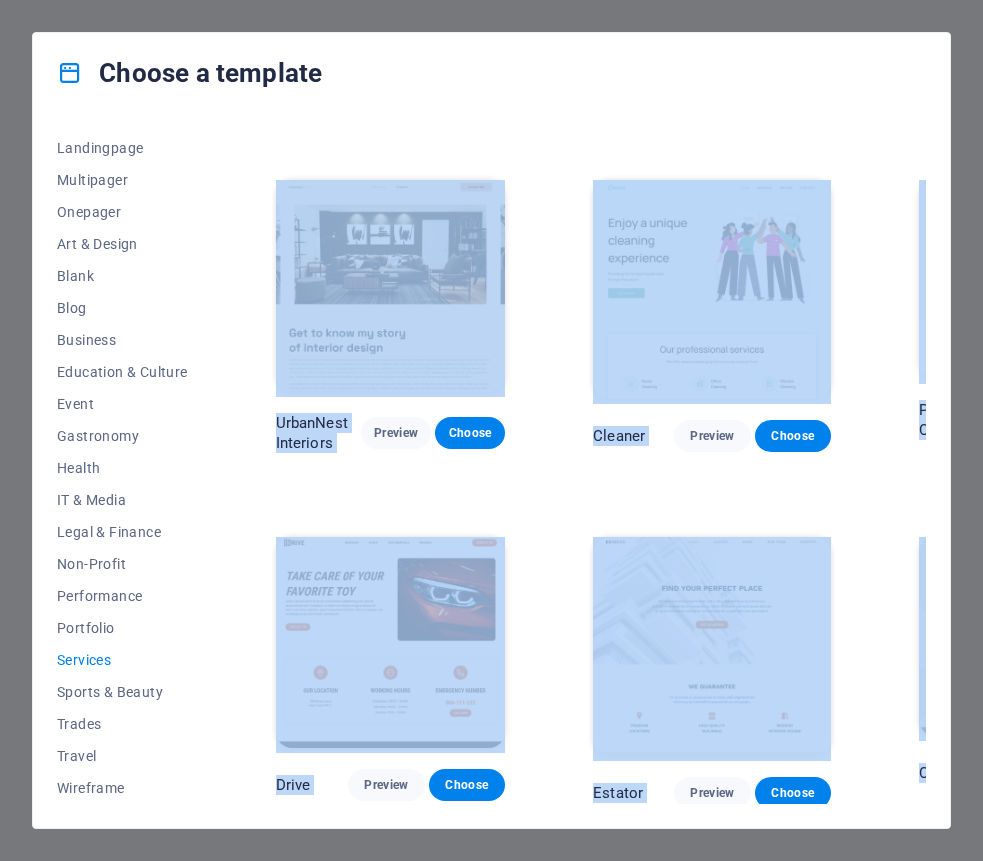 scroll, scrollTop: 0, scrollLeft: 0, axis: both 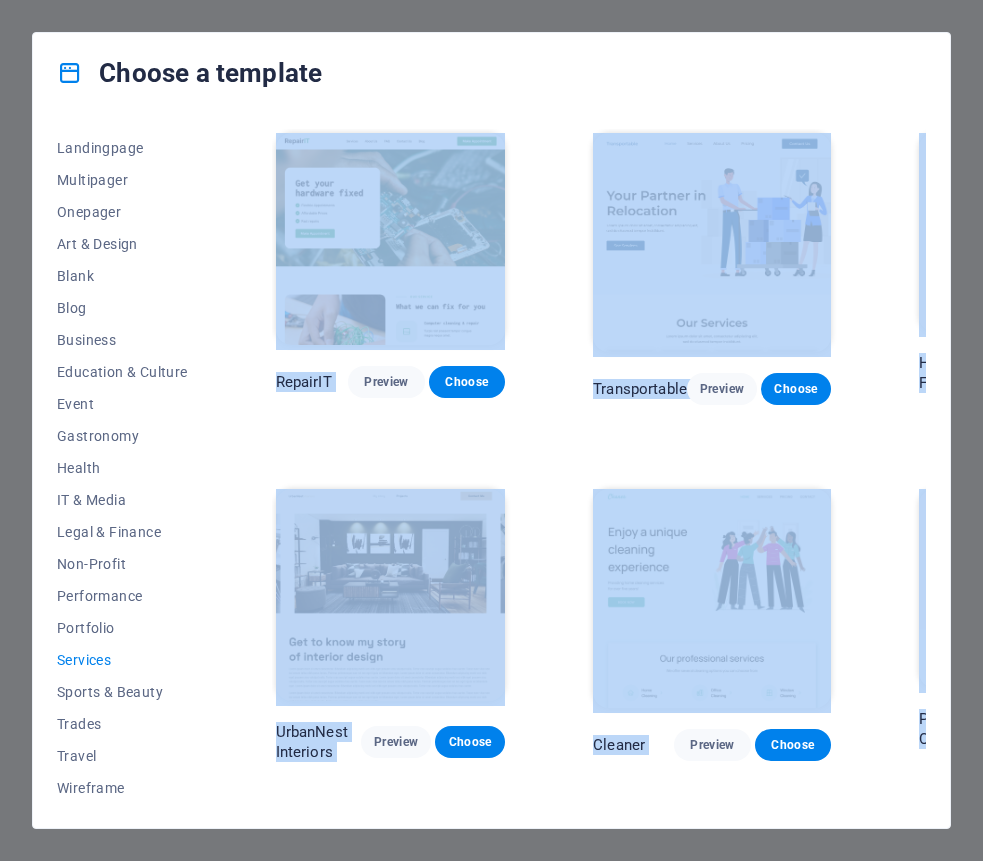 drag, startPoint x: 880, startPoint y: 784, endPoint x: 724, endPoint y: 111, distance: 690.8437 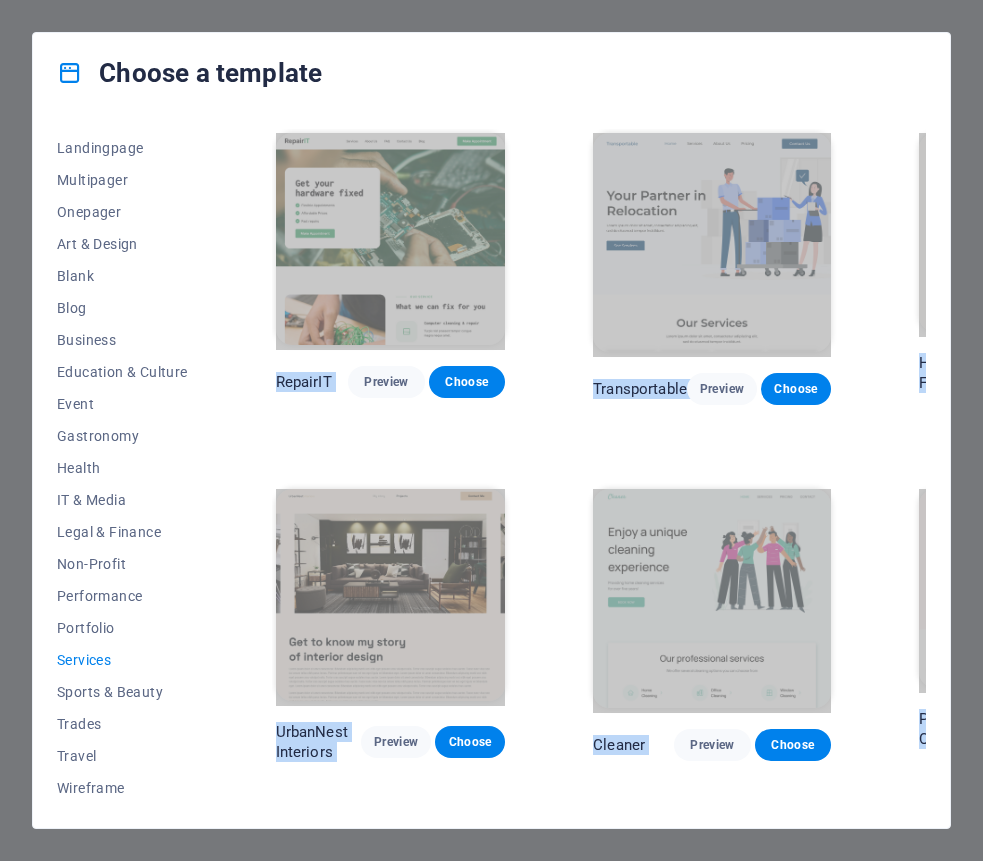 copy on "All Templates My Templates New Trending Landingpage Multipager Onepager Art & Design Blank Blog Business Education & Culture Event Gastronomy Health IT & Media Legal & Finance Non-Profit Performance Portfolio Services Sports & Beauty Trades Travel Wireframe RepairIT Preview Choose Transportable Preview Choose Health & Food Preview Choose UrbanNest Interiors Preview Choose Cleaner Preview Choose Pets Care Preview Choose Drive Preview Choose Estator Preview Choose CoachLife Preview Choose Priodas Preview Choose CleanCar Preview Choose Protector Preview Choose Morris Real Estate Preview Choose Alerta Preview Choose Funus Preview Choose Fresh&Clean Preview Choose Opus Preview Choose Transaway Preview Choose Vita Preview Choose Residence" 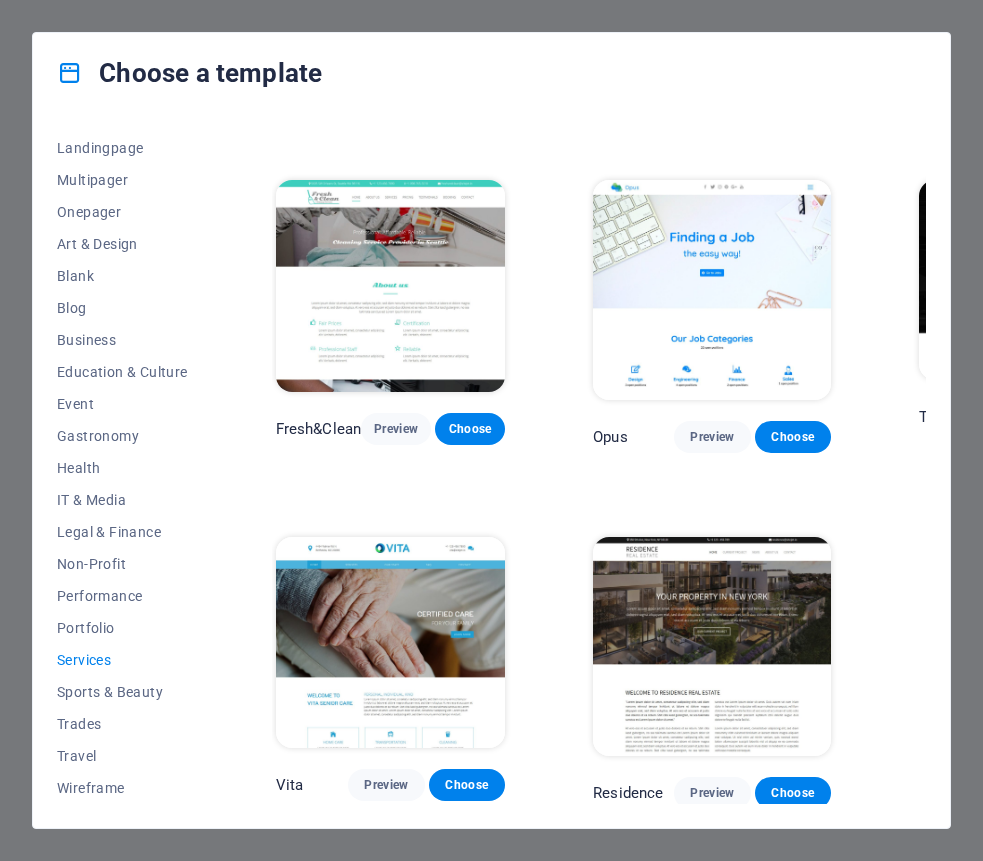 scroll, scrollTop: 1755, scrollLeft: 0, axis: vertical 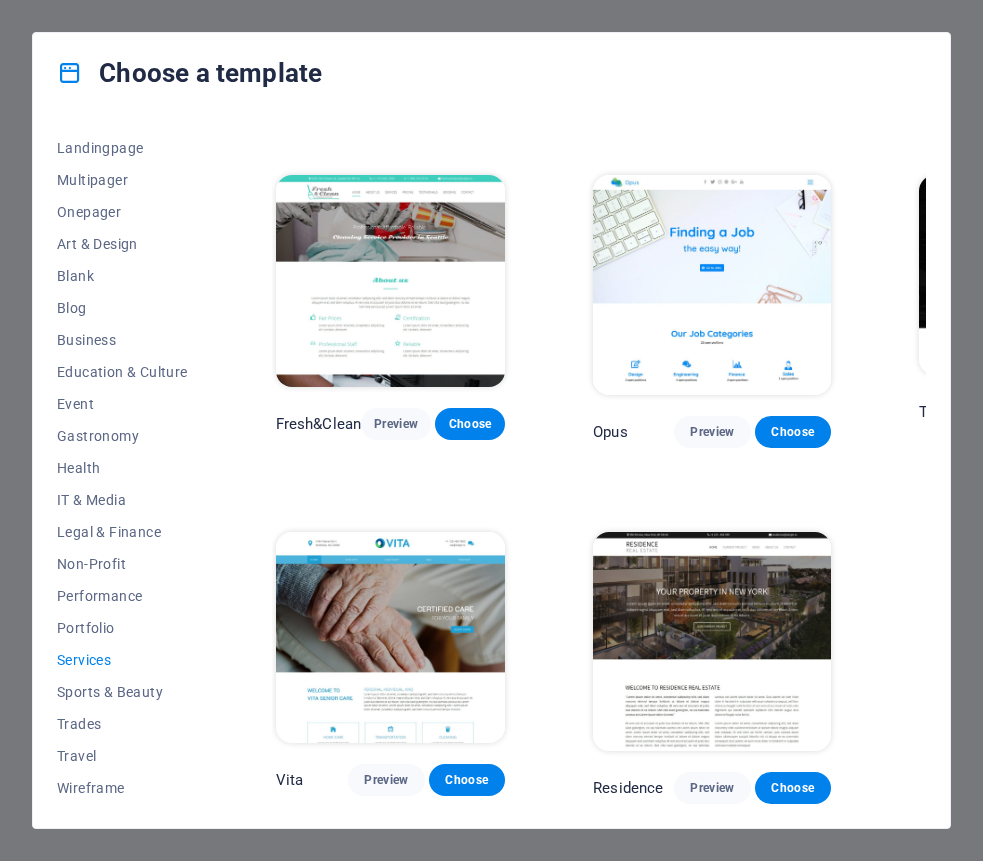 click on "RepairIT Preview Choose Transportable Preview Choose Health & Food Preview Choose UrbanNest Interiors Preview Choose Cleaner Preview Choose Pets Care Preview Choose Drive Preview Choose Estator Preview Choose CoachLife Preview Choose Priodas Preview Choose CleanCar Preview Choose Protector Preview Choose Morris Real Estate Preview Choose Alerta Preview Choose Funus Preview Choose Fresh&Clean Preview Choose Opus Preview Choose Transaway Preview Choose Vita Preview Choose Residence Preview Choose" at bounding box center (622, -403) 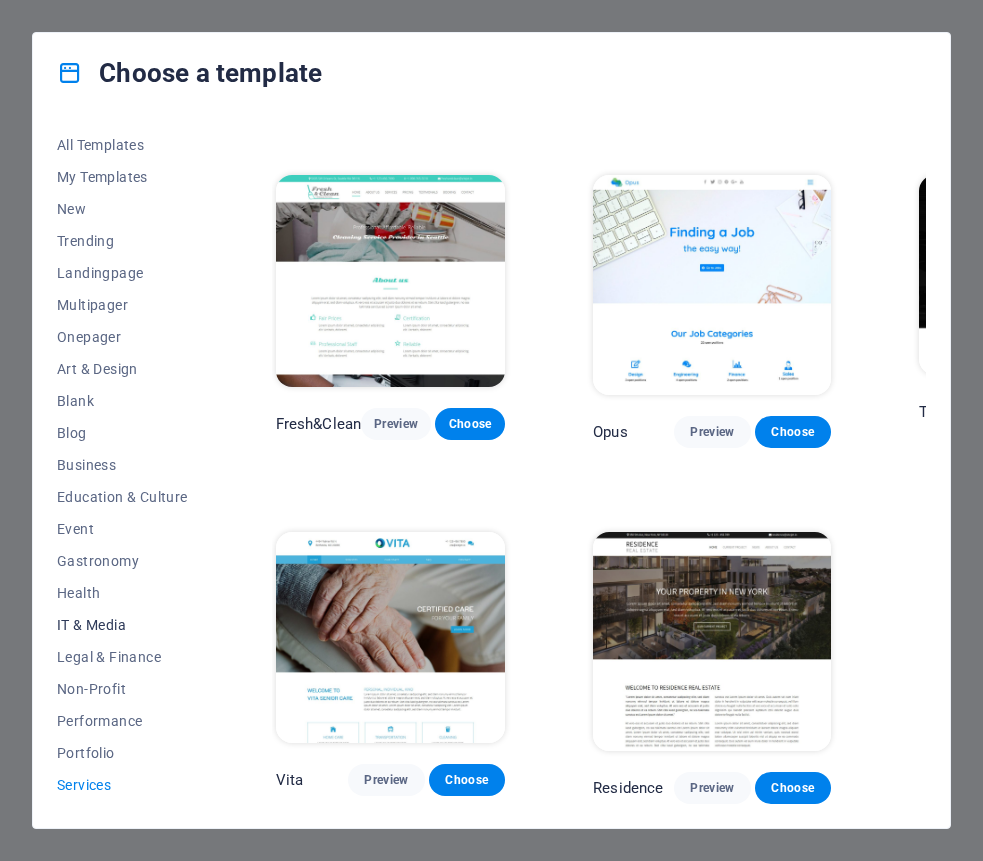 scroll, scrollTop: 125, scrollLeft: 0, axis: vertical 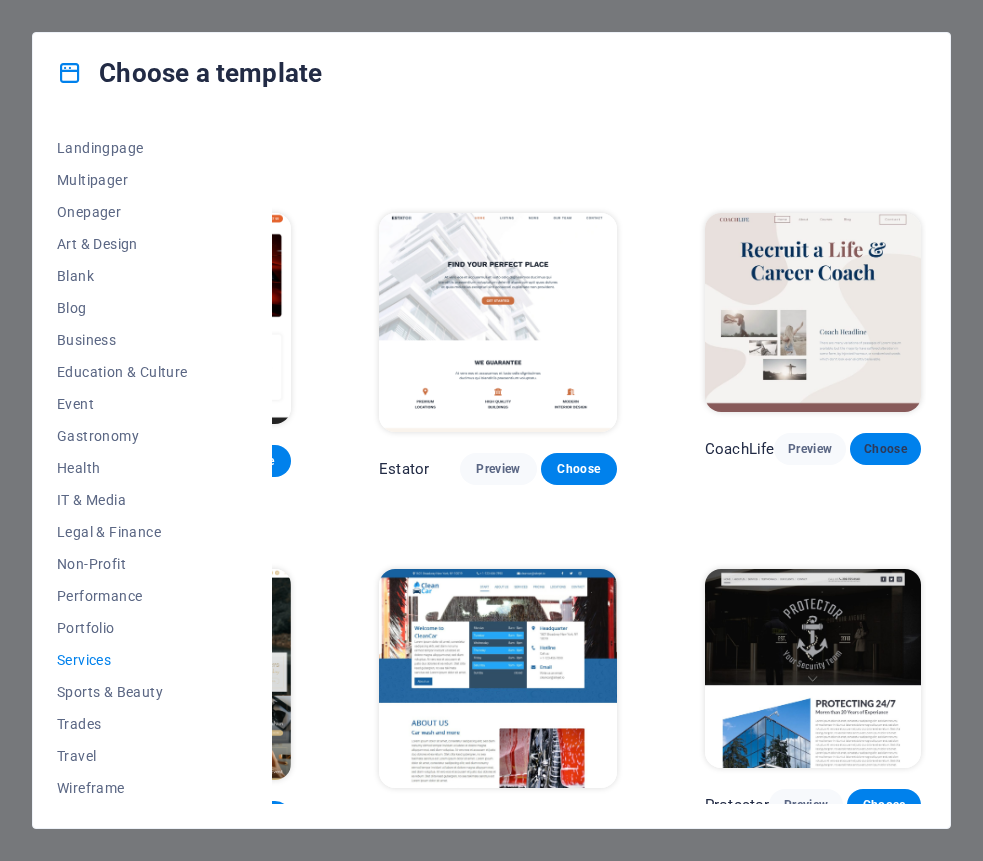 click on "Choose" at bounding box center (886, 449) 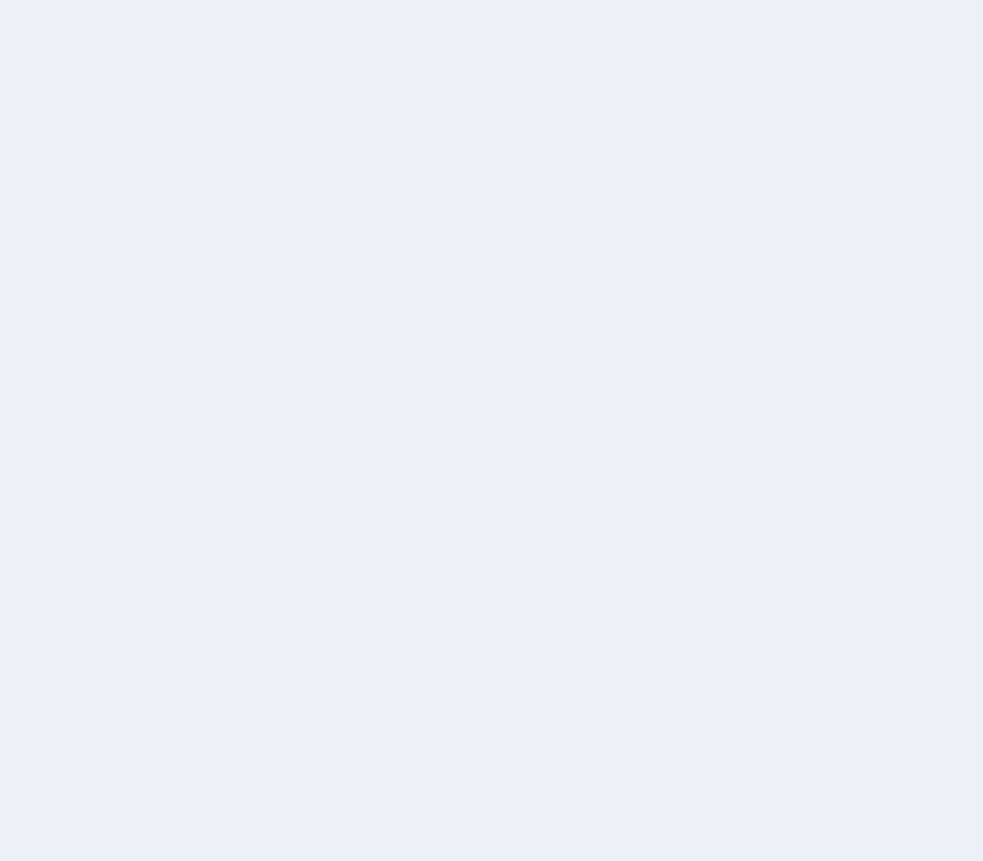 scroll, scrollTop: 0, scrollLeft: 0, axis: both 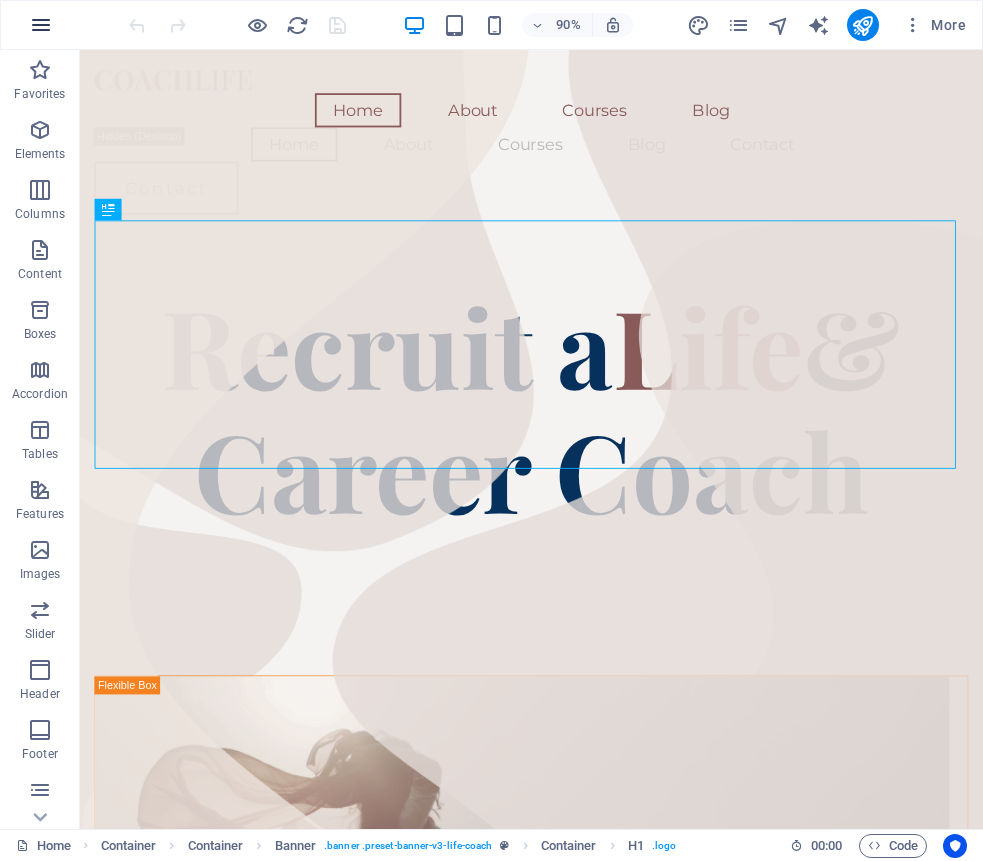 click at bounding box center (41, 25) 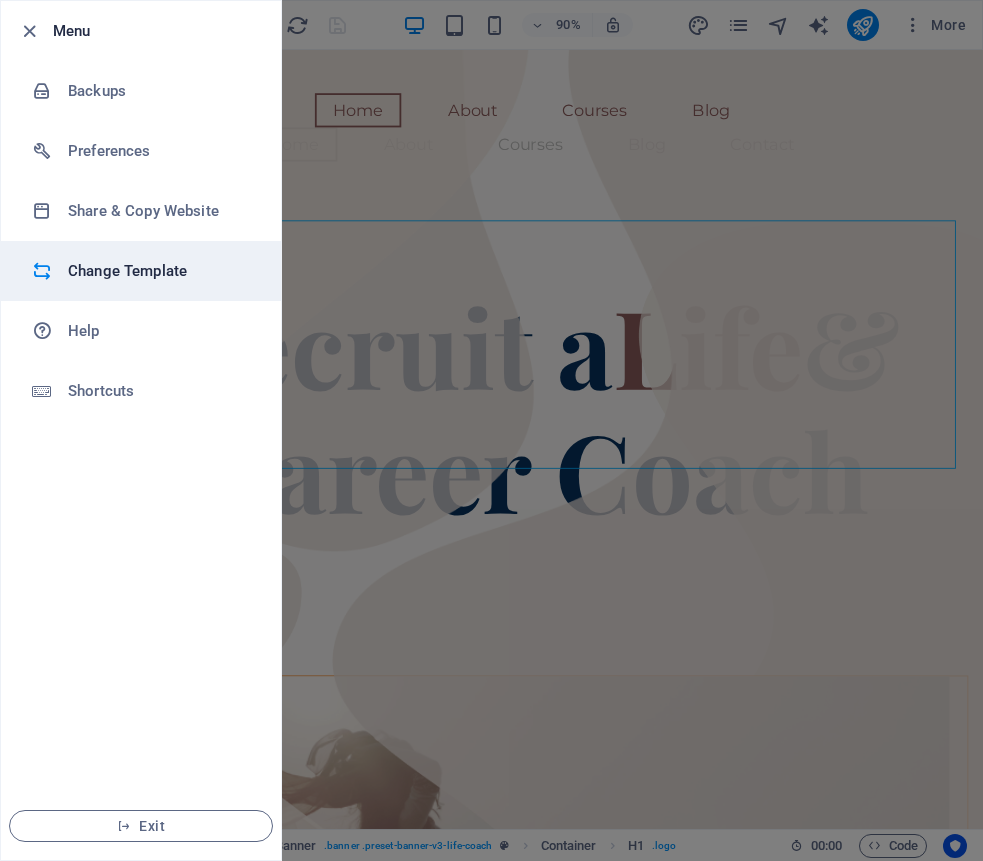 click on "Change Template" at bounding box center [141, 271] 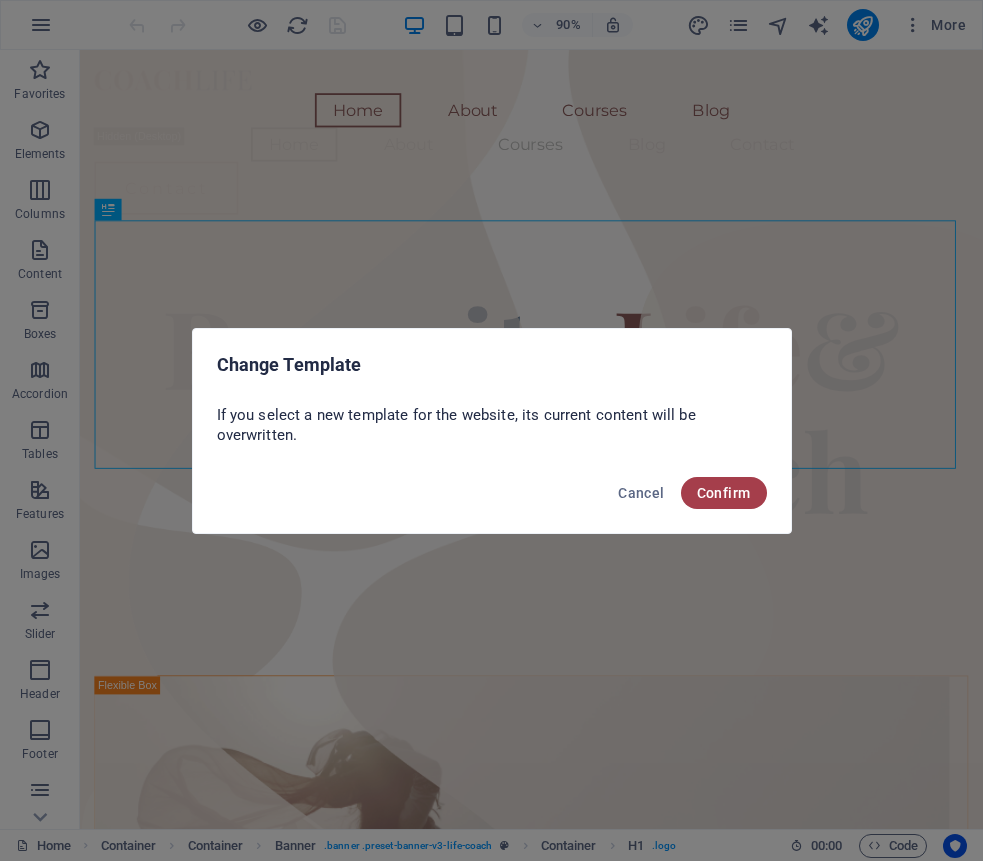click on "Confirm" at bounding box center [724, 493] 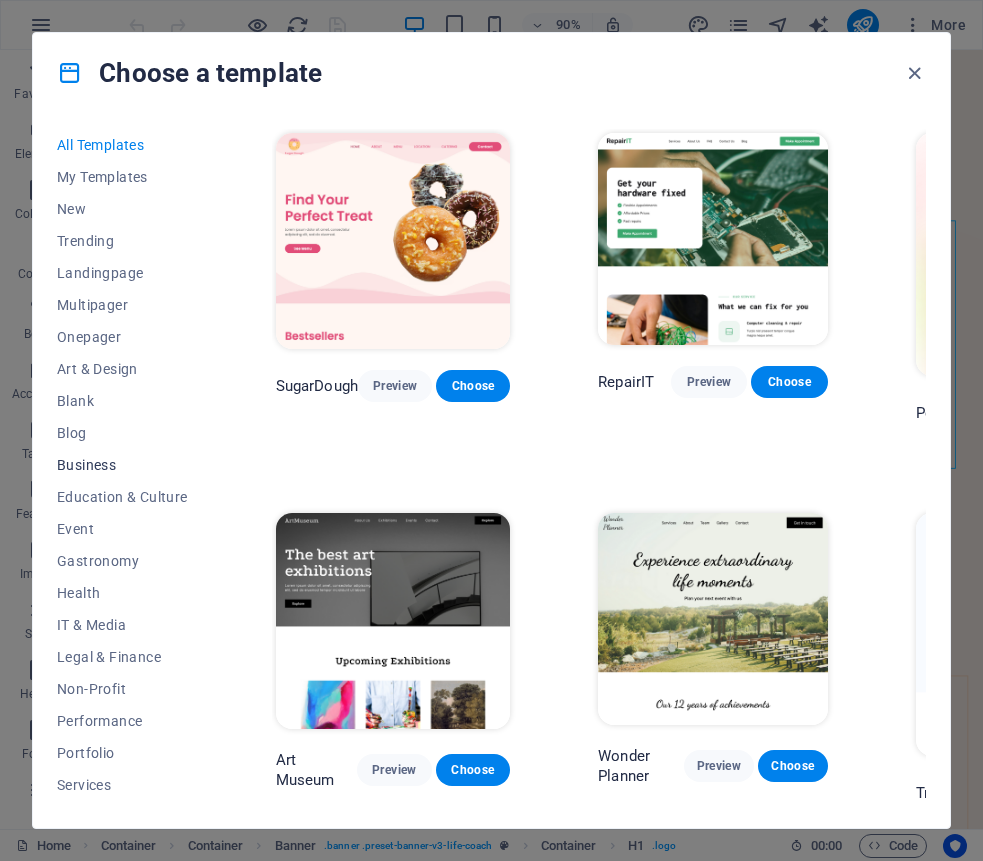 click on "Business" at bounding box center [122, 465] 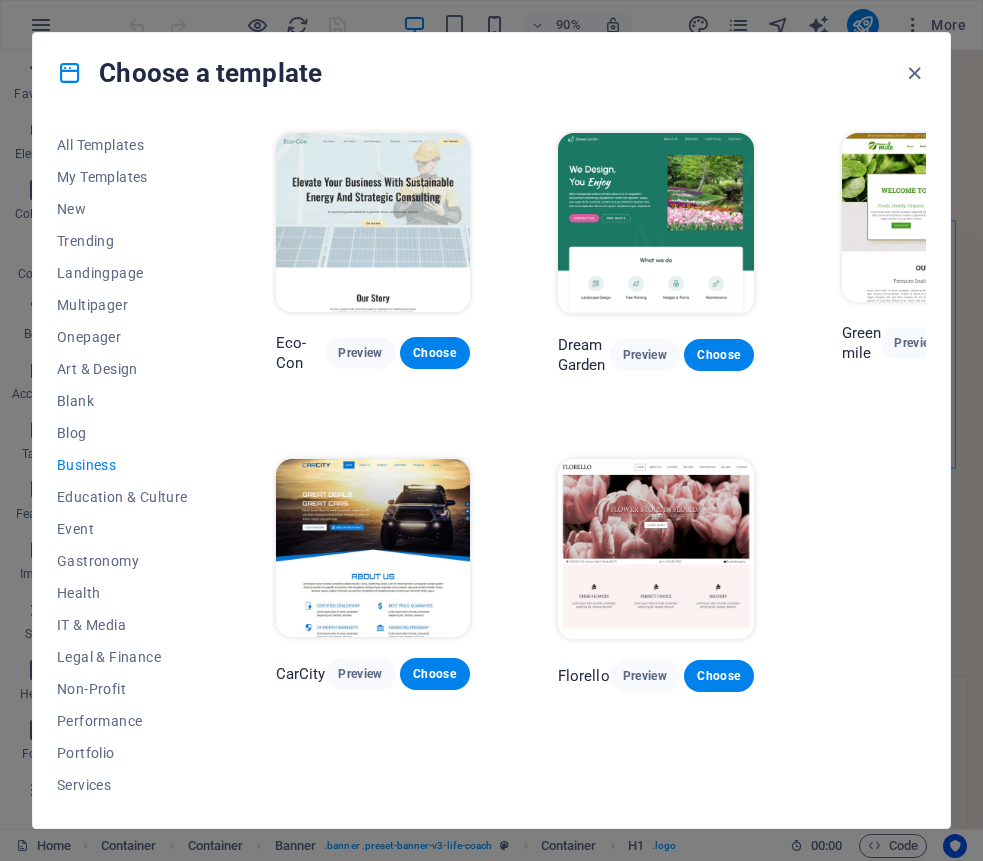 scroll, scrollTop: 0, scrollLeft: 109, axis: horizontal 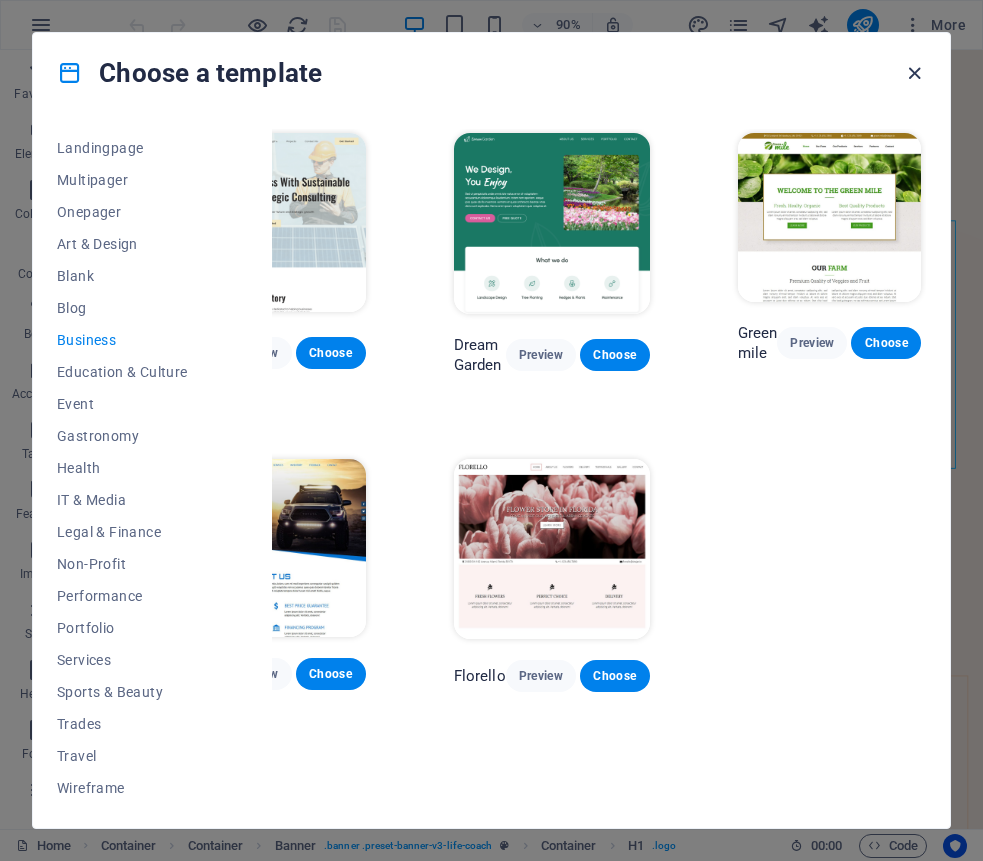 click at bounding box center [914, 73] 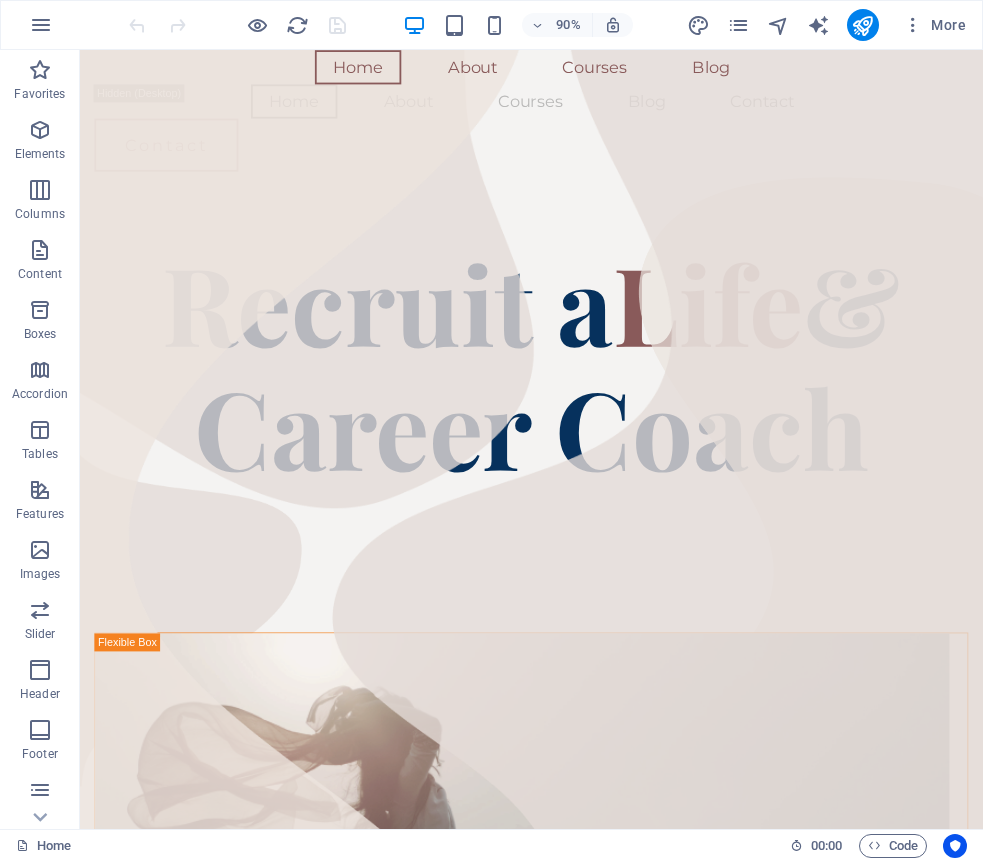 scroll, scrollTop: 0, scrollLeft: 0, axis: both 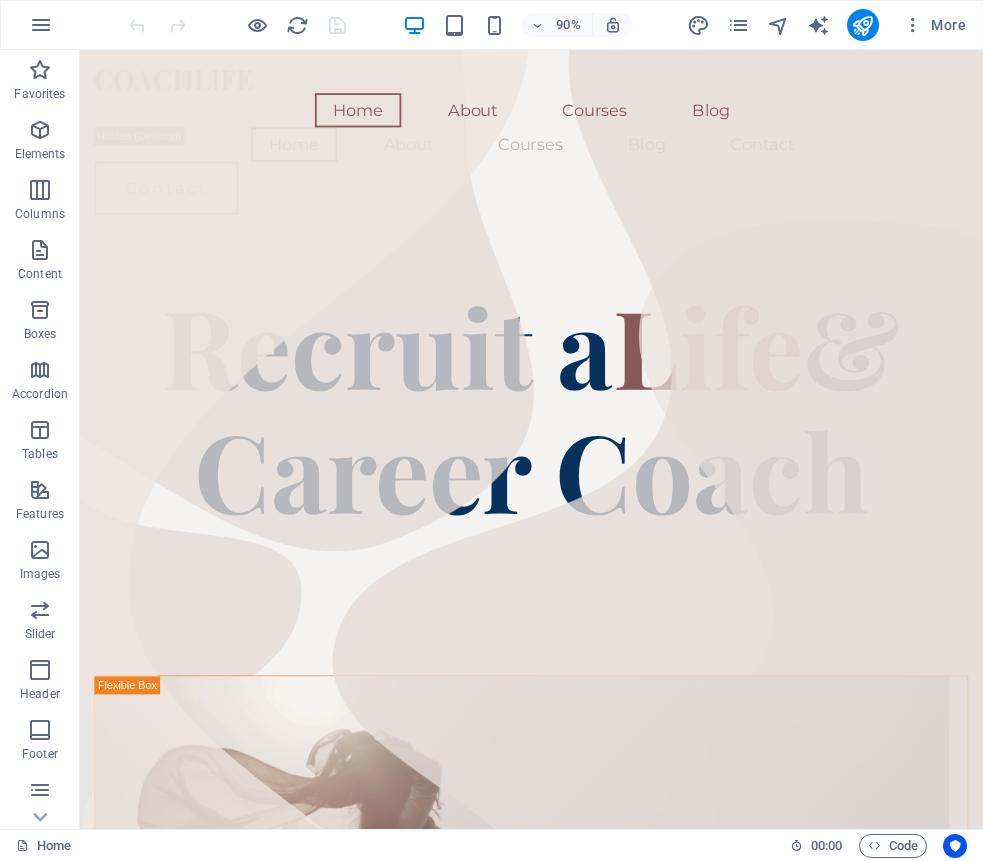 click on "Recruit a  Life  & Career Coach" at bounding box center [581, 447] 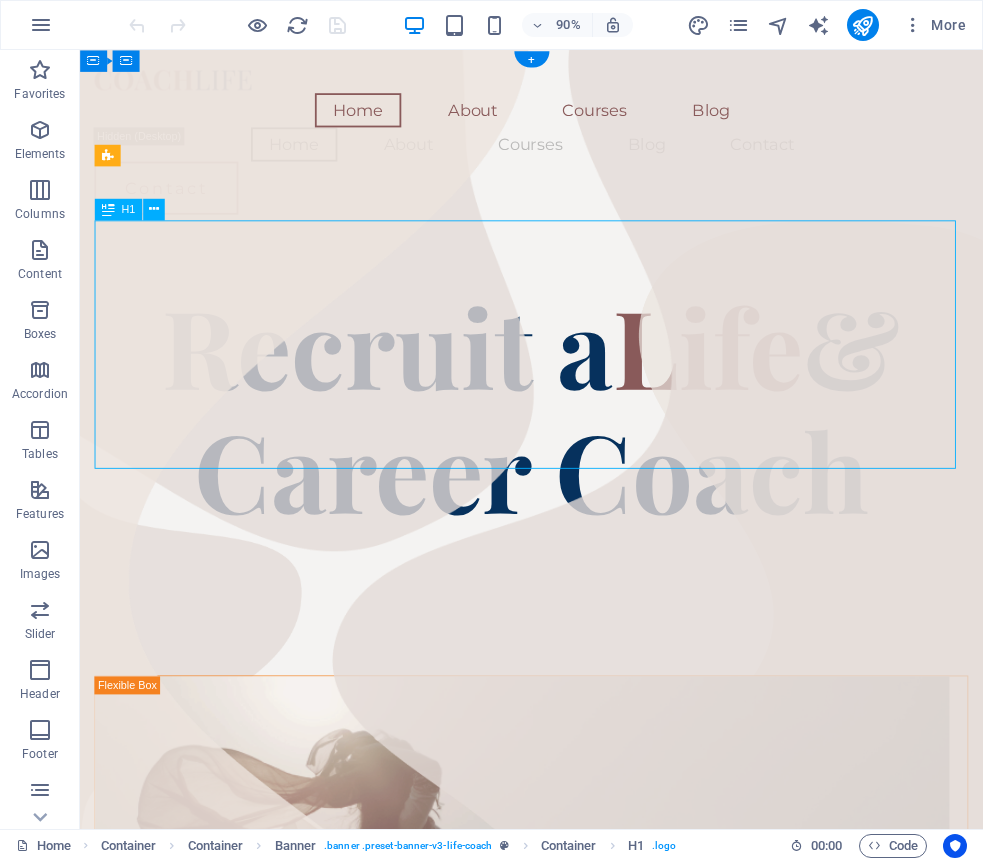 click on "Recruit a  Life  & Career Coach" at bounding box center [581, 447] 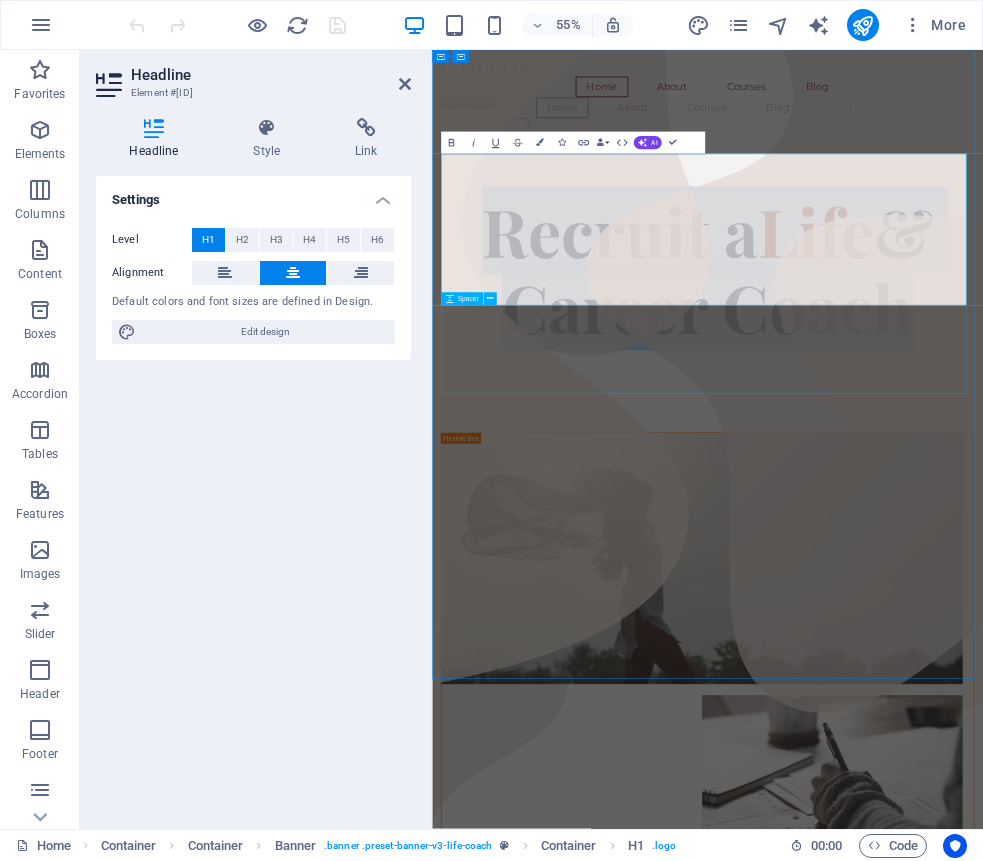 click at bounding box center (933, 665) 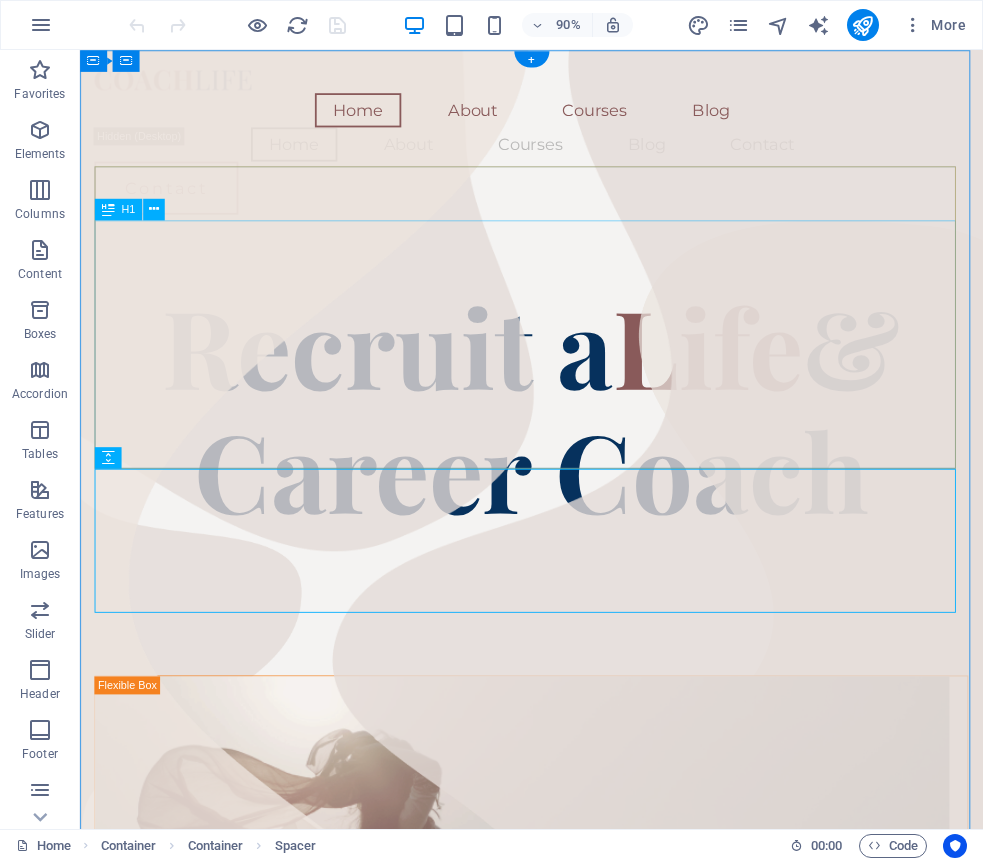 click on "Recruit a  Life  & Career Coach" at bounding box center (581, 447) 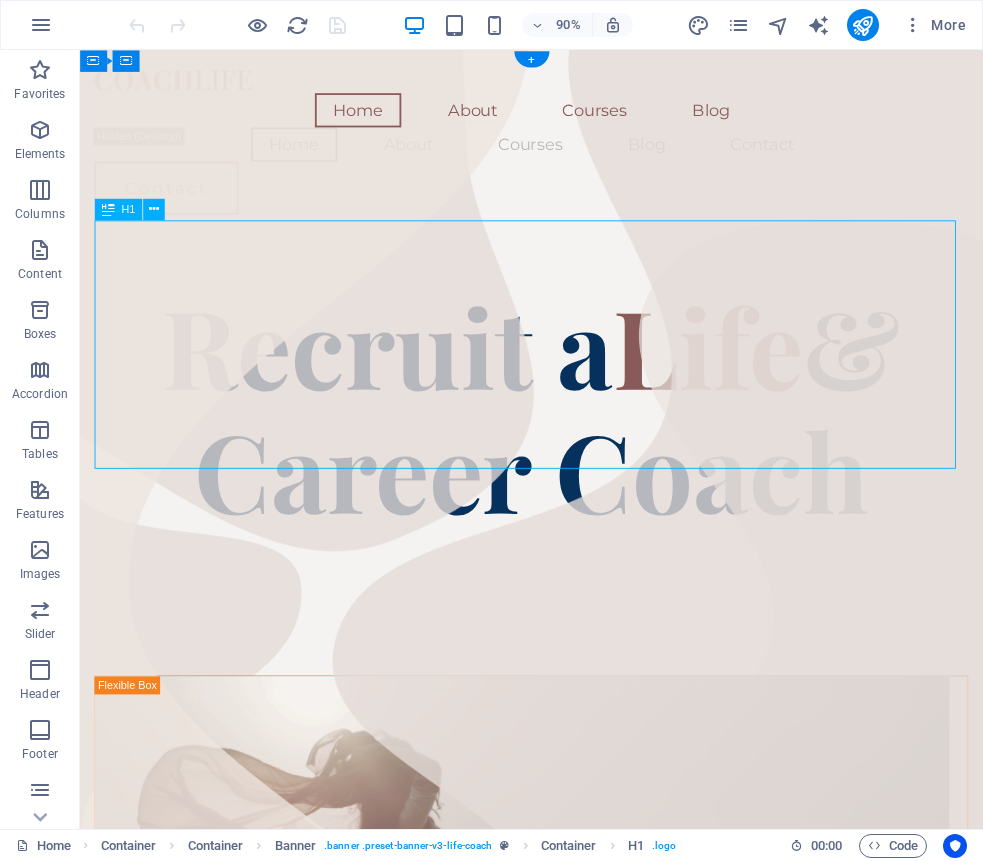 click on "Recruit a  Life  & Career Coach" at bounding box center (581, 447) 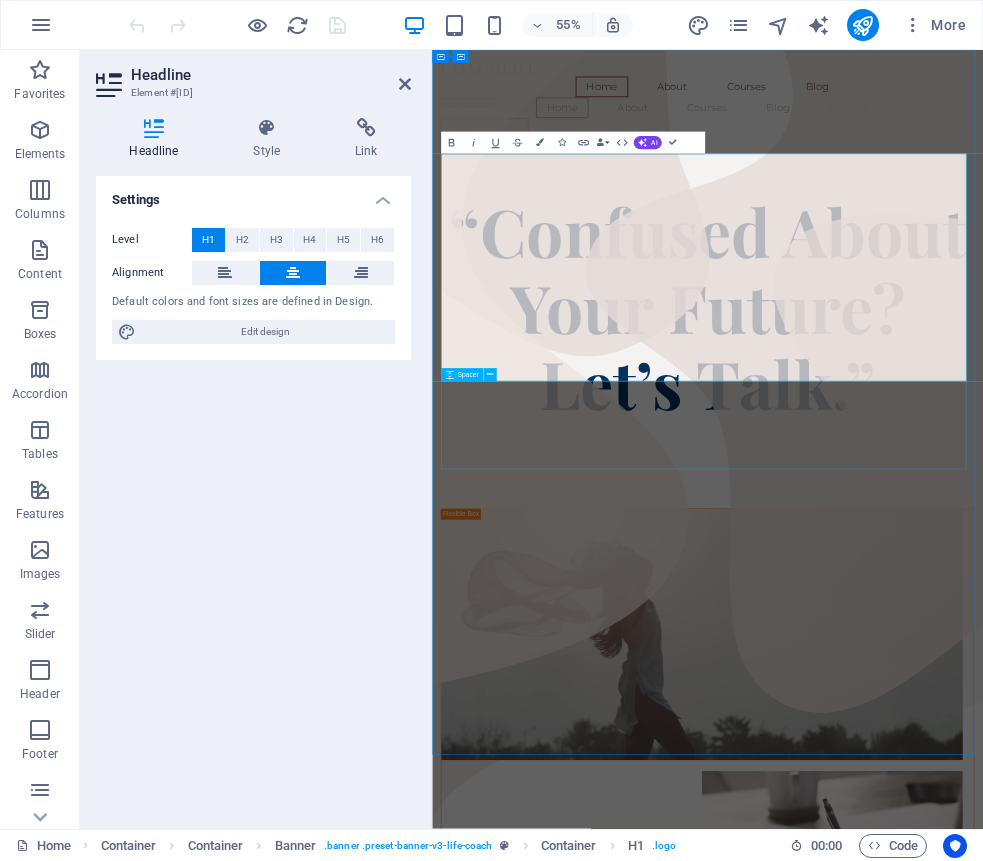 scroll, scrollTop: 0, scrollLeft: 5, axis: horizontal 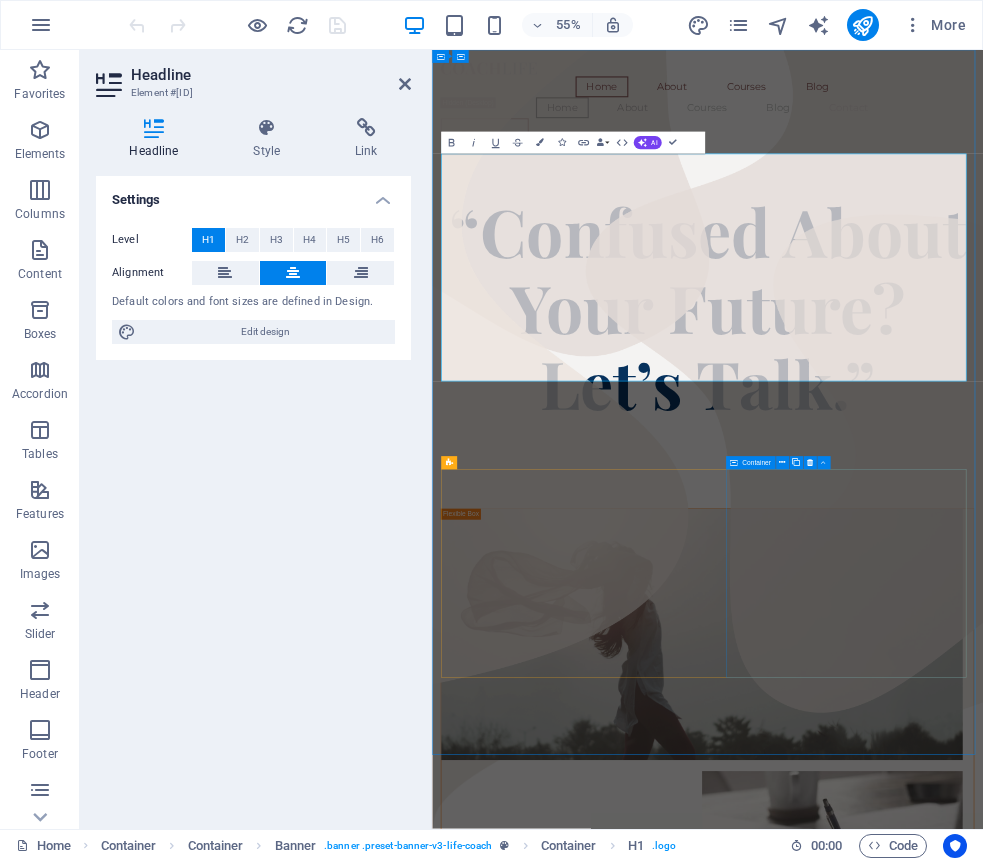 click on "Coach Headline There are many variations of passages of Lorem Ipsum available, but the majority have suffered alteration in some form, by injected humour, or randomised words which don't look even slightly believable." at bounding box center (933, 3702) 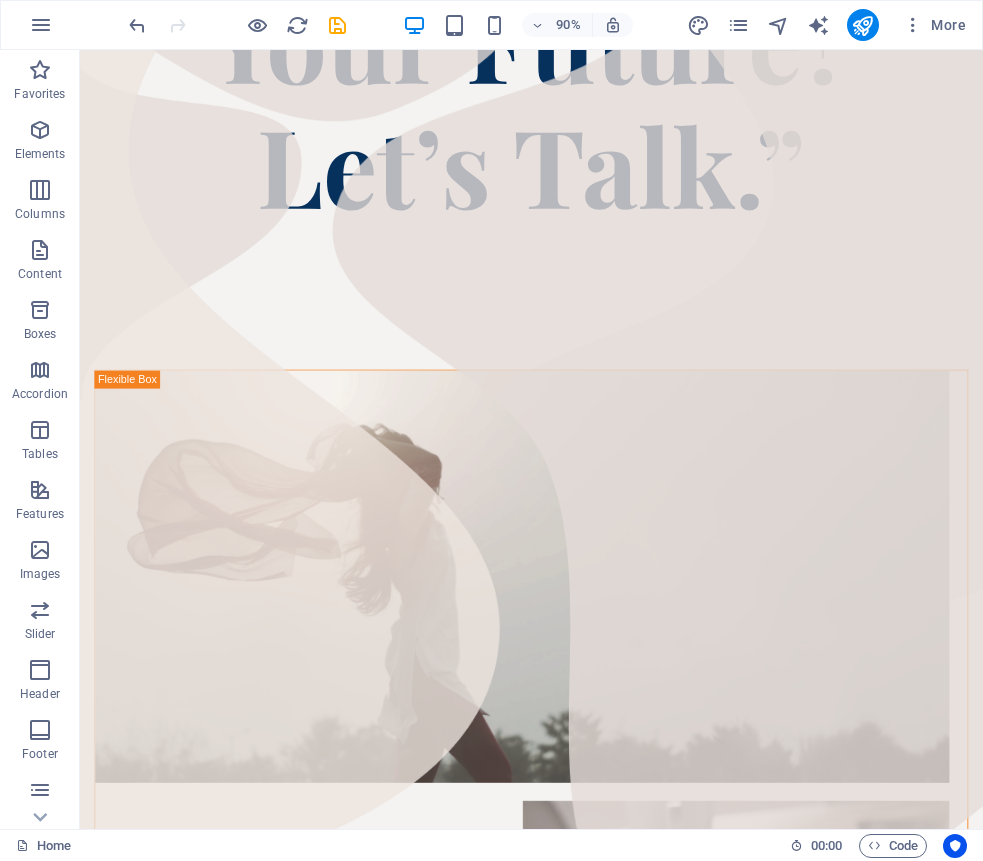 scroll, scrollTop: 485, scrollLeft: 0, axis: vertical 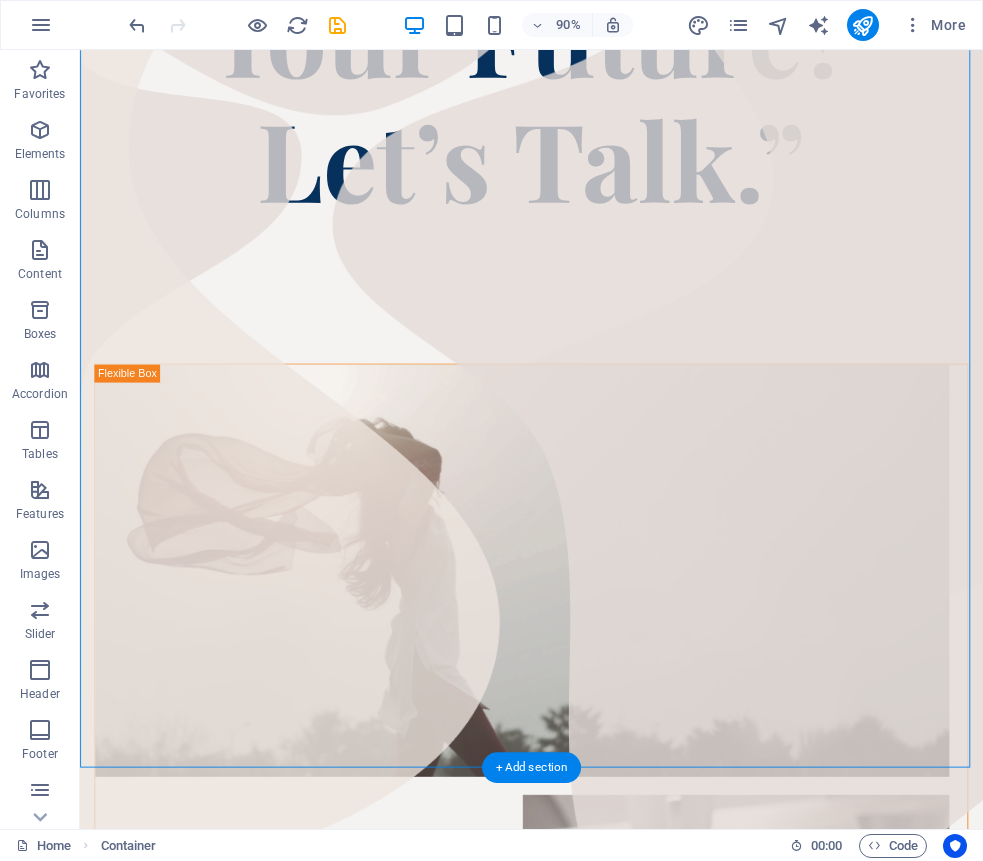drag, startPoint x: 800, startPoint y: 616, endPoint x: 639, endPoint y: 443, distance: 236.32605 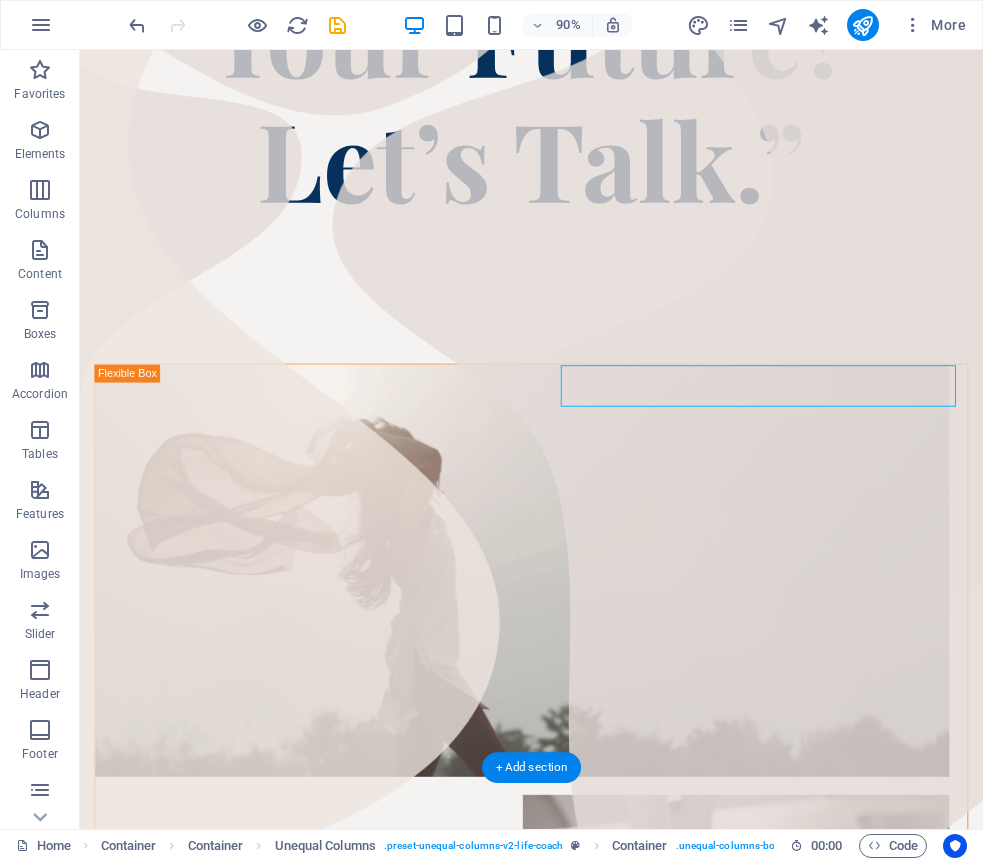 click on "Coach Headline" at bounding box center [581, 3174] 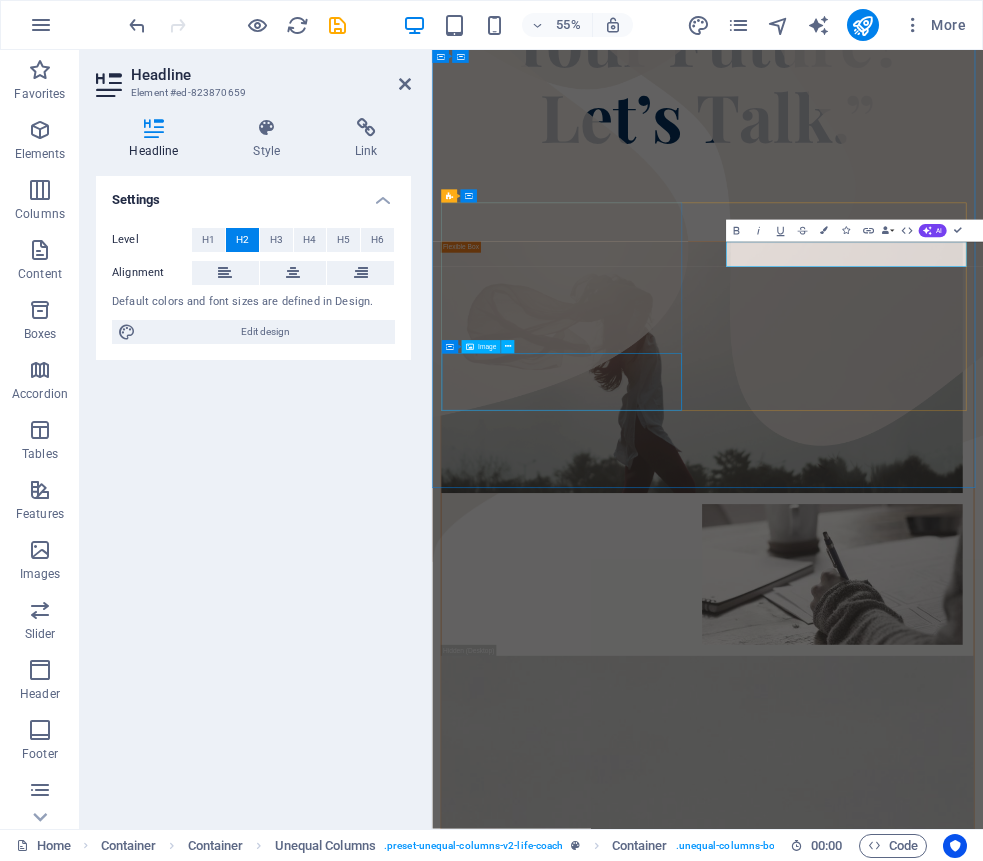 click at bounding box center [933, 2991] 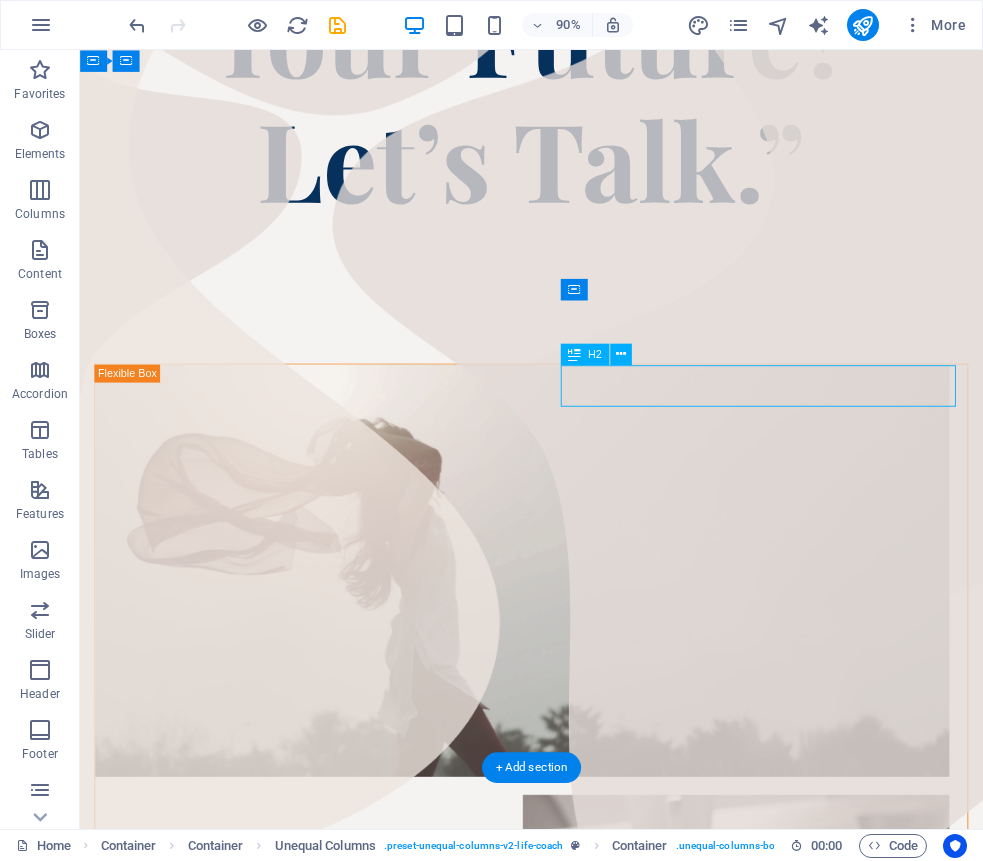 drag, startPoint x: 913, startPoint y: 421, endPoint x: 683, endPoint y: 421, distance: 230 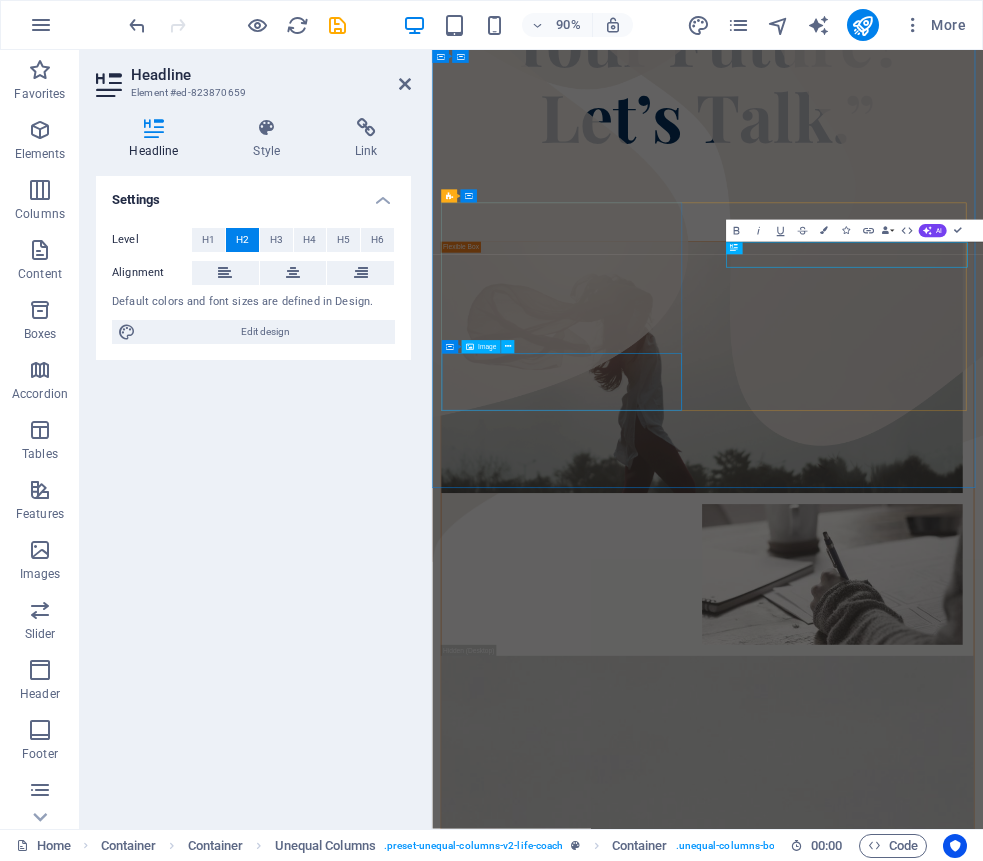 click at bounding box center [933, 2991] 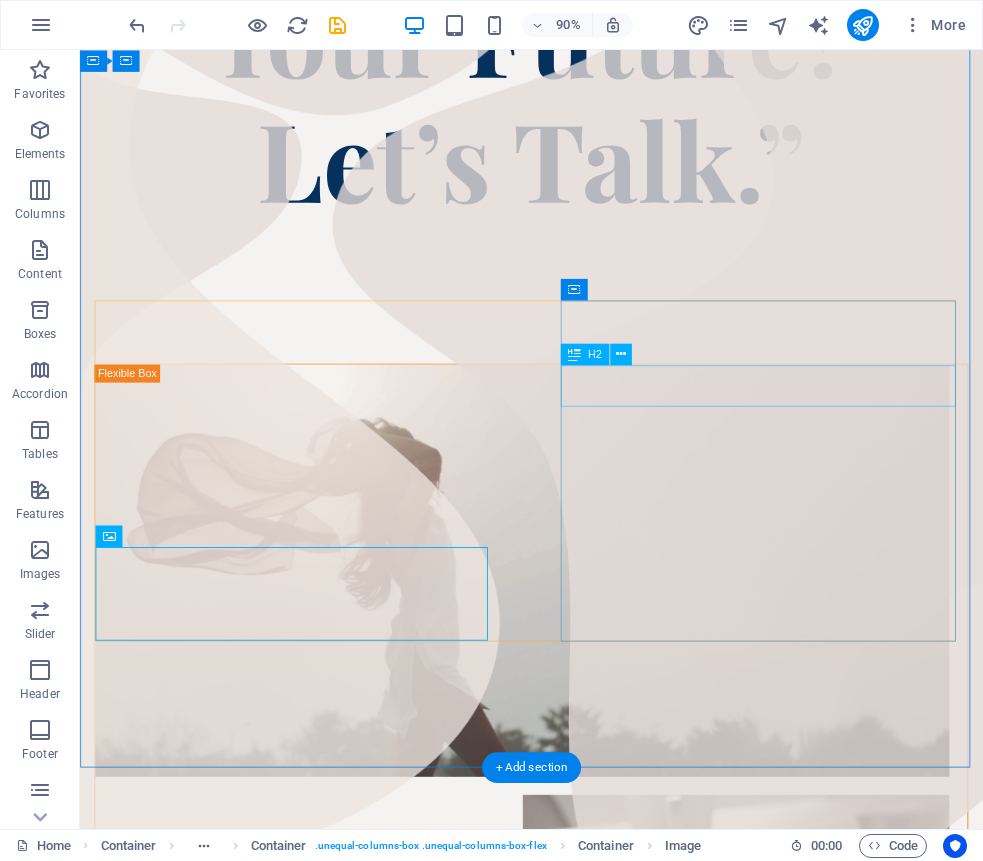 click on "Coach Headline" at bounding box center (581, 3174) 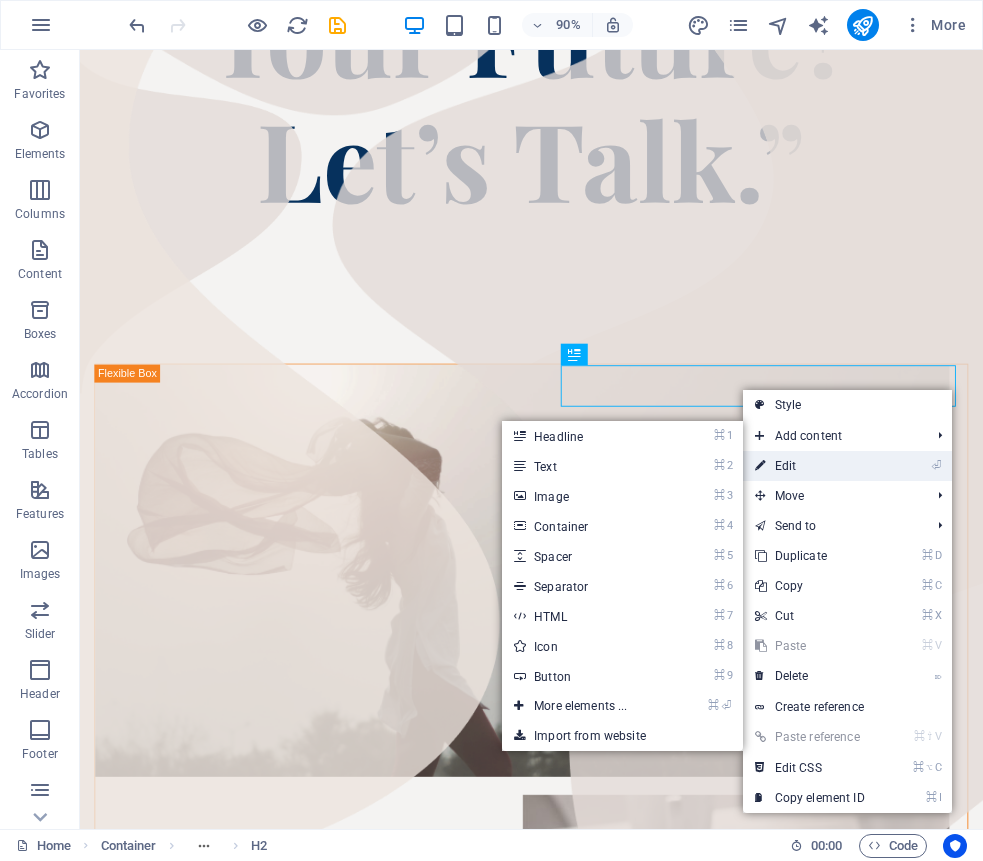 click on "⏎  Edit" at bounding box center (810, 466) 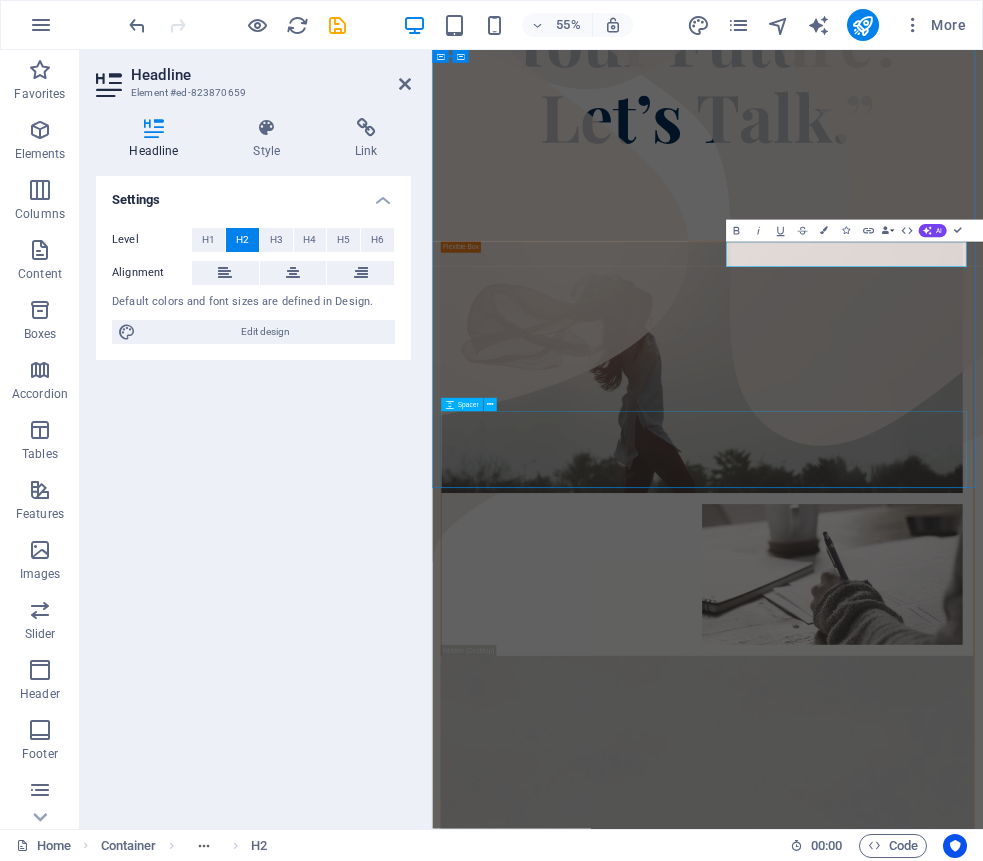 click at bounding box center [933, 3357] 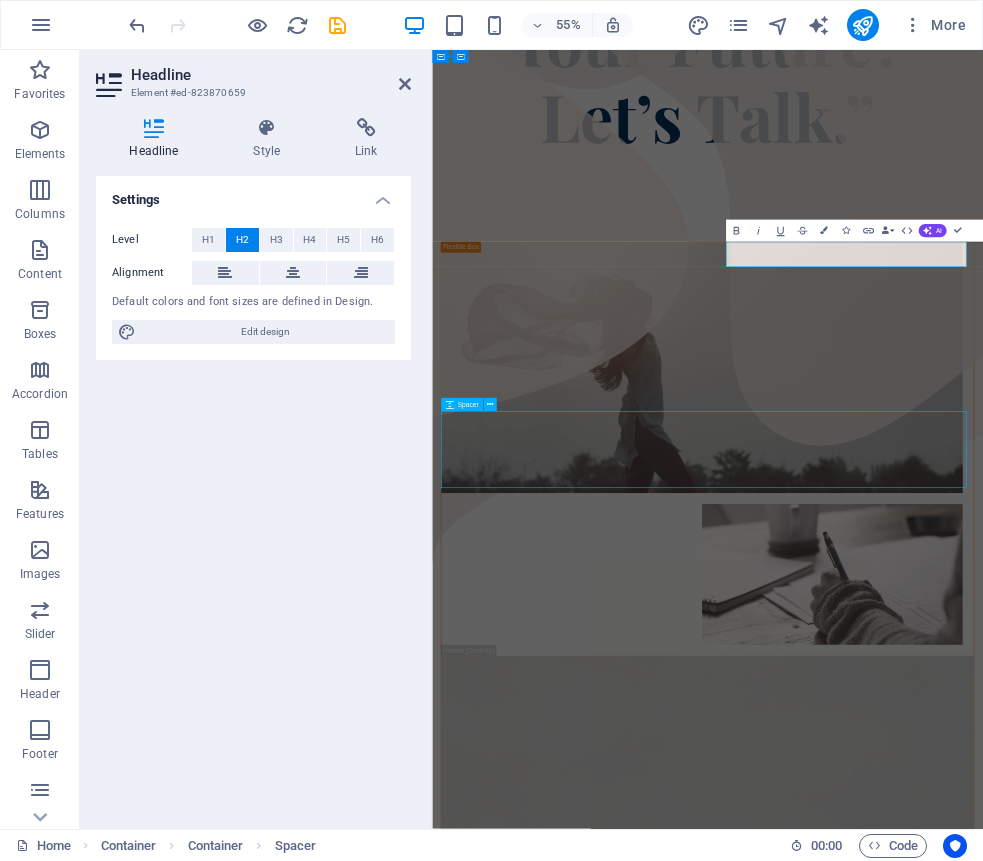click at bounding box center (933, 3357) 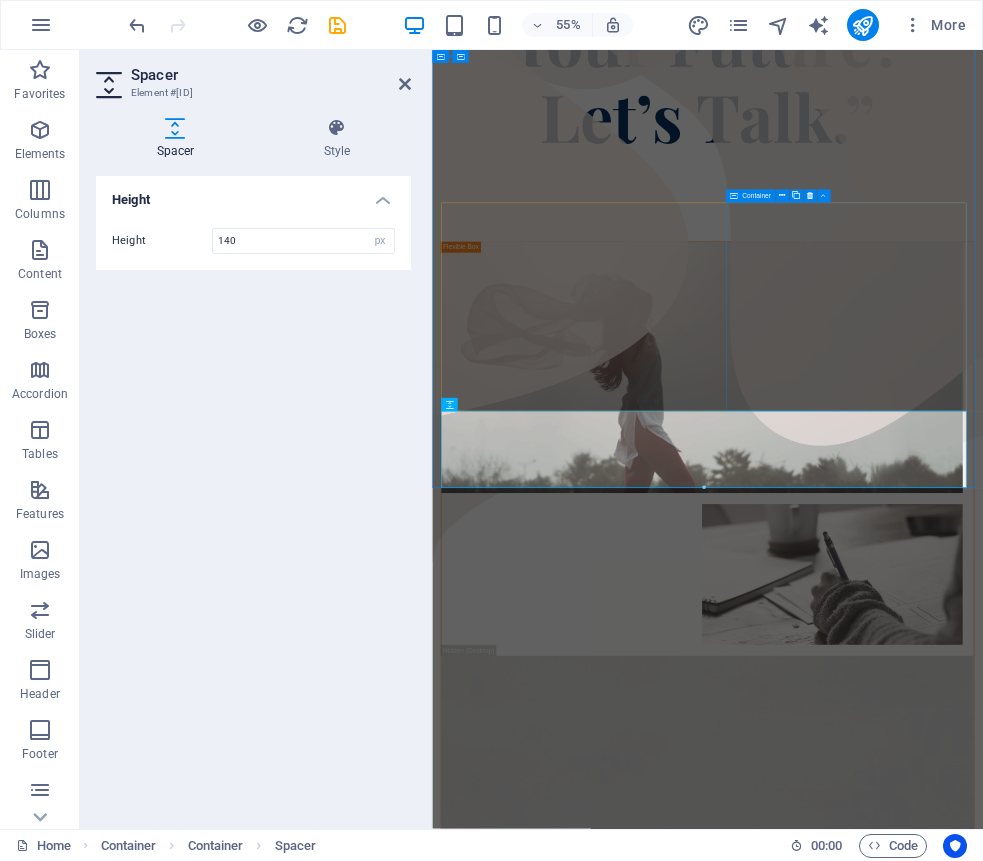 click on "Coach Headline There are many variations of passages of Lorem Ipsum available, but the majority have suffered alteration in some form, by injected humour, or randomised words which don't look even slightly believable." at bounding box center [933, 3217] 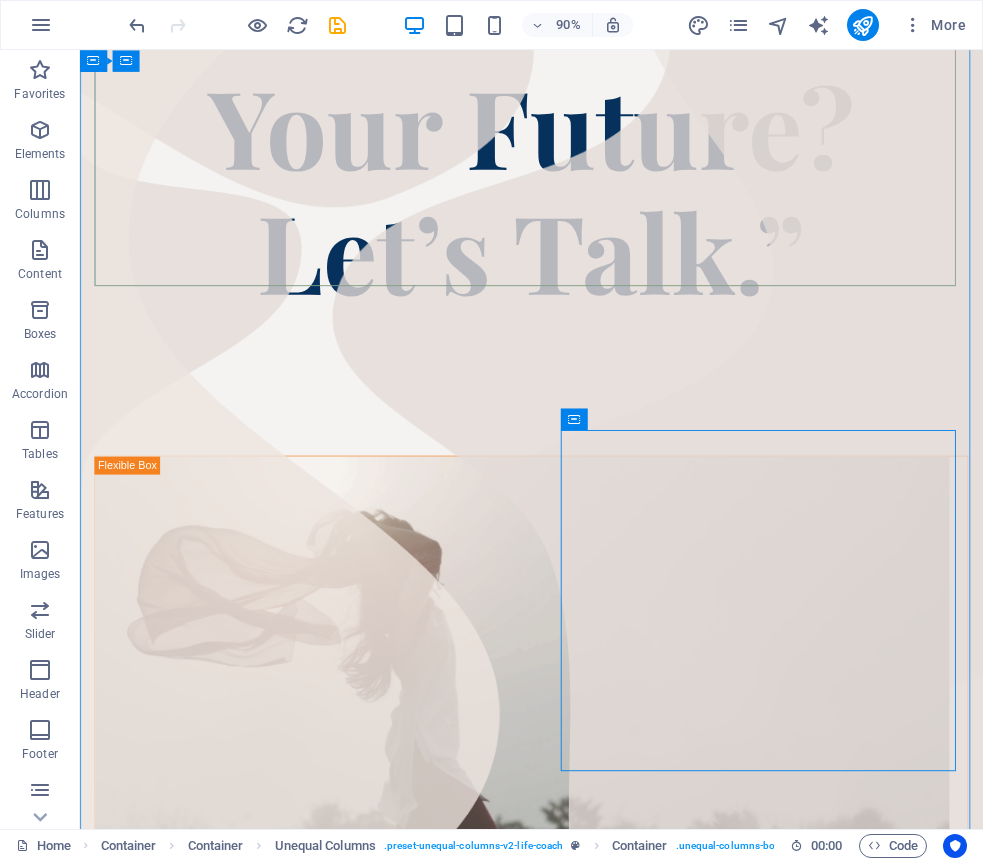 scroll, scrollTop: 387, scrollLeft: 0, axis: vertical 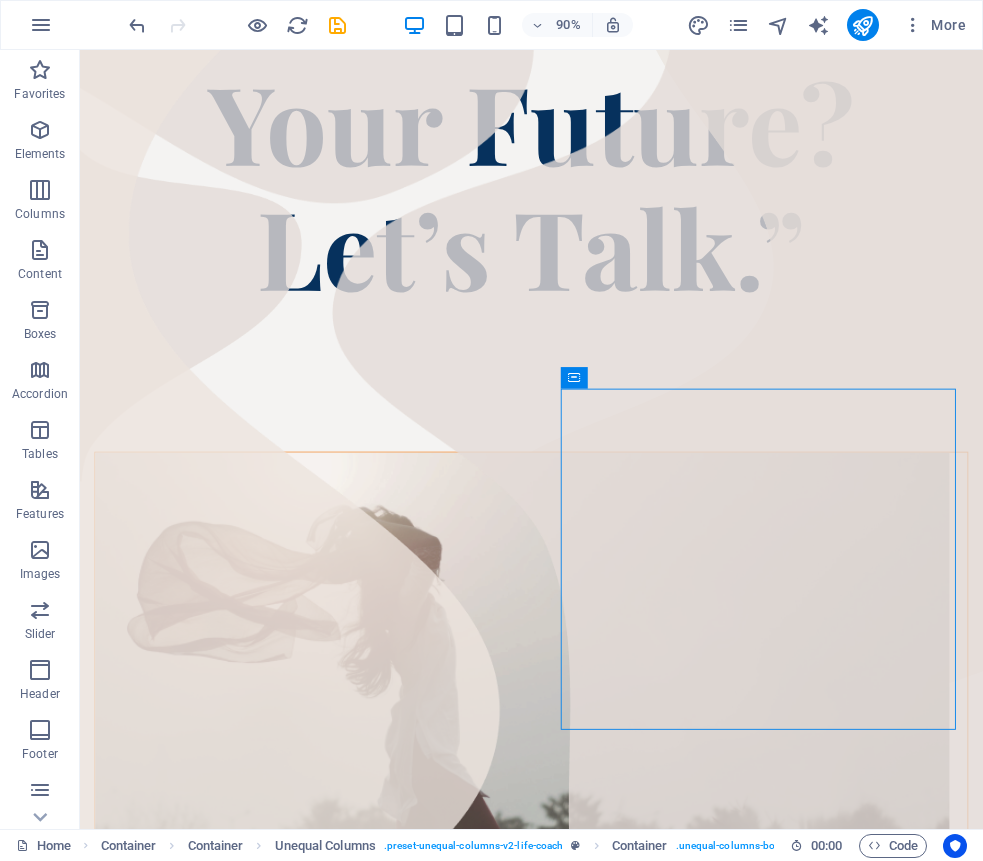 click at bounding box center (571, 725) 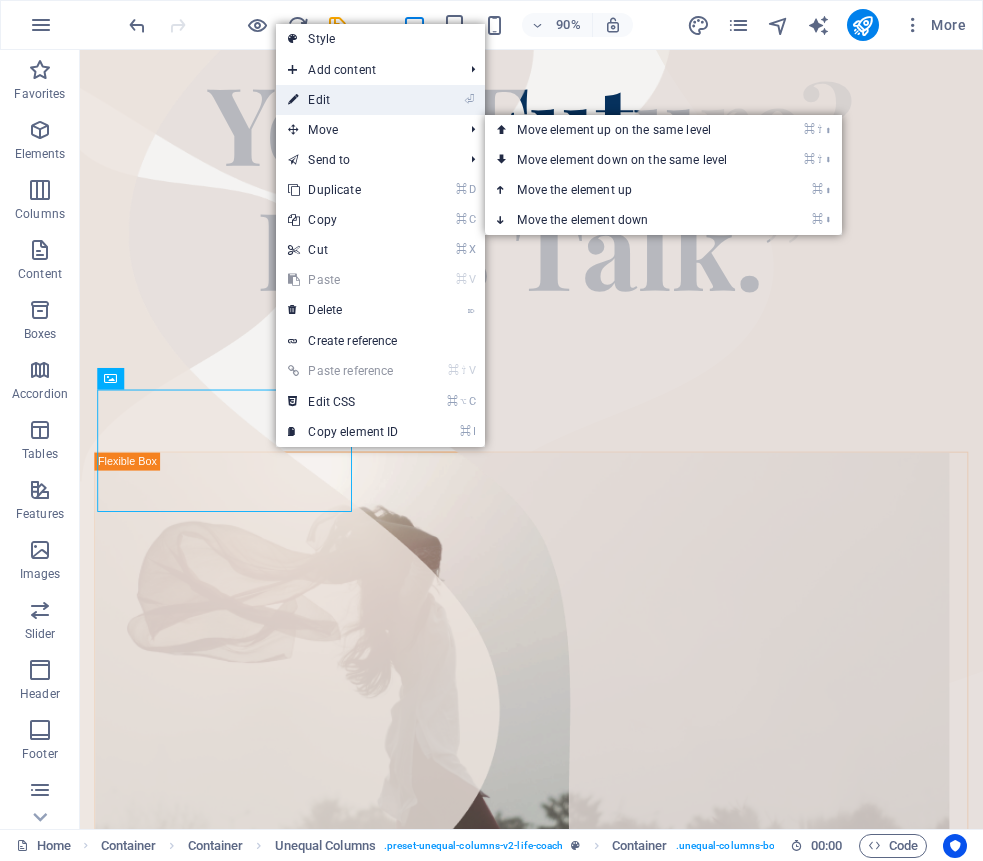 click on "⏎  Edit" at bounding box center (343, 100) 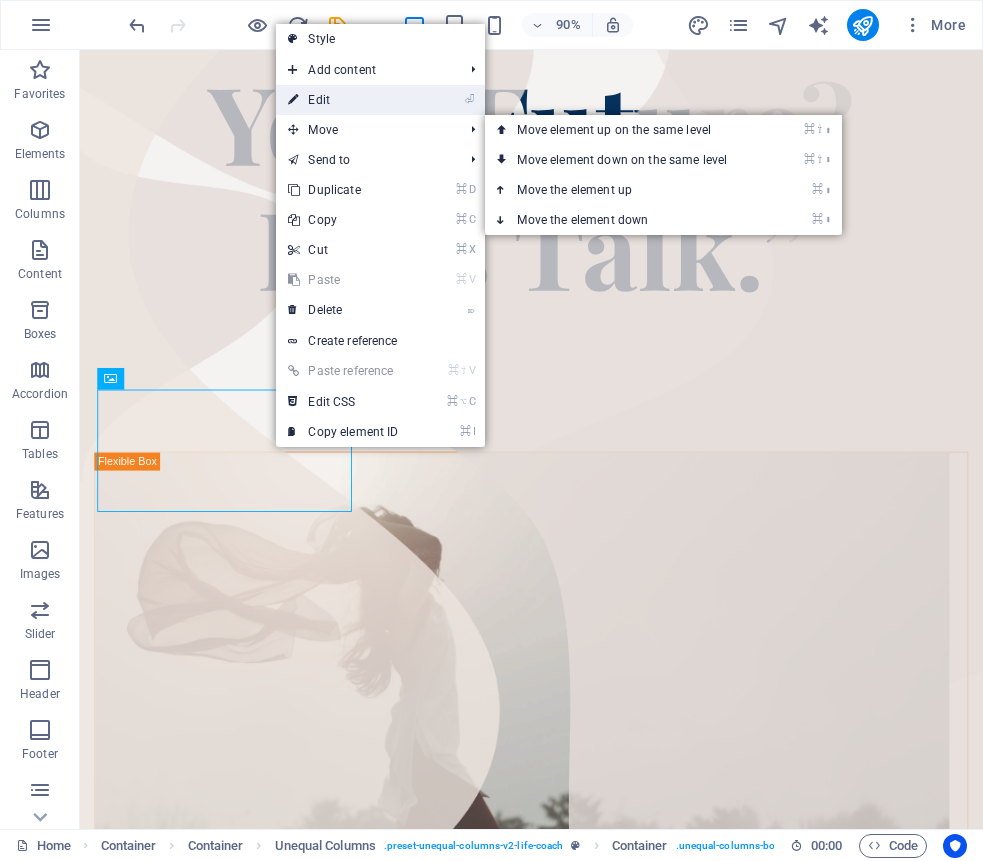 select on "%" 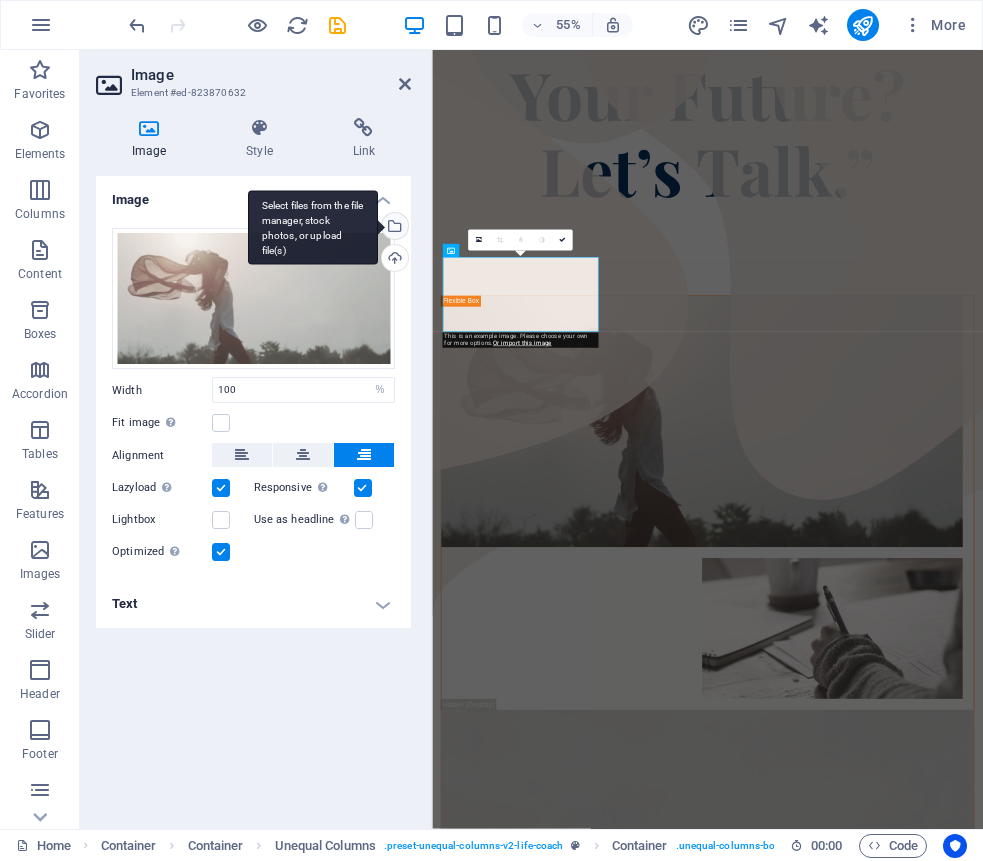 click on "Select files from the file manager, stock photos, or upload file(s)" at bounding box center (313, 227) 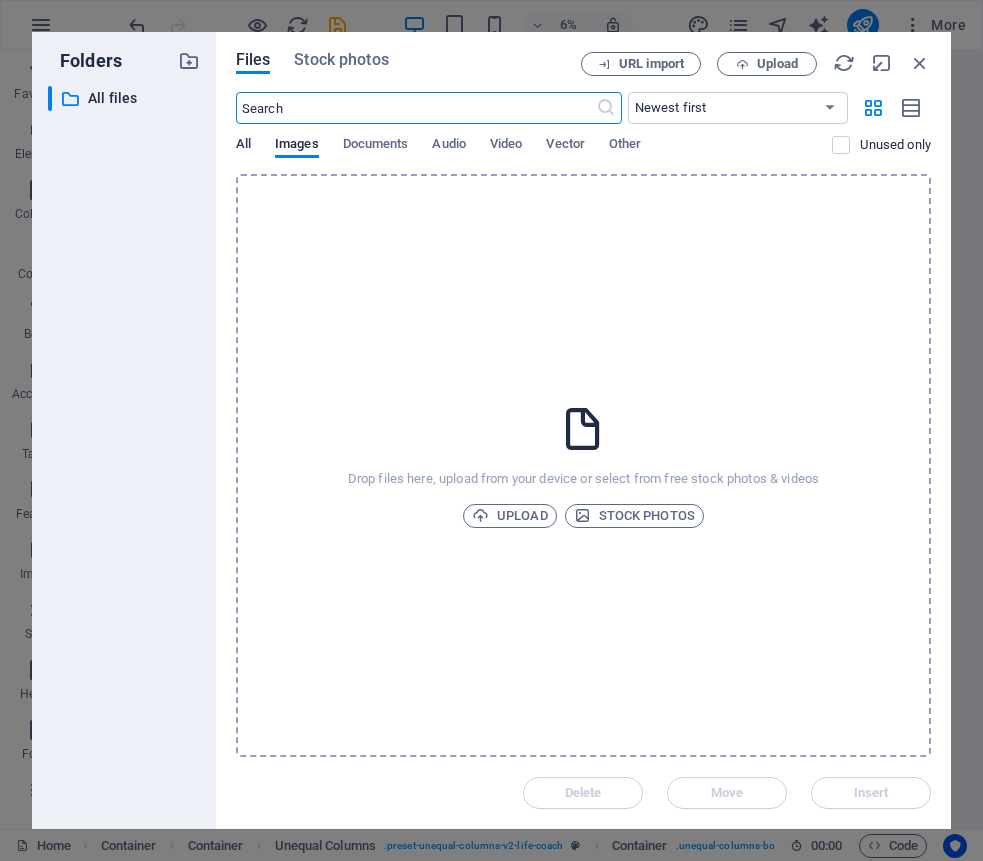 click on "All" at bounding box center [243, 146] 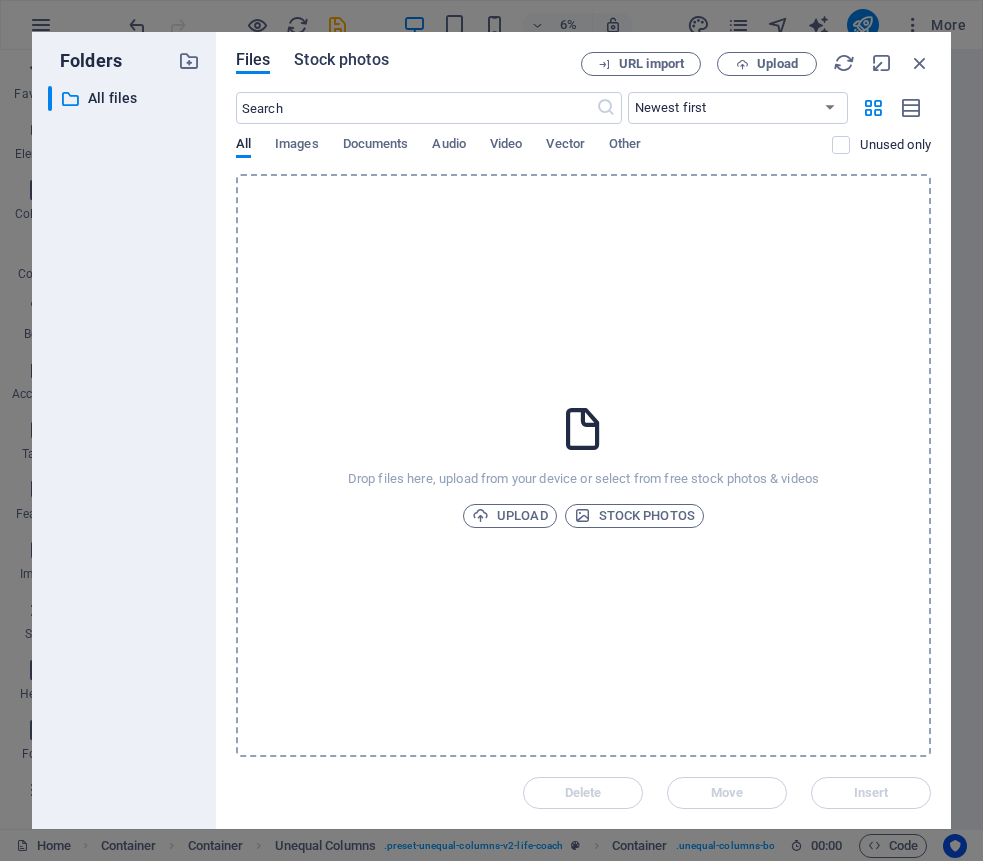 click on "Stock photos" at bounding box center (341, 60) 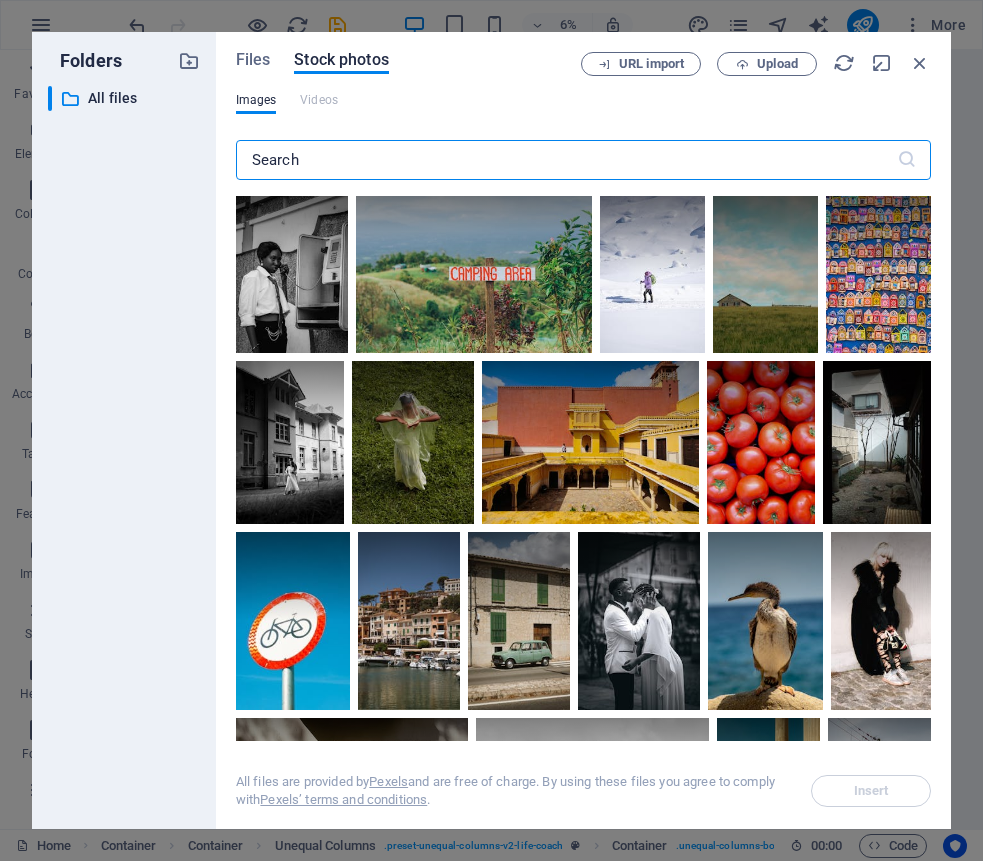 paste on "Student with passport or globe" 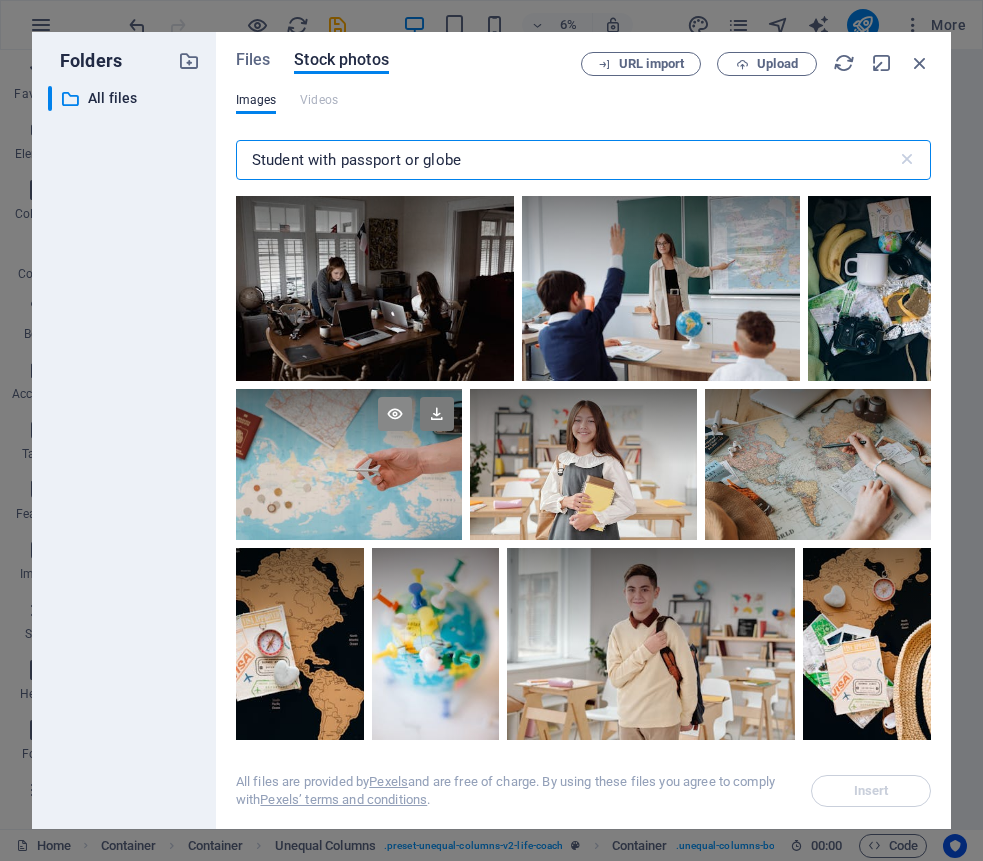 type on "Student with passport or globe" 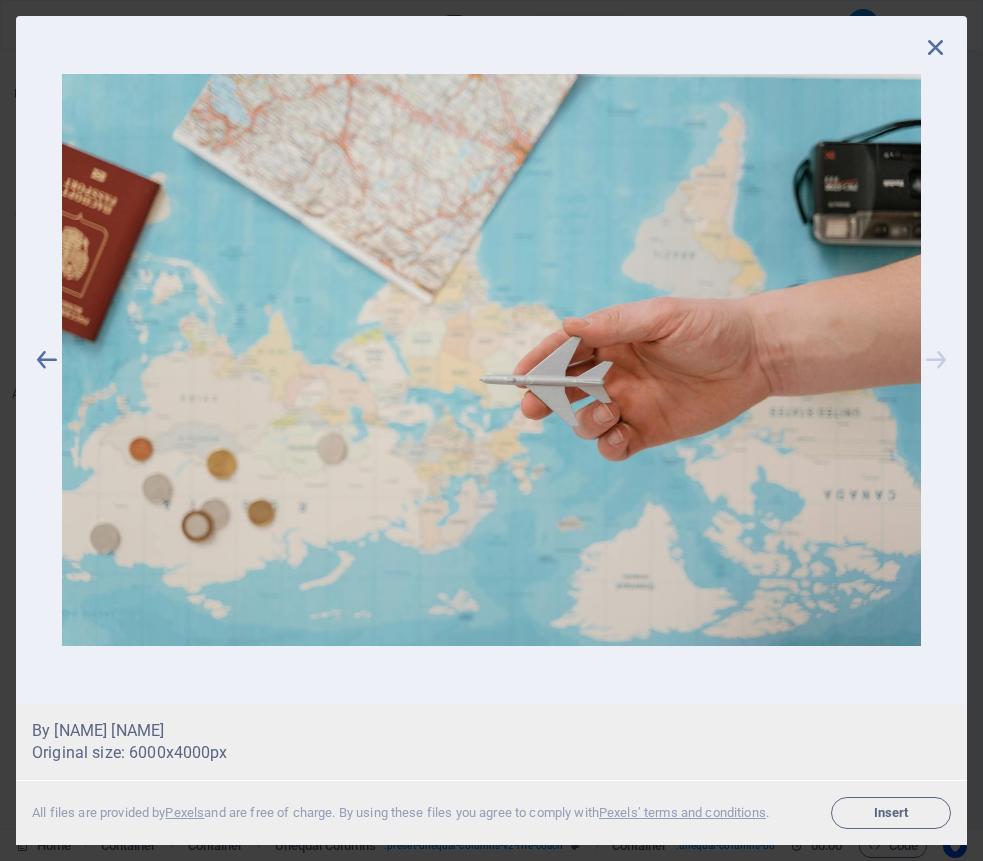 click at bounding box center [936, 360] 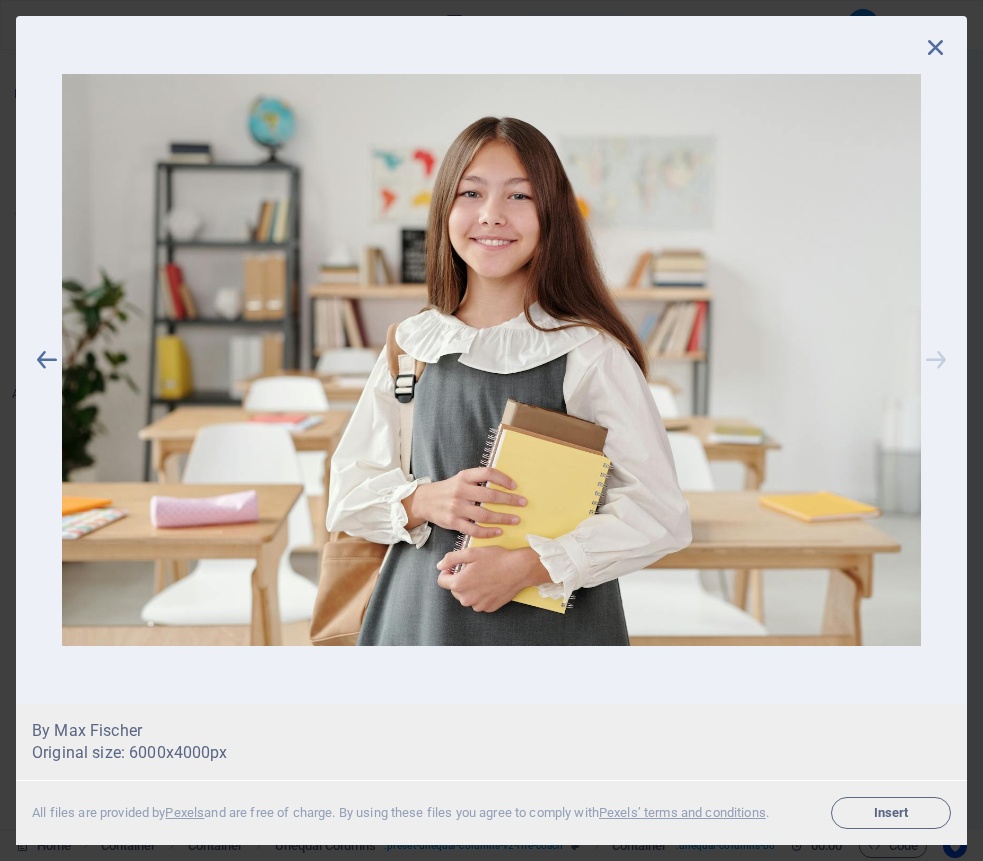click at bounding box center [936, 360] 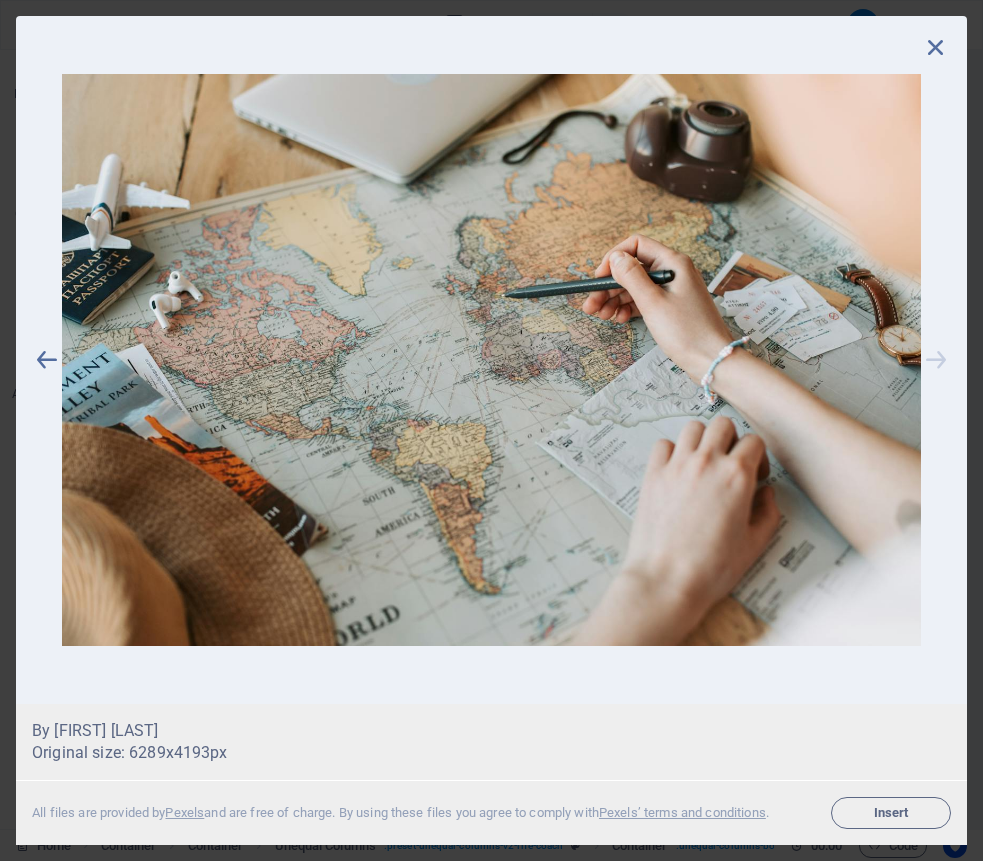 click at bounding box center [936, 360] 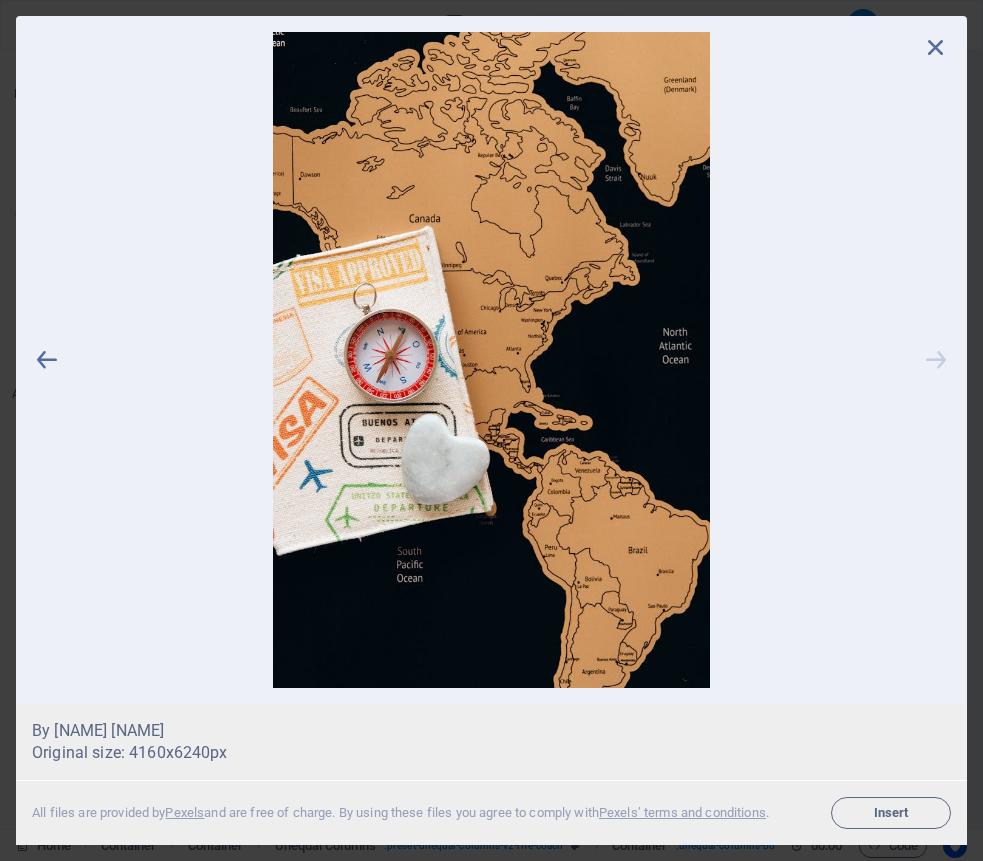 click at bounding box center (936, 360) 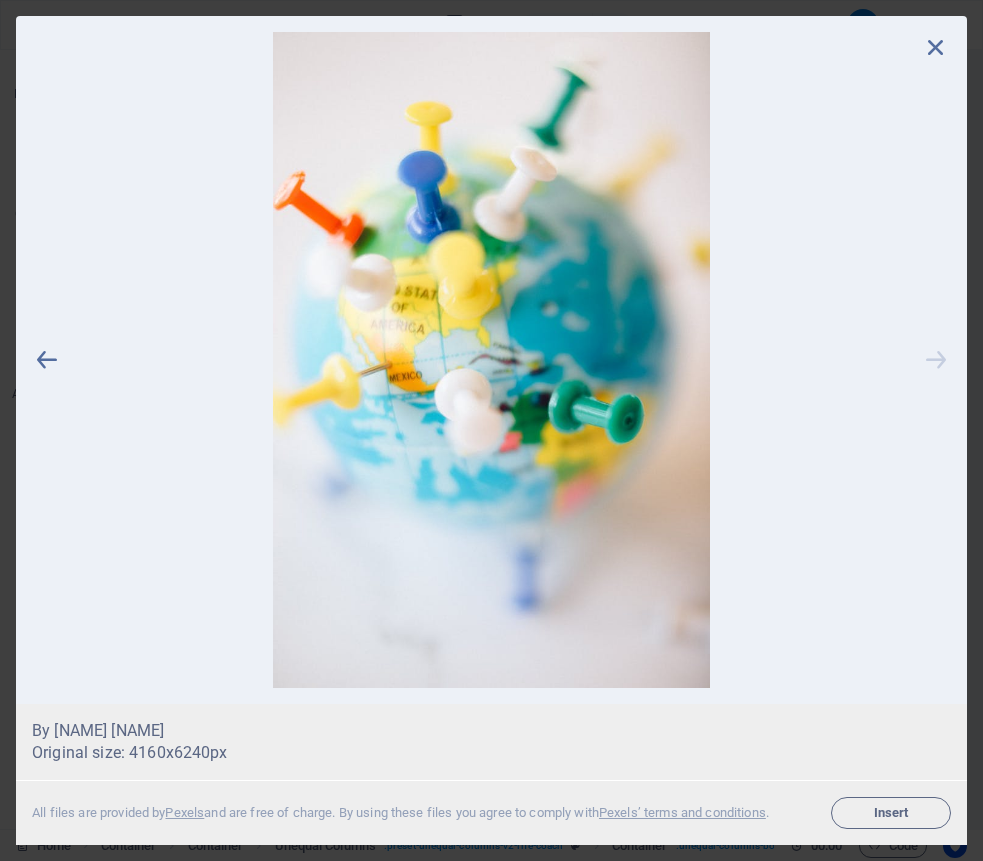 click at bounding box center [936, 360] 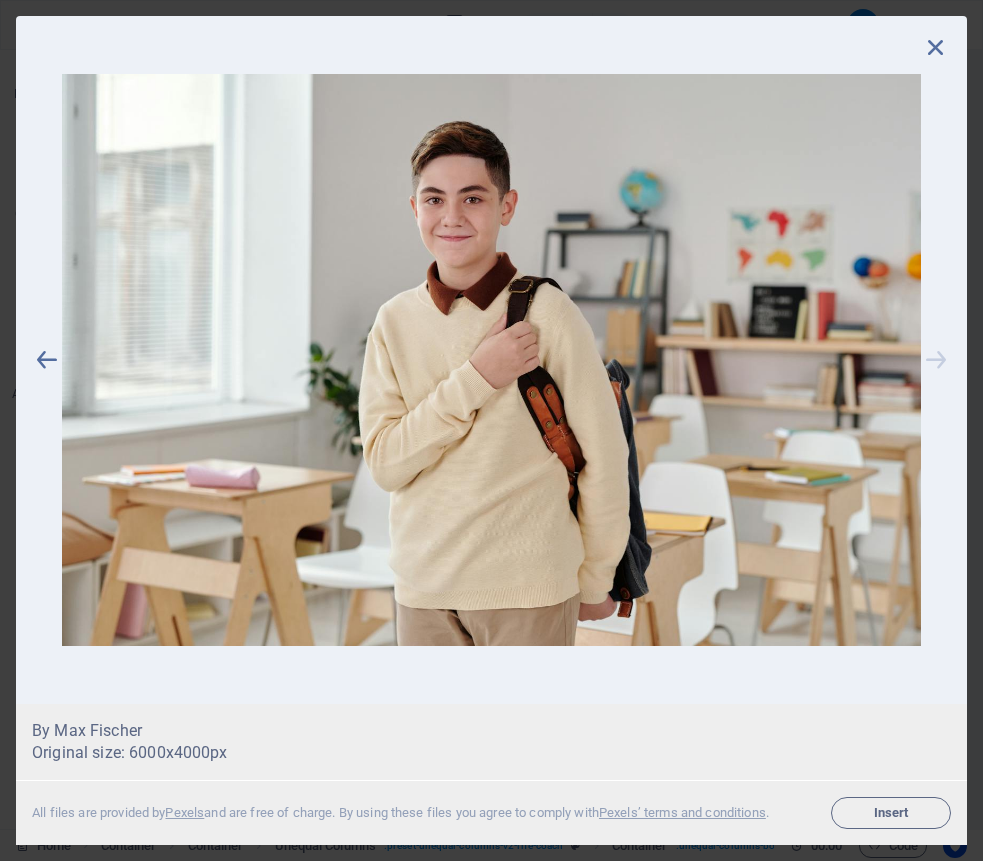 click at bounding box center (936, 360) 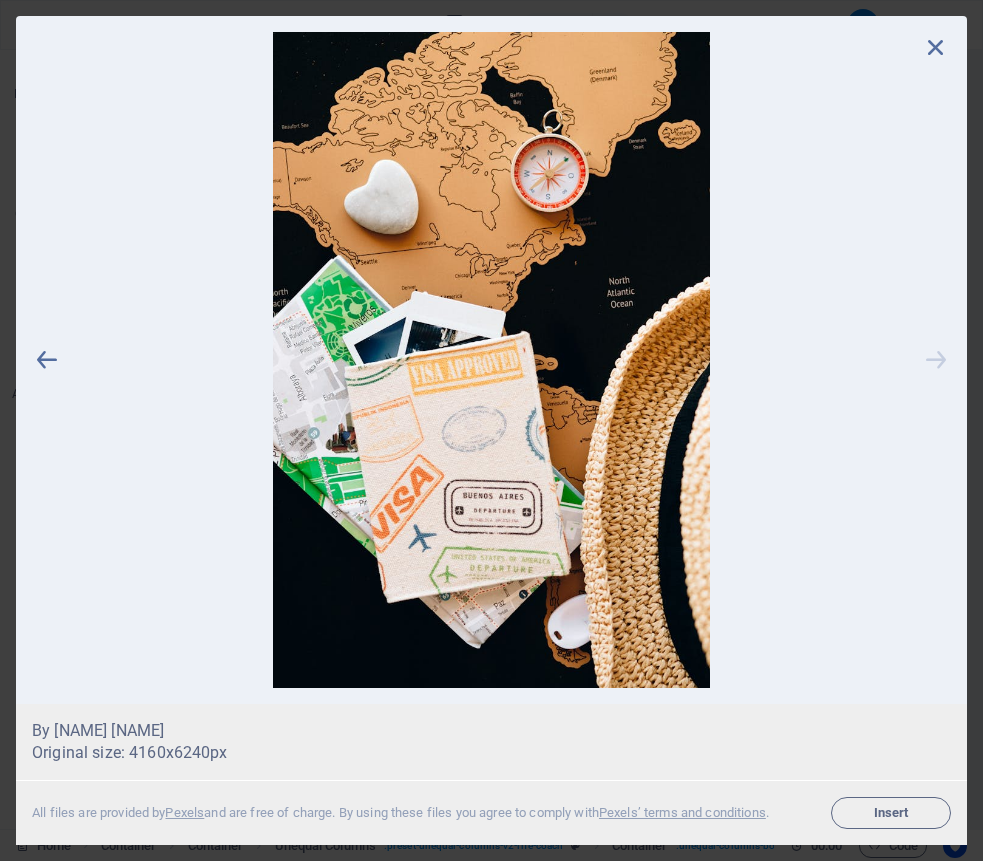 click at bounding box center (936, 360) 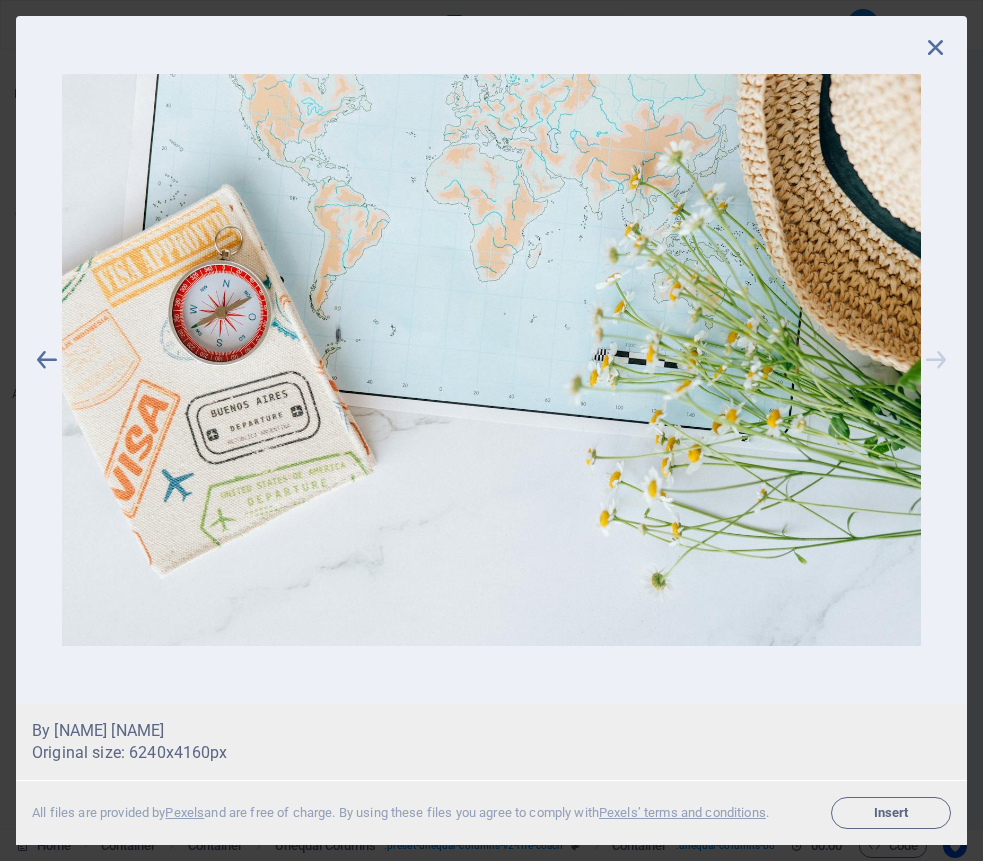 click at bounding box center [936, 360] 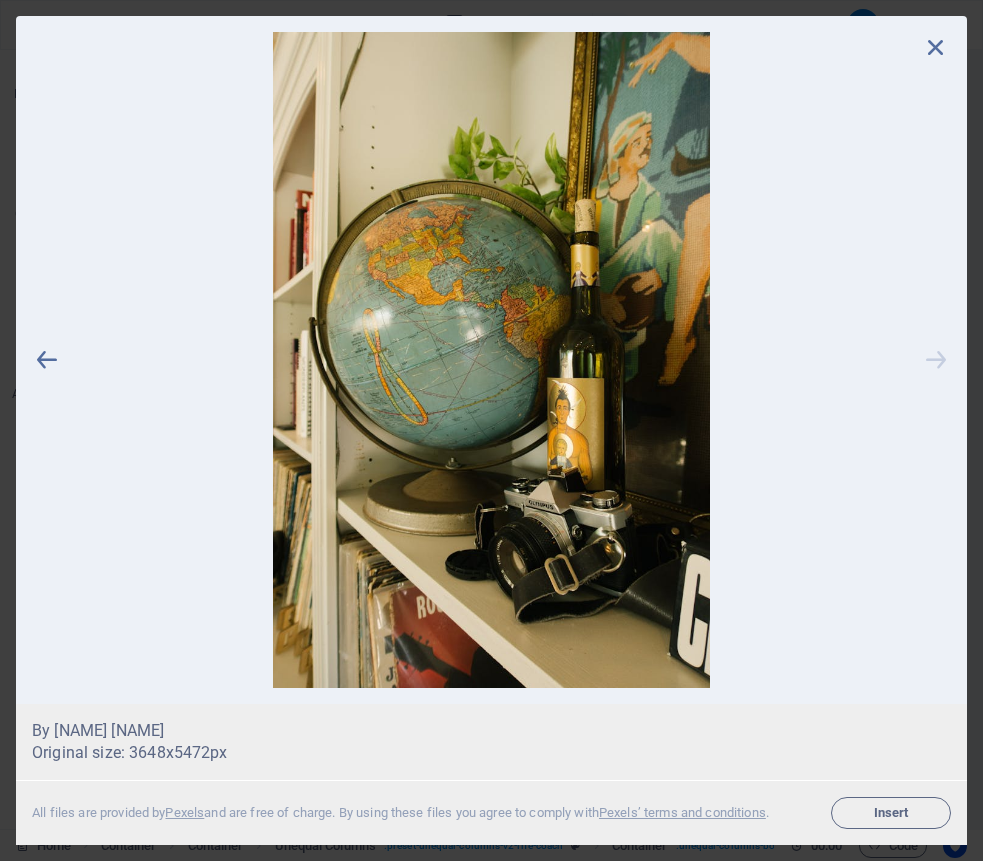 click at bounding box center (936, 360) 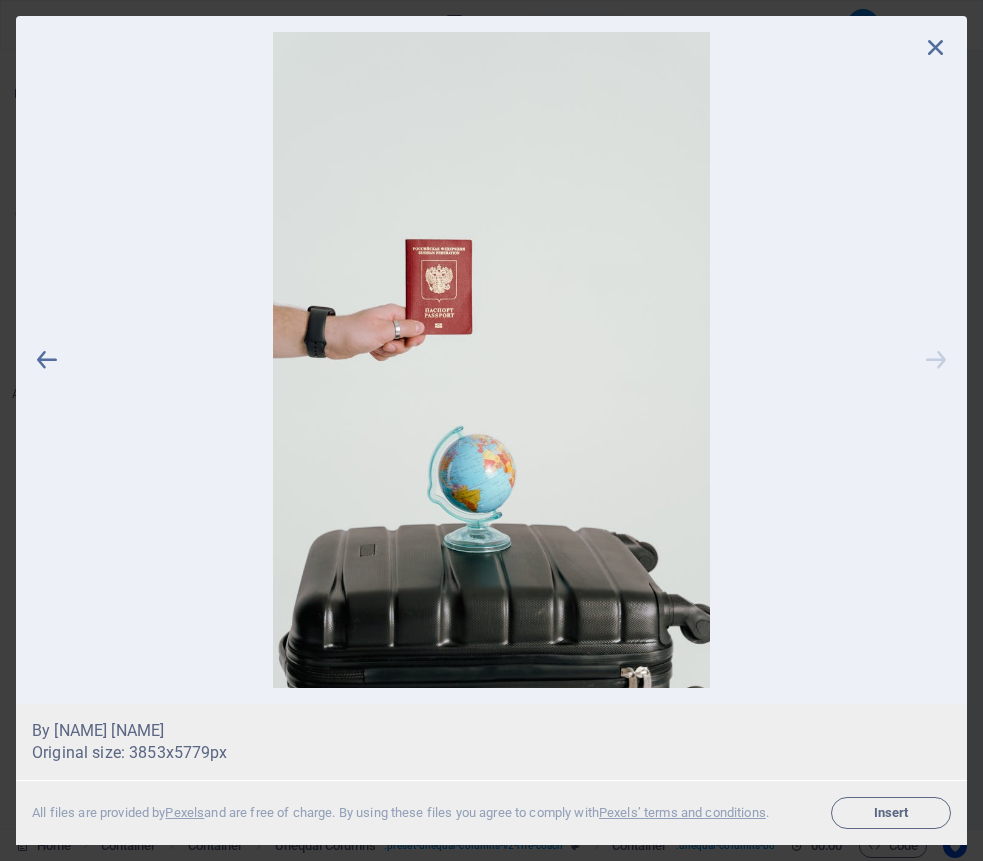 click at bounding box center (936, 360) 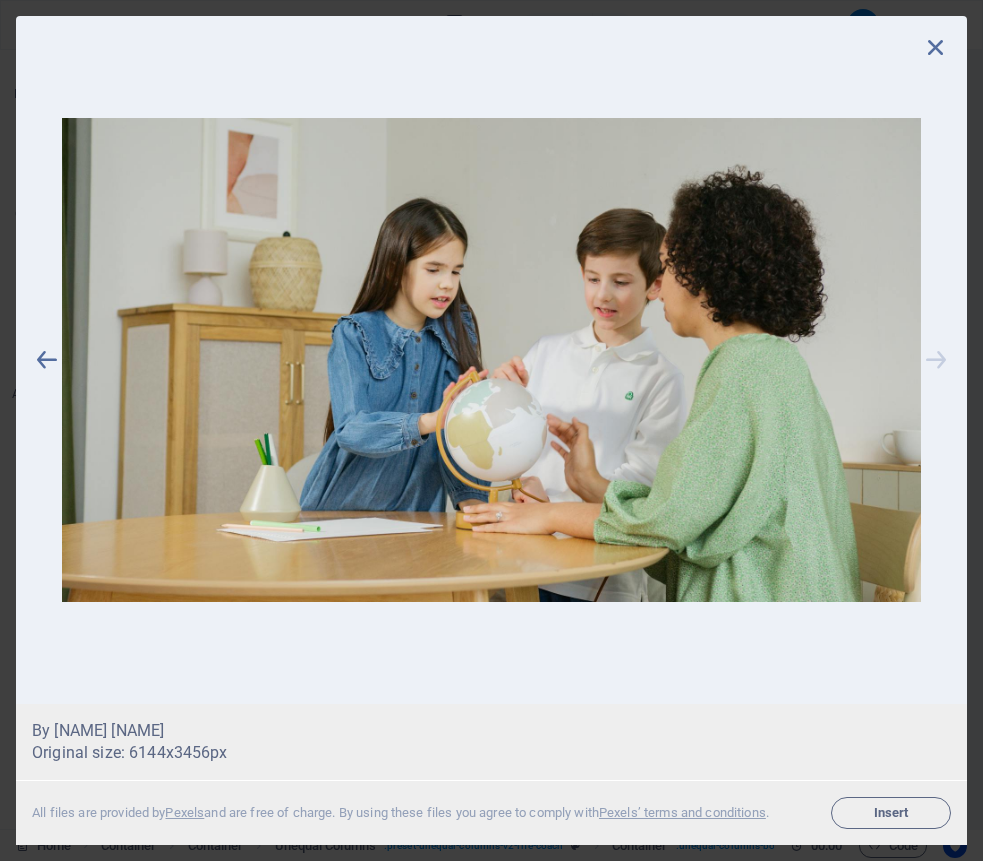 click at bounding box center [936, 360] 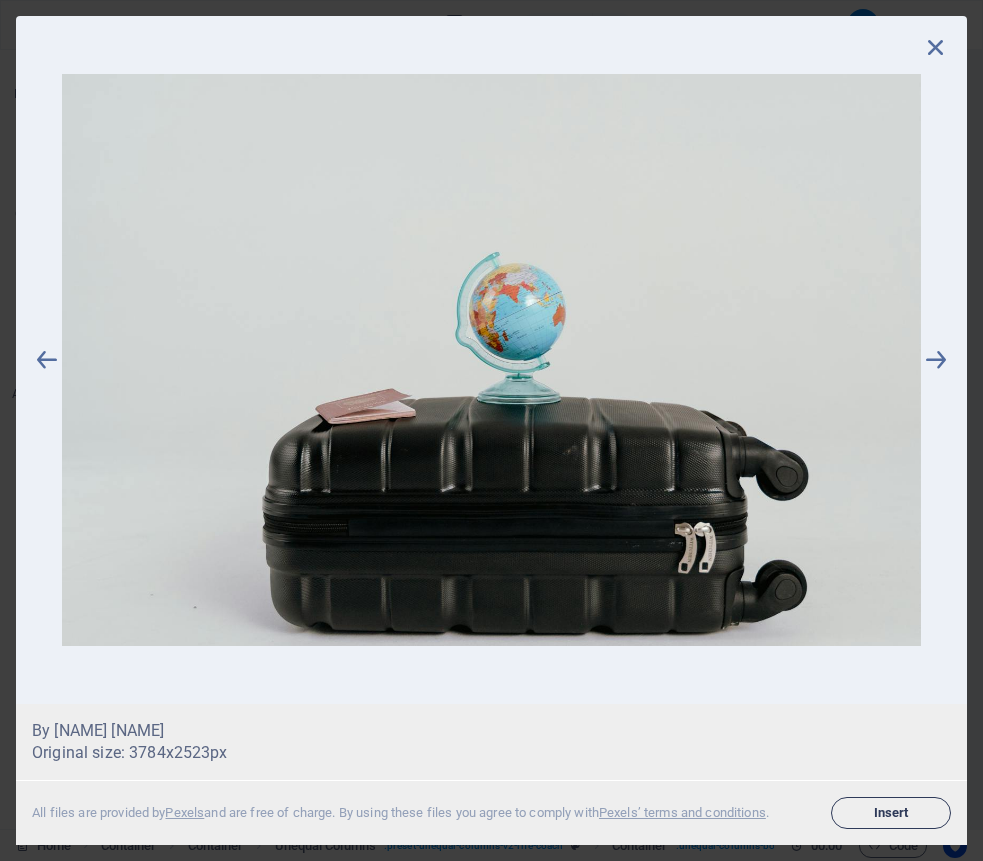 click on "Insert" at bounding box center (891, 813) 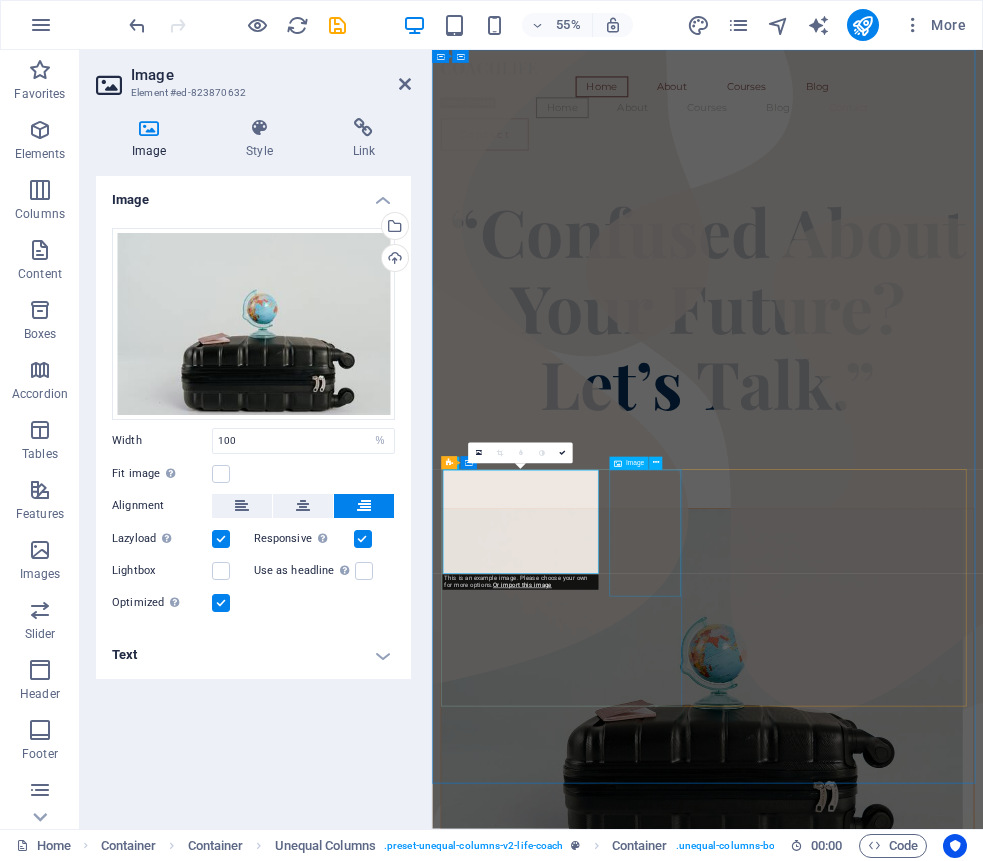 click at bounding box center (933, 2664) 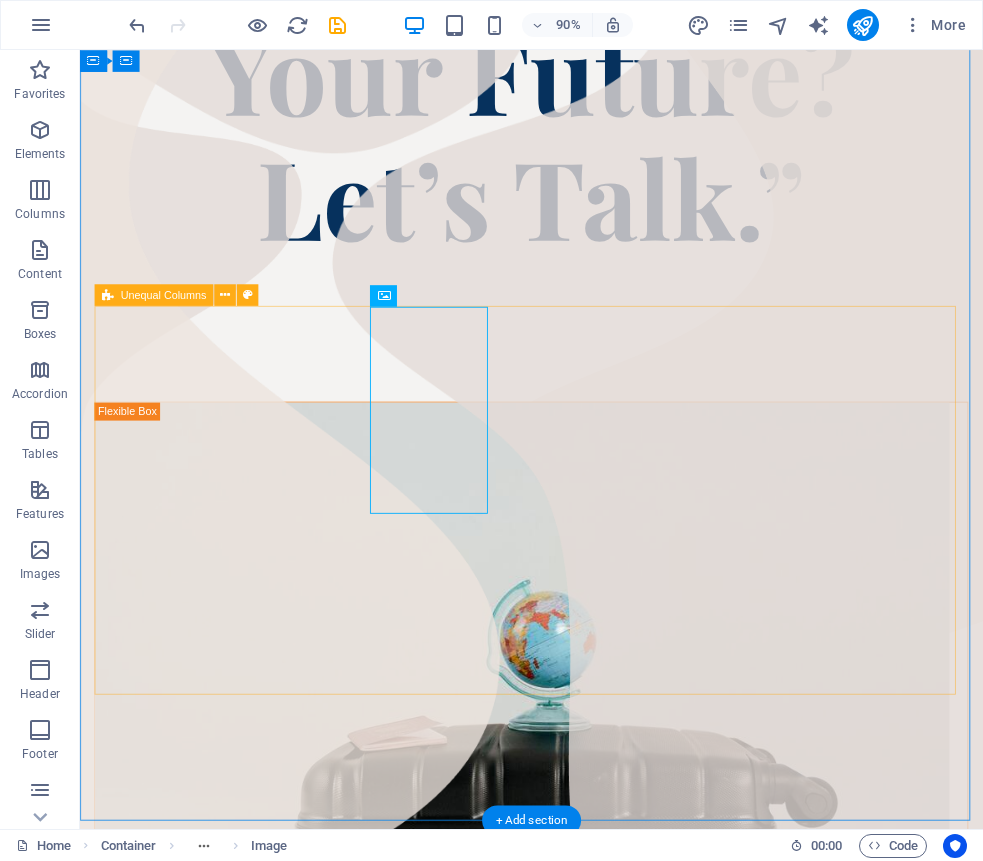 scroll, scrollTop: 479, scrollLeft: 0, axis: vertical 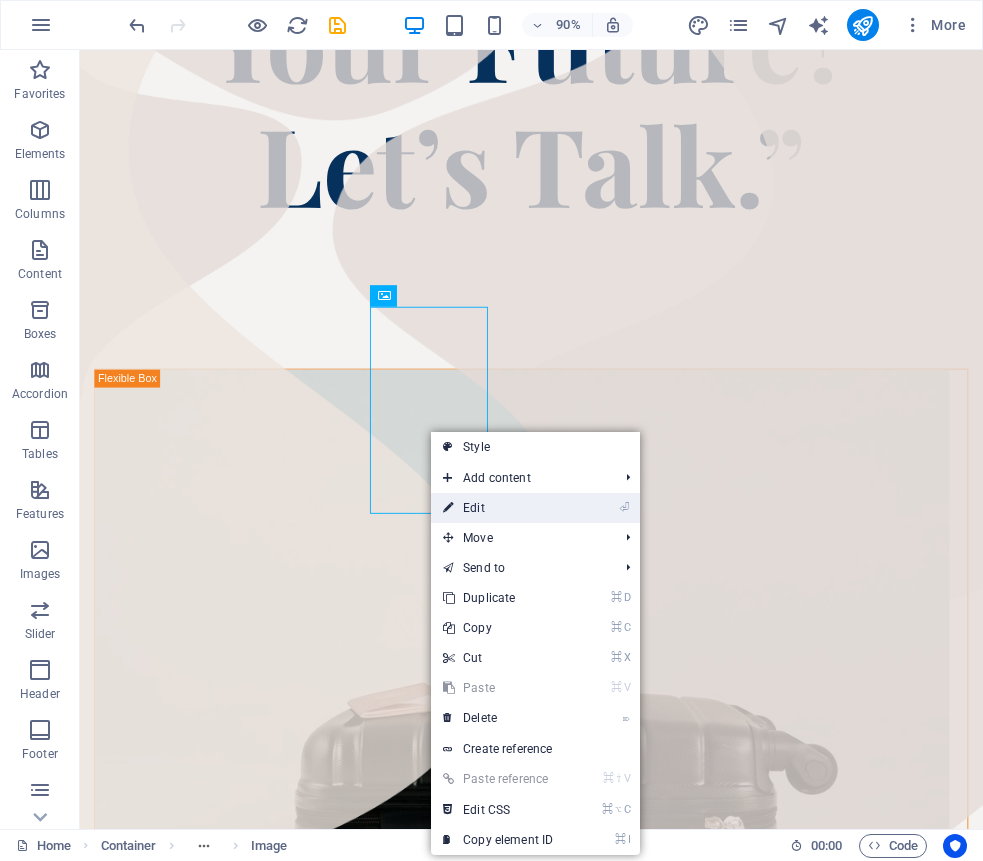 click on "⏎  Edit" at bounding box center [498, 508] 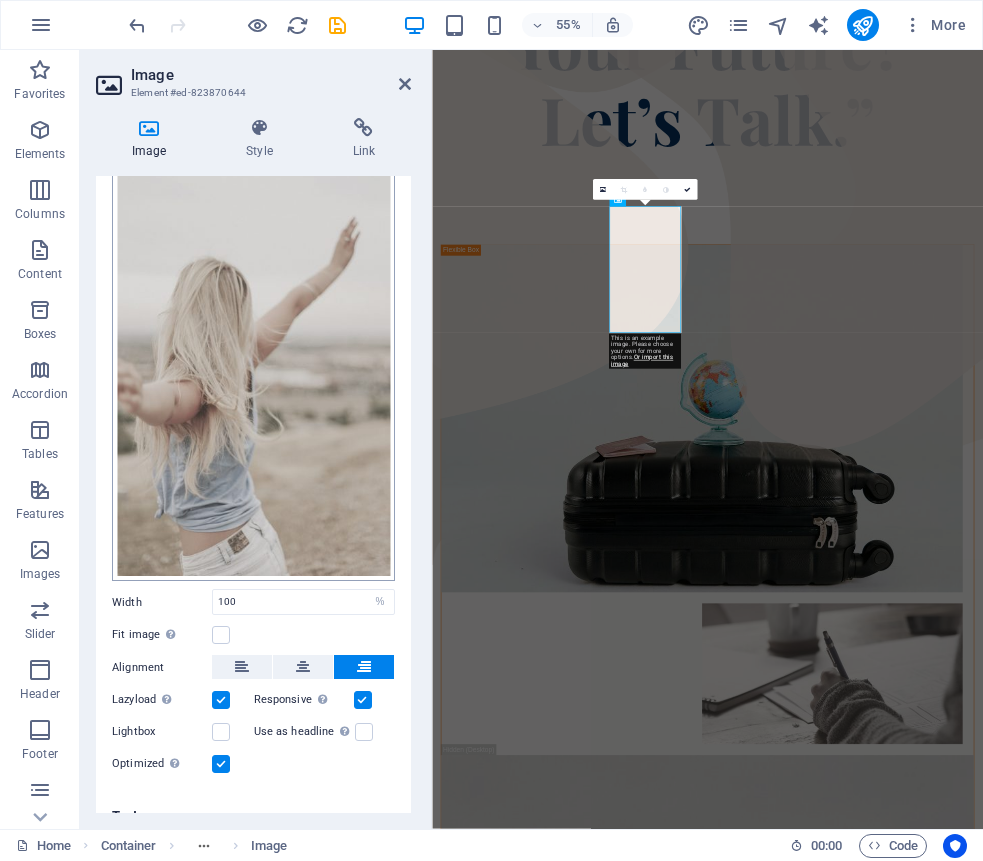scroll, scrollTop: 157, scrollLeft: 0, axis: vertical 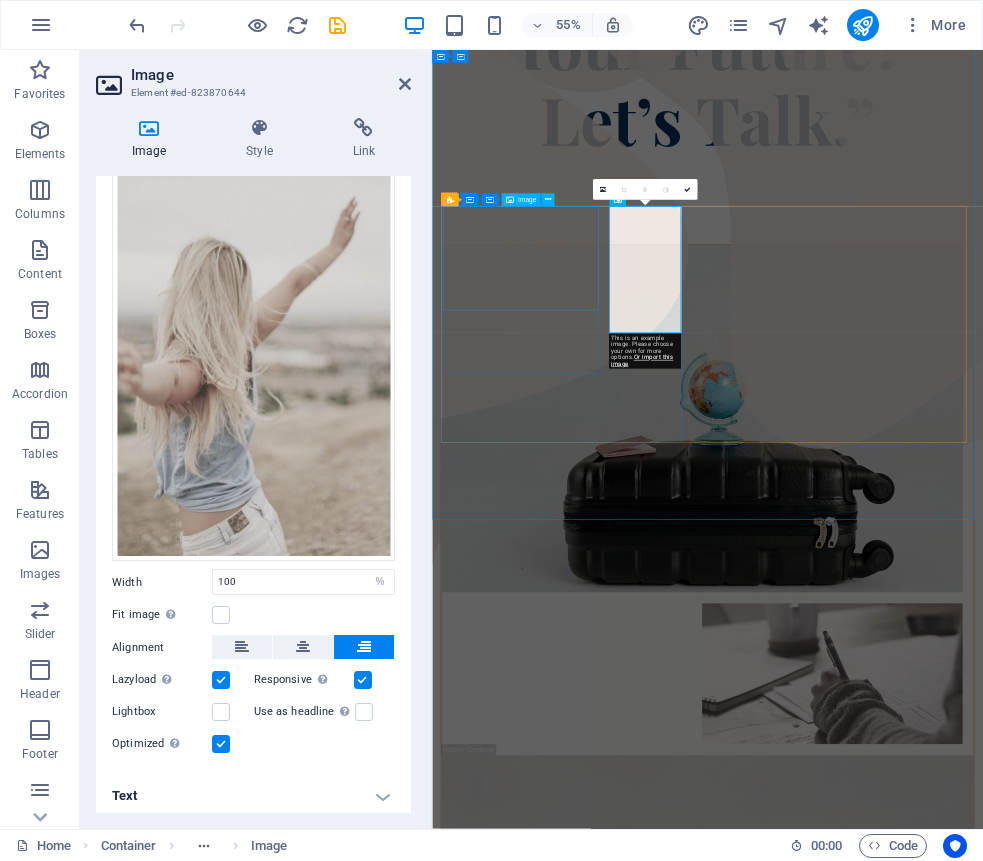 click at bounding box center [923, 721] 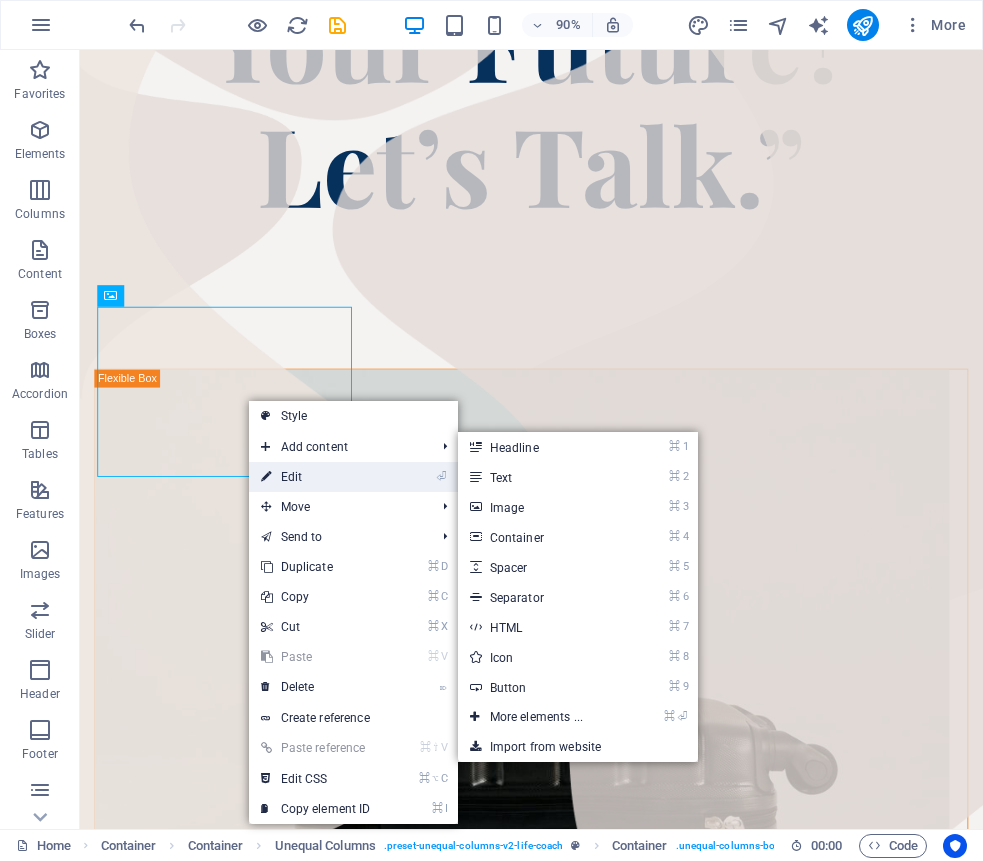 click on "⏎  Edit" at bounding box center (316, 477) 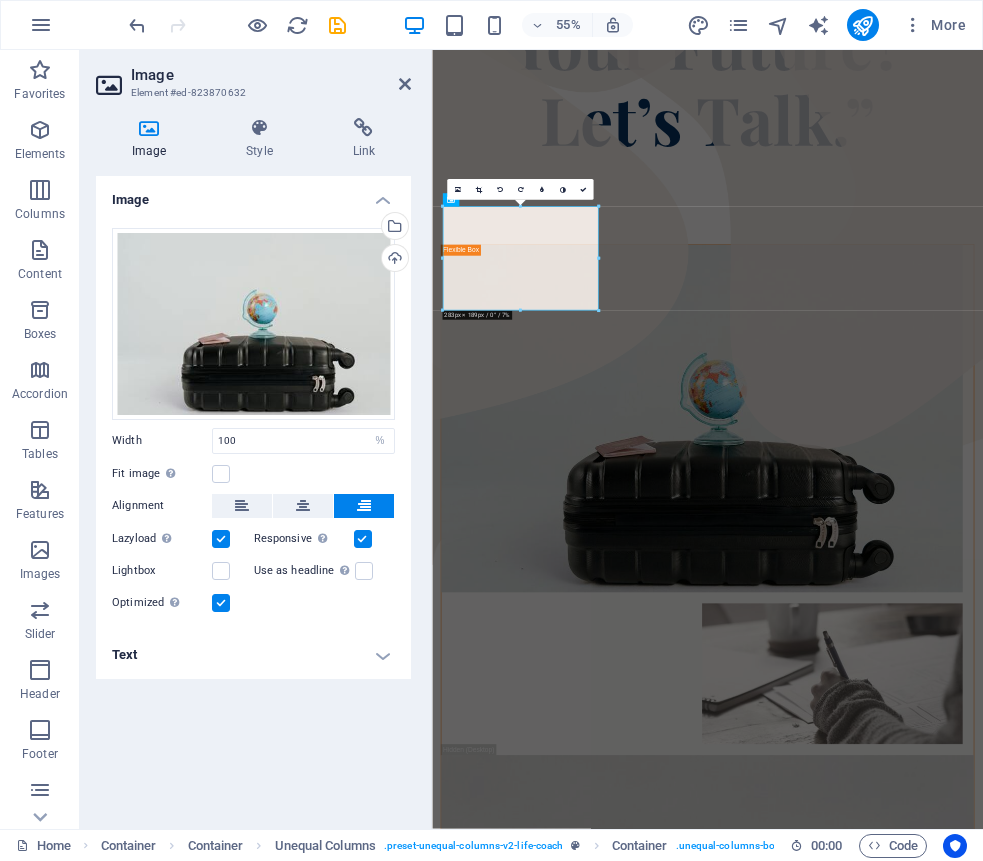 click on "Text" at bounding box center (253, 655) 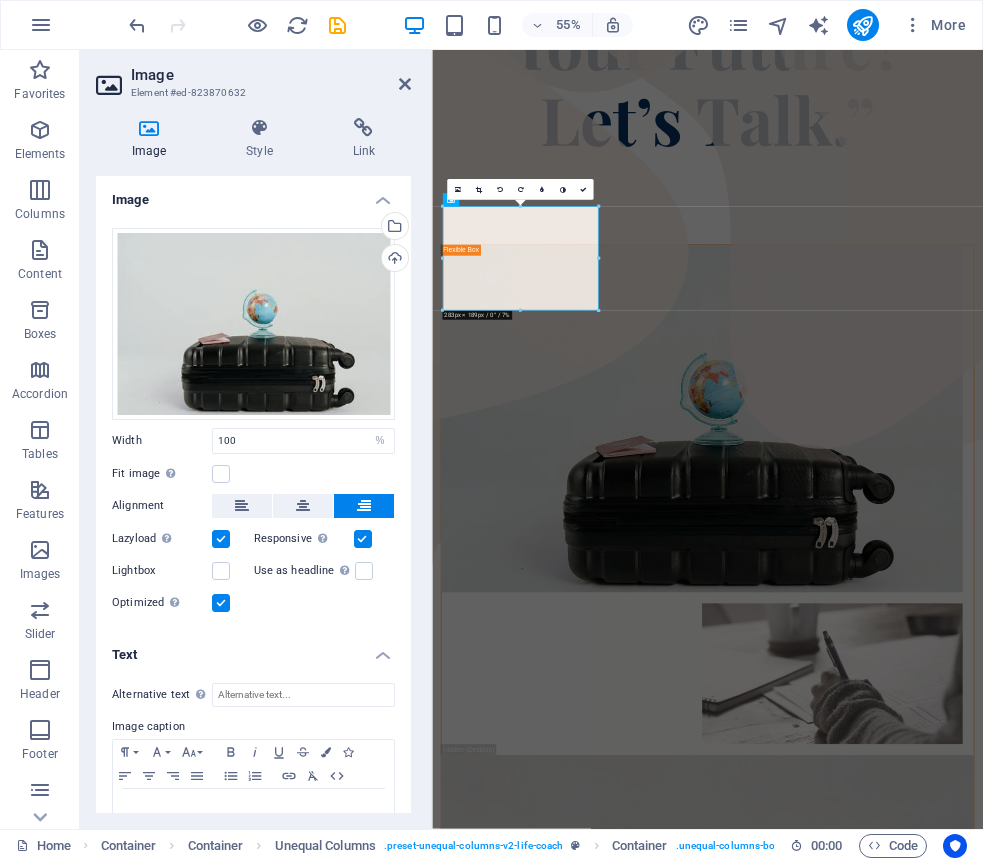 scroll, scrollTop: 51, scrollLeft: 0, axis: vertical 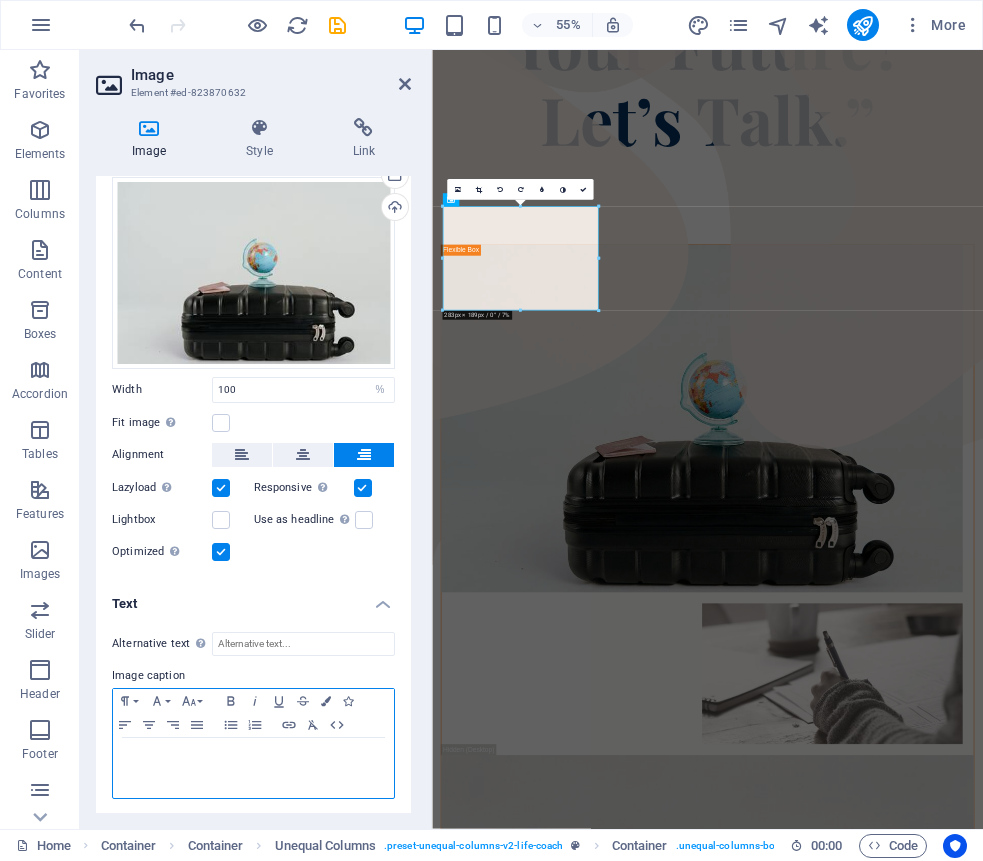 click at bounding box center [253, 757] 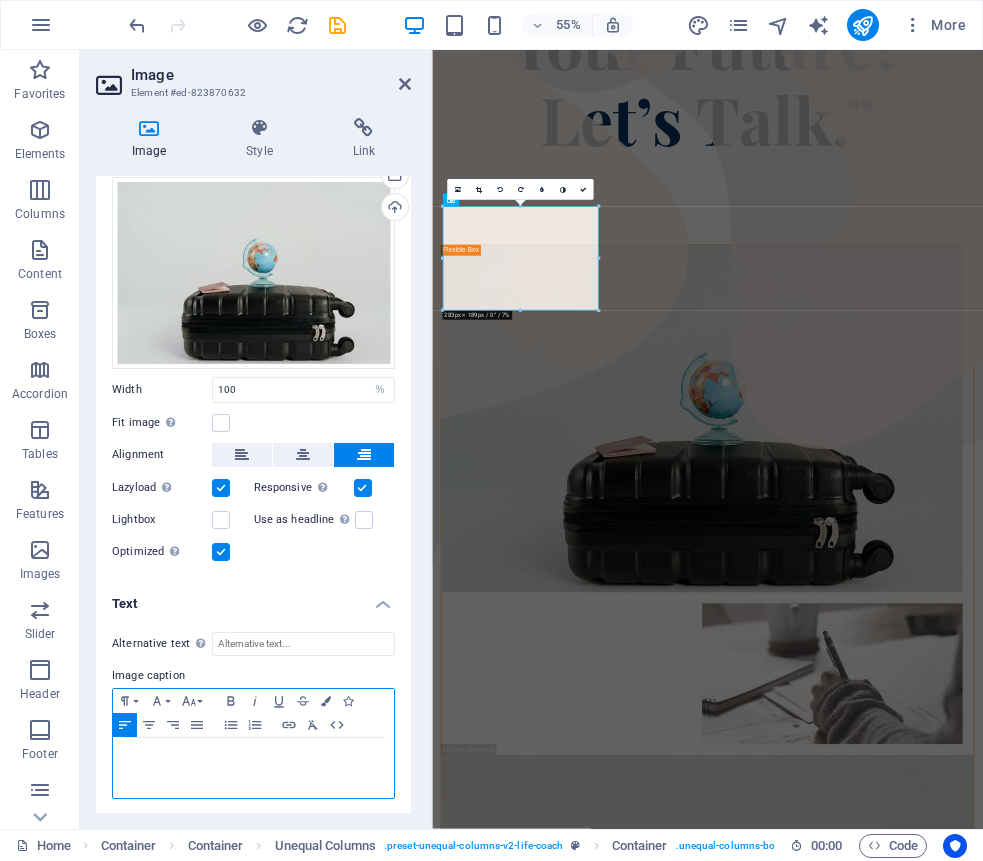 scroll, scrollTop: 492, scrollLeft: 0, axis: vertical 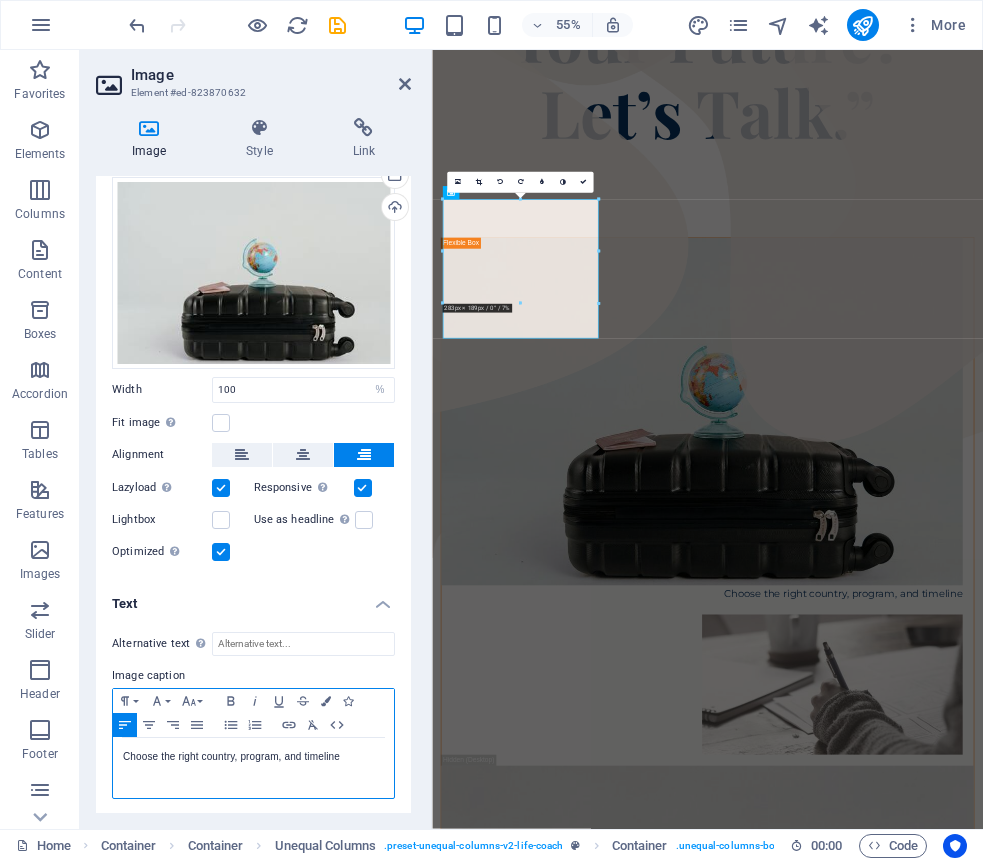 click 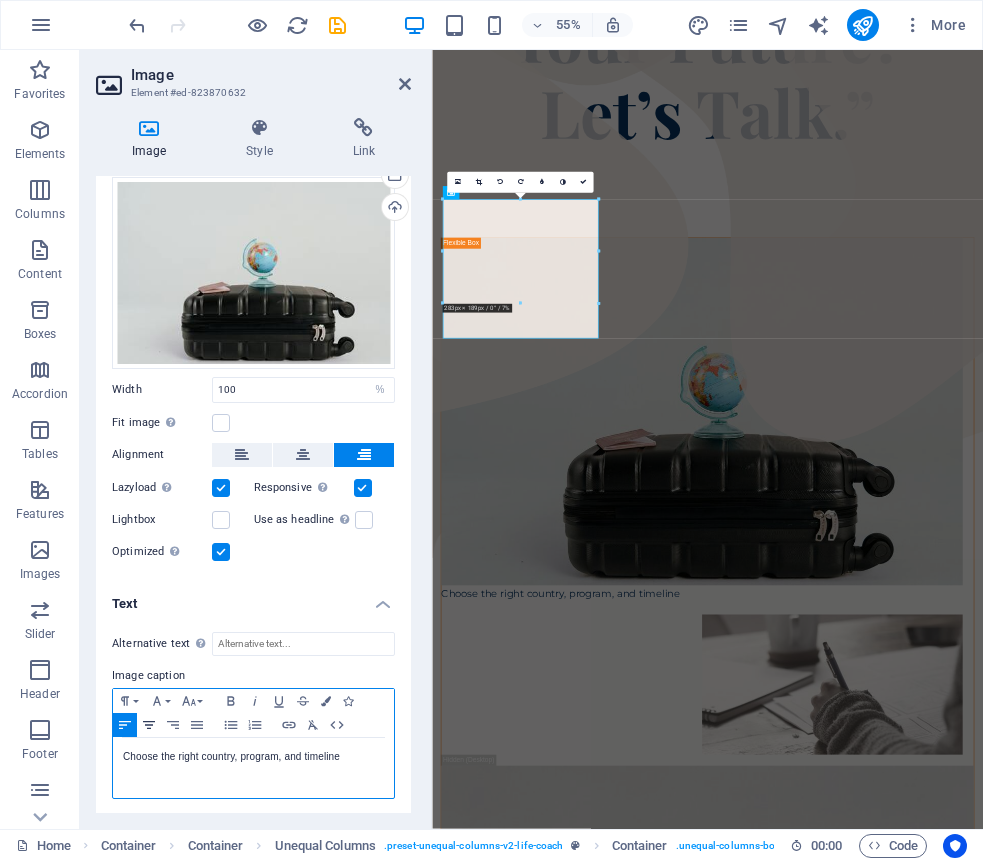 click 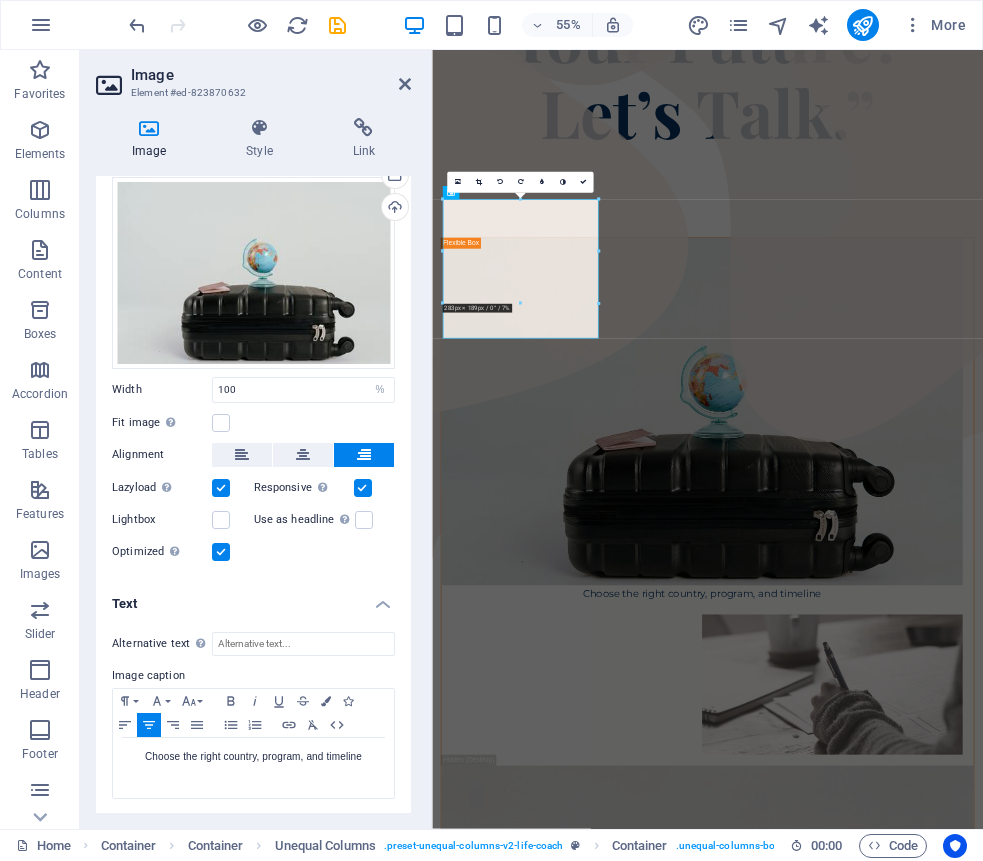 click on "Alternative text The alternative text is used by devices that cannot display images (e.g. image search engines) and should be added to every image to improve website accessibility. Image caption Paragraph Format Normal Heading 1 Heading 2 Heading 3 Heading 4 Heading 5 Heading 6 Code Font Family Arial Georgia Impact Tahoma Times New Roman Verdana Font Size 8 9 10 11 12 14 18 24 30 36 48 60 72 96 Bold Italic Underline Strikethrough Colors Icons Align Left Align Center Align Right Align Justify Unordered List Ordered List Insert Link Clear Formatting HTML Choose the right country, program, and timeline Choose the right country, program, and timeline" at bounding box center (253, 716) 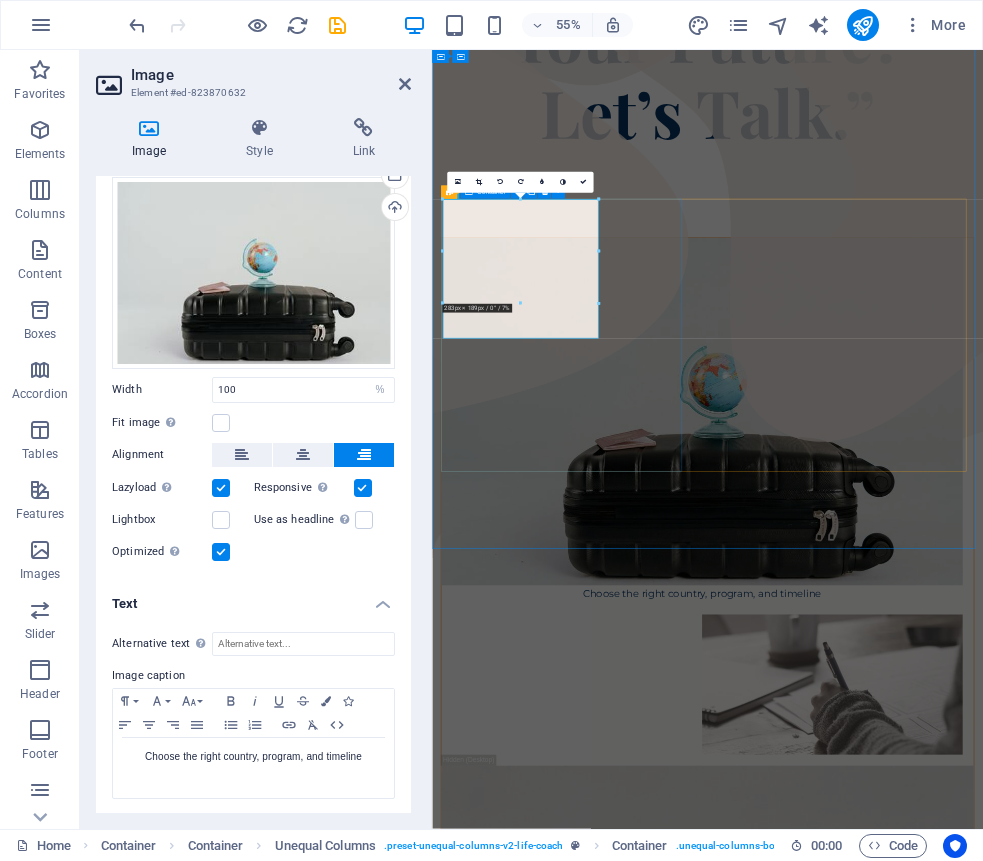 click on "Choose the right country, program, and timeline" at bounding box center [933, 1849] 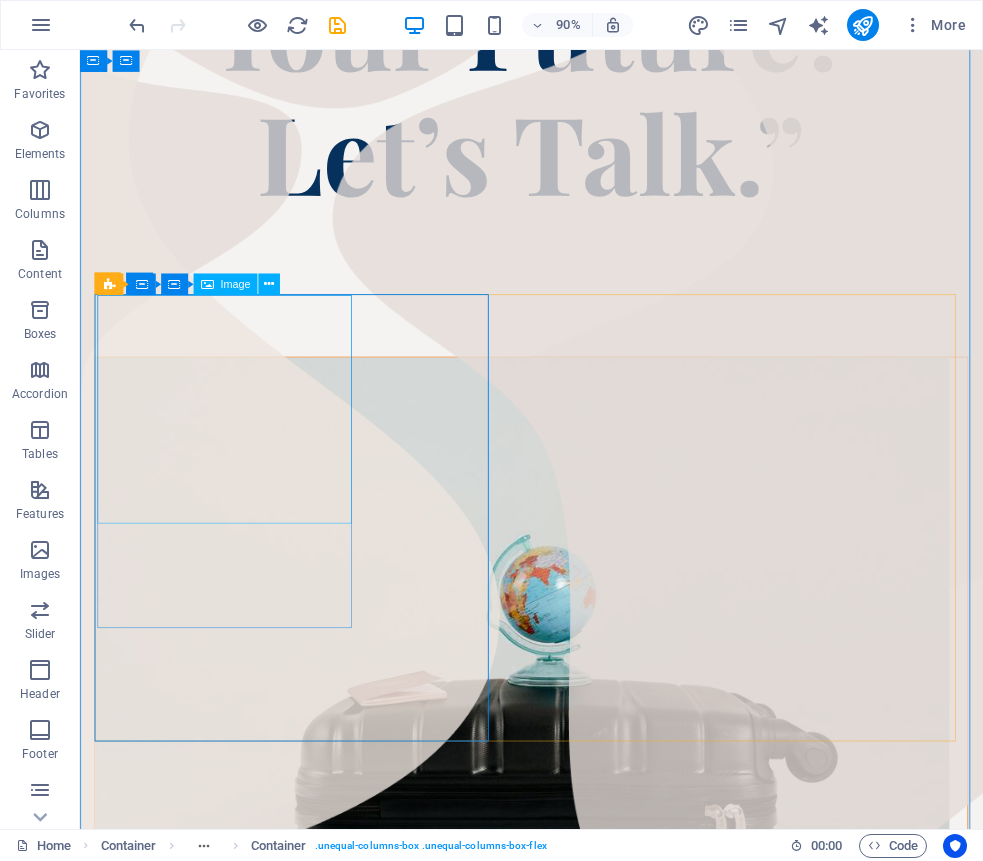 click on "Choose the right country, program, and timeline" at bounding box center [571, 724] 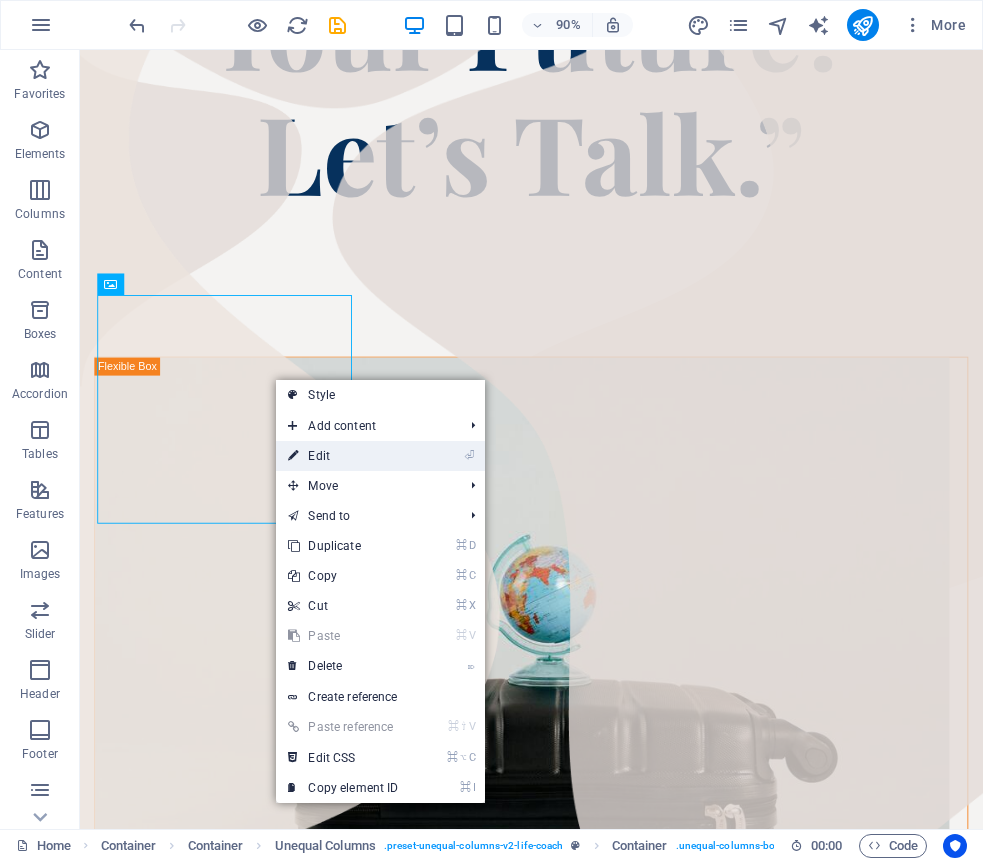 click on "⏎  Edit" at bounding box center (343, 456) 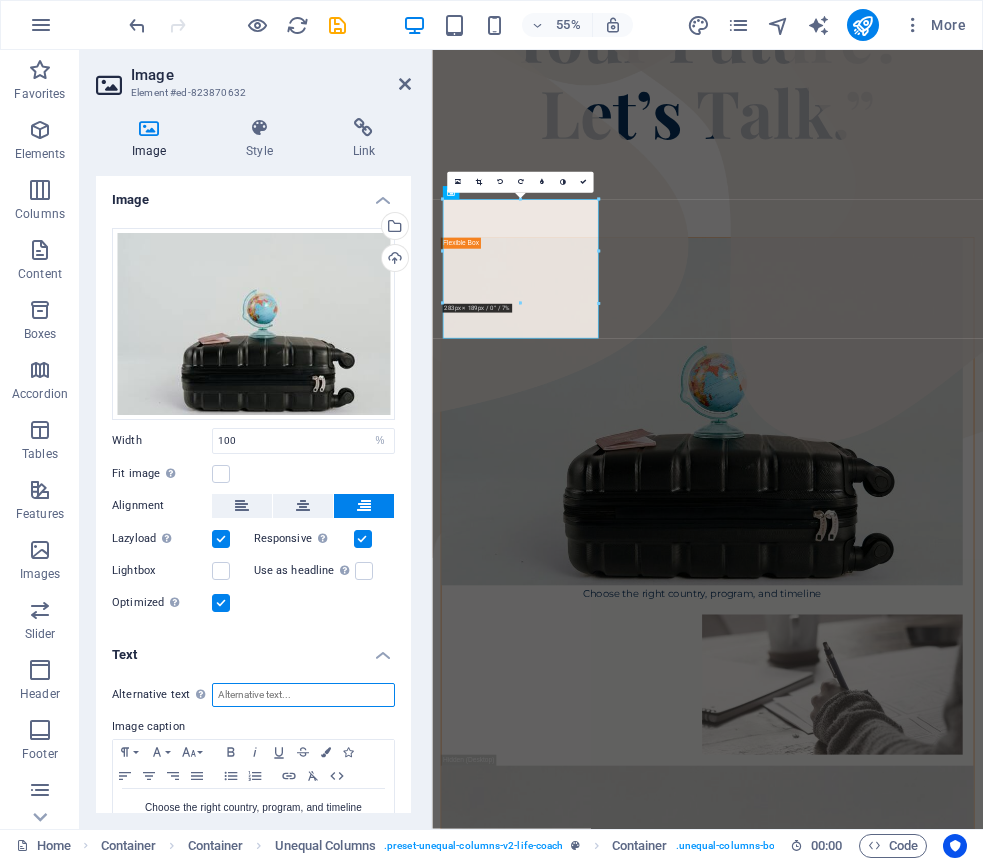 click on "Alternative text The alternative text is used by devices that cannot display images (e.g. image search engines) and should be added to every image to improve website accessibility." at bounding box center (303, 695) 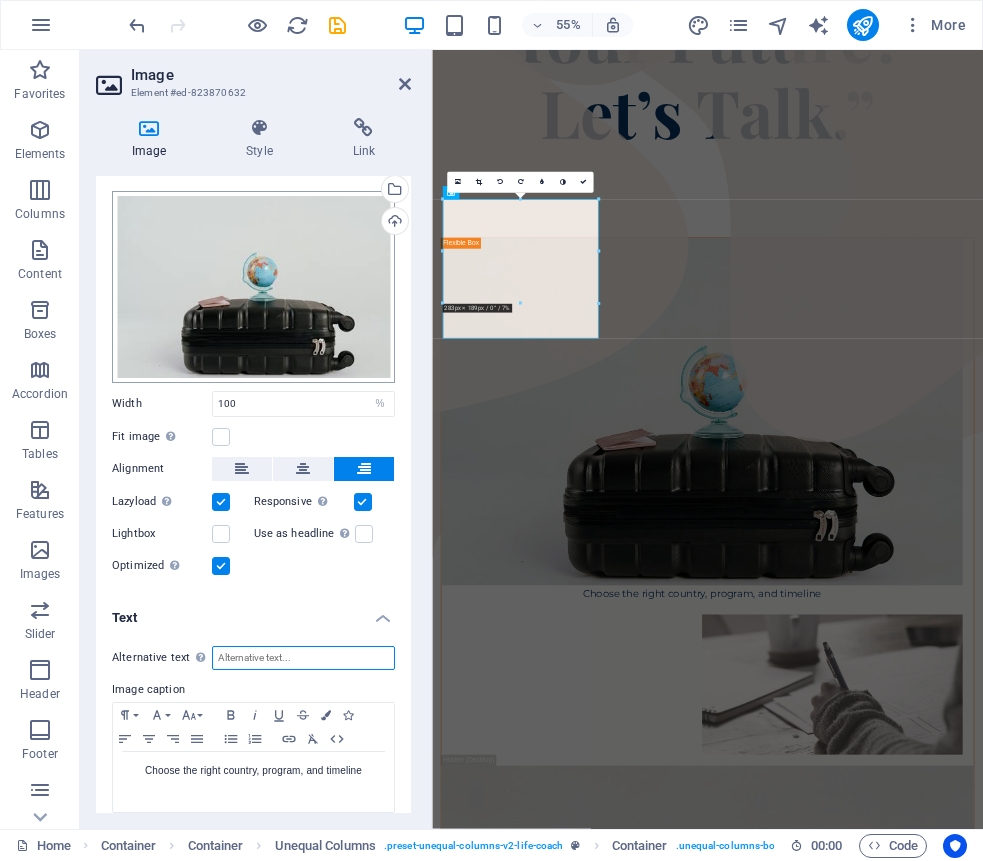 scroll, scrollTop: 51, scrollLeft: 0, axis: vertical 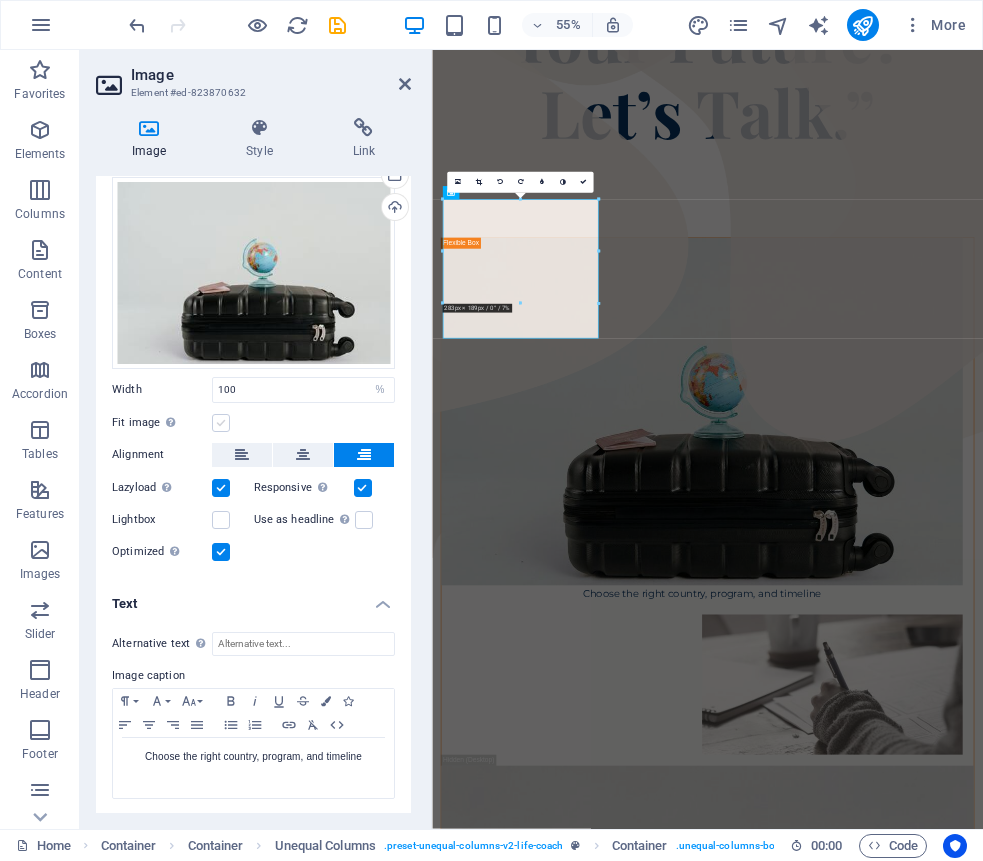 click at bounding box center (221, 423) 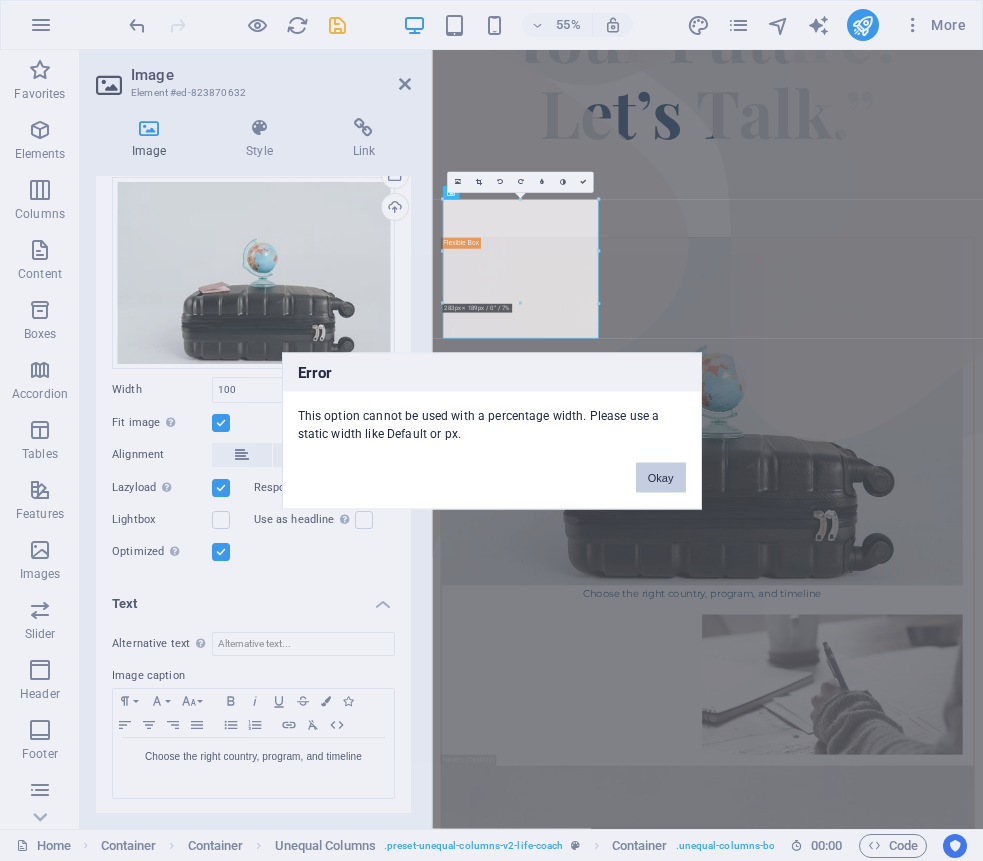 click on "Okay" at bounding box center [661, 477] 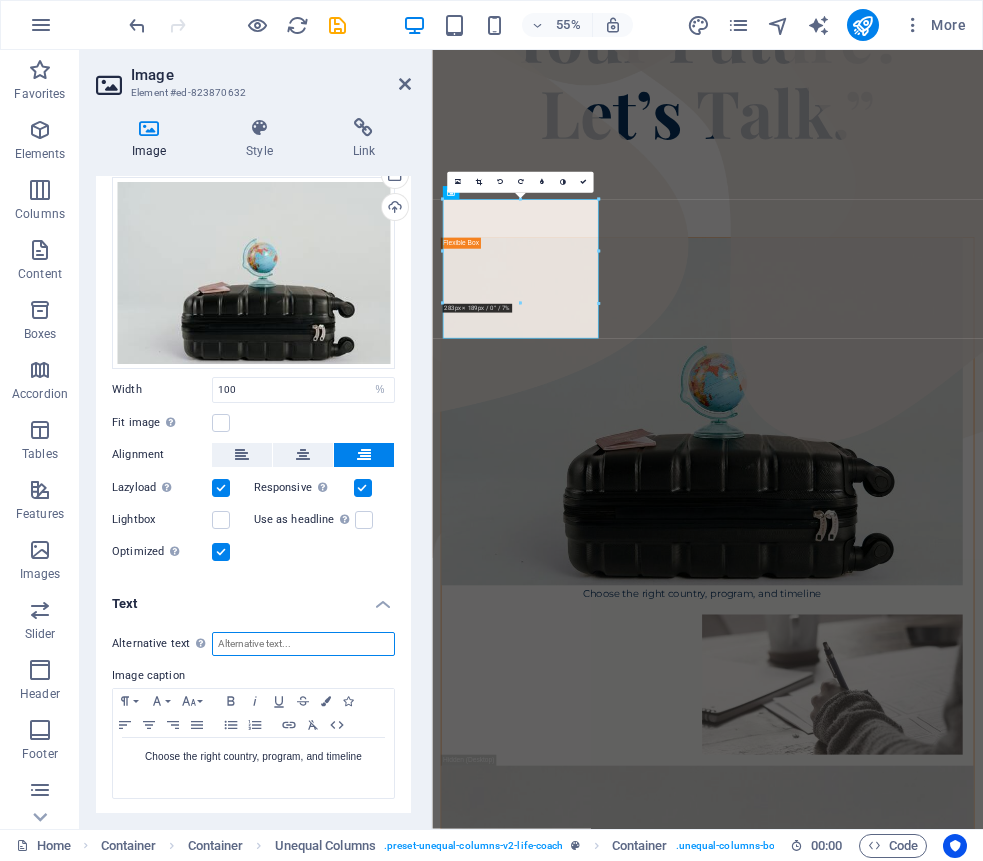 click on "Alternative text The alternative text is used by devices that cannot display images (e.g. image search engines) and should be added to every image to improve website accessibility." at bounding box center (303, 644) 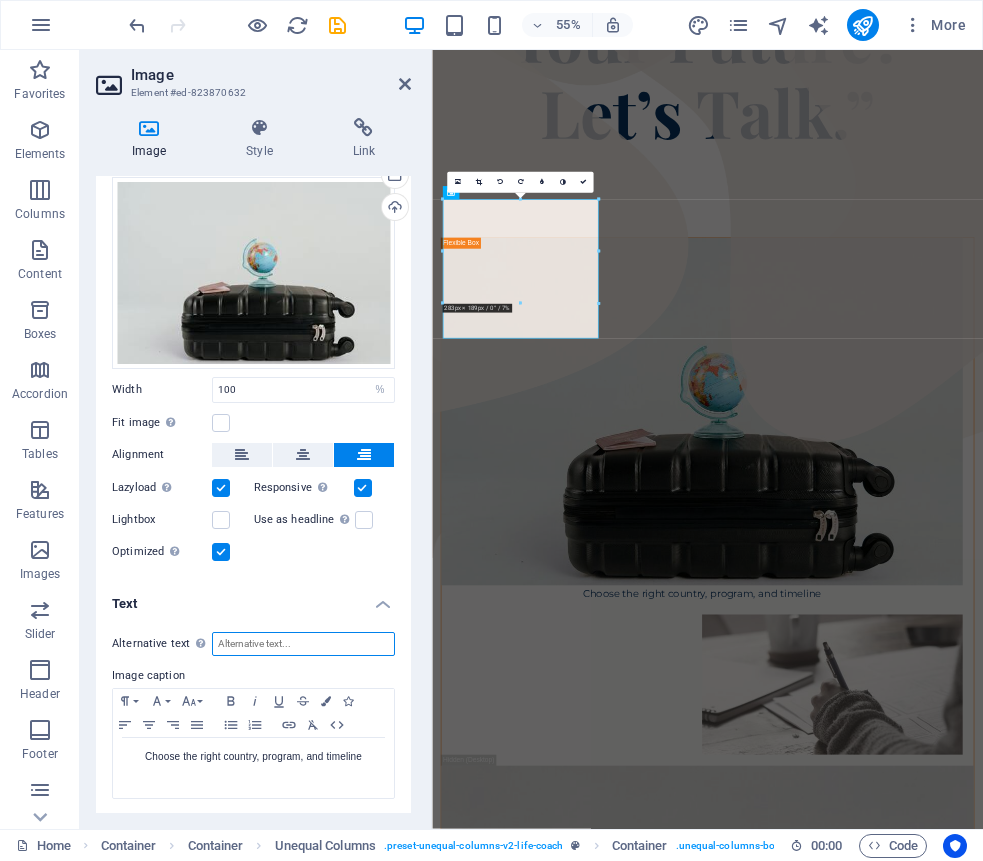 paste on "Choose the right country, program, and timeline" 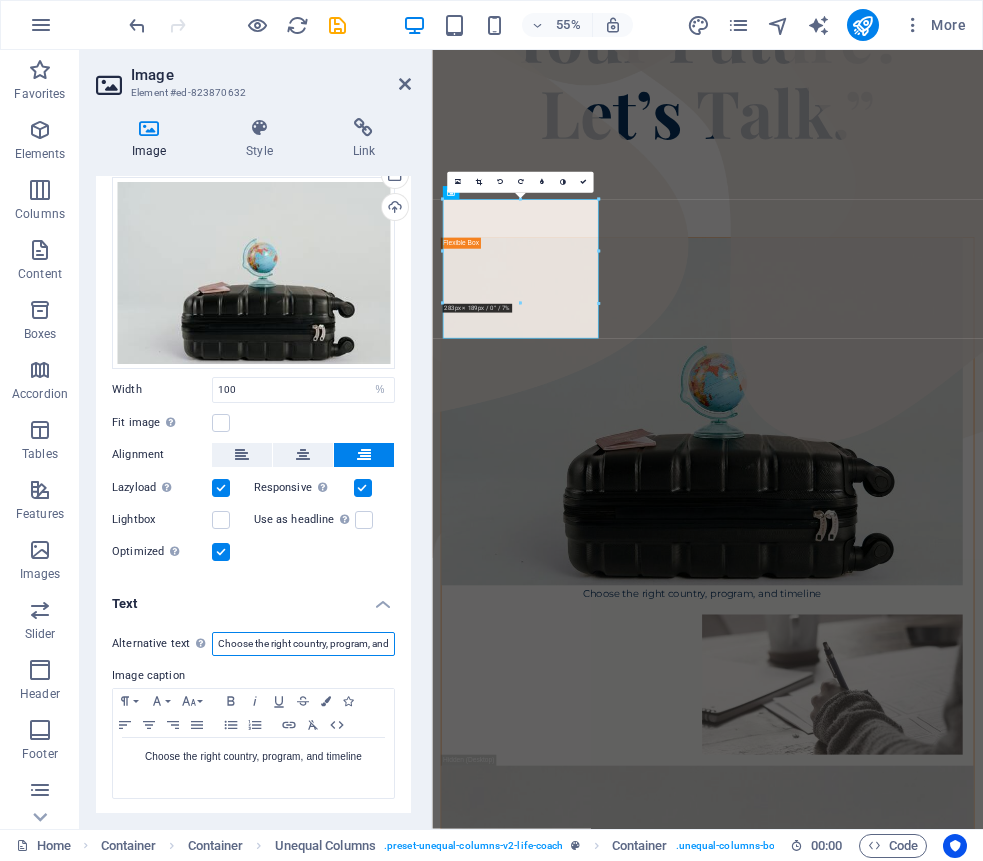 scroll, scrollTop: 0, scrollLeft: 42, axis: horizontal 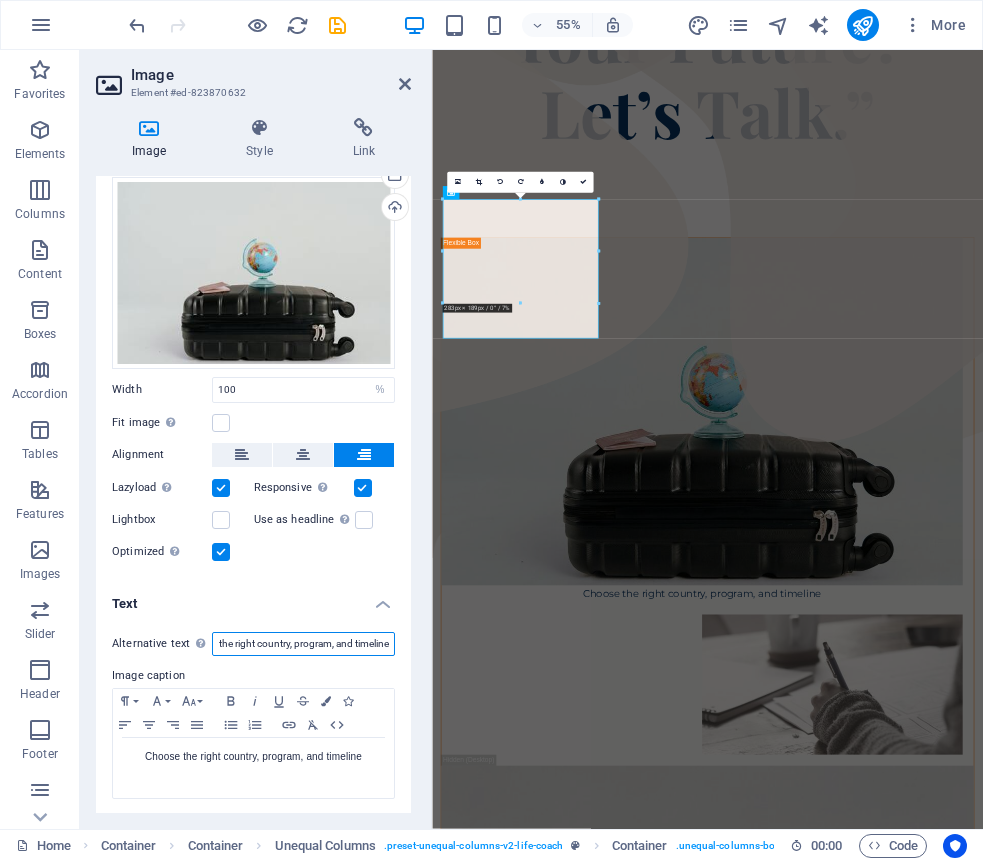 type on "Choose the right country, program, and timeline" 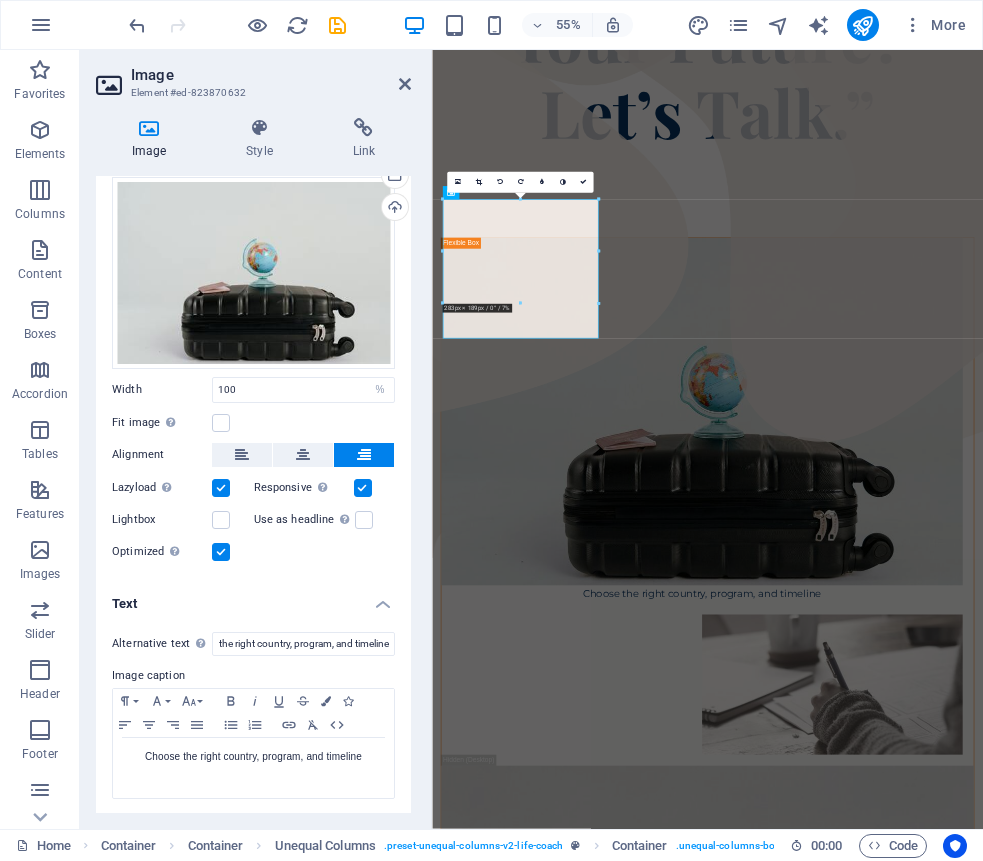 click on "Alternative text The alternative text is used by devices that cannot display images (e.g. image search engines) and should be added to every image to improve website accessibility. Choose the right country, program, and timeline Image caption Paragraph Format Normal Heading 1 Heading 2 Heading 3 Heading 4 Heading 5 Heading 6 Code Font Family Arial Georgia Impact Tahoma Times New Roman Verdana Font Size 8 9 10 11 12 14 18 24 30 36 48 60 72 96 Bold Italic Underline Strikethrough Colors Icons Align Left Align Center Align Right Align Justify Unordered List Ordered List Insert Link Clear Formatting HTML Choose the right country, program, and timeline Choose the right country, program, and timeline" at bounding box center (253, 716) 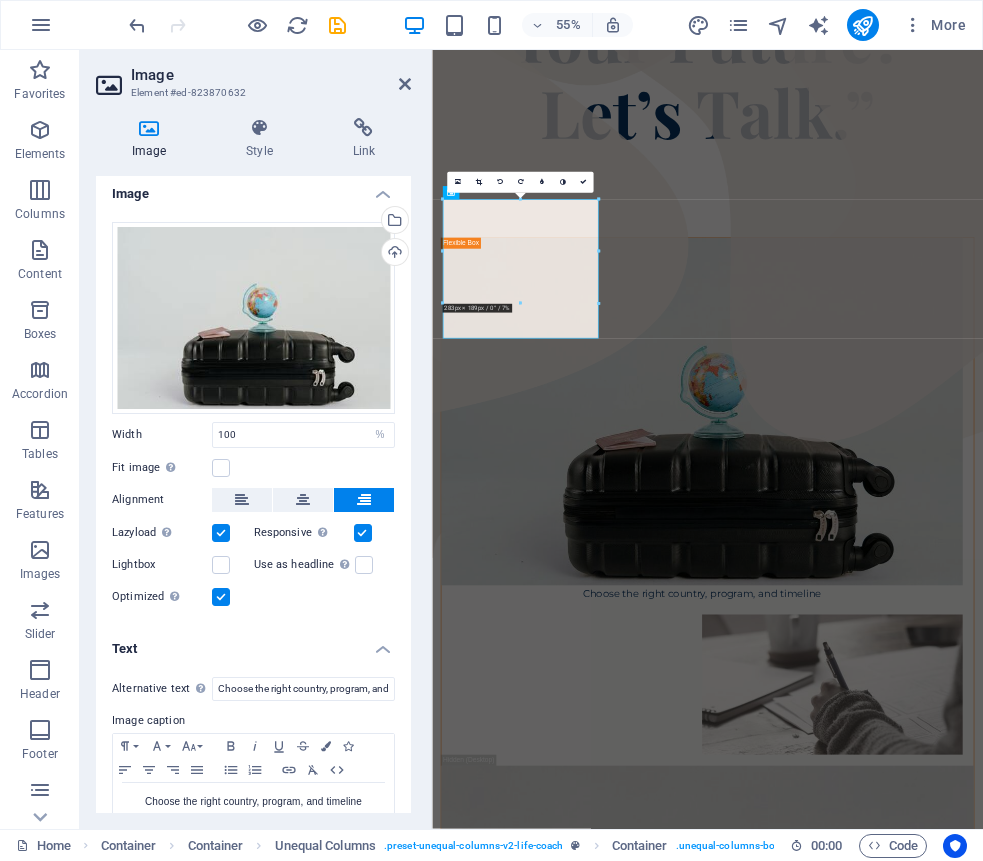 scroll, scrollTop: 0, scrollLeft: 0, axis: both 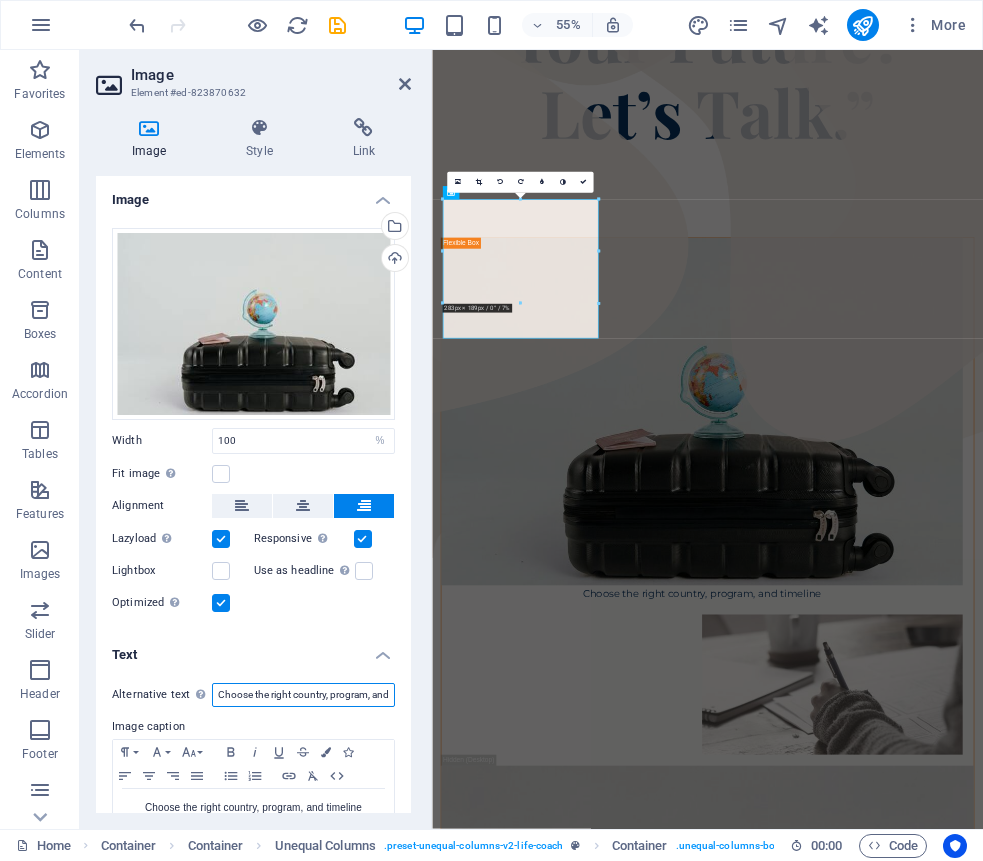 click on "Choose the right country, program, and timeline" at bounding box center [303, 695] 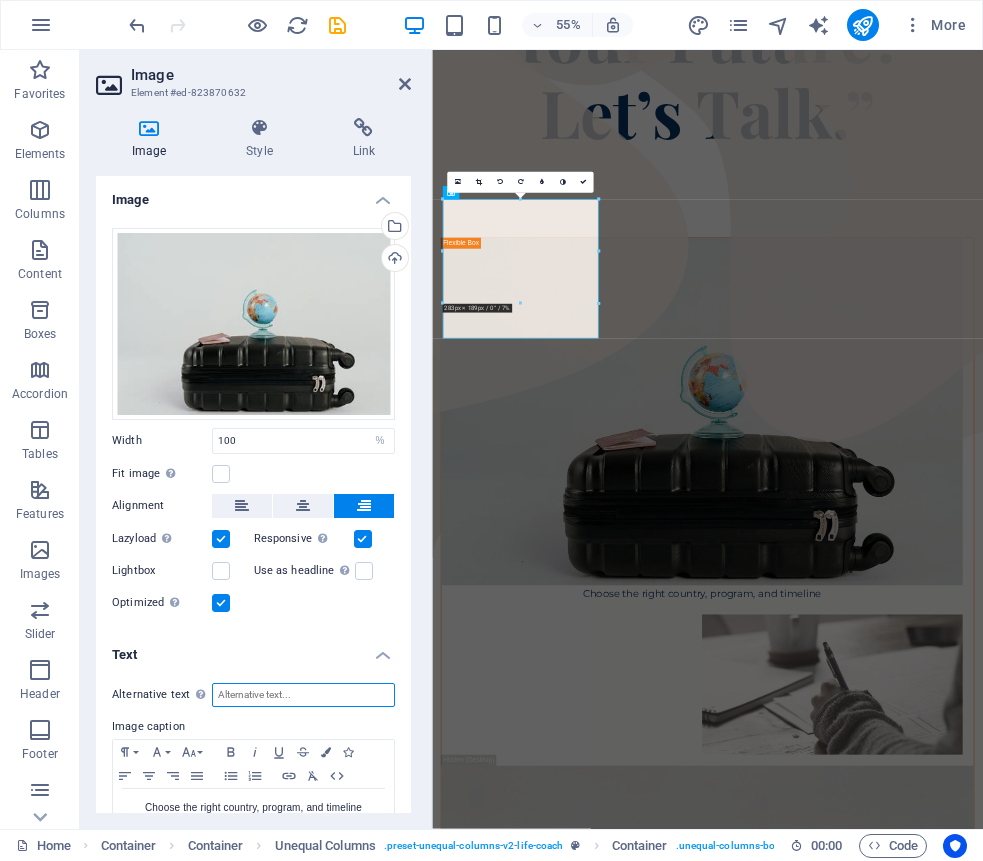 scroll, scrollTop: 51, scrollLeft: 0, axis: vertical 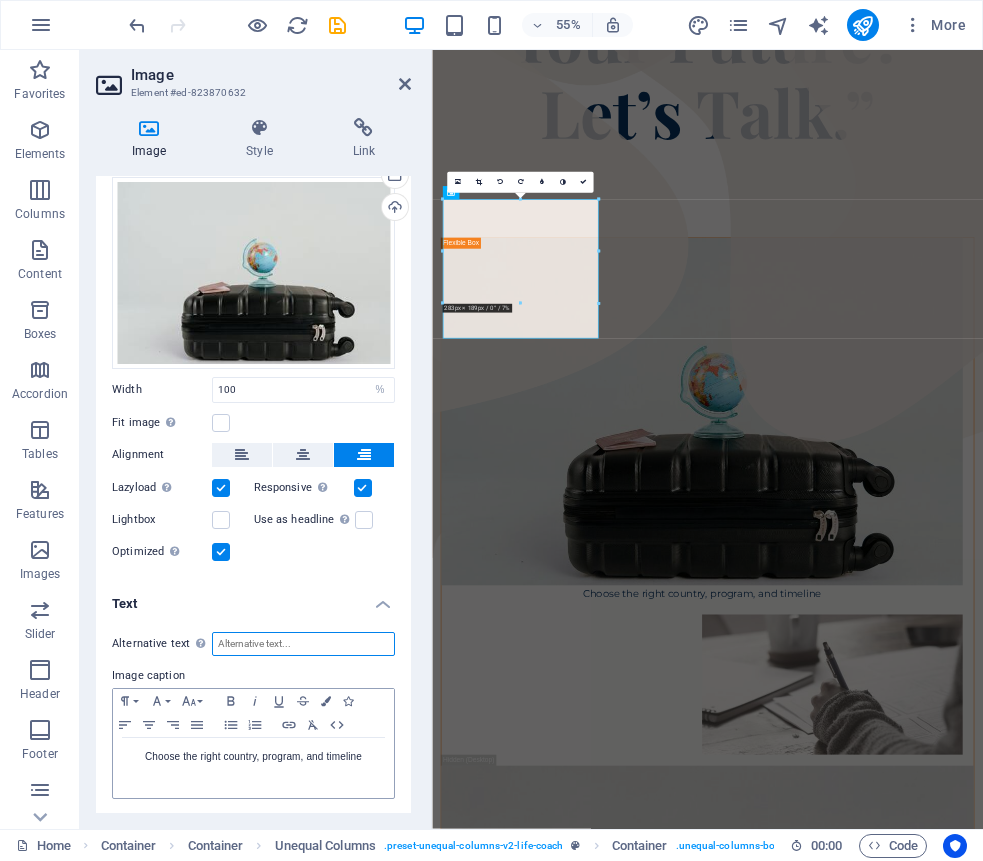 type 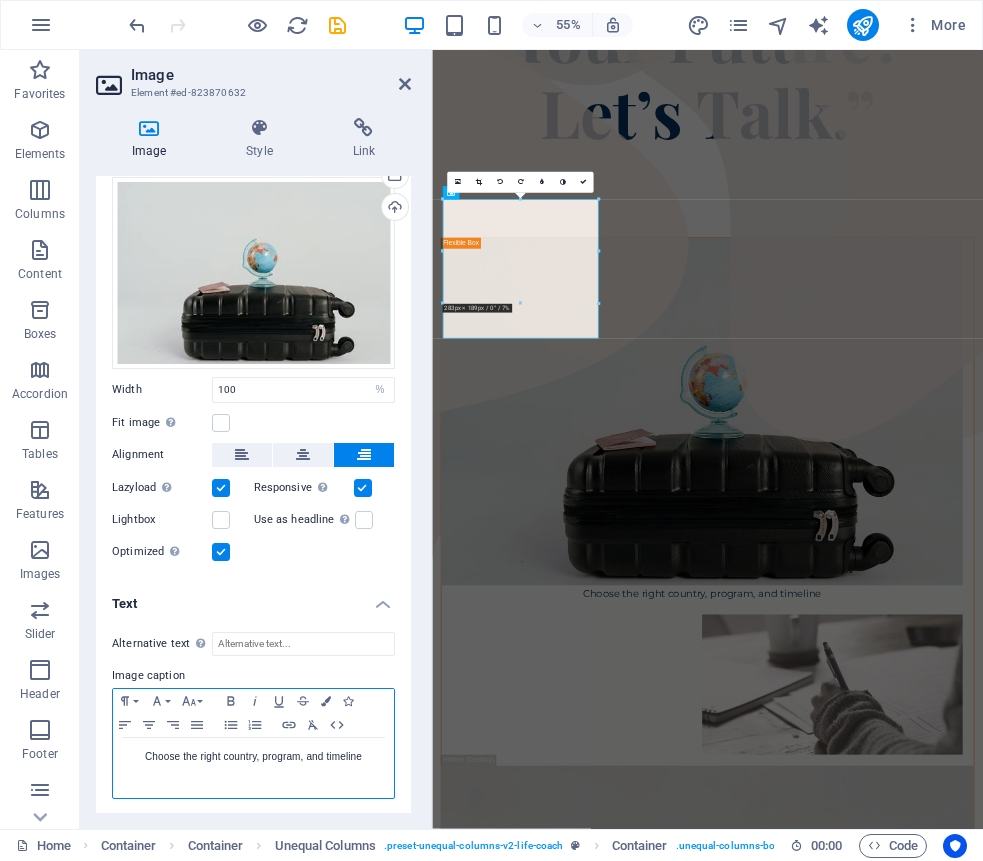 click on "Choose the right country, program, and timeline" at bounding box center [253, 757] 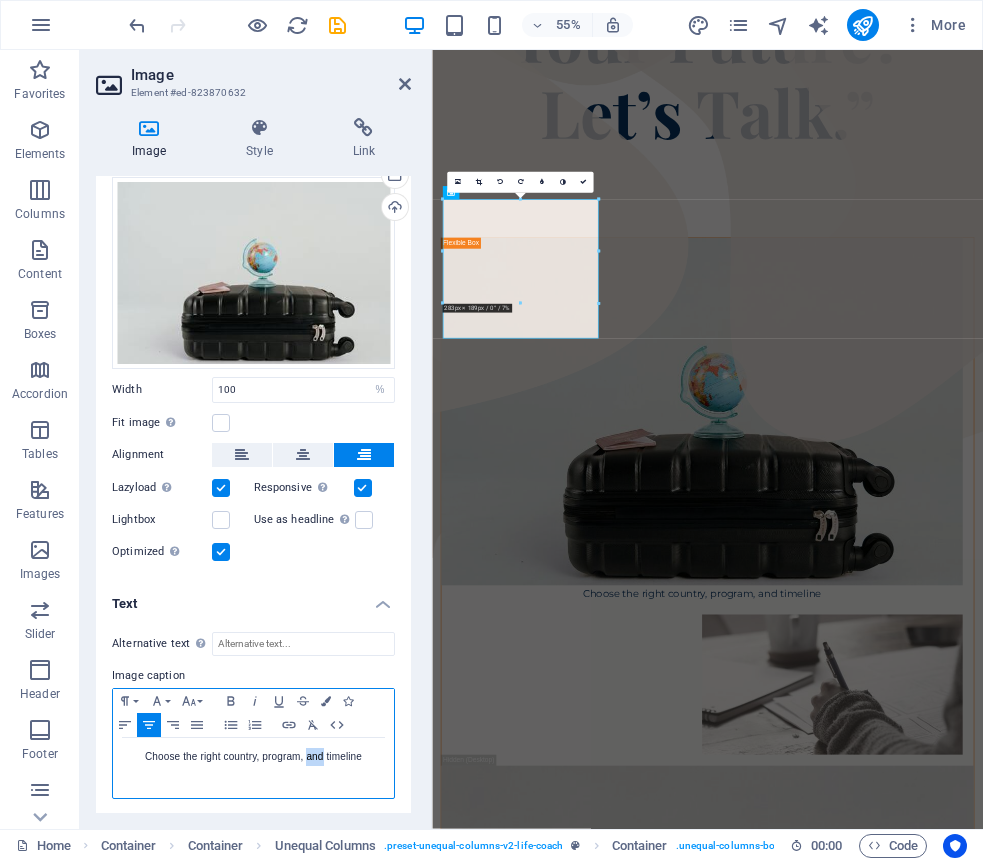 click on "Choose the right country, program, and timeline" at bounding box center [253, 757] 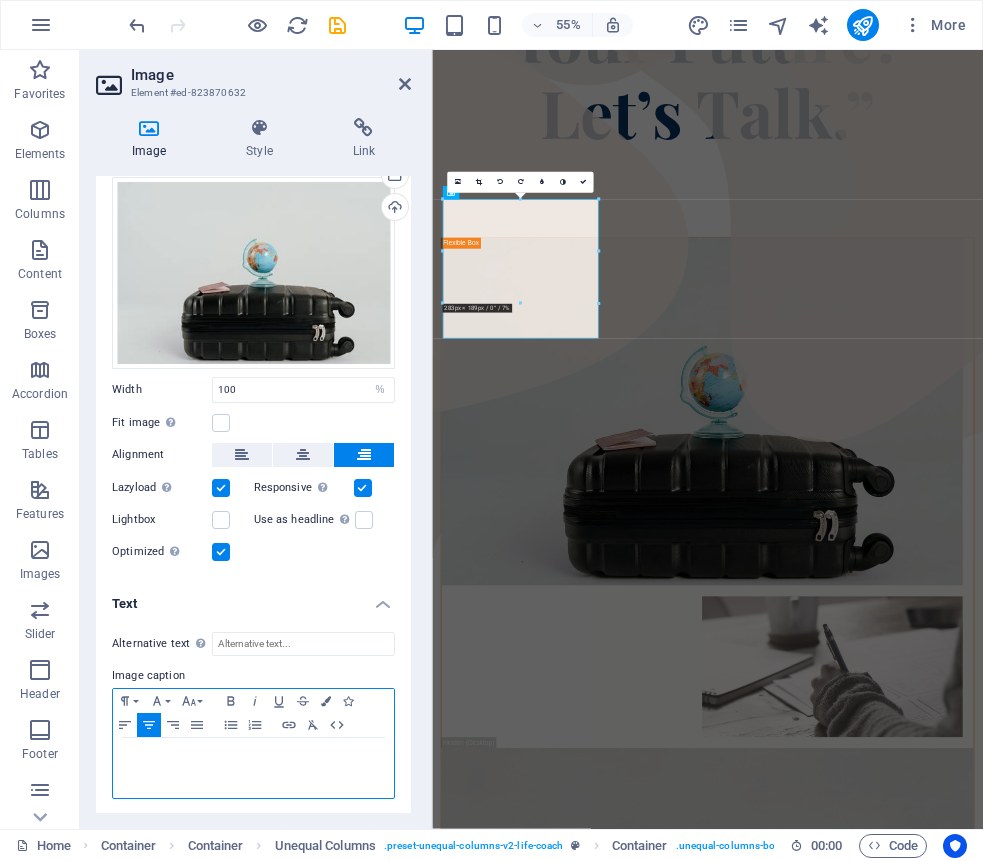 scroll, scrollTop: 479, scrollLeft: 0, axis: vertical 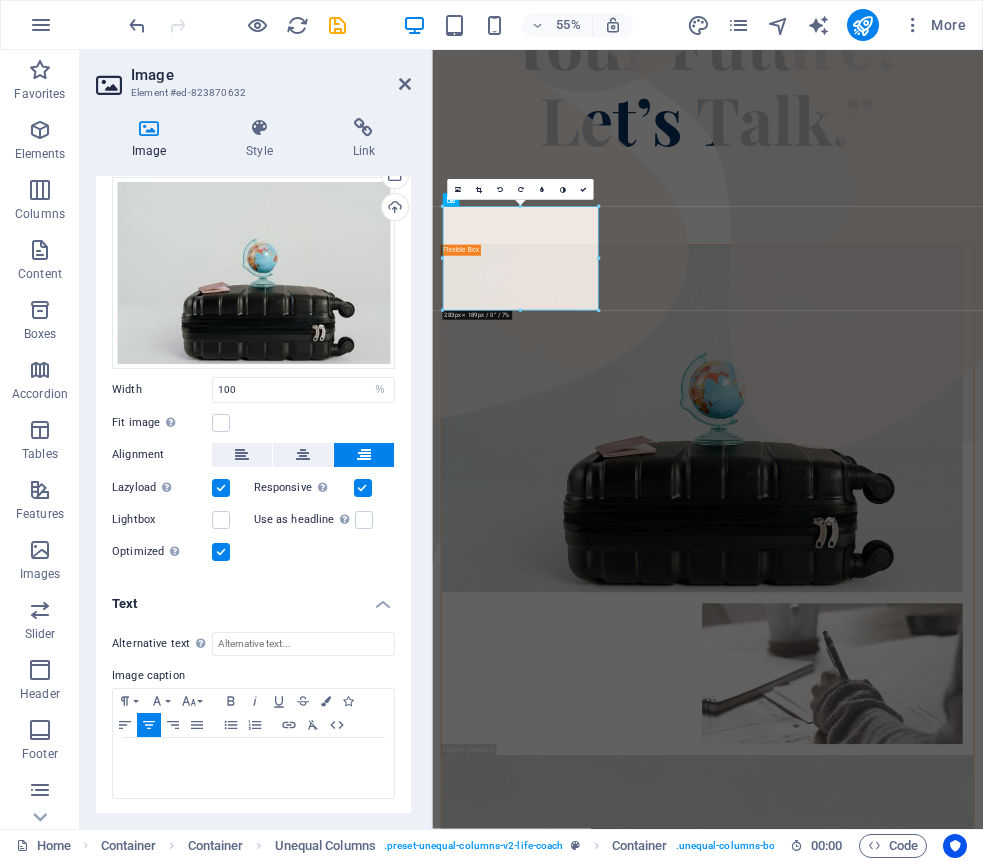 click on "Image caption" at bounding box center (253, 676) 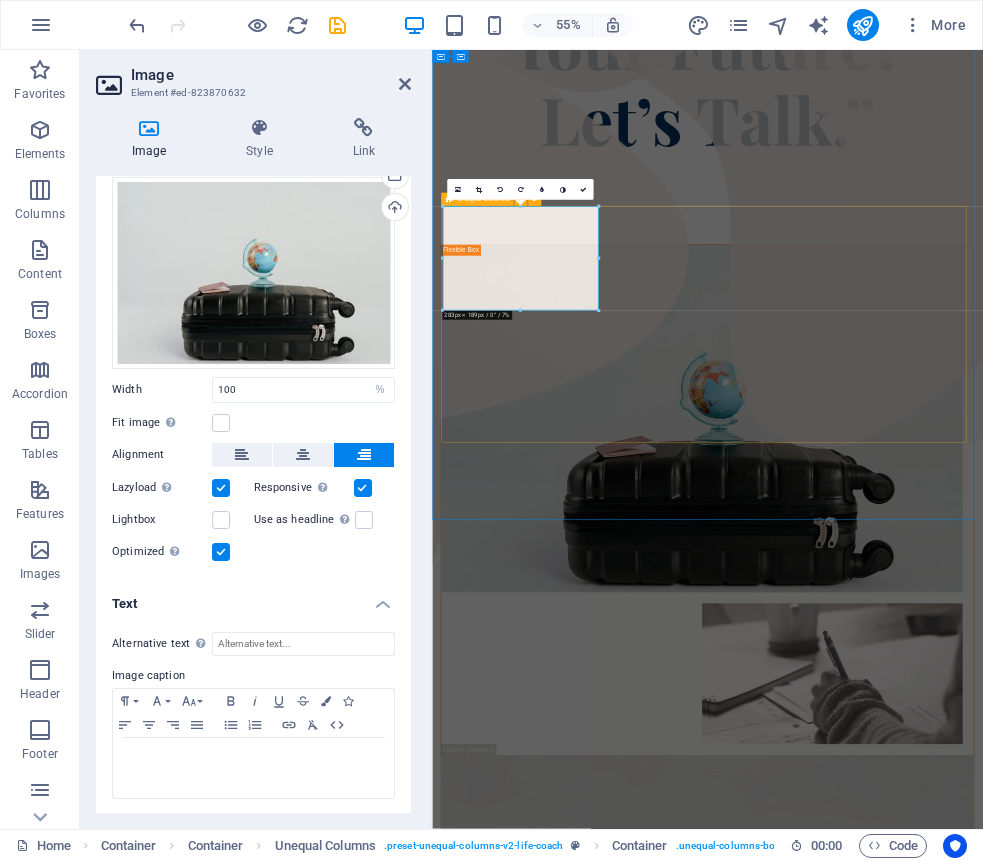click on "Coach Headline There are many variations of passages of Lorem Ipsum available, but the majority have suffered alteration in some form, by injected humour, or randomised words which don't look even slightly believable." at bounding box center (933, 1936) 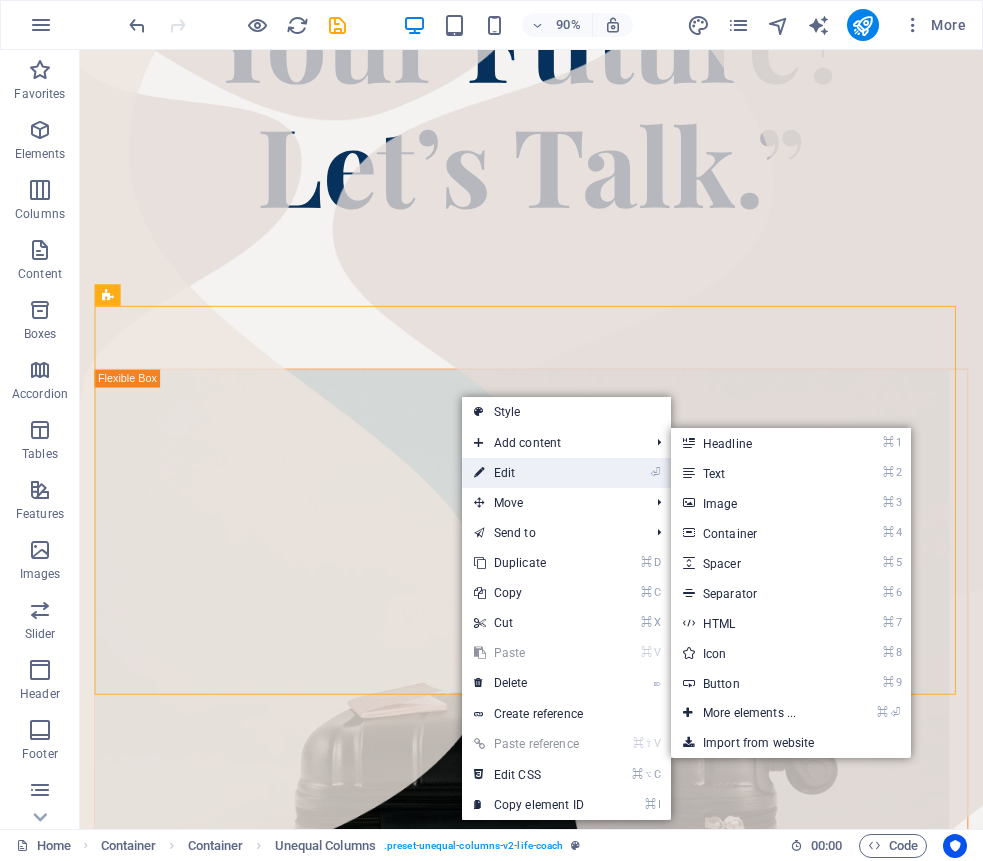 click on "⏎  Edit" at bounding box center (529, 473) 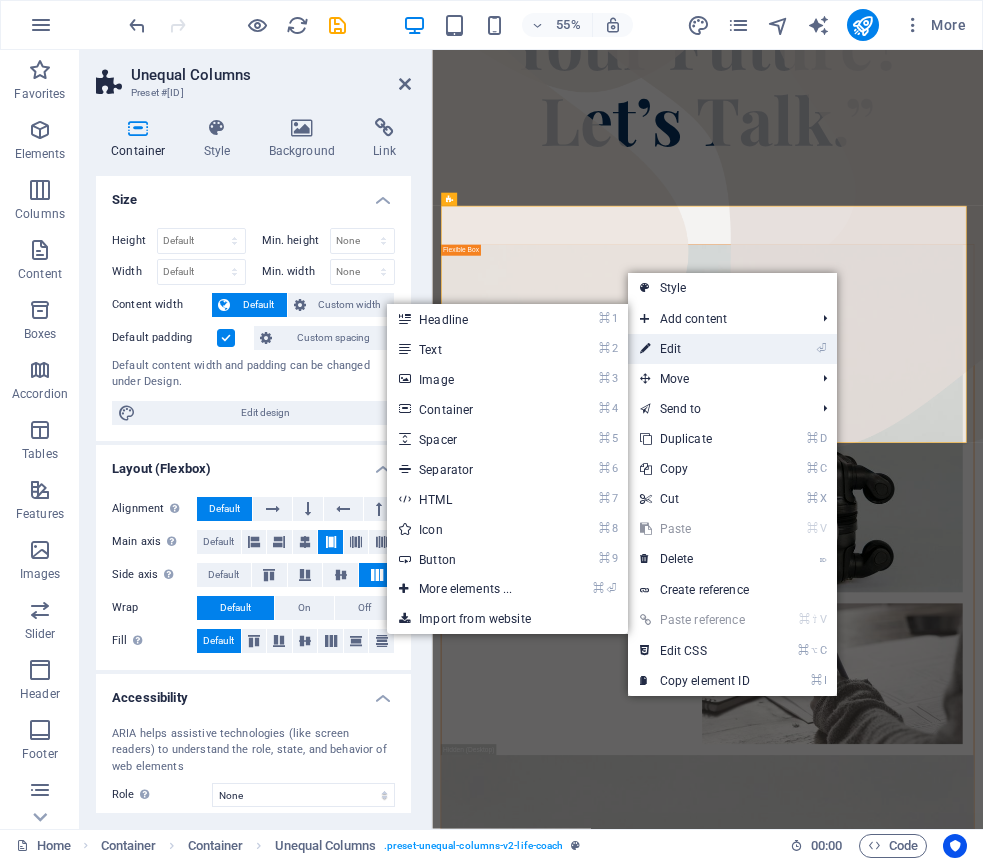 click on "⏎  Edit" at bounding box center (695, 349) 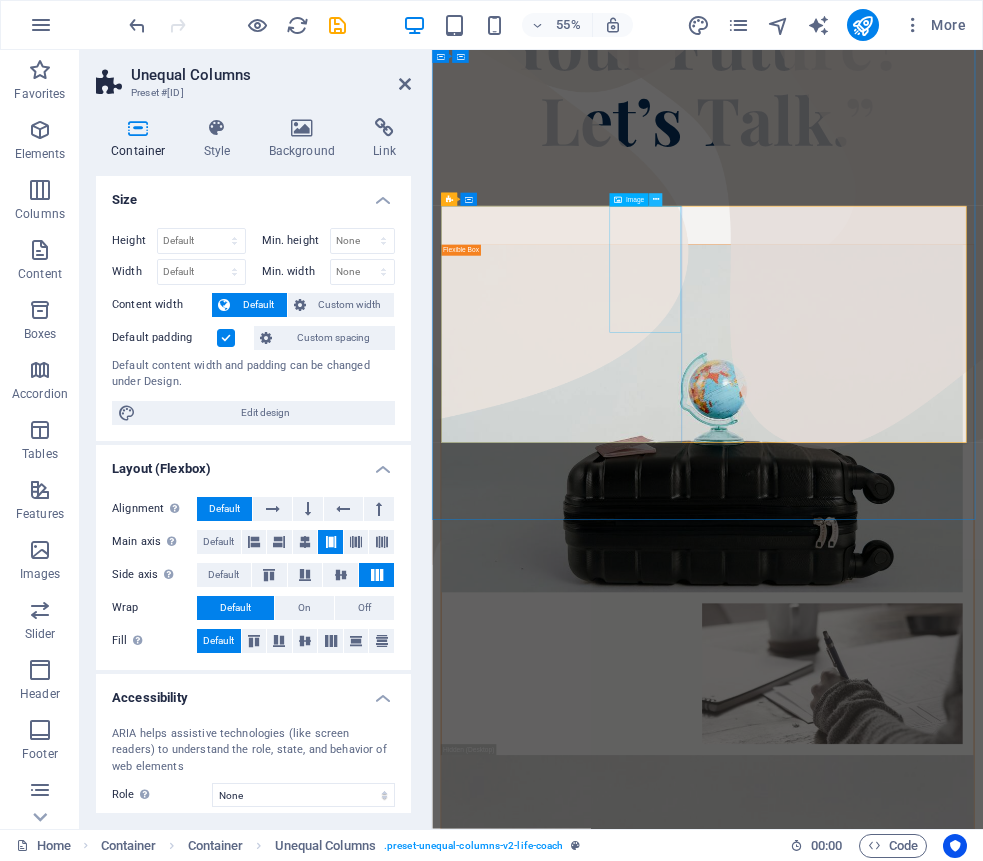 click at bounding box center [655, 200] 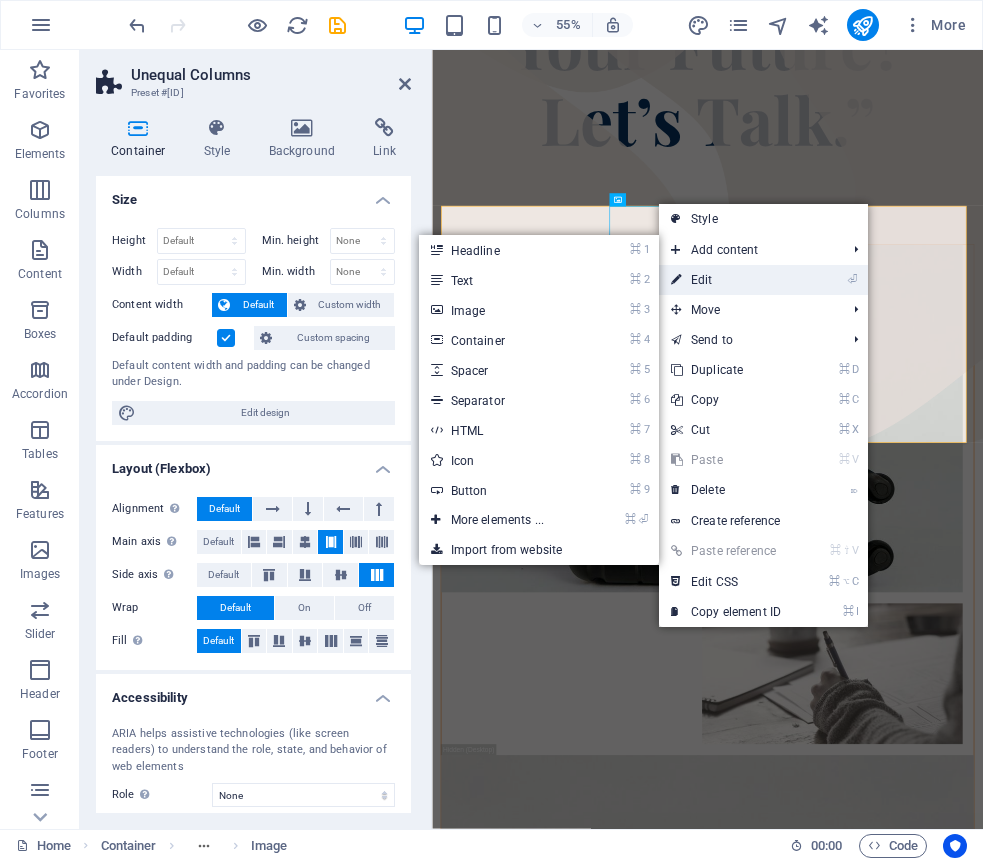 click on "⏎  Edit" at bounding box center (726, 280) 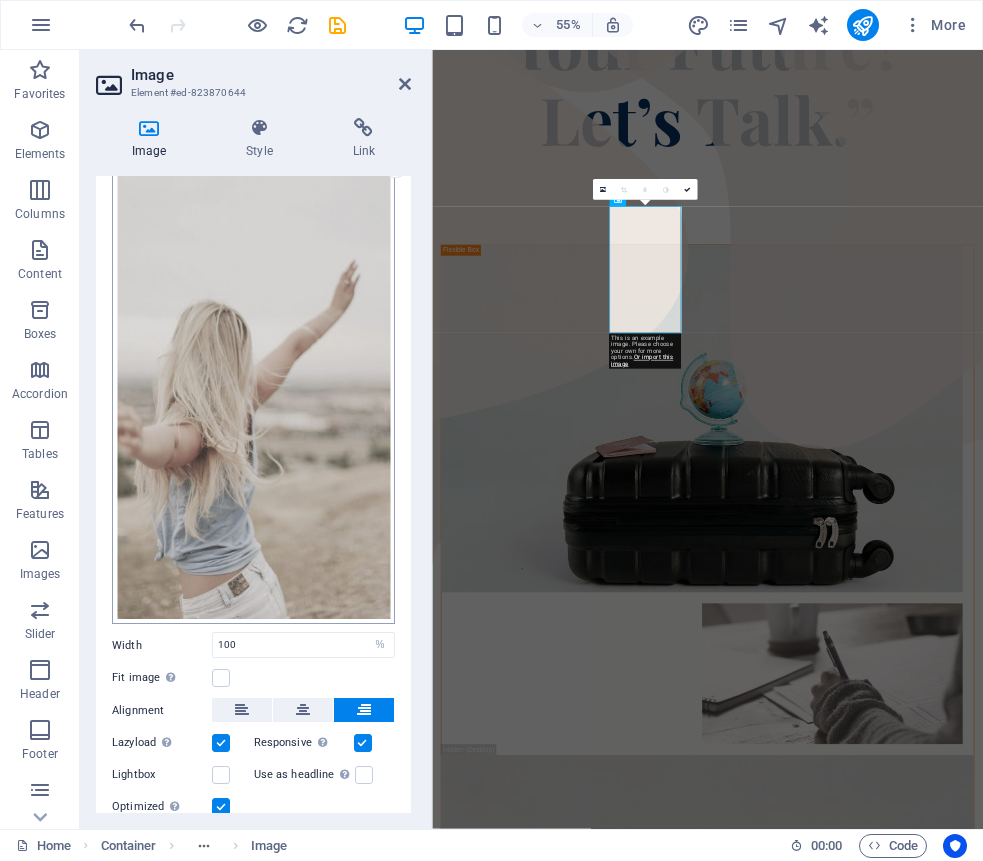 scroll, scrollTop: 0, scrollLeft: 0, axis: both 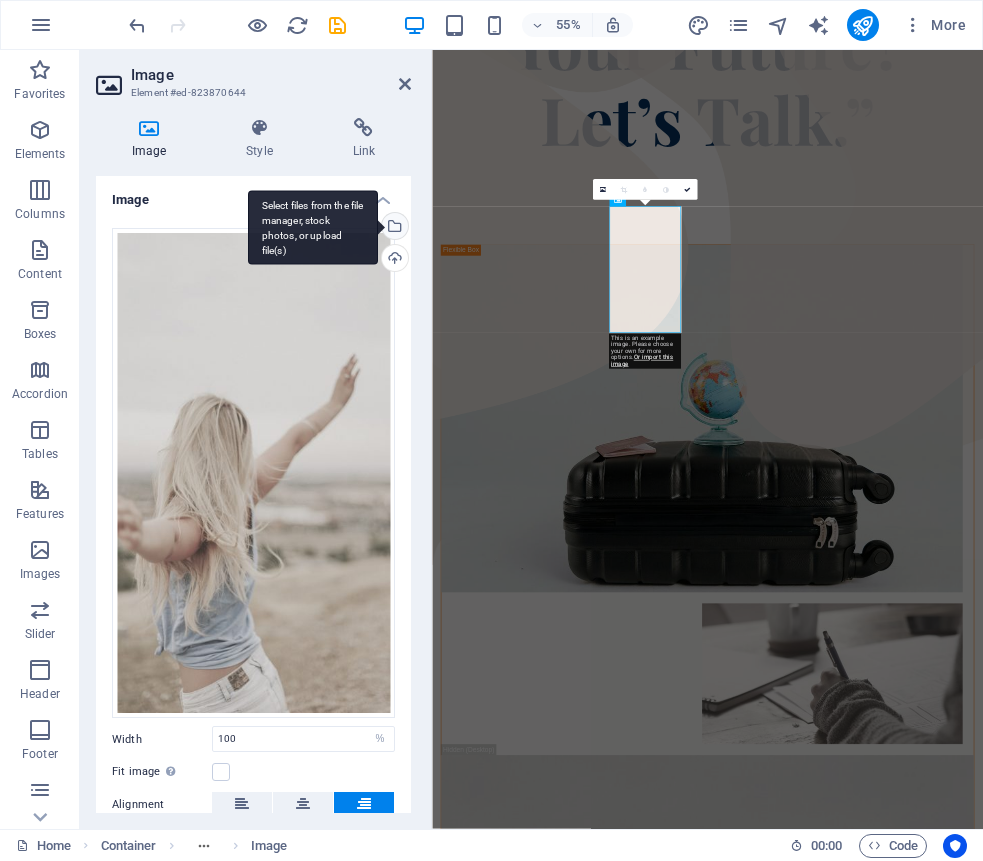 click on "Select files from the file manager, stock photos, or upload file(s)" at bounding box center (393, 228) 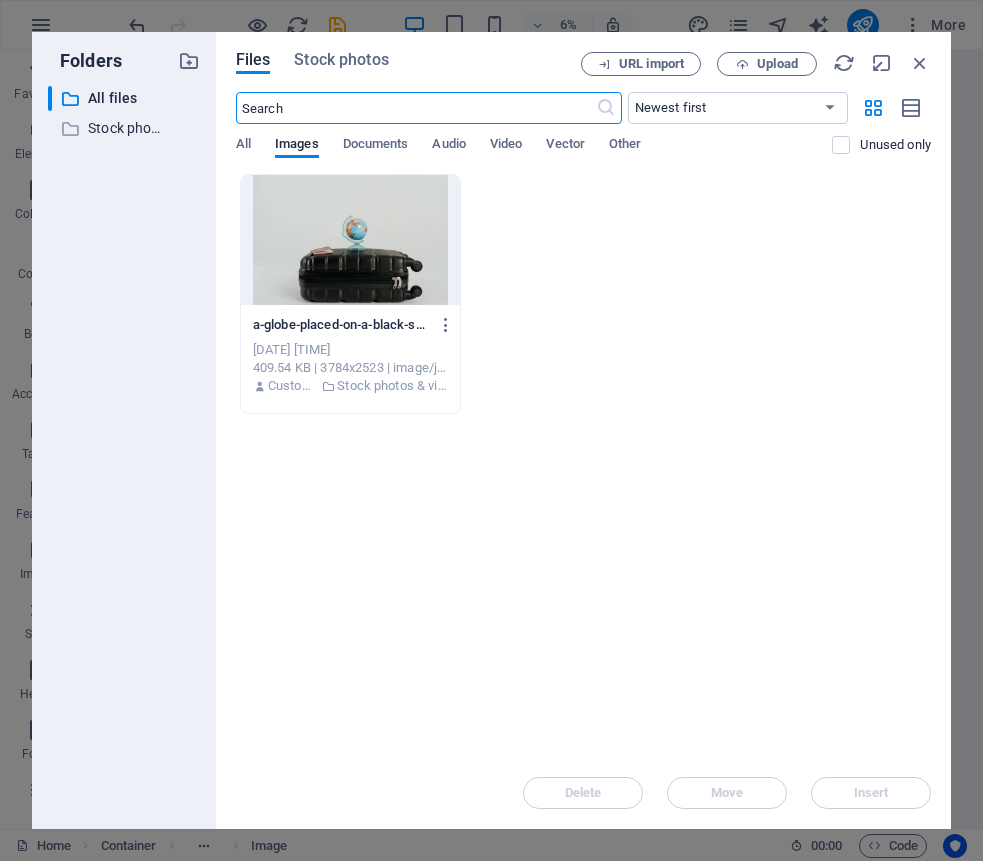 click on "Files Stock photos URL import Upload ​ Newest first Oldest first Name (A-Z) Name (Z-A) Size (0-9) Size (9-0) Resolution (0-9) Resolution (9-0) All Images Documents Audio Video Vector Other Unused only Drop files here to upload them instantly a-globe-placed-on-a-black-suitcase-symbolizing-global-travel-and-adventure-PjYfj6ljdzd0-074yMKbsg.jpeg a-globe-placed-on-a-black-suitcase-symbolizing-global-travel-and-adventure-PjYfj6ljdzd0-074yMKbsg.jpeg Aug 2, 2025 9:47 AM 409.54 KB | 3784x2523 | image/jpeg Customer Stock photos & videos Delete Move Insert" at bounding box center [583, 430] 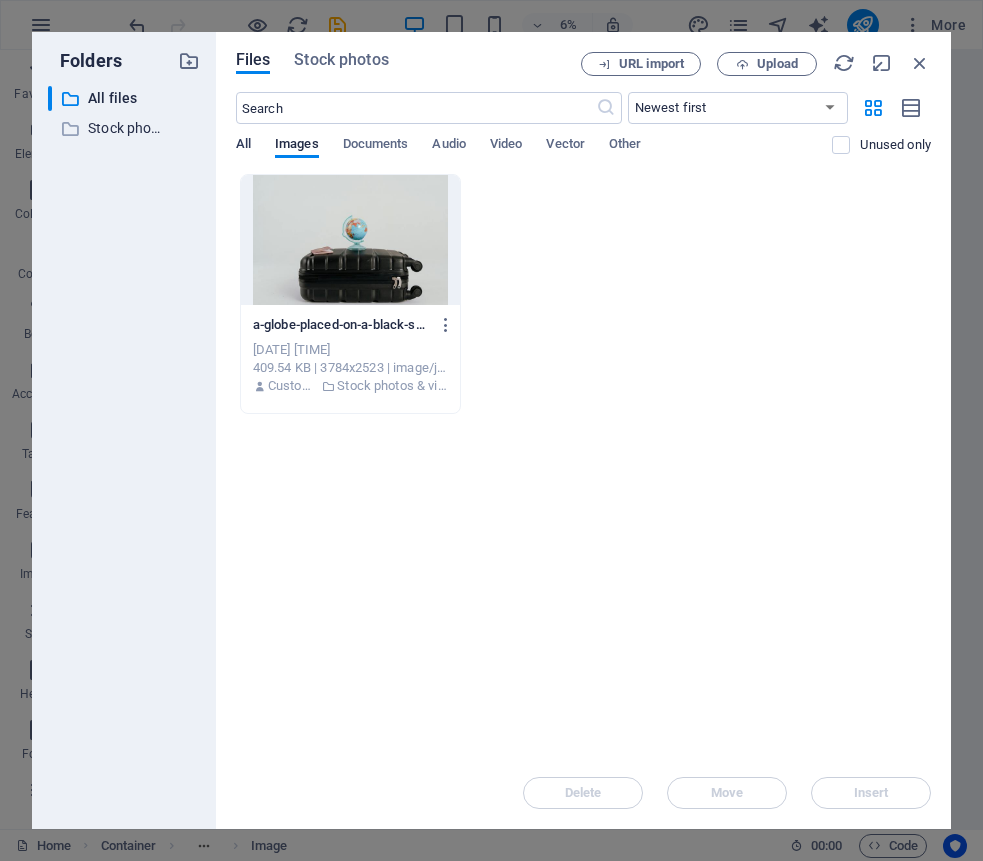 click on "All" at bounding box center [243, 146] 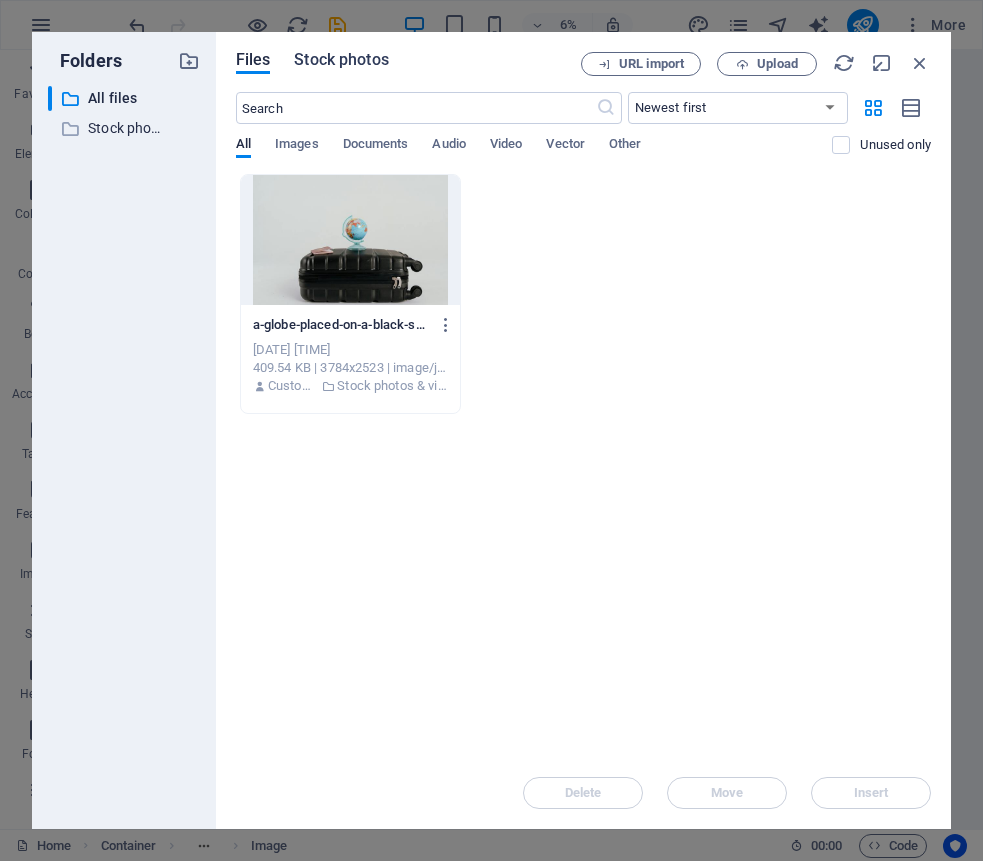 click on "Stock photos" at bounding box center [341, 60] 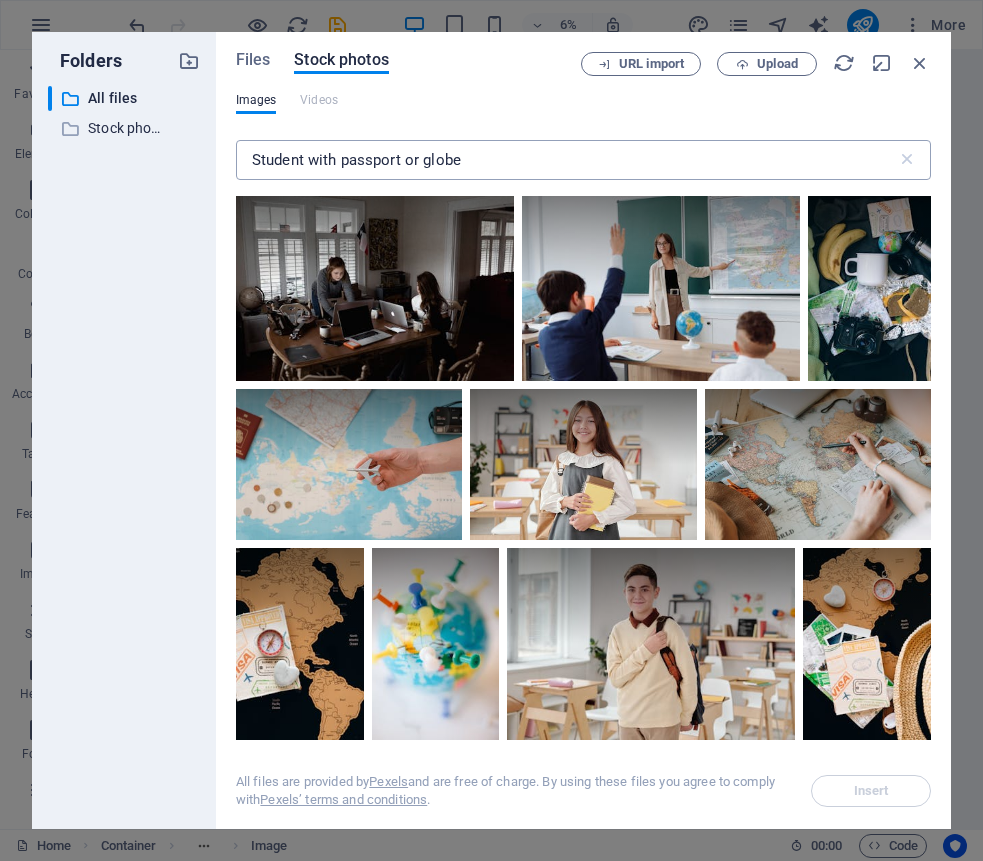 click on "Student with passport or globe" at bounding box center [566, 160] 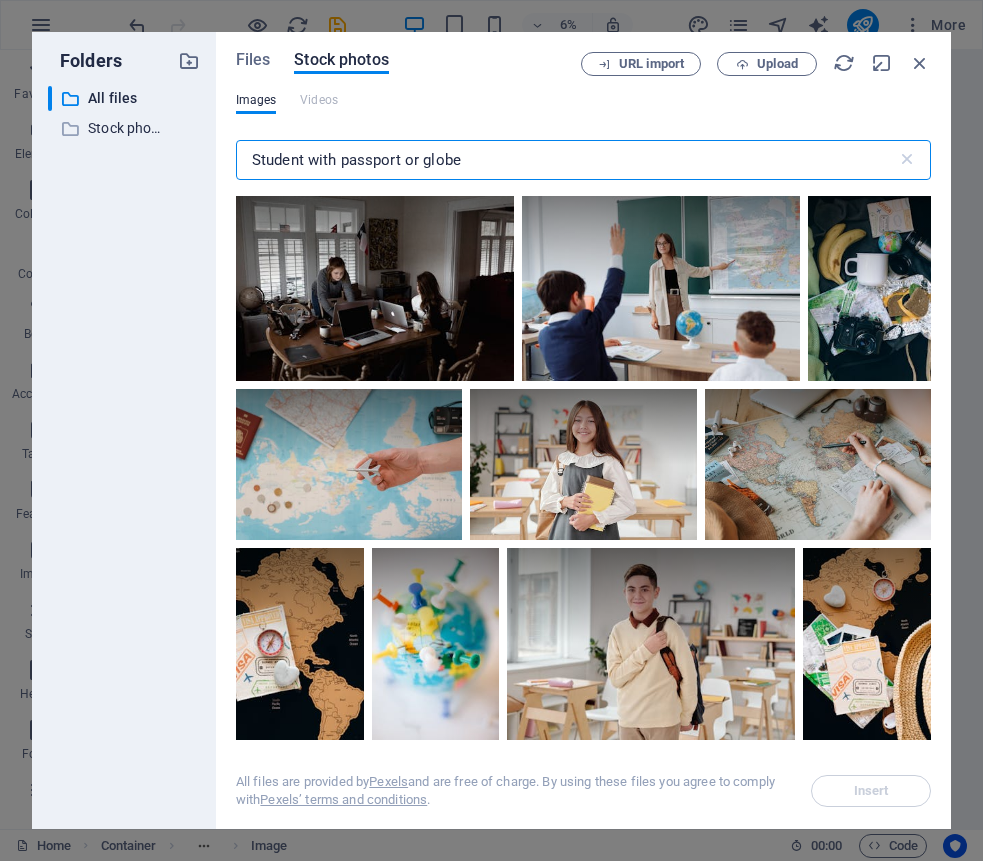 click on "Student with passport or globe" at bounding box center (566, 160) 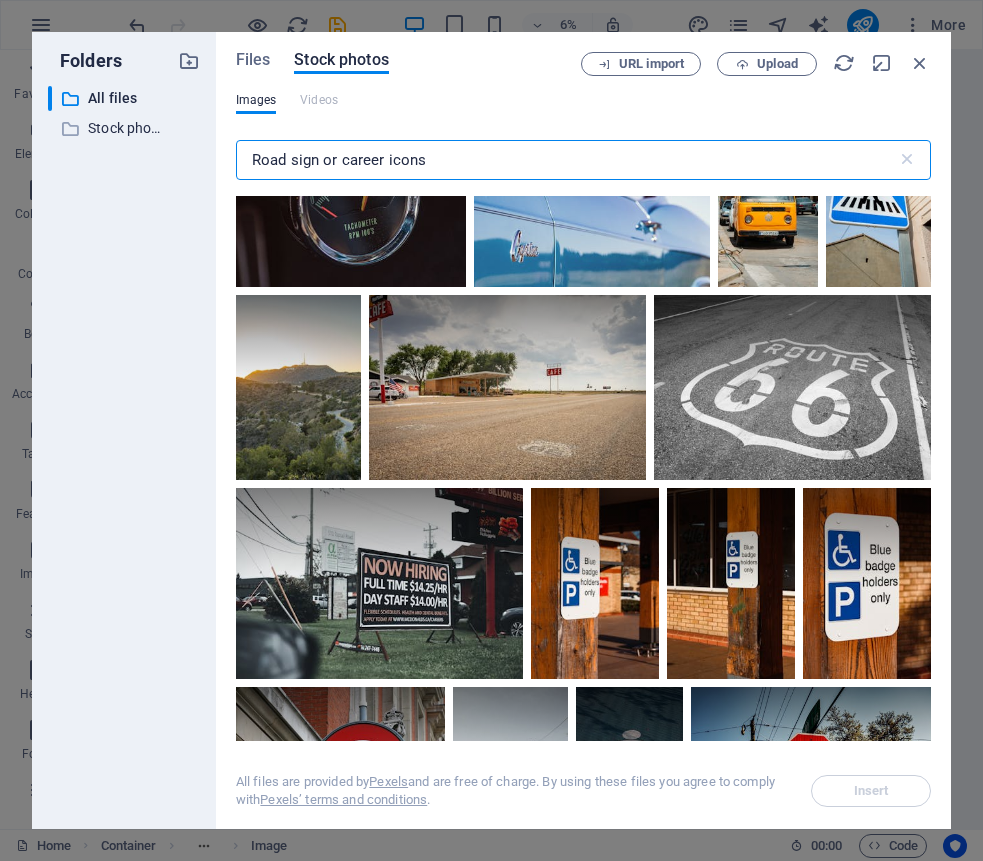 scroll, scrollTop: 2208, scrollLeft: 0, axis: vertical 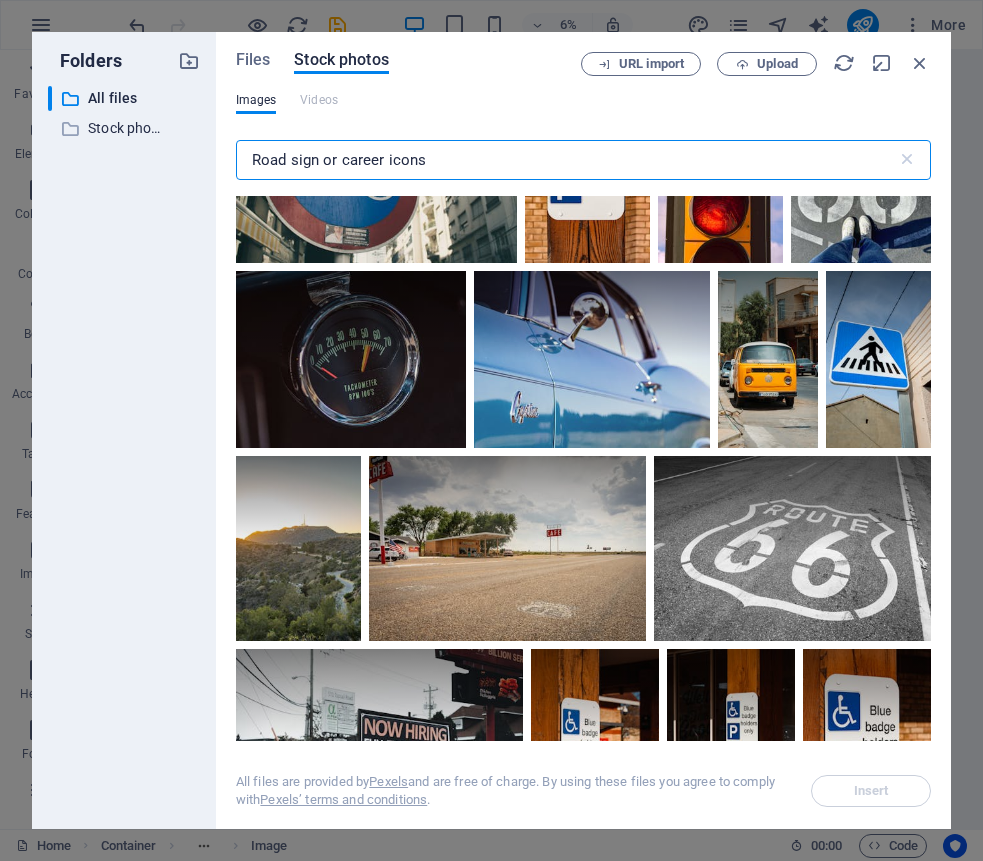 click on "Road sign or career icons" at bounding box center (566, 160) 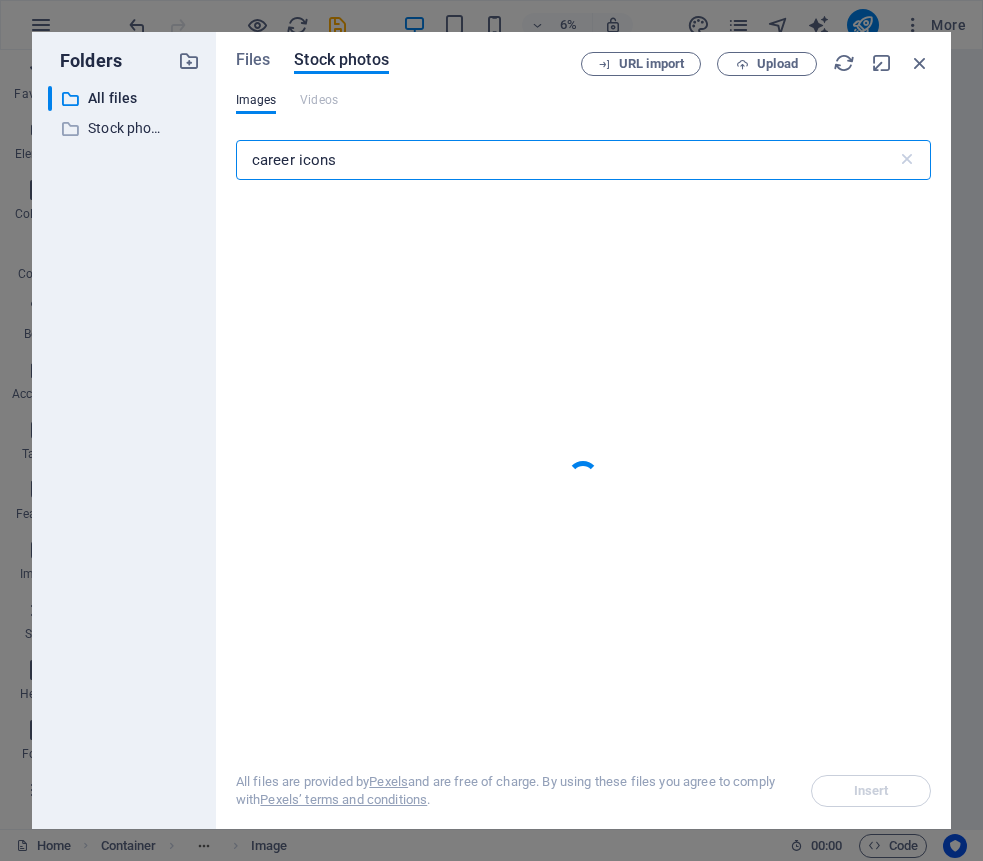 type on "career icons" 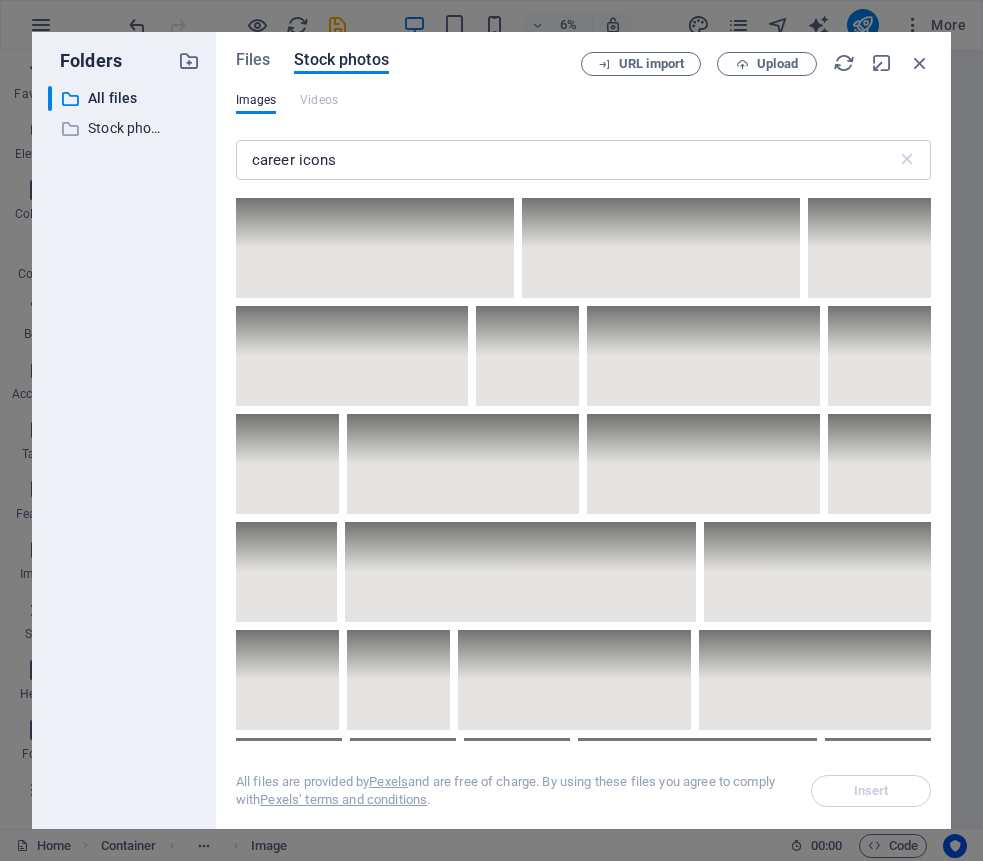 scroll, scrollTop: 2171, scrollLeft: 0, axis: vertical 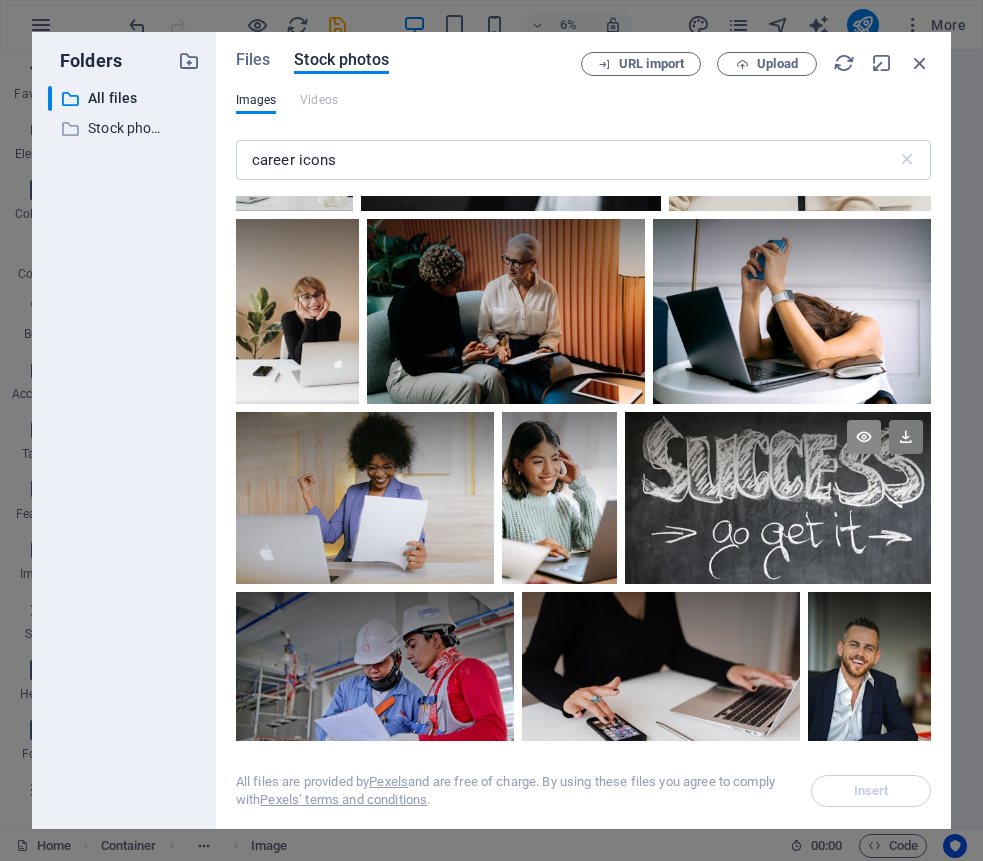 click at bounding box center [864, 437] 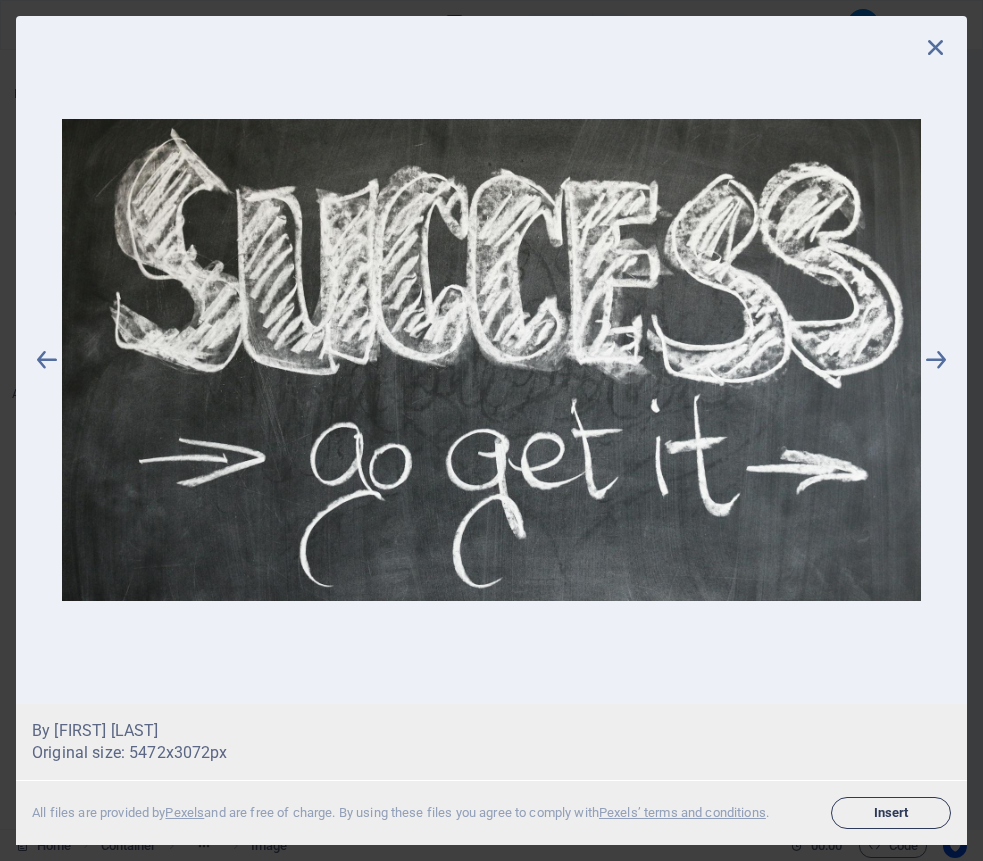 click on "Insert" at bounding box center [891, 813] 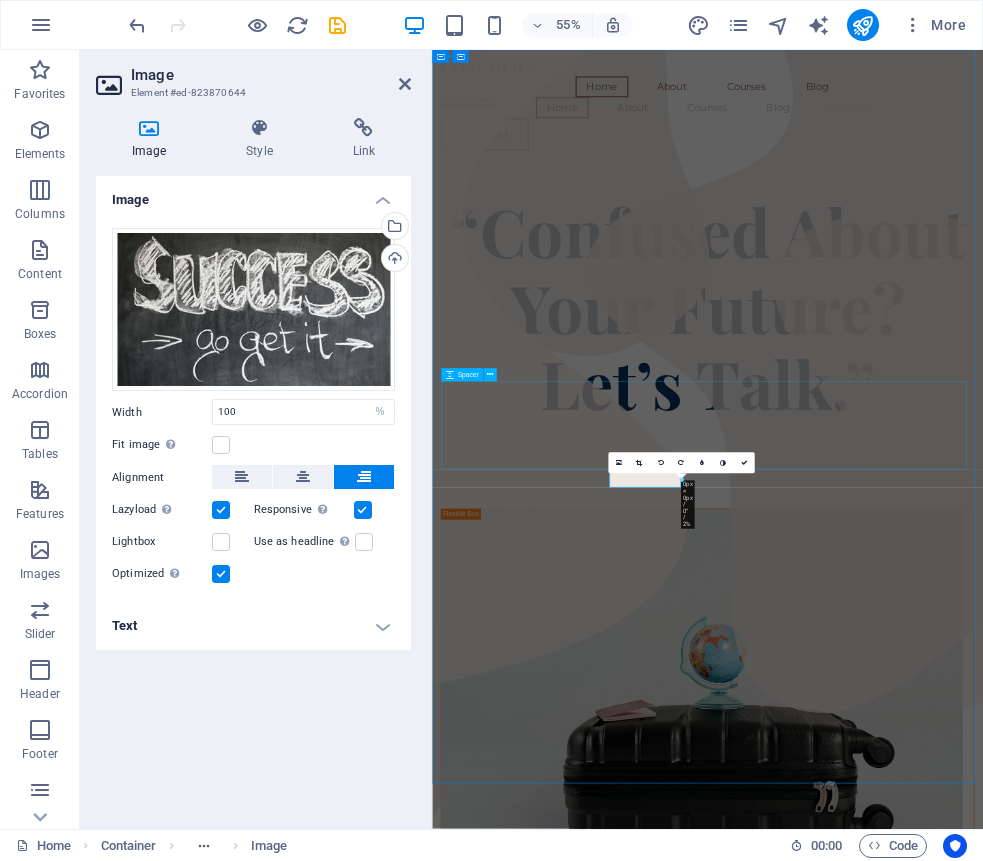 click at bounding box center [933, 803] 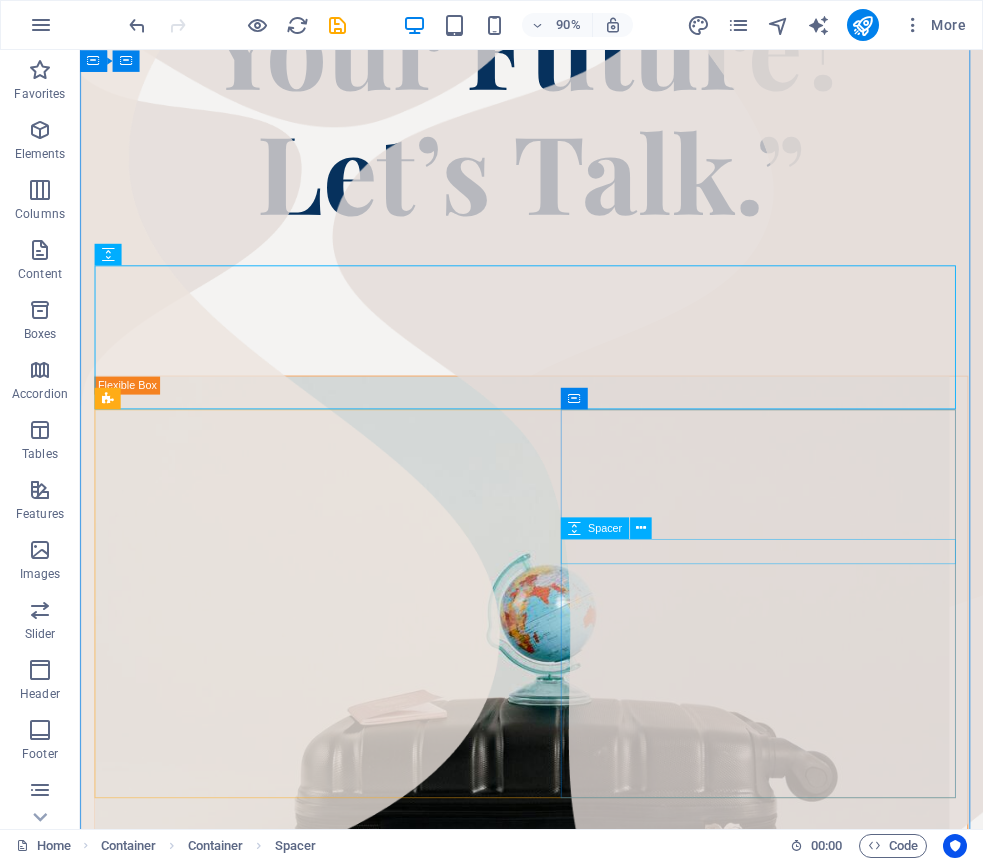 scroll, scrollTop: 475, scrollLeft: 0, axis: vertical 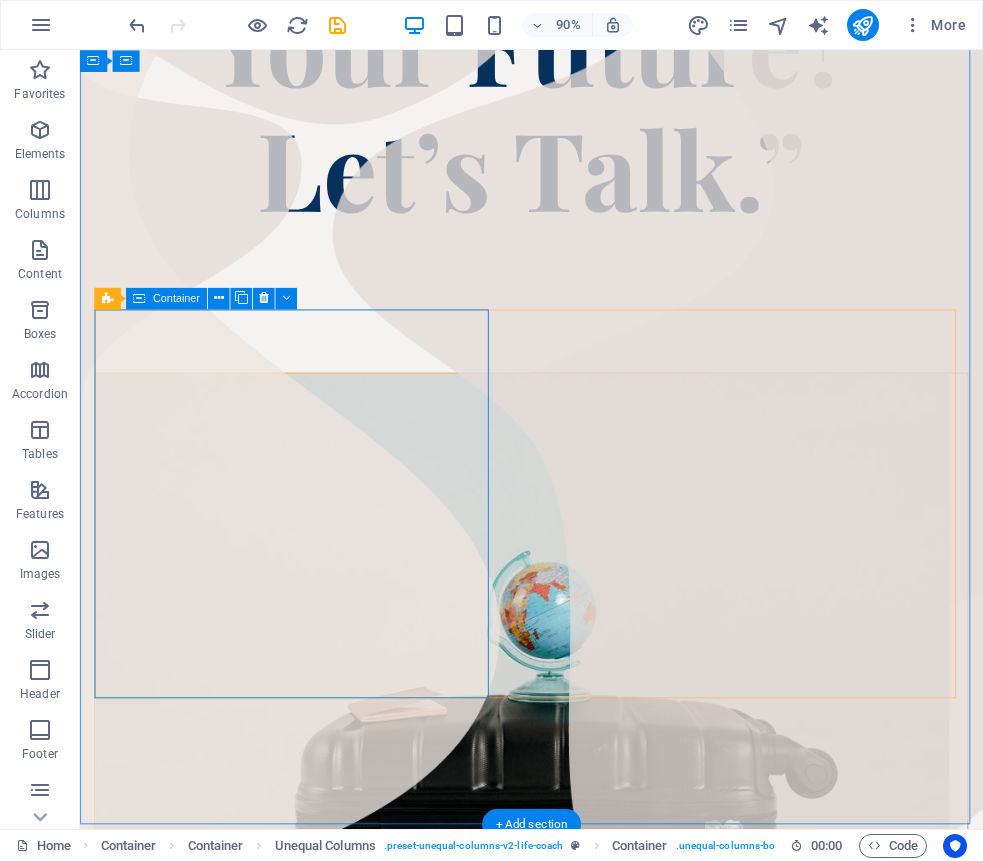 click at bounding box center (581, 1271) 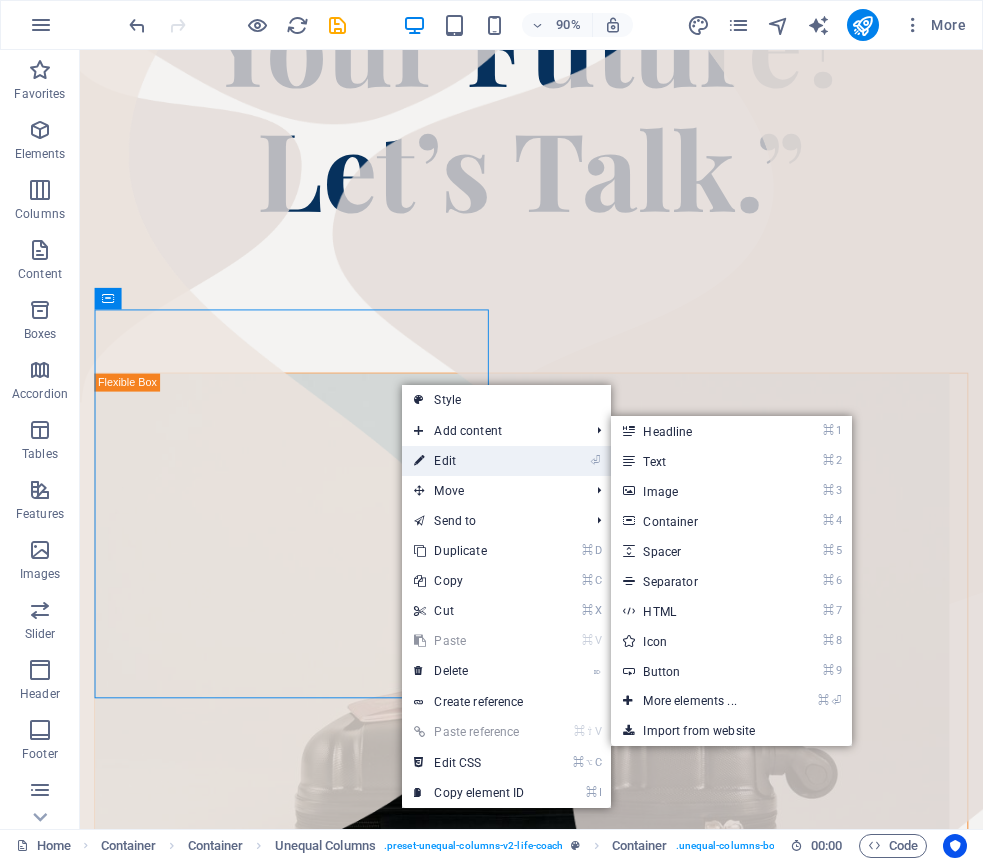 click on "⏎  Edit" at bounding box center [469, 461] 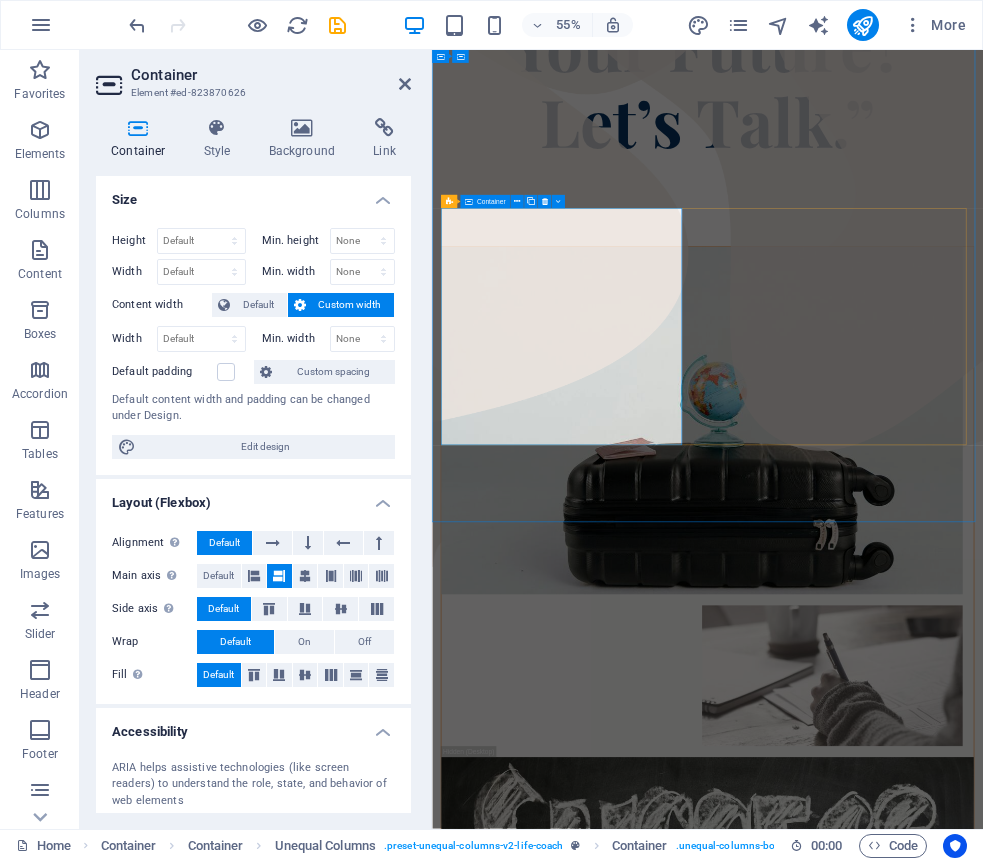 click at bounding box center (933, 1270) 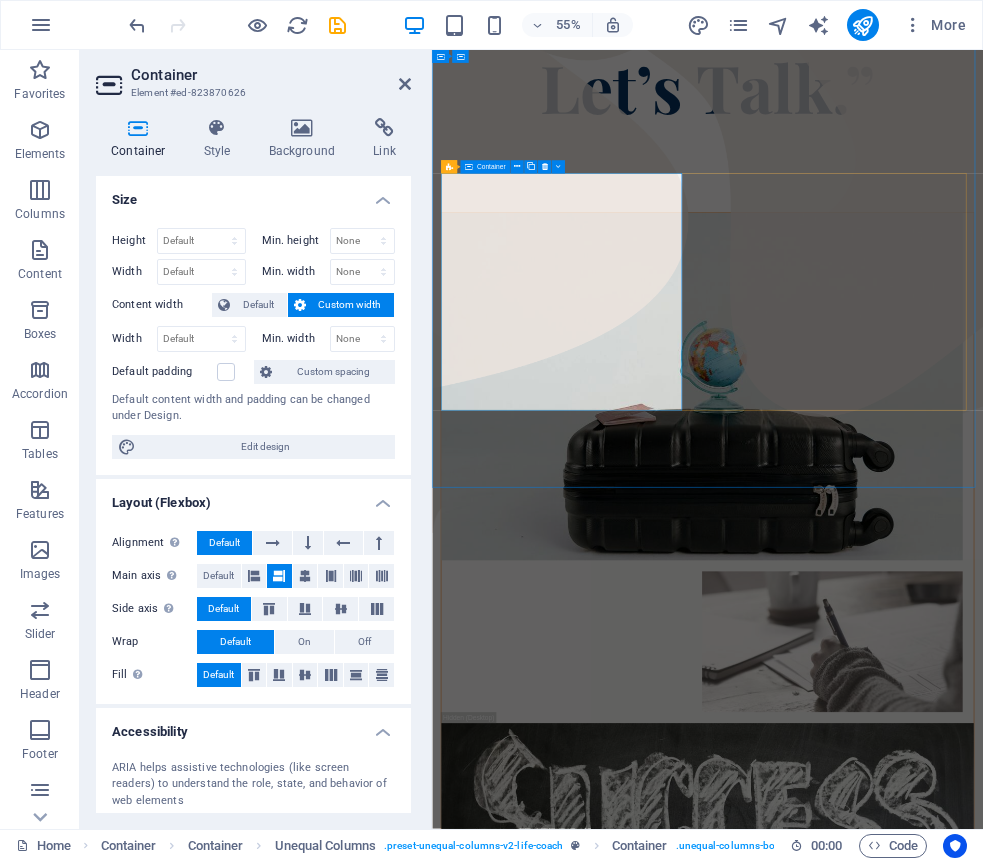 scroll, scrollTop: 526, scrollLeft: 0, axis: vertical 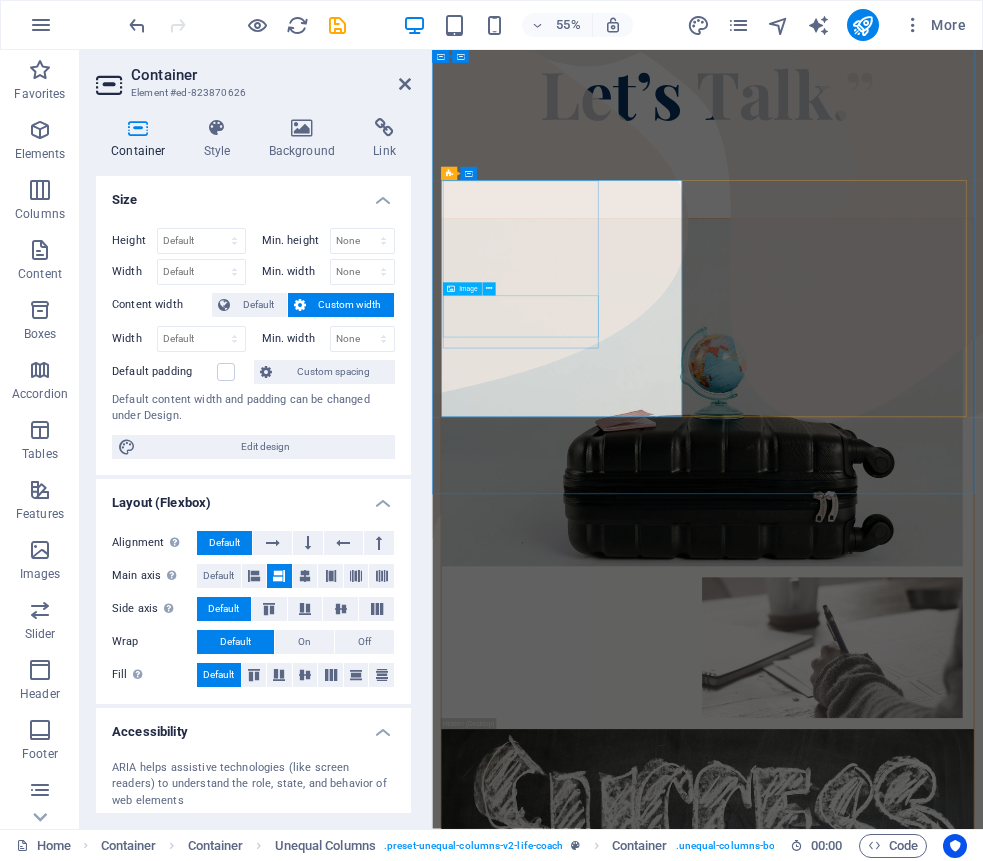 click at bounding box center [923, 1138] 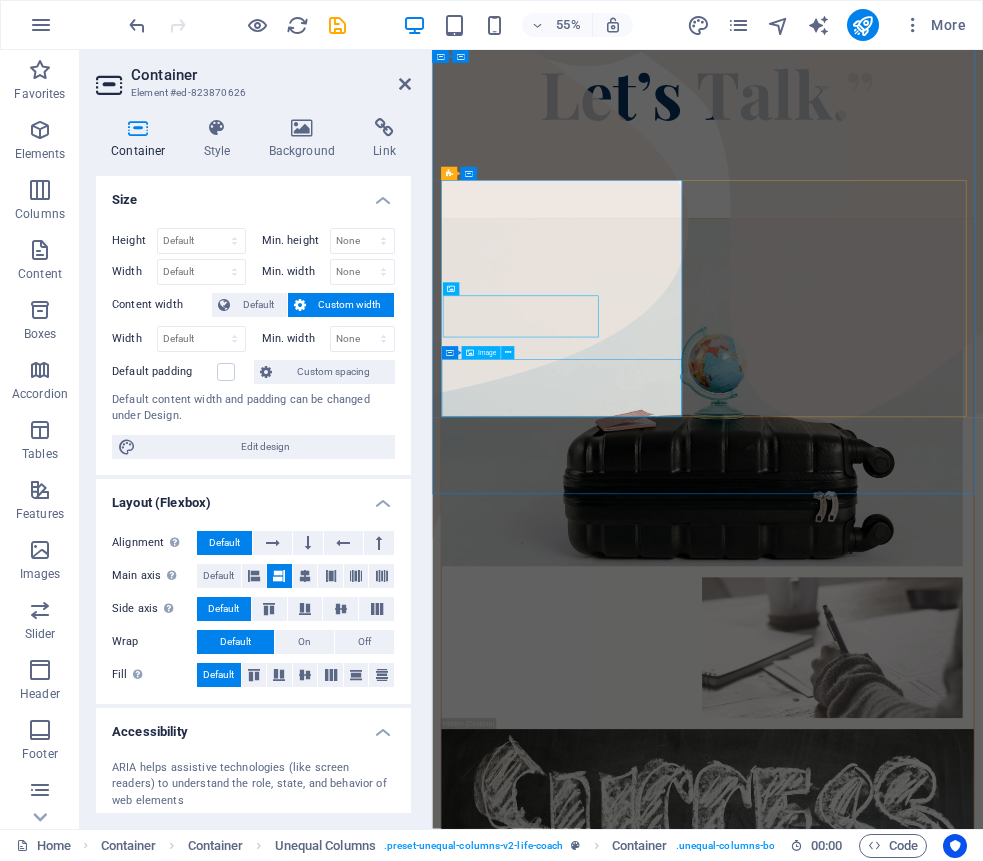 click at bounding box center (933, 1966) 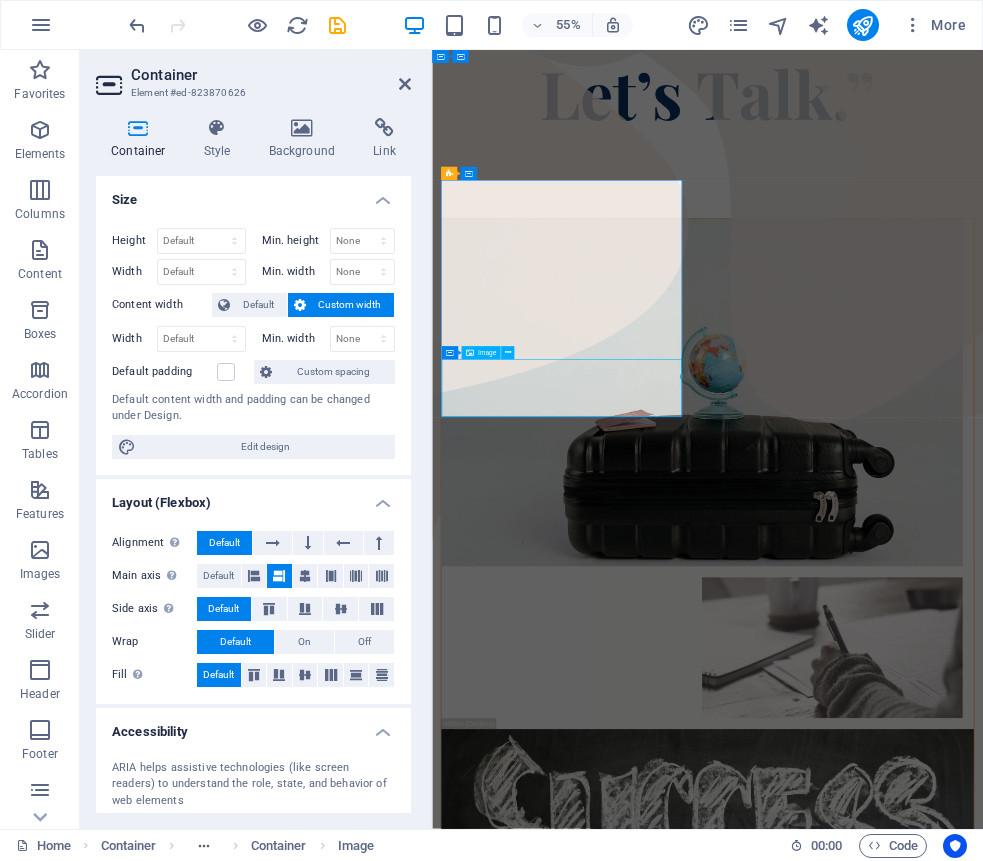 click at bounding box center [933, 1966] 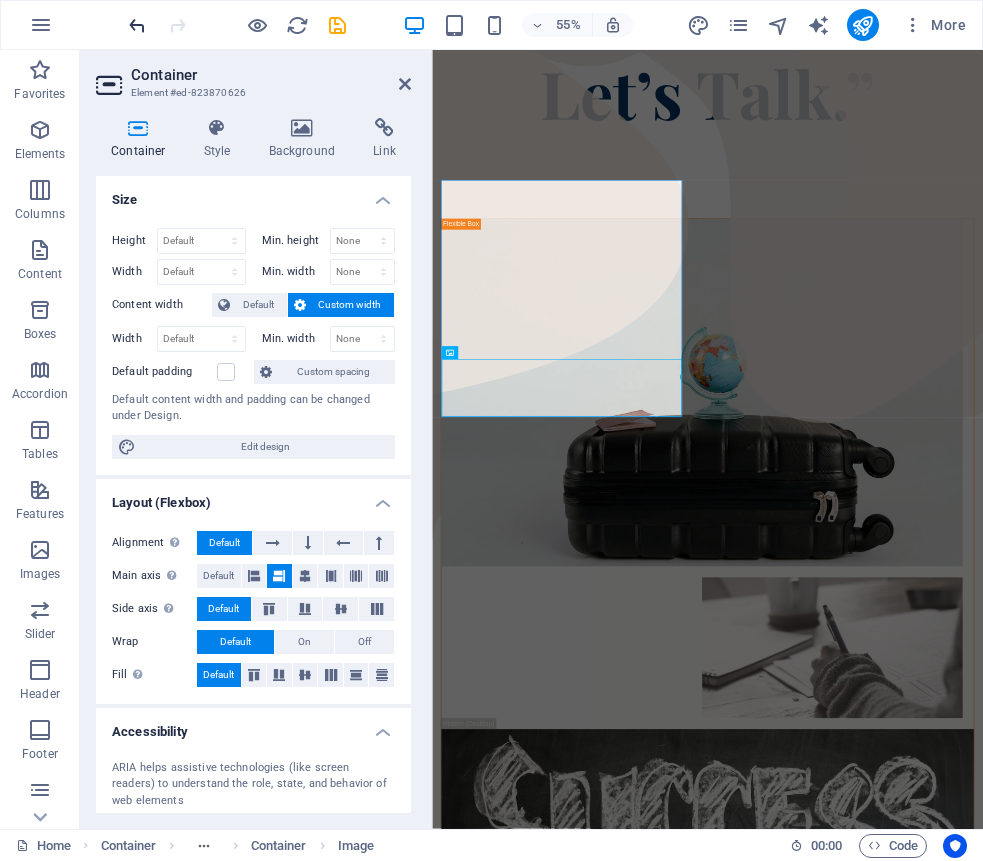 click at bounding box center [137, 25] 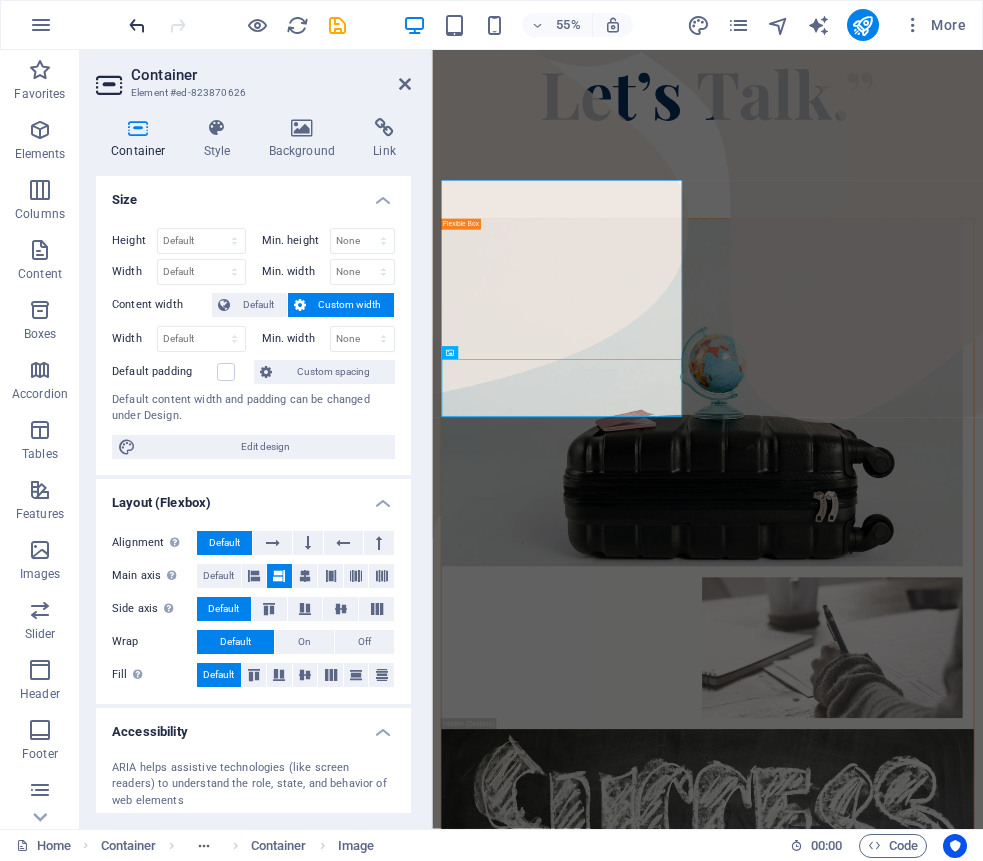 click at bounding box center [137, 25] 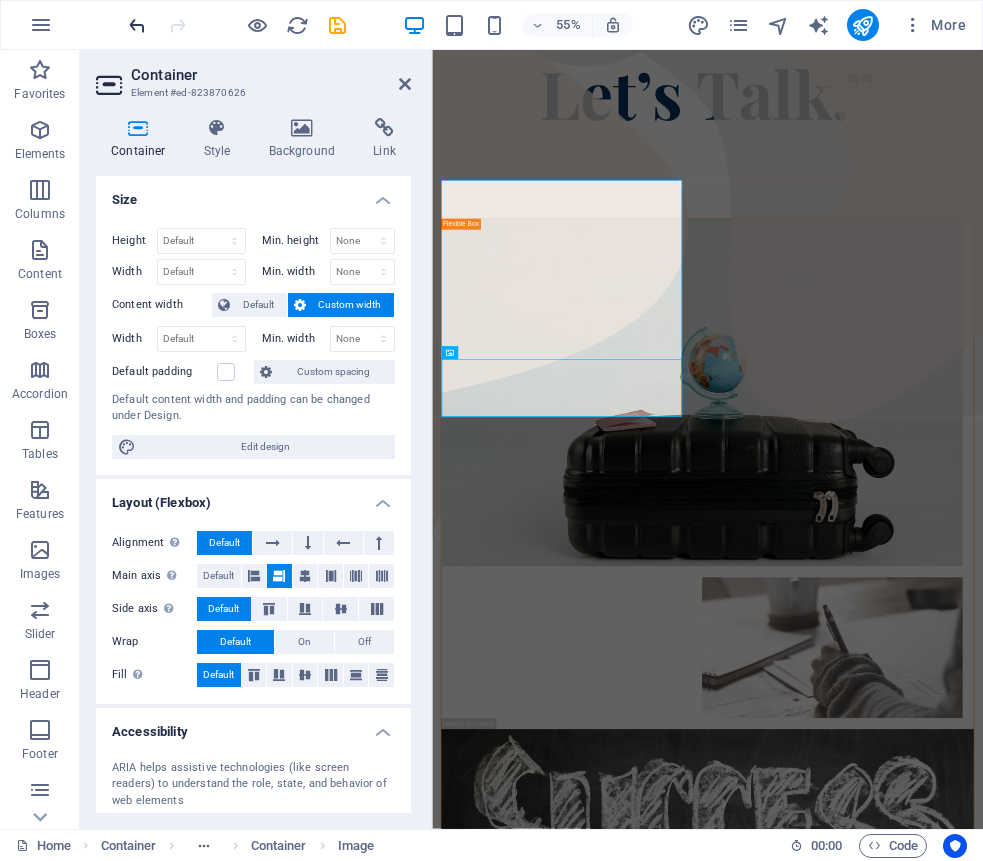 scroll, scrollTop: 539, scrollLeft: 0, axis: vertical 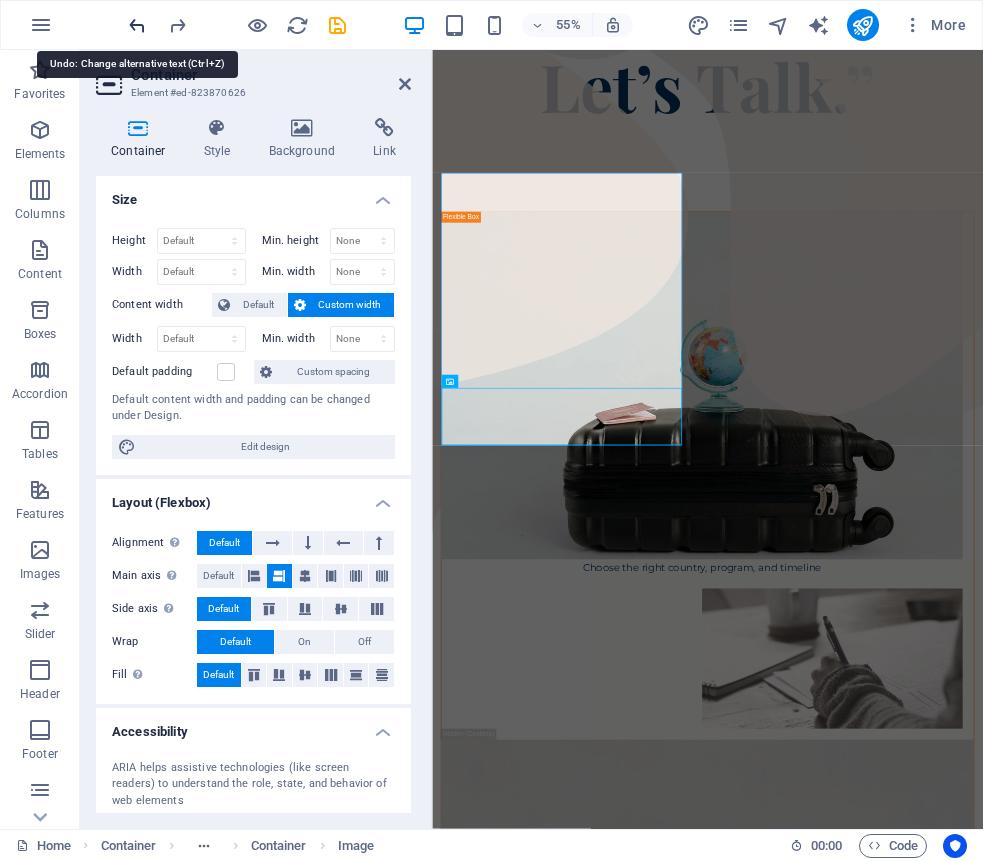 click at bounding box center [137, 25] 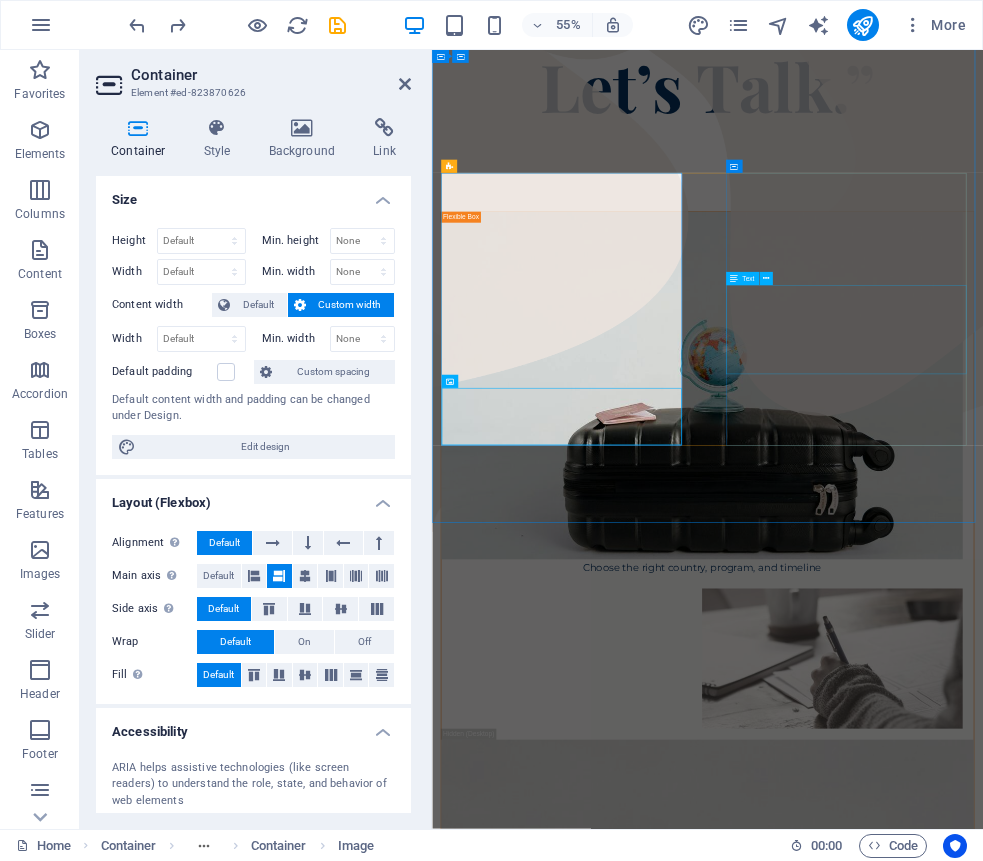 click on "There are many variations of passages of Lorem Ipsum available, but the majority have suffered alteration in some form, by injected humour, or randomised words which don't look even slightly believable." at bounding box center (933, 3408) 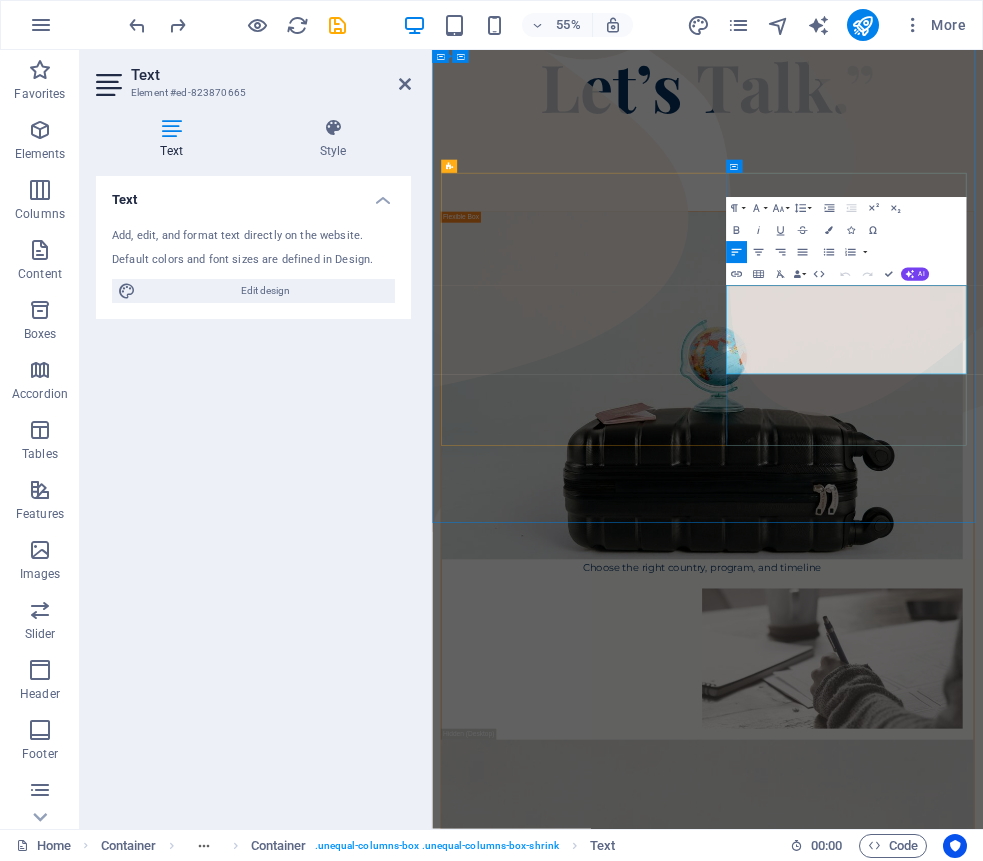click on "There are many variations of passages of Lorem Ipsum available, but the majority have suffered alteration in some form, by injected humour, or randomised words which don't look even slightly believable." at bounding box center (933, 3408) 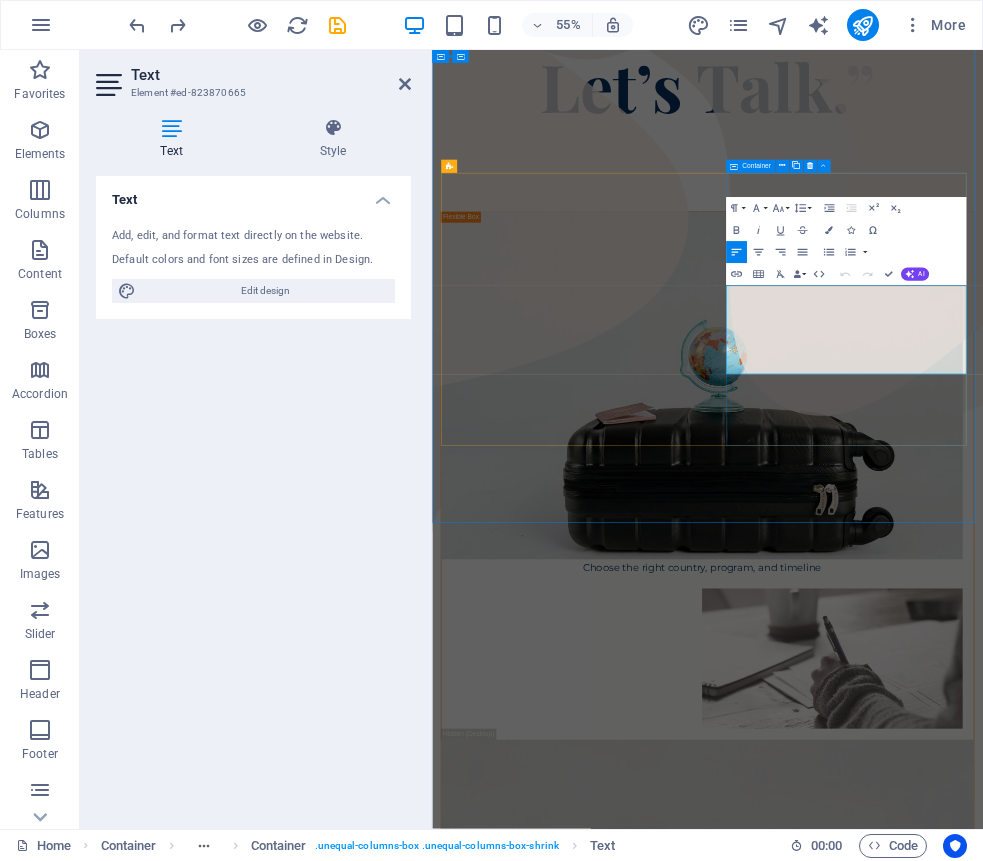 click on "Coach Headline There are many variations of passages of Lorem Ipsum available, but the majority have suffered alteration in some form, by injected humour, or randomised words which don't look even slightly believable." at bounding box center [933, 3371] 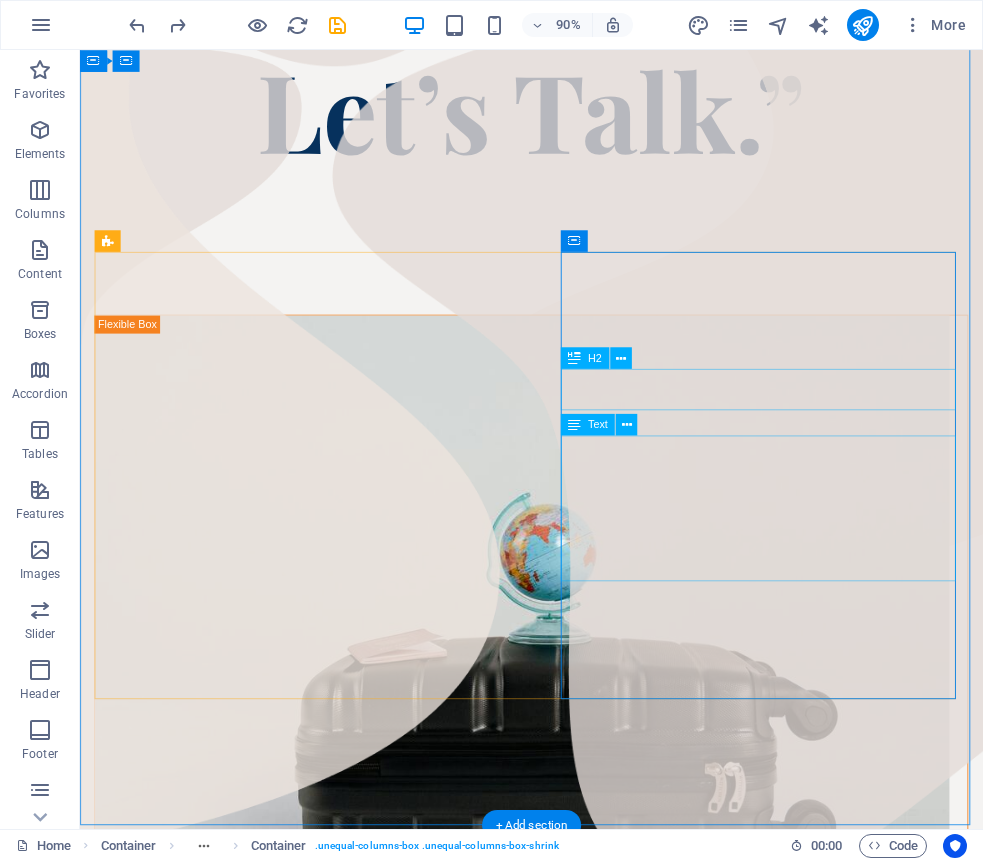 click on "Coach Headline" at bounding box center [581, 3328] 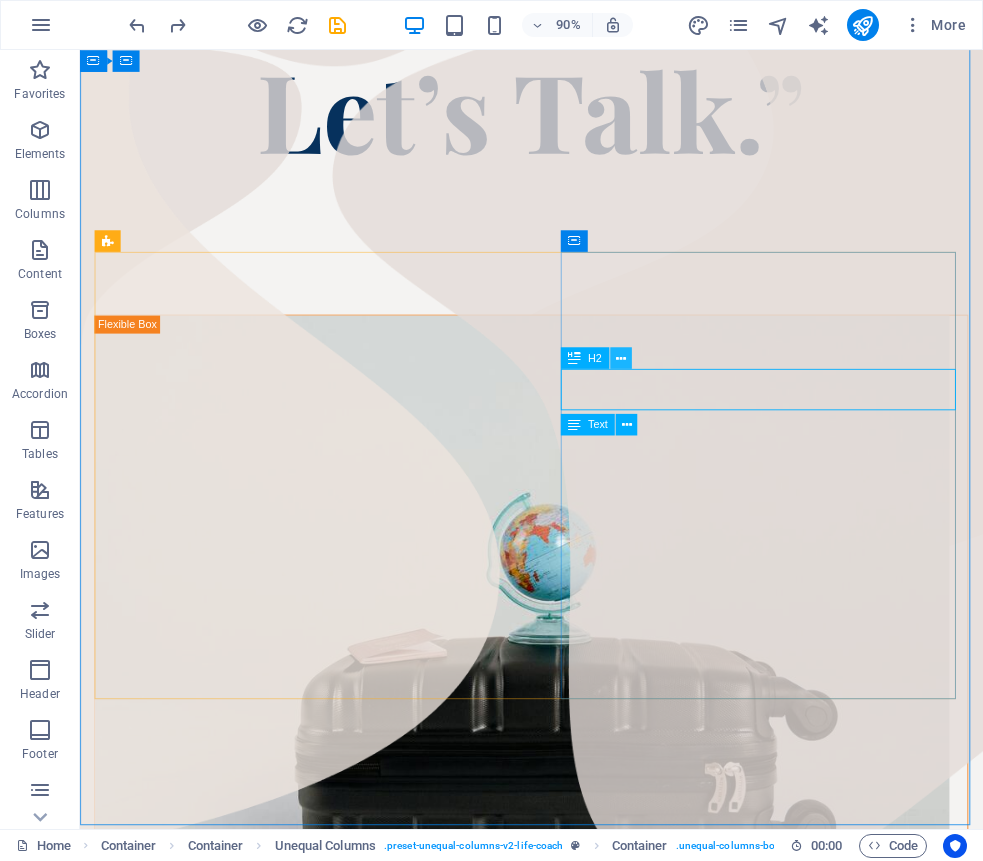 click at bounding box center (621, 358) 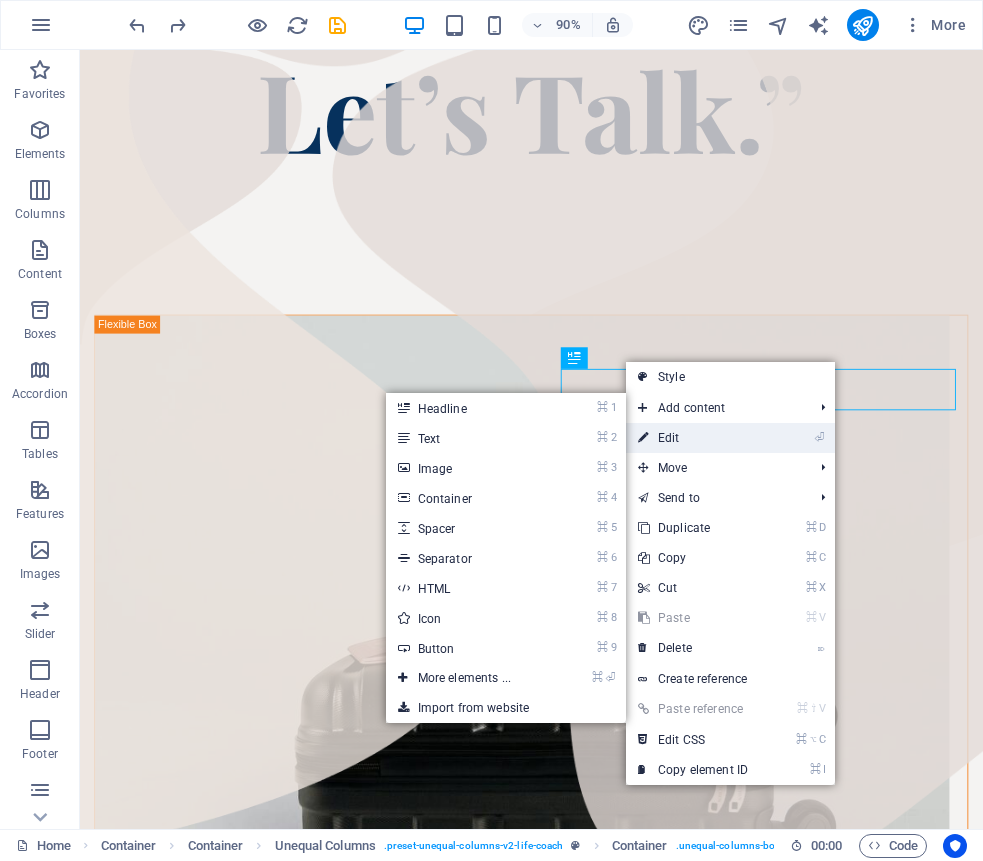 click on "⏎  Edit" at bounding box center (693, 438) 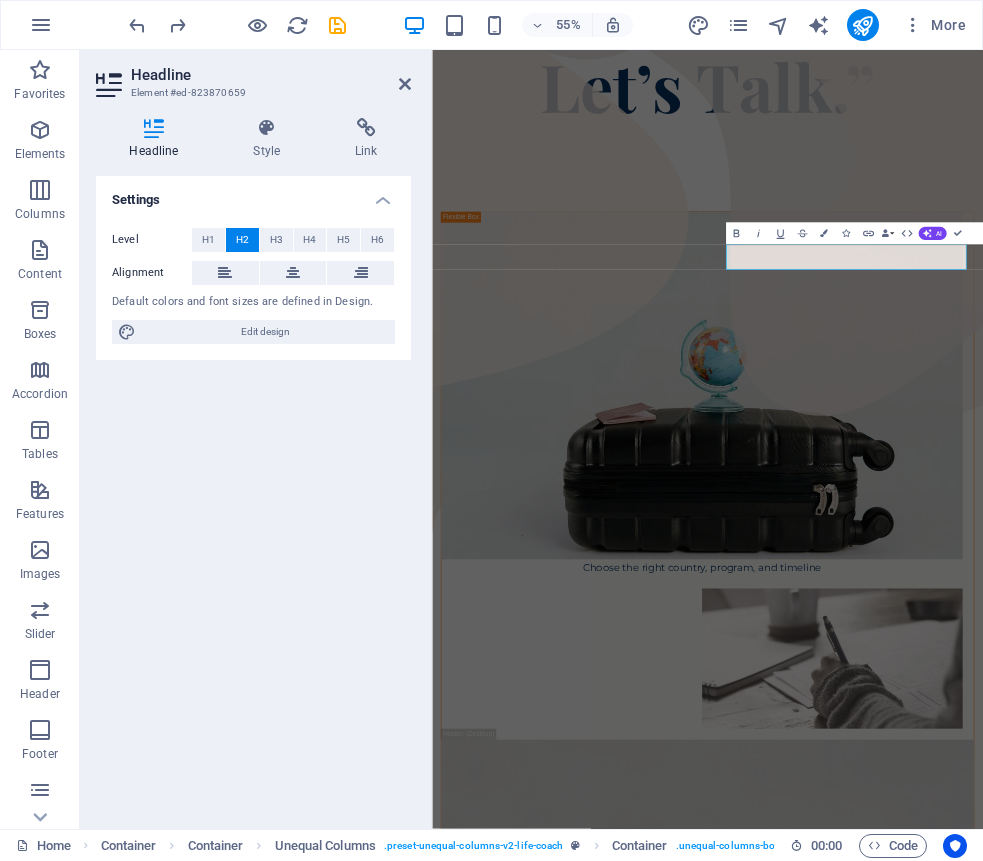 click on "Coach Headline" at bounding box center (589, 3324) 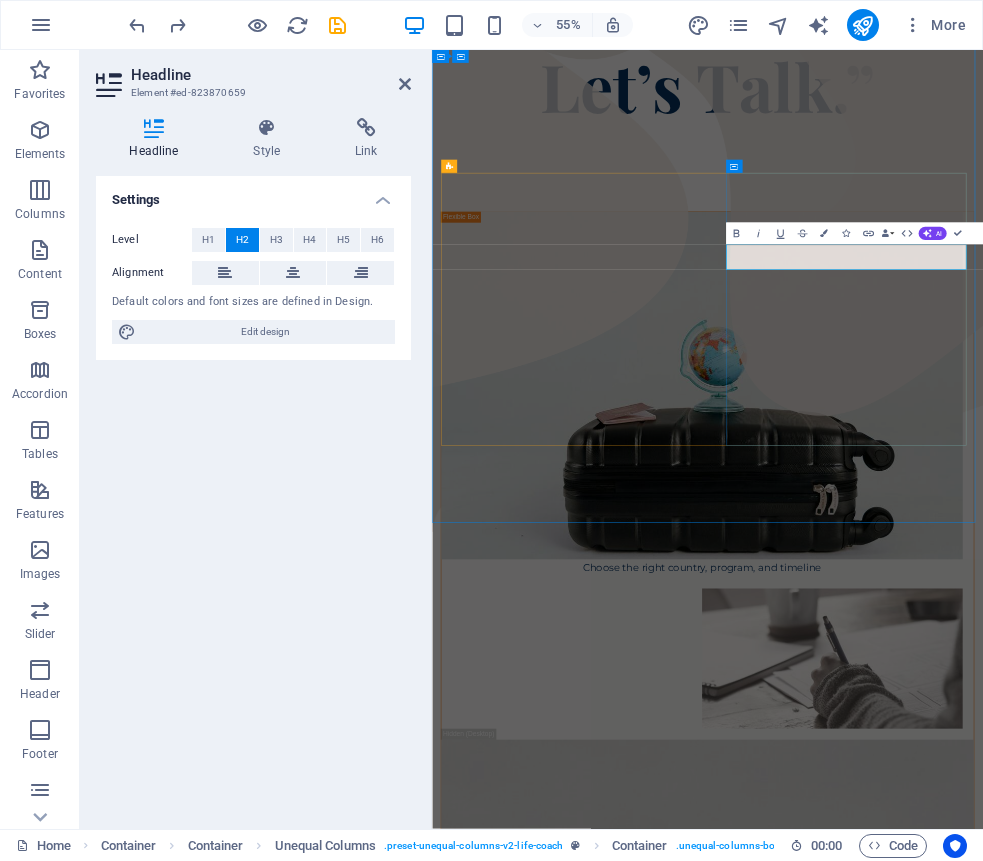 click on "Coach Headline" at bounding box center [589, 3324] 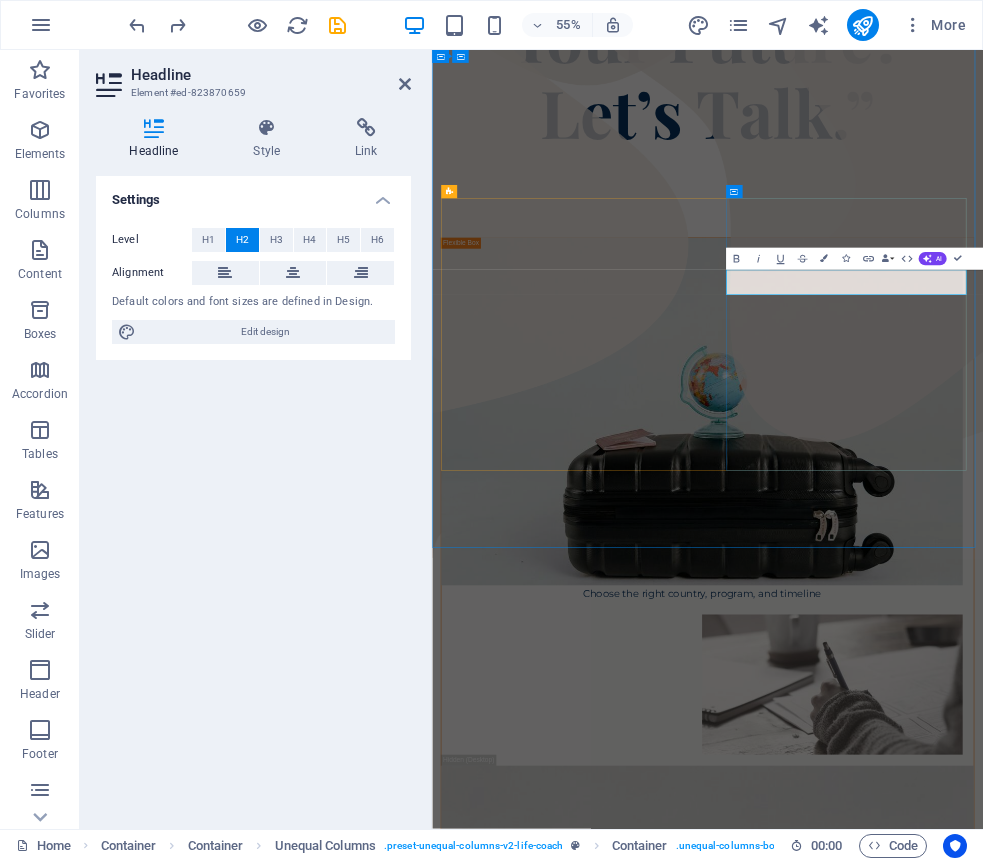 scroll, scrollTop: 447, scrollLeft: 0, axis: vertical 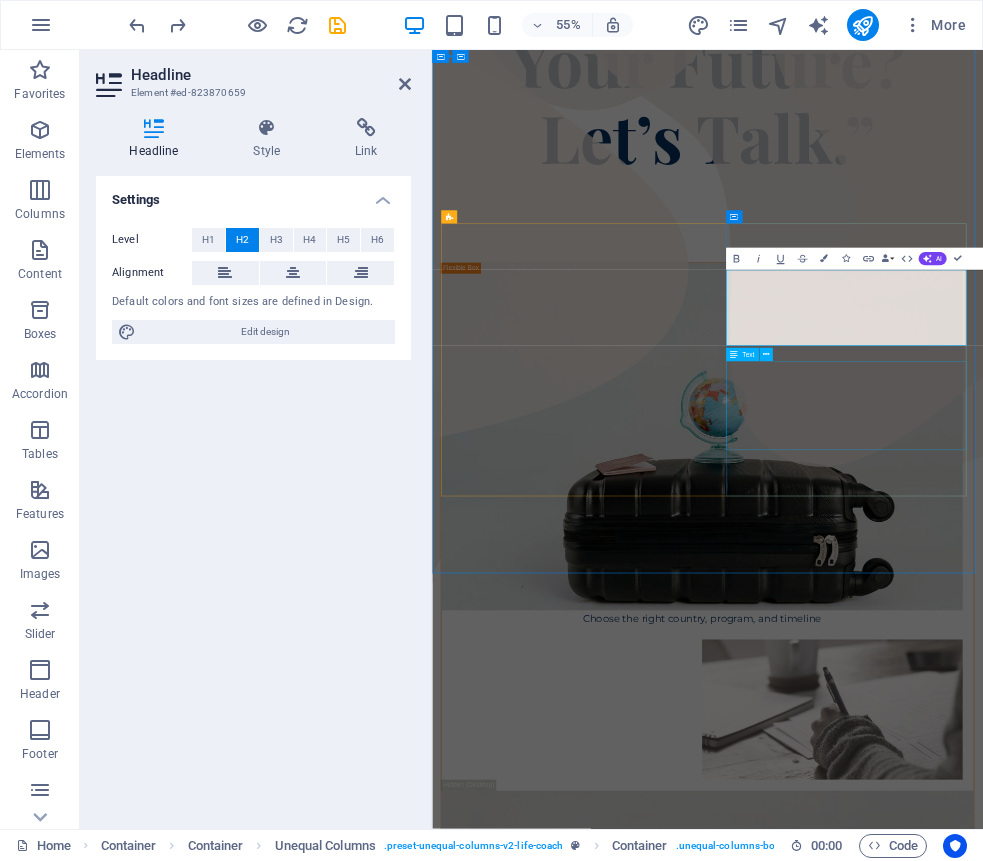 click on "There are many variations of passages of Lorem Ipsum available, but the majority have suffered alteration in some form, by injected humour, or randomised words which don't look even slightly believable." at bounding box center [933, 3500] 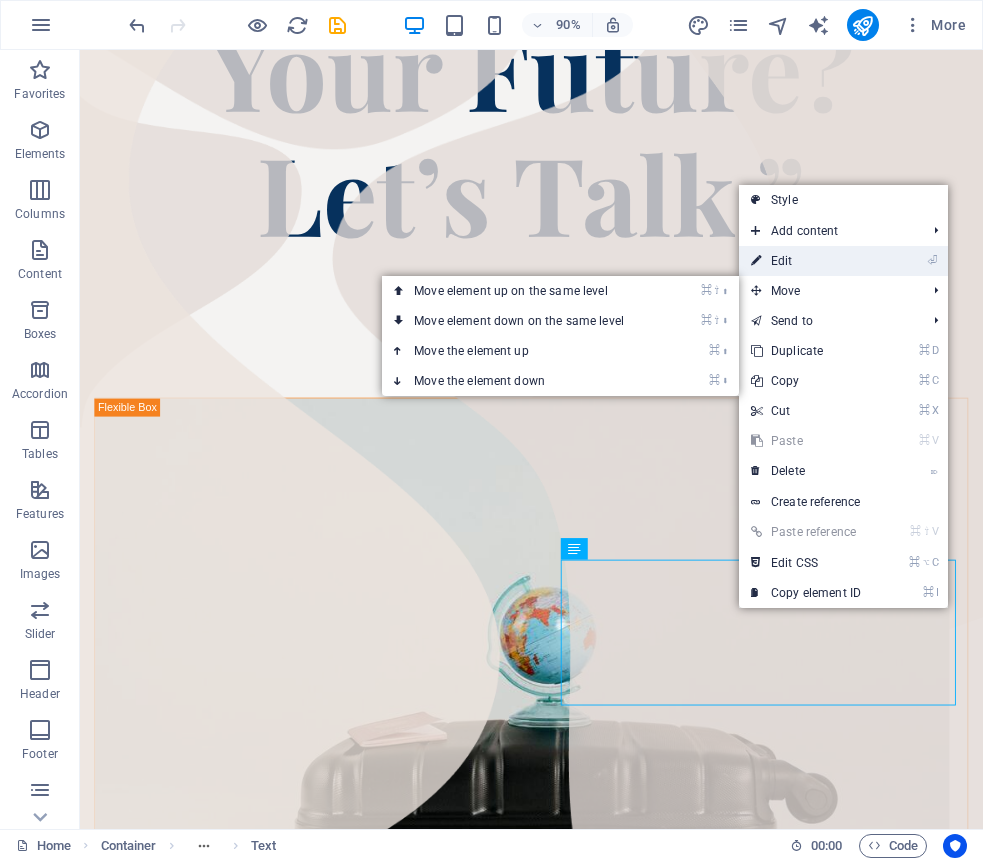 click on "⏎  Edit" at bounding box center [806, 261] 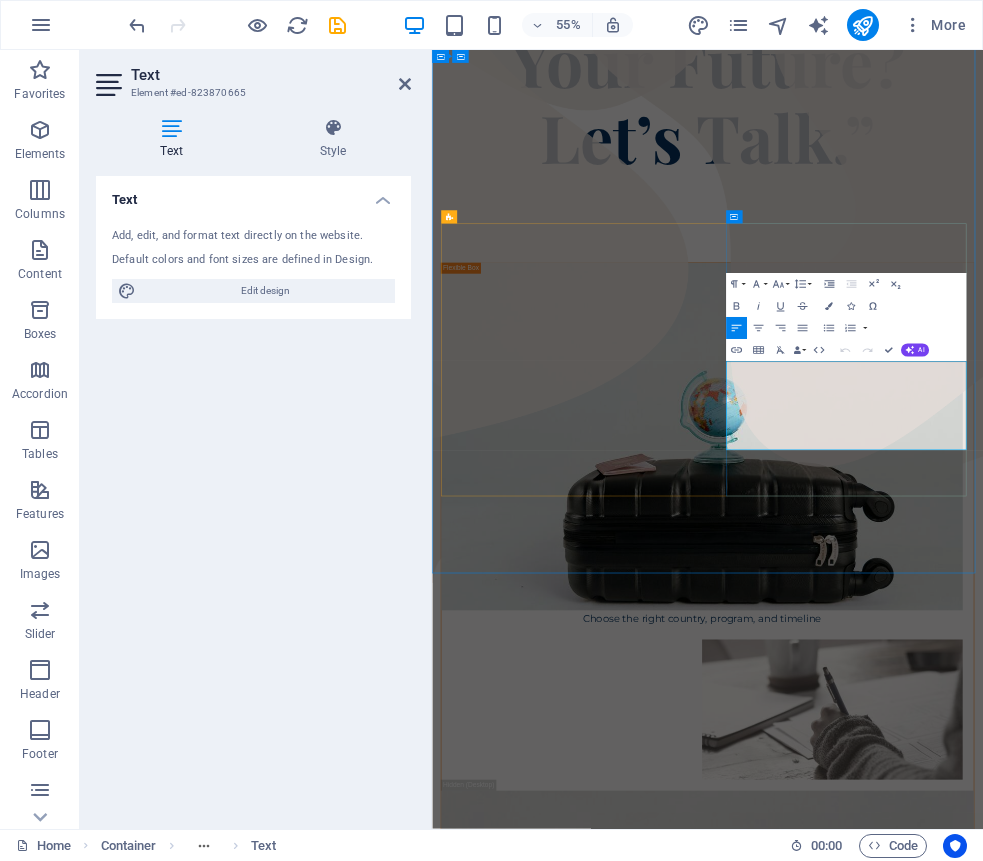 click on "There are many variations of passages of Lorem Ipsum available, but the majority have suffered alteration in some form, by injected humour, or randomised words which don't look even slightly believable." at bounding box center (933, 3500) 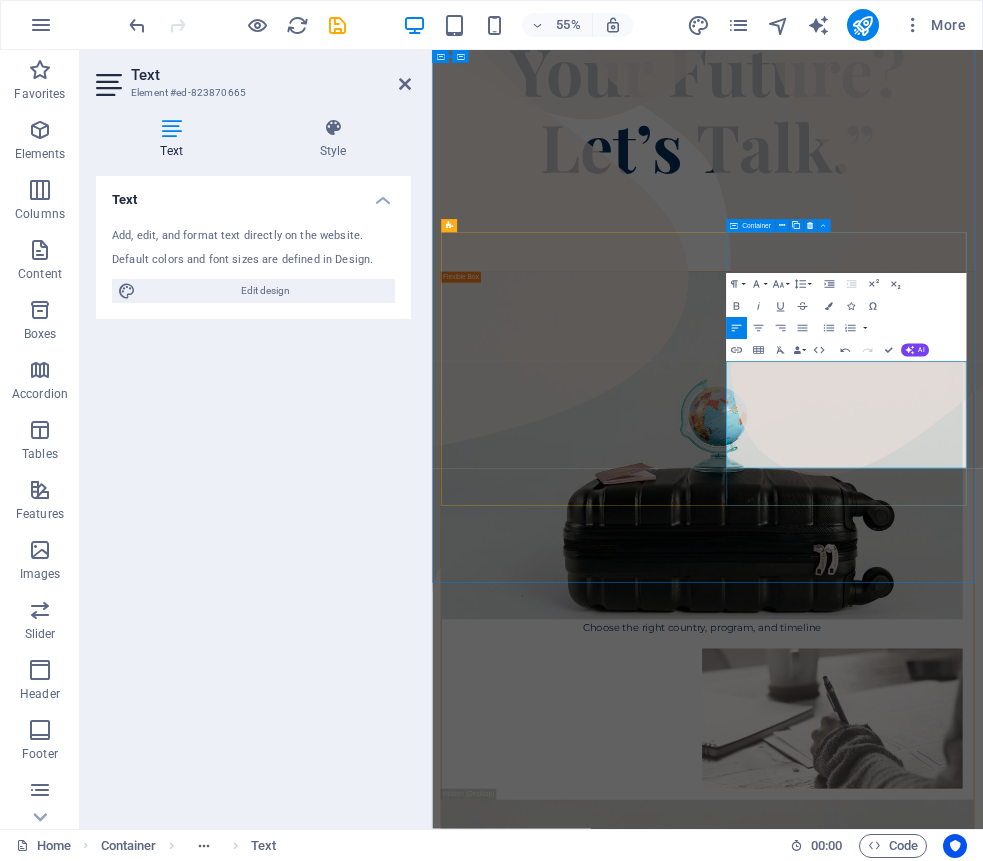 scroll, scrollTop: 4177, scrollLeft: 2, axis: both 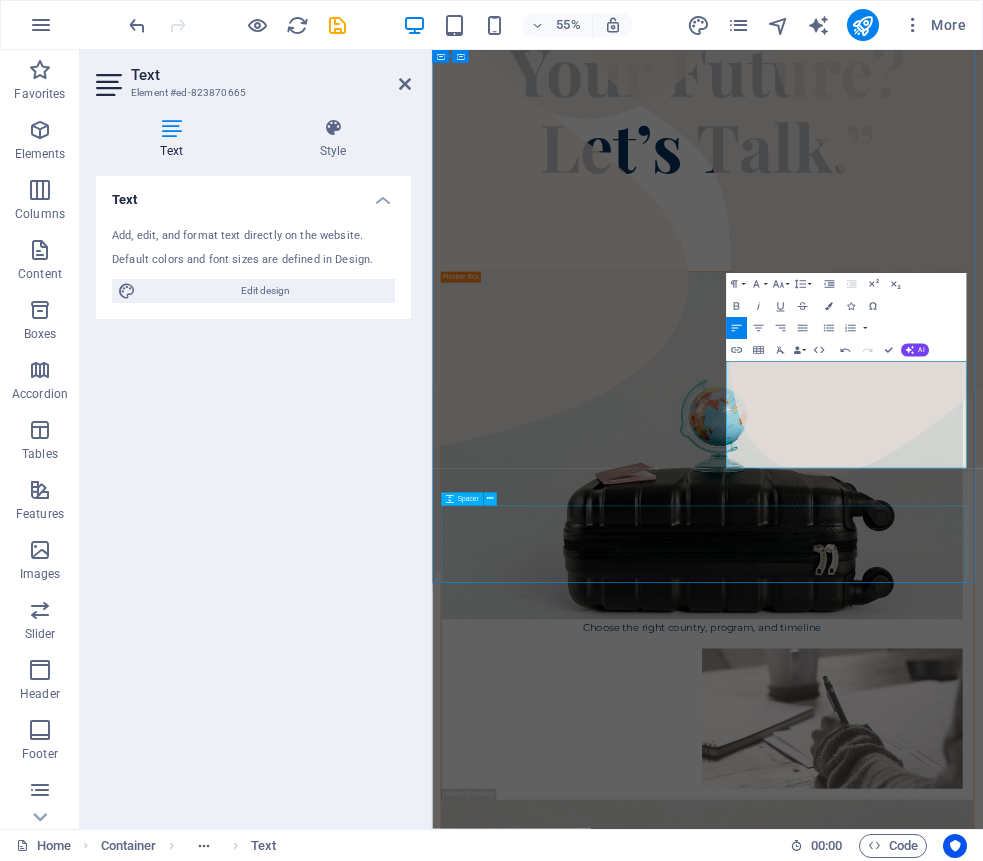 click at bounding box center (933, 3652) 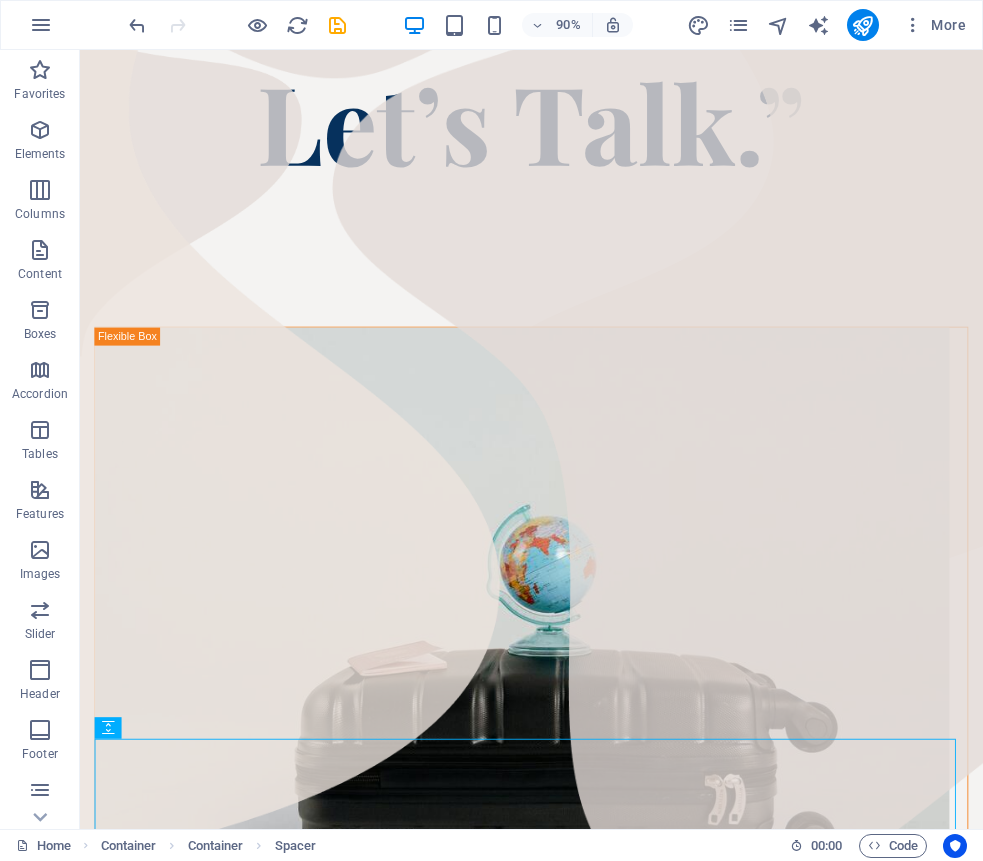 scroll, scrollTop: 532, scrollLeft: 0, axis: vertical 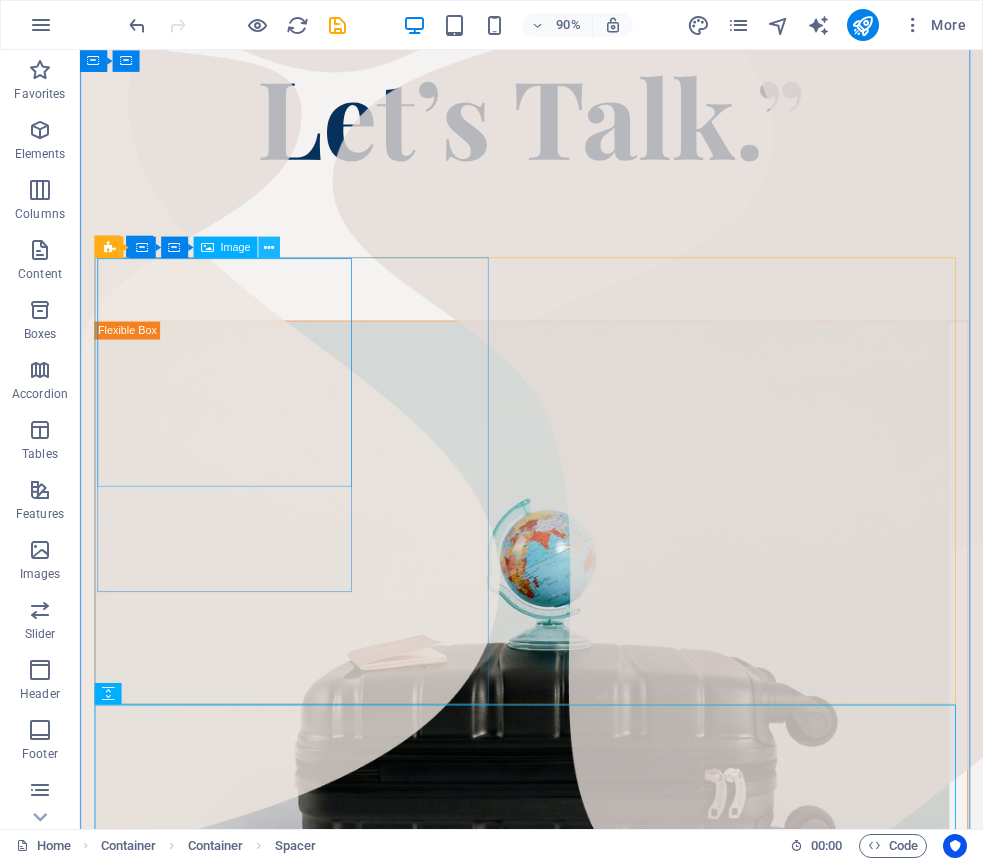 click at bounding box center (269, 247) 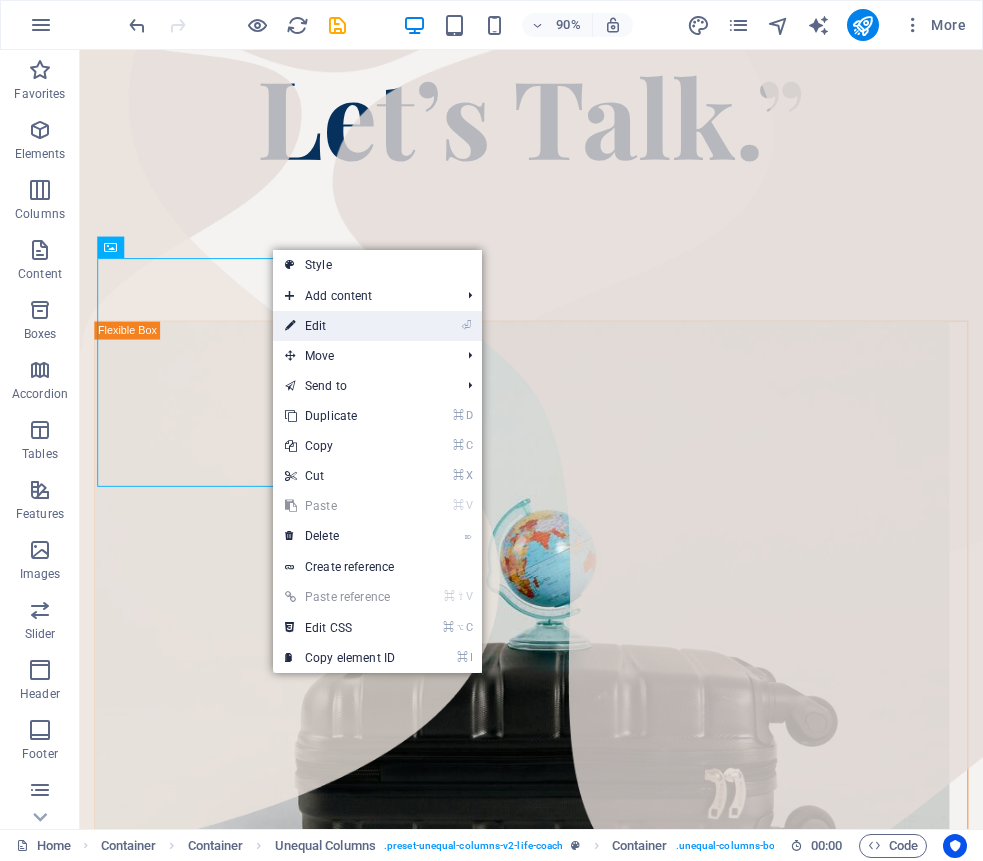 click on "⏎  Edit" at bounding box center [340, 326] 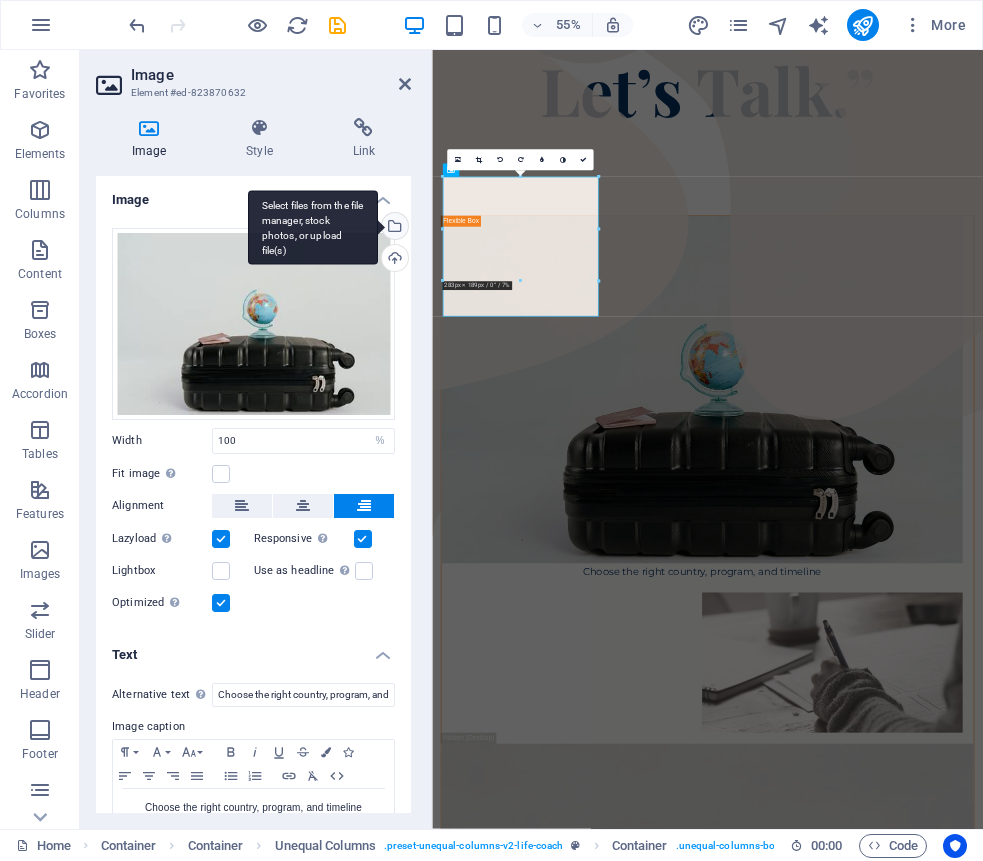 click on "Select files from the file manager, stock photos, or upload file(s)" at bounding box center (313, 227) 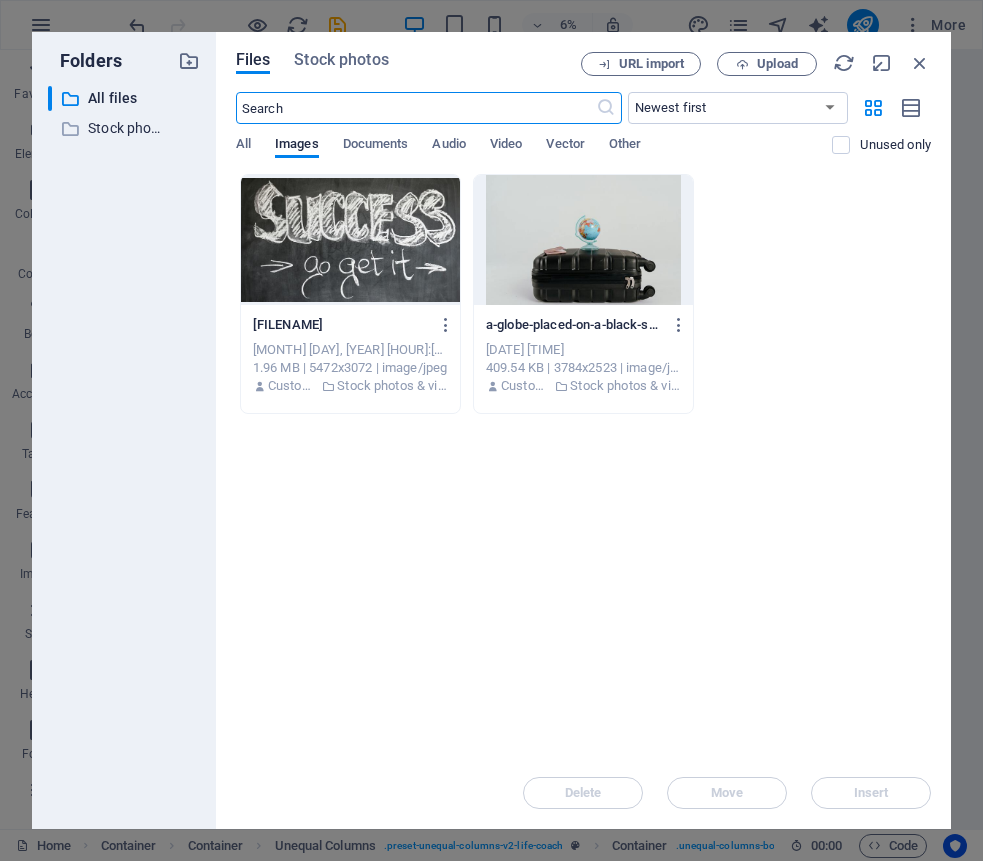 click at bounding box center (416, 108) 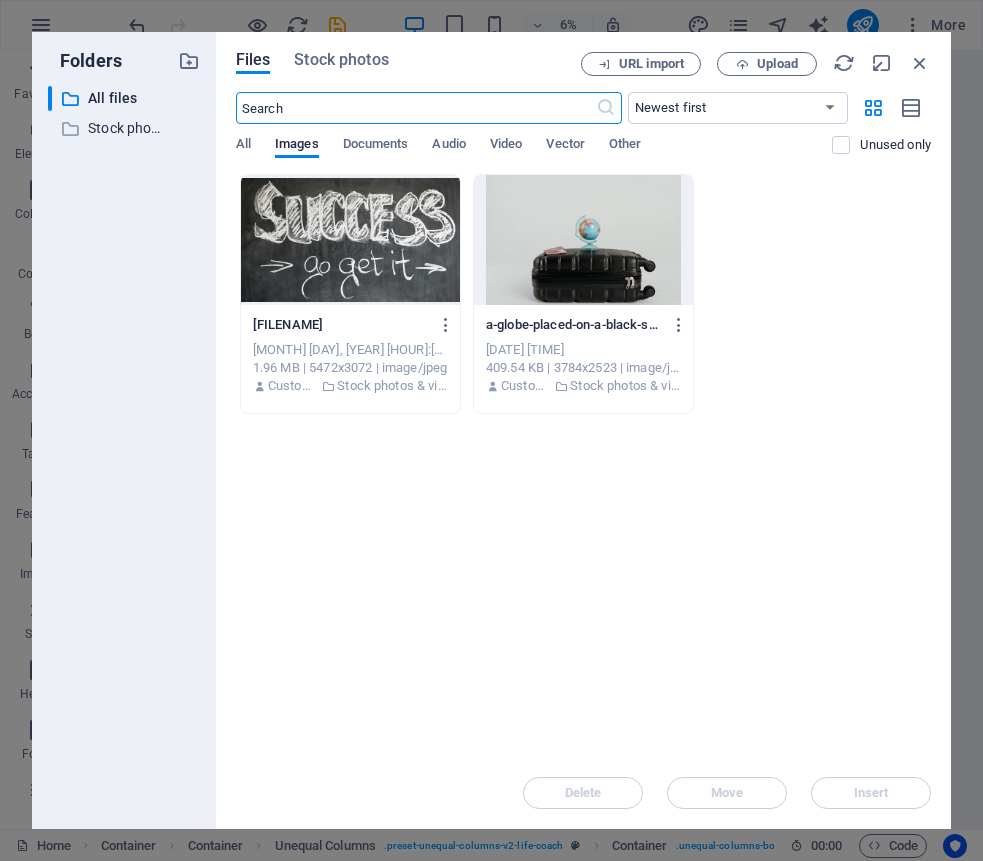 click at bounding box center [416, 108] 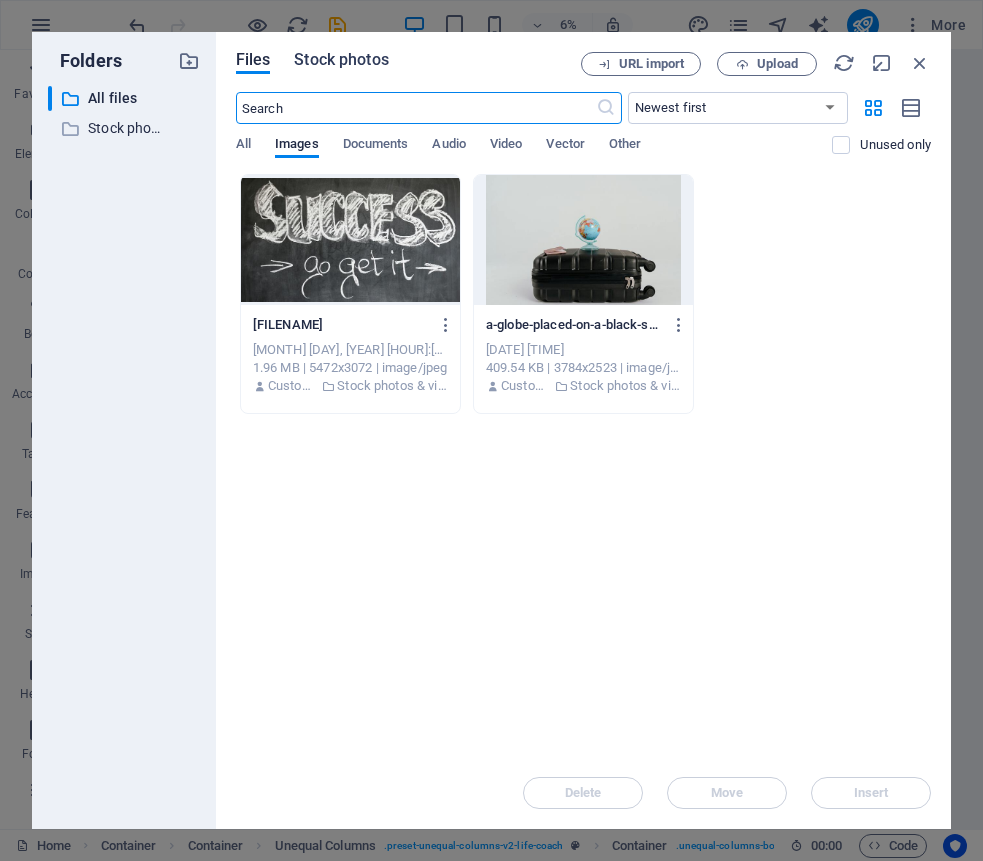 click on "Stock photos" at bounding box center (341, 60) 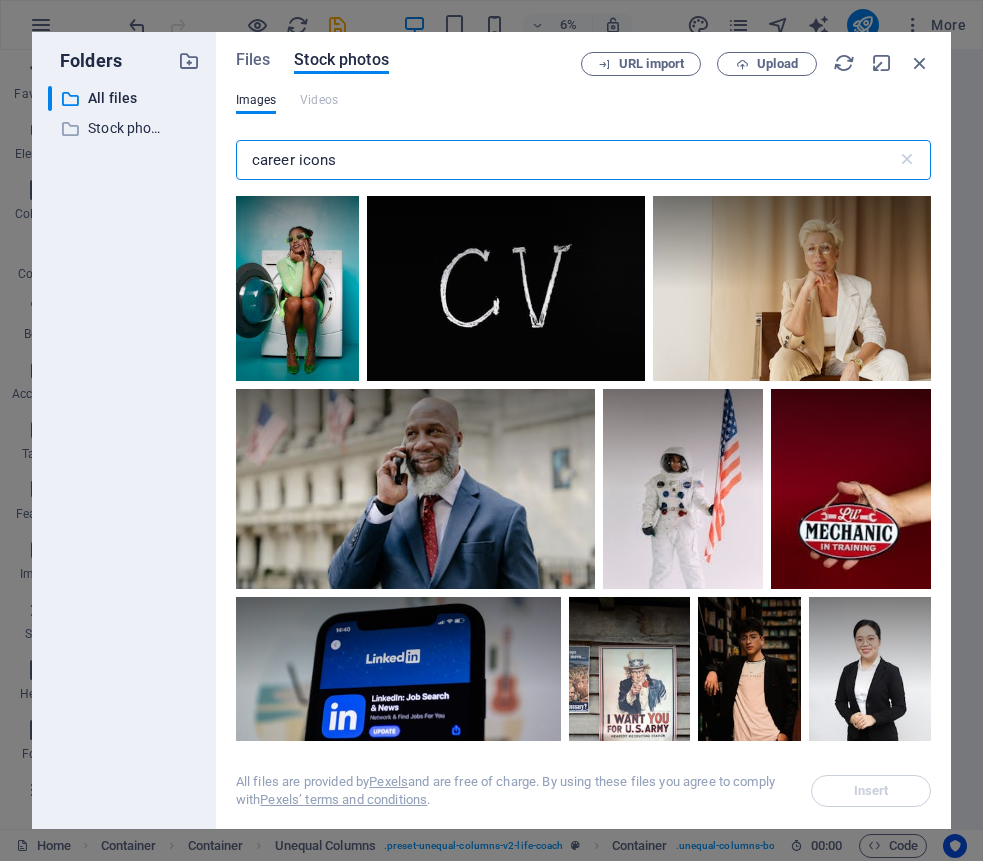 click on "career icons" at bounding box center [566, 160] 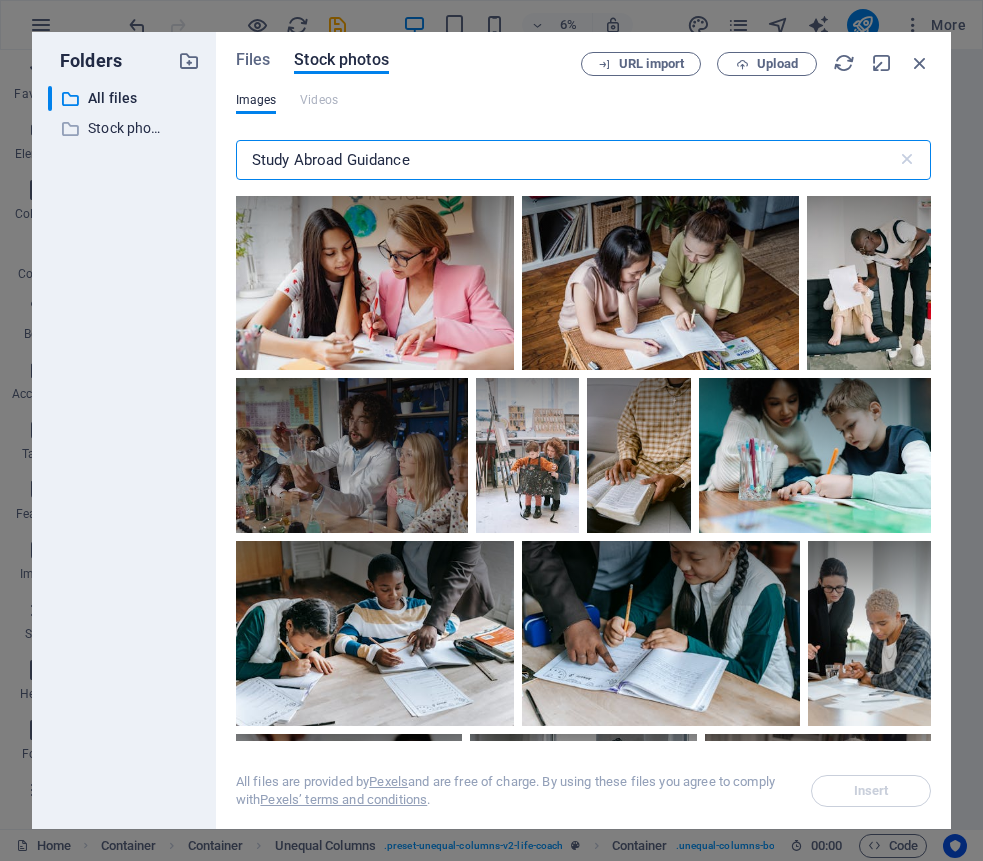 scroll, scrollTop: 985, scrollLeft: 0, axis: vertical 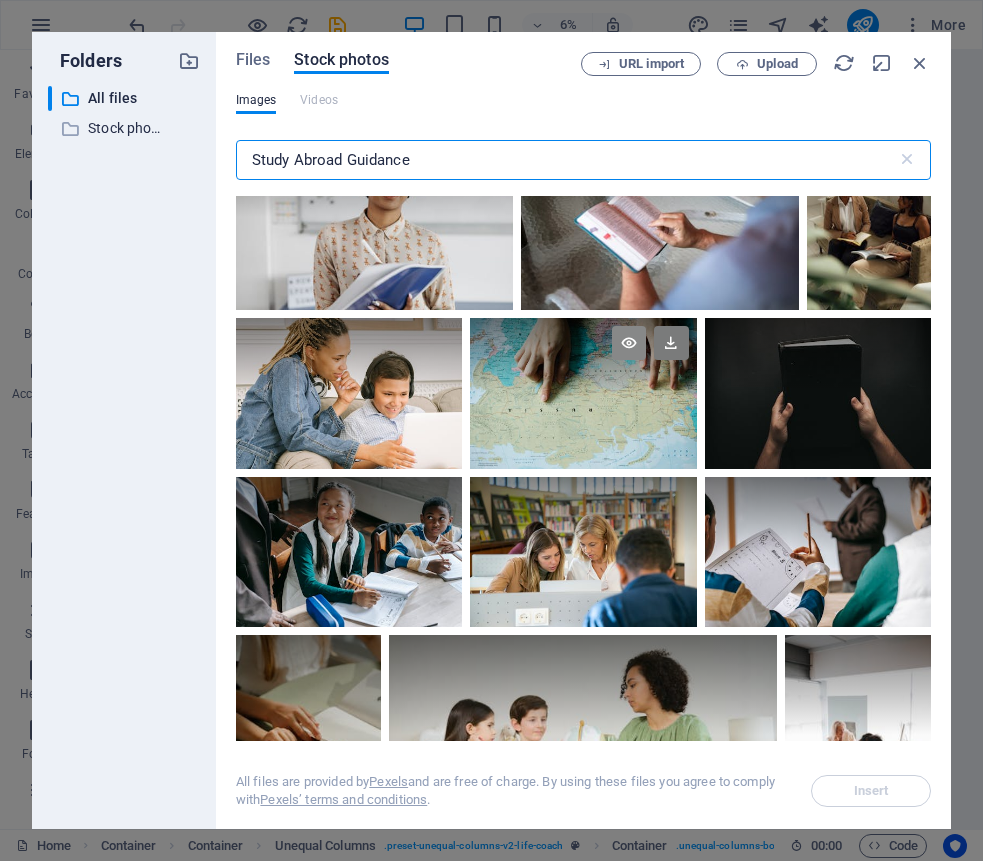 click at bounding box center (629, 343) 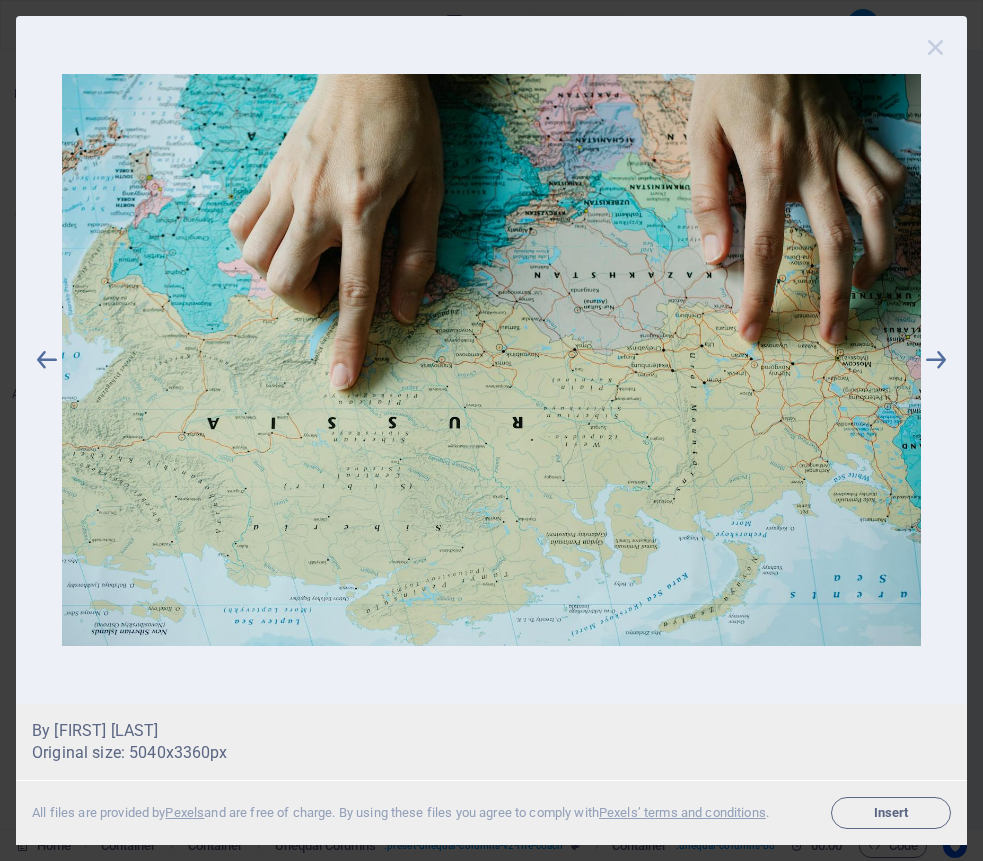 click at bounding box center [936, 47] 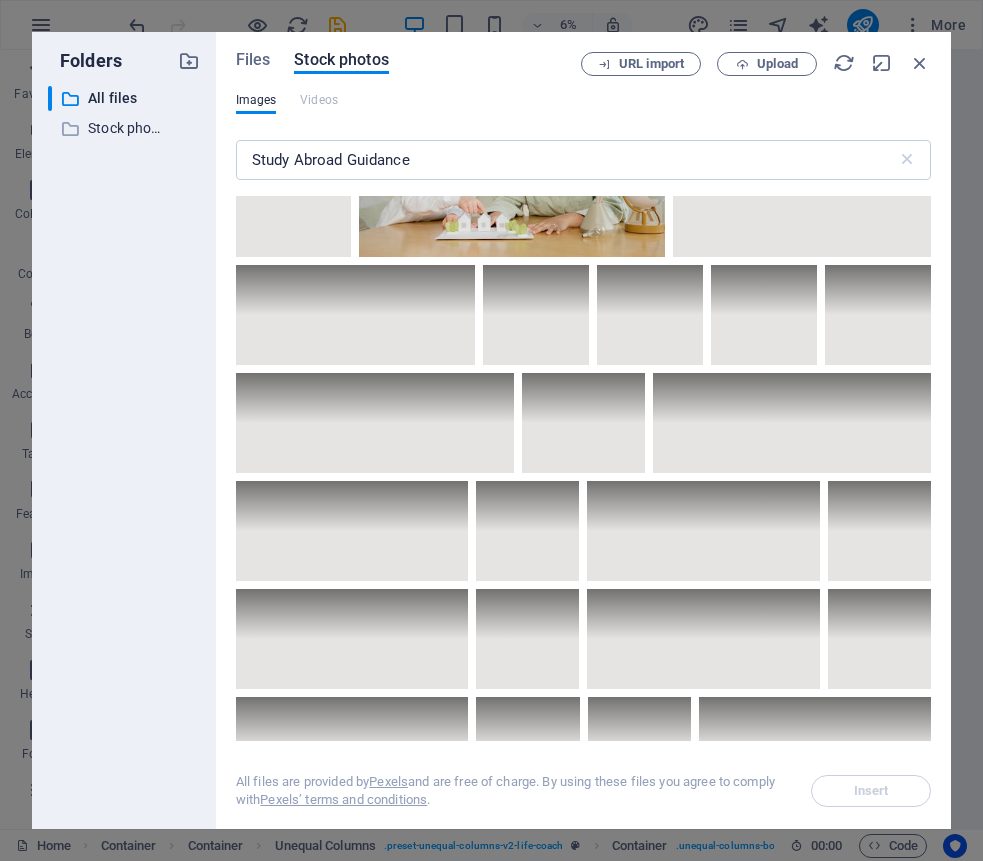 scroll, scrollTop: 4589, scrollLeft: 0, axis: vertical 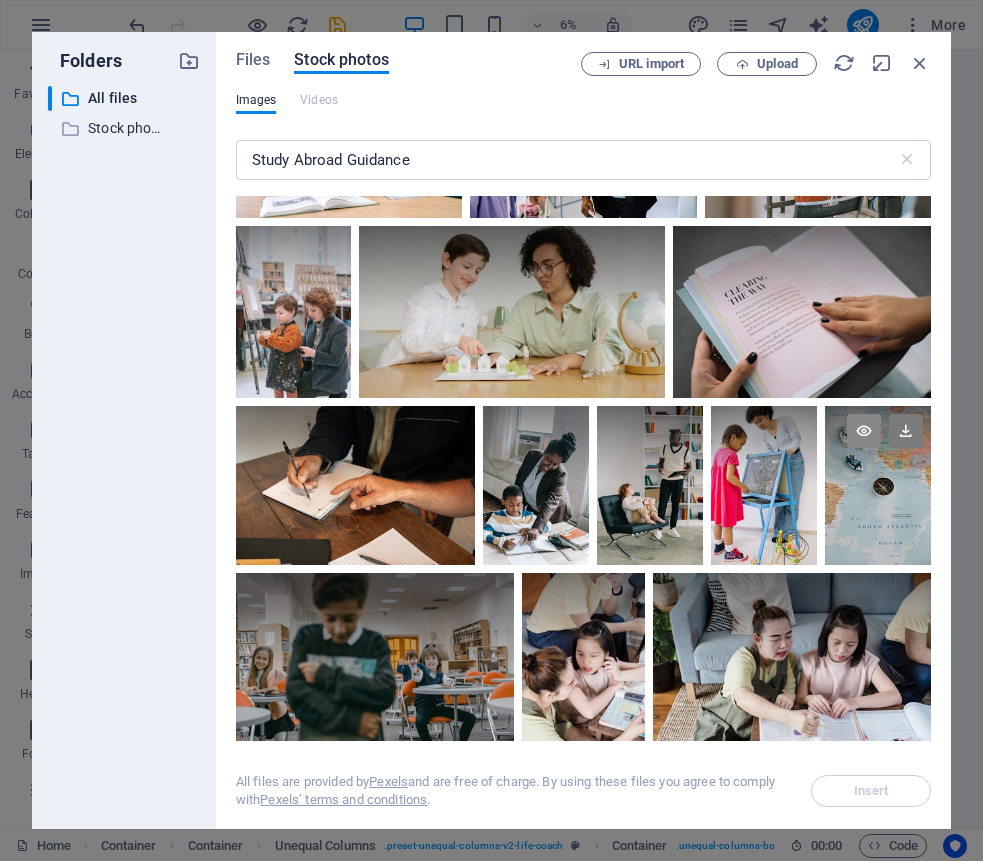 click at bounding box center (864, 431) 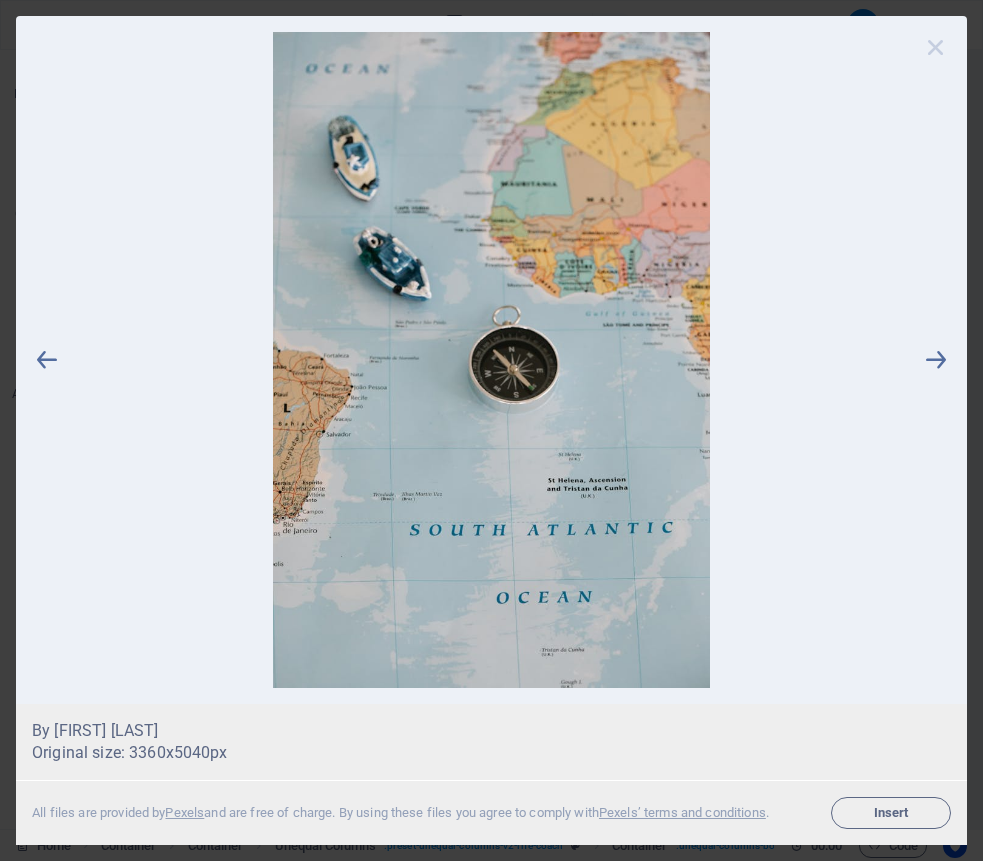 click at bounding box center [936, 47] 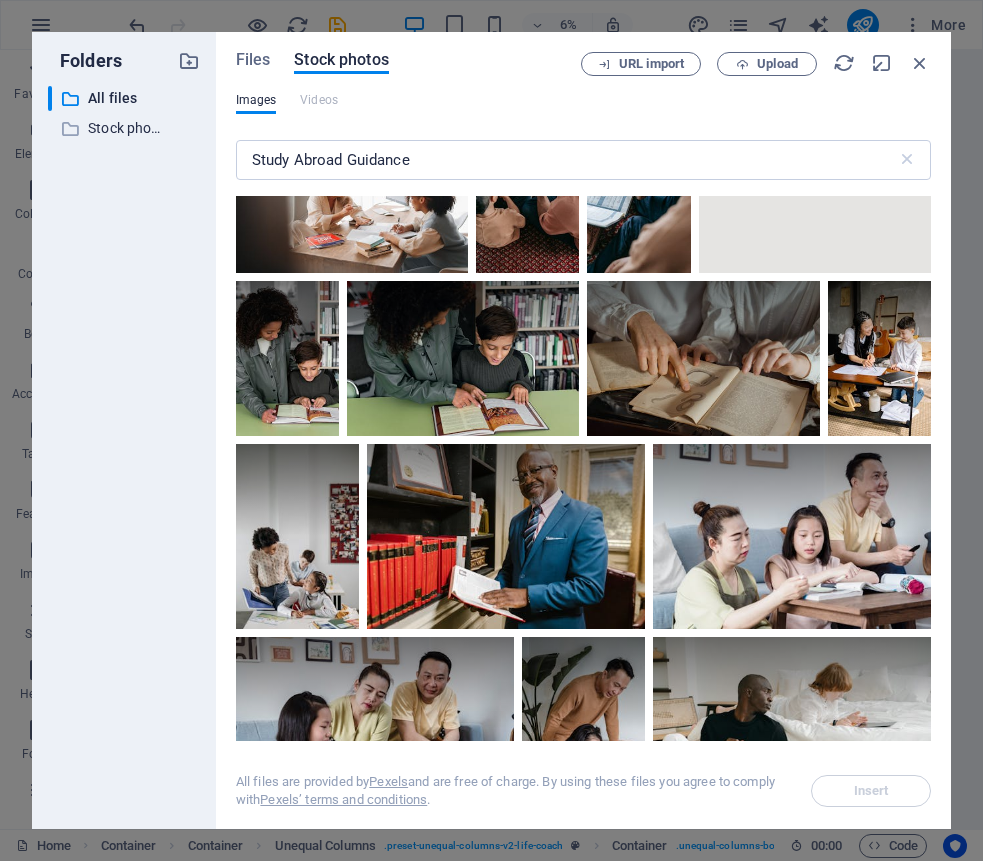 scroll, scrollTop: 15409, scrollLeft: 0, axis: vertical 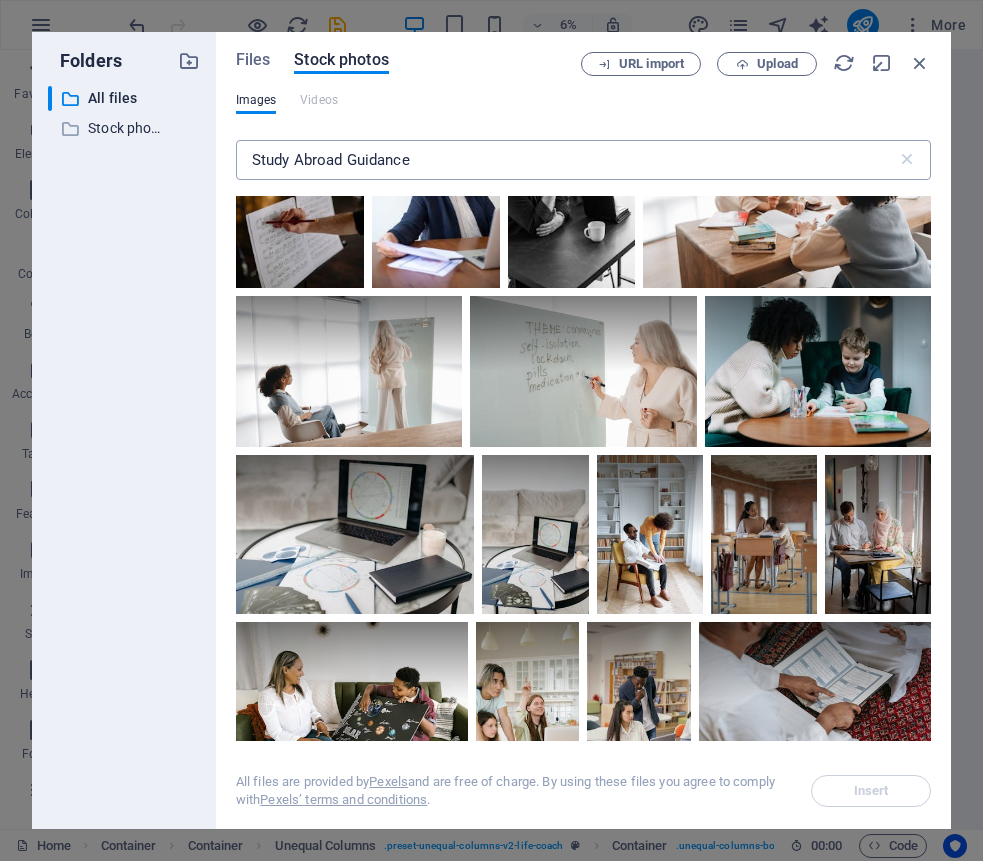 click on "Study Abroad Guidance" at bounding box center (566, 160) 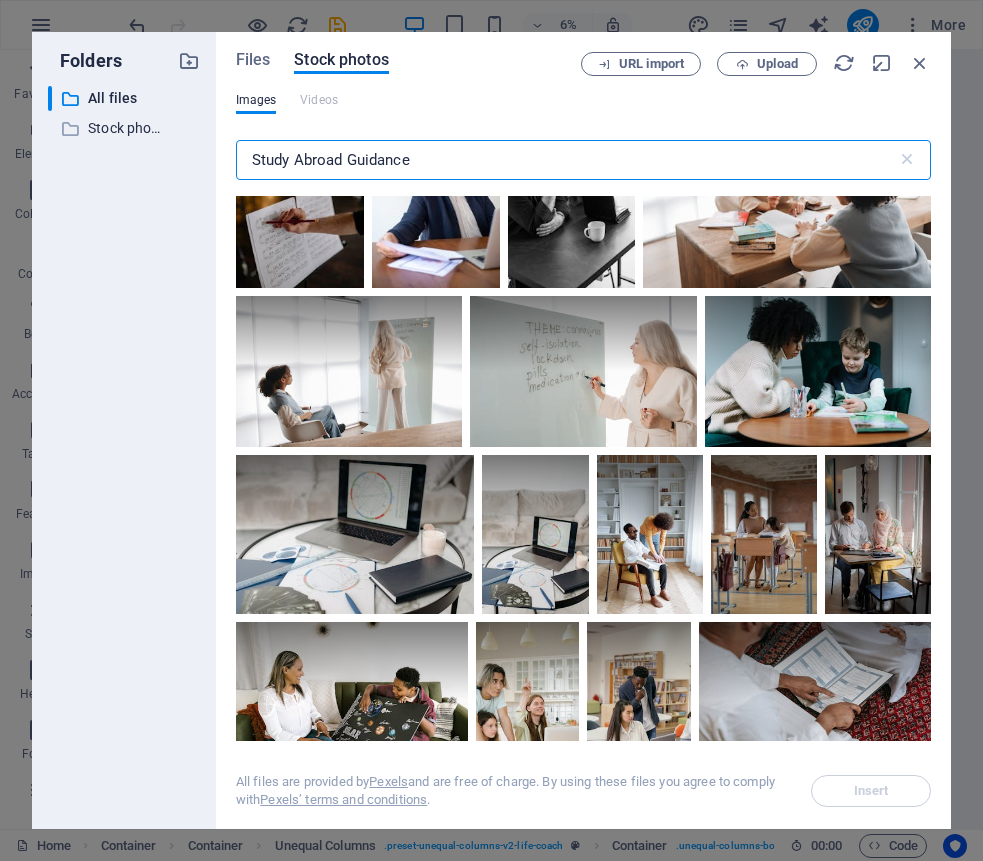 paste on "Choosing the right country, university, and cours" 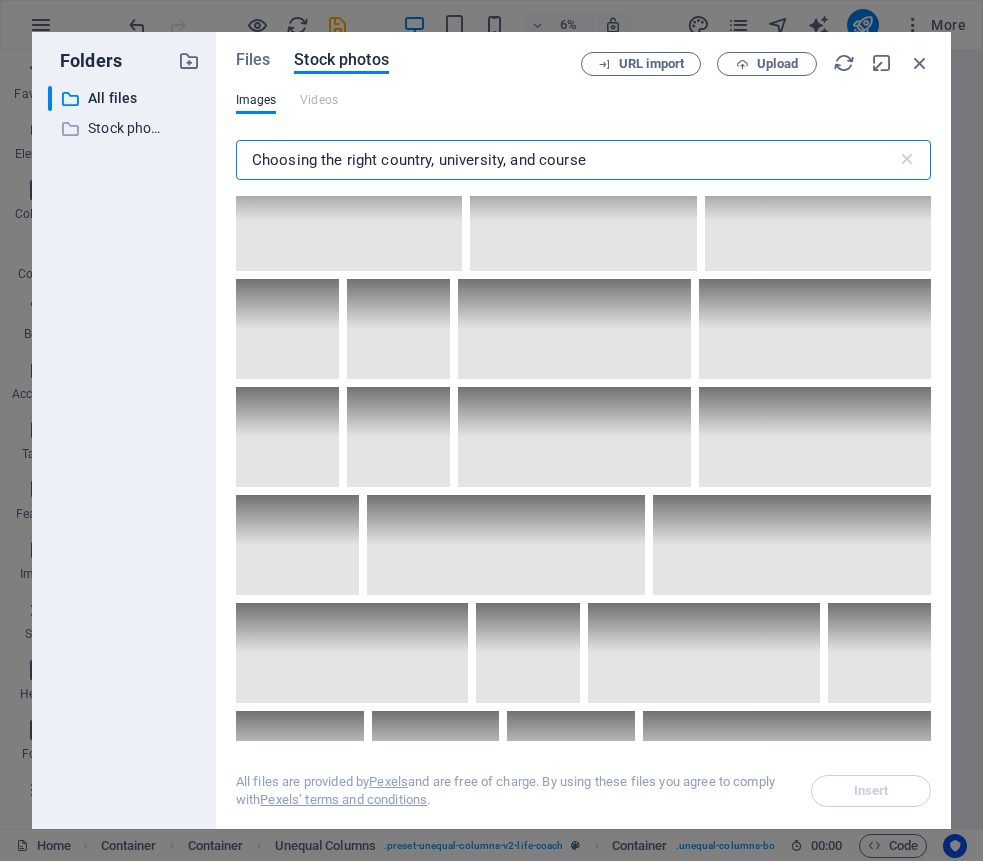 scroll, scrollTop: 7539, scrollLeft: 0, axis: vertical 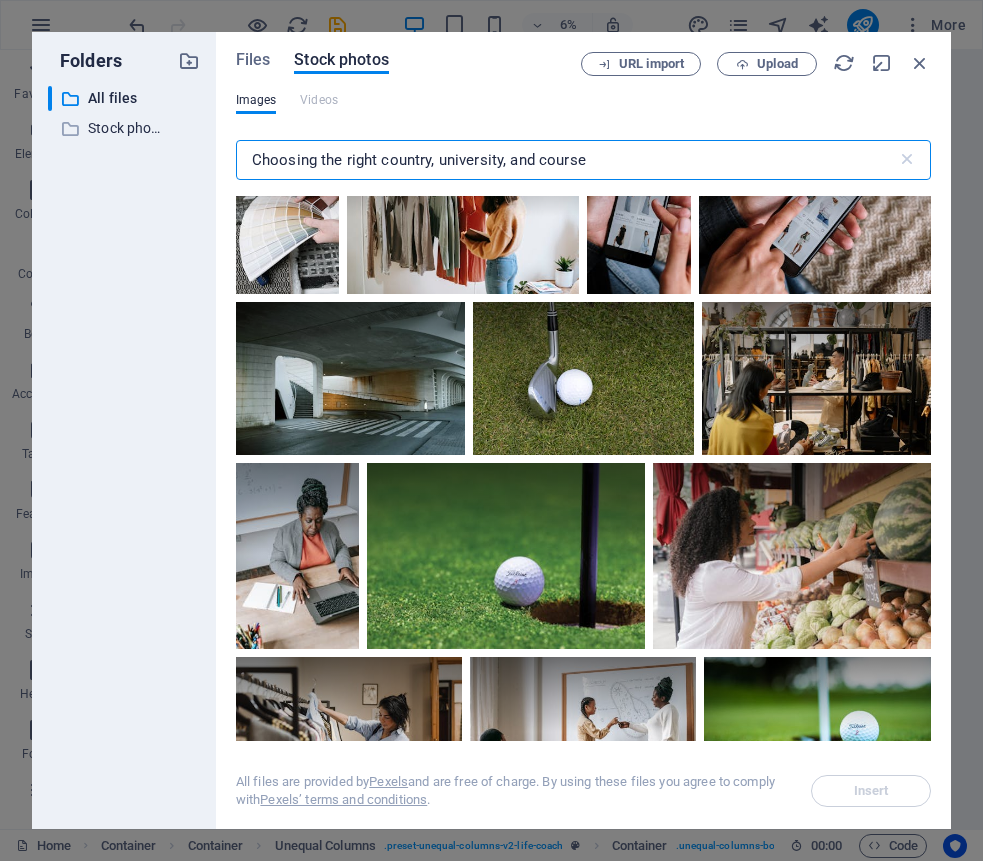 click on "Choosing the right country, university, and course" at bounding box center (566, 160) 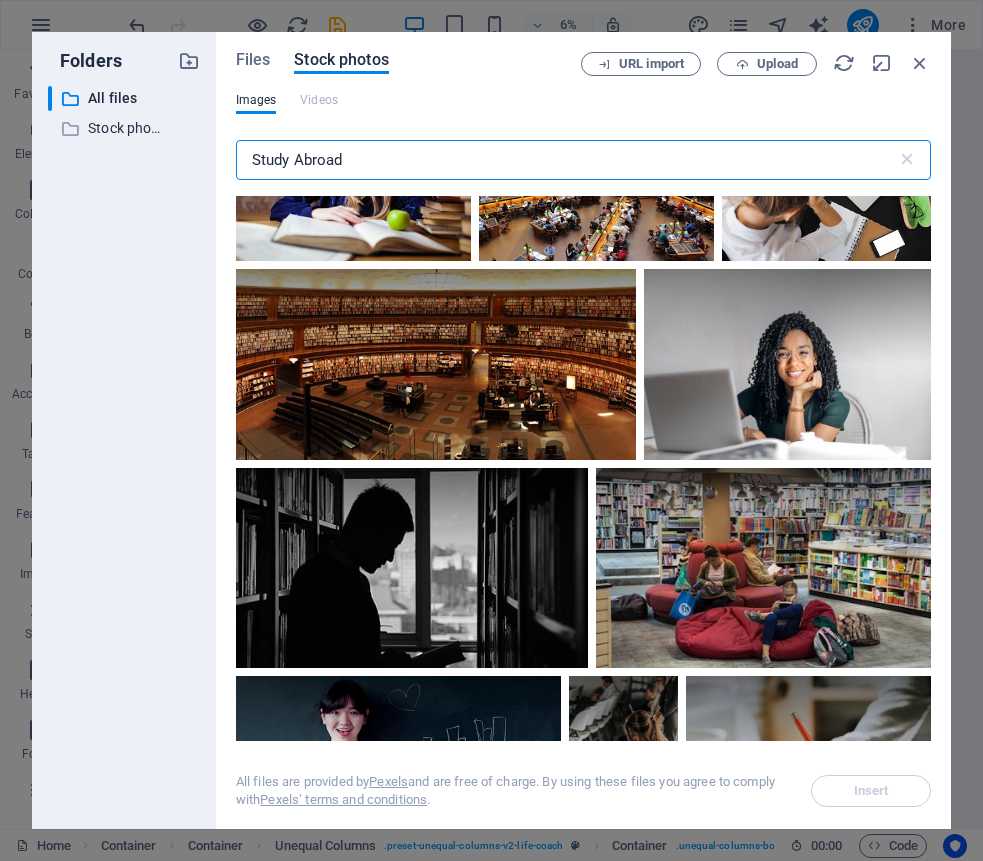 scroll, scrollTop: 2566, scrollLeft: 0, axis: vertical 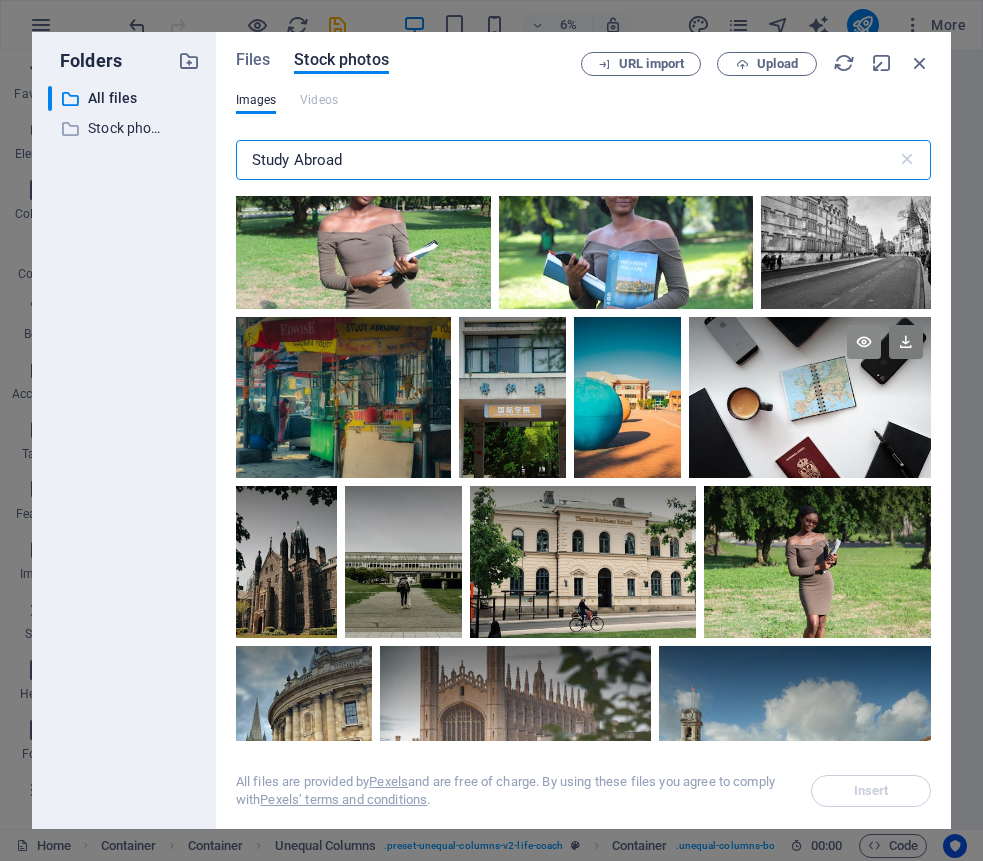 type on "Study Abroad" 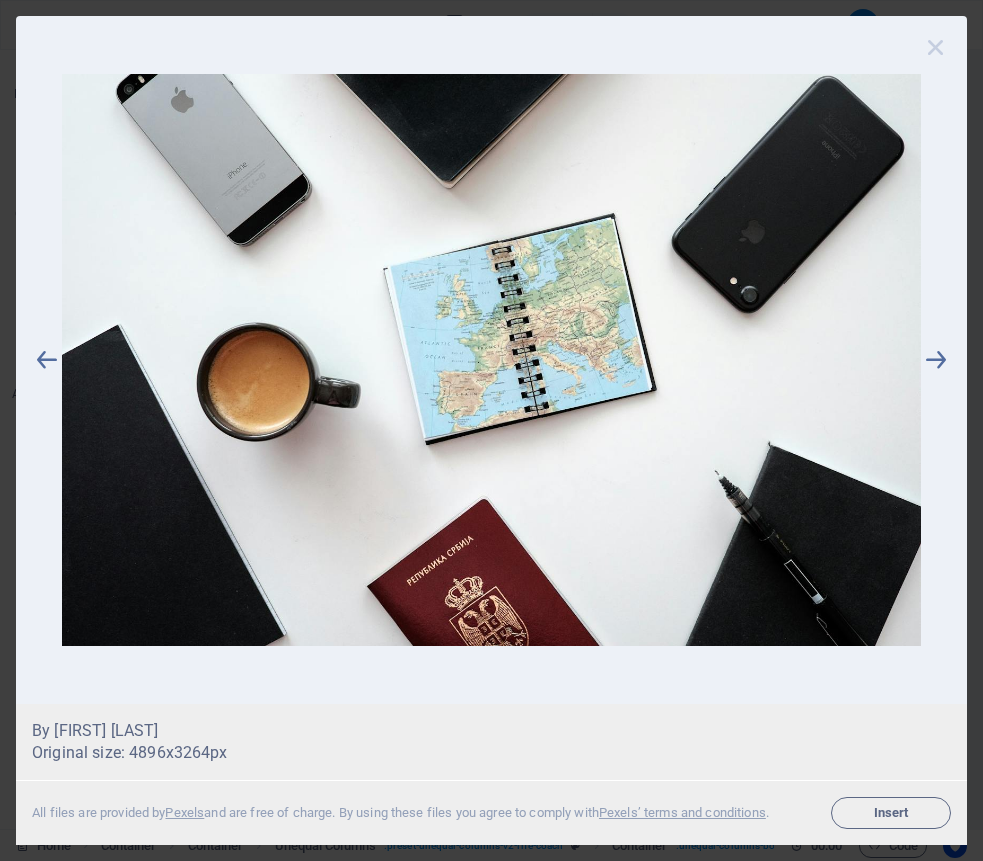 click at bounding box center [936, 47] 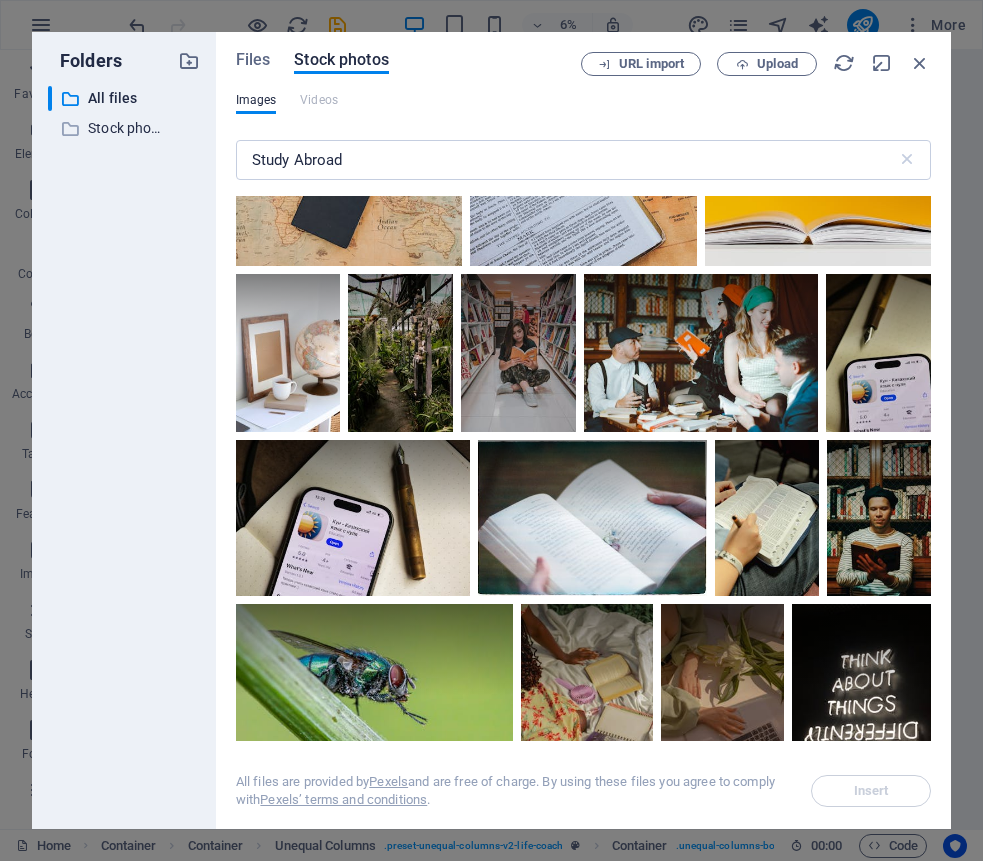scroll, scrollTop: 5582, scrollLeft: 0, axis: vertical 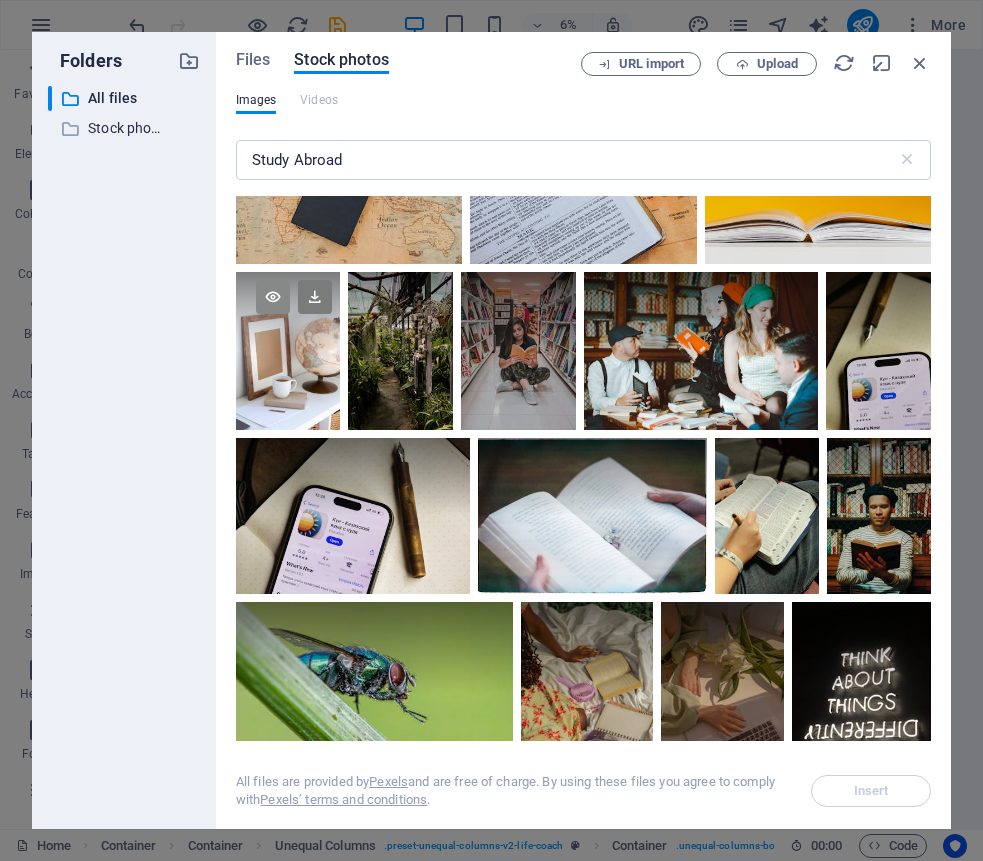 click at bounding box center (273, 297) 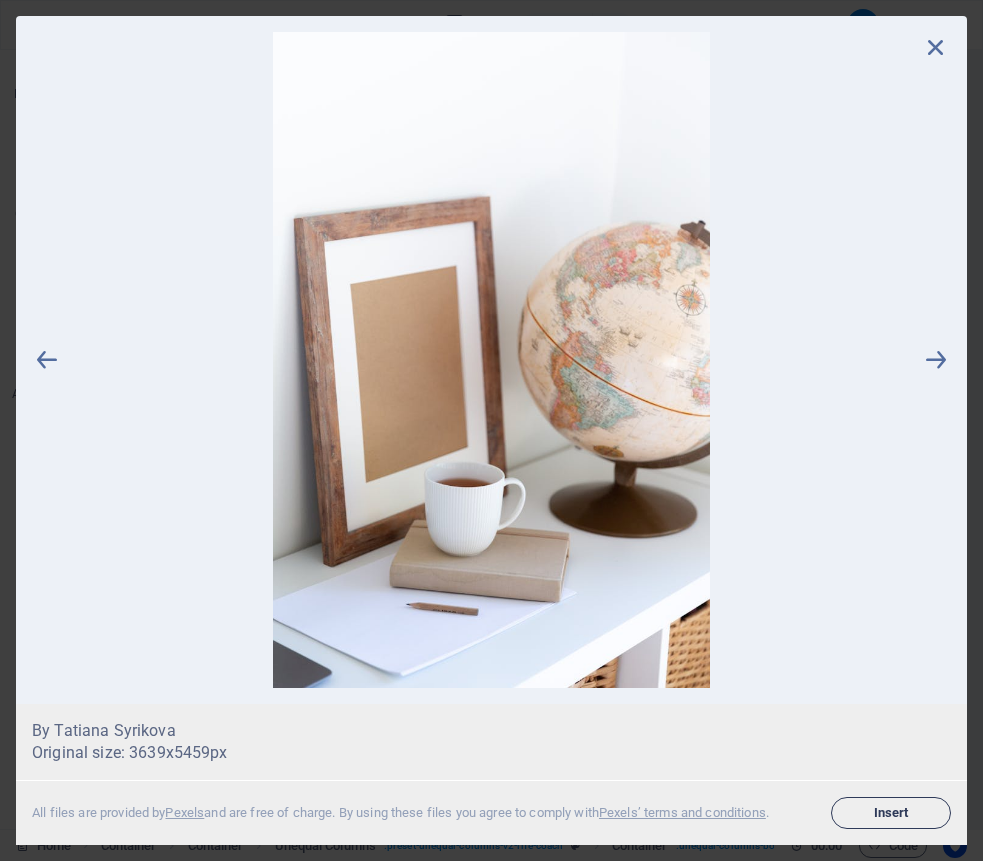 click on "Insert" at bounding box center (891, 813) 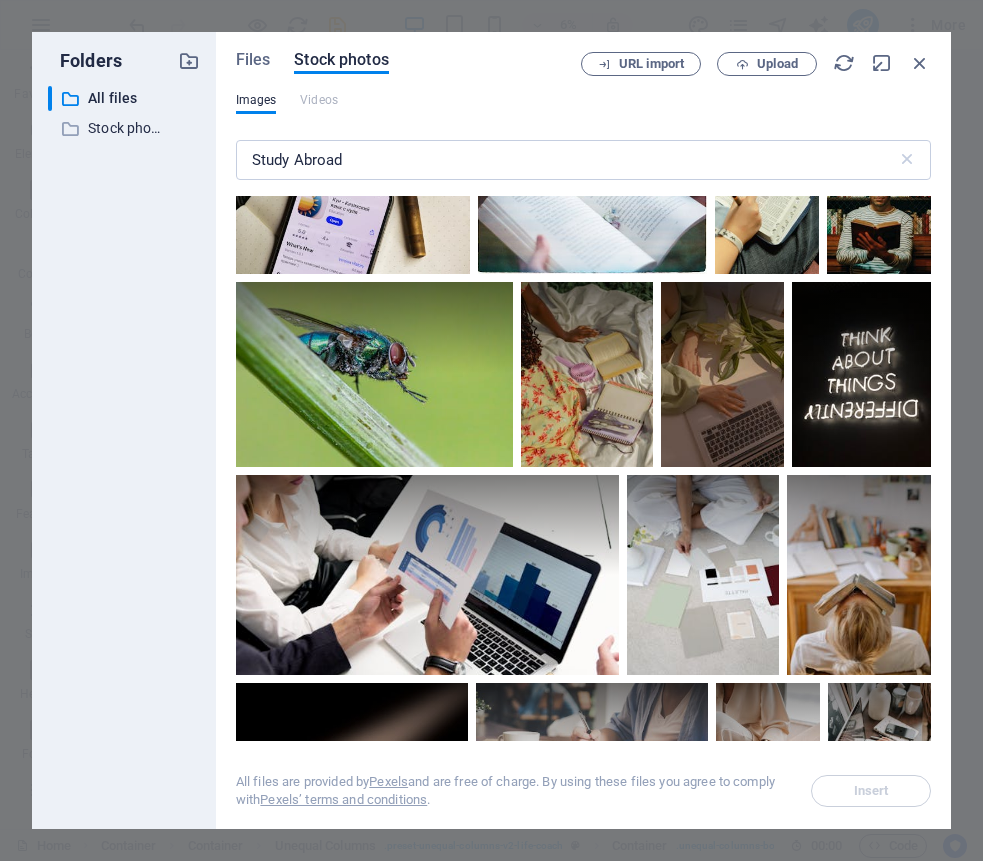 scroll, scrollTop: 5904, scrollLeft: 0, axis: vertical 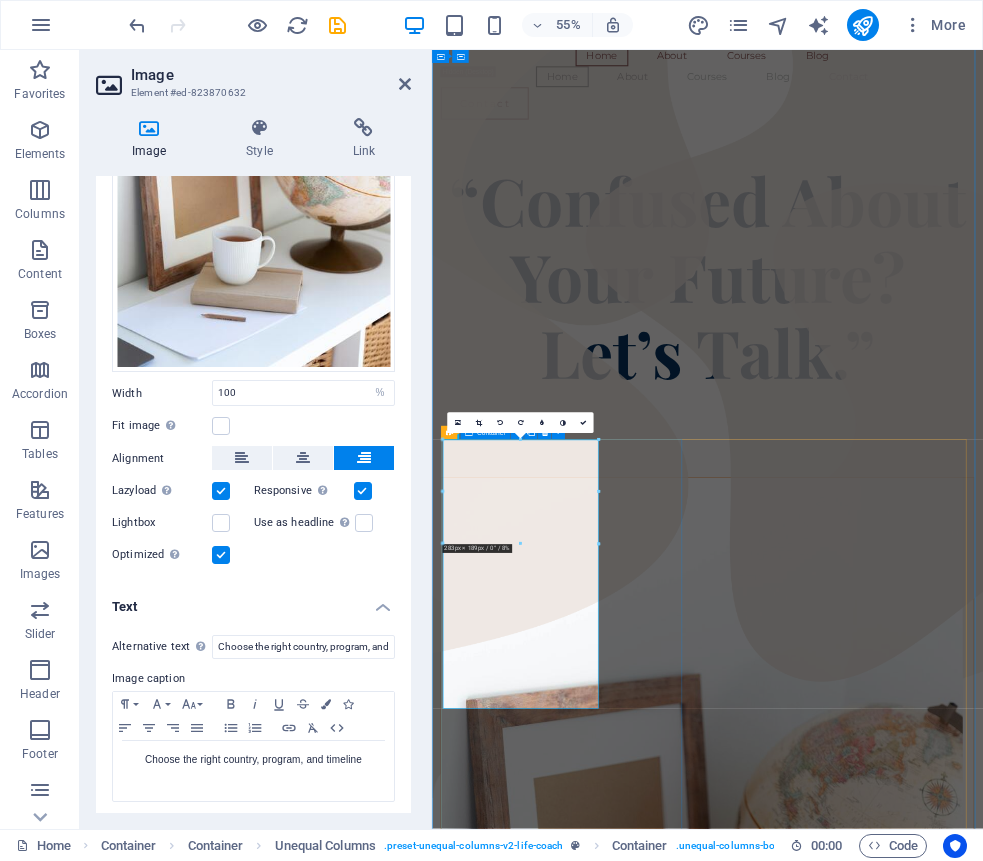 click on "Choose the right country, program, and timeline" at bounding box center [933, 2681] 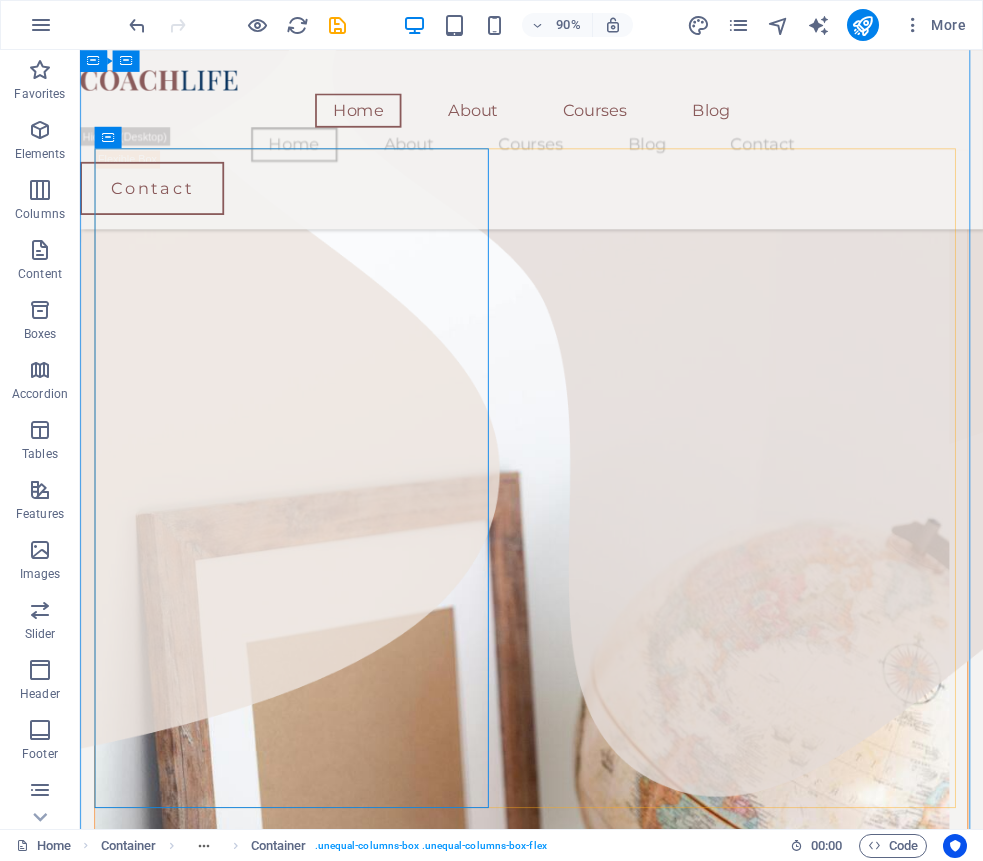 scroll, scrollTop: 654, scrollLeft: 0, axis: vertical 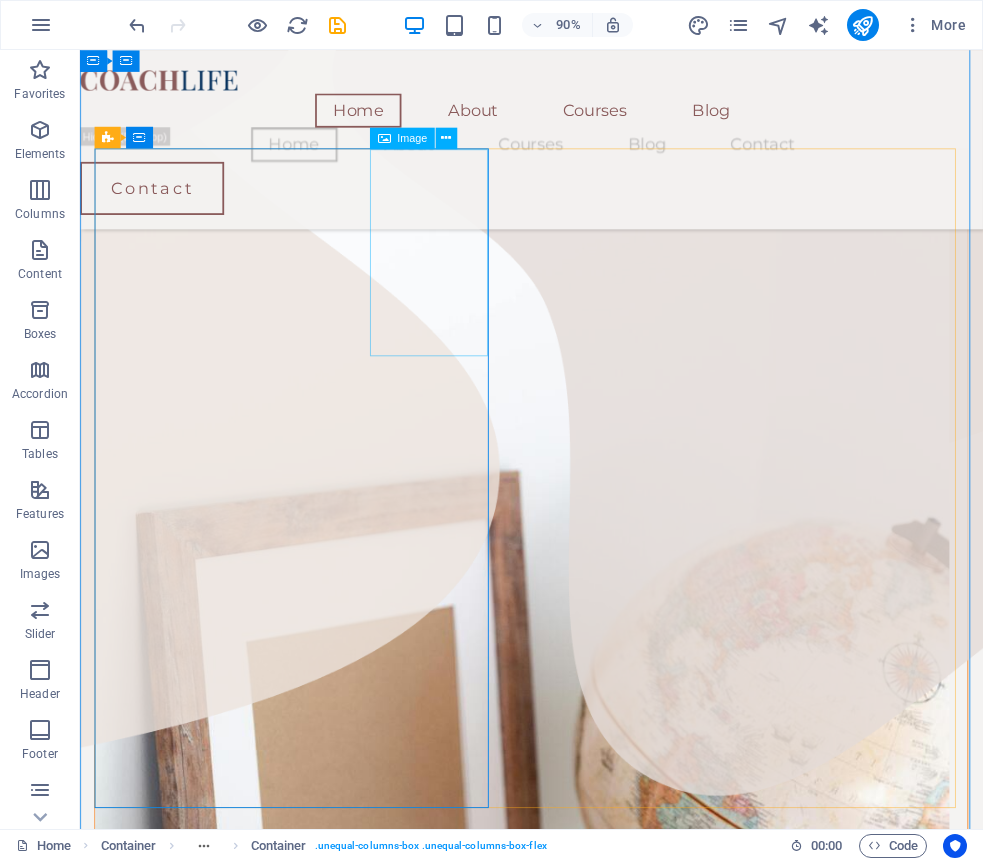 click at bounding box center (581, 2763) 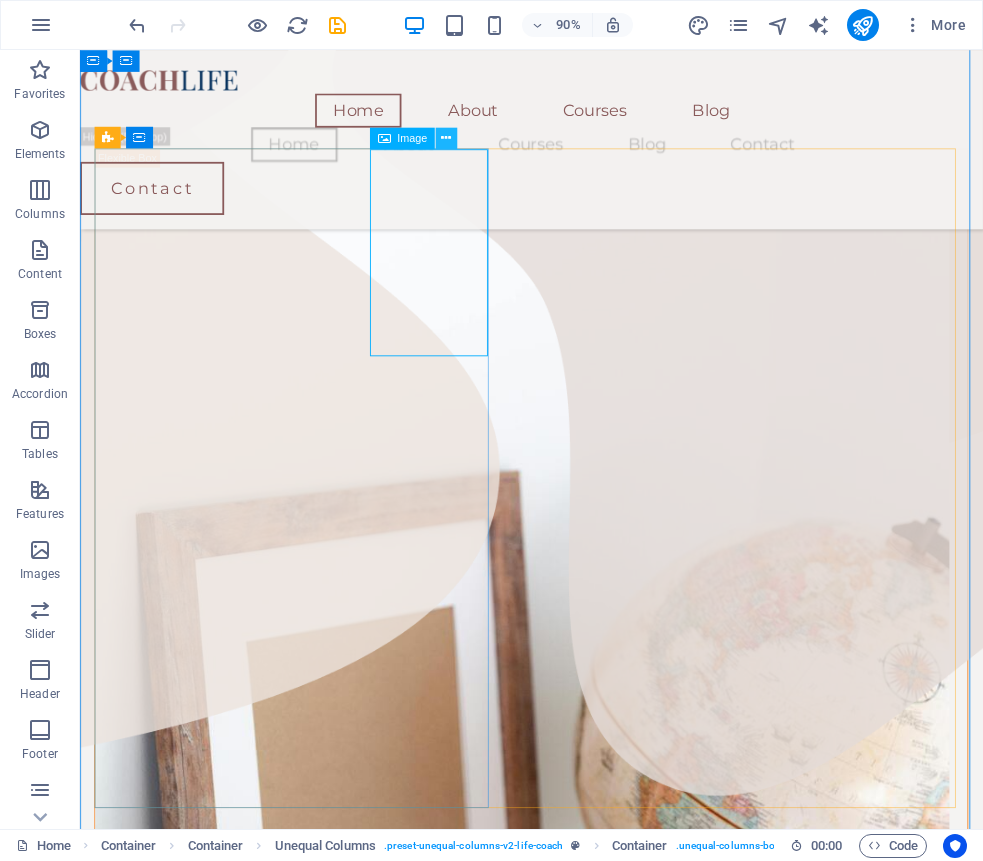 click at bounding box center [446, 138] 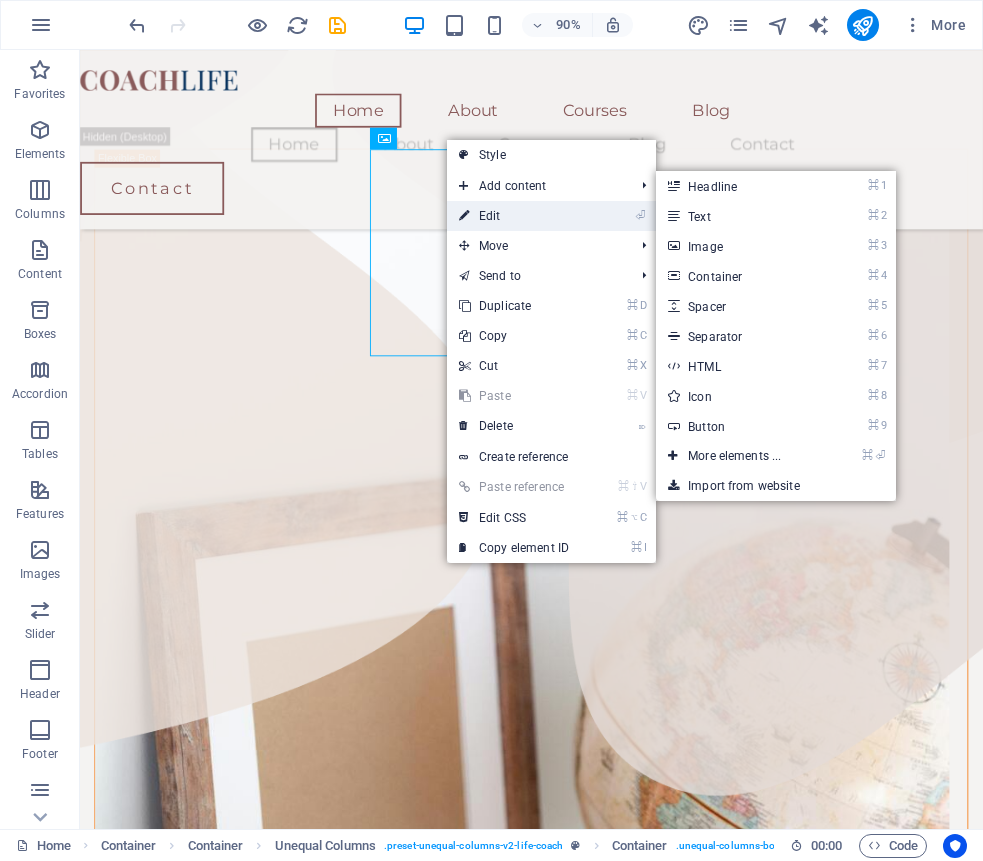 click on "⏎  Edit" at bounding box center [514, 216] 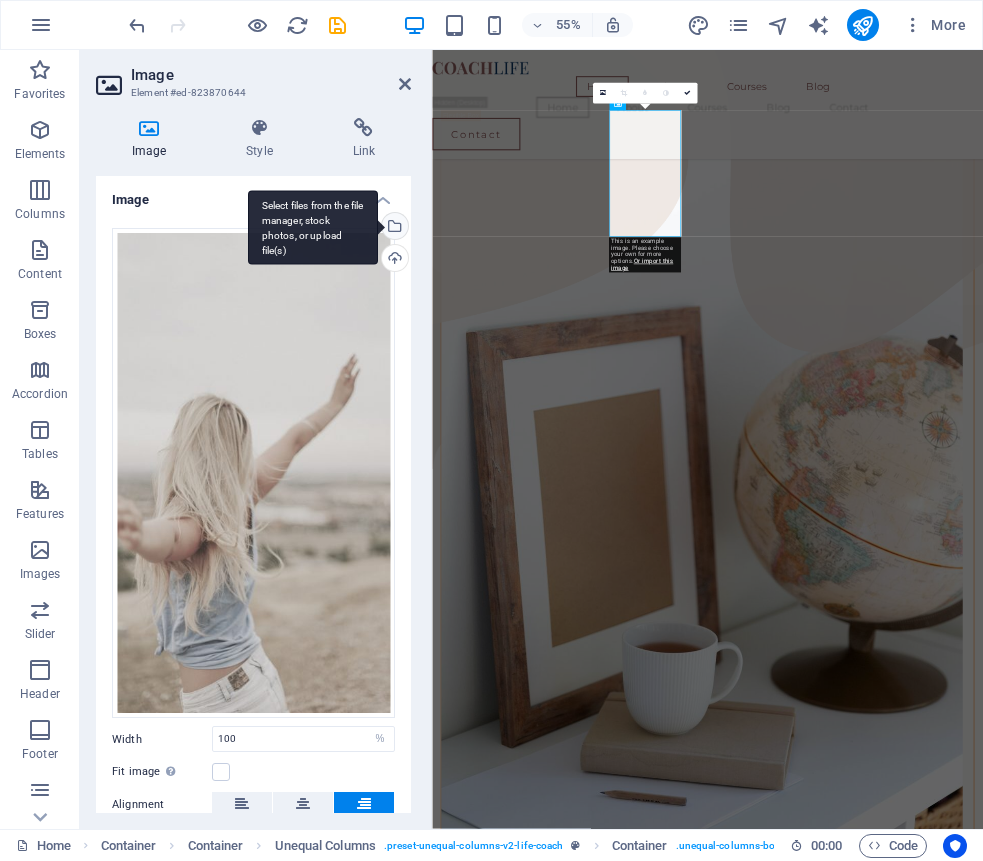 click on "Select files from the file manager, stock photos, or upload file(s)" at bounding box center (393, 228) 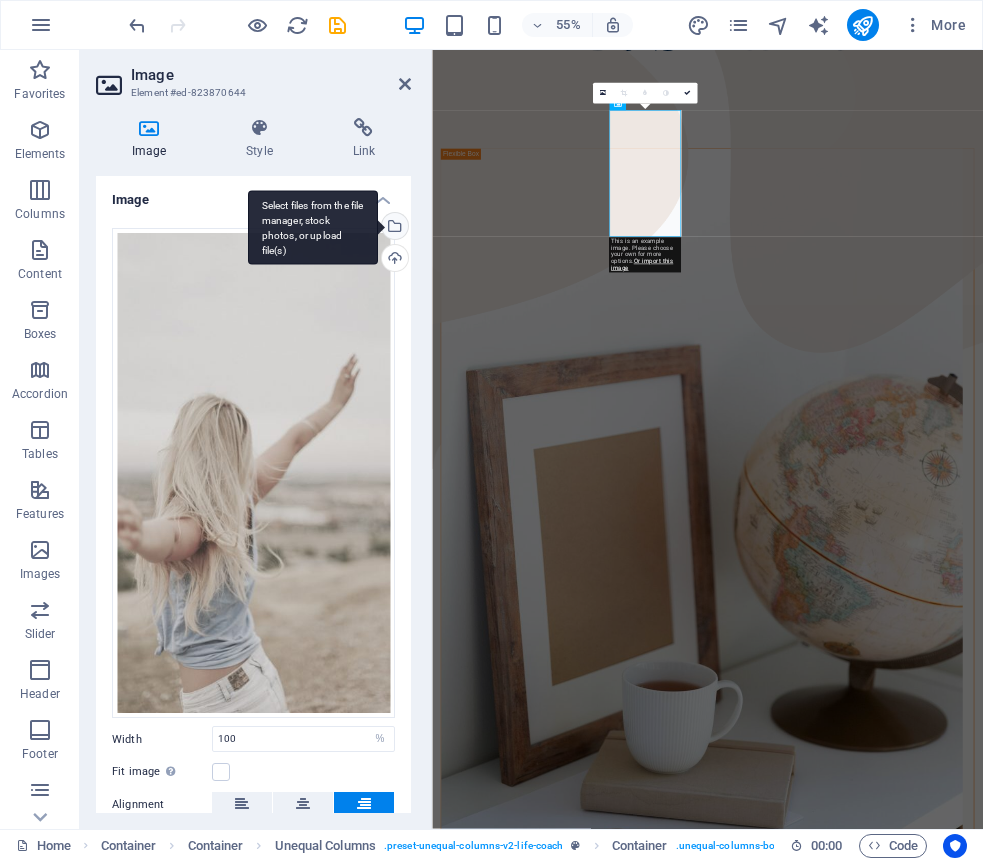 scroll, scrollTop: 0, scrollLeft: 0, axis: both 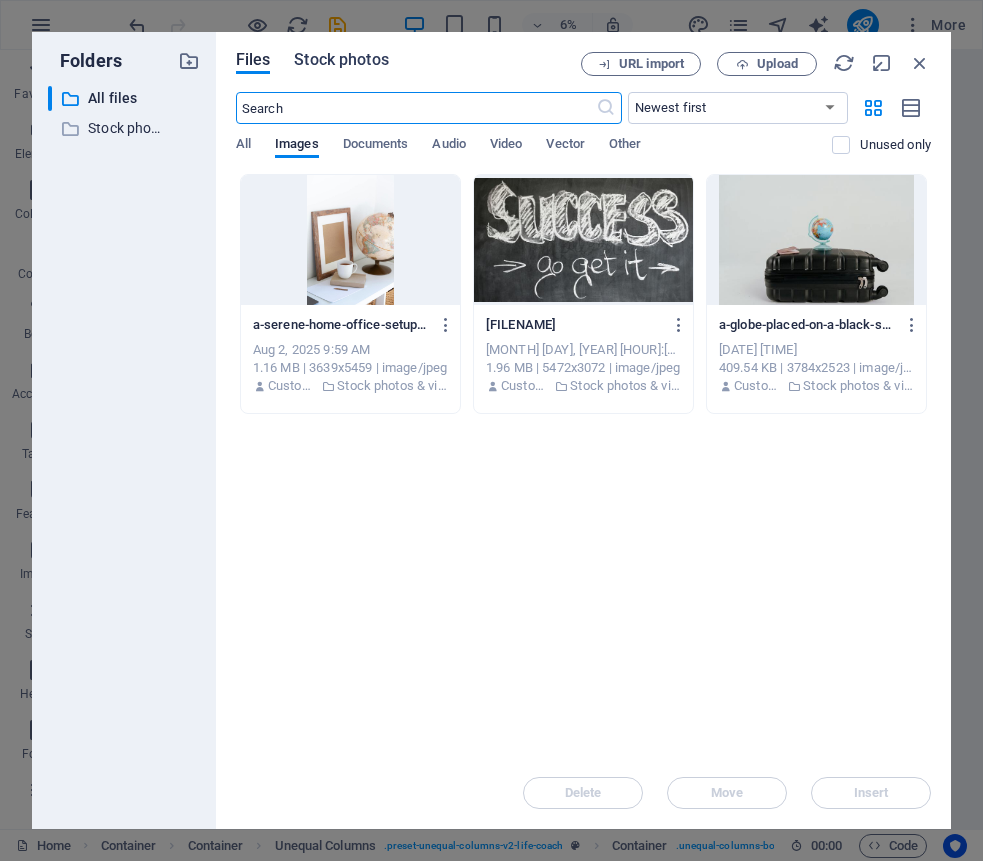click on "Stock photos" at bounding box center [341, 60] 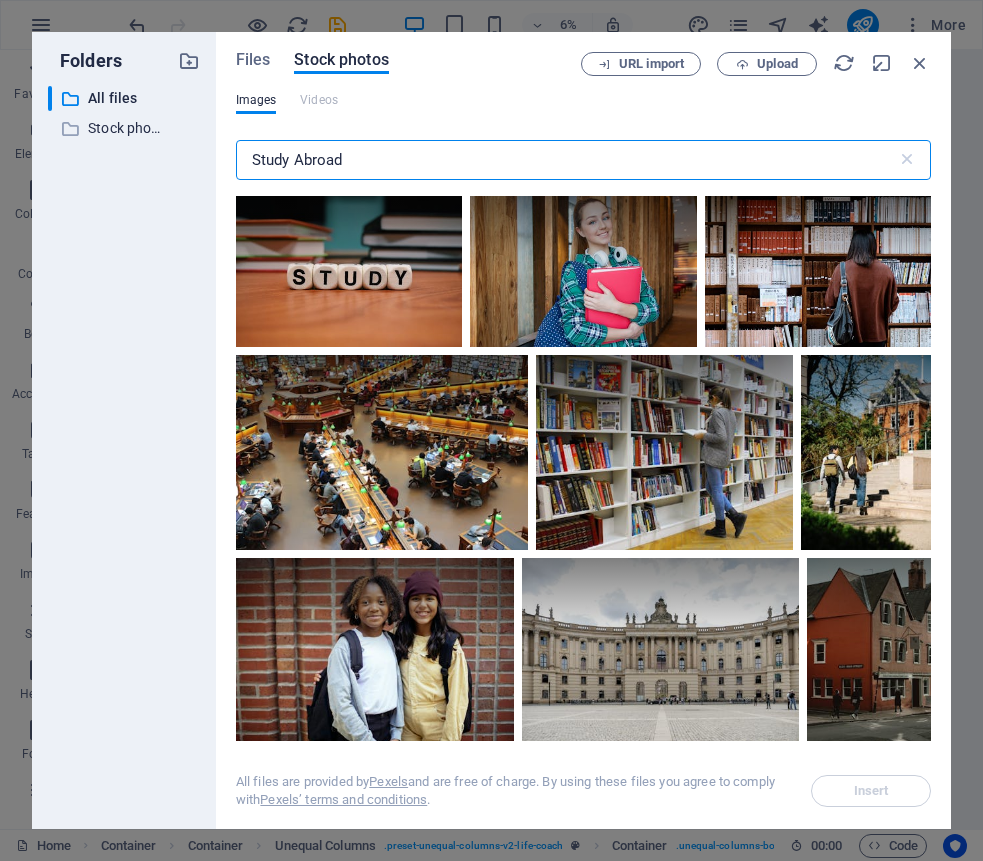 click on "Study Abroad" at bounding box center [566, 160] 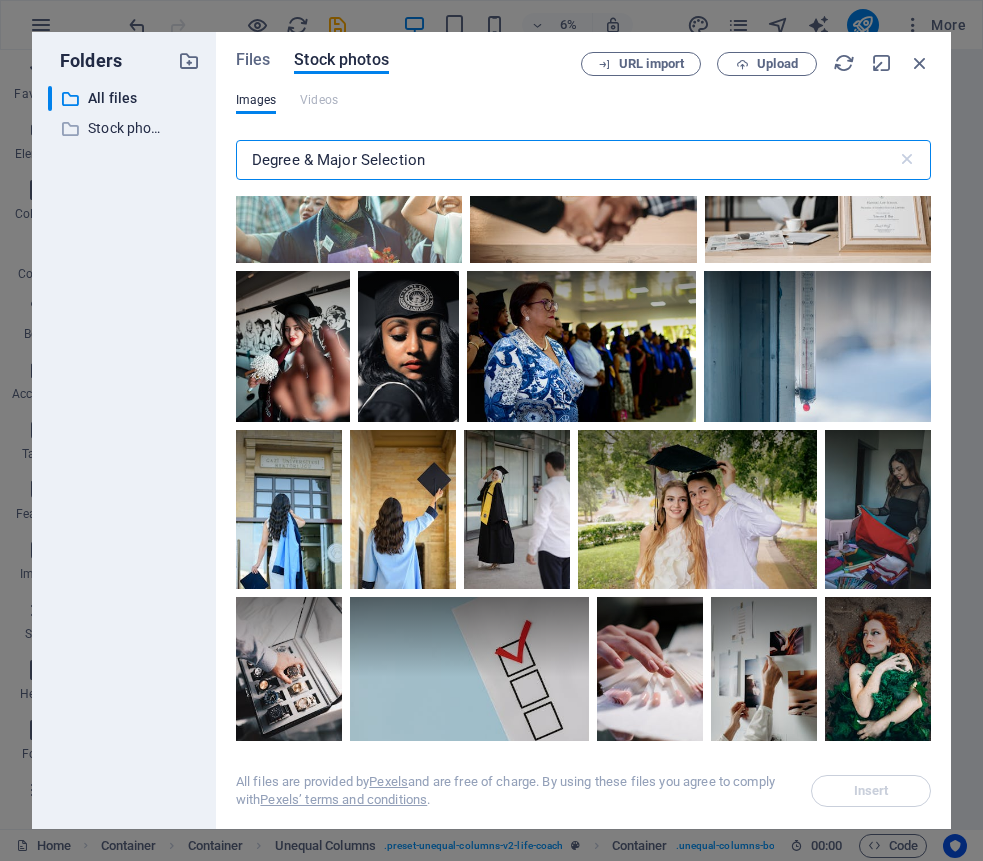 scroll, scrollTop: 518, scrollLeft: 0, axis: vertical 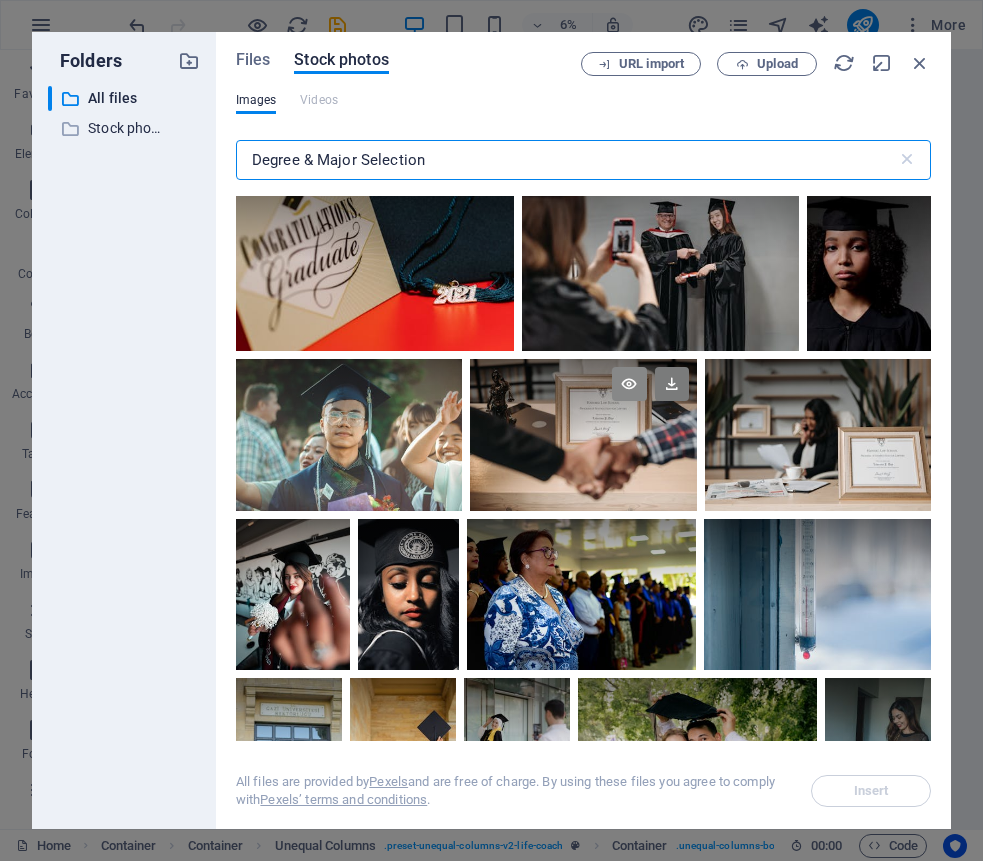 click at bounding box center (629, 384) 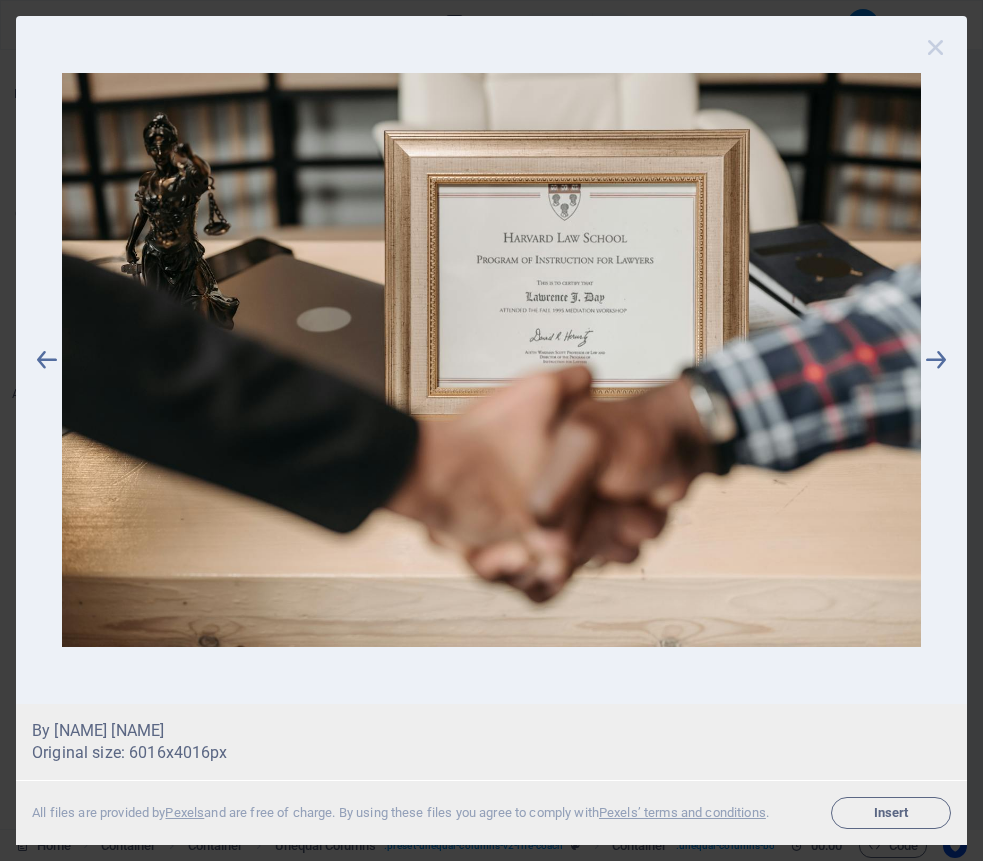 click at bounding box center (936, 47) 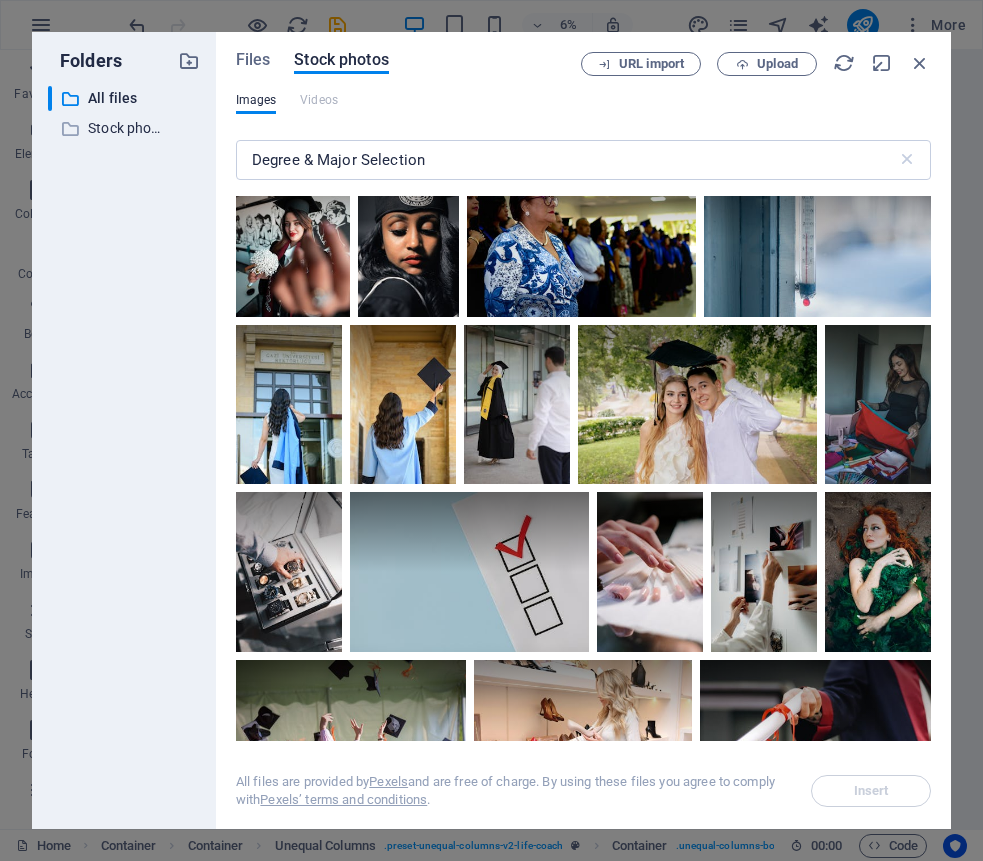 scroll, scrollTop: 887, scrollLeft: 0, axis: vertical 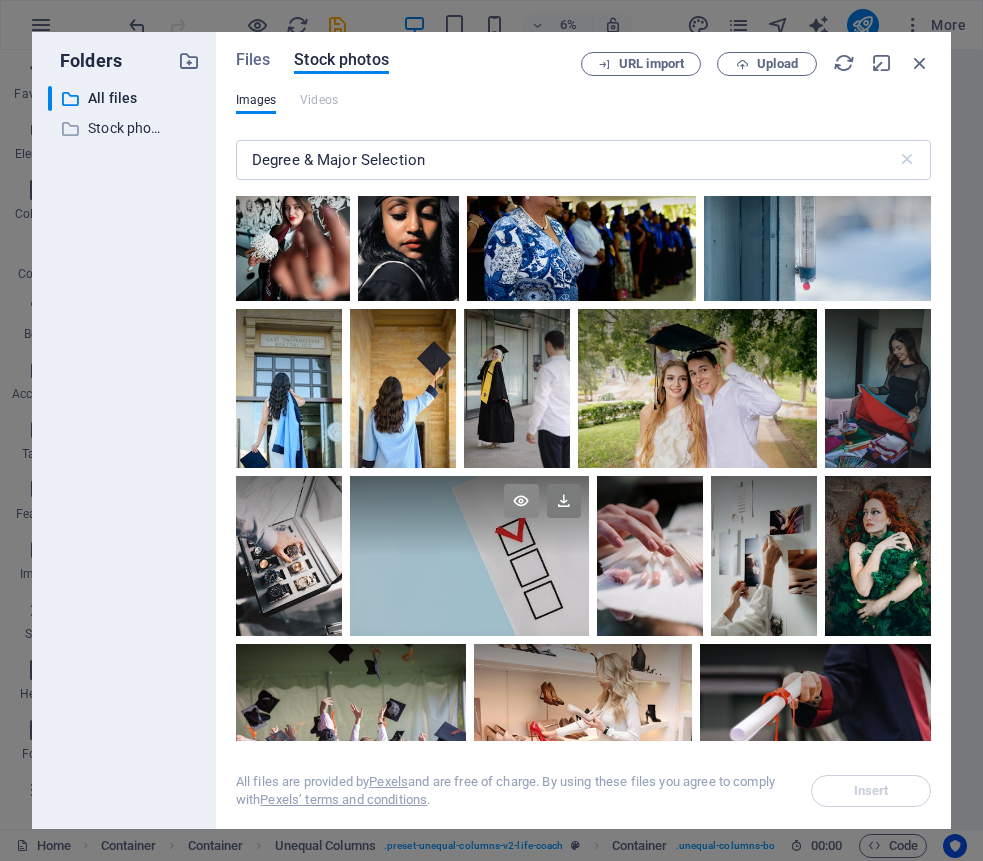 click at bounding box center [521, 501] 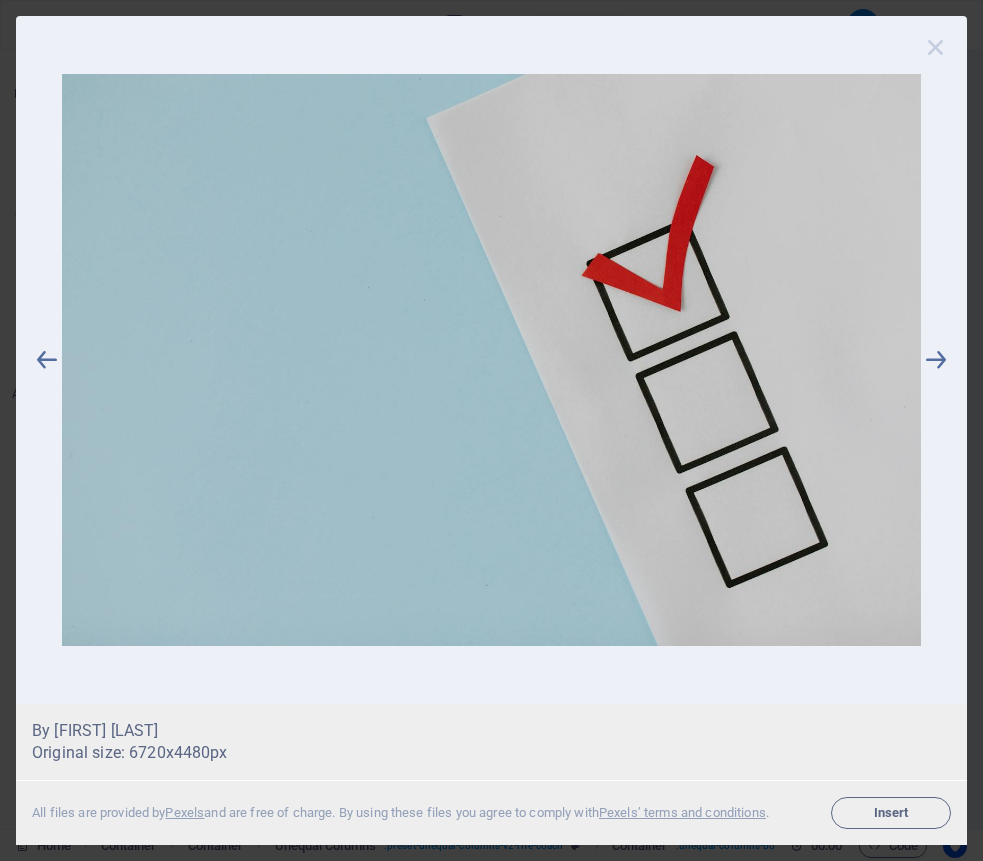 click at bounding box center [936, 47] 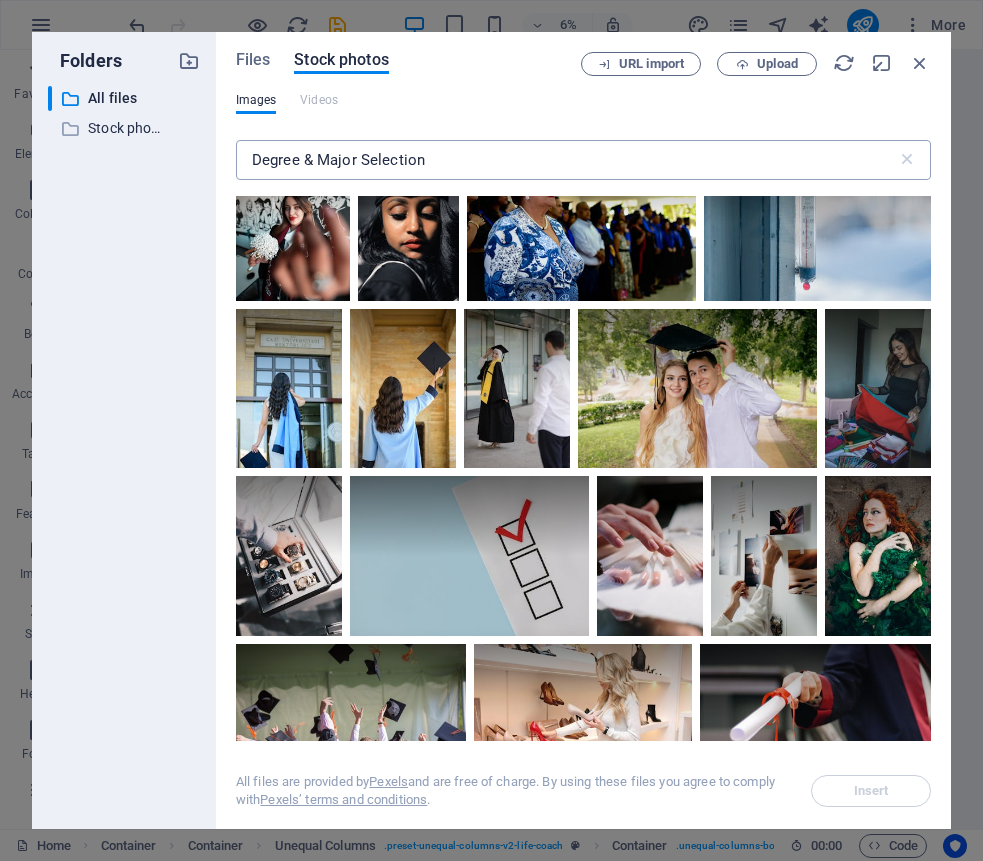 click on "Degree & Major Selection" at bounding box center (566, 160) 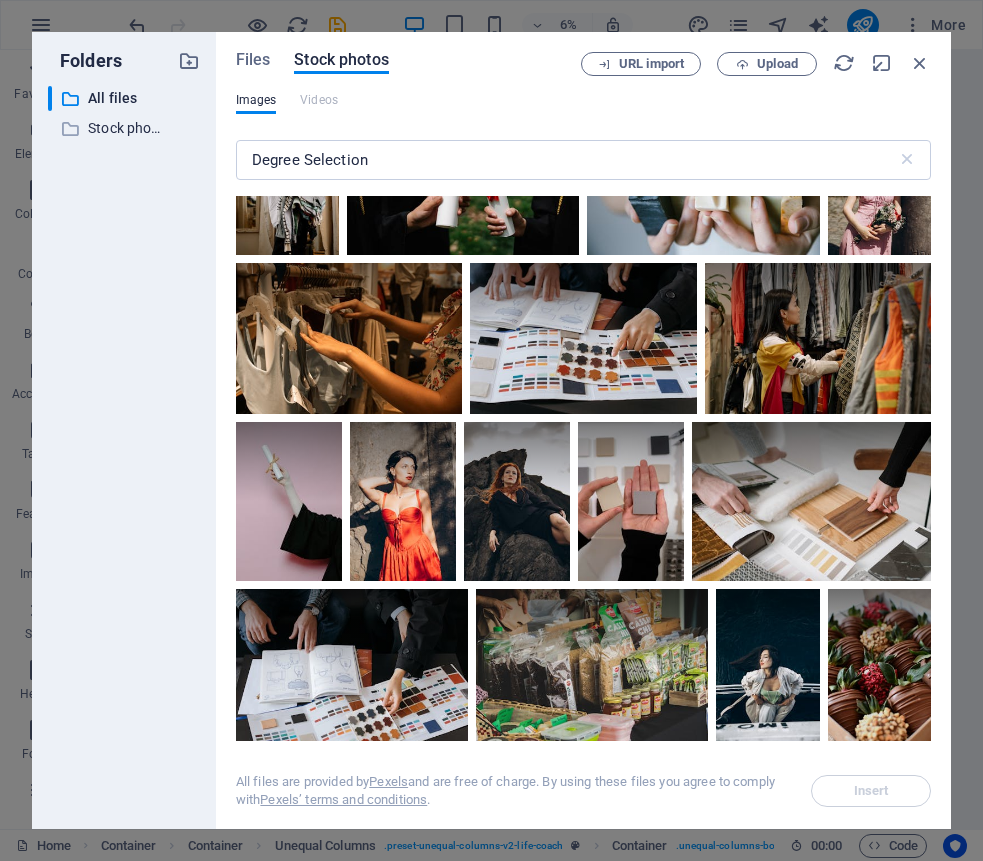 scroll, scrollTop: 2389, scrollLeft: 0, axis: vertical 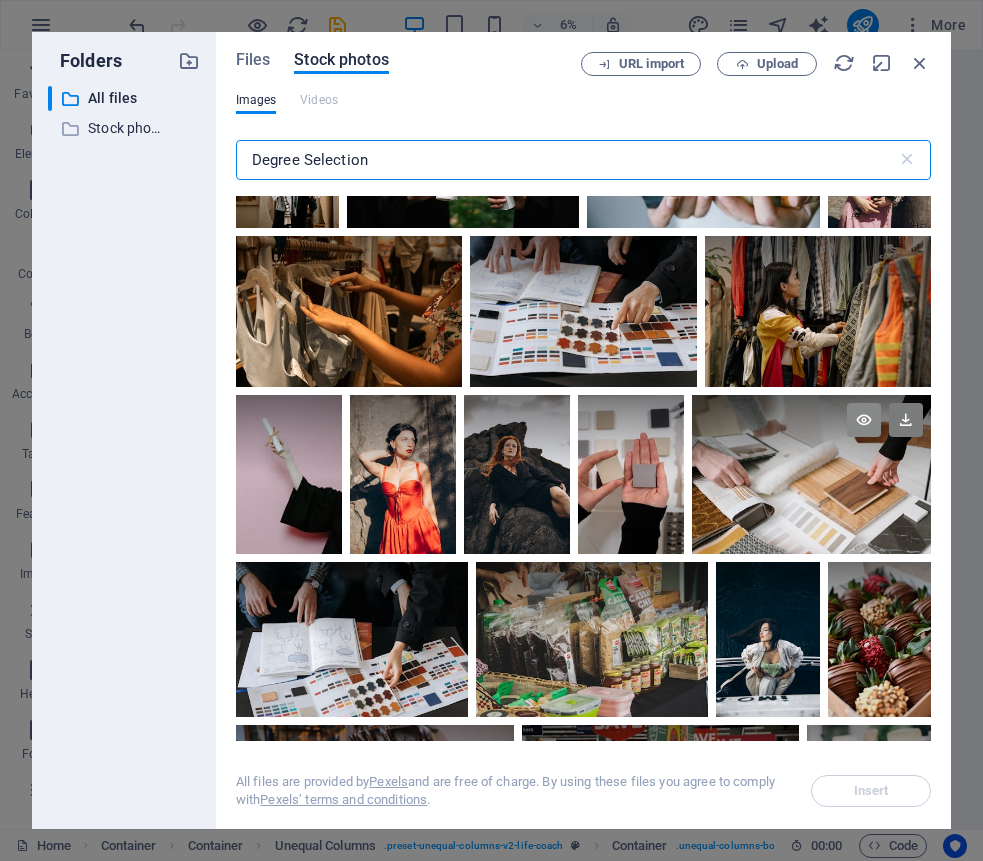 click at bounding box center (864, 420) 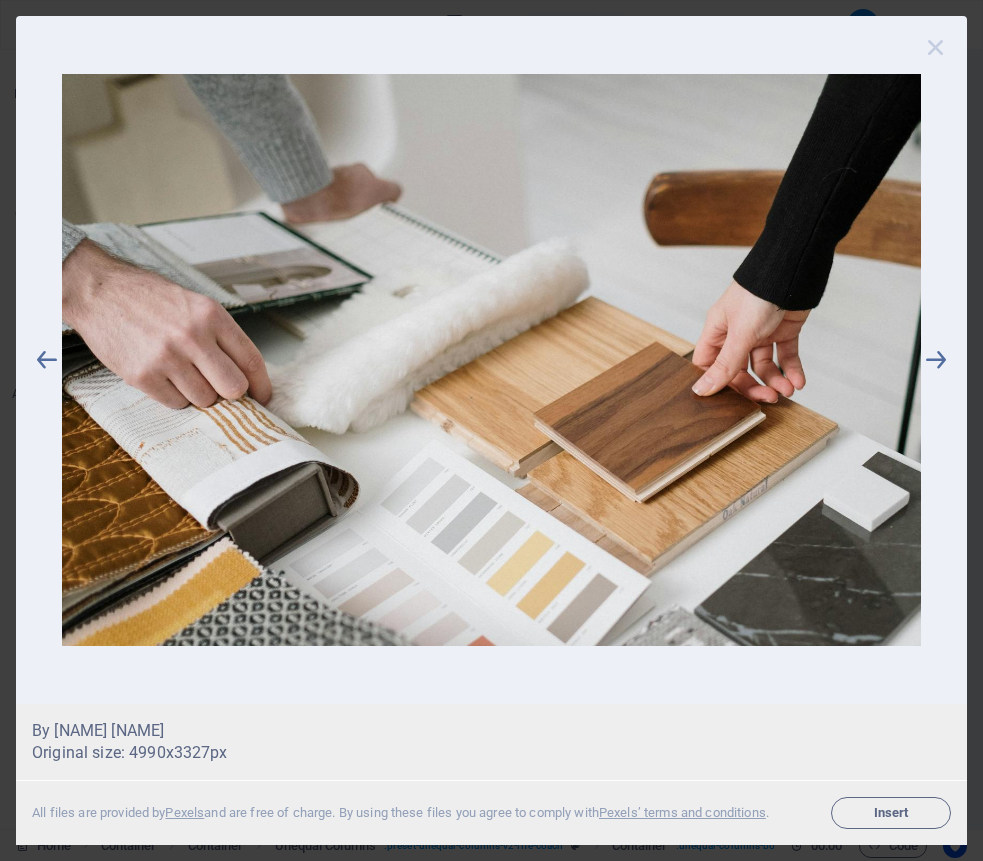 click at bounding box center [936, 47] 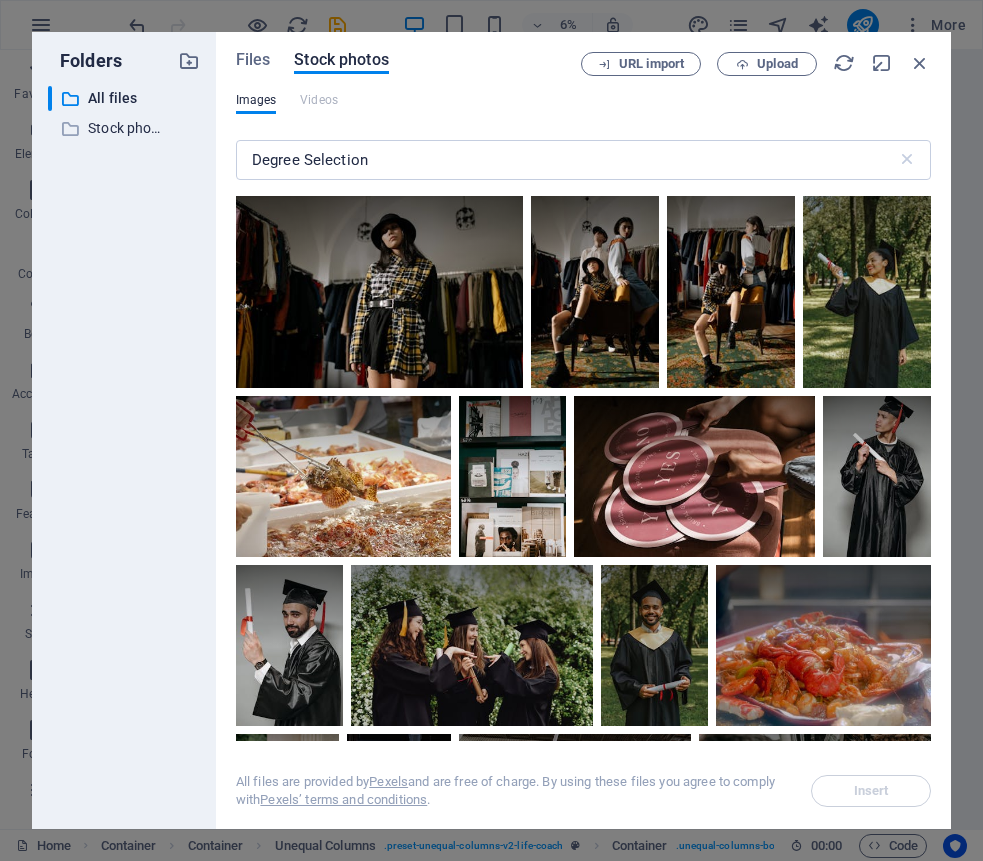 scroll, scrollTop: 10250, scrollLeft: 0, axis: vertical 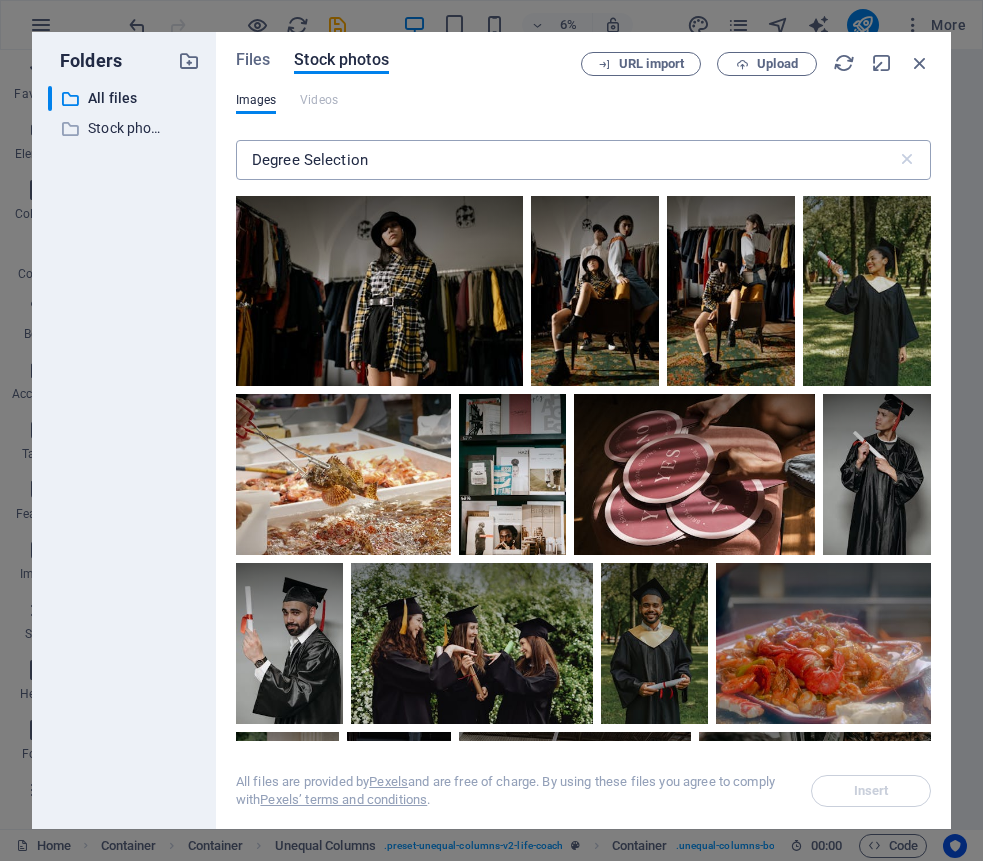 click on "Degree Selection" at bounding box center (566, 160) 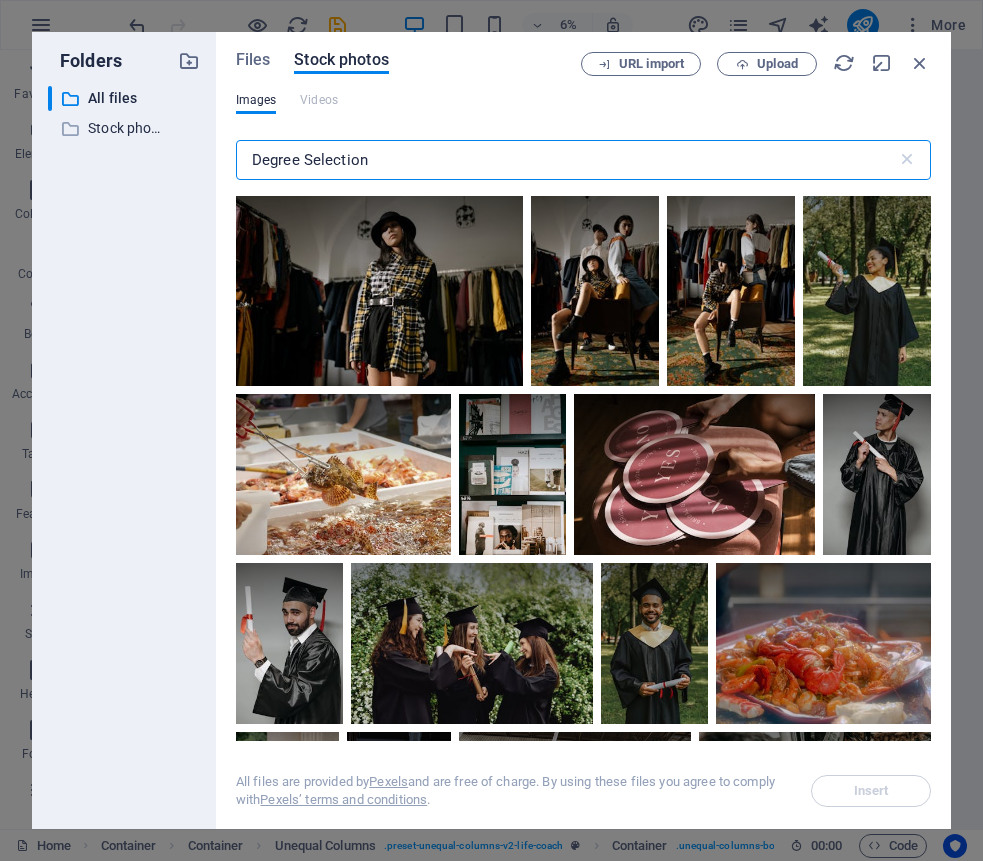 click on "Degree Selection" at bounding box center [566, 160] 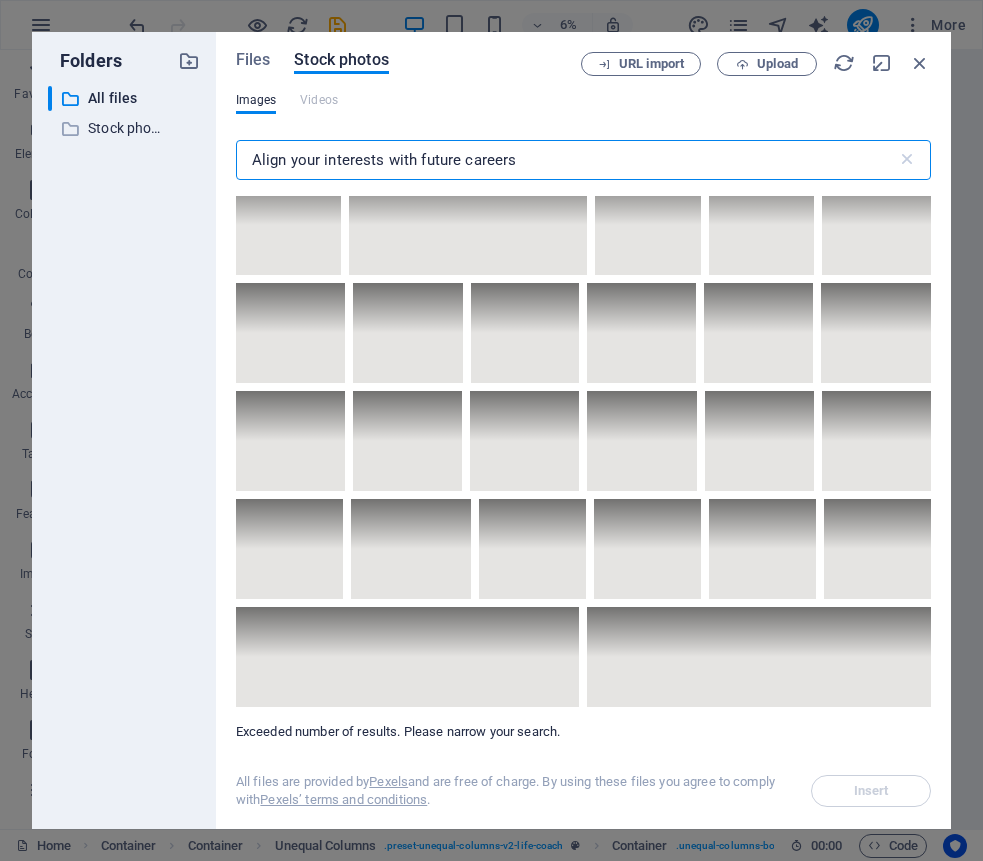 scroll, scrollTop: 16044, scrollLeft: 0, axis: vertical 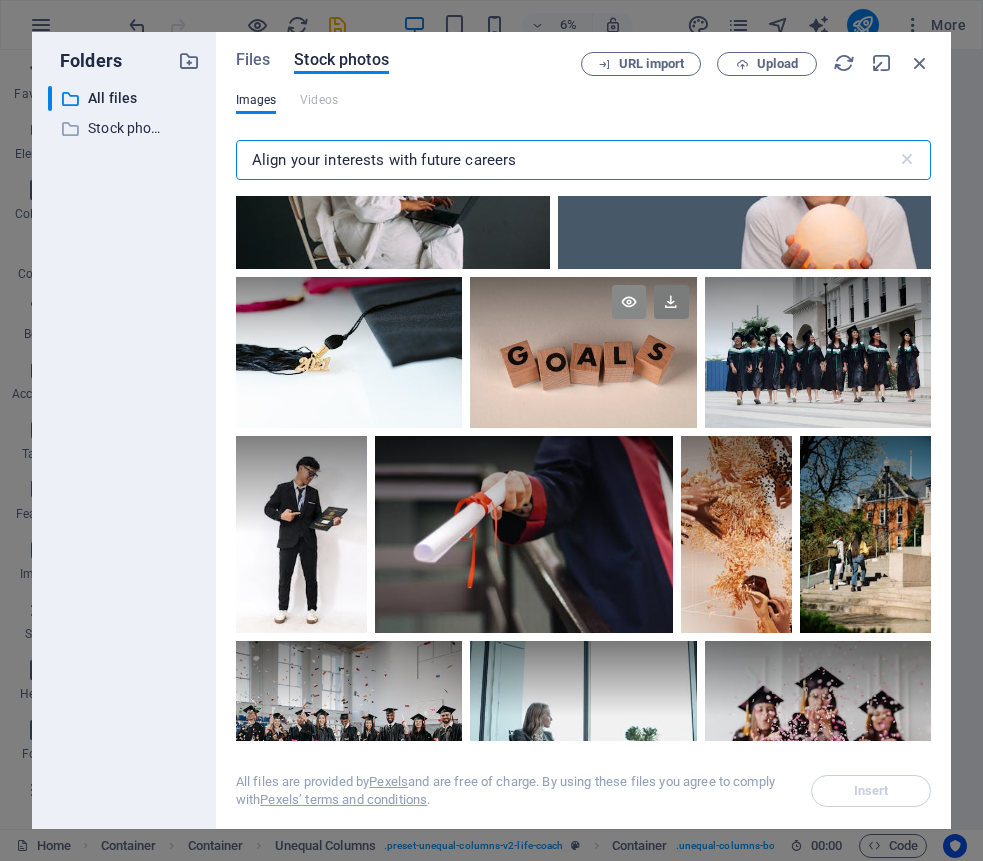type on "Align your interests with future careers" 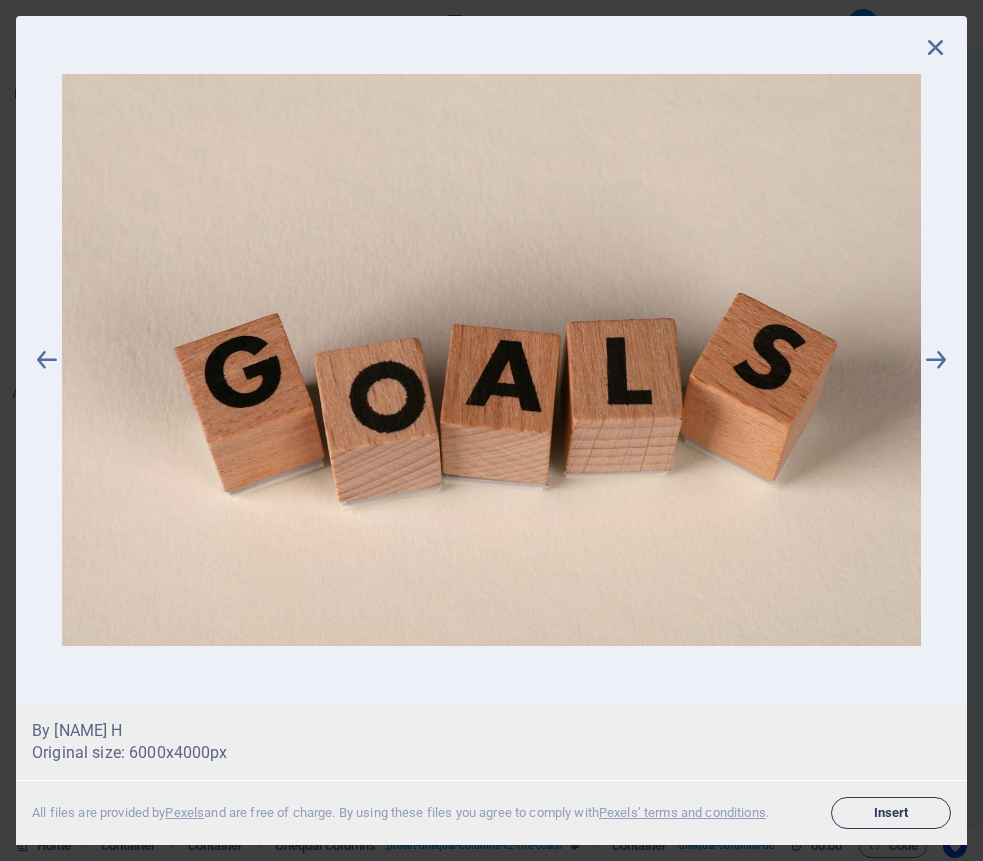 click on "Insert" at bounding box center [891, 813] 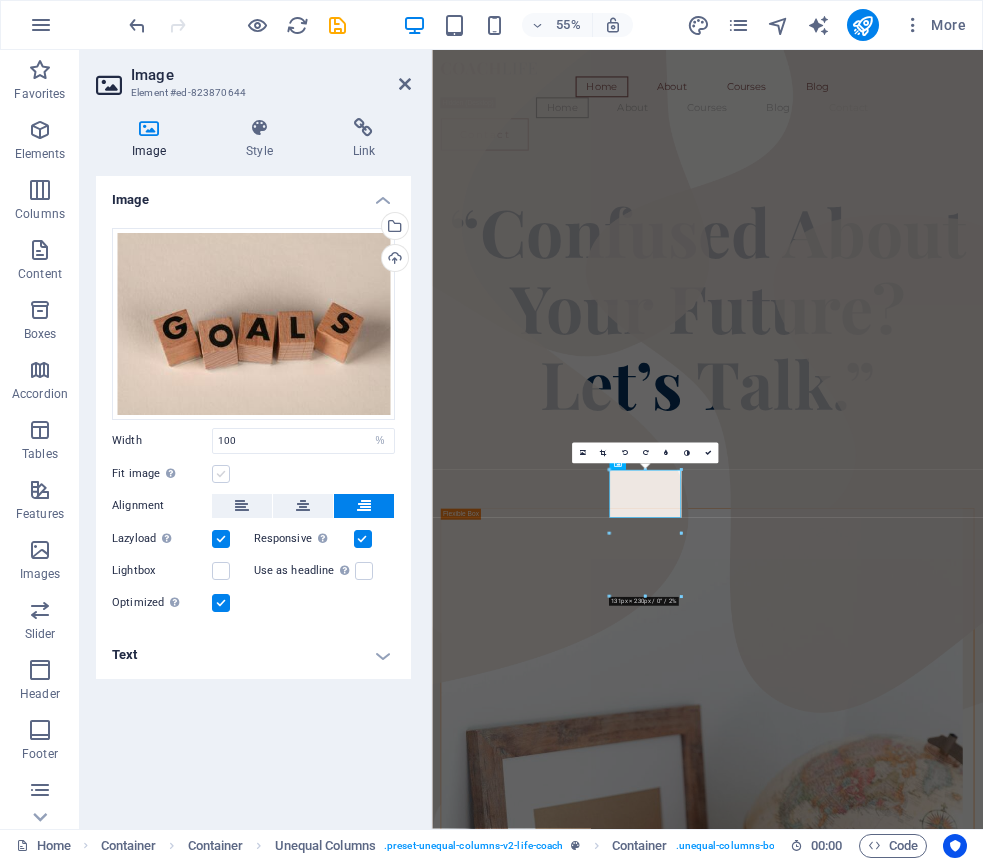 click at bounding box center [221, 474] 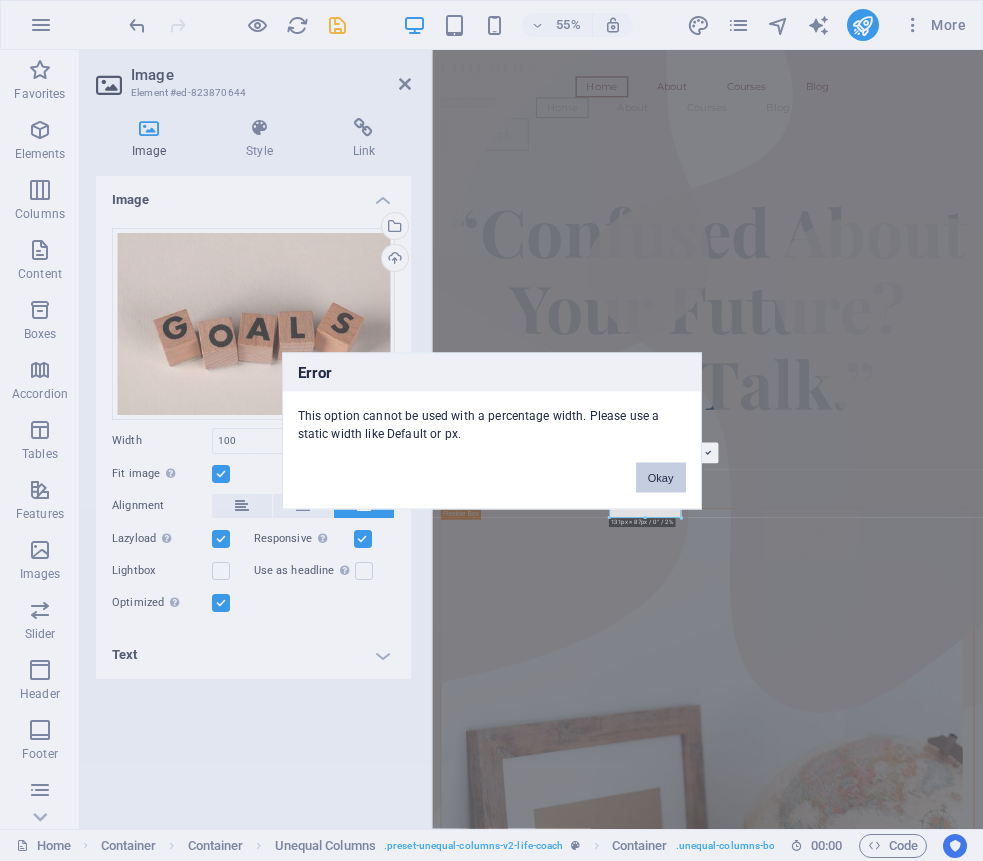 click on "Okay" at bounding box center [661, 477] 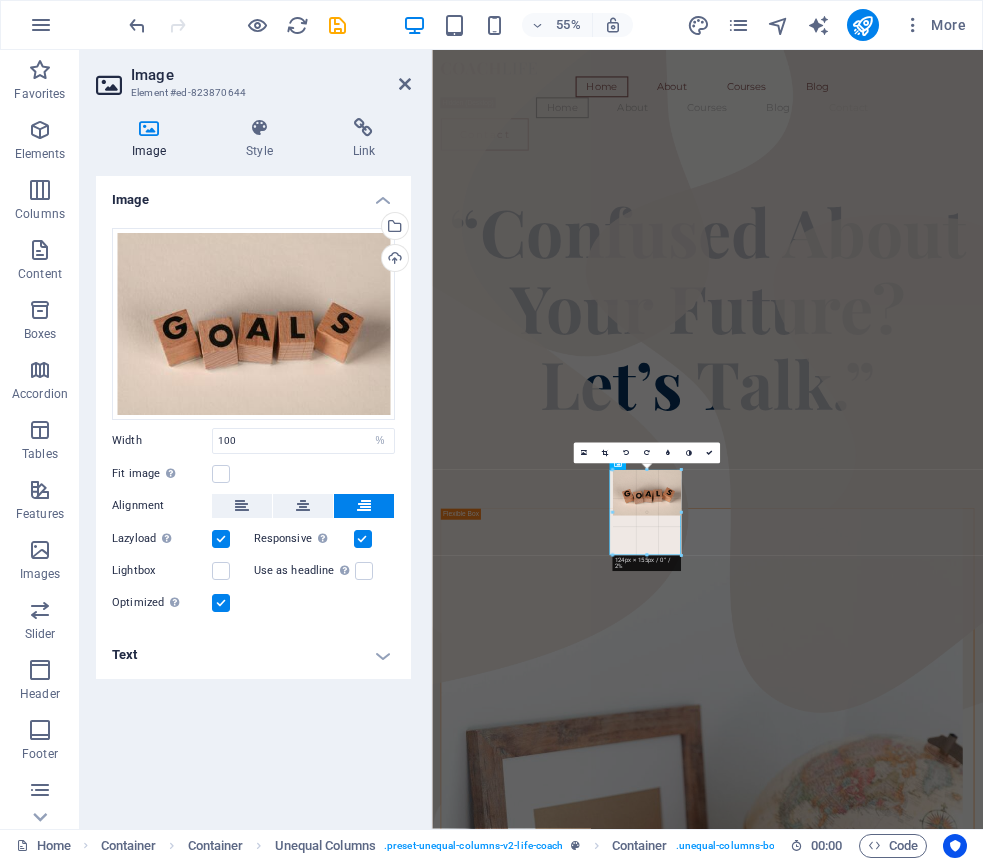 drag, startPoint x: 678, startPoint y: 515, endPoint x: 665, endPoint y: 523, distance: 15.264338 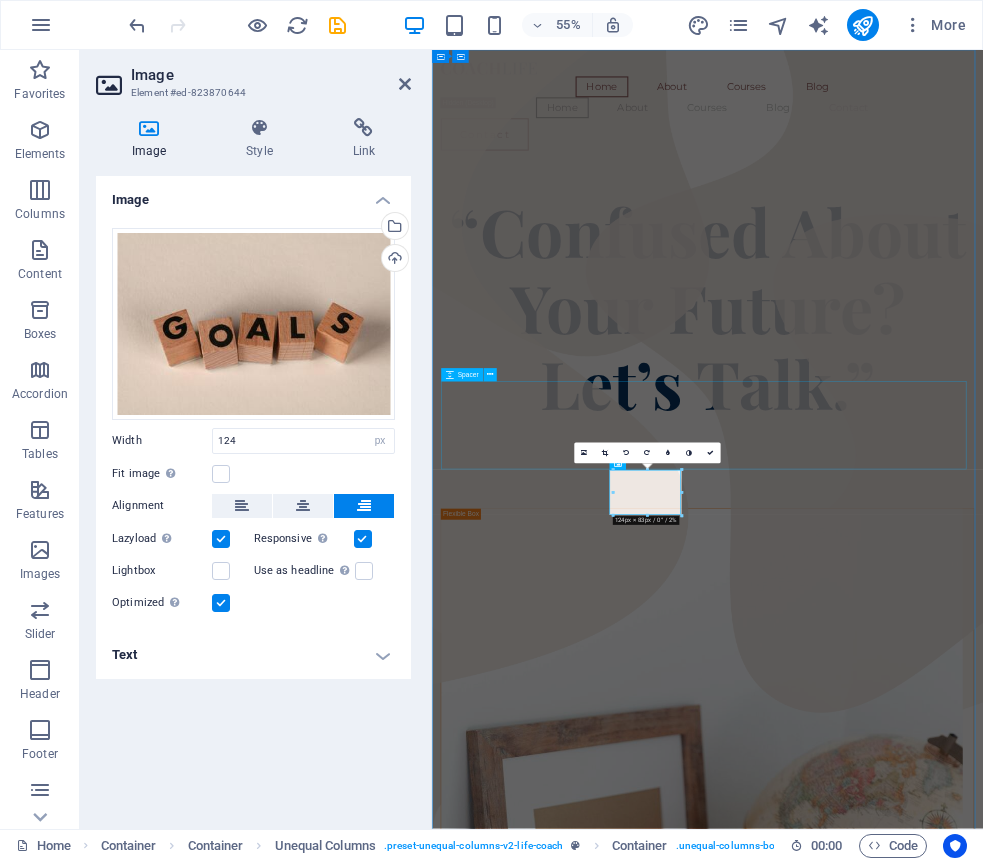click at bounding box center (933, 803) 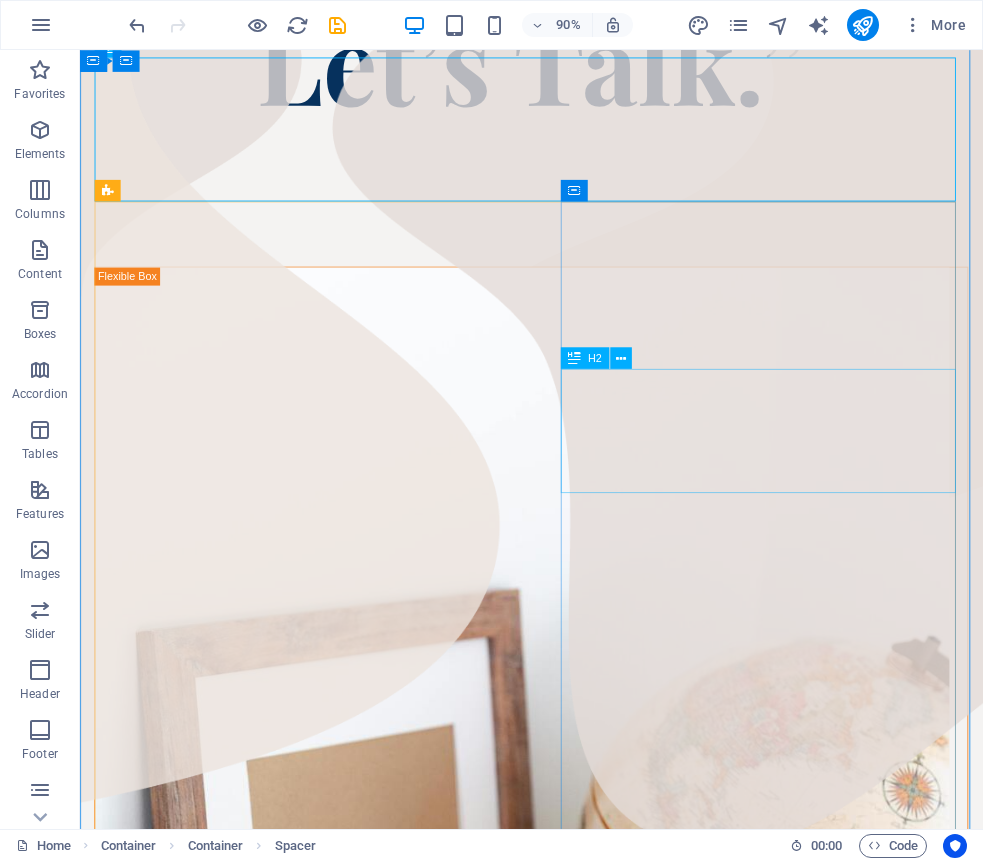 scroll, scrollTop: 622, scrollLeft: 0, axis: vertical 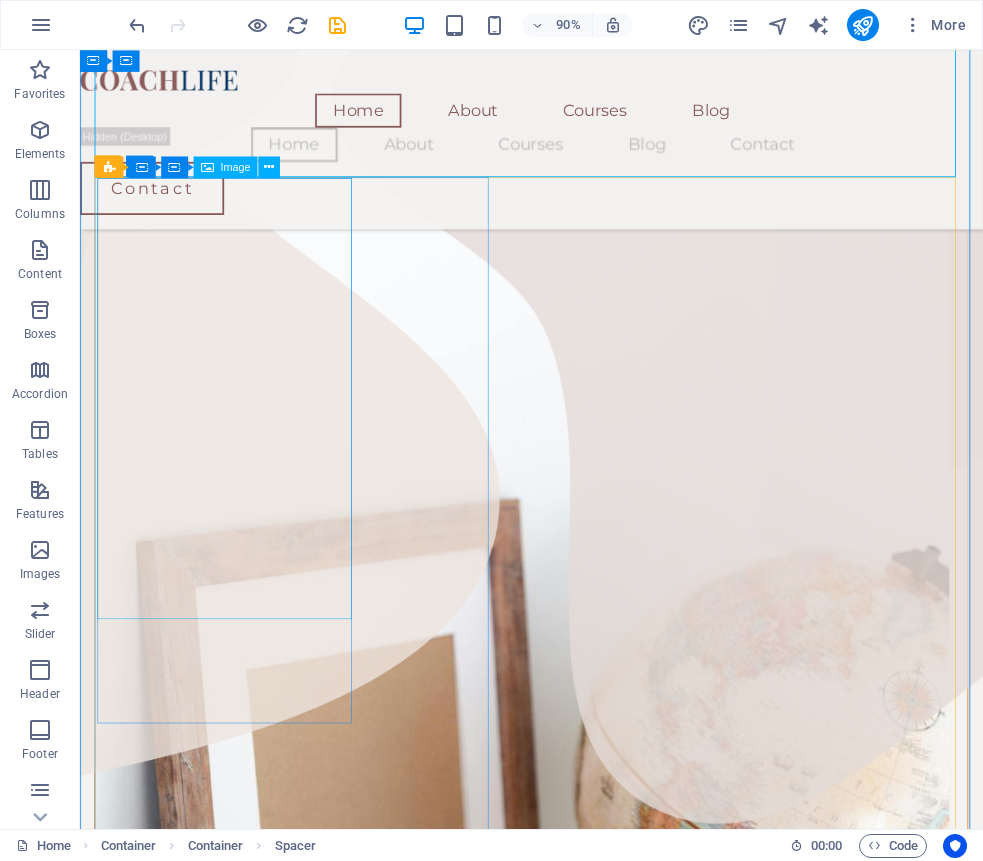 click on "Choose the right country, program, and timeline" at bounding box center [571, 920] 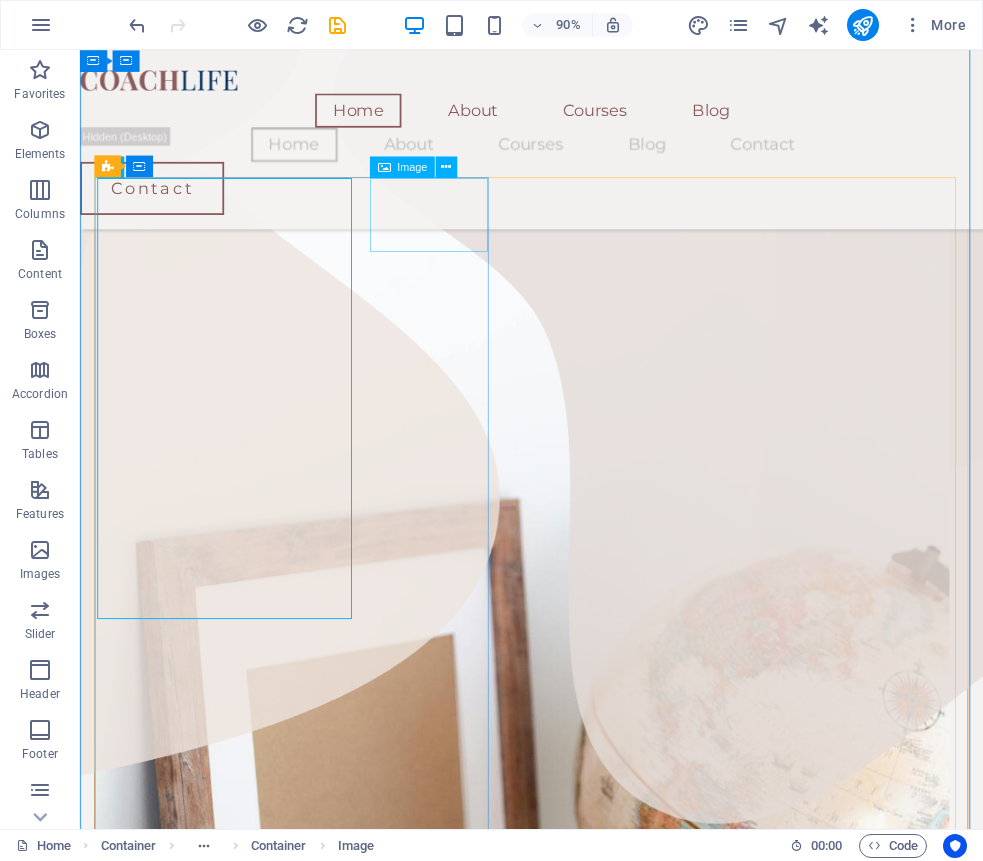 click at bounding box center [581, 1984] 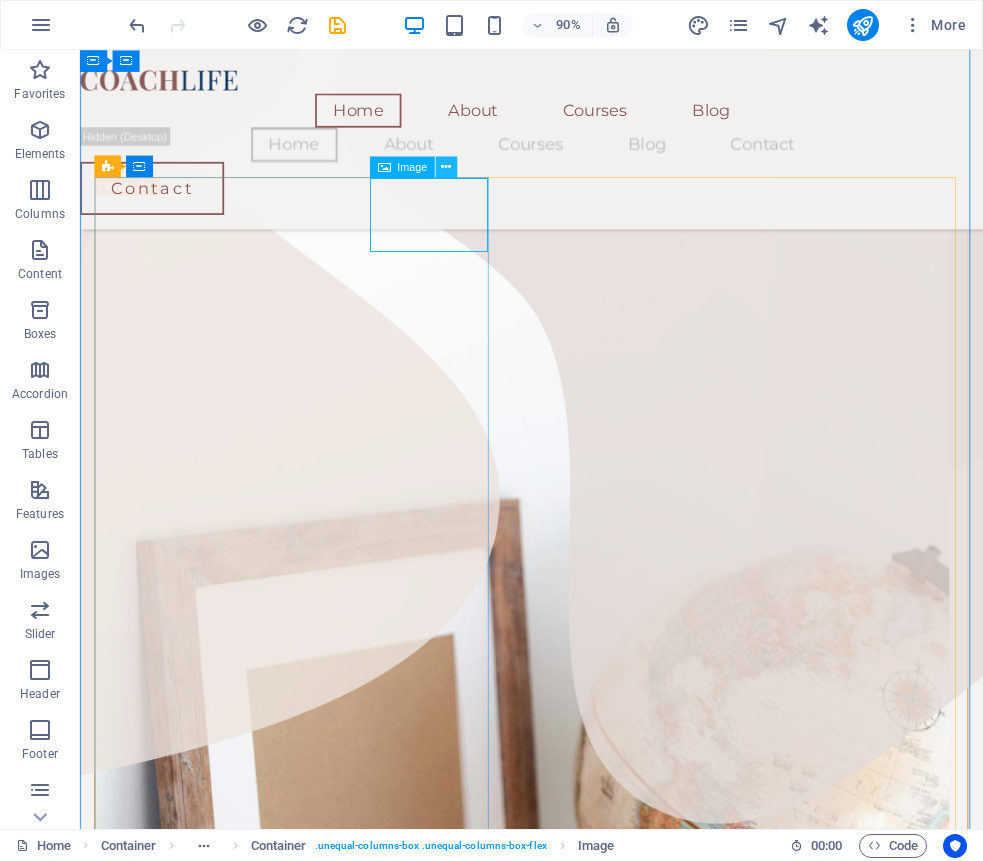 click at bounding box center [446, 166] 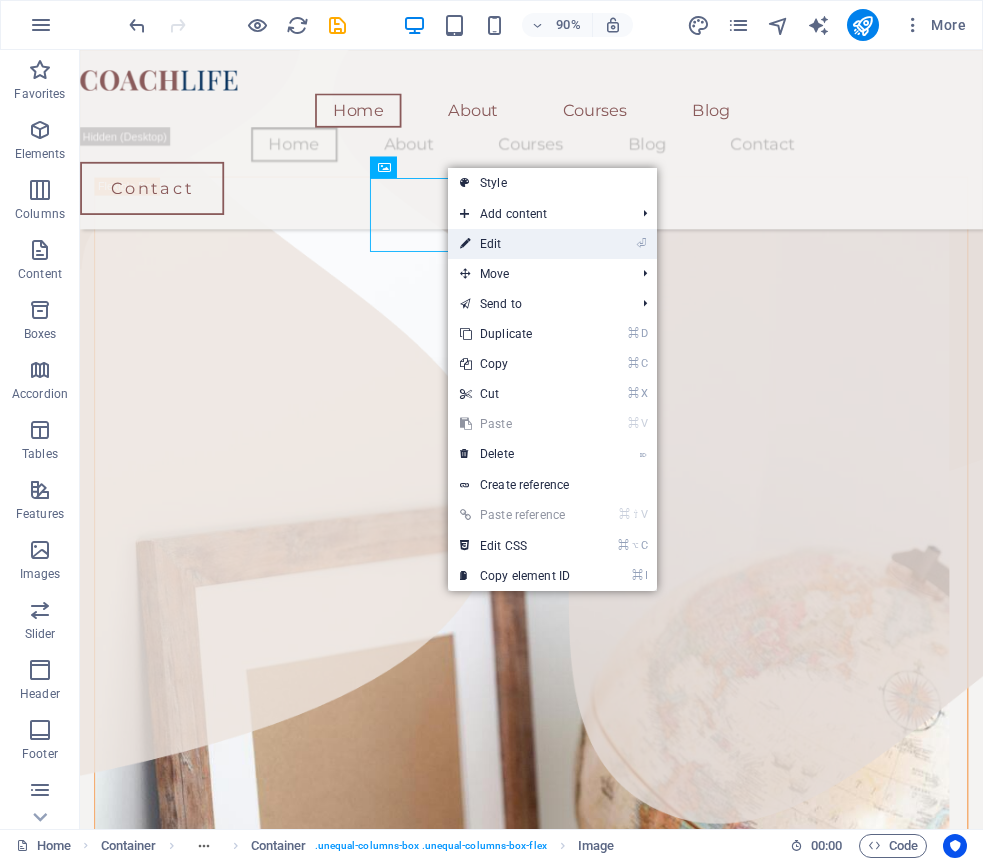 click on "⏎  Edit" at bounding box center (515, 244) 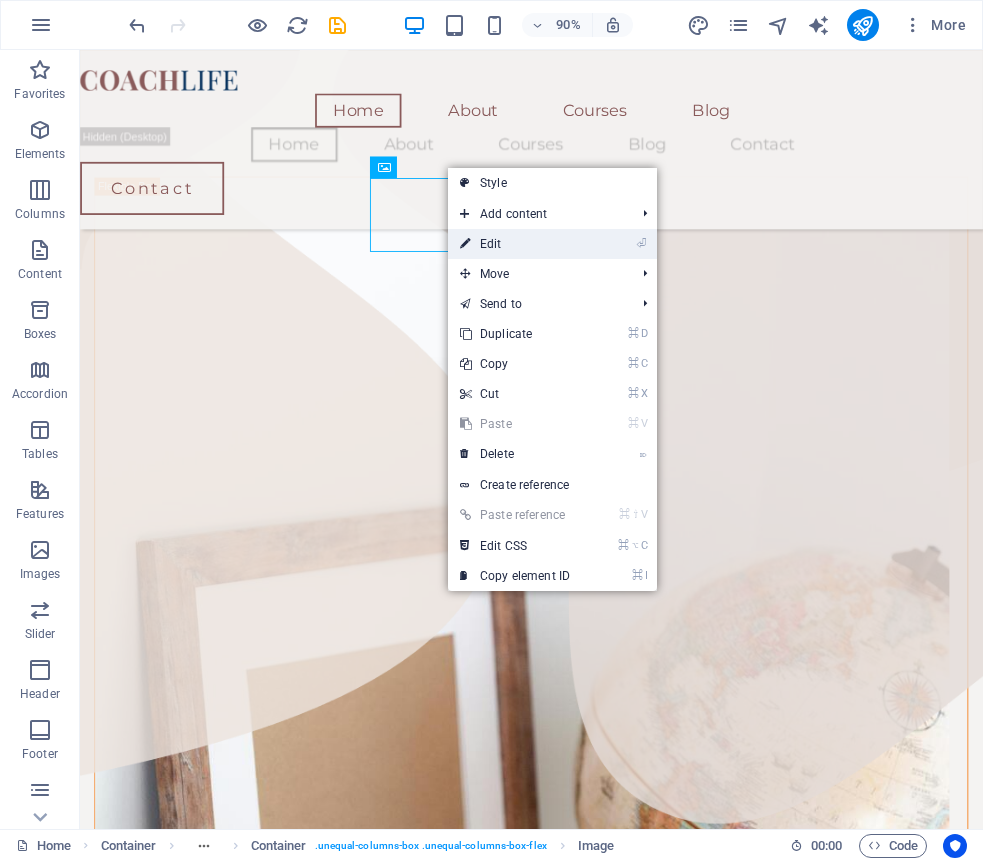 select on "px" 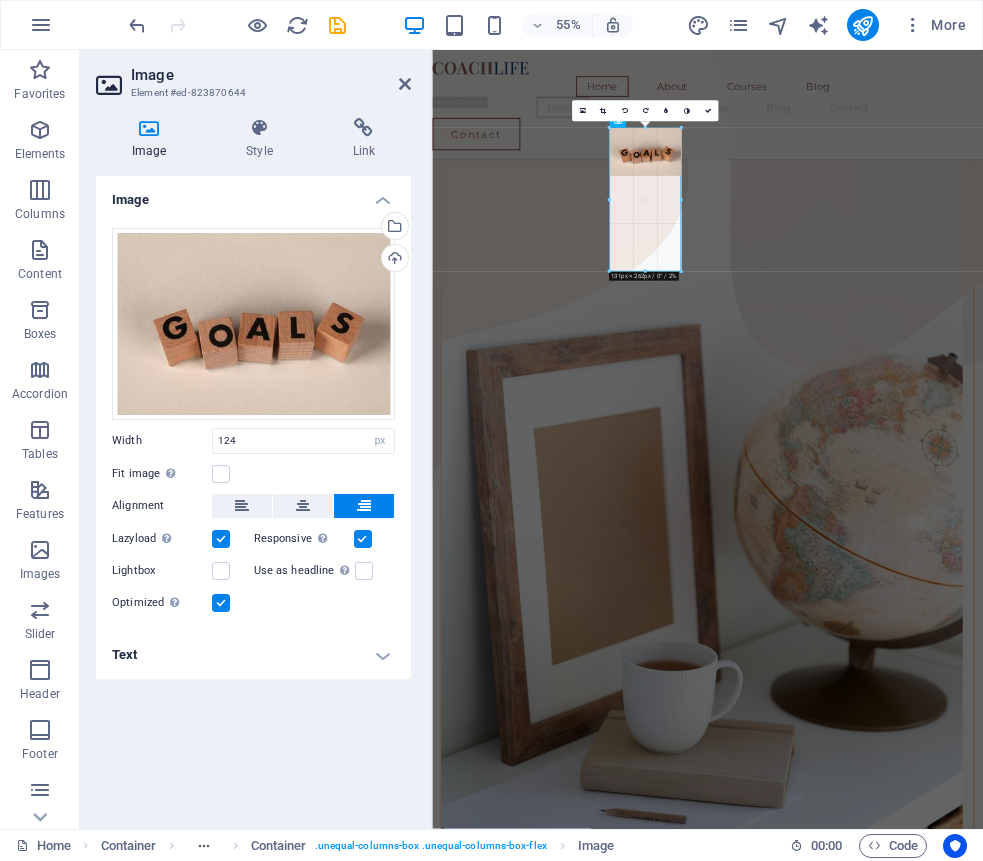 drag, startPoint x: 613, startPoint y: 172, endPoint x: 594, endPoint y: 192, distance: 27.58623 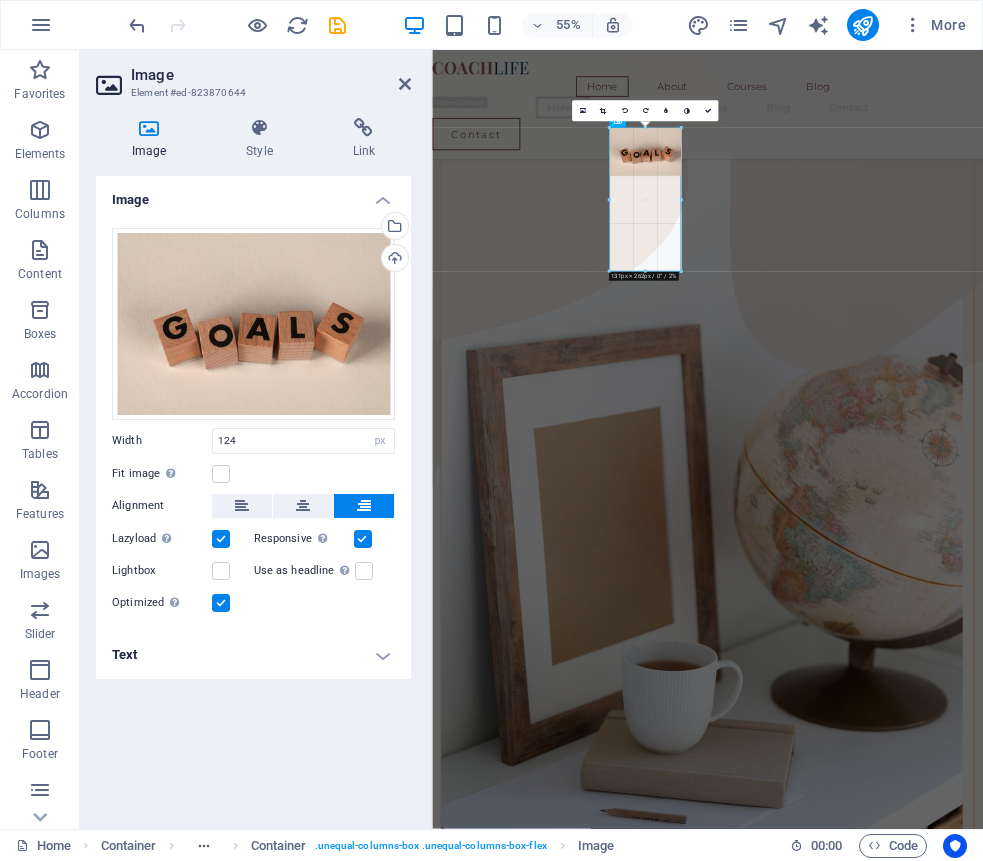 type on "130" 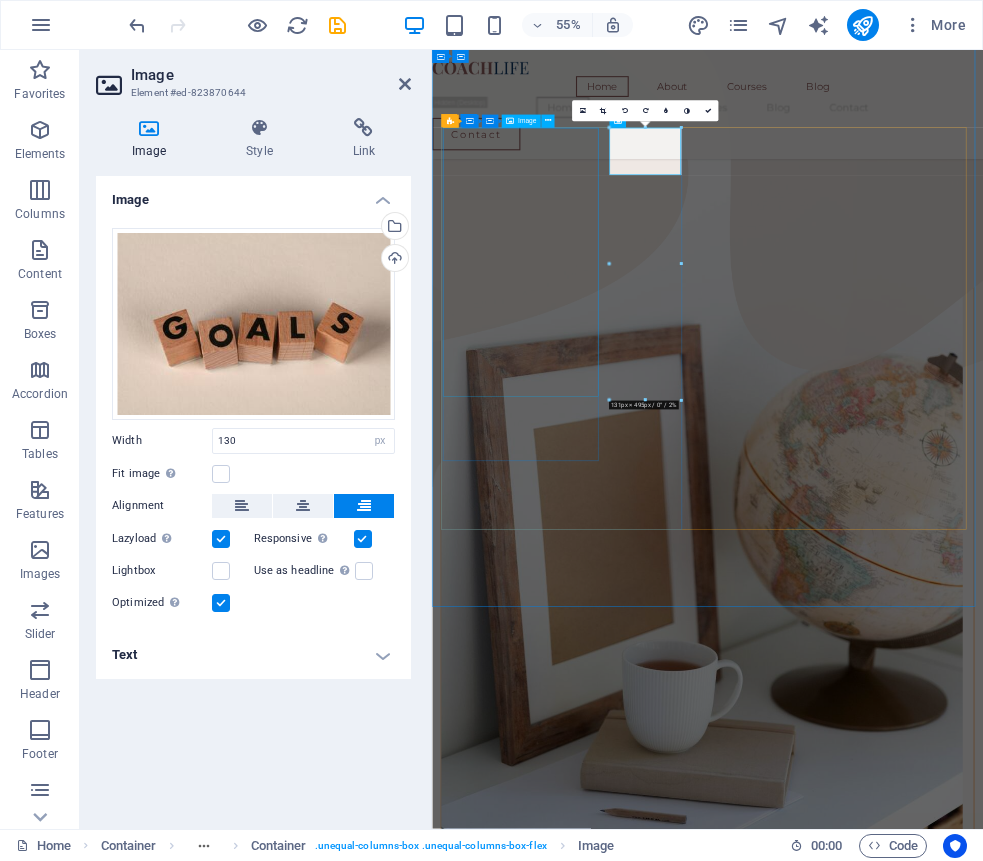 click on "Choose the right country, program, and timeline" at bounding box center [923, 919] 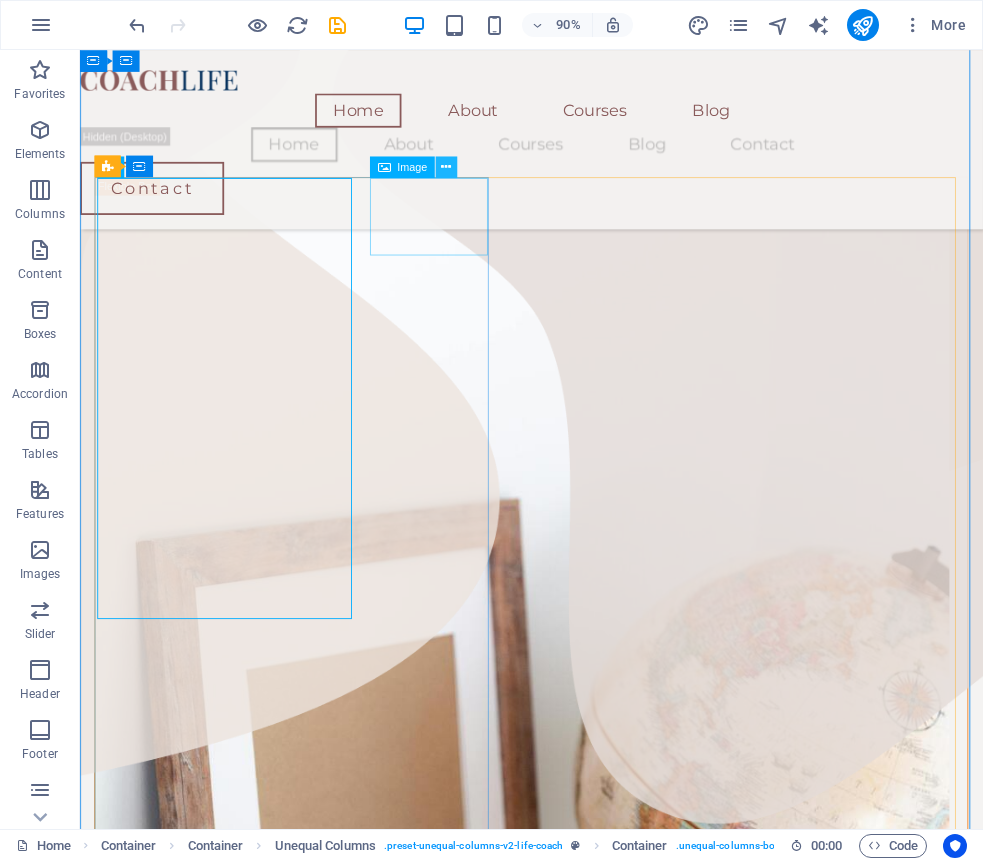 click at bounding box center (446, 166) 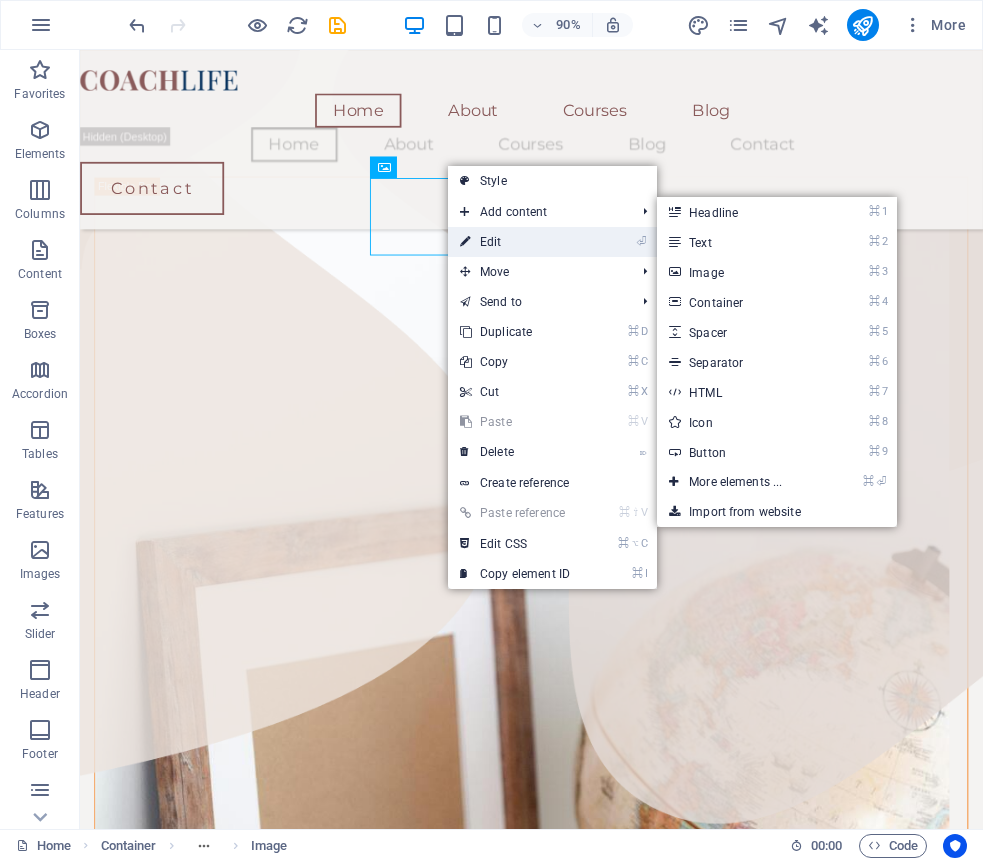 click on "⏎  Edit" at bounding box center [515, 242] 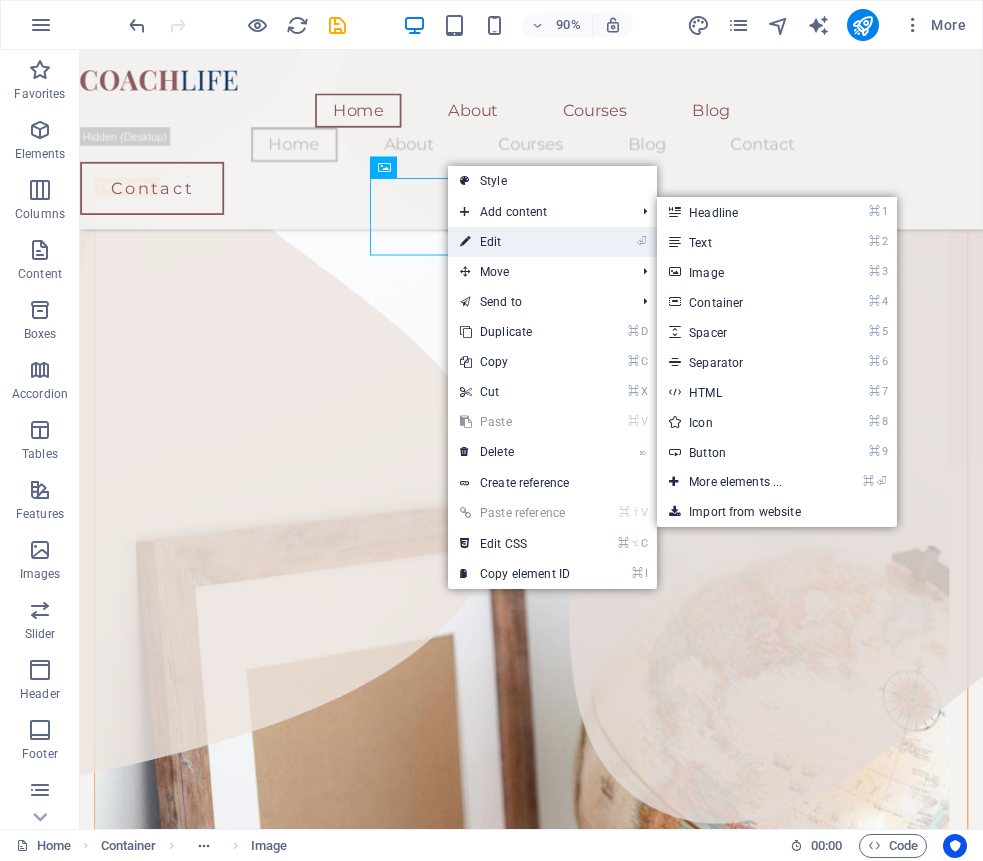 select on "px" 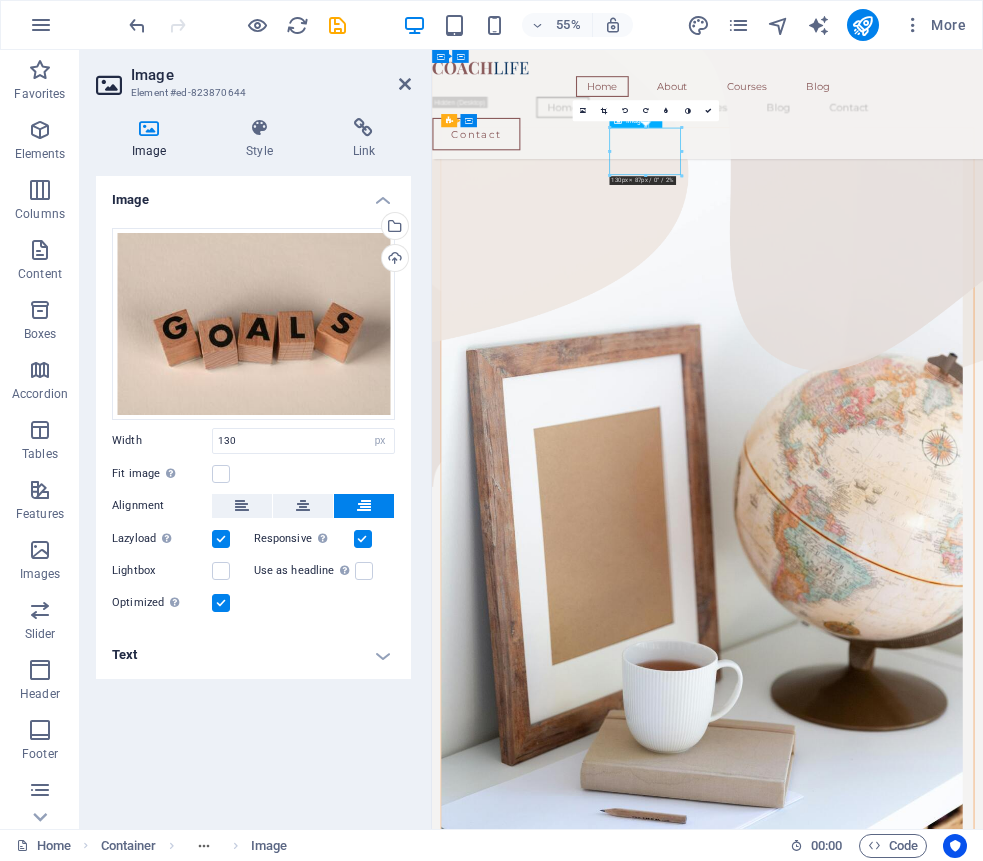 scroll, scrollTop: 617, scrollLeft: 0, axis: vertical 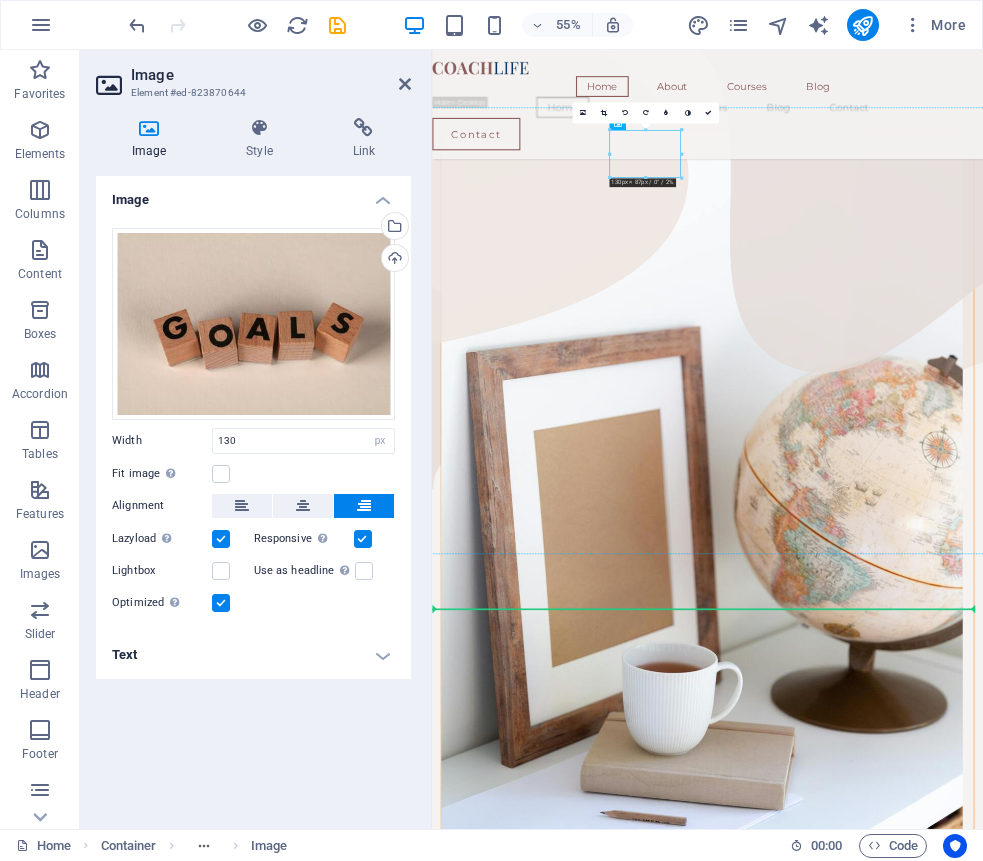 drag, startPoint x: 817, startPoint y: 233, endPoint x: 815, endPoint y: 286, distance: 53.037724 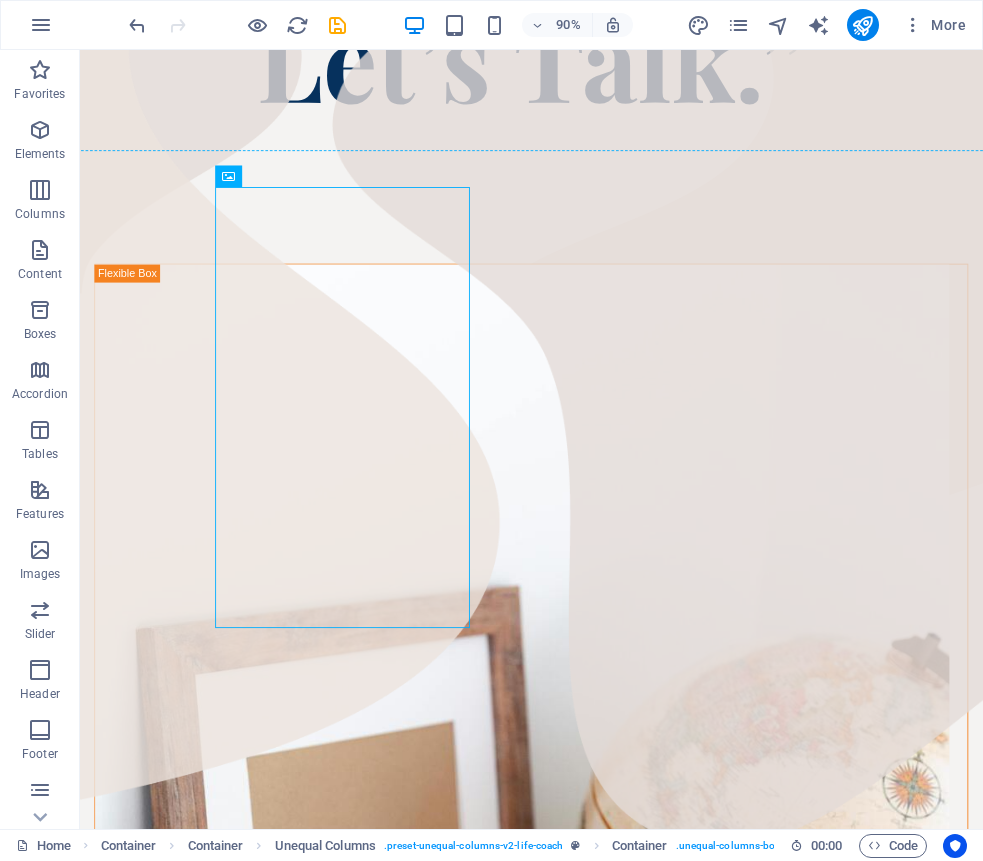 drag, startPoint x: 435, startPoint y: 393, endPoint x: 617, endPoint y: 252, distance: 230.22815 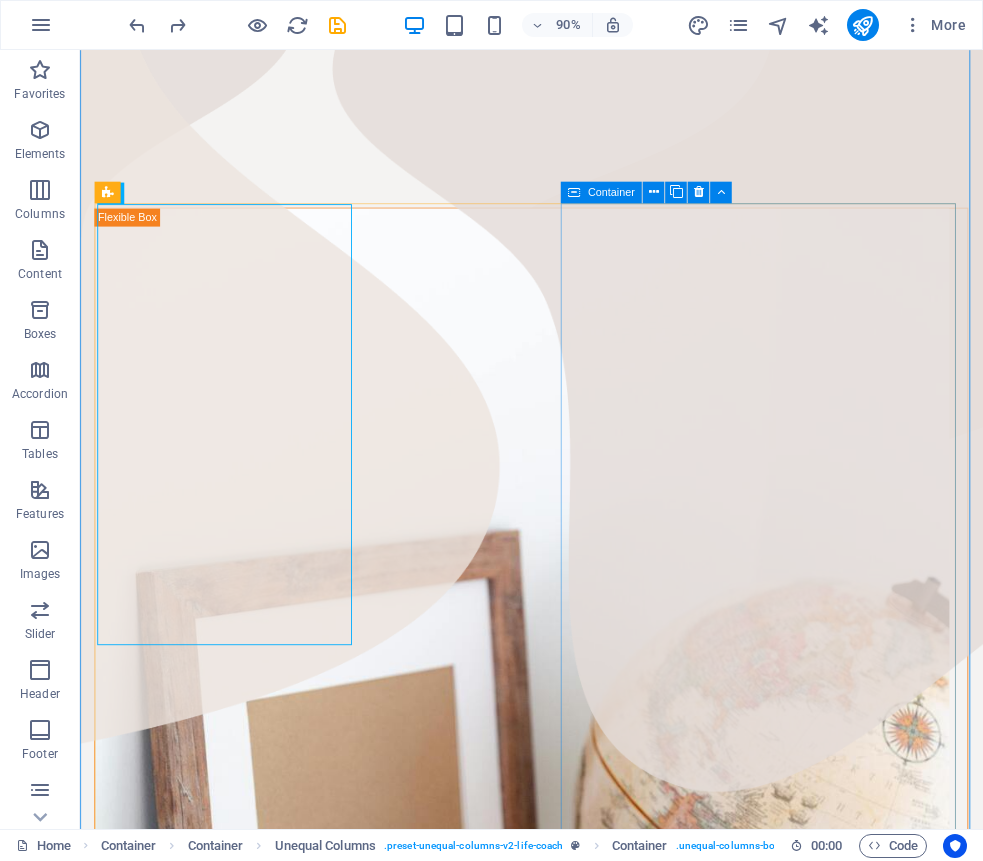 scroll, scrollTop: 660, scrollLeft: 0, axis: vertical 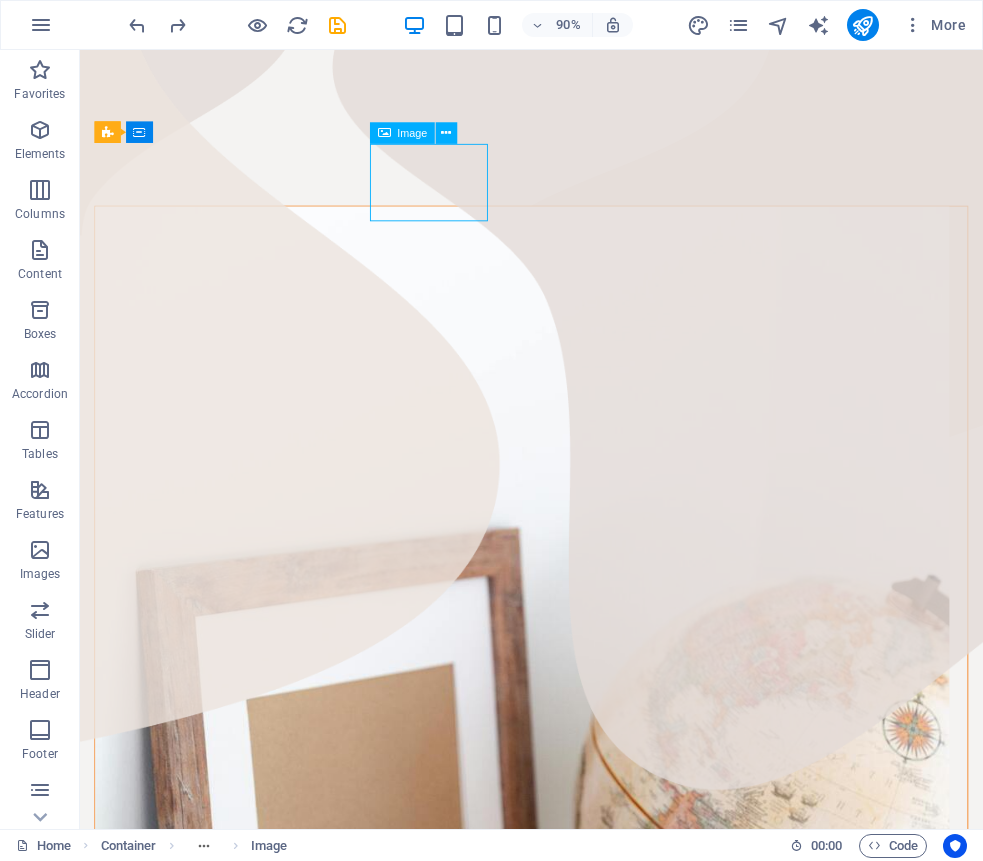 drag, startPoint x: 465, startPoint y: 189, endPoint x: 431, endPoint y: 201, distance: 36.05551 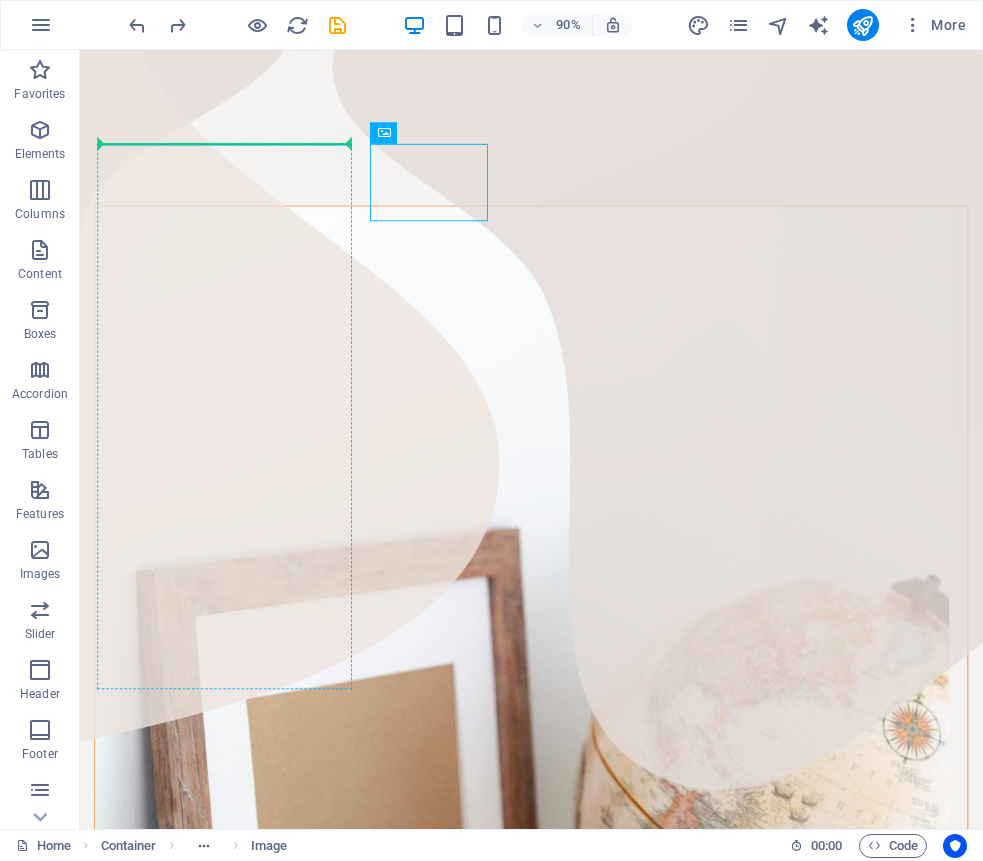 drag, startPoint x: 409, startPoint y: 196, endPoint x: 379, endPoint y: 196, distance: 30 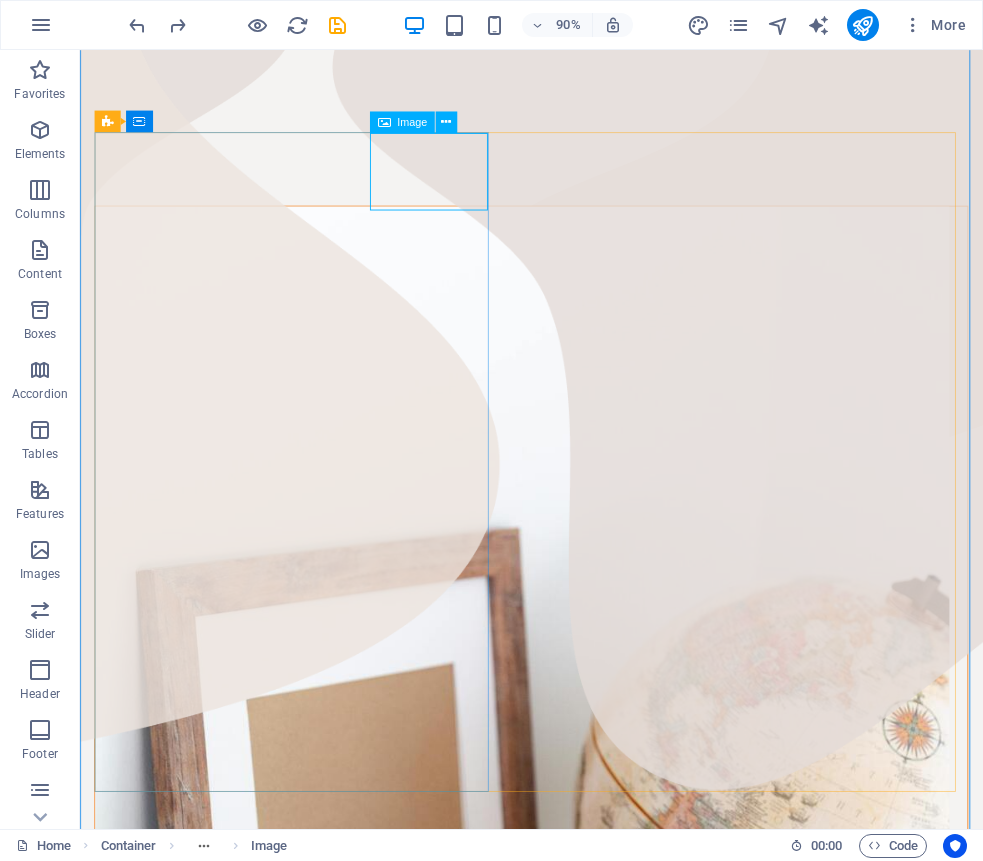 scroll, scrollTop: 700, scrollLeft: 0, axis: vertical 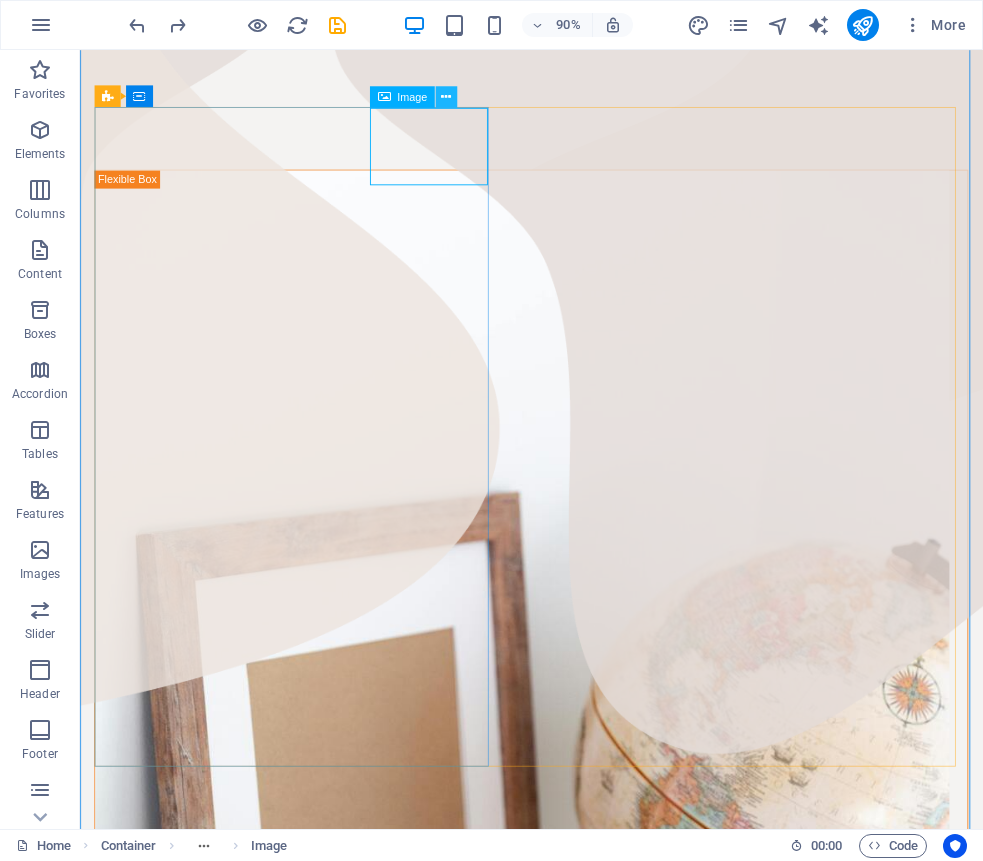 click at bounding box center [446, 96] 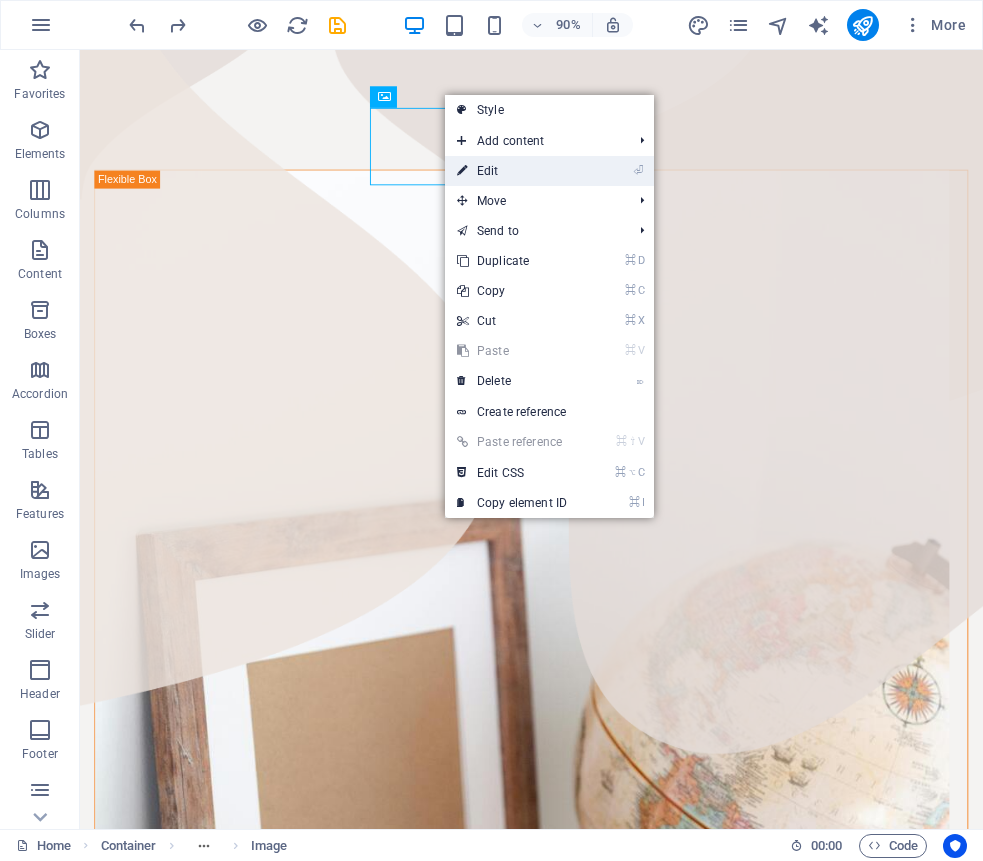 click on "⏎  Edit" at bounding box center (512, 171) 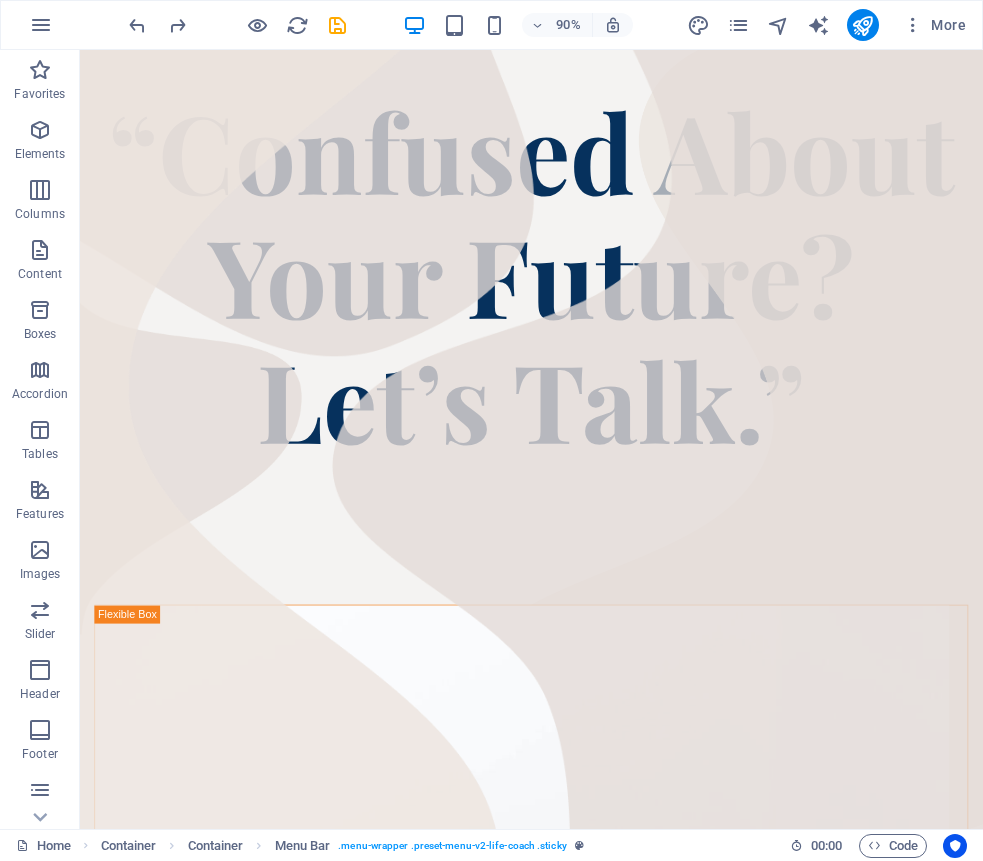 drag, startPoint x: 461, startPoint y: 165, endPoint x: 703, endPoint y: 173, distance: 242.1322 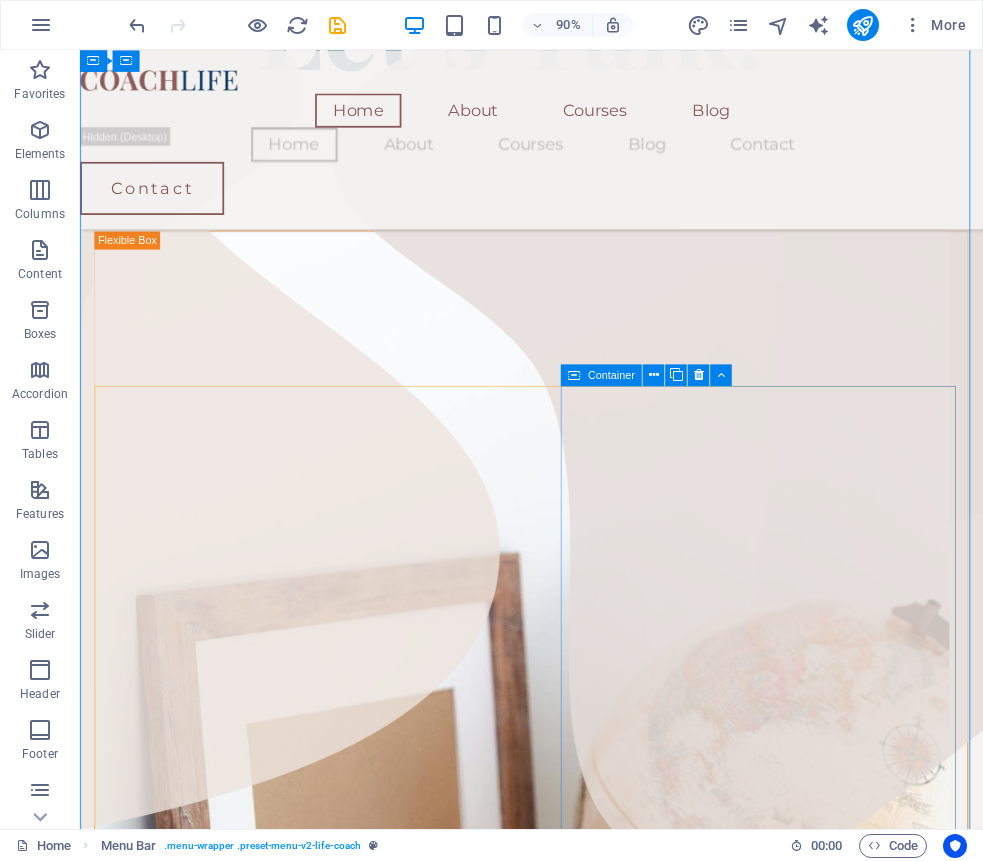 scroll, scrollTop: 671, scrollLeft: 0, axis: vertical 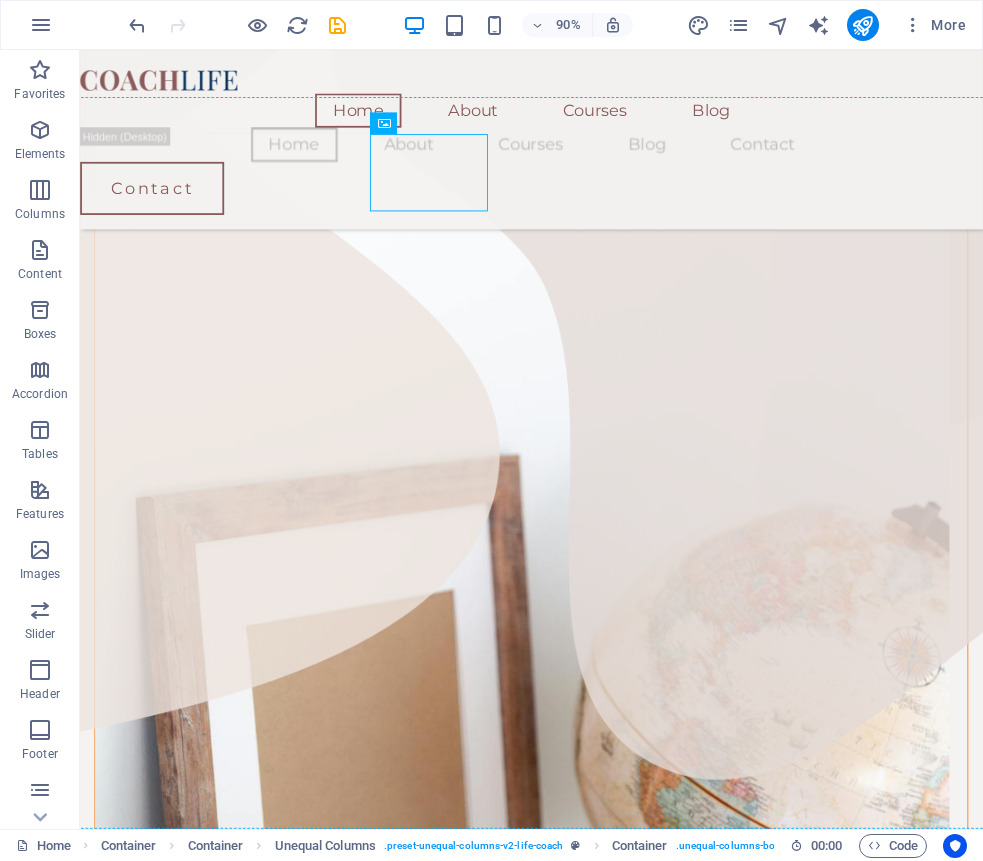 drag, startPoint x: 483, startPoint y: 205, endPoint x: 482, endPoint y: 260, distance: 55.00909 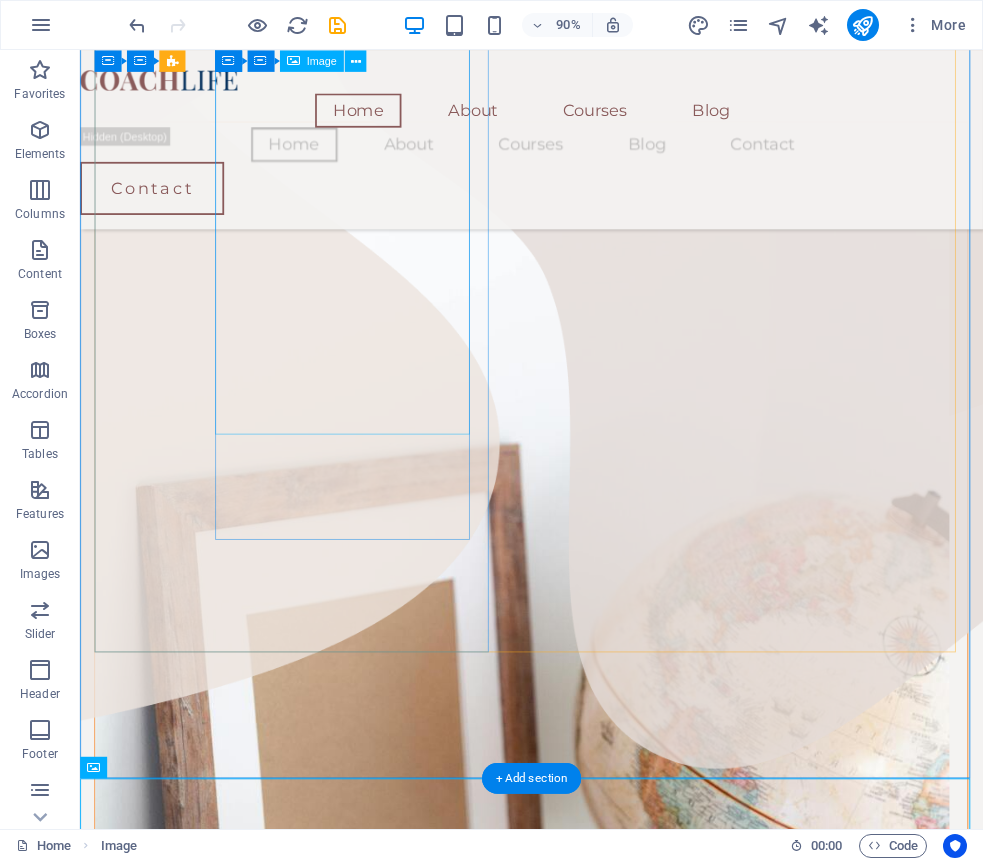 scroll, scrollTop: 572, scrollLeft: 0, axis: vertical 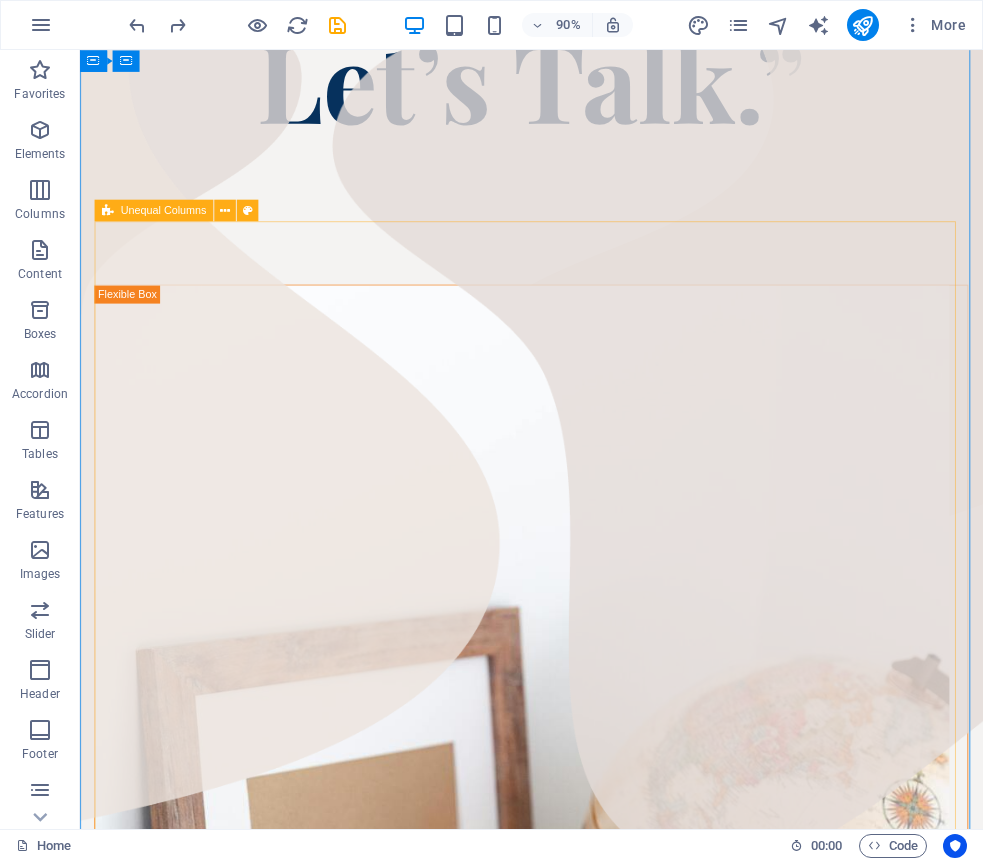 click on "Choose the right country, program, and timeline Supporting Your Academic Journey — Step by Step From choosing the right program to preparing for scholarships and building academic confidence — I offer personalized consultations tailored to your goals. Whether you're in [COUNTRY] or applying abroad, I’ll help you make informed, future-focused decisions." at bounding box center (581, 1463) 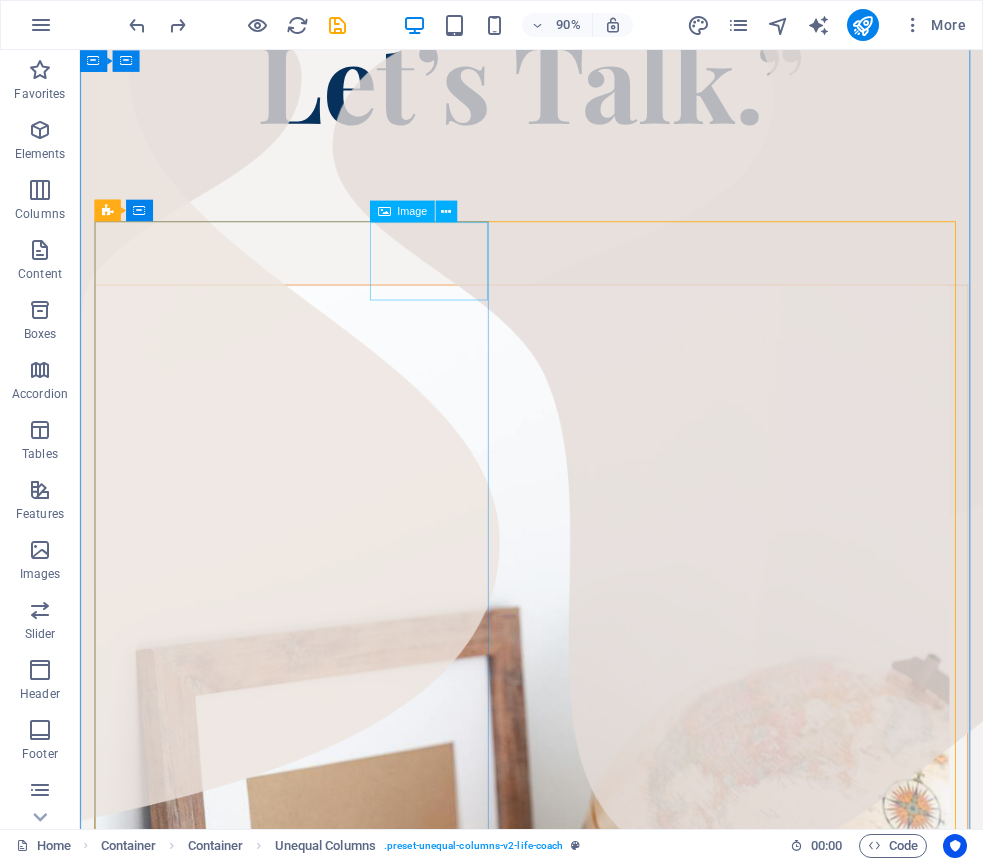 click at bounding box center (581, 2107) 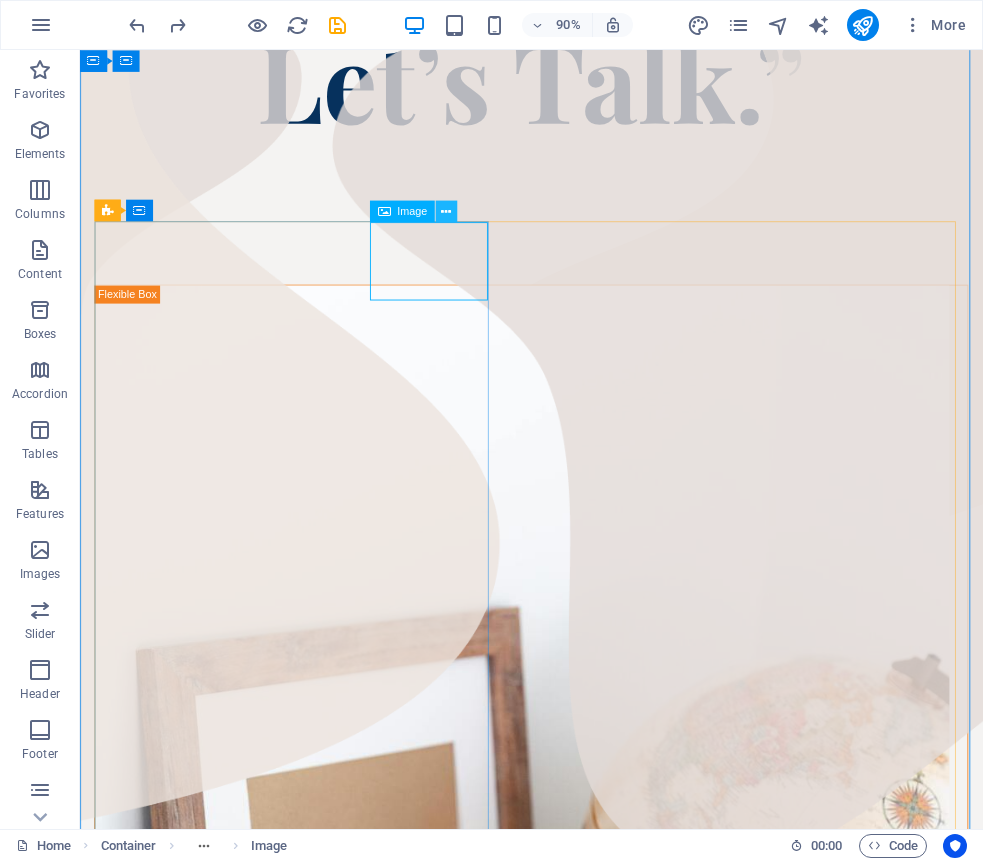 click at bounding box center (446, 211) 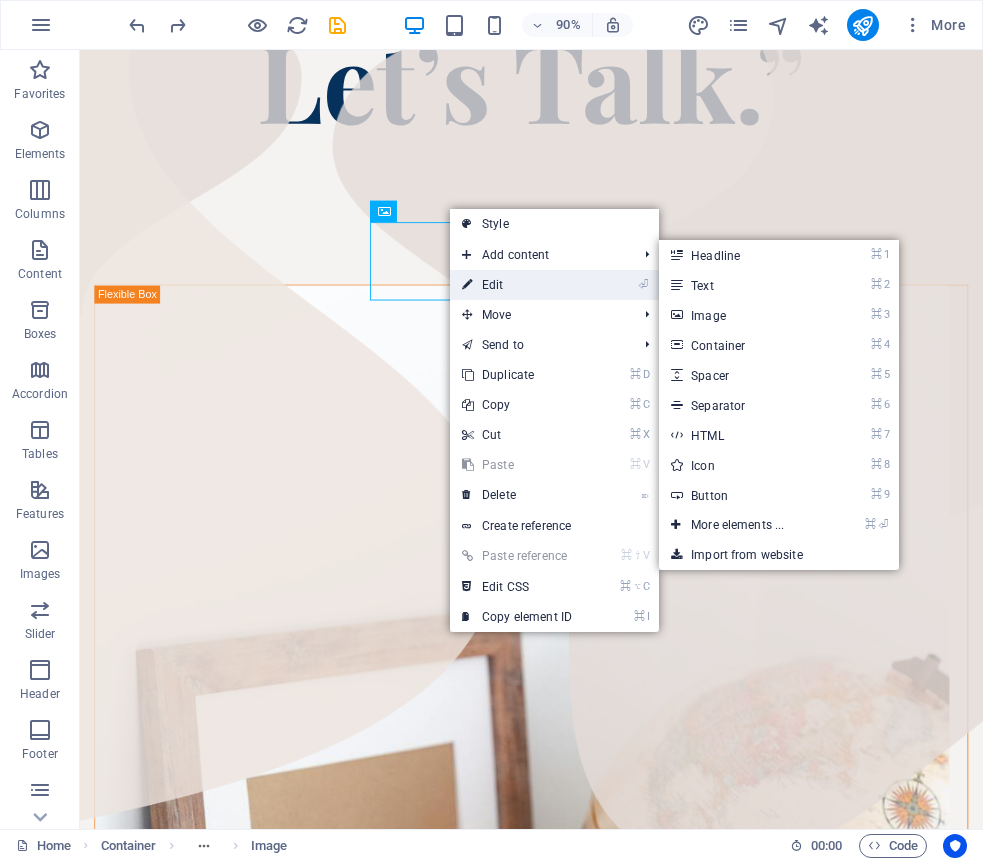 click on "⏎  Edit" at bounding box center (517, 285) 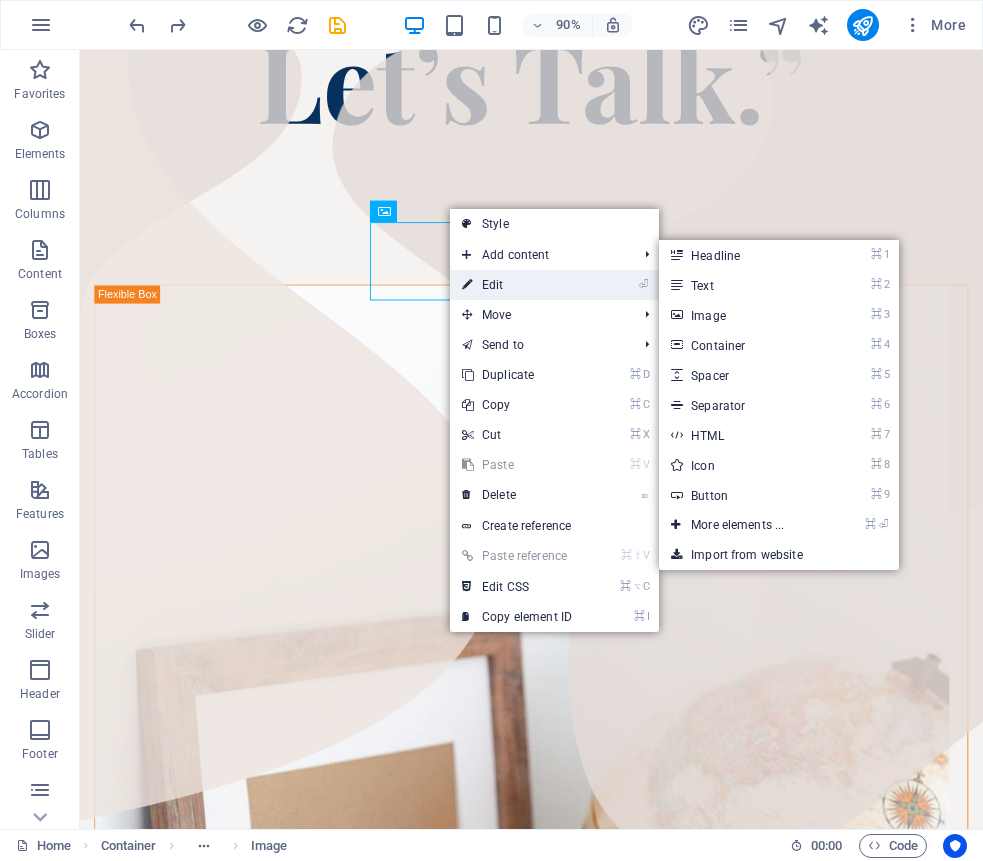 select on "px" 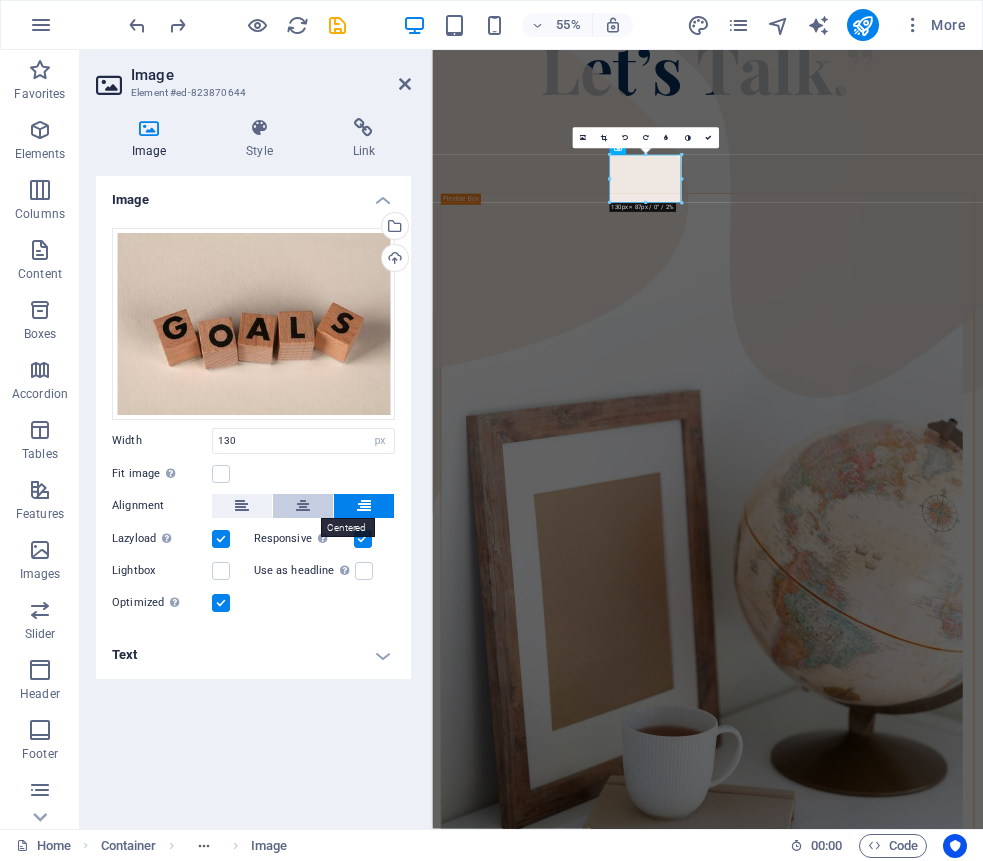 click at bounding box center (303, 506) 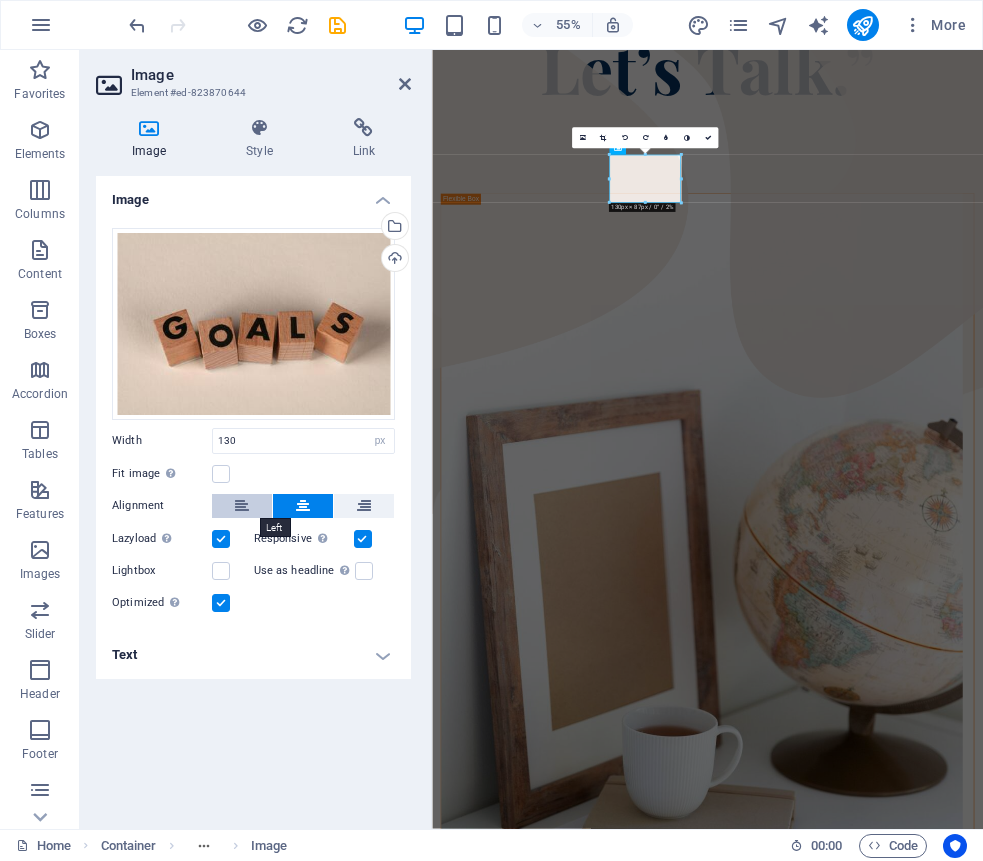 click at bounding box center [242, 506] 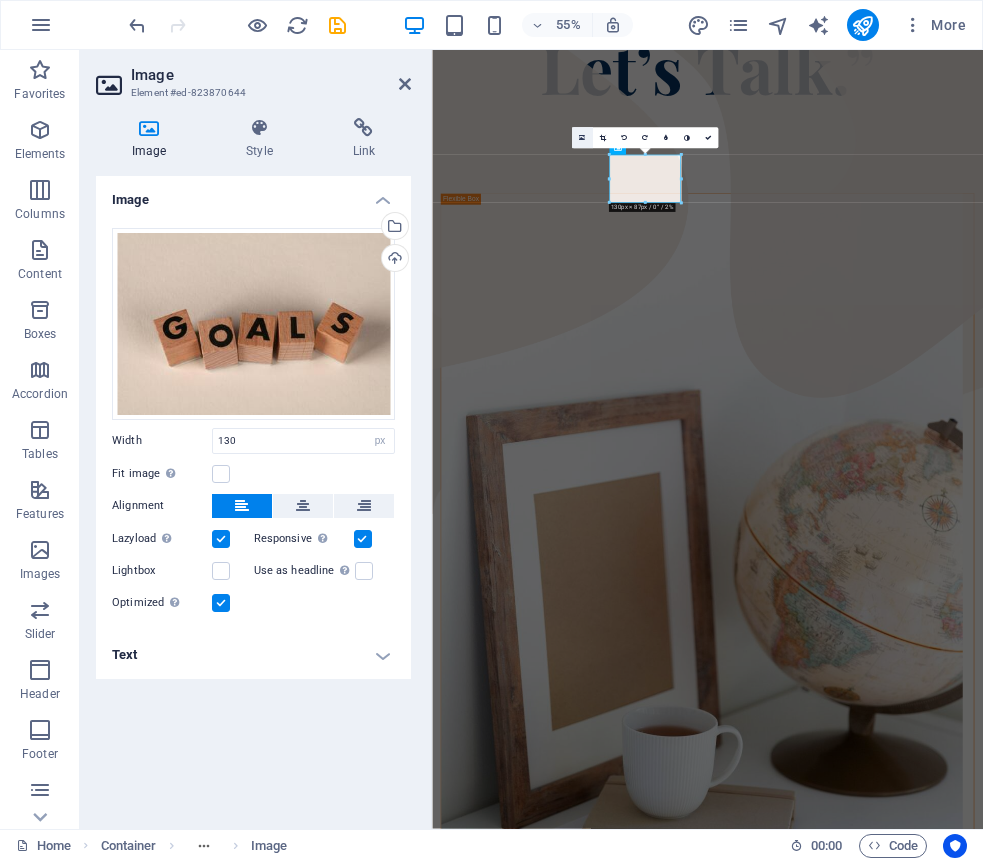 click at bounding box center (582, 138) 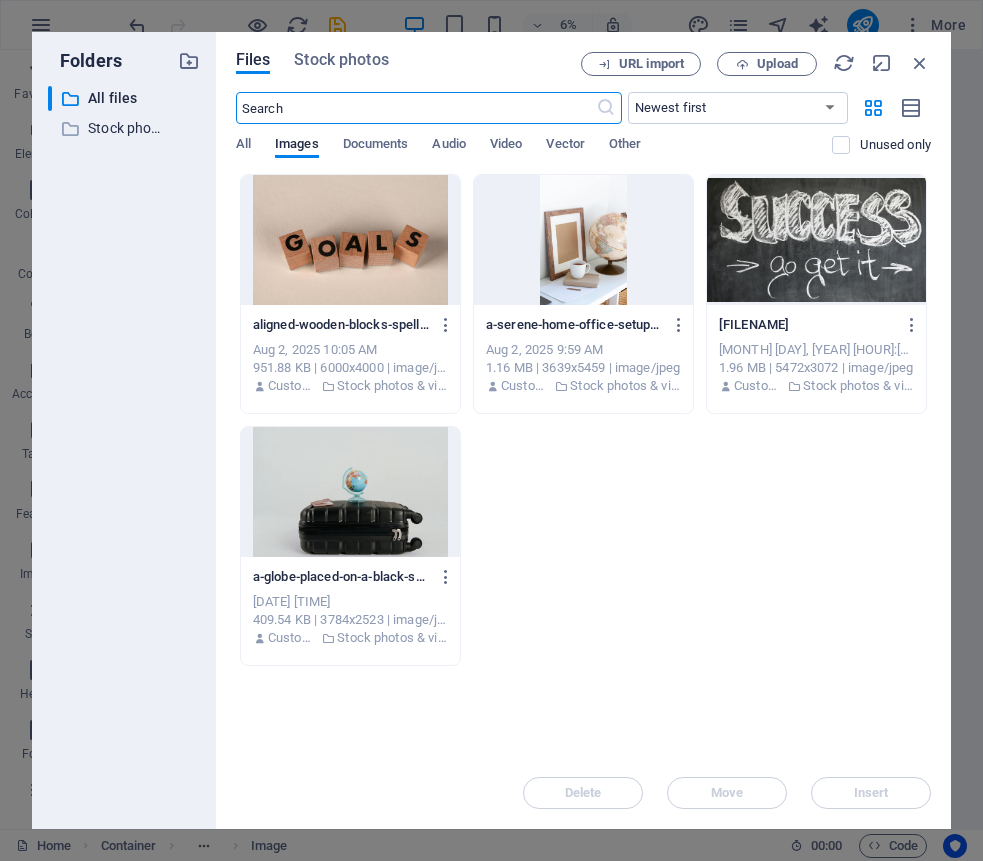 scroll, scrollTop: 0, scrollLeft: 0, axis: both 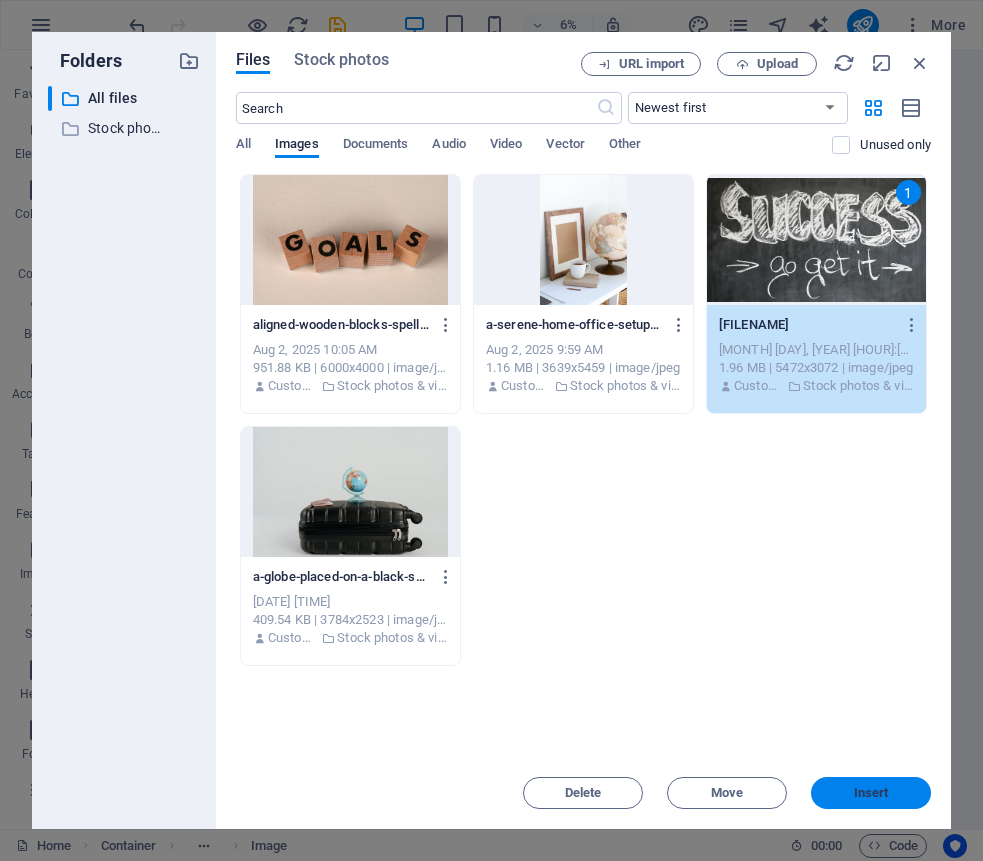 click on "Insert" at bounding box center (871, 793) 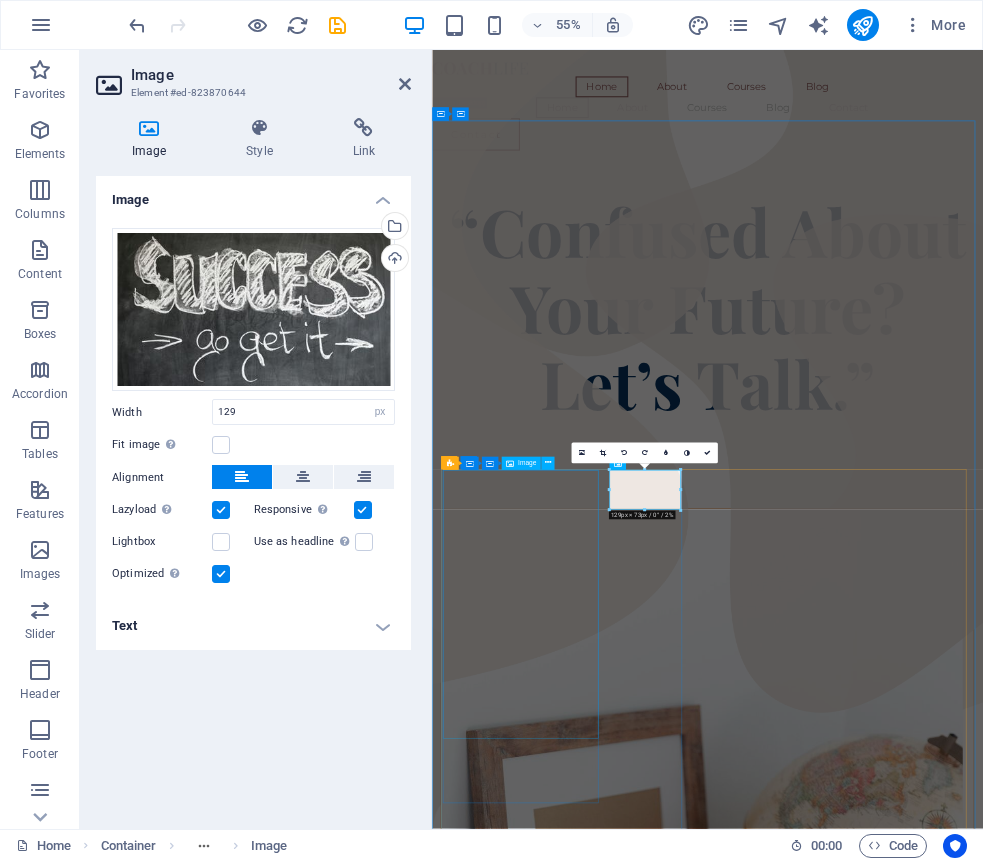 click on "Choose the right country, program, and timeline" at bounding box center (923, 1611) 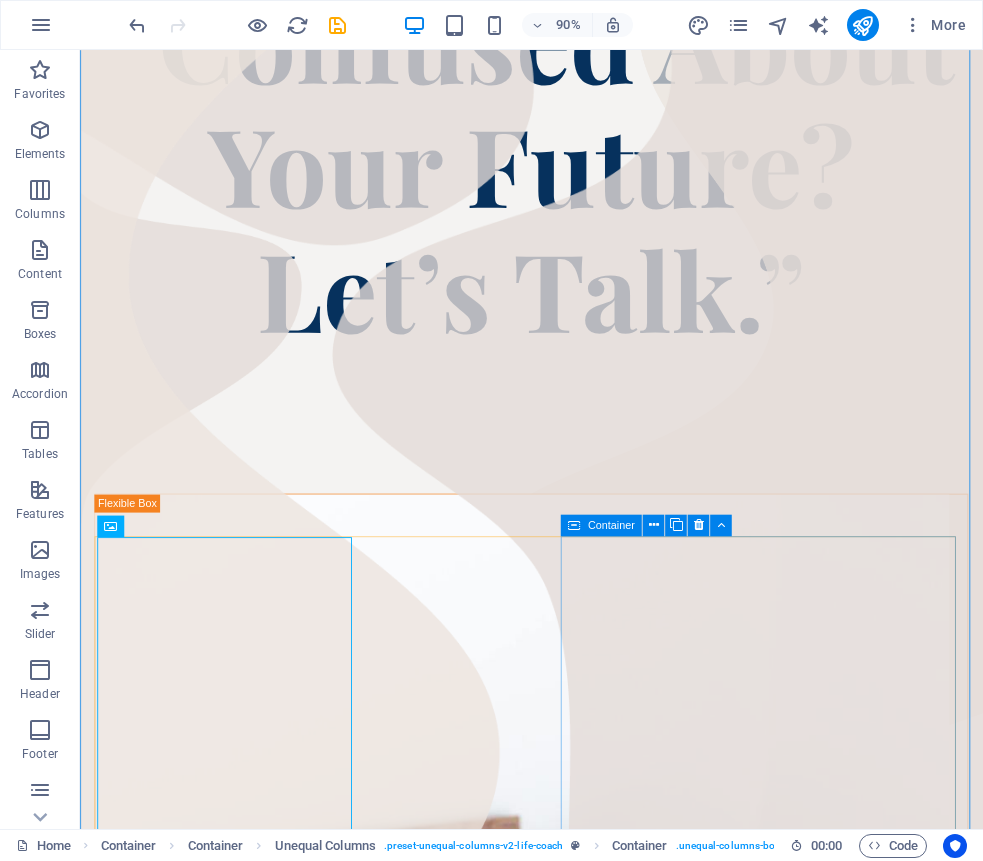 scroll, scrollTop: 393, scrollLeft: 0, axis: vertical 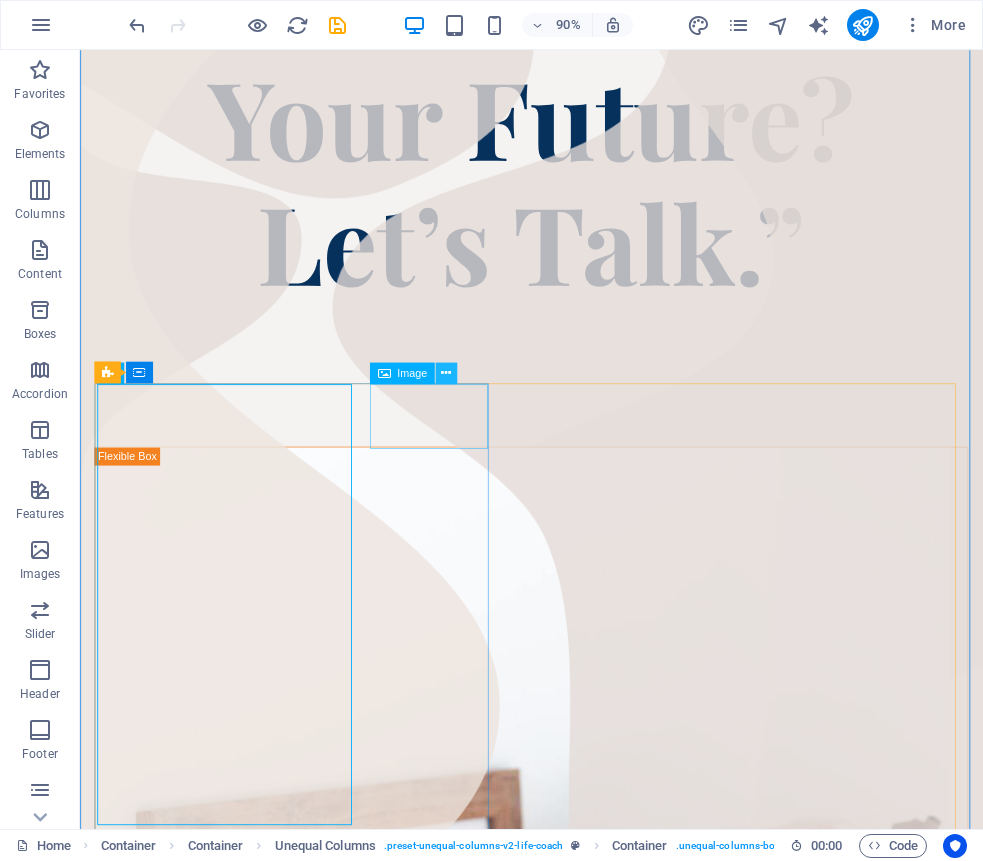 click at bounding box center (446, 372) 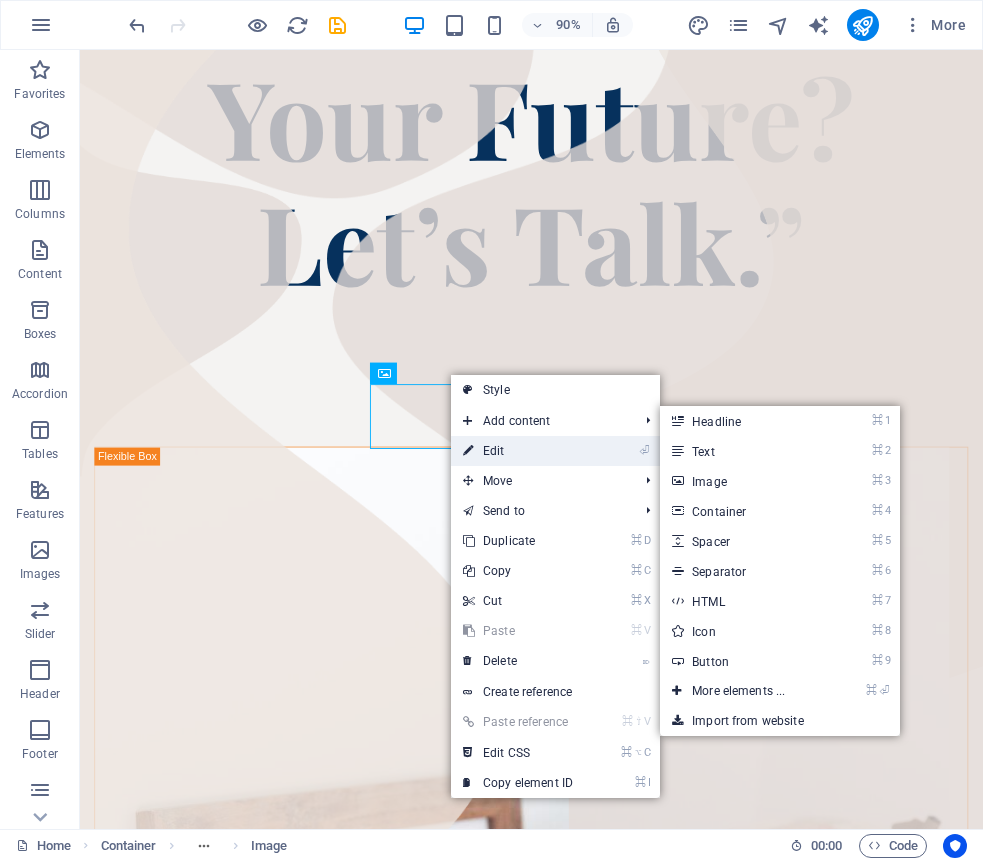 click on "⏎  Edit" at bounding box center (518, 451) 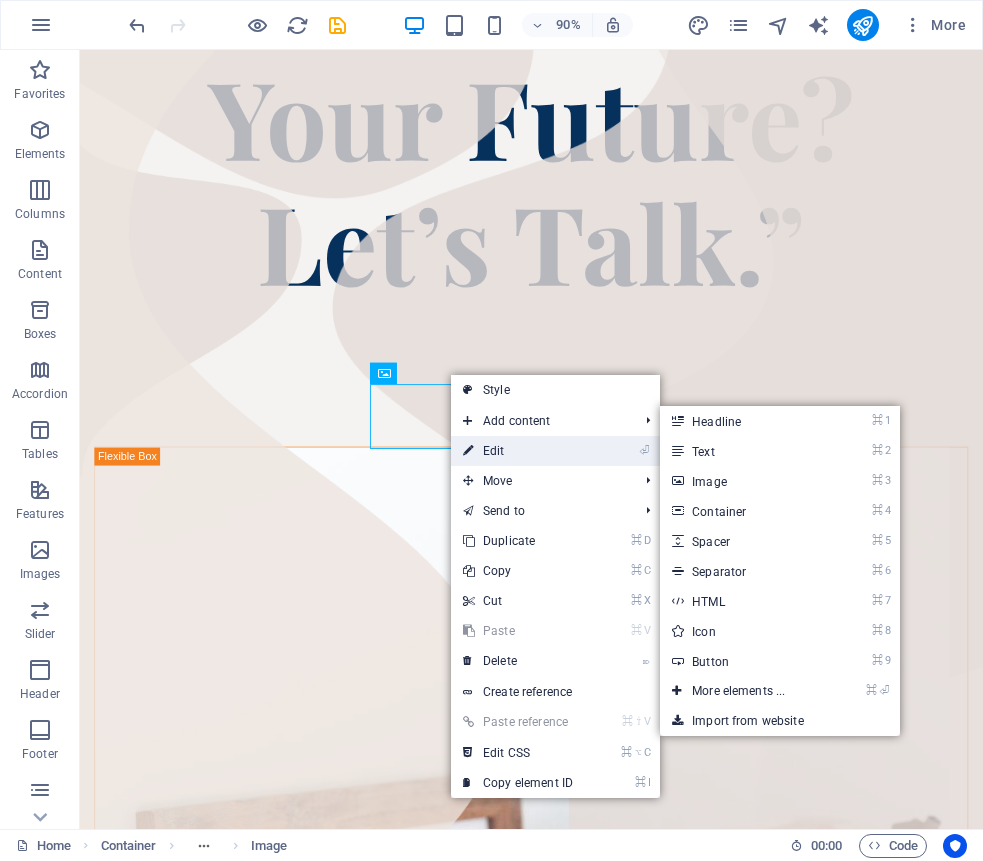 select on "px" 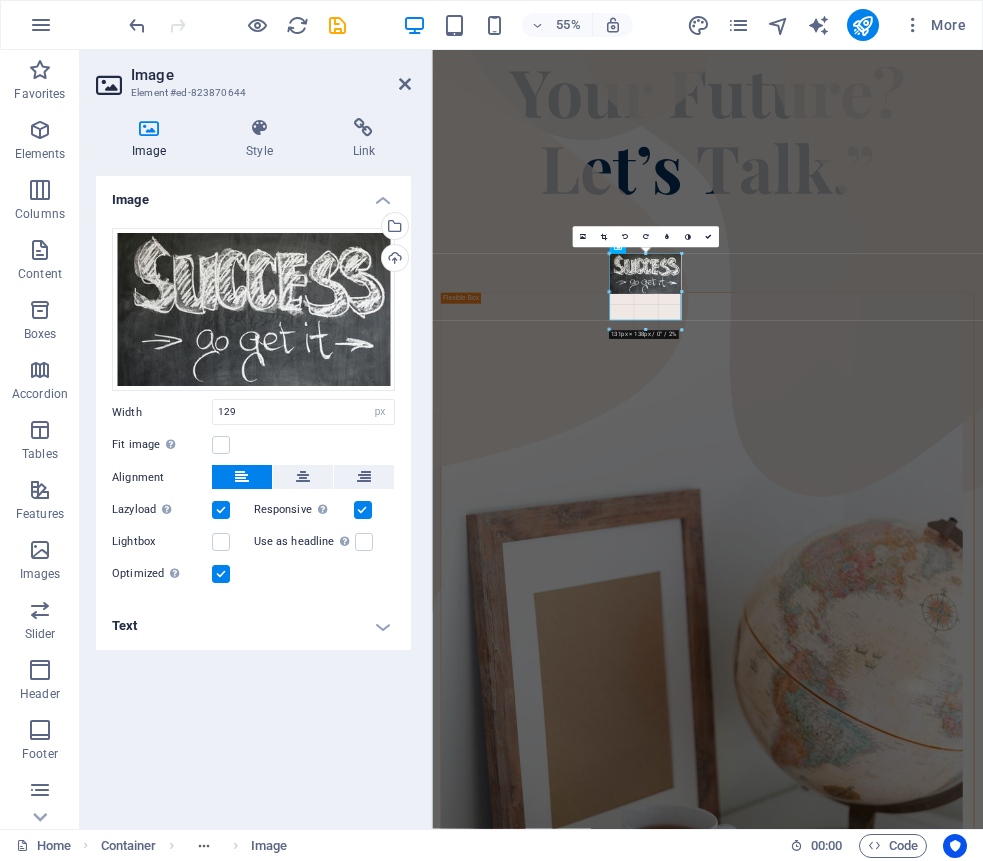 drag, startPoint x: 644, startPoint y: 293, endPoint x: 639, endPoint y: 358, distance: 65.192024 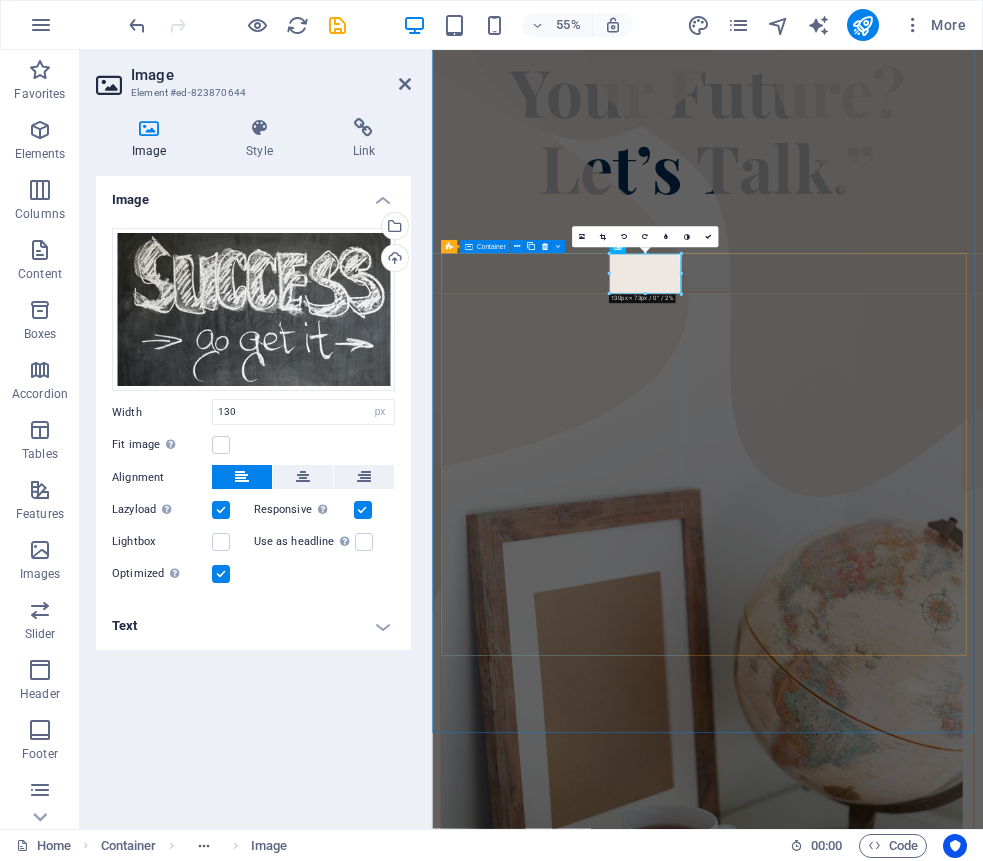 click on "Choose the right country, program, and timeline" at bounding box center (933, 1528) 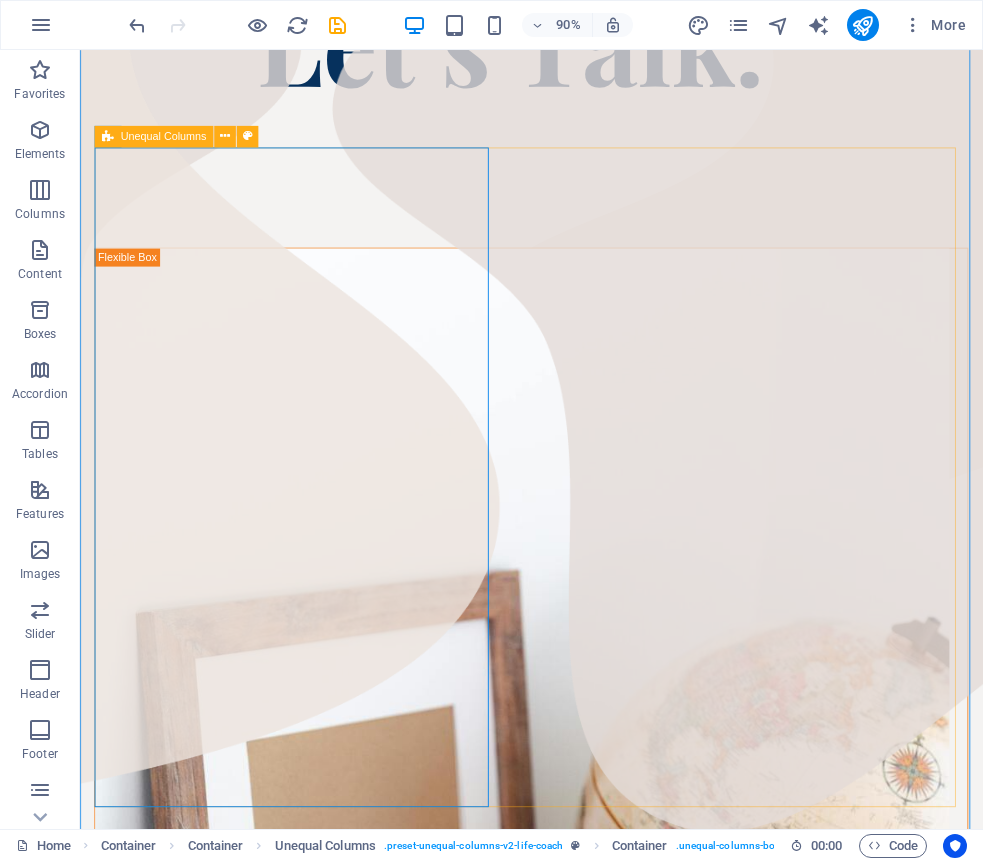 scroll, scrollTop: 674, scrollLeft: 0, axis: vertical 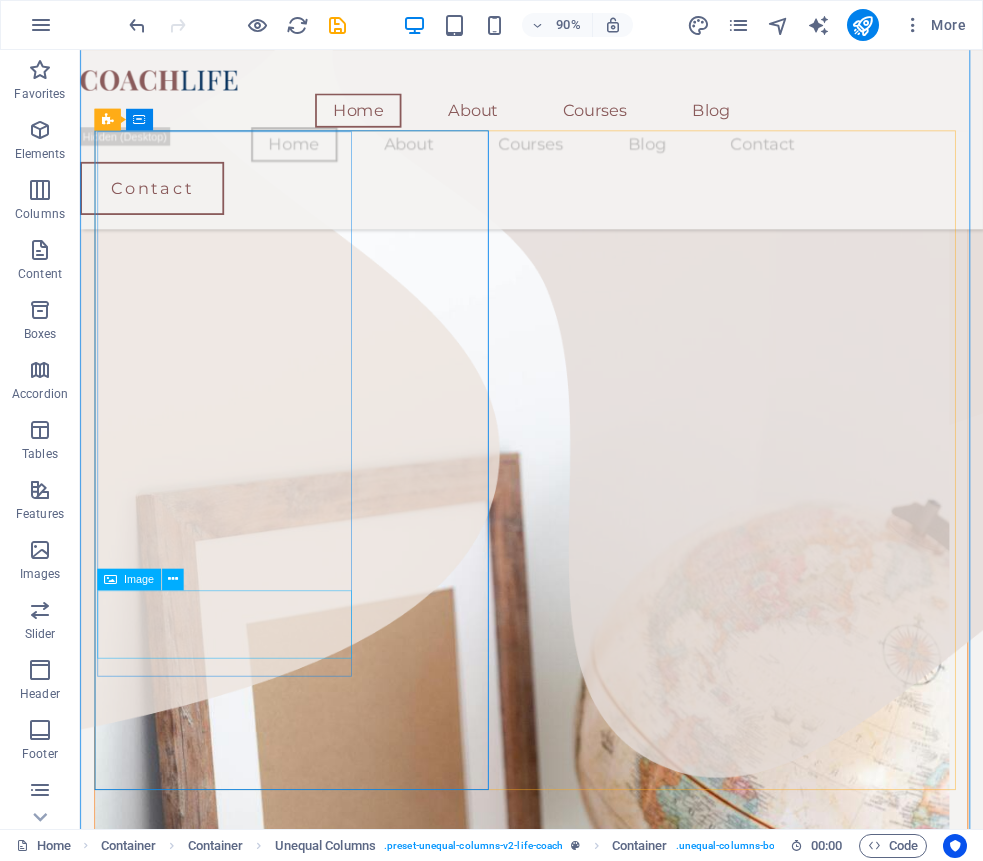 click at bounding box center (571, 1744) 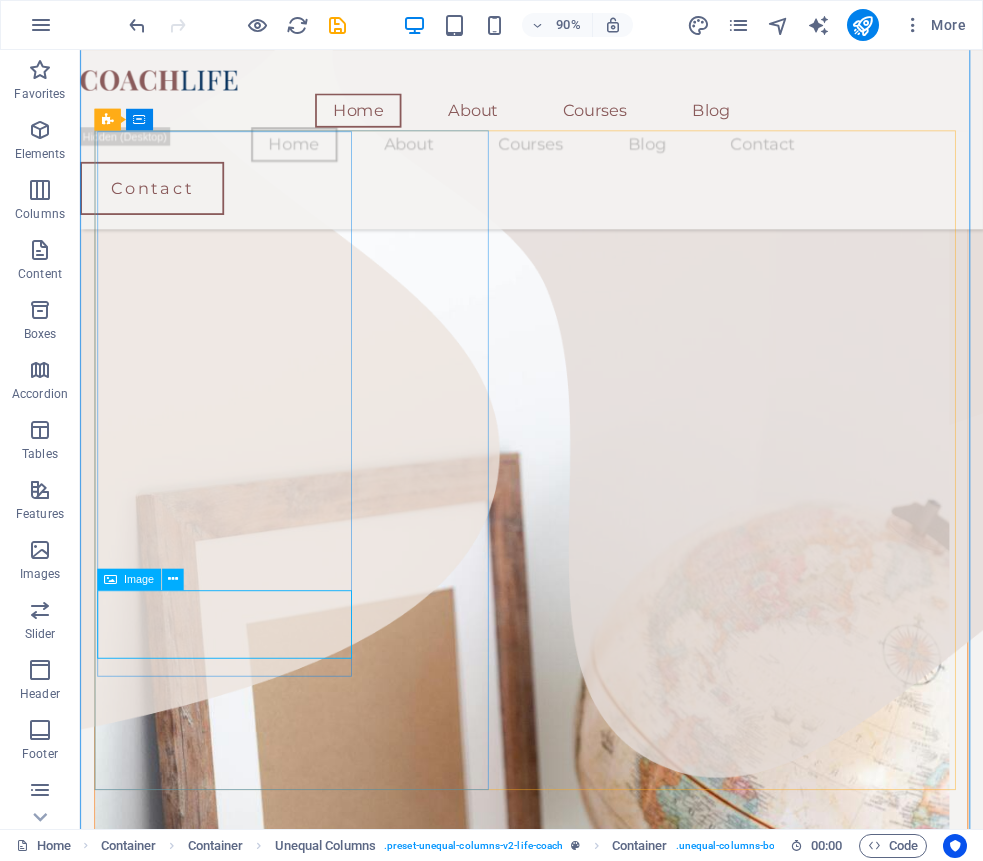 click at bounding box center [571, 1744] 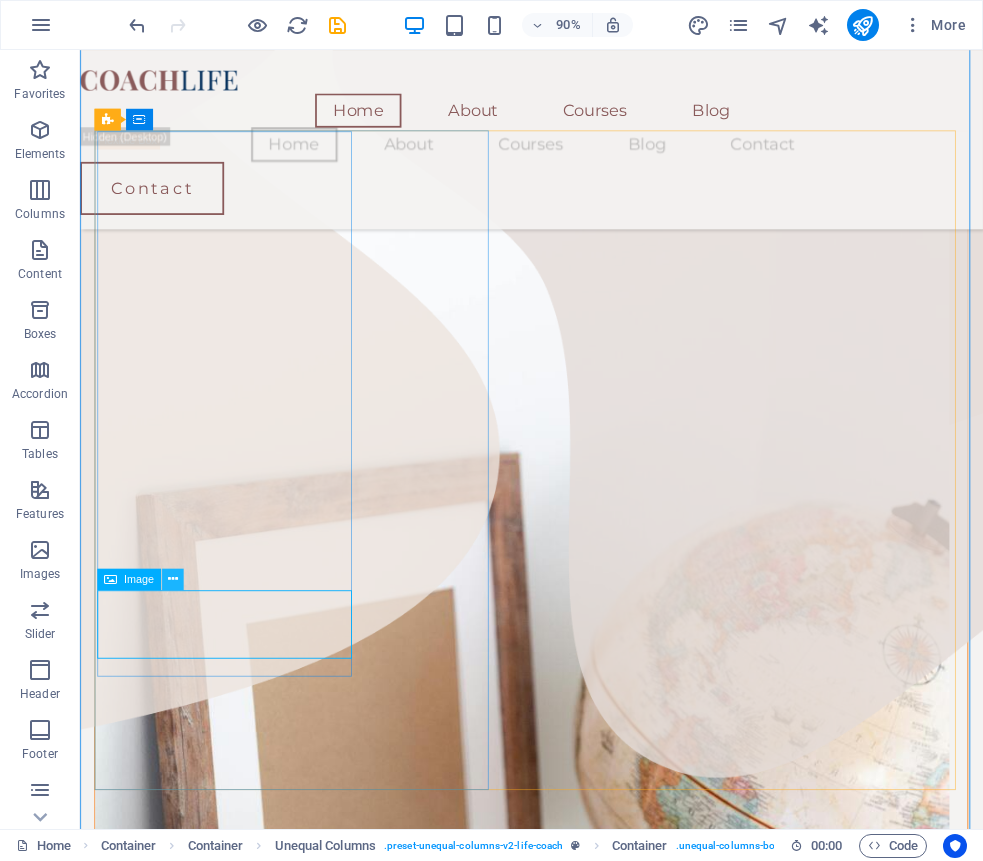 click at bounding box center (173, 579) 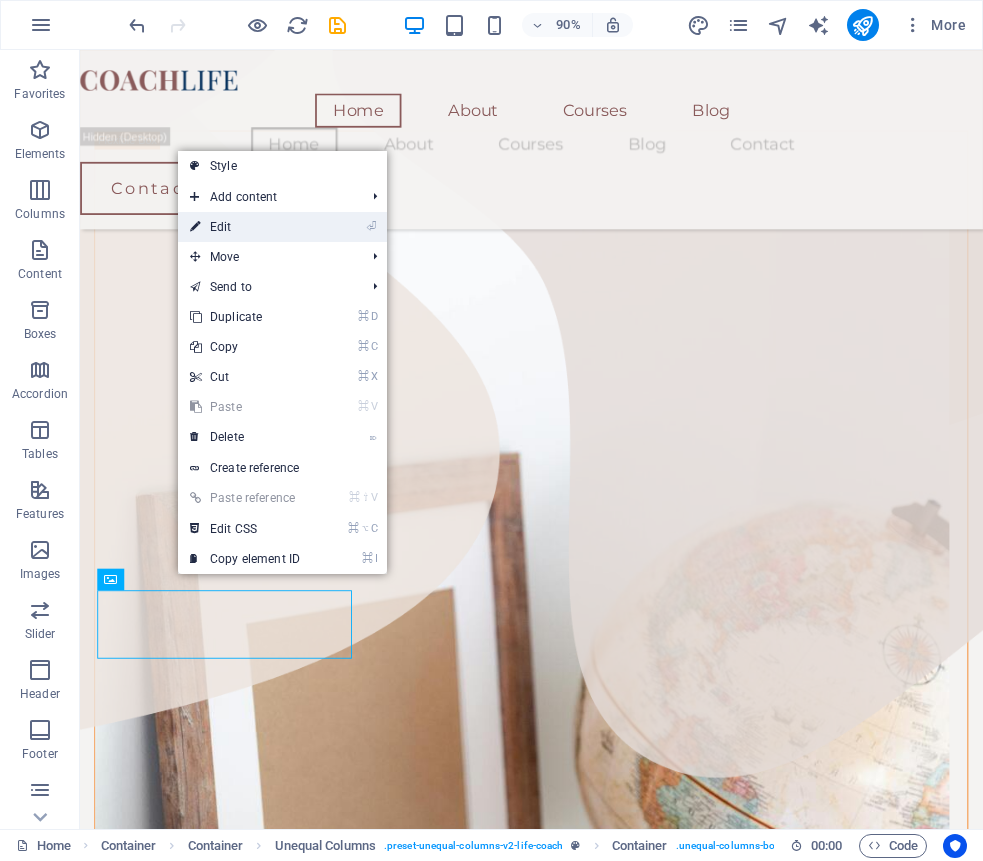 click on "⏎  Edit" at bounding box center [245, 227] 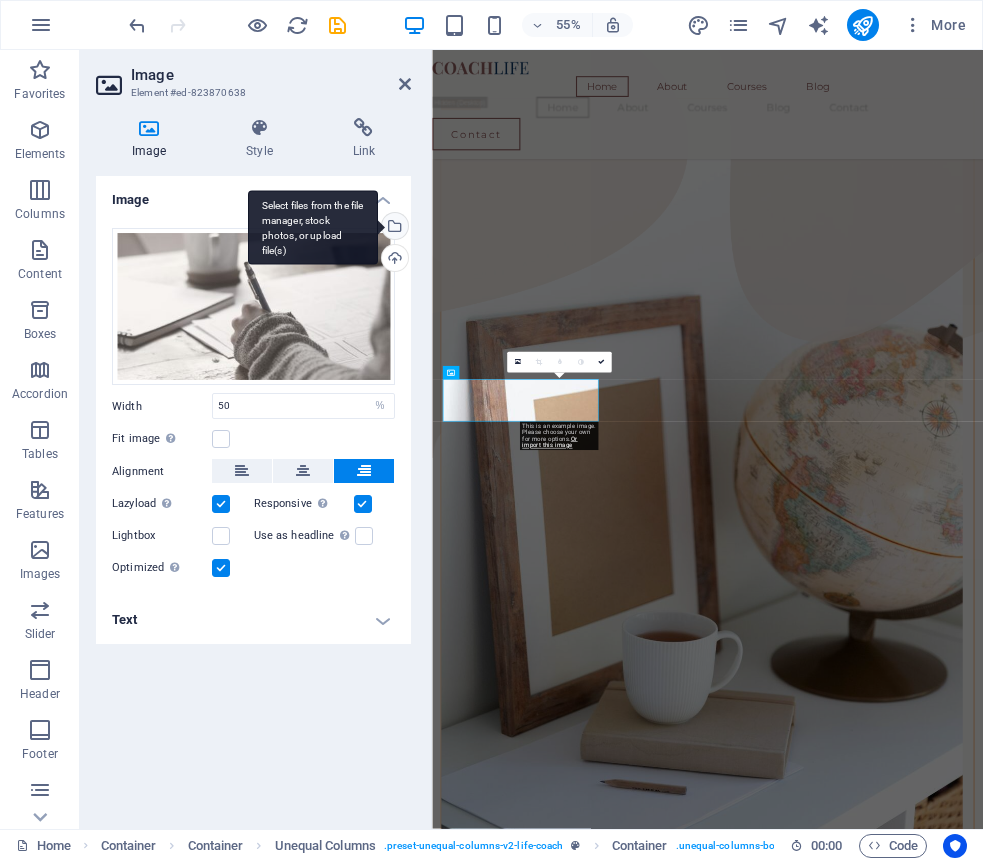 click on "Select files from the file manager, stock photos, or upload file(s)" at bounding box center (393, 228) 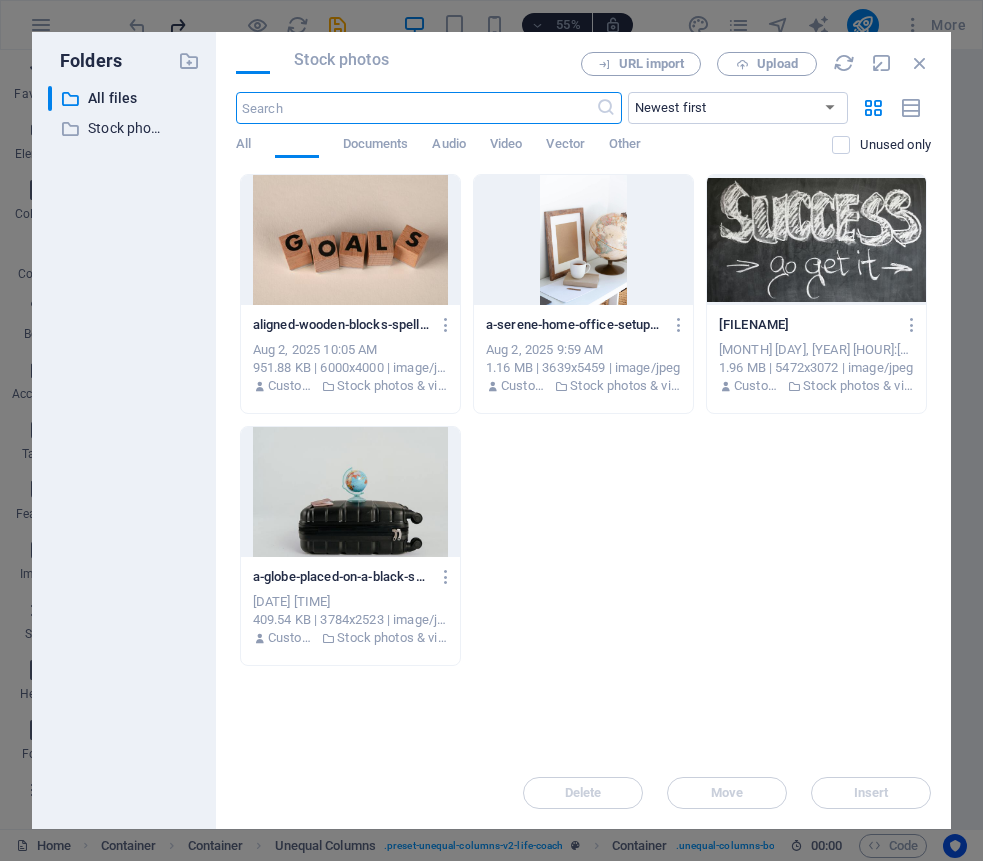 scroll, scrollTop: 0, scrollLeft: 0, axis: both 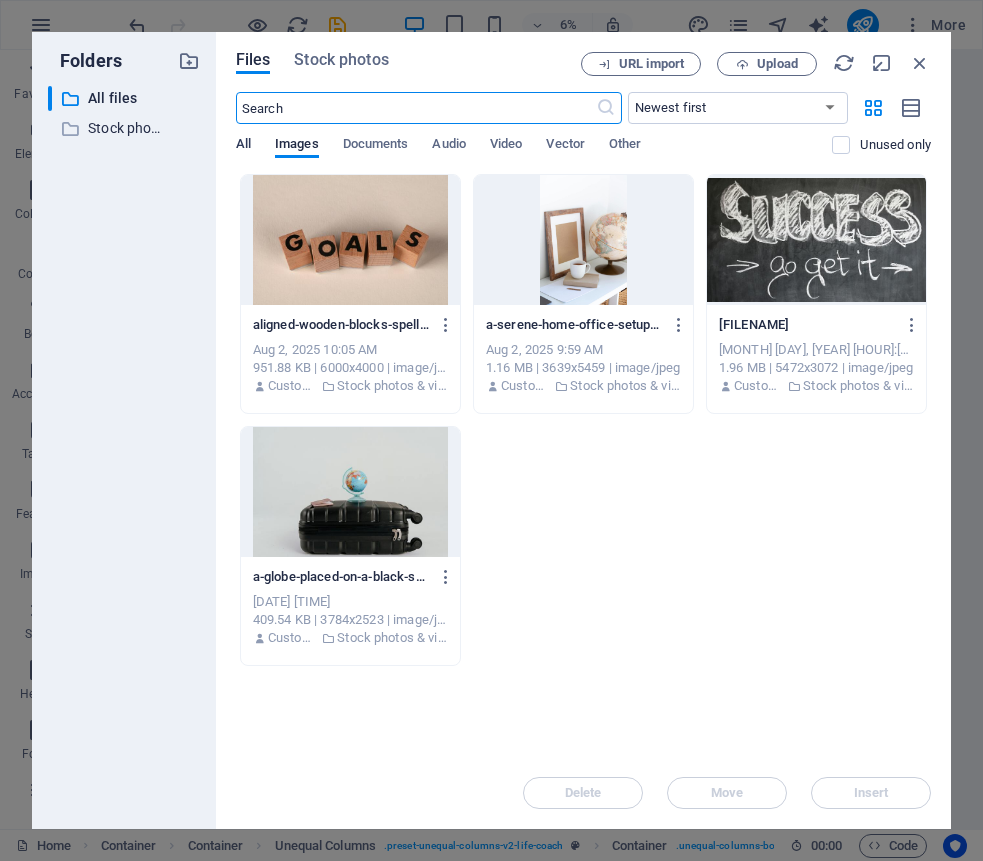 click on "All" at bounding box center (243, 146) 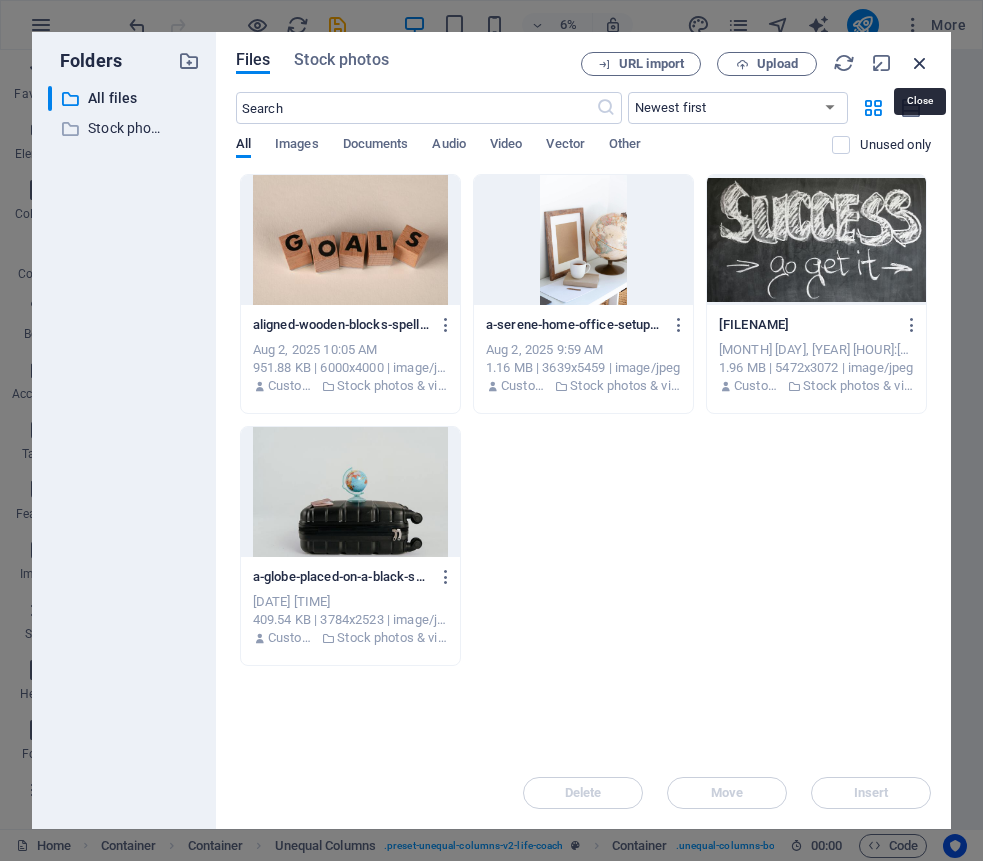 click at bounding box center (920, 63) 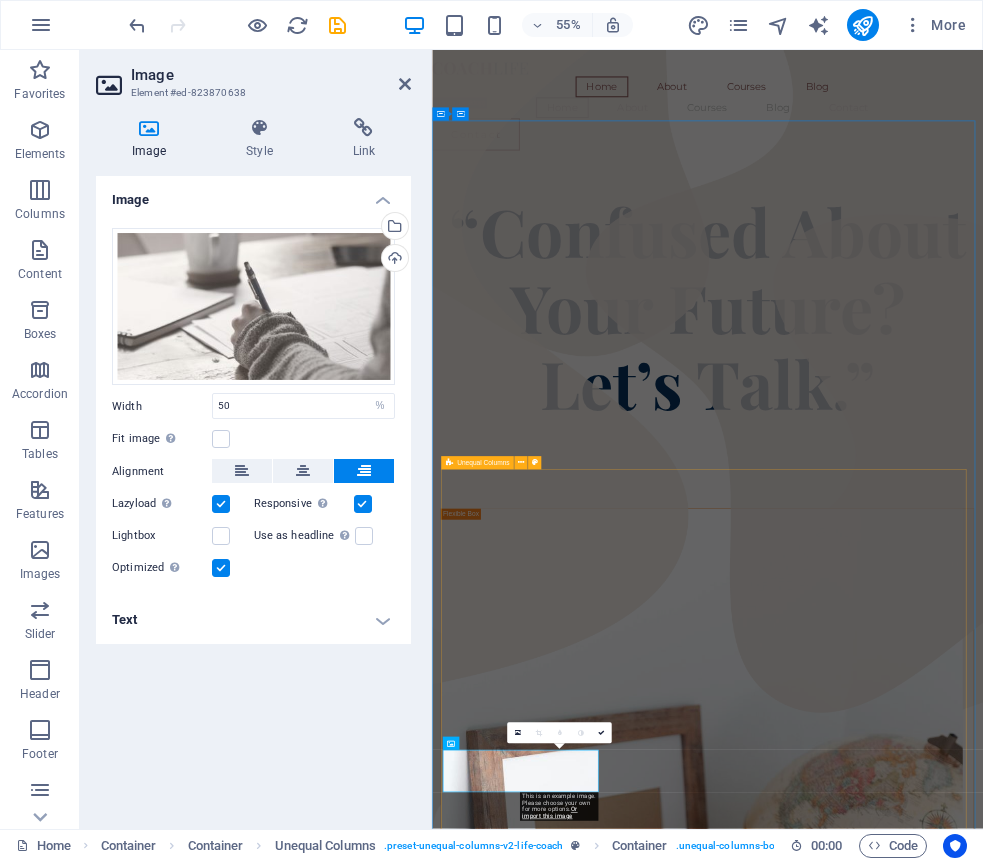 click on "Choose the right country, program, and timeline Supporting Your Academic Journey — Step by Step From choosing the right program to preparing for scholarships and building academic confidence — I offer personalized consultations tailored to your goals. Whether you're in [COUNTRY] or applying abroad, I’ll help you make informed, future-focused decisions." at bounding box center (933, 2027) 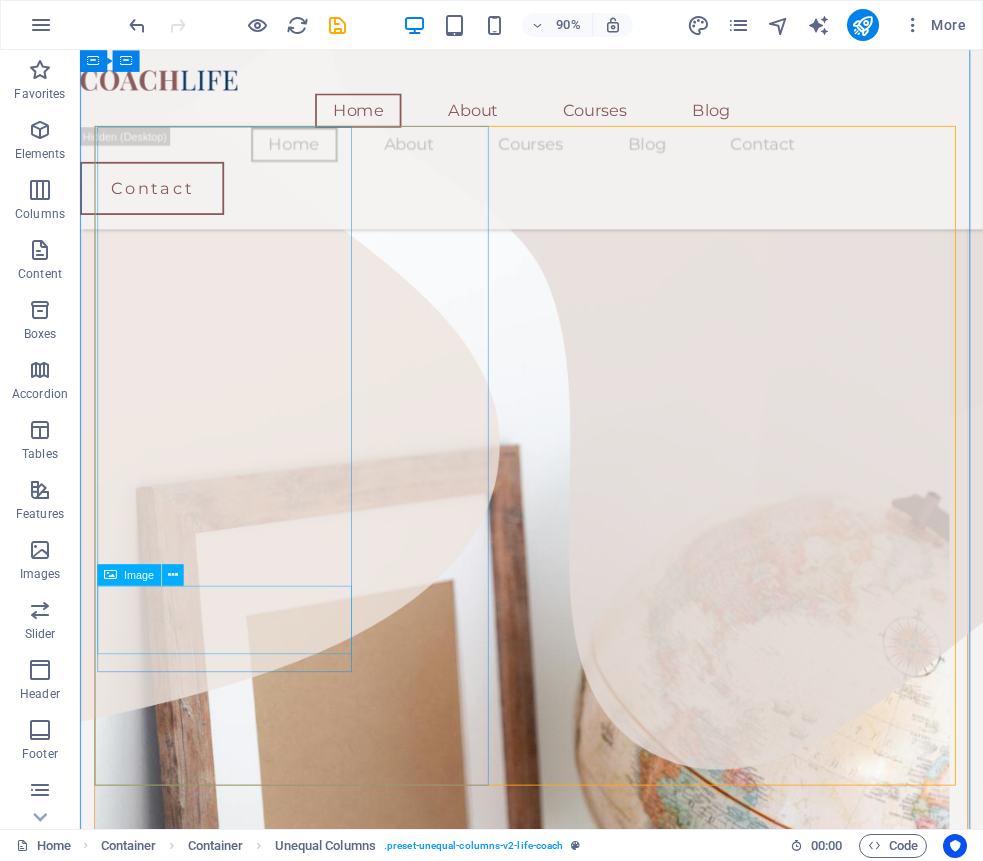 scroll, scrollTop: 684, scrollLeft: 0, axis: vertical 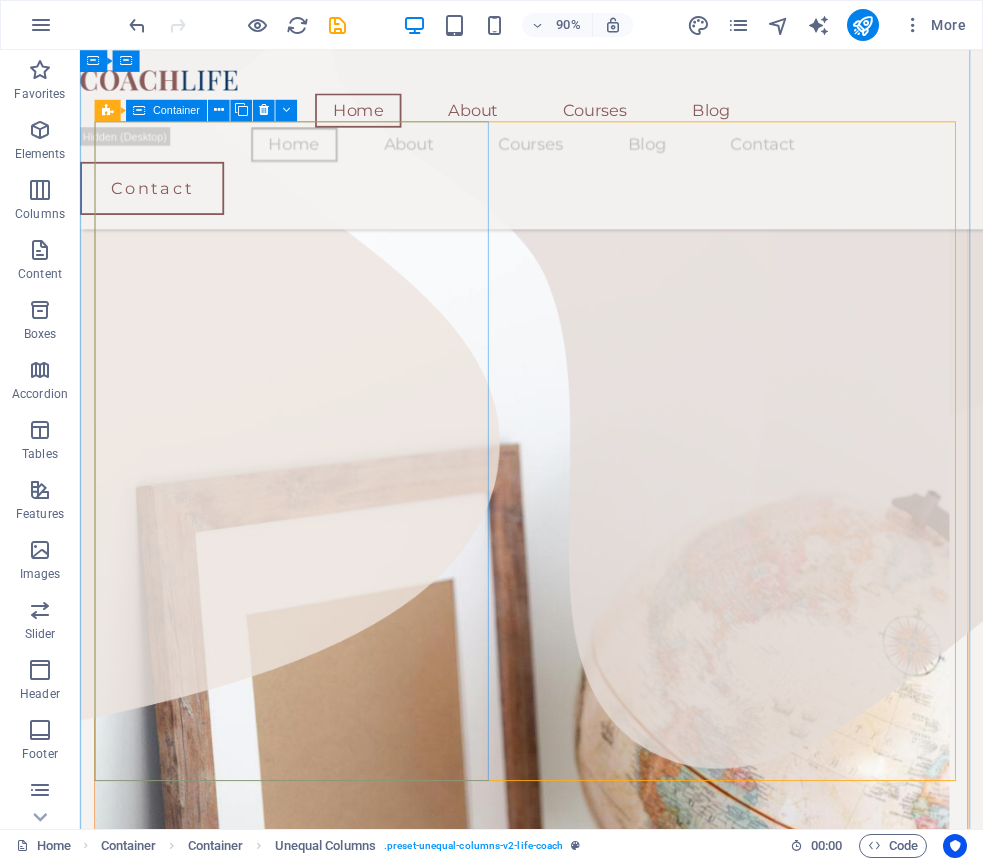click on "Choose the right country, program, and timeline" at bounding box center [581, 1168] 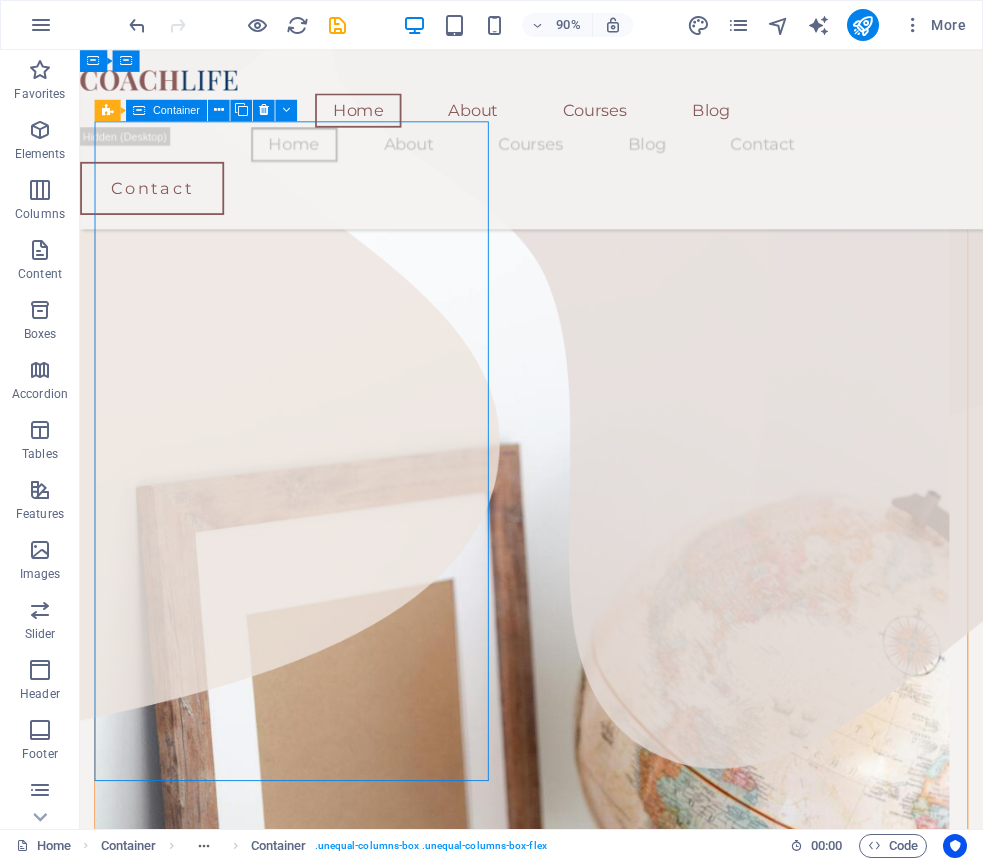 click on "Choose the right country, program, and timeline" at bounding box center (581, 1168) 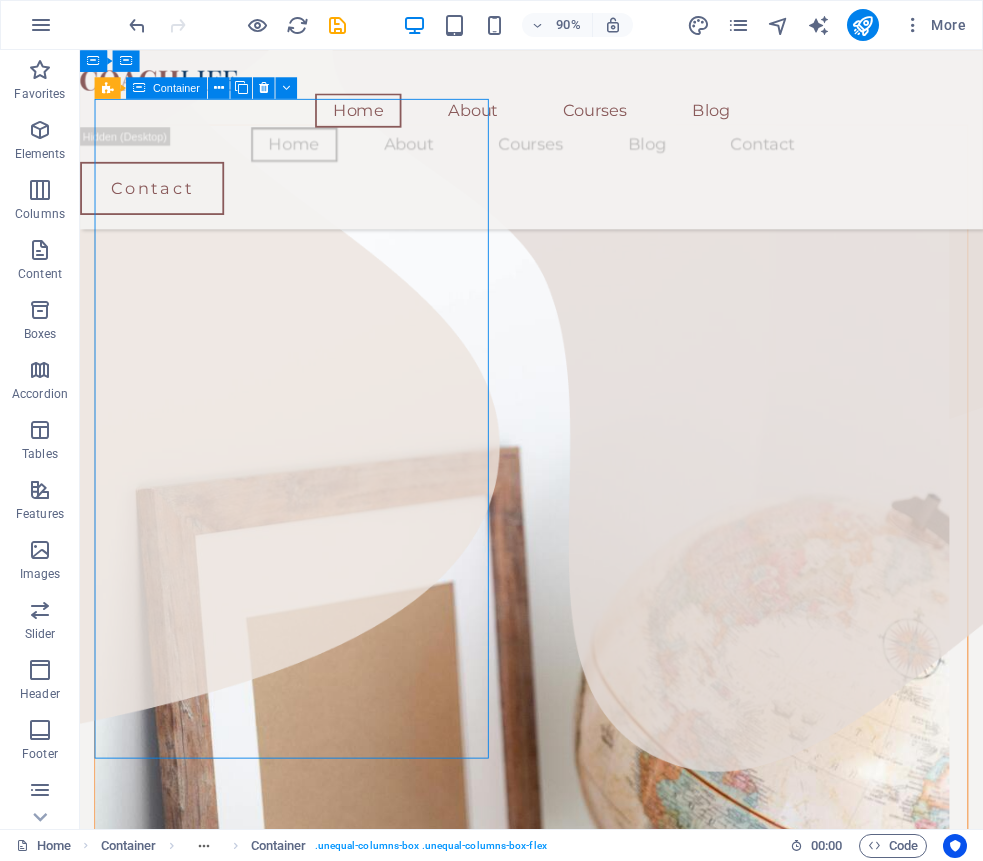 scroll, scrollTop: 662, scrollLeft: 0, axis: vertical 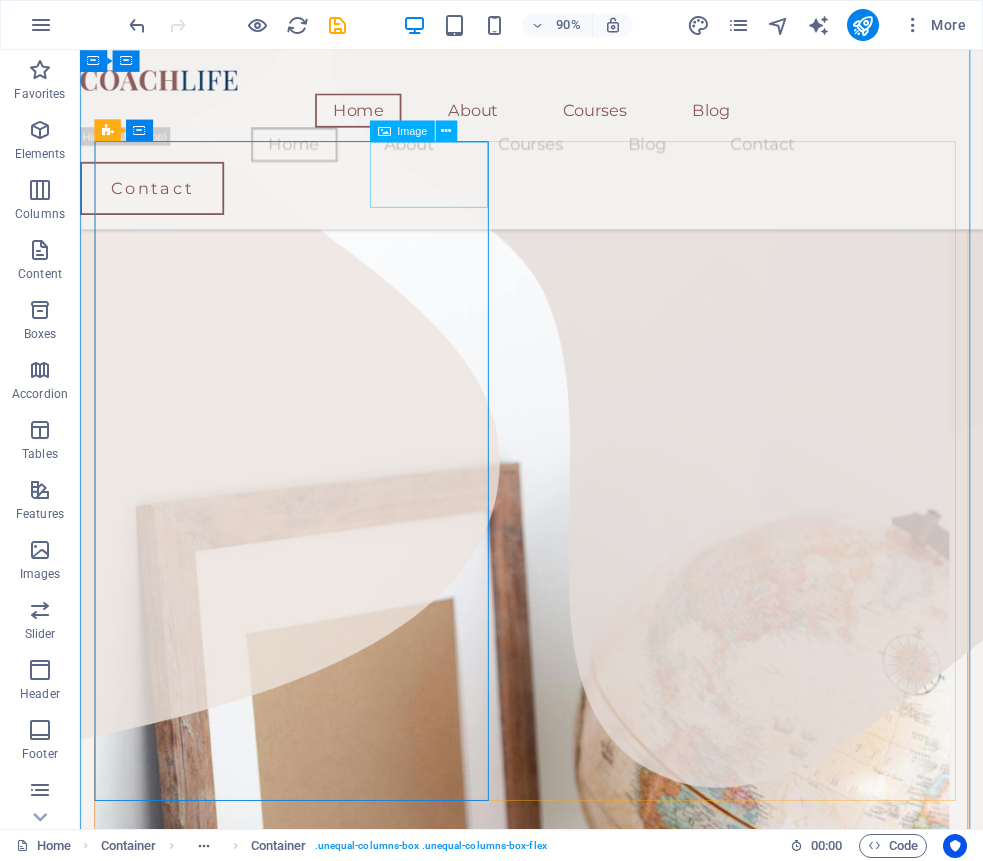 click at bounding box center [581, 1939] 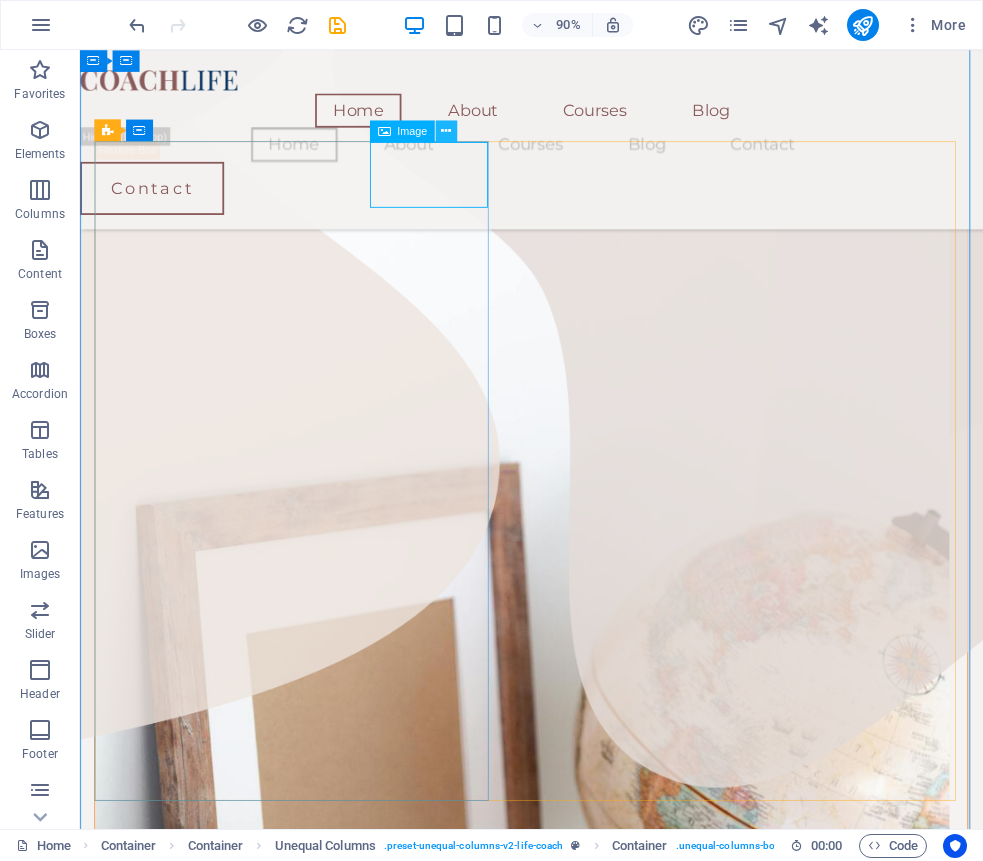 click at bounding box center (446, 131) 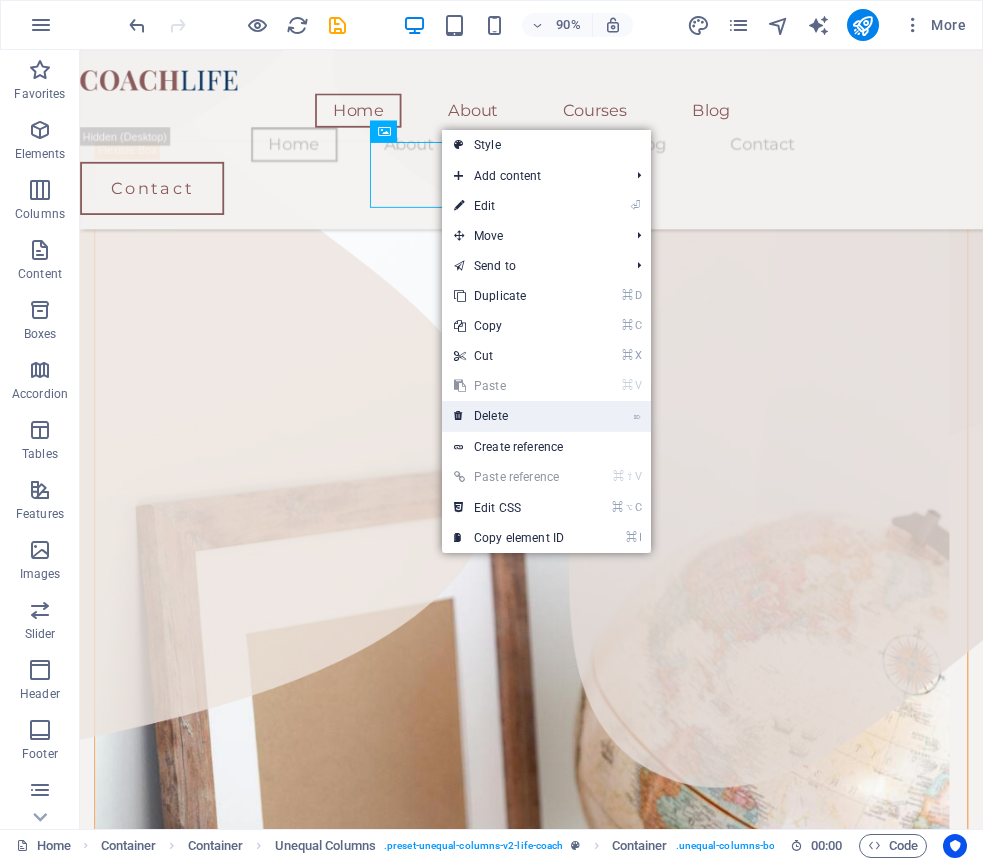 click on "⌦  Delete" at bounding box center [509, 416] 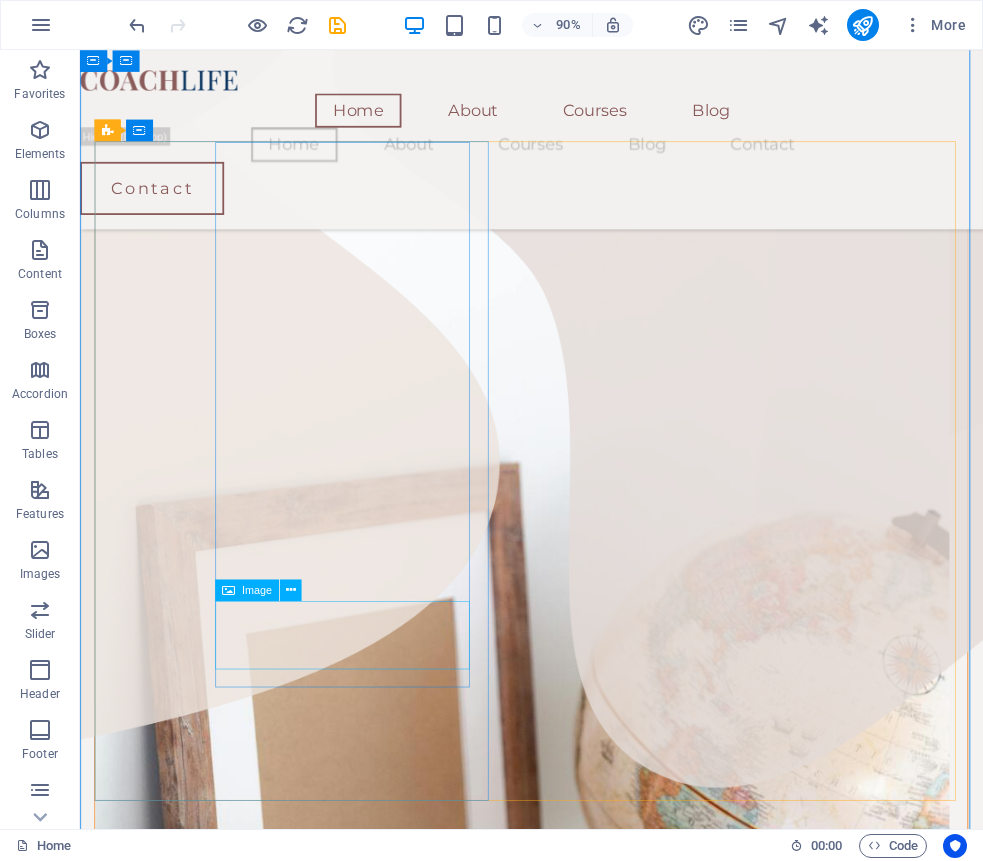 click at bounding box center (571, 1756) 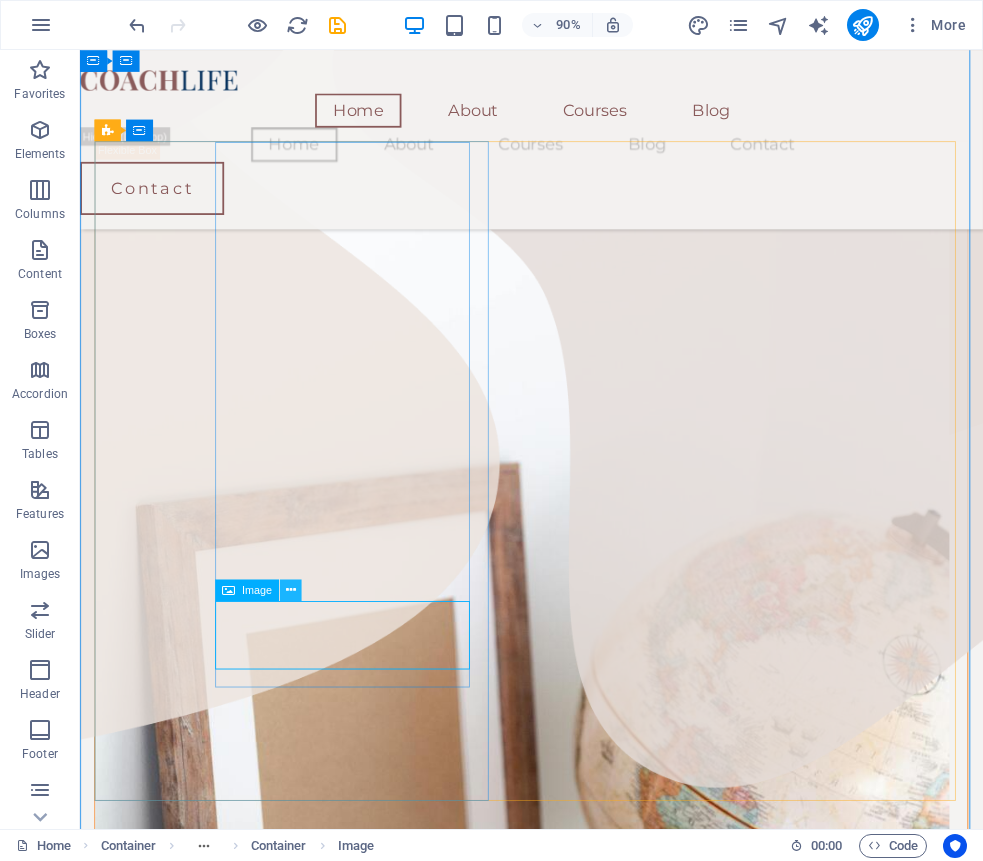 click at bounding box center [291, 590] 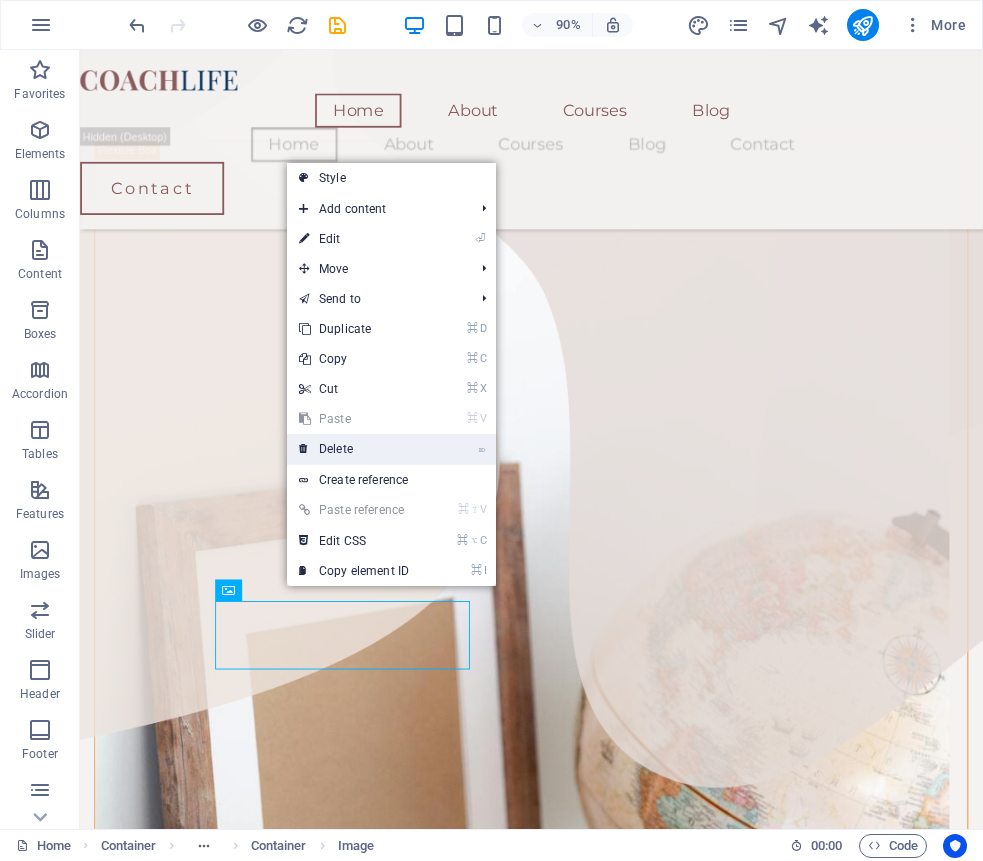 click on "⌦  Delete" at bounding box center [354, 449] 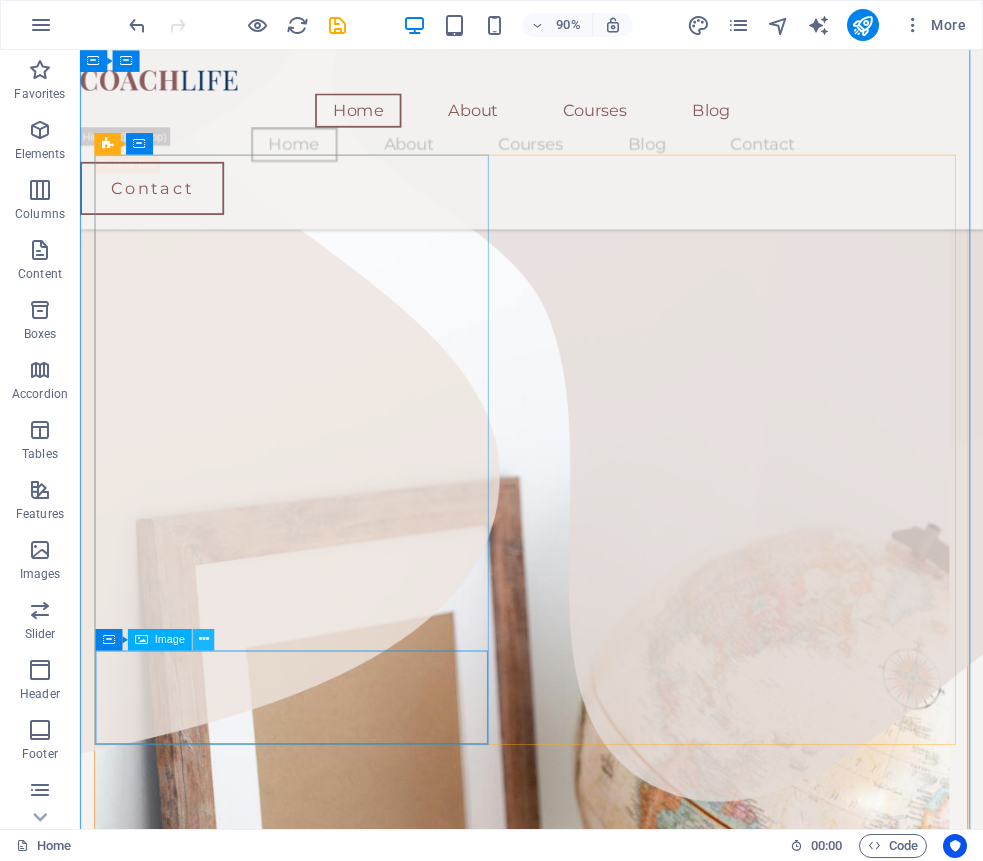 click at bounding box center [204, 639] 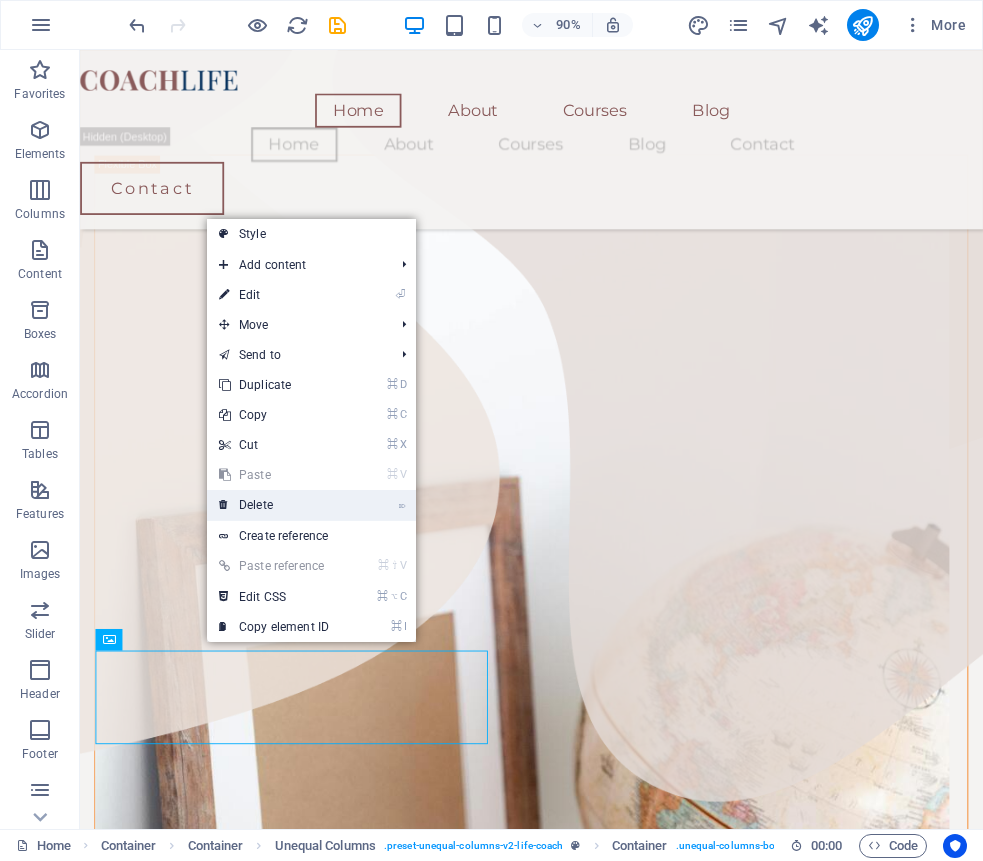 click on "⌦  Delete" at bounding box center (274, 505) 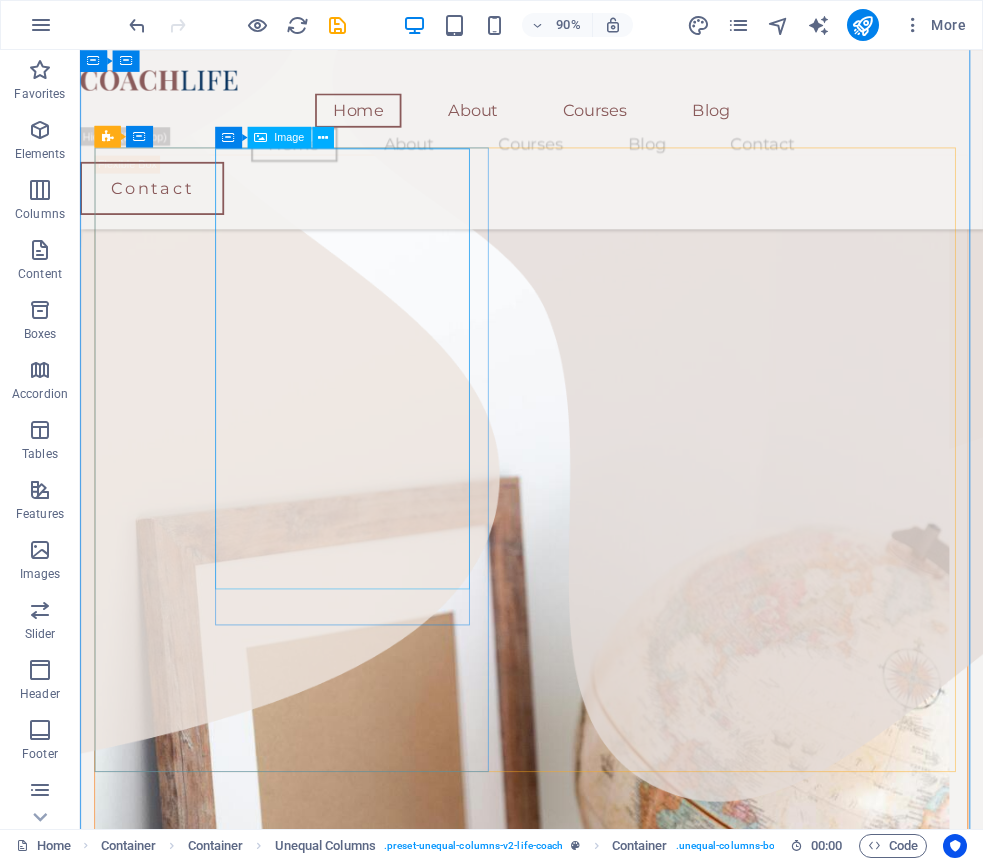 scroll, scrollTop: 654, scrollLeft: 0, axis: vertical 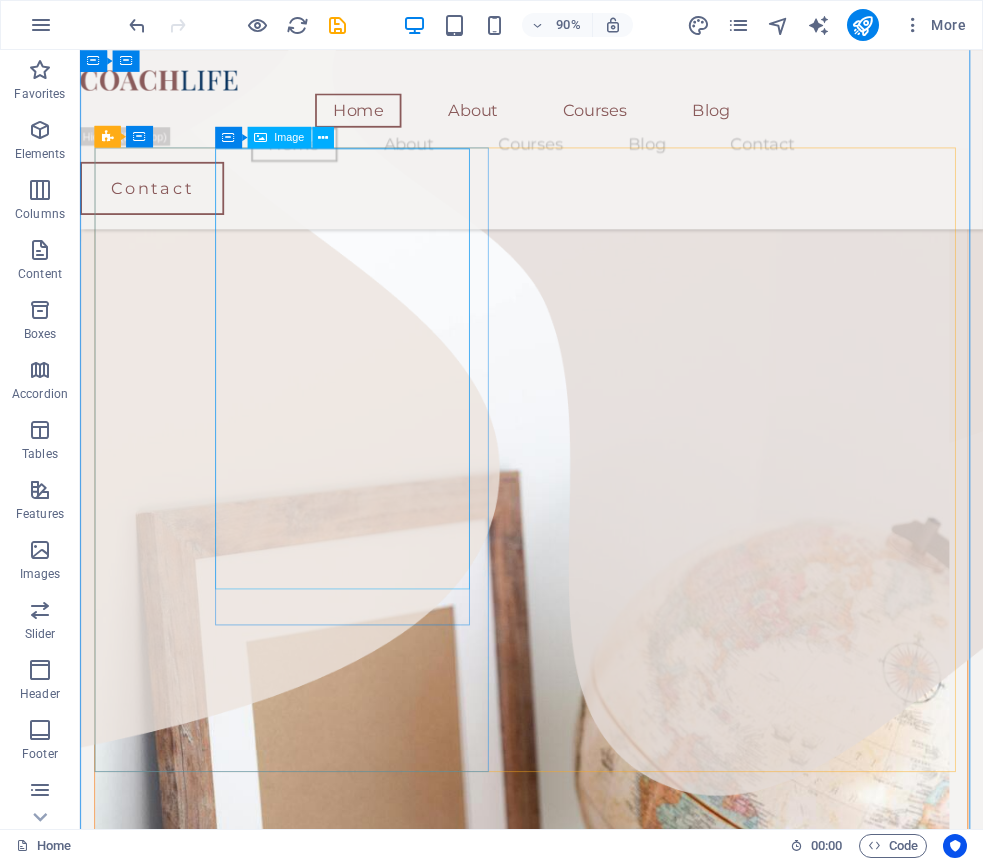 click on "Choose the right country, program, and timeline" at bounding box center (571, 888) 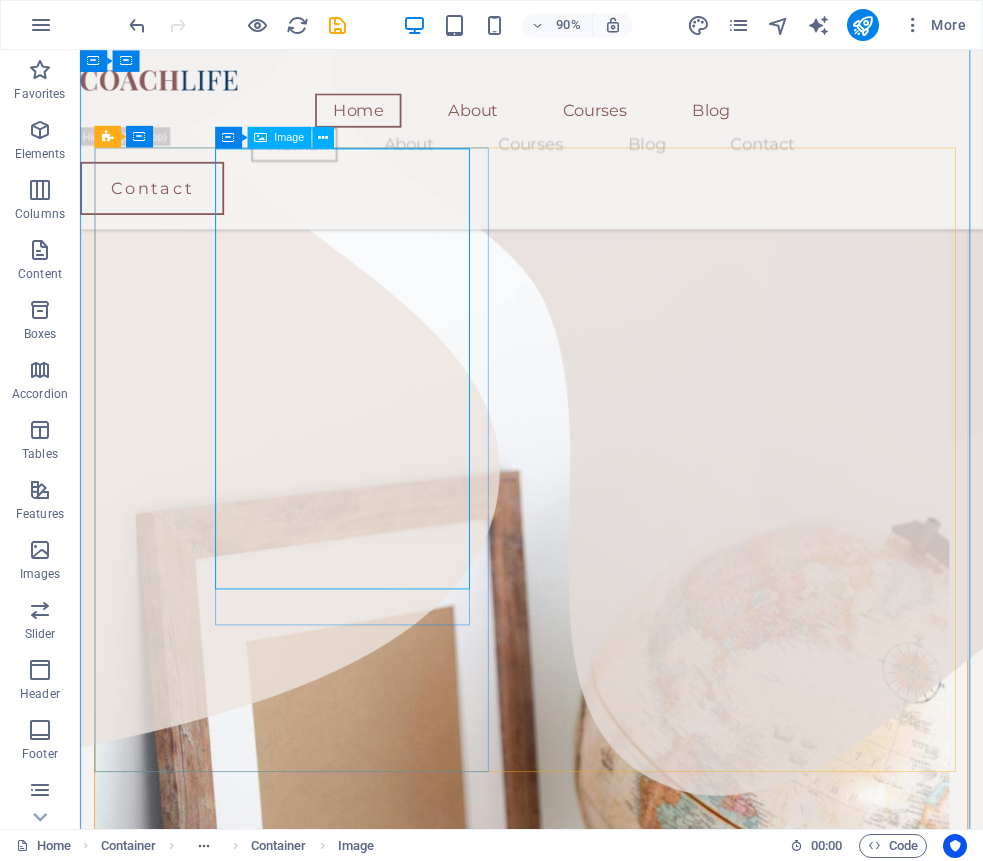 click on "Choose the right country, program, and timeline" at bounding box center (571, 888) 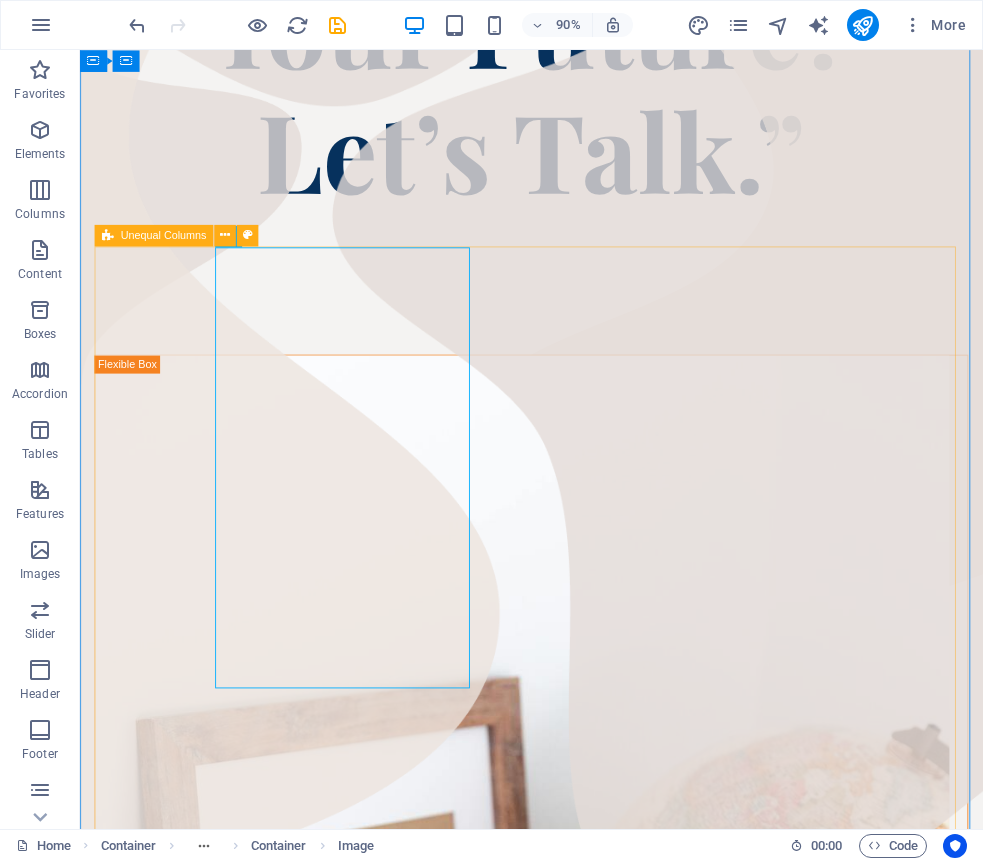 scroll, scrollTop: 545, scrollLeft: 0, axis: vertical 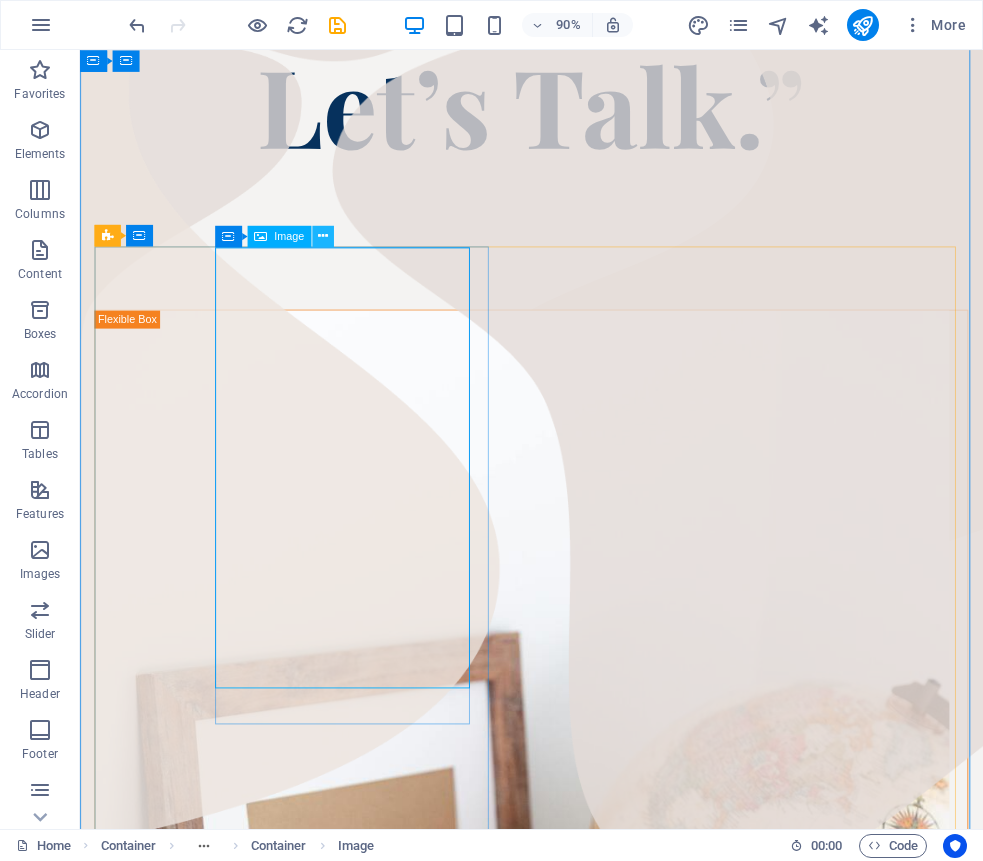 click at bounding box center (323, 236) 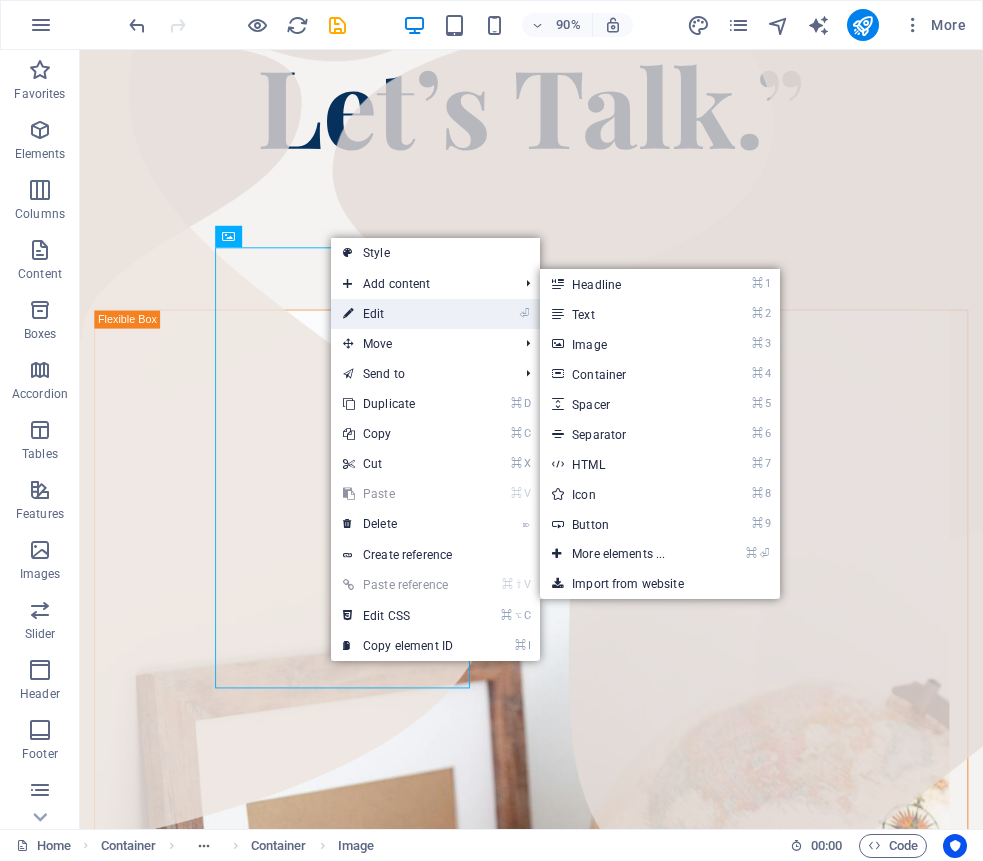click on "⏎  Edit" at bounding box center [398, 314] 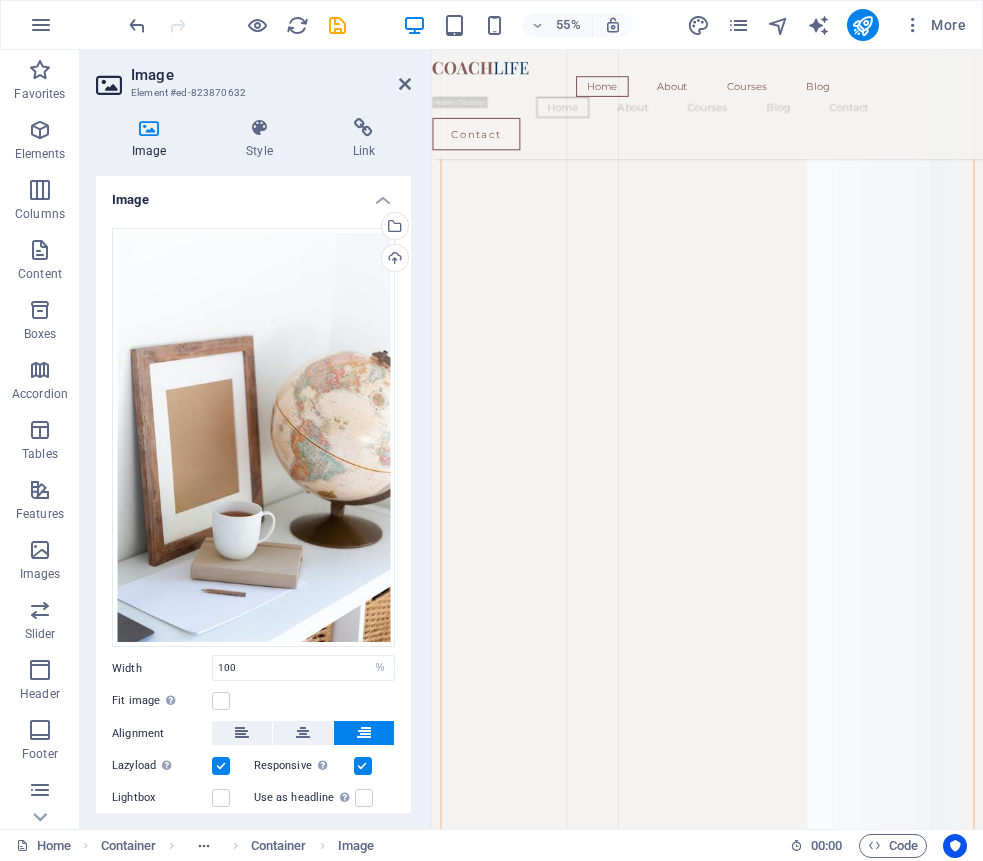 drag, startPoint x: 513, startPoint y: 400, endPoint x: 510, endPoint y: 387, distance: 13.341664 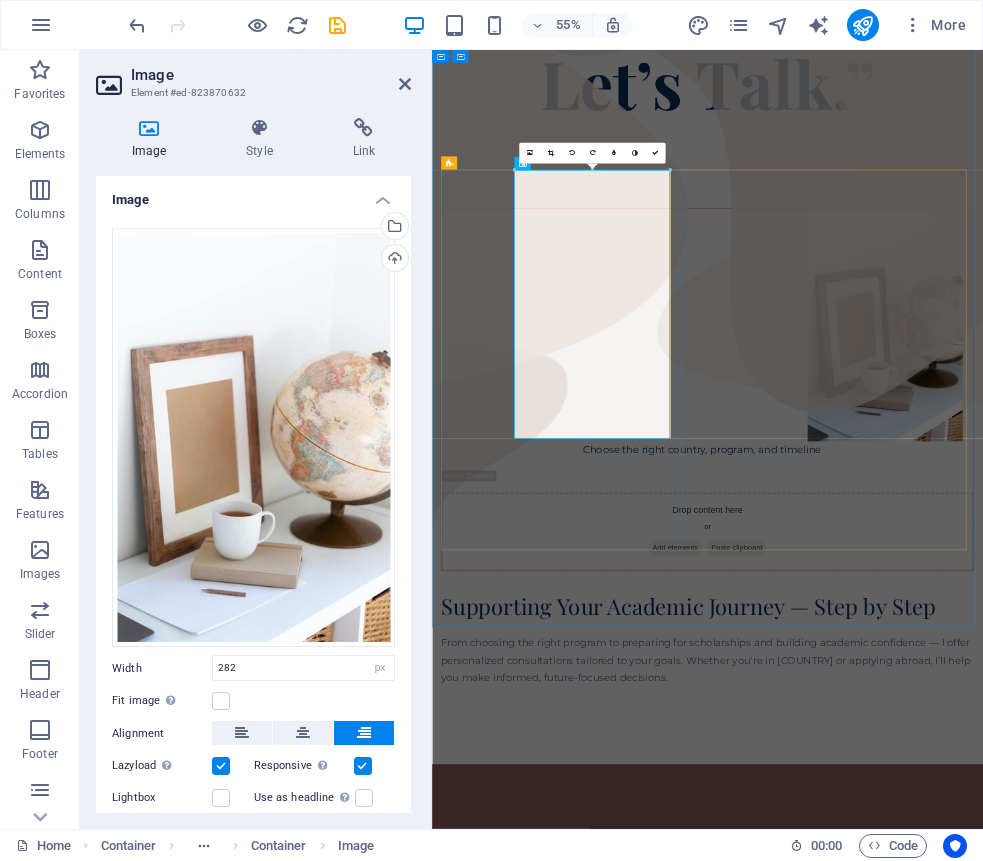 type on "100" 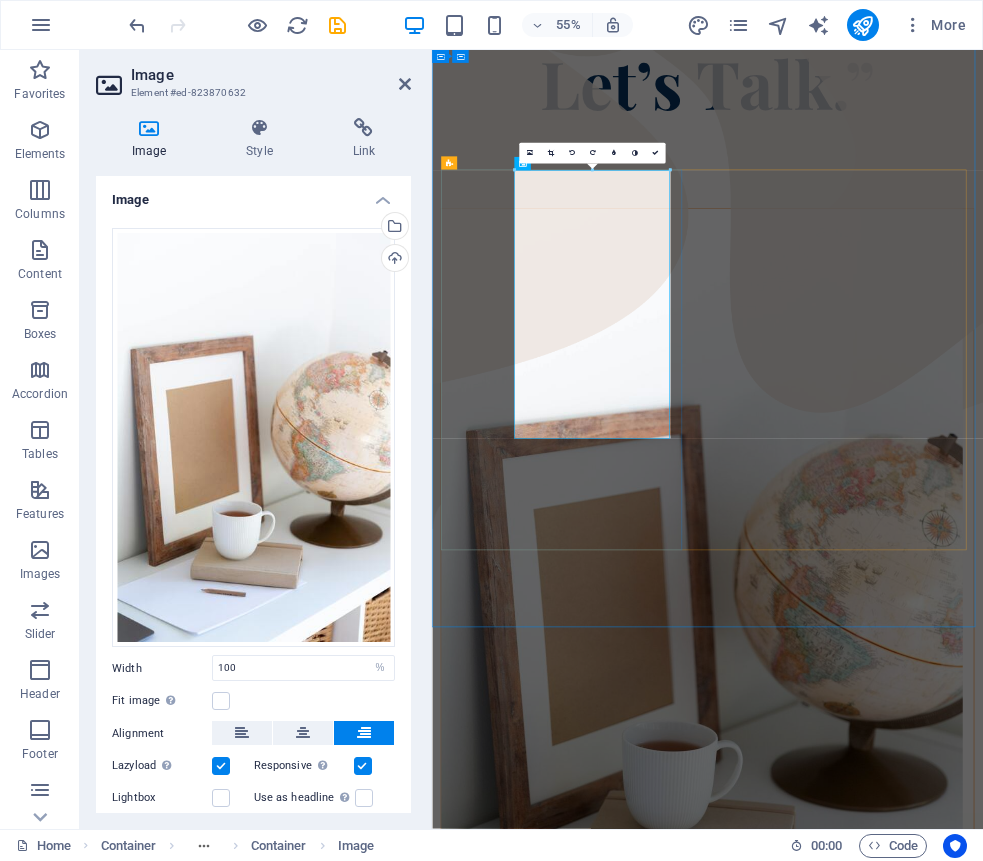 scroll, scrollTop: 545, scrollLeft: 0, axis: vertical 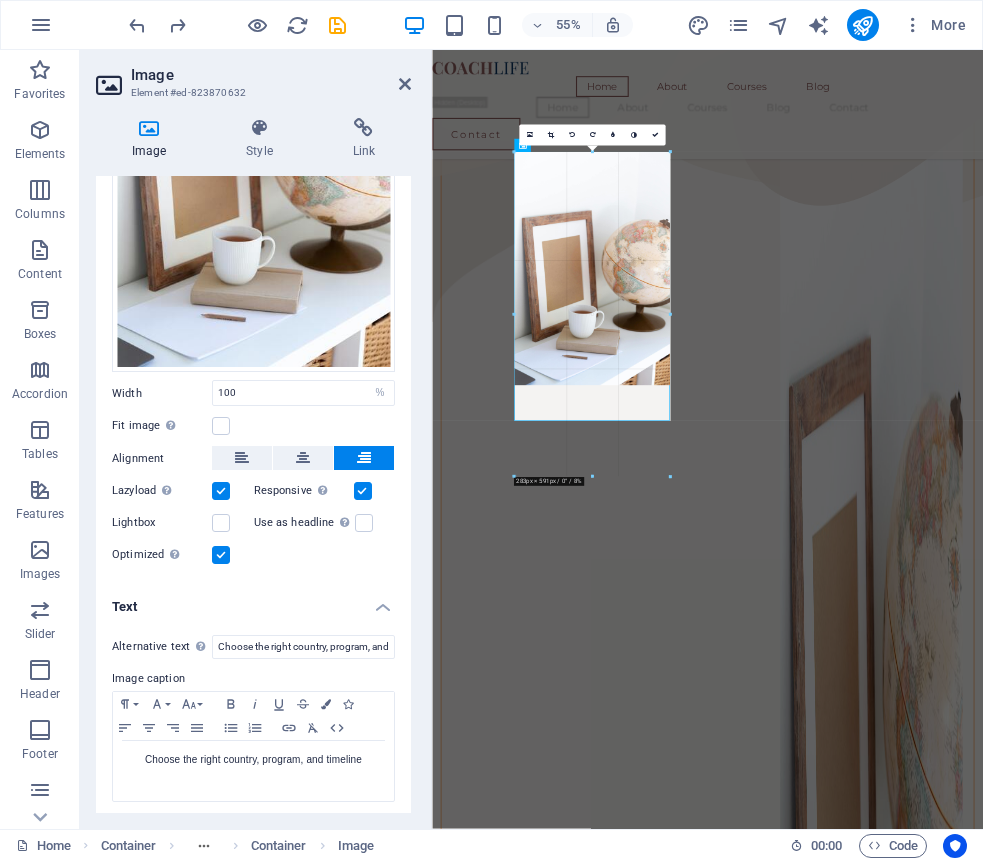 drag, startPoint x: 513, startPoint y: 283, endPoint x: 464, endPoint y: 282, distance: 49.010204 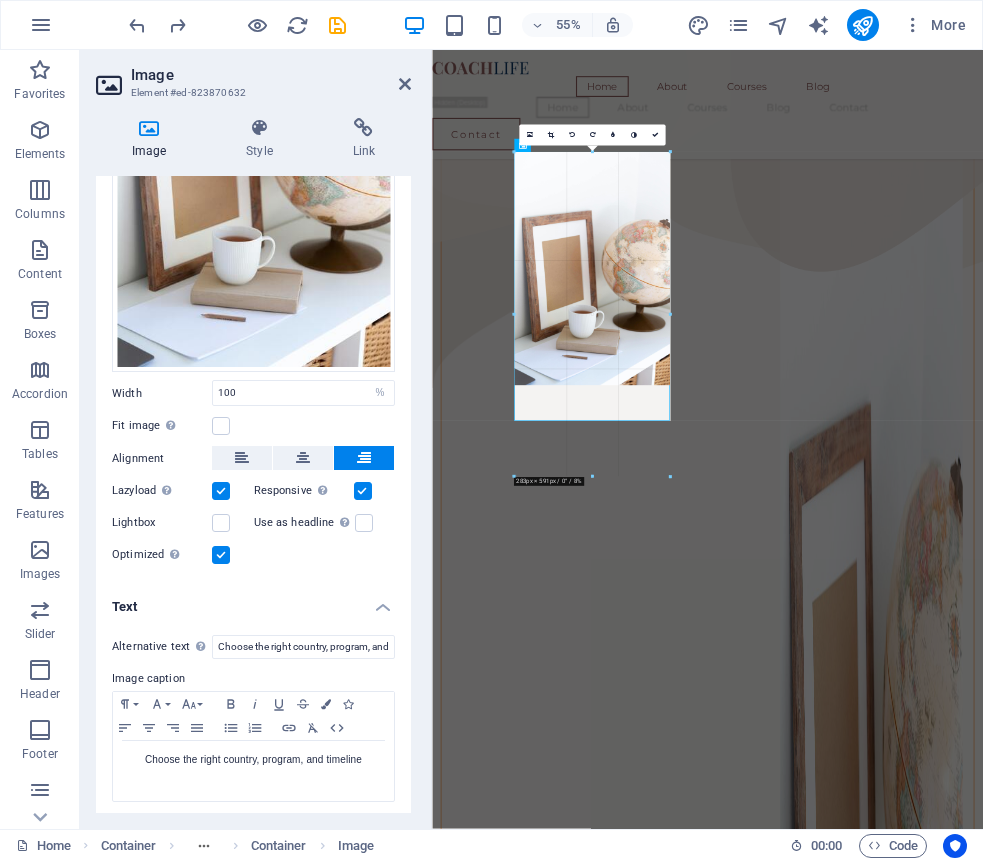 type on "283" 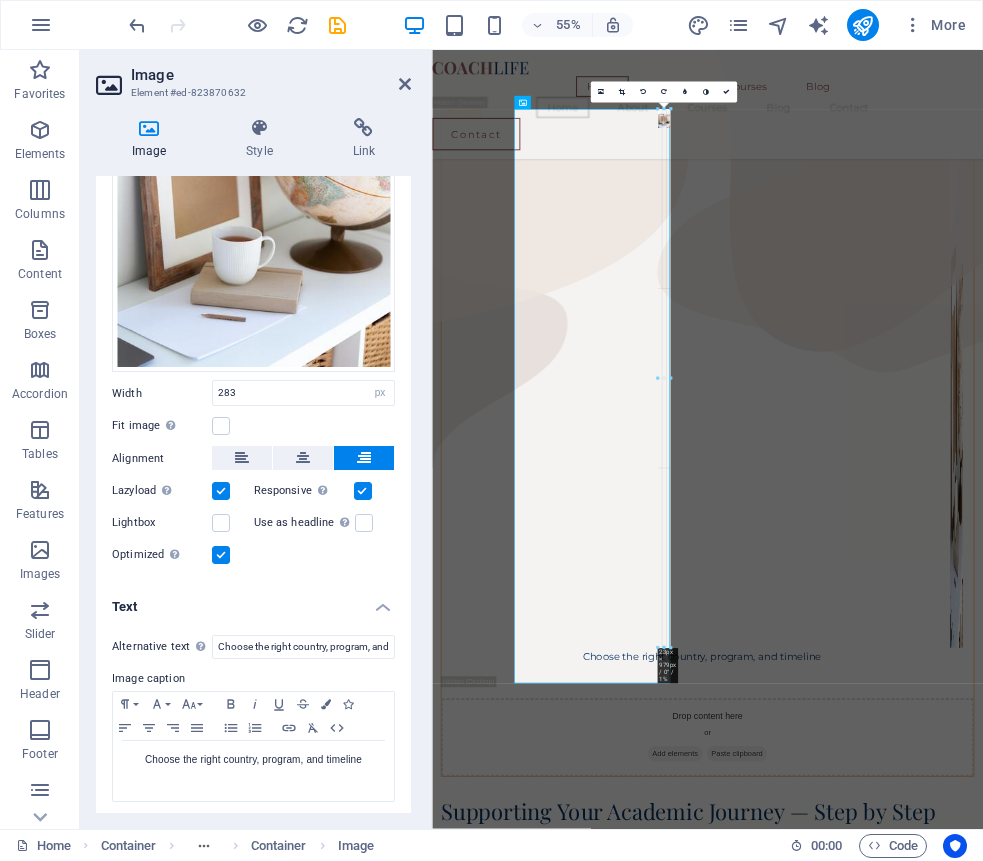 drag, startPoint x: 514, startPoint y: 403, endPoint x: 835, endPoint y: 957, distance: 640.2789 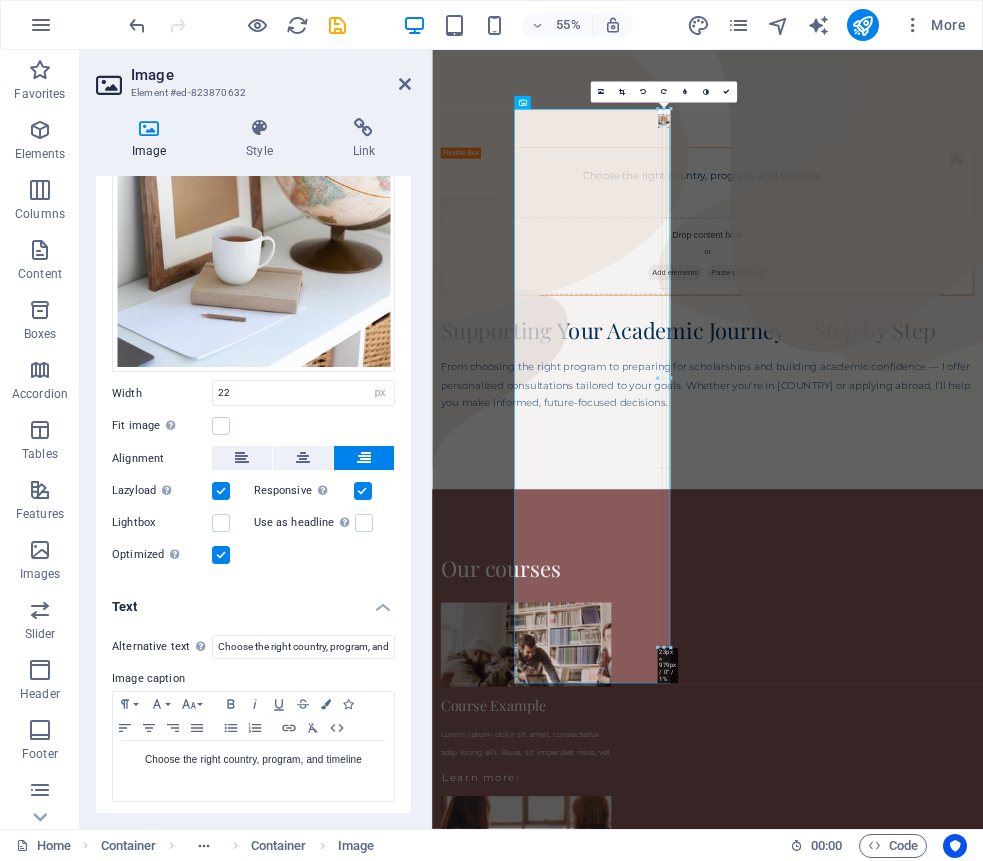 scroll, scrollTop: 478, scrollLeft: 0, axis: vertical 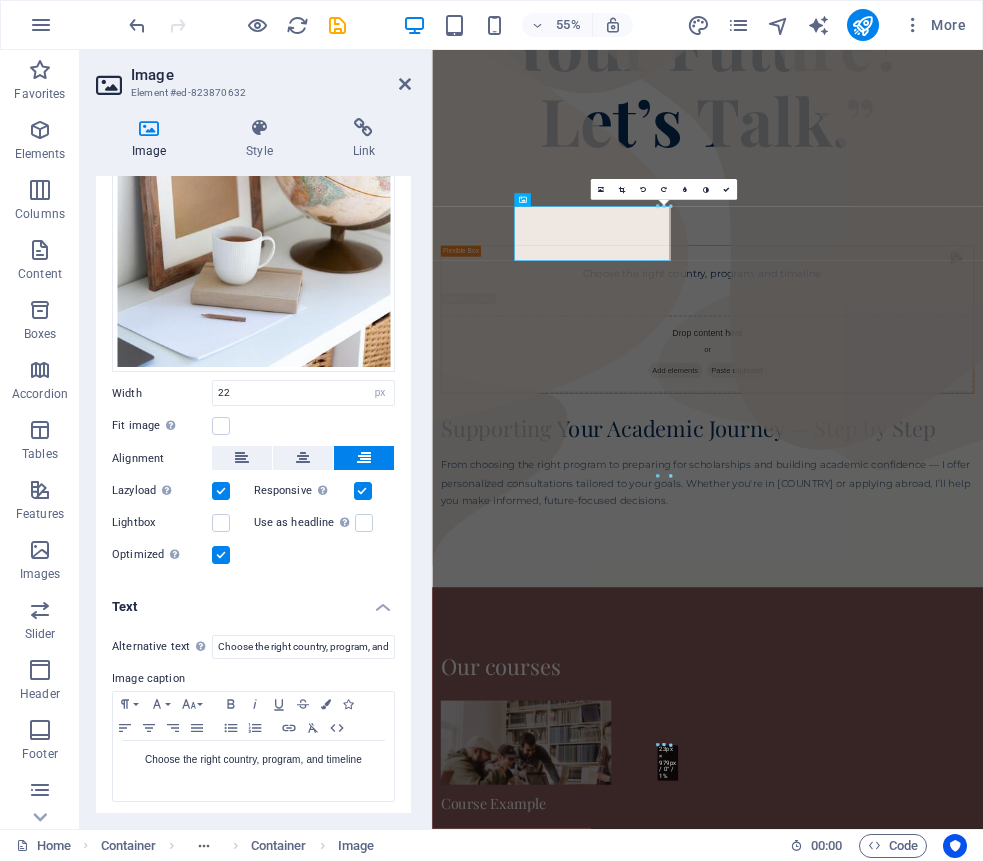 type on "283" 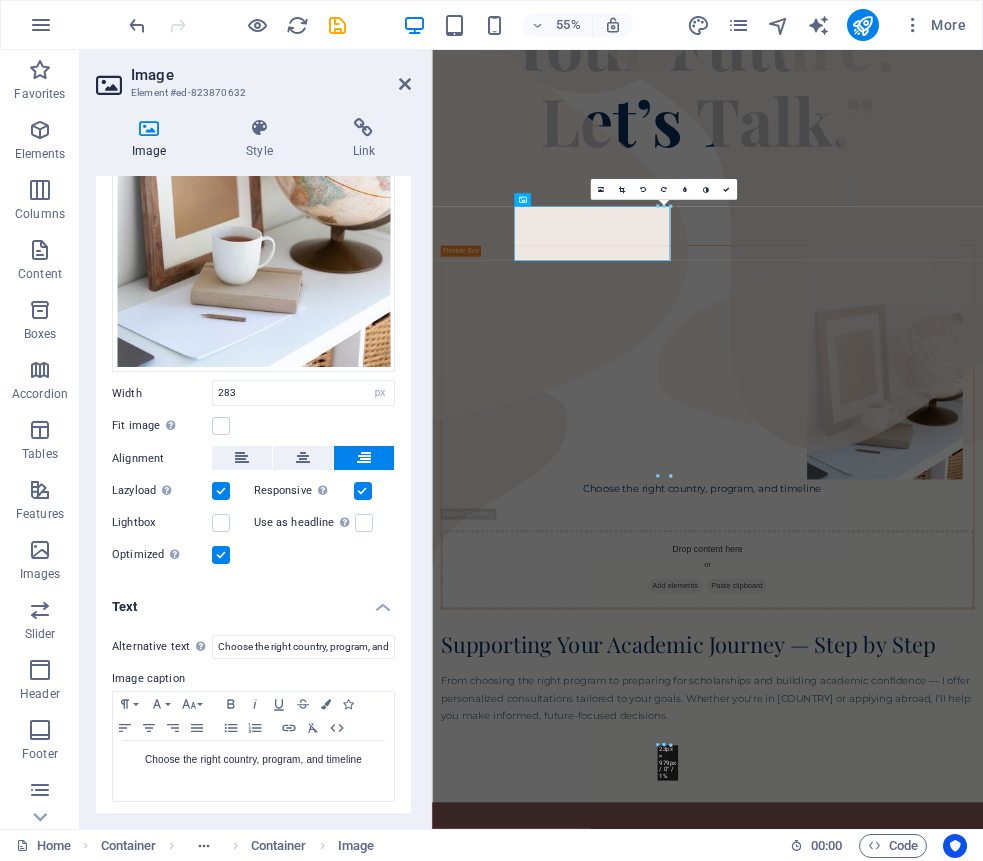 scroll, scrollTop: 545, scrollLeft: 0, axis: vertical 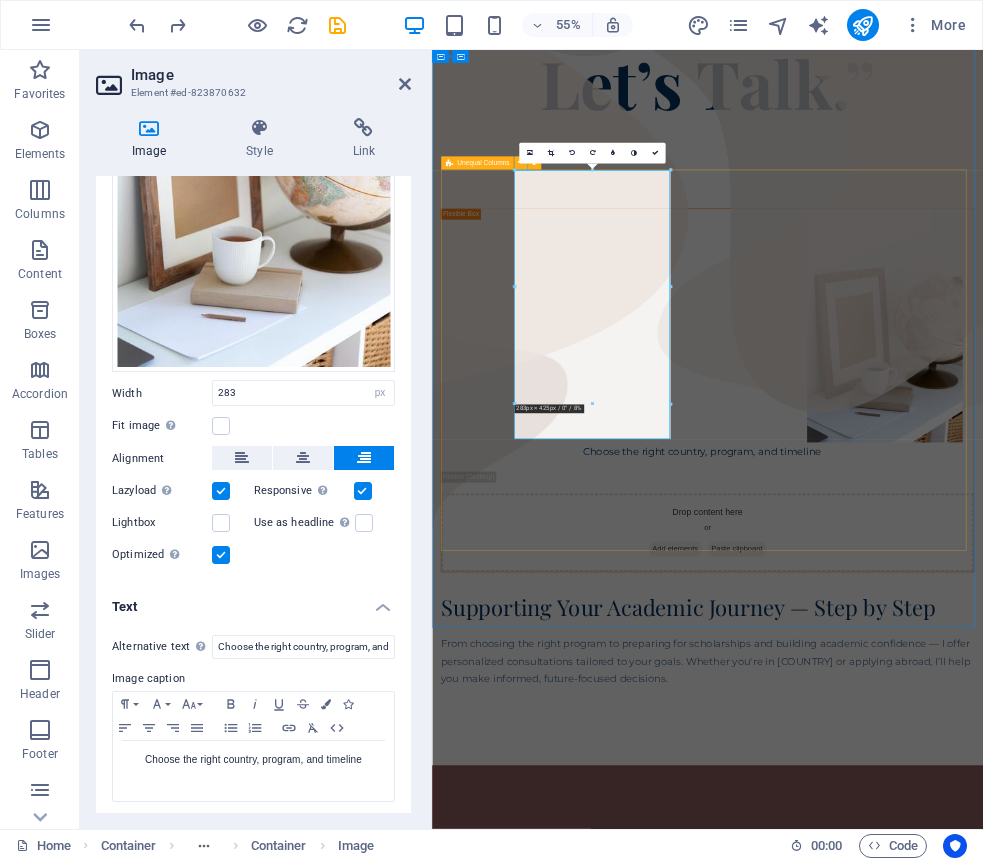 click on "Choose the right country, program, and timeline Drop content here or  Add elements  Paste clipboard Supporting Your Academic Journey — Step by Step From choosing the right program to preparing for scholarships and building academic confidence — I offer personalized consultations tailored to your goals. Whether you're in Pakistan or applying abroad, I’ll help you make informed, future-focused decisions." at bounding box center (933, 774) 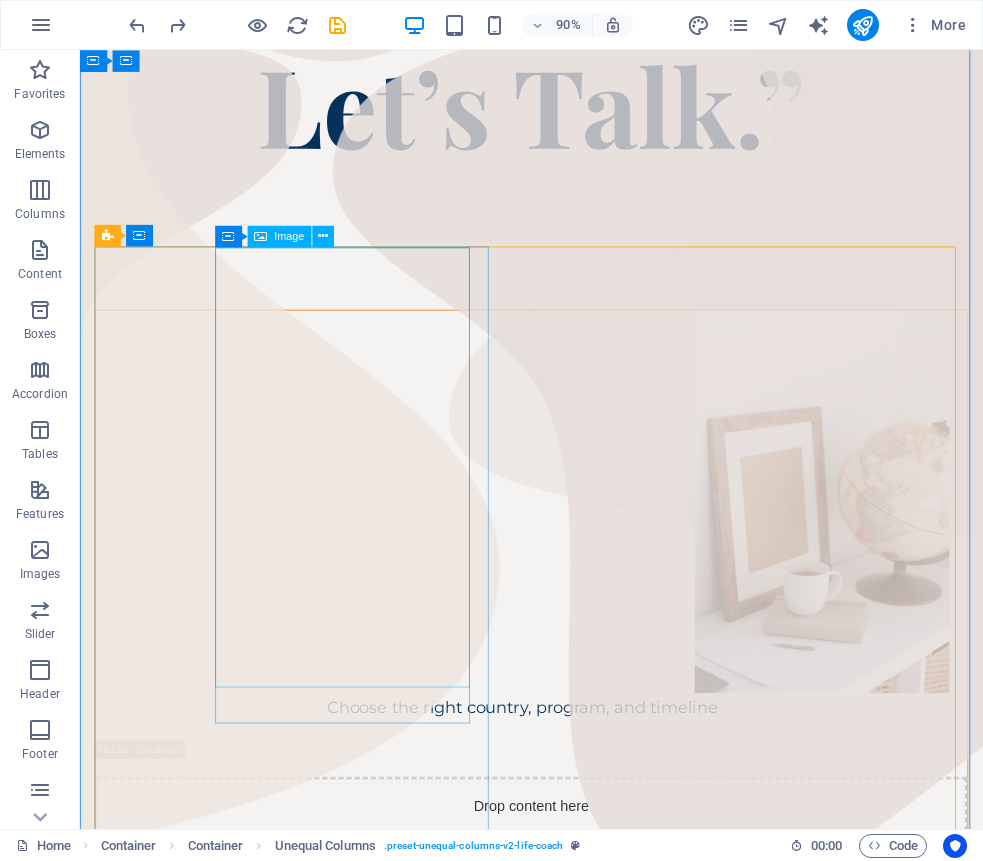 click on "Choose the right country, program, and timeline" at bounding box center [571, 567] 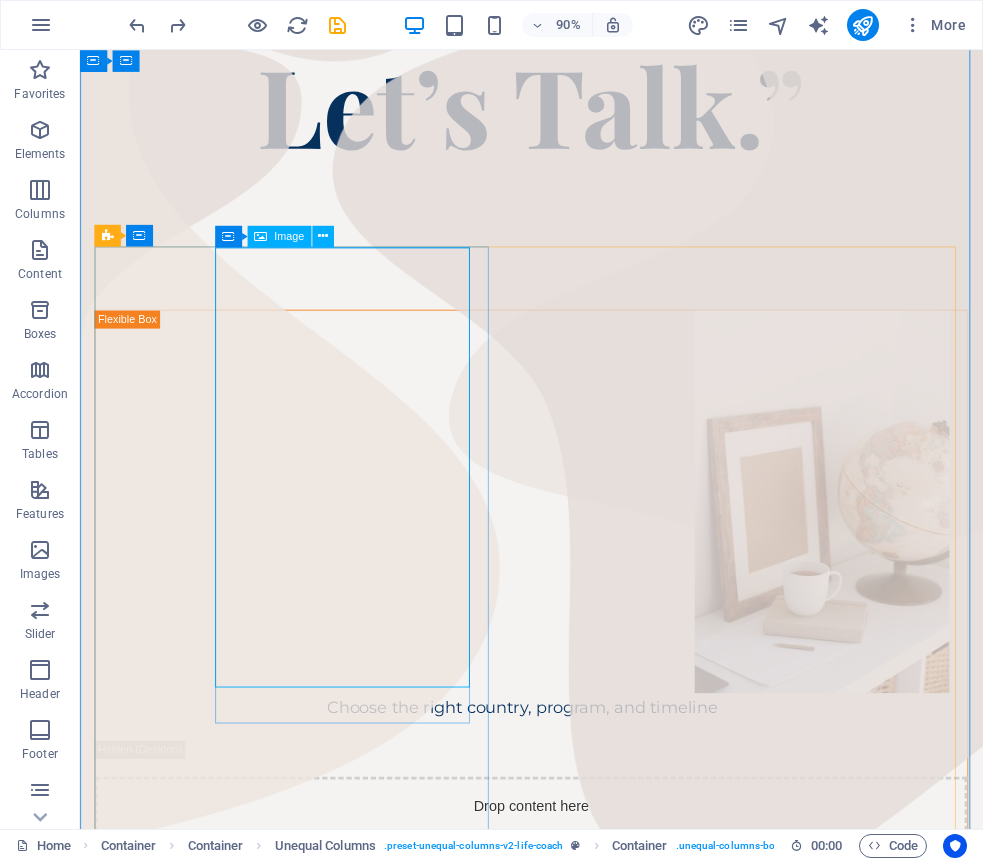 click on "Image" at bounding box center [289, 236] 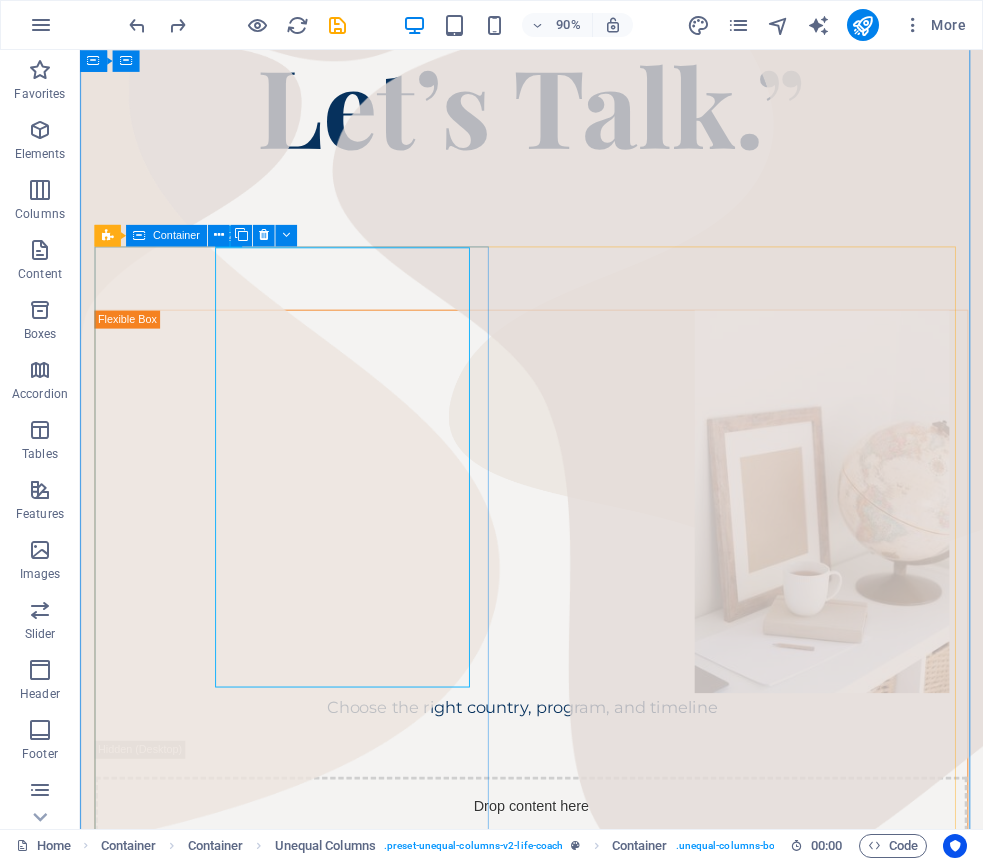 click on "Container" at bounding box center (166, 235) 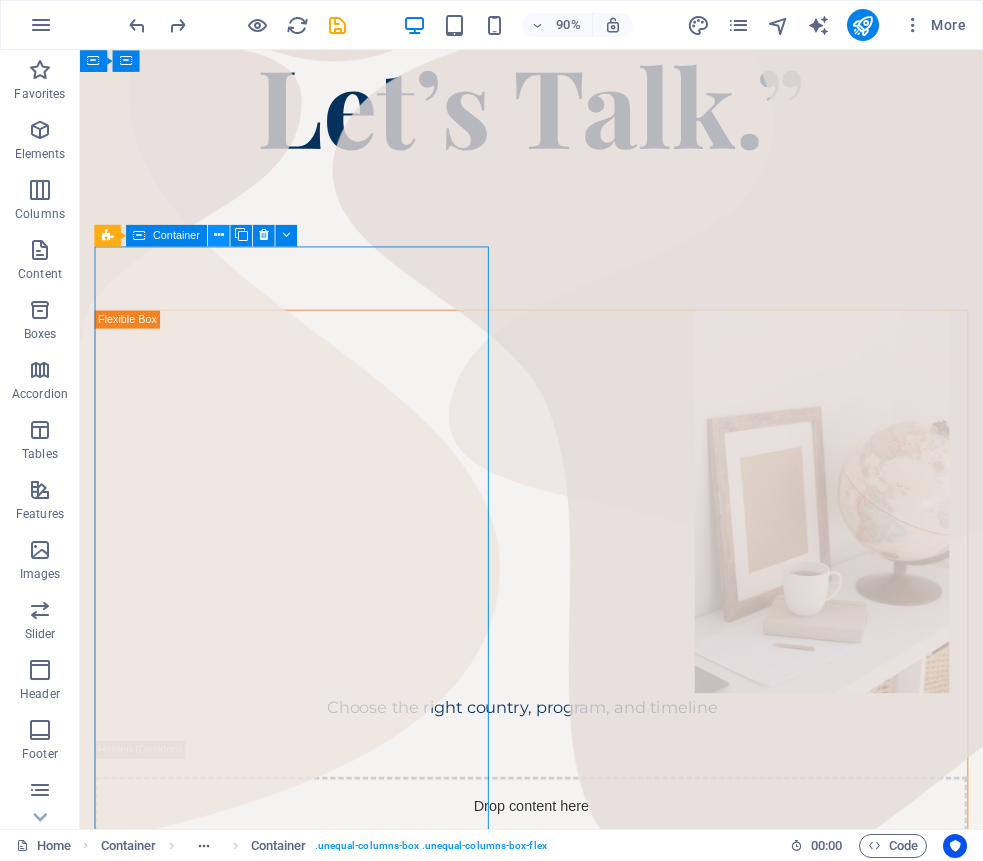 click at bounding box center [219, 235] 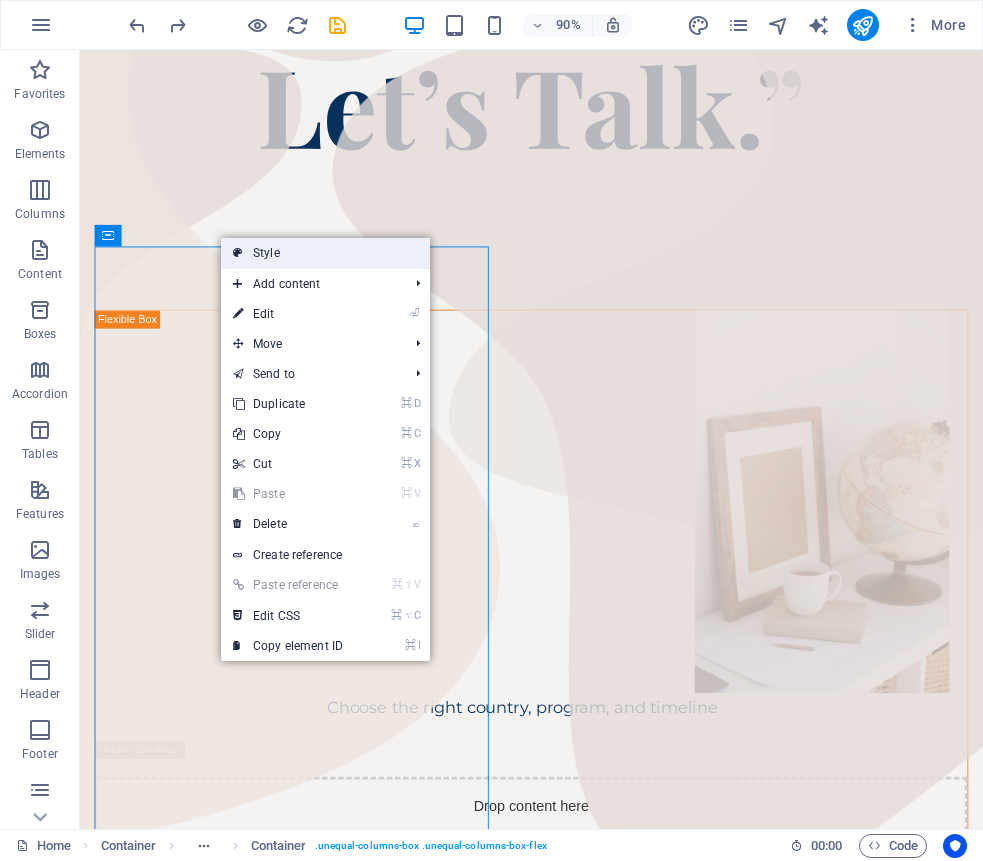 click on "Style" at bounding box center (325, 253) 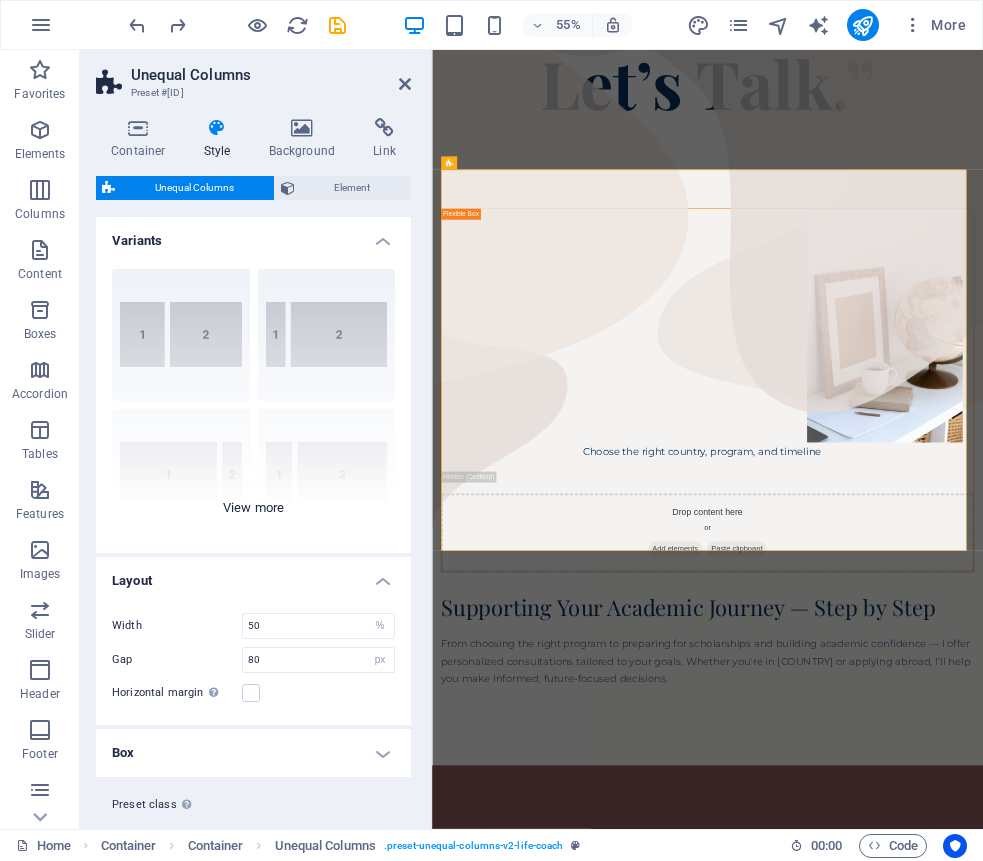 click on "40-60 20-80 80-20 30-70 70-30 Default" at bounding box center (253, 403) 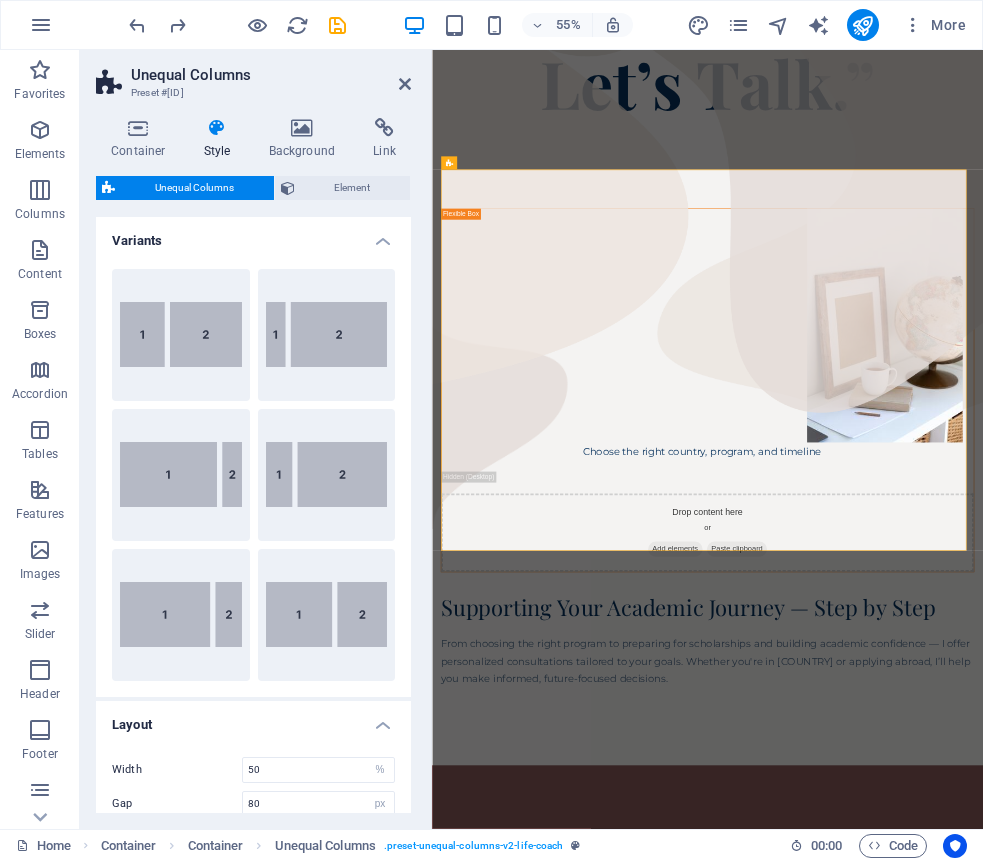 click on "20-80" at bounding box center (327, 335) 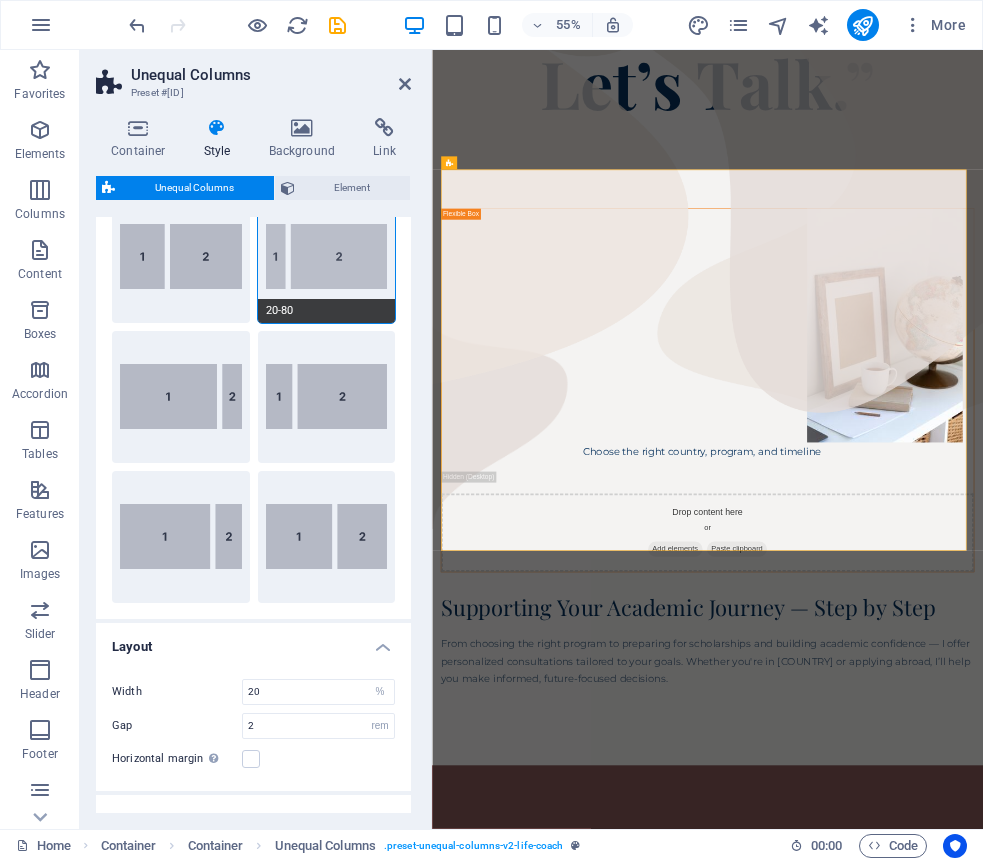 scroll, scrollTop: 83, scrollLeft: 0, axis: vertical 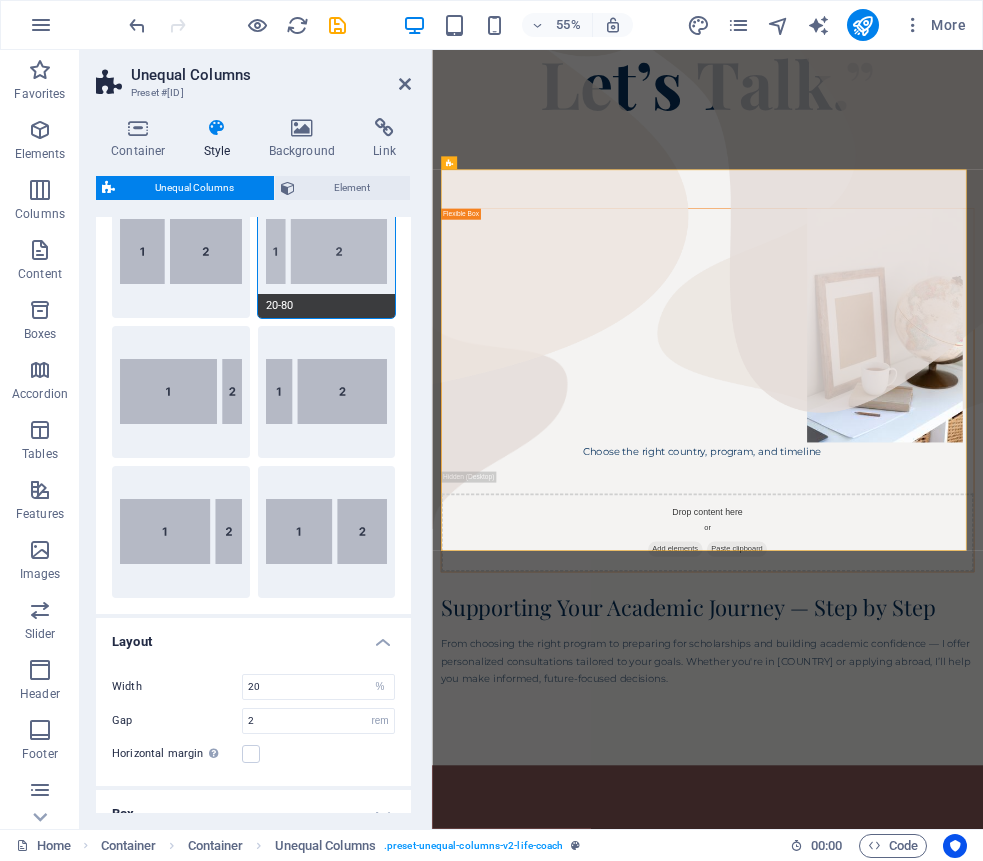 type on "80" 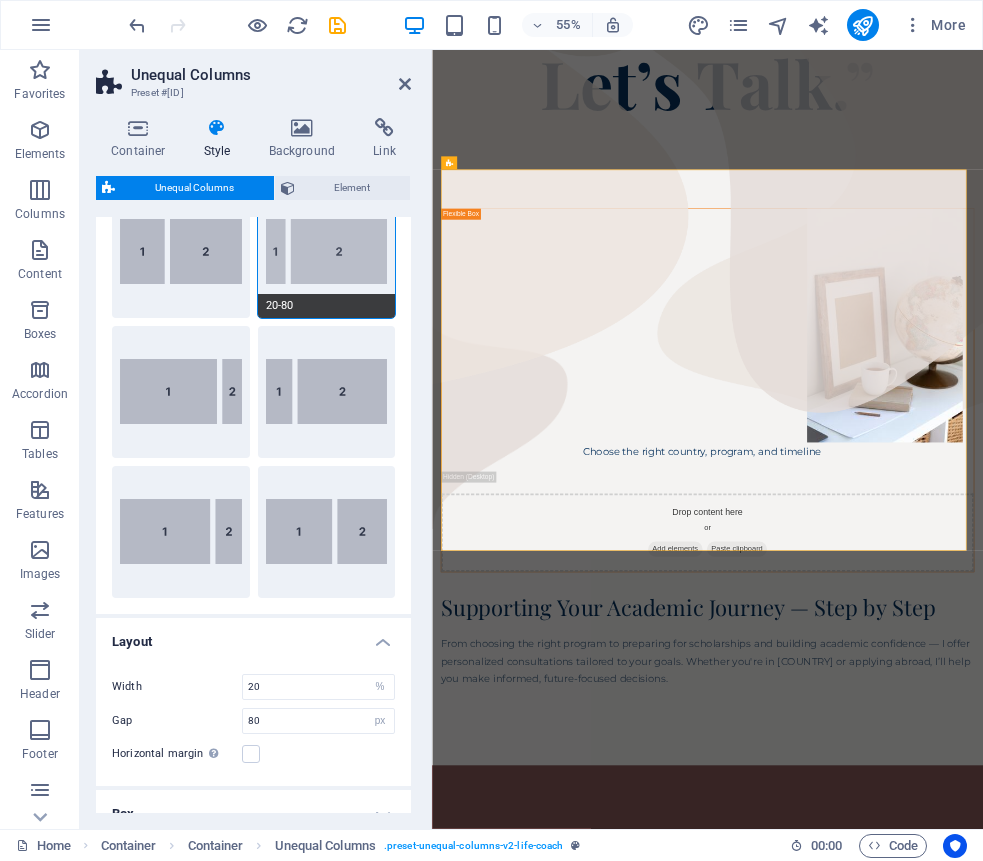 scroll, scrollTop: 530, scrollLeft: 0, axis: vertical 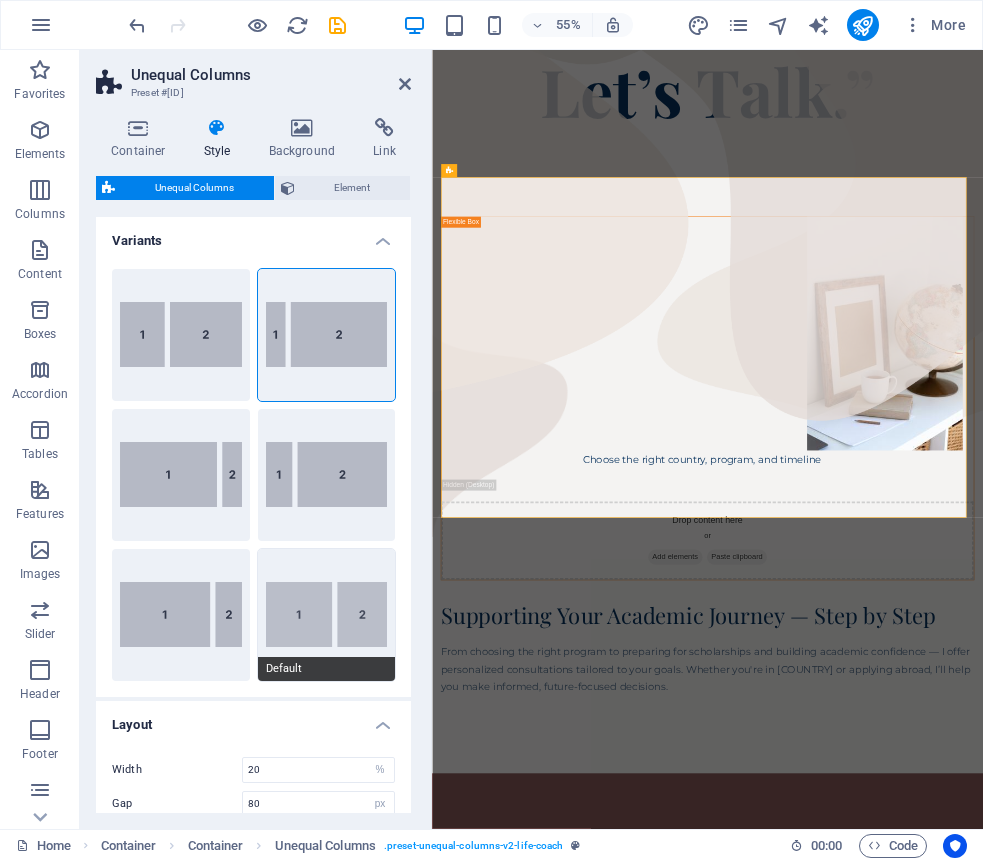 click on "Default" at bounding box center [327, 615] 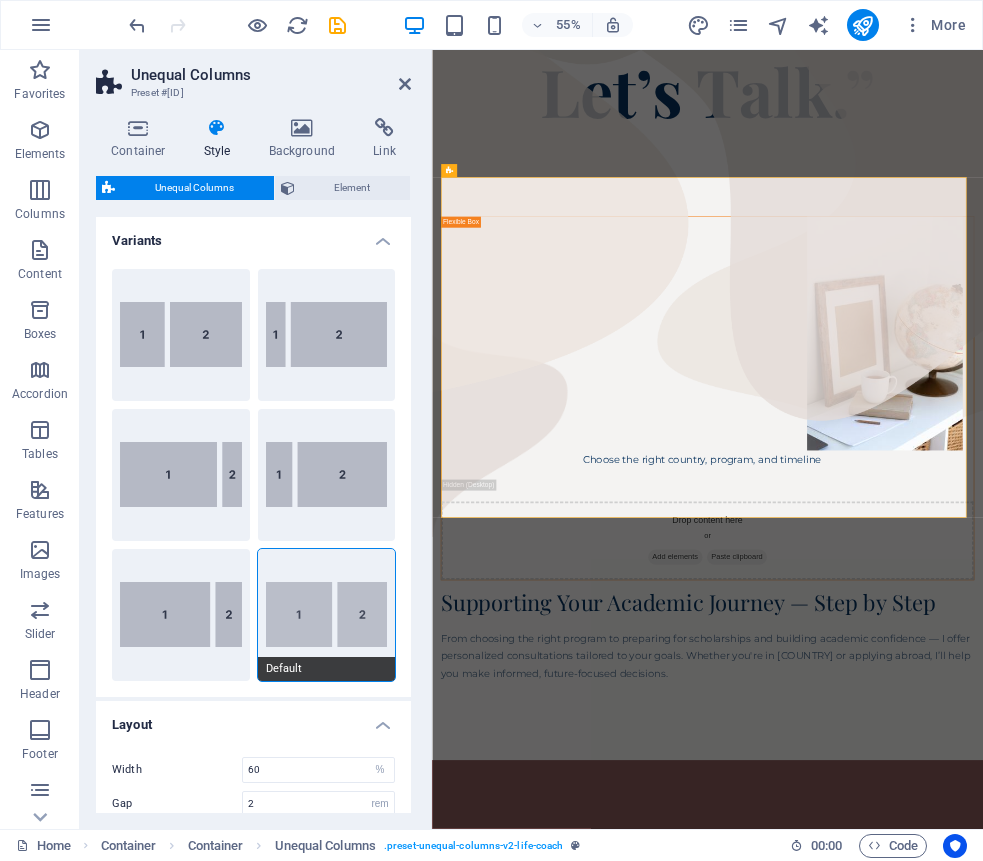 scroll, scrollTop: 545, scrollLeft: 0, axis: vertical 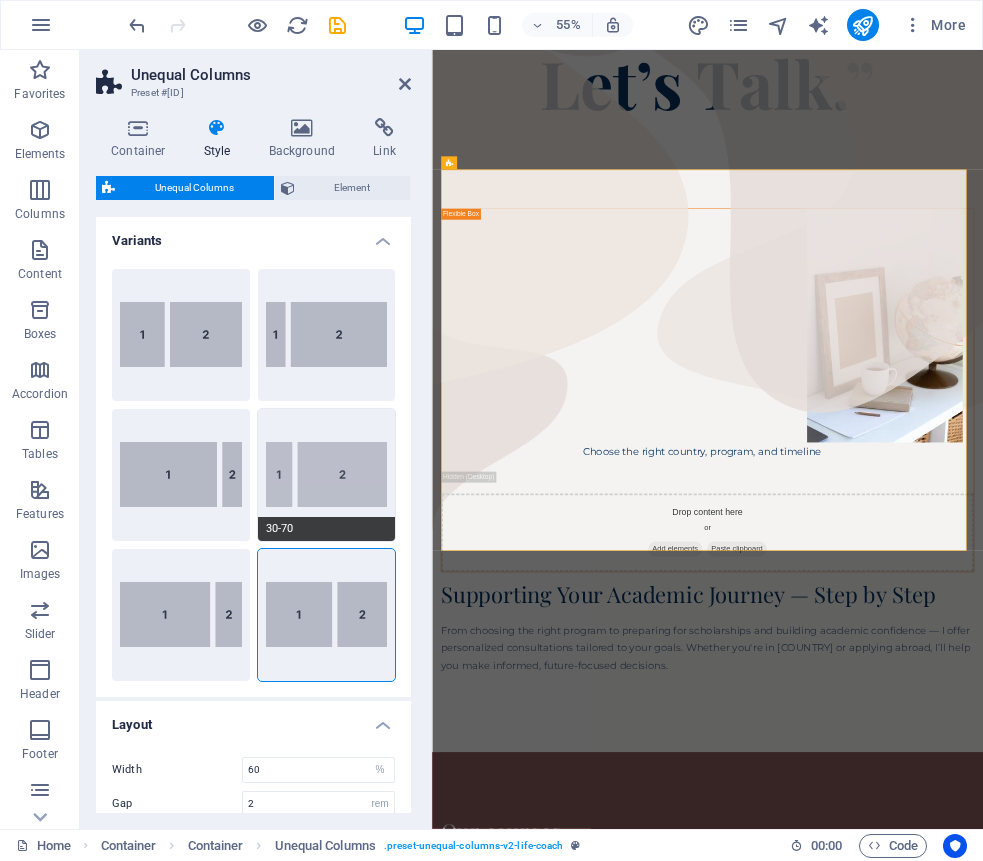 click on "30-70" at bounding box center [327, 475] 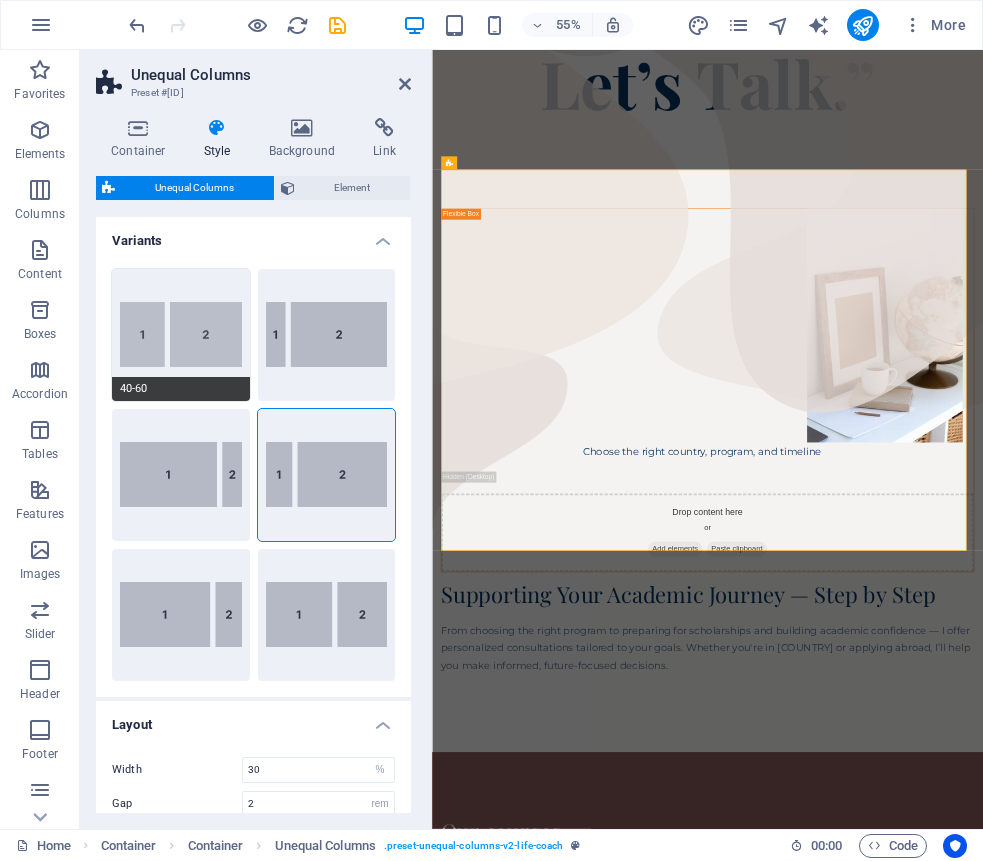 scroll, scrollTop: 525, scrollLeft: 0, axis: vertical 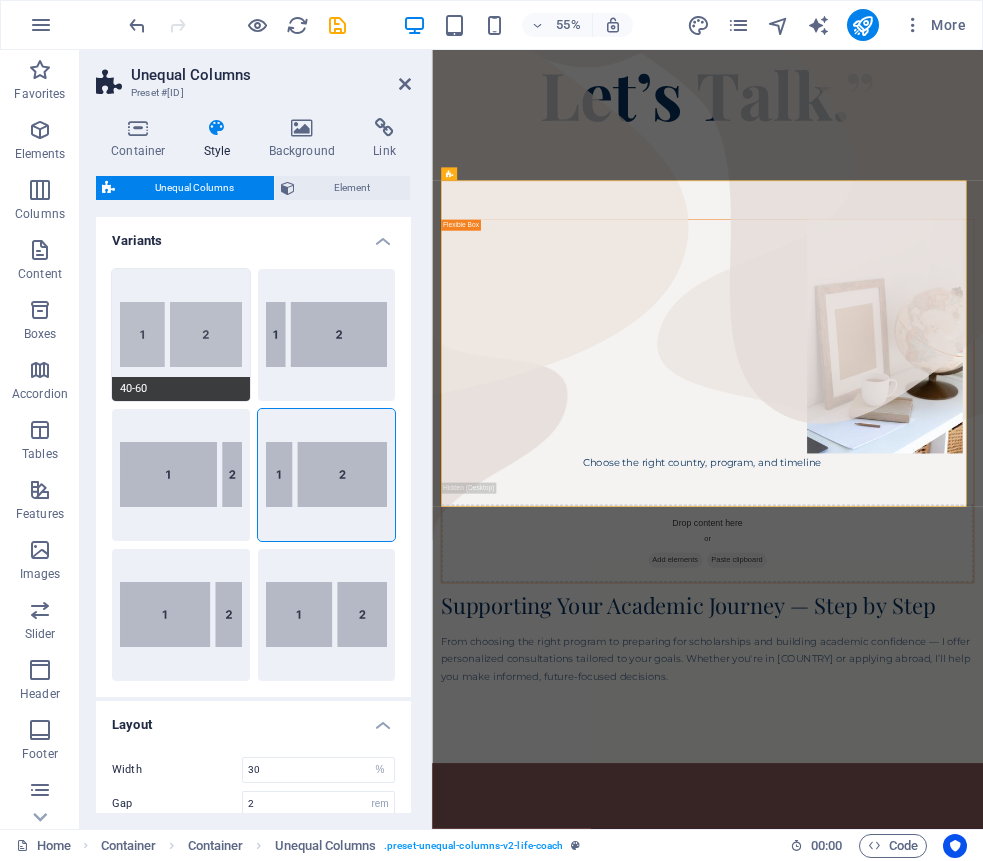 click on "40-60" at bounding box center (181, 335) 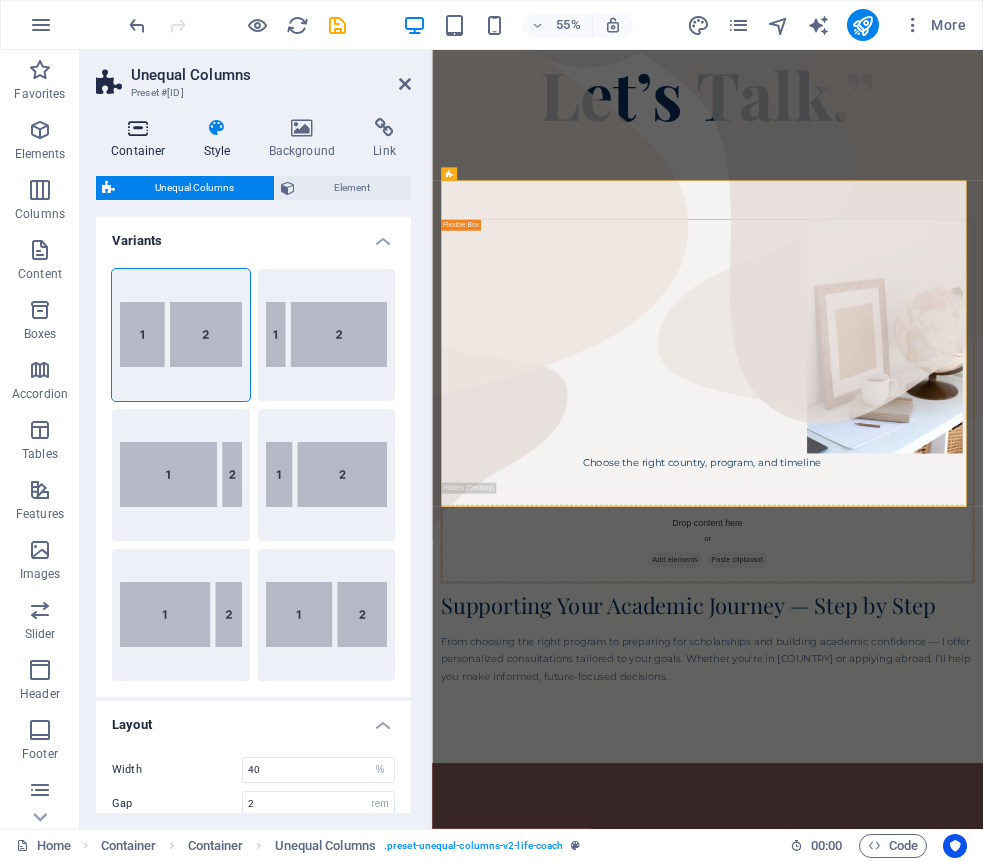 click on "Container" at bounding box center (142, 139) 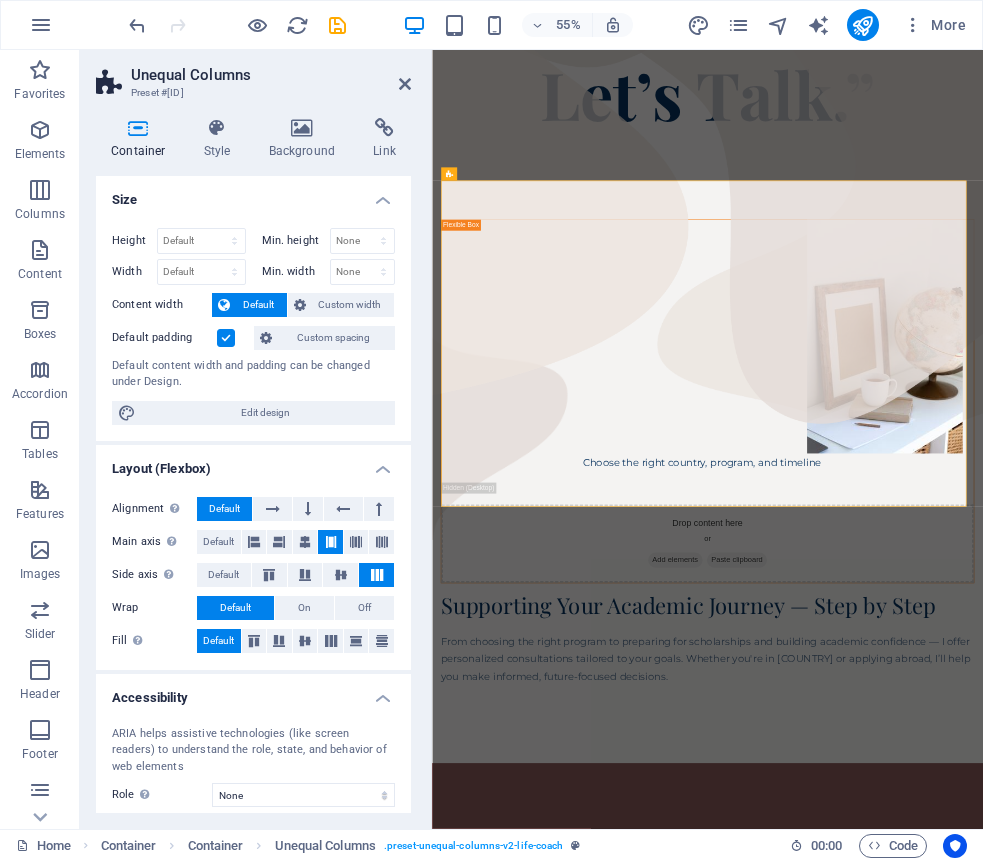 scroll, scrollTop: 530, scrollLeft: 0, axis: vertical 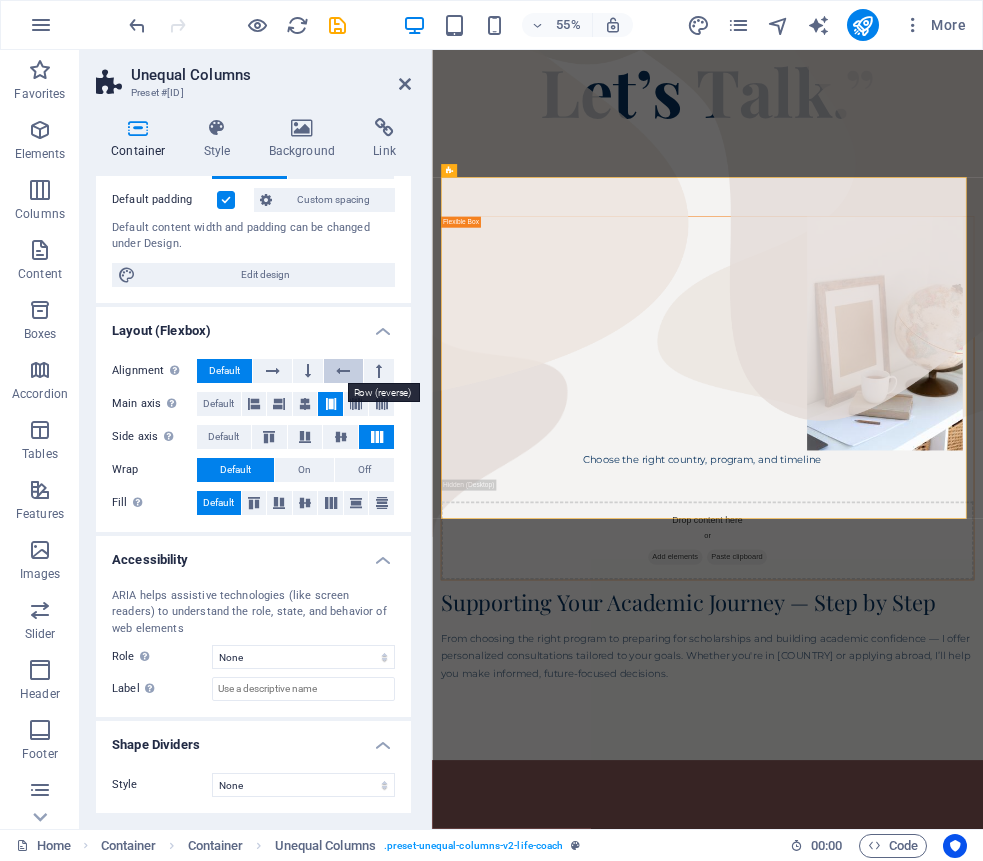 click at bounding box center [343, 371] 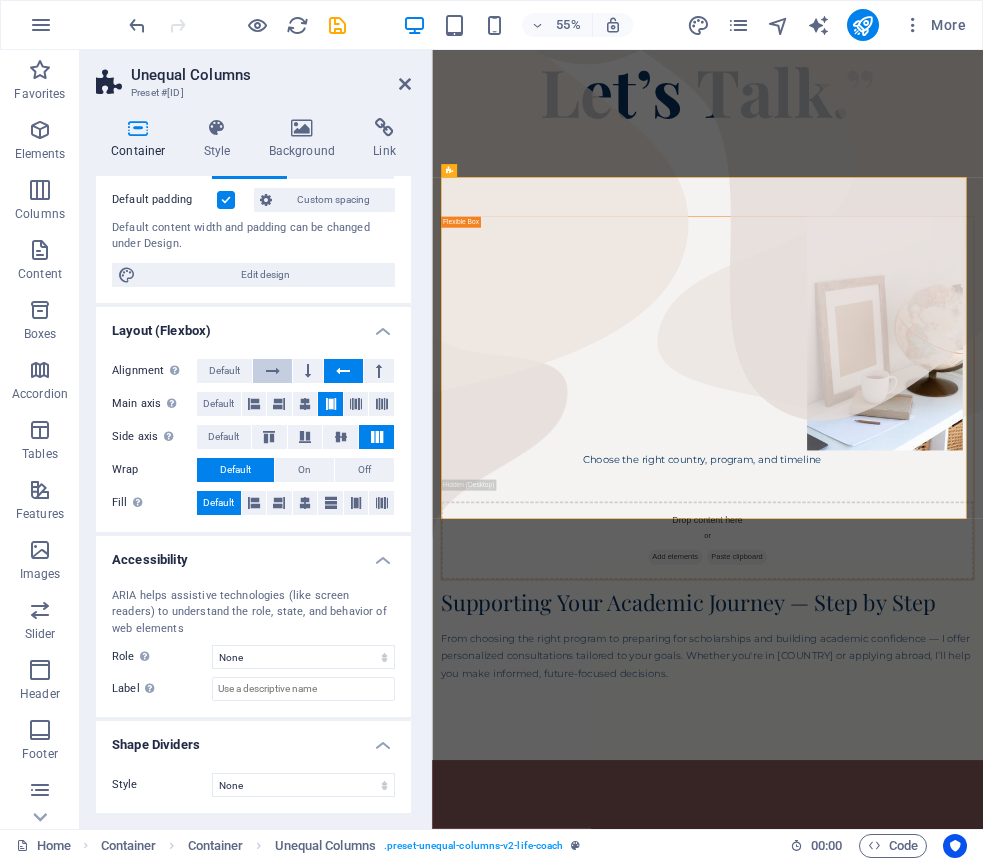 click at bounding box center (272, 371) 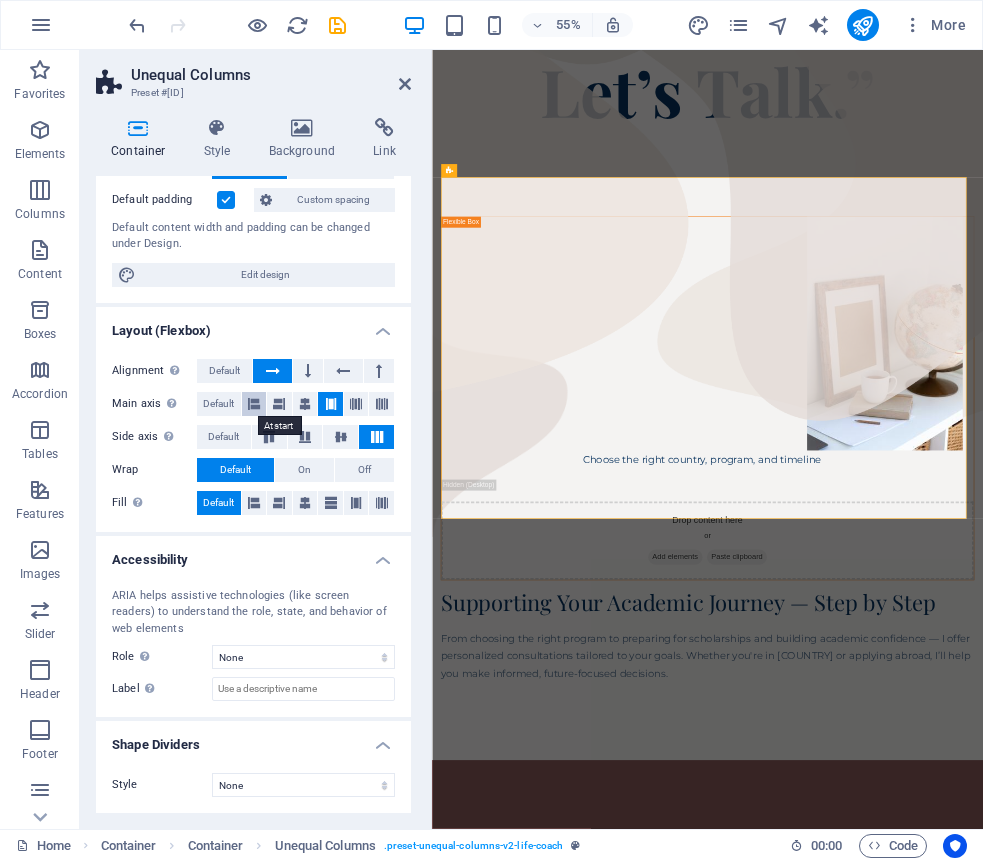 click at bounding box center (254, 404) 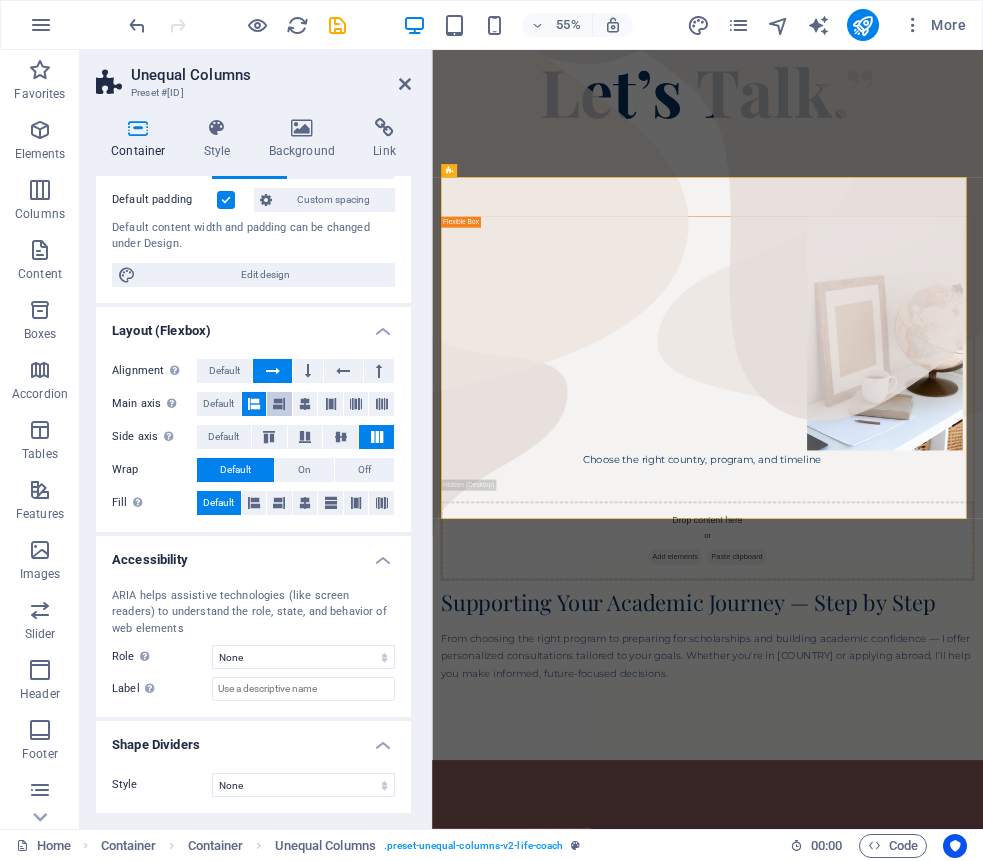 click at bounding box center (279, 404) 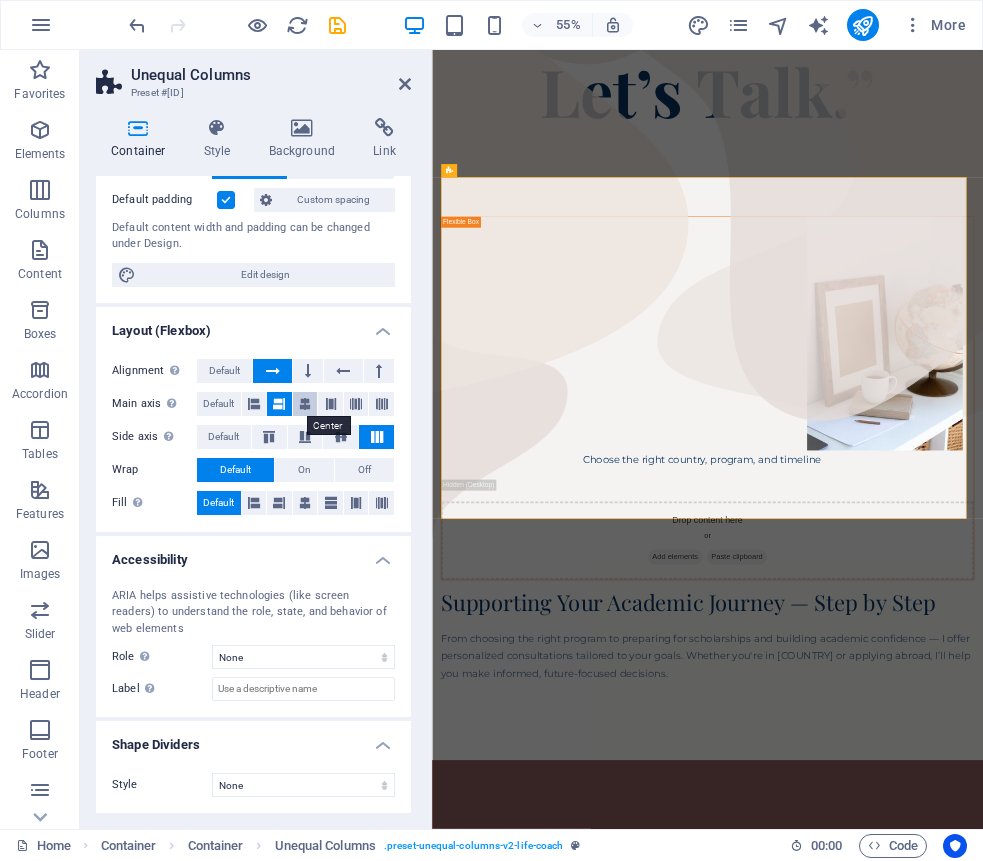click at bounding box center (305, 404) 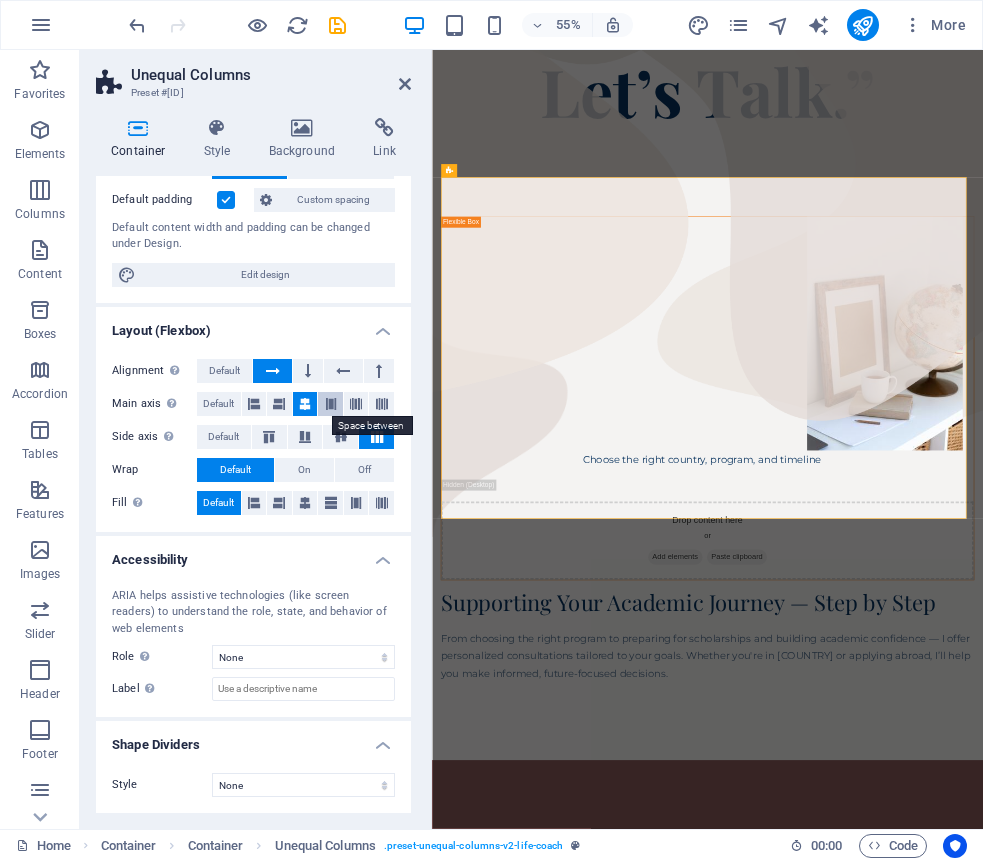 click at bounding box center (331, 404) 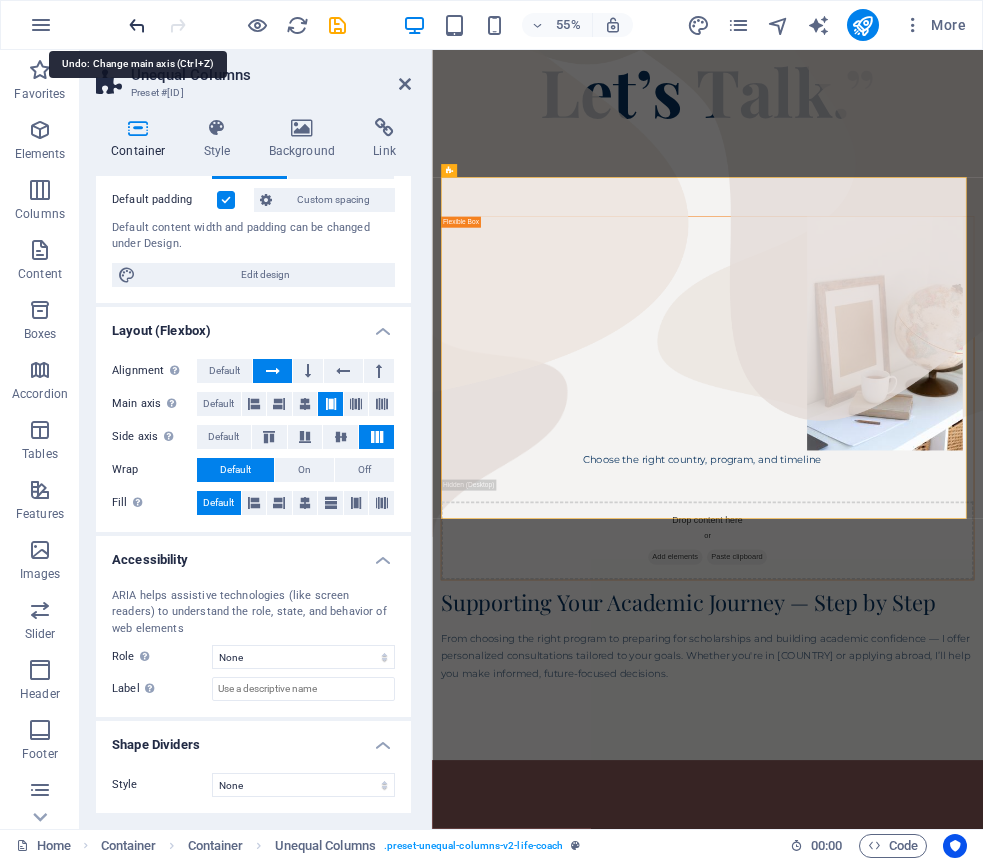click at bounding box center [137, 25] 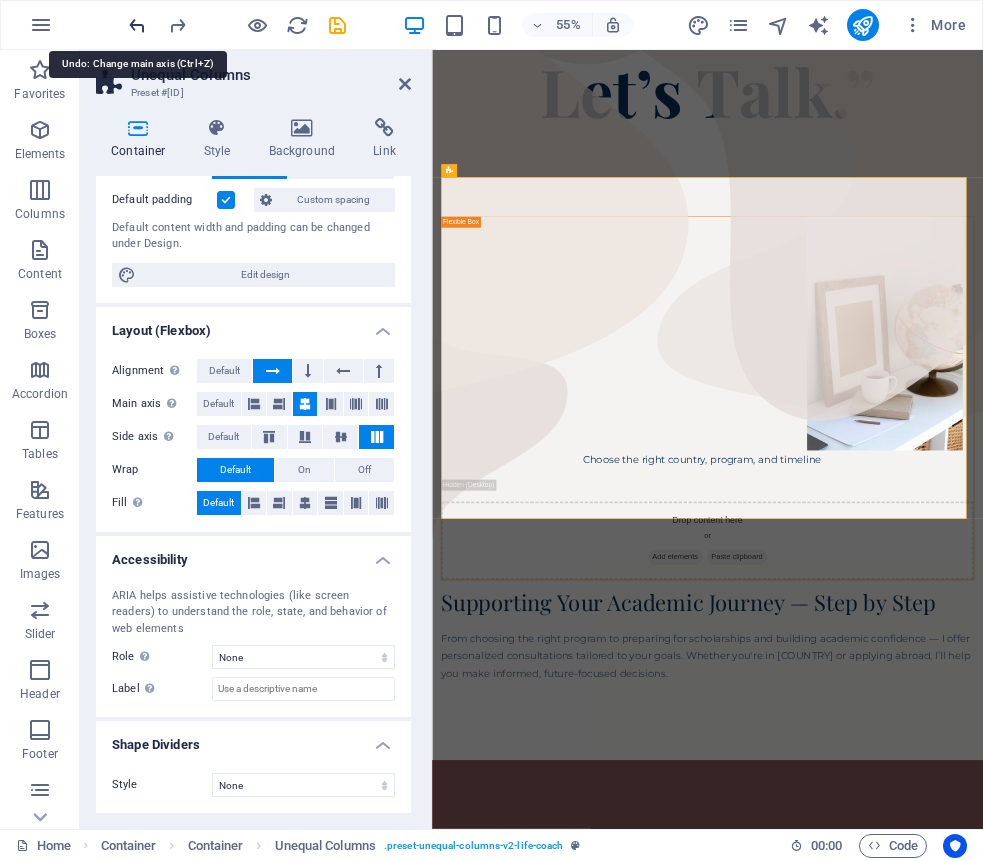 click at bounding box center (137, 25) 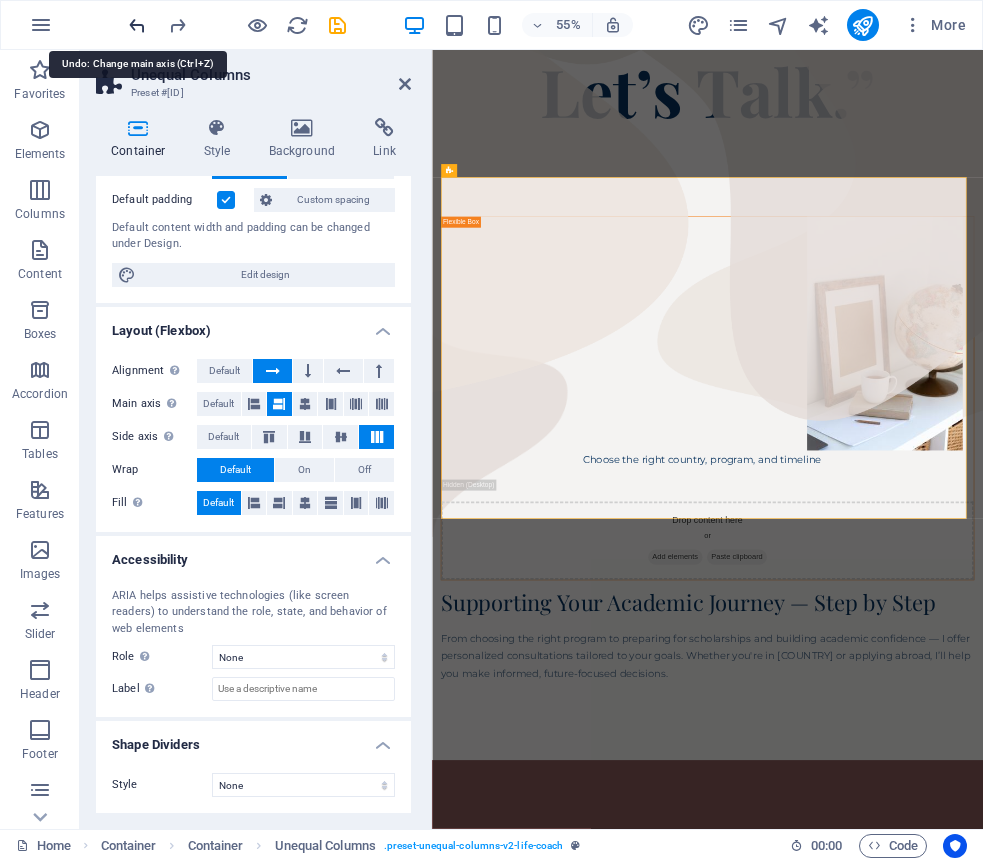 click at bounding box center (137, 25) 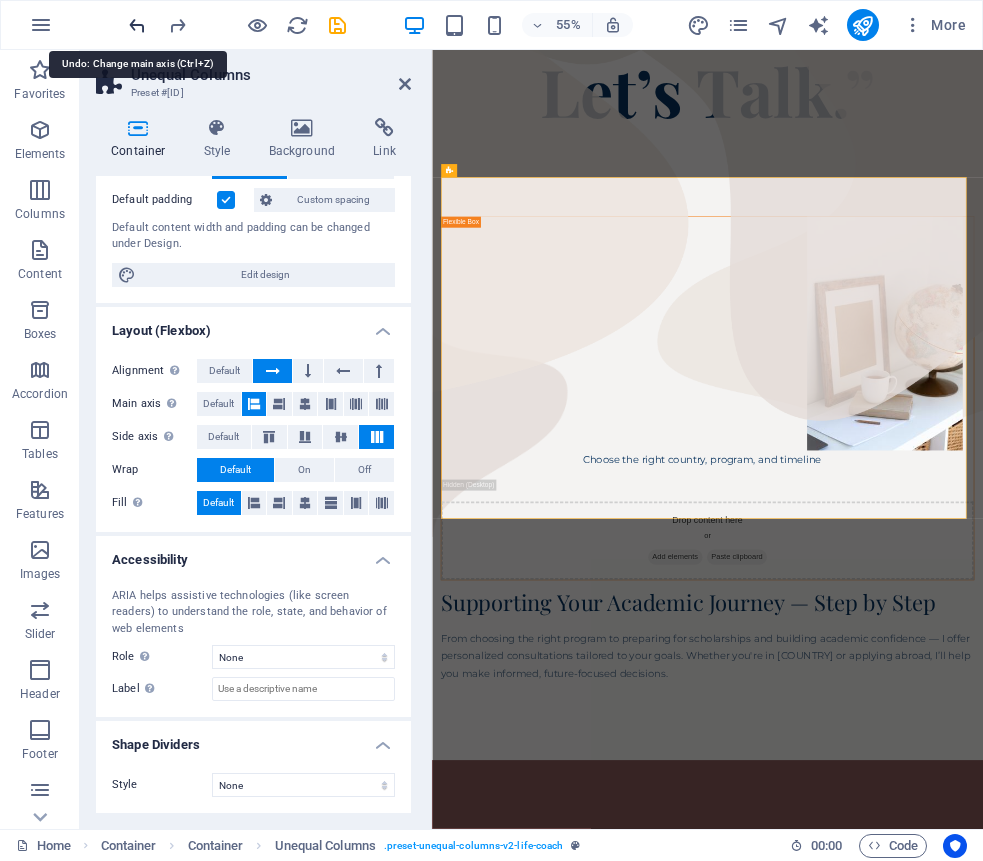 click at bounding box center (137, 25) 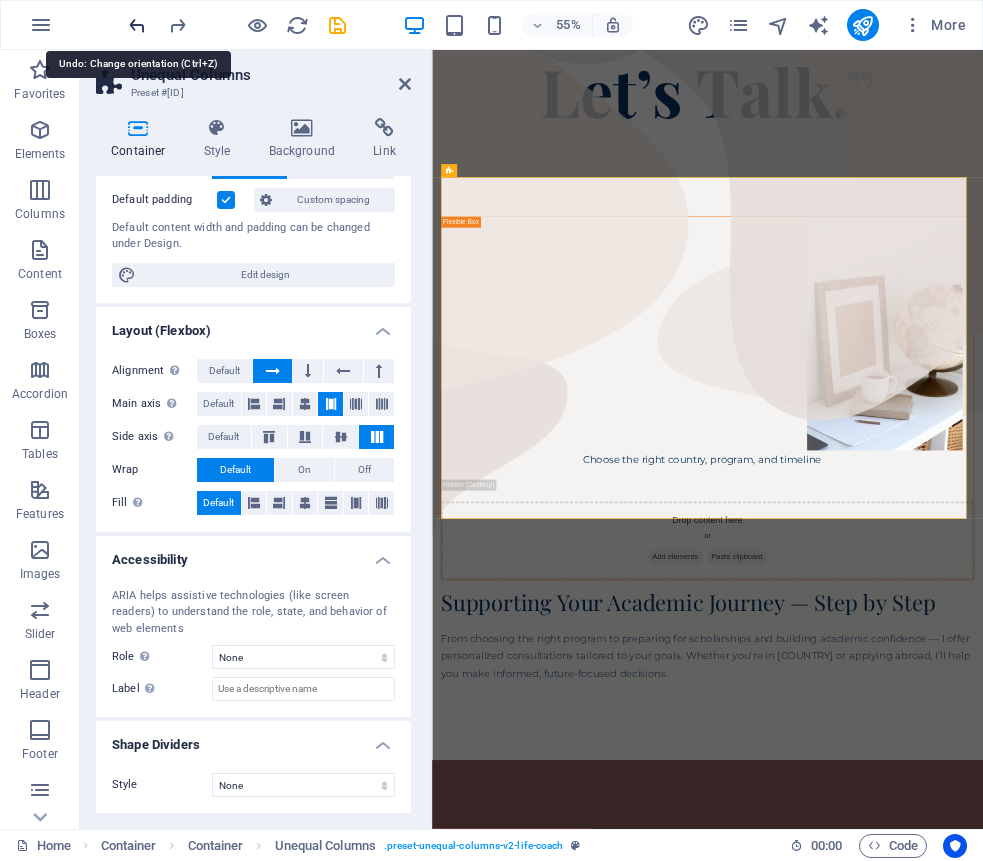click at bounding box center (137, 25) 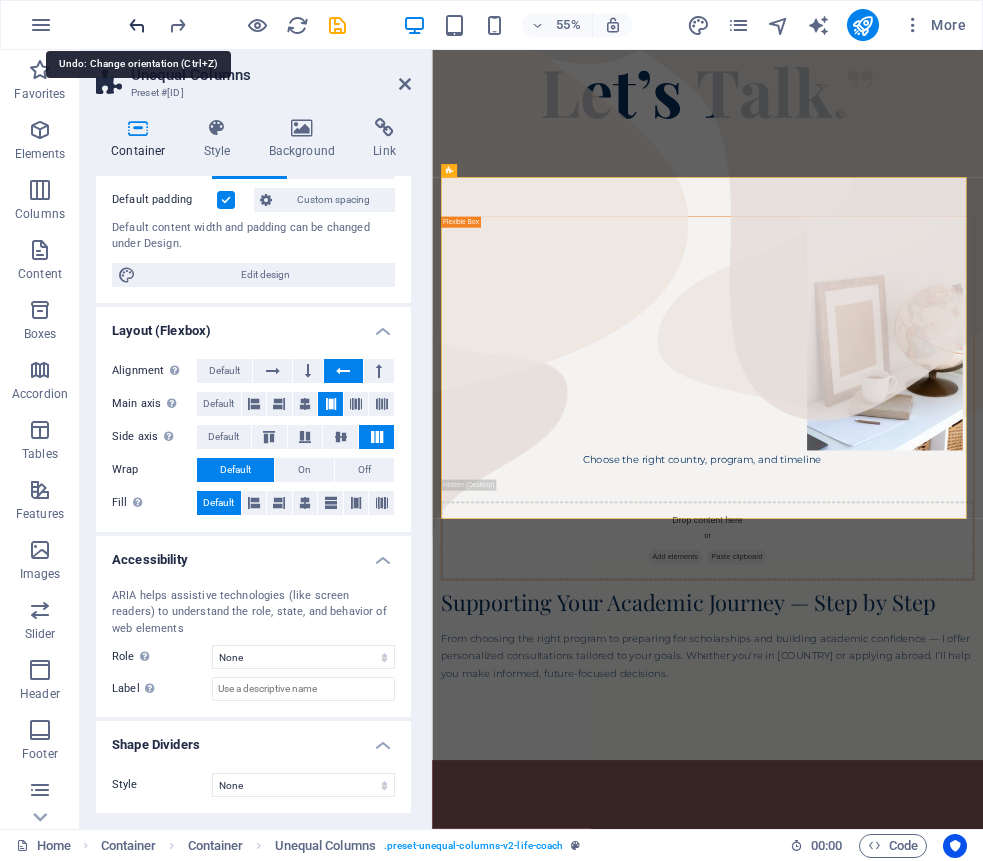 click at bounding box center (137, 25) 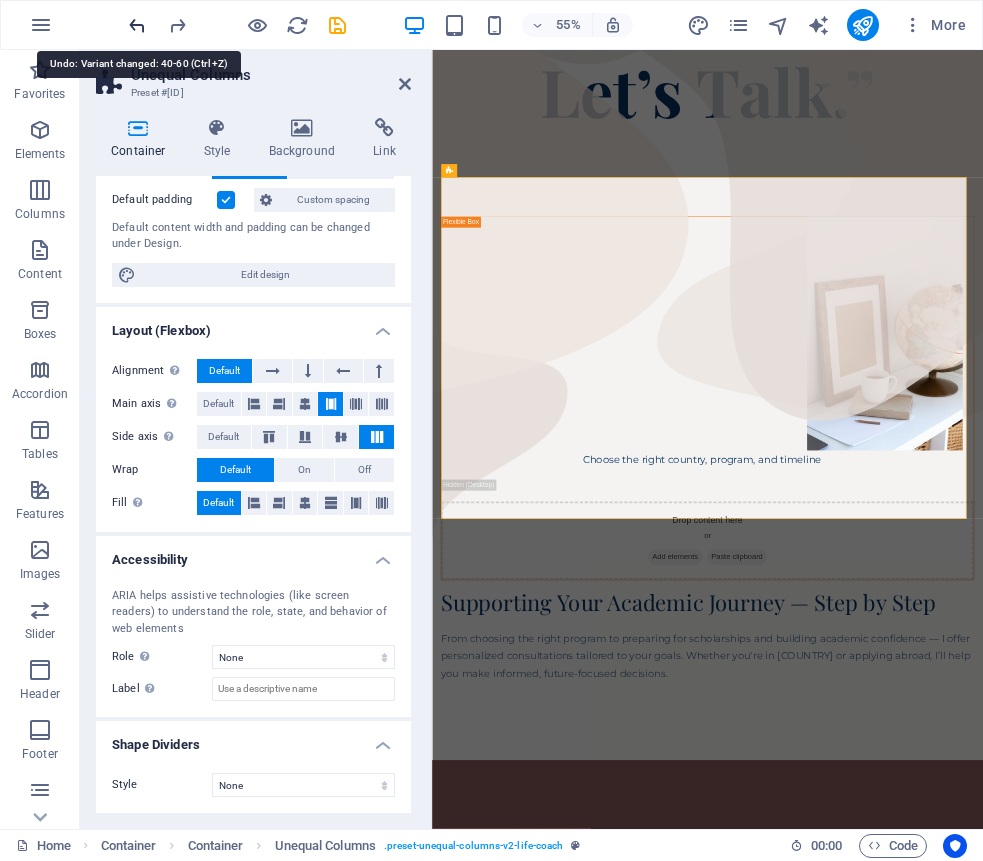 click at bounding box center (137, 25) 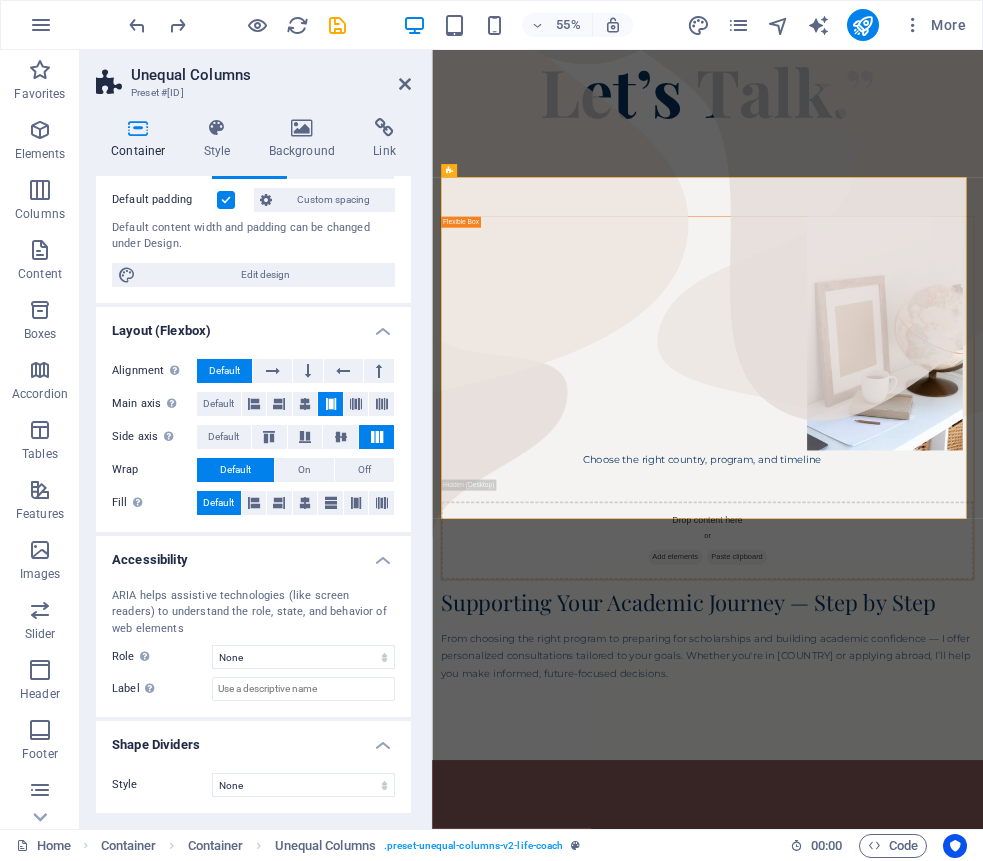 scroll, scrollTop: 525, scrollLeft: 0, axis: vertical 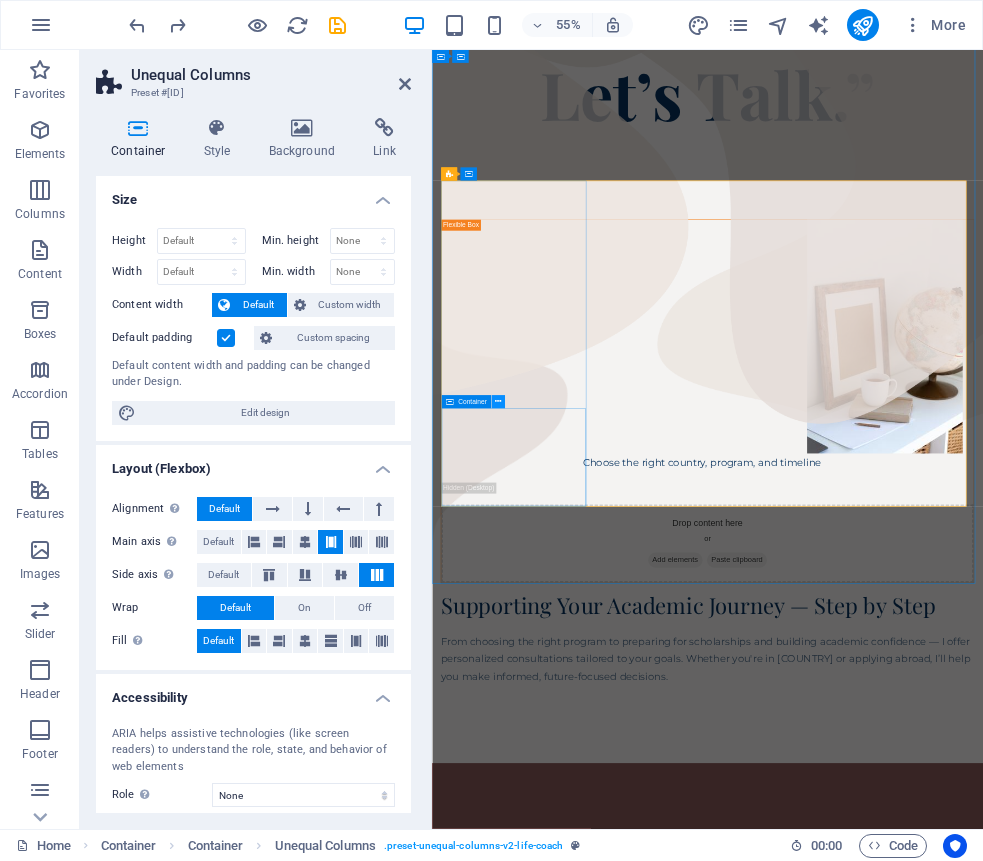 click at bounding box center (497, 401) 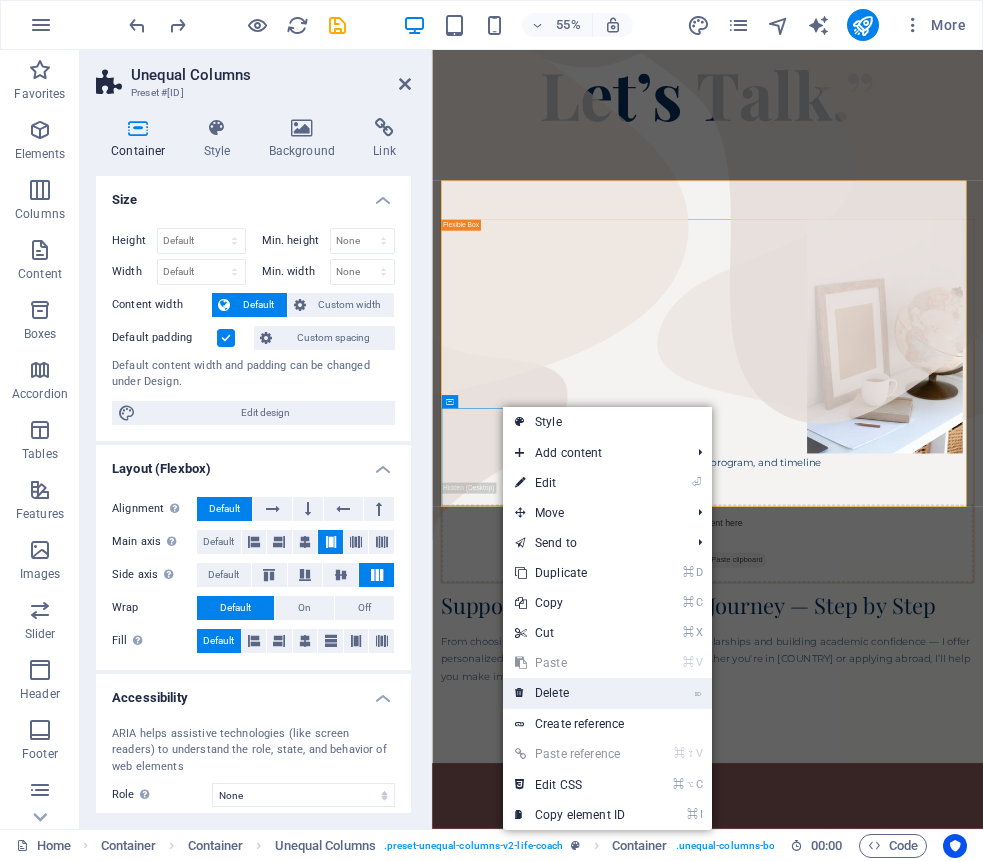click on "⌦  Delete" at bounding box center (570, 693) 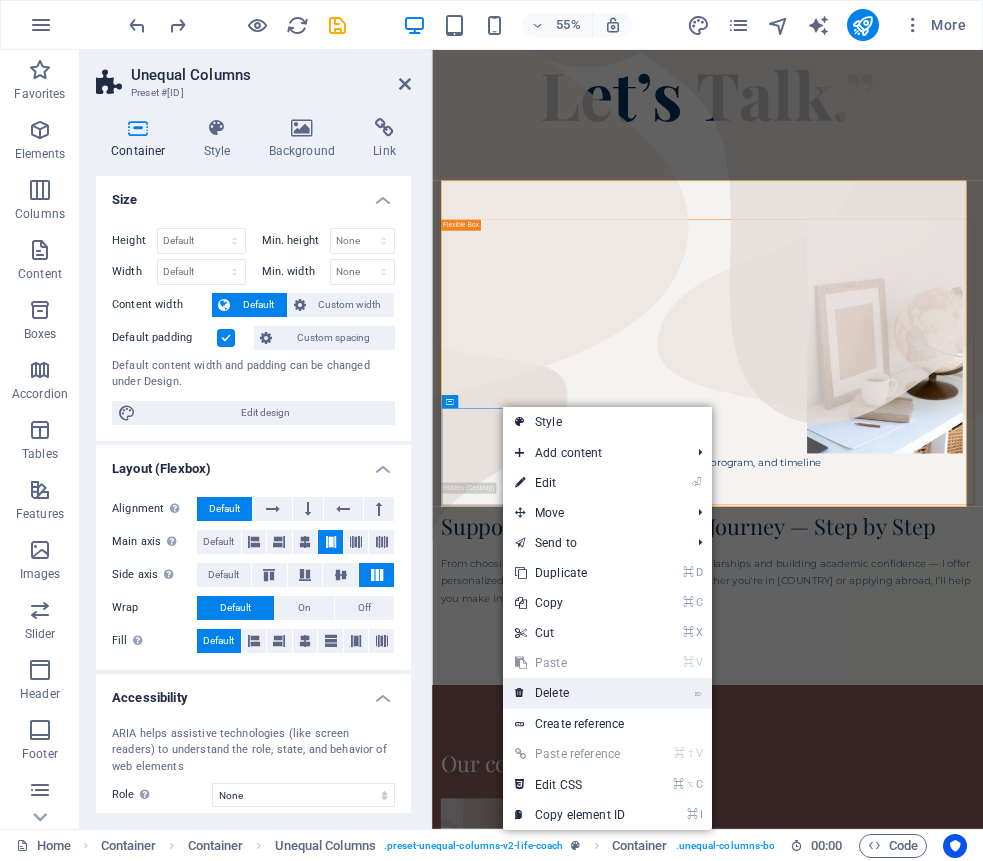 scroll, scrollTop: 489, scrollLeft: 0, axis: vertical 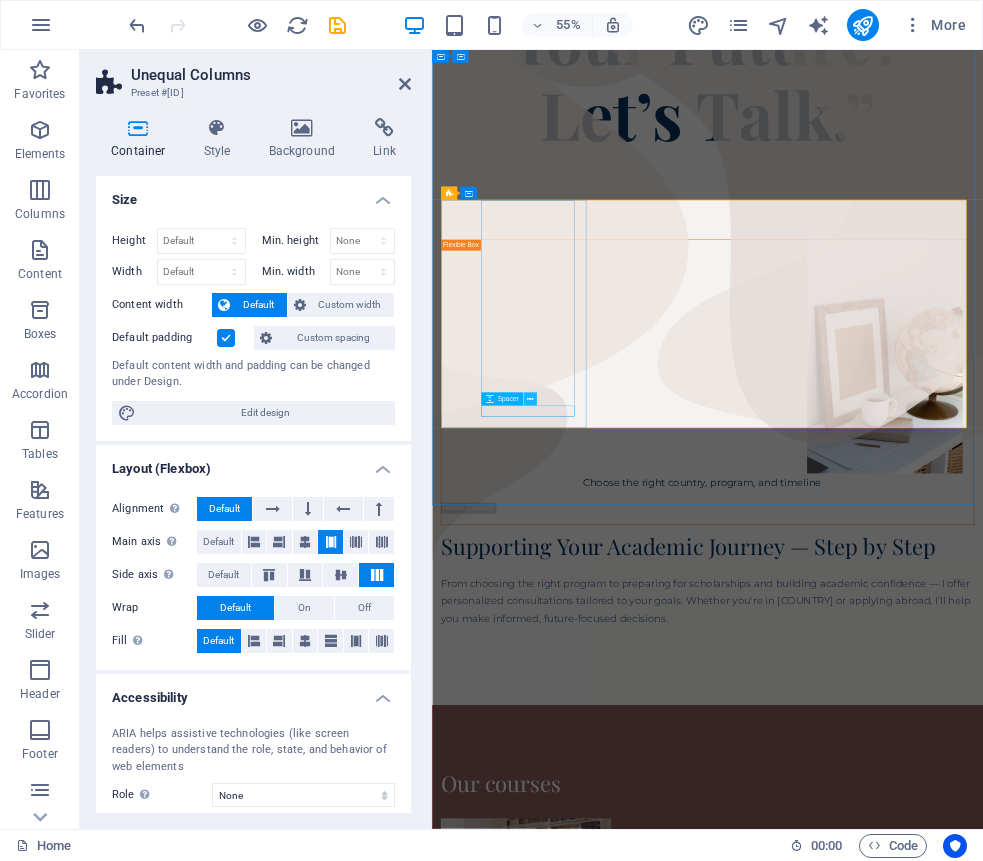 click at bounding box center [530, 399] 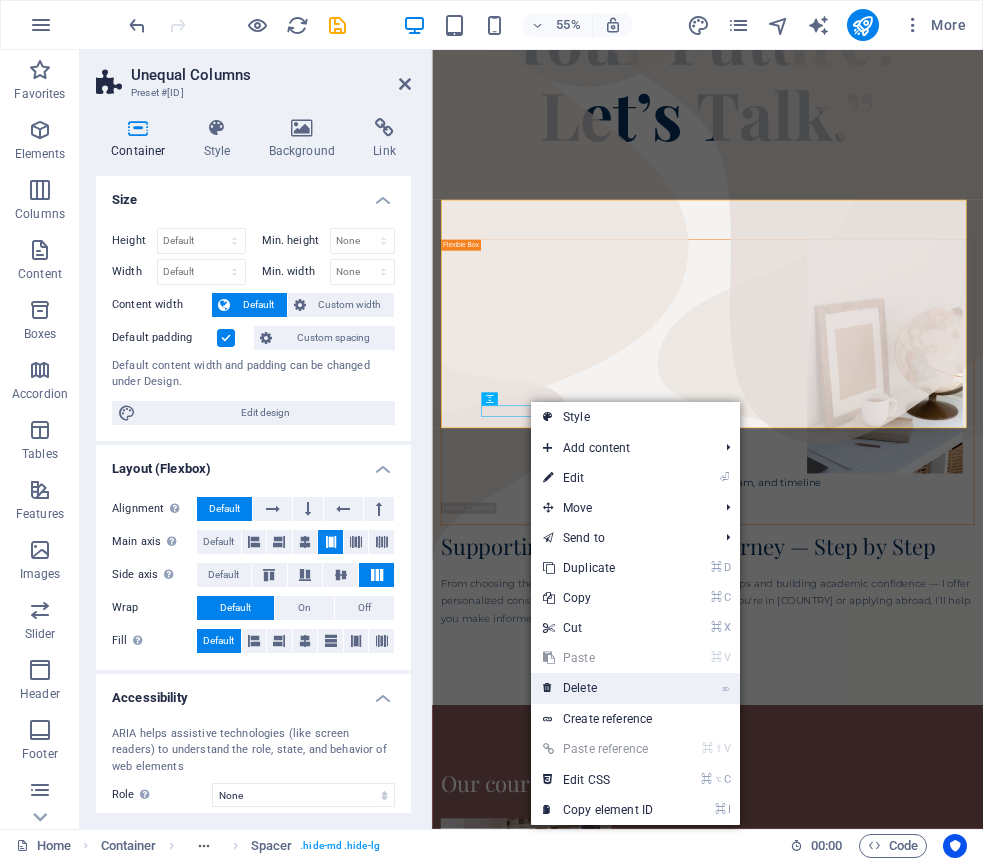 click on "⌦  Delete" at bounding box center (598, 688) 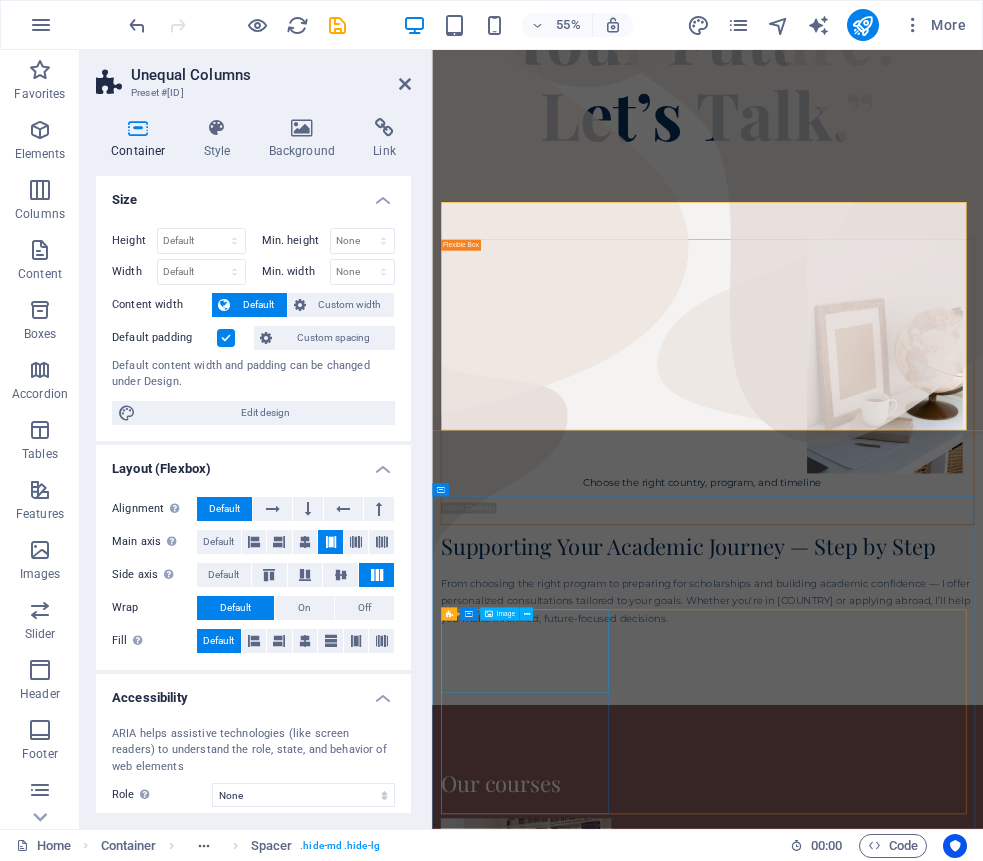 scroll, scrollTop: 485, scrollLeft: 0, axis: vertical 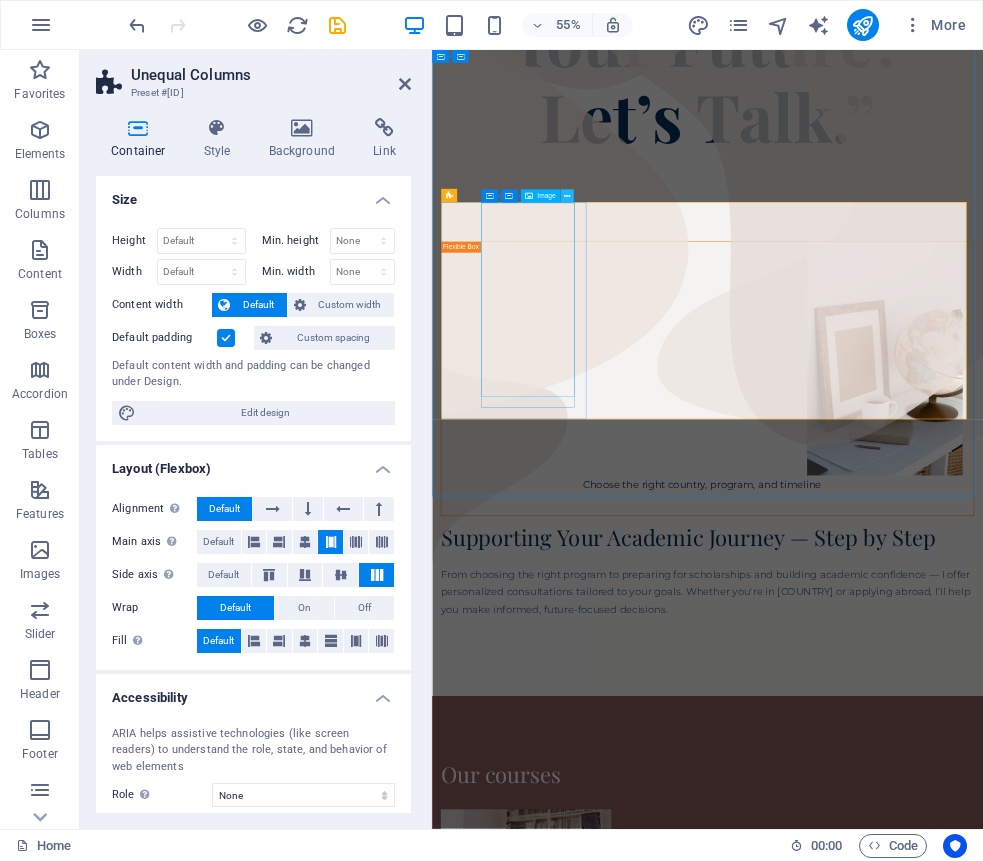 click at bounding box center [567, 197] 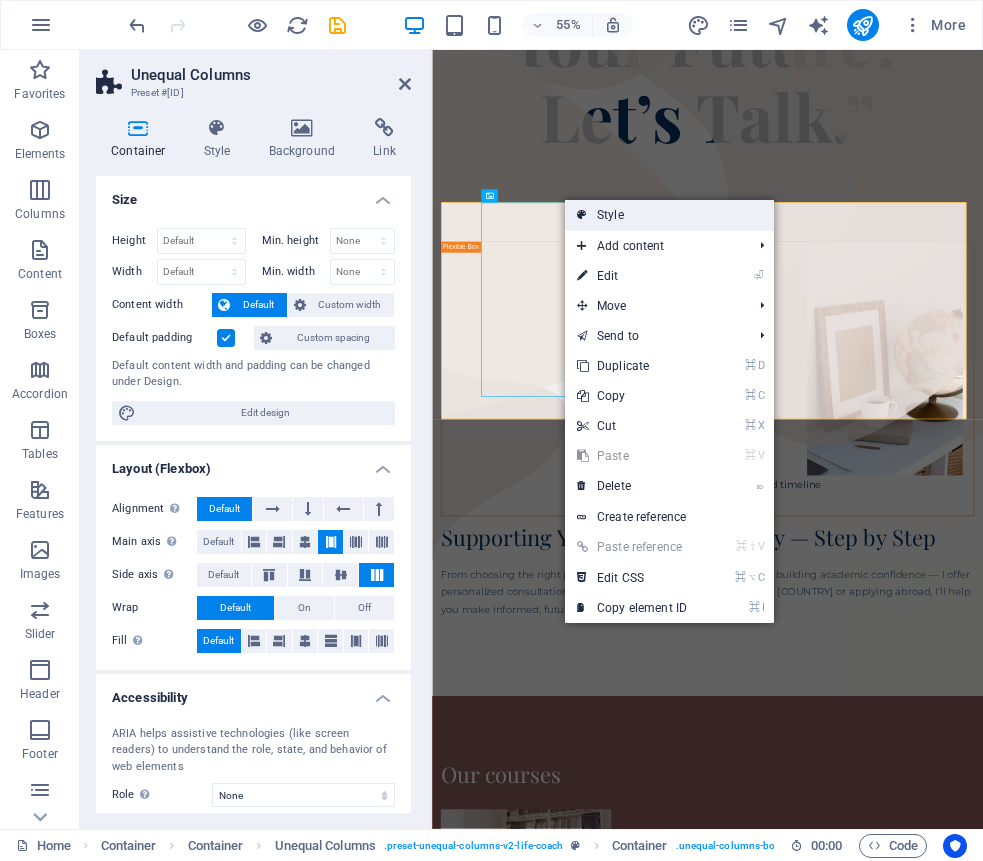 click at bounding box center [582, 215] 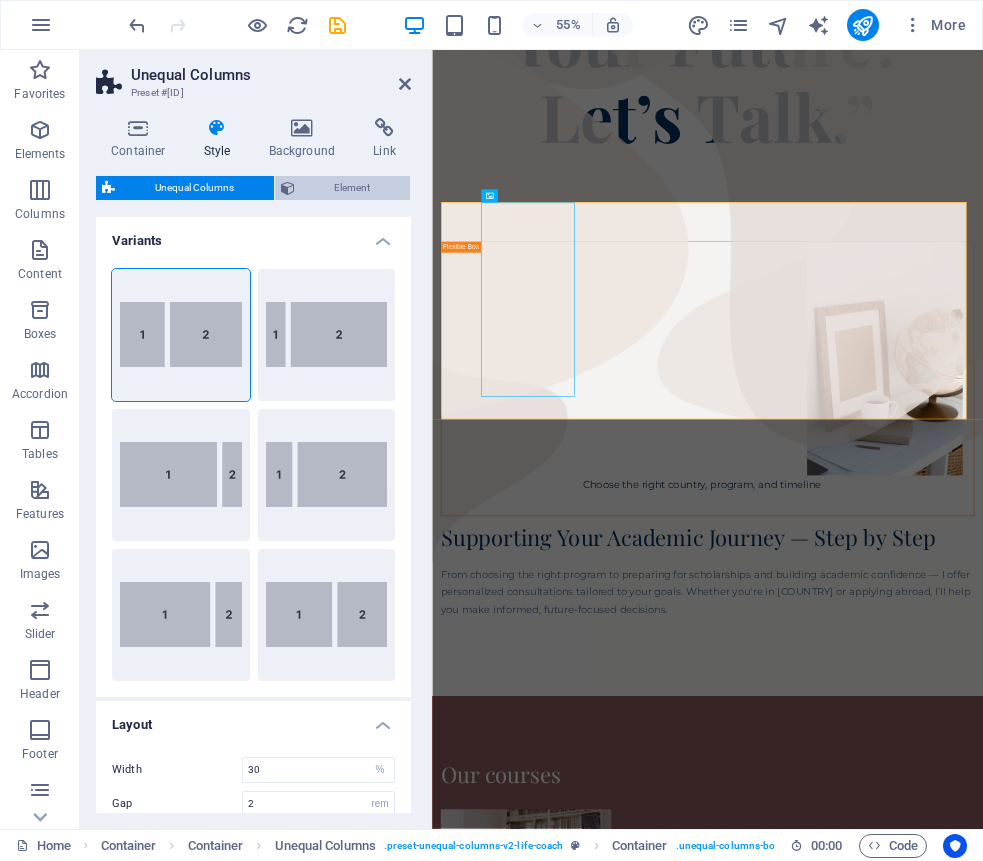 click on "Element" at bounding box center (353, 188) 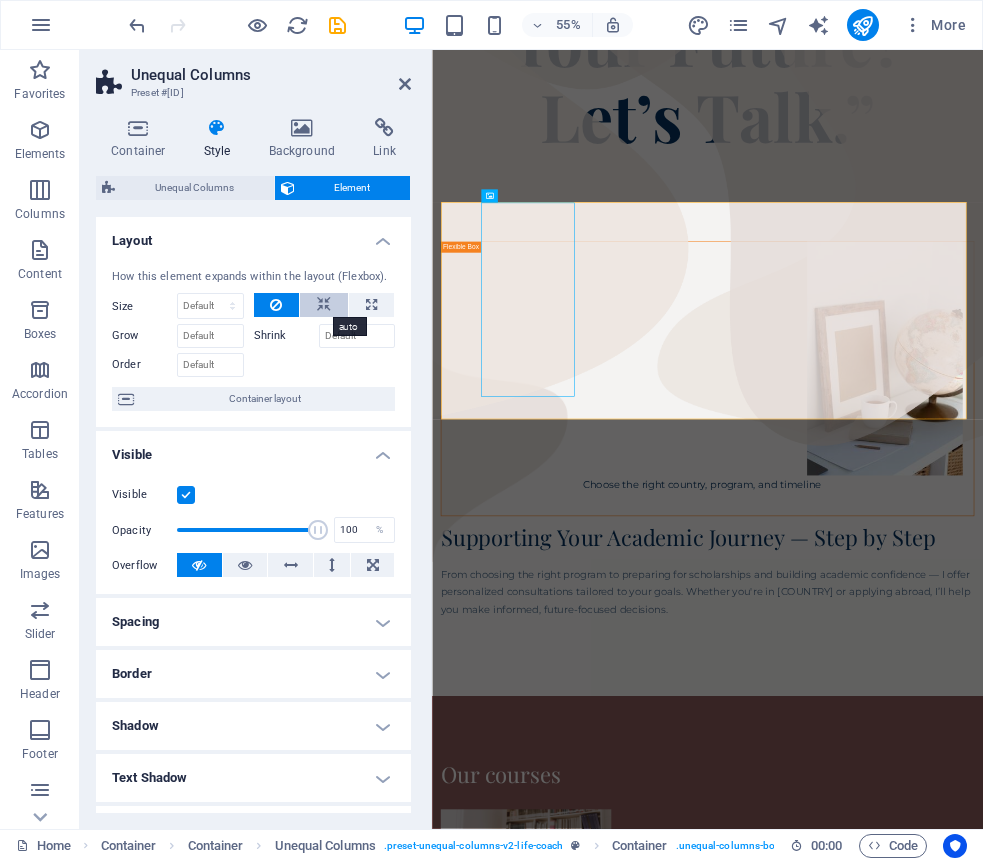 click at bounding box center [324, 305] 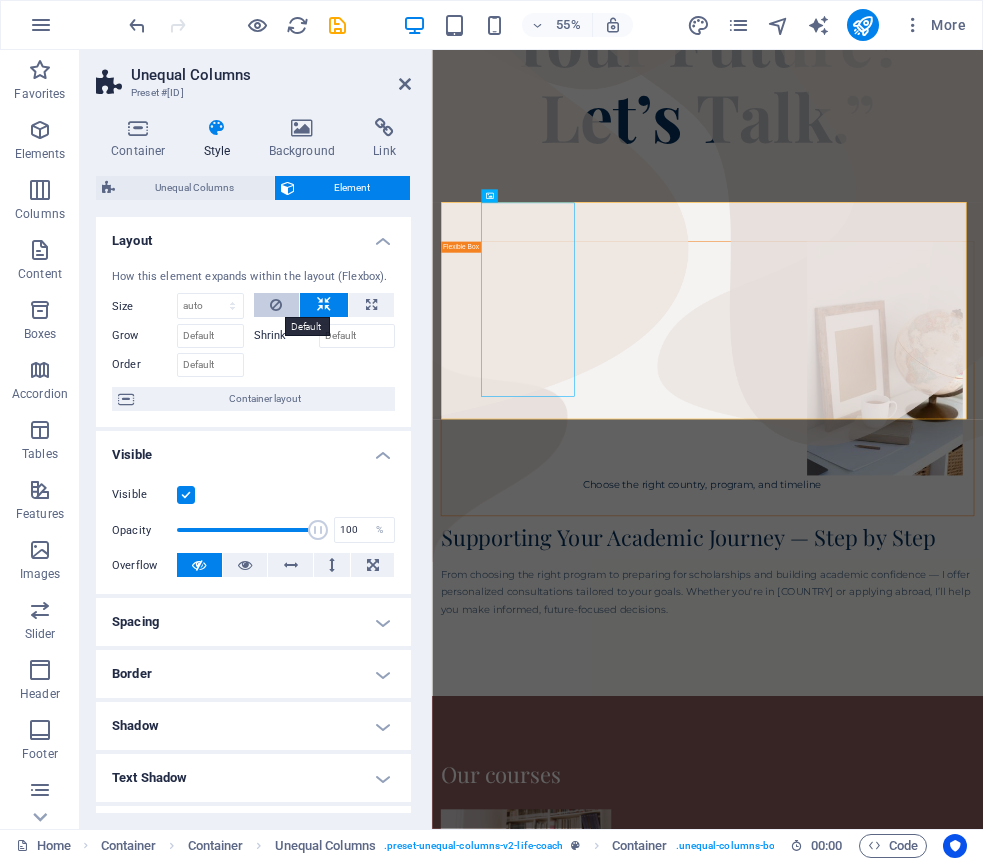 click at bounding box center (276, 305) 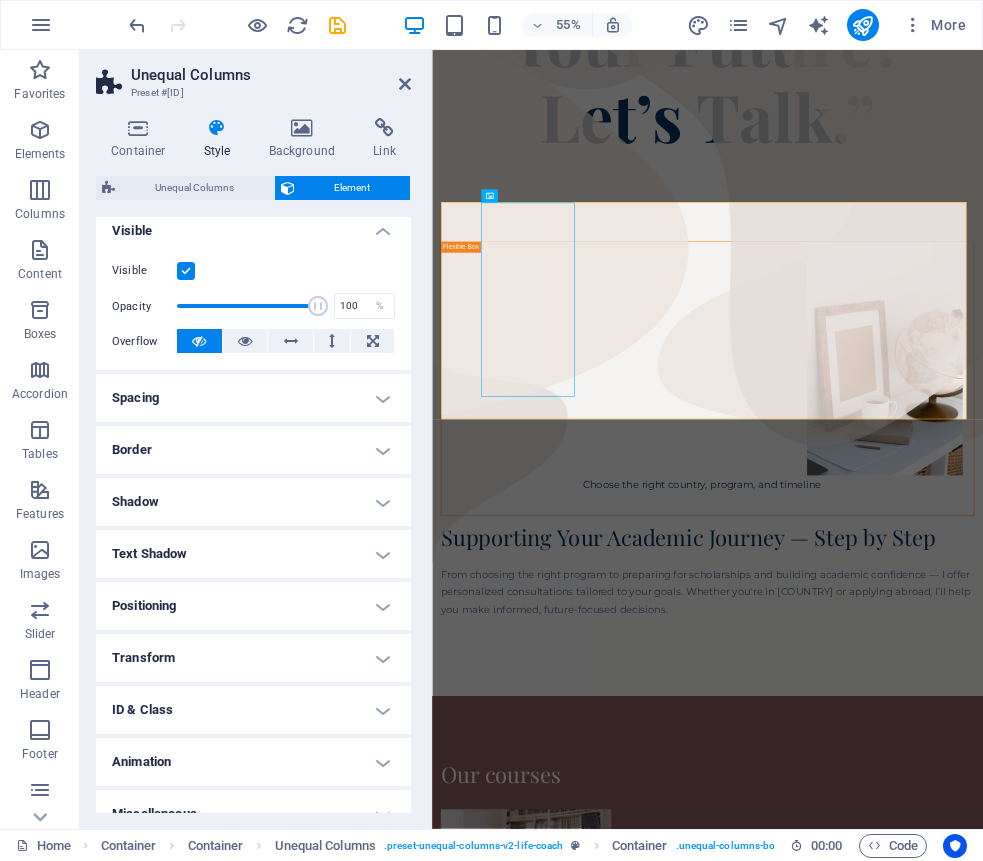 scroll, scrollTop: 249, scrollLeft: 0, axis: vertical 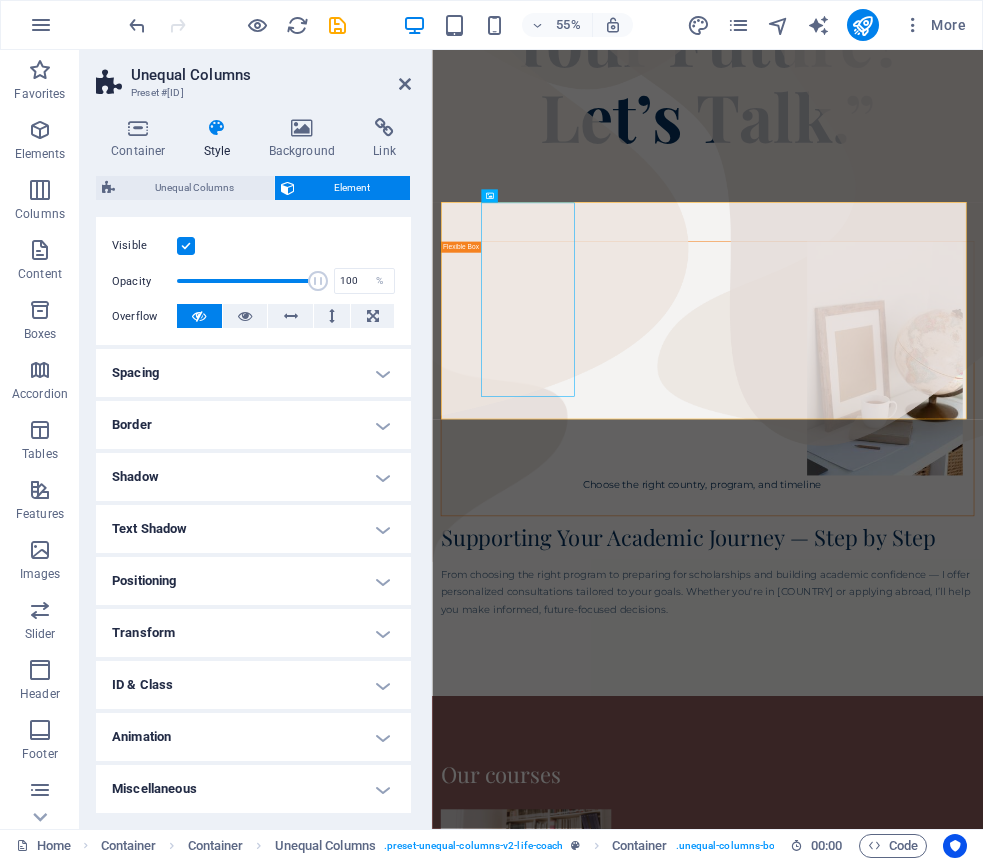 click on "Border" at bounding box center (253, 425) 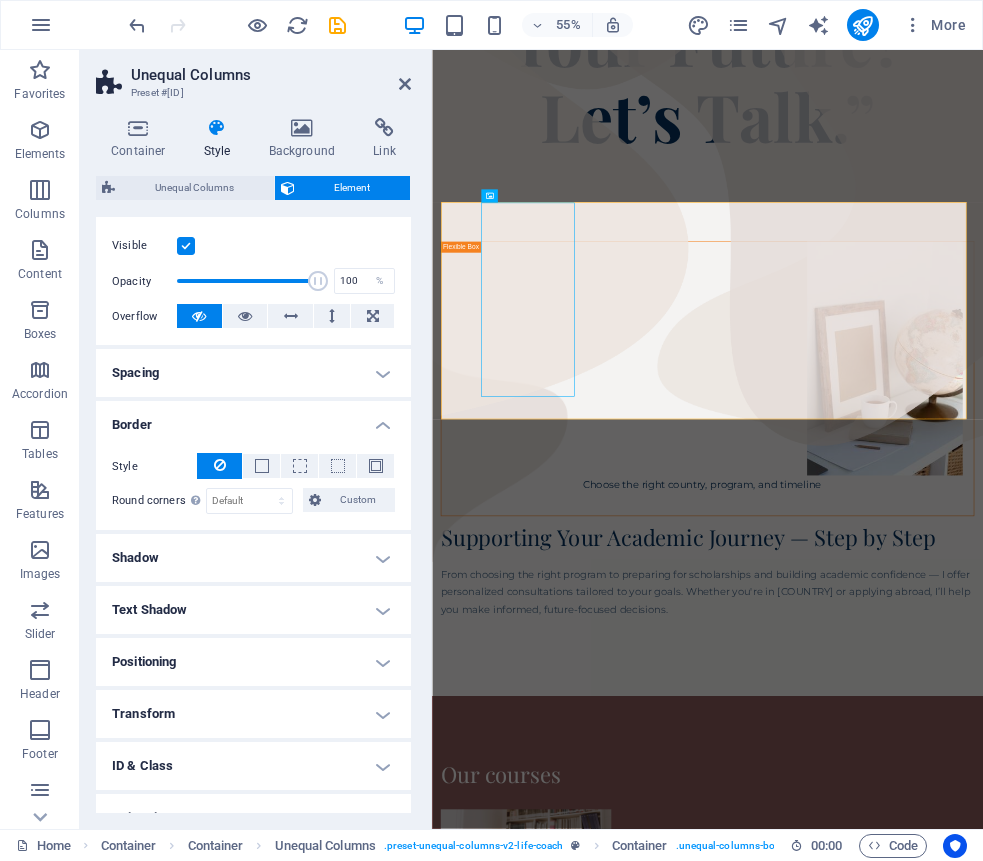 scroll, scrollTop: 329, scrollLeft: 0, axis: vertical 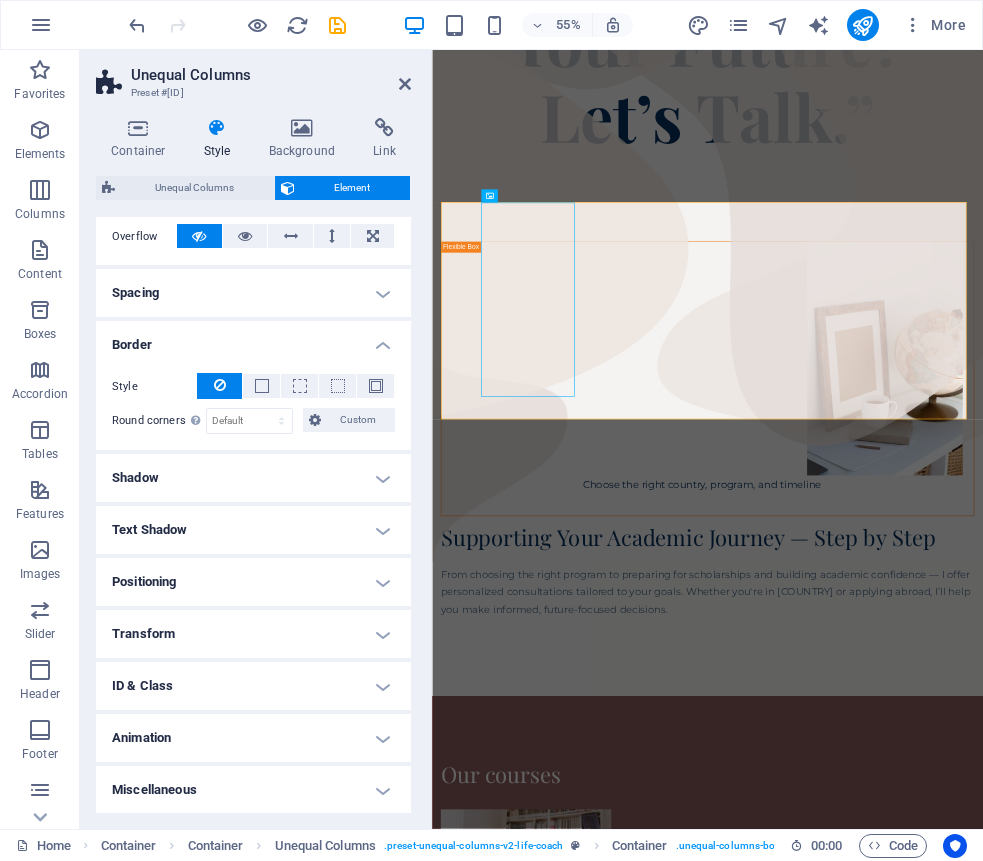 click on "Positioning" at bounding box center (253, 582) 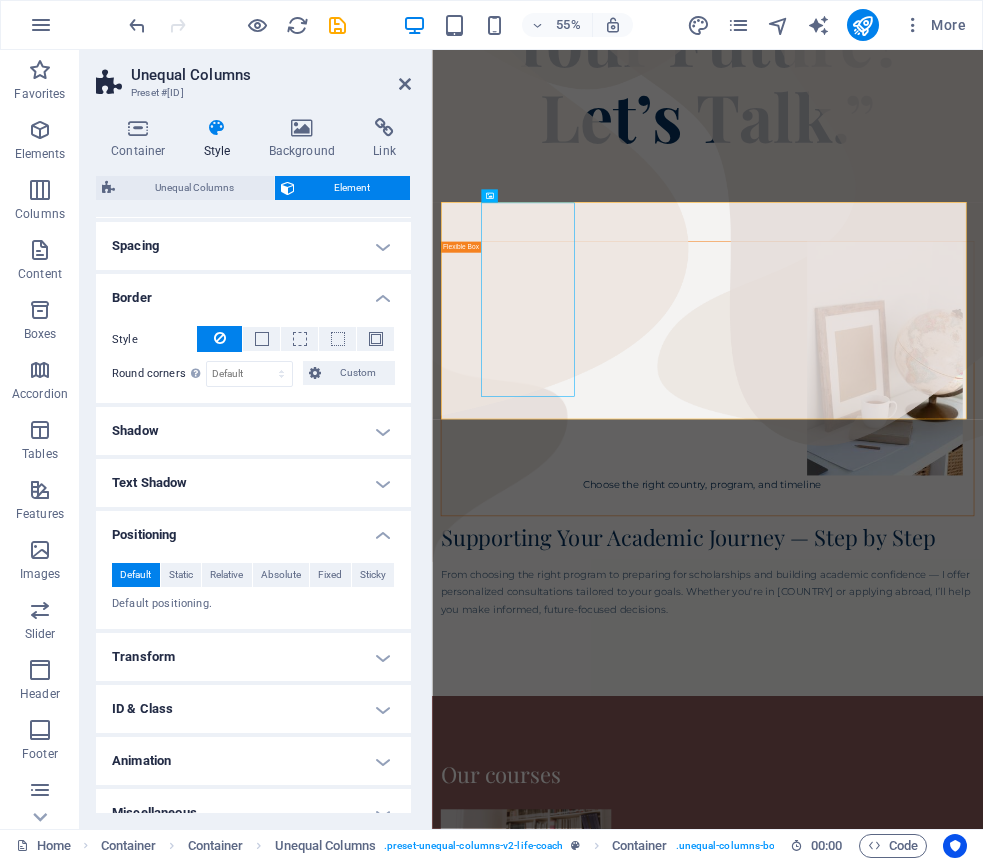 scroll, scrollTop: 399, scrollLeft: 0, axis: vertical 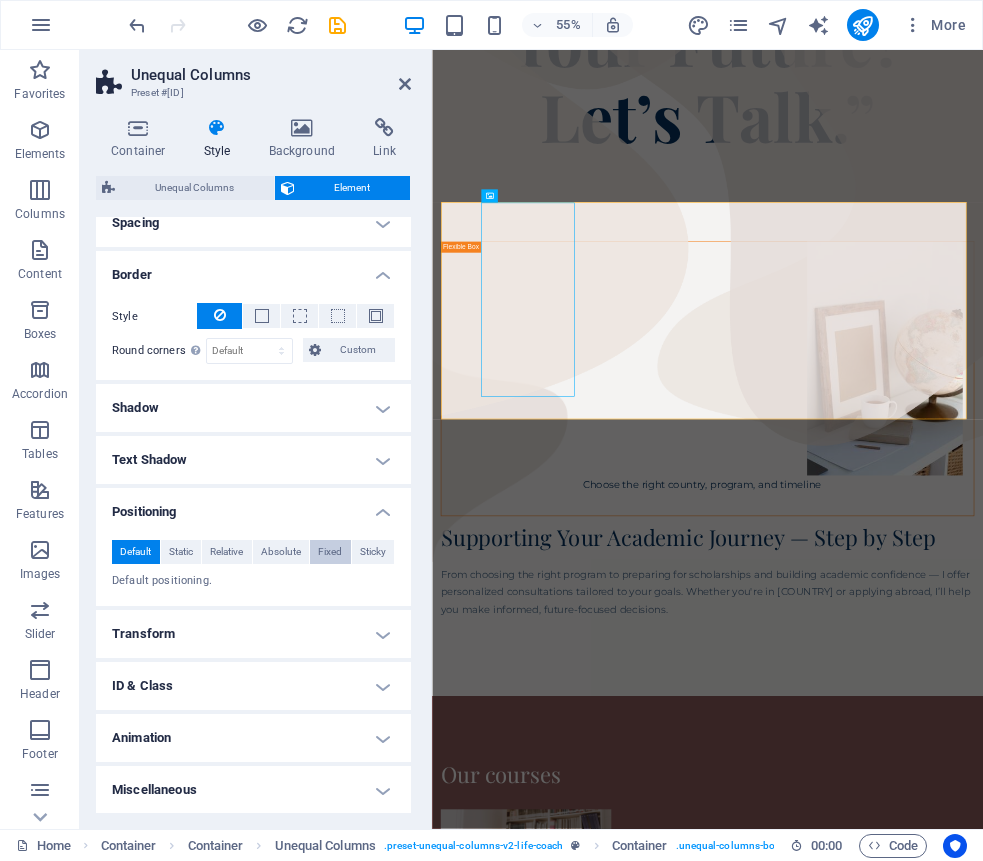 click on "Fixed" at bounding box center (330, 552) 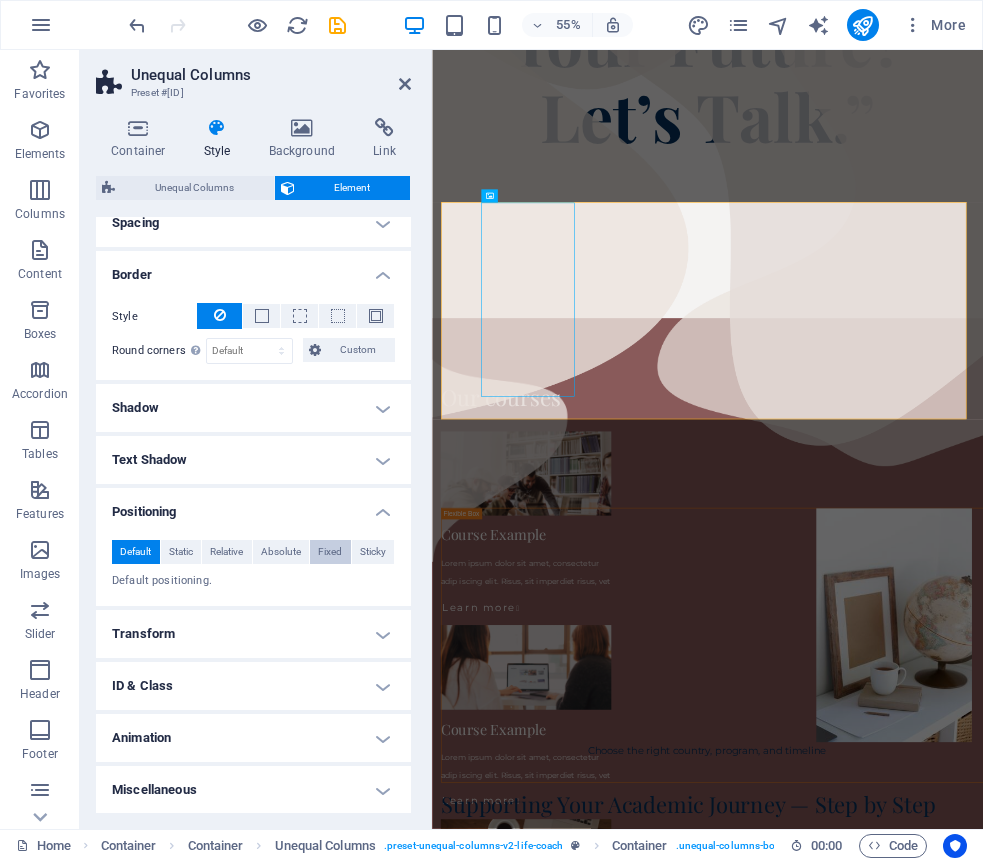 scroll, scrollTop: 406, scrollLeft: 0, axis: vertical 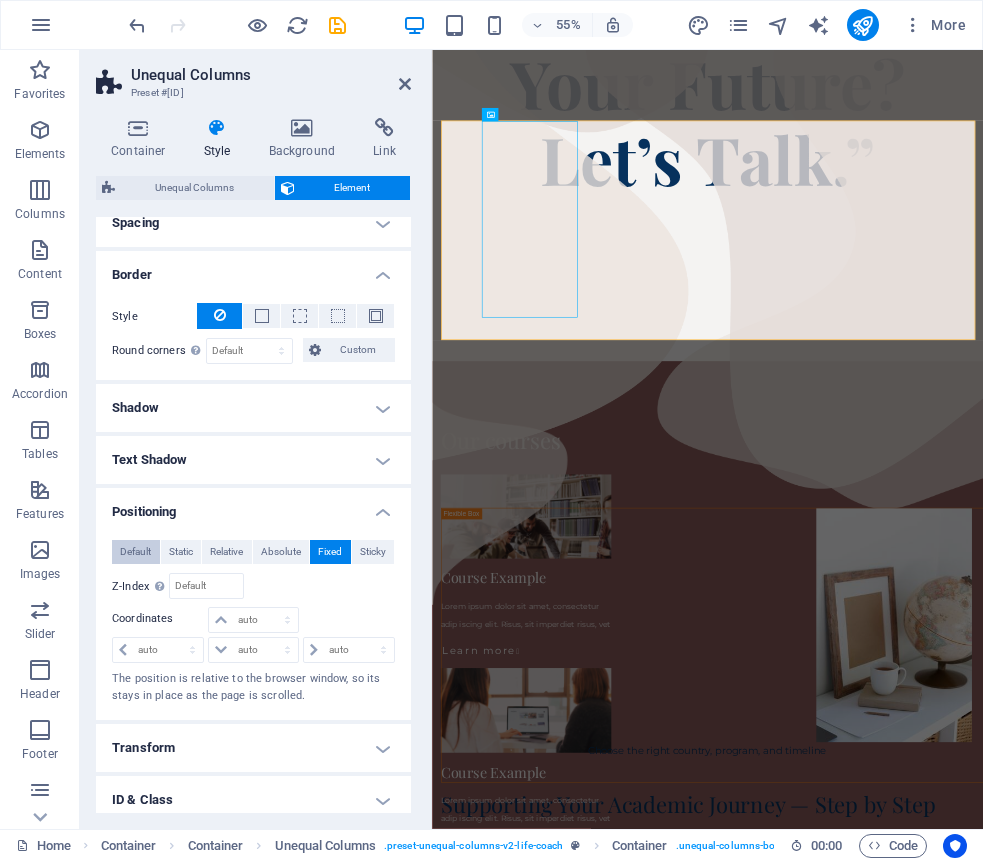 click on "Default" at bounding box center [136, 552] 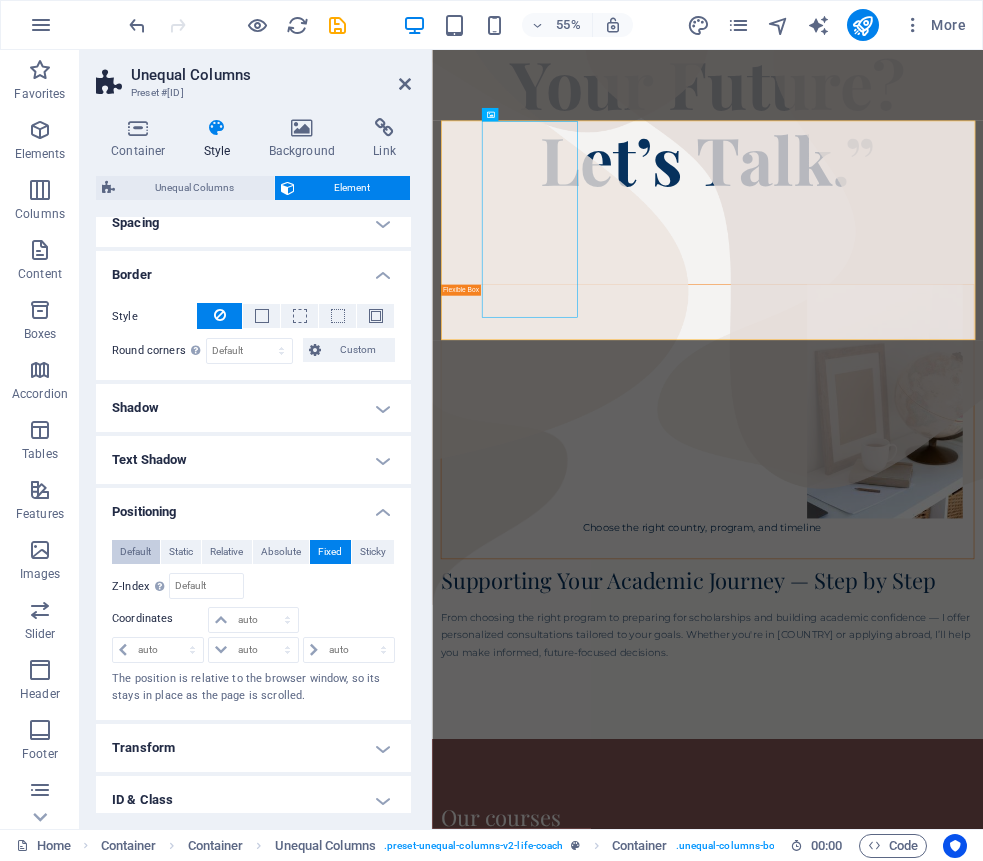 scroll, scrollTop: 485, scrollLeft: 0, axis: vertical 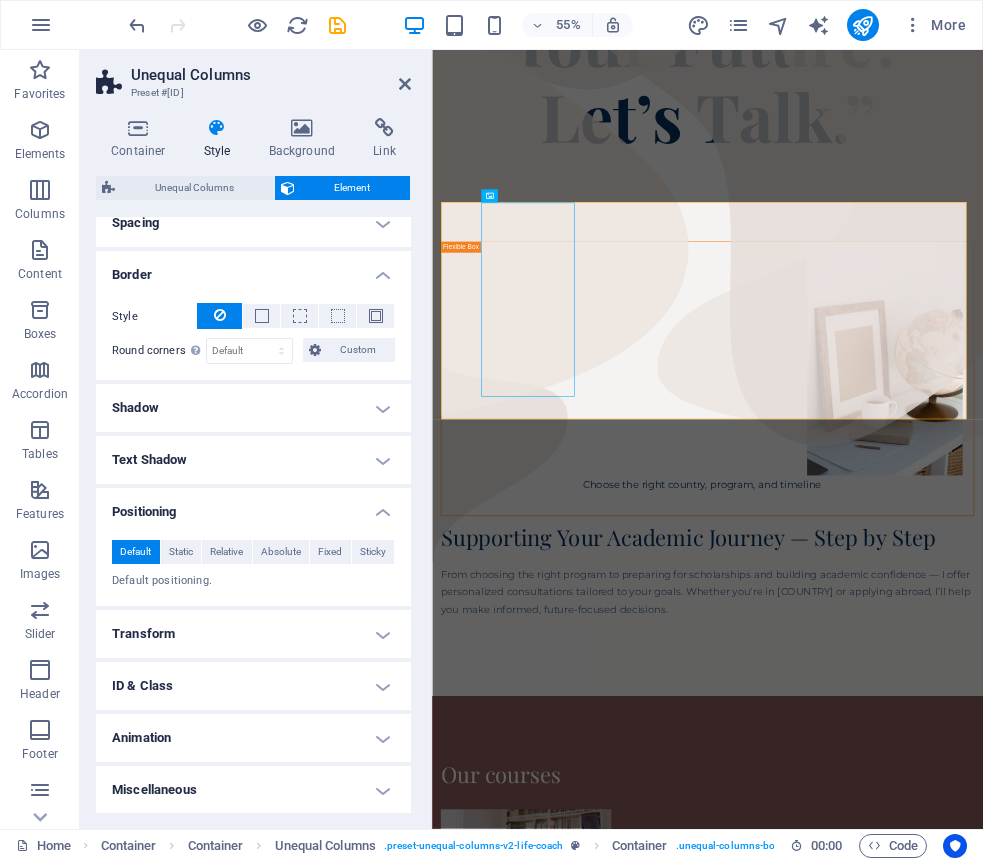 click on "Transform" at bounding box center [253, 634] 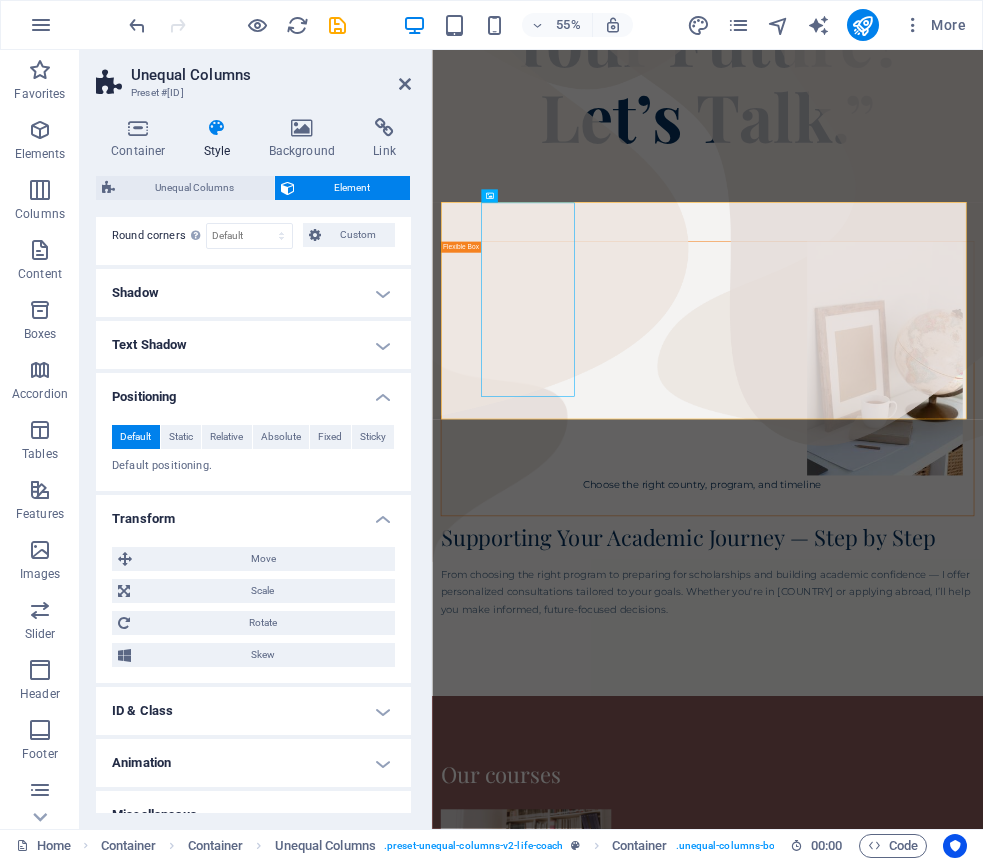 scroll, scrollTop: 539, scrollLeft: 0, axis: vertical 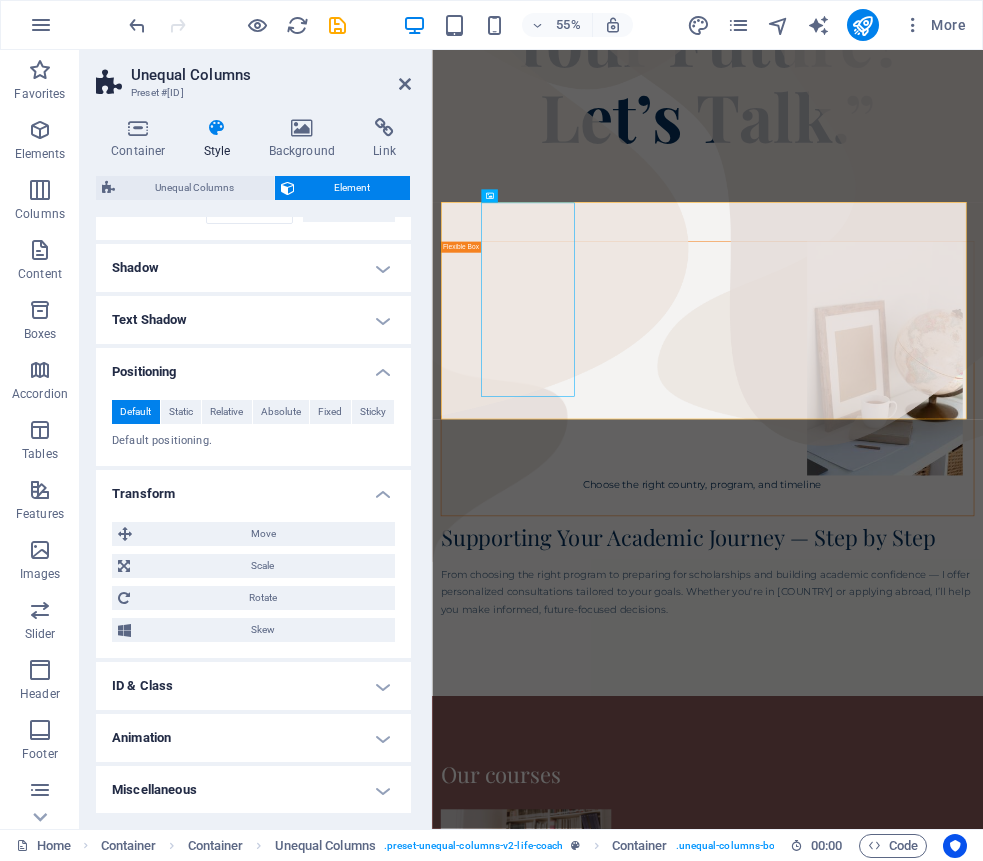 click on "Animation" at bounding box center (253, 738) 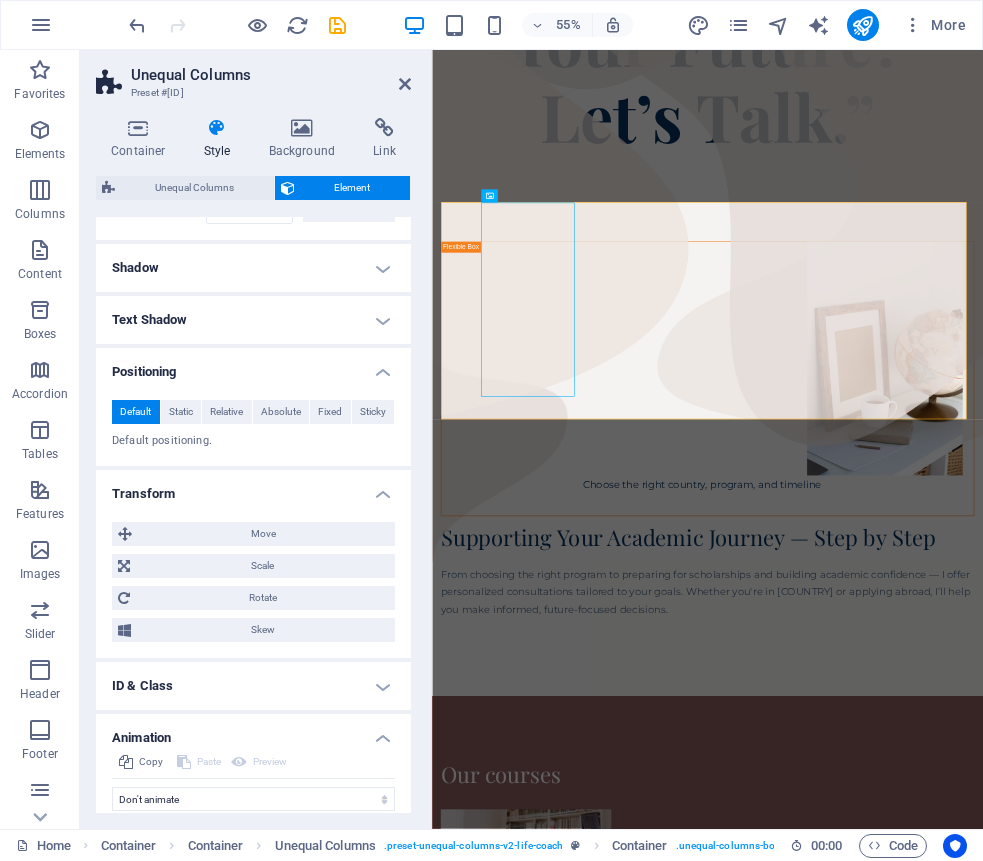 scroll, scrollTop: 604, scrollLeft: 0, axis: vertical 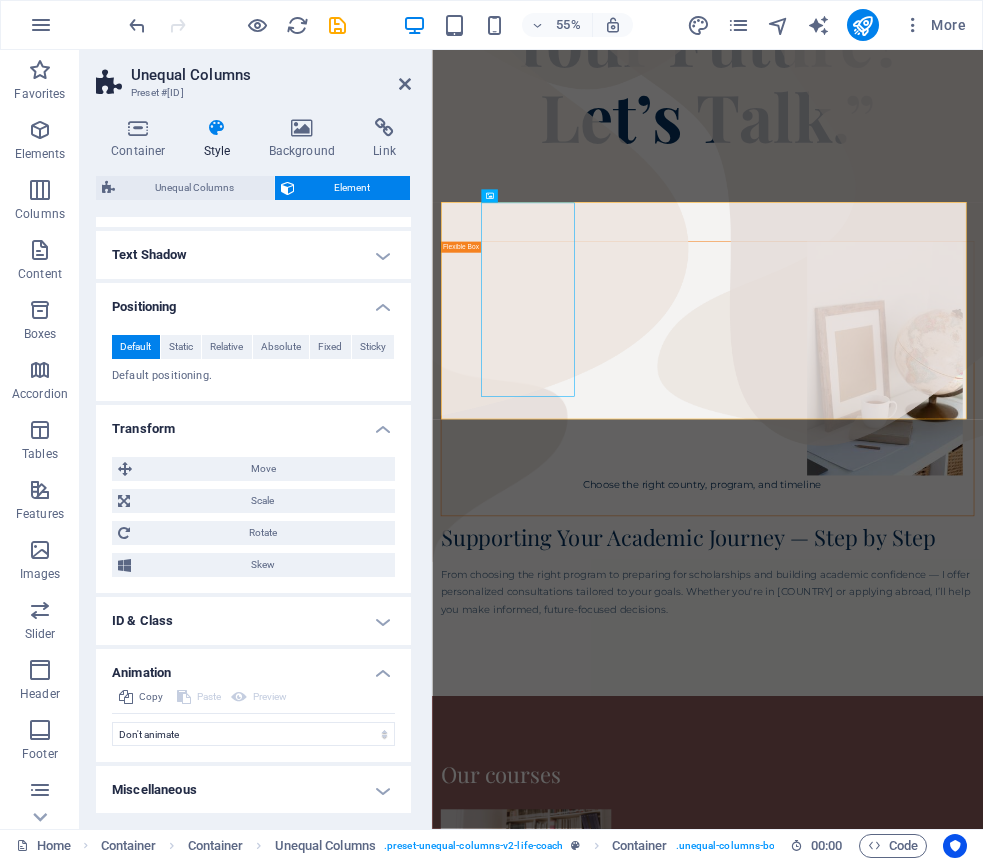 click on "Miscellaneous" at bounding box center [253, 790] 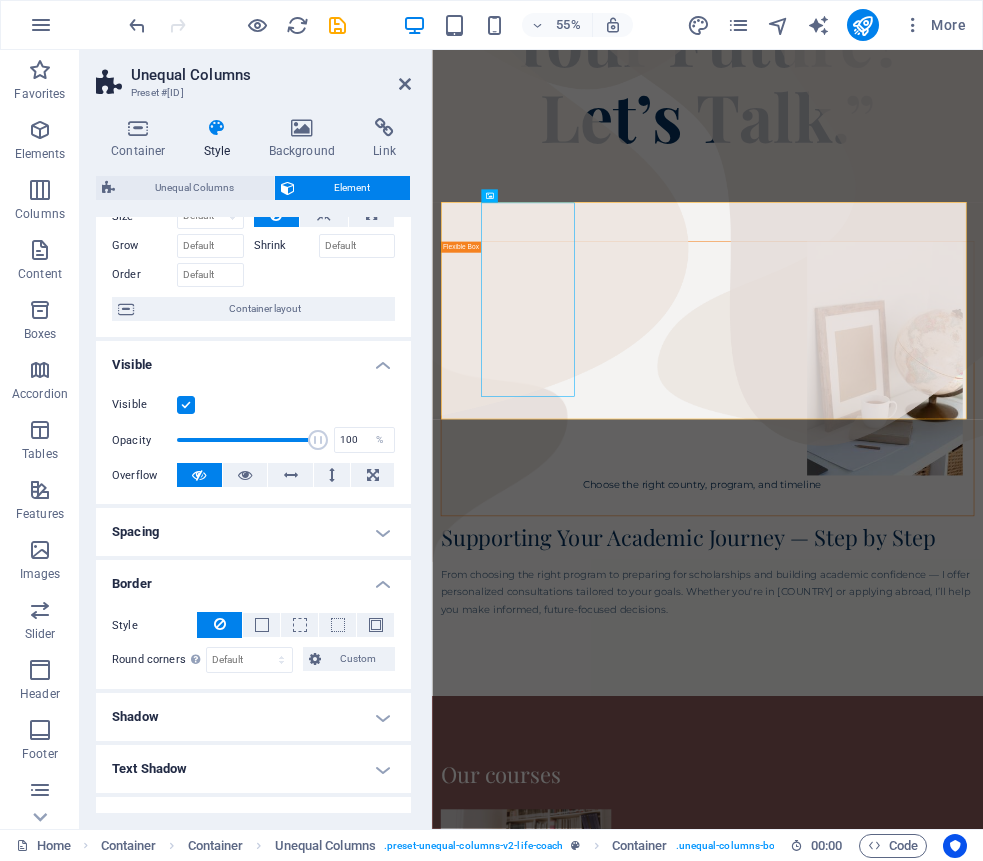 scroll, scrollTop: 0, scrollLeft: 0, axis: both 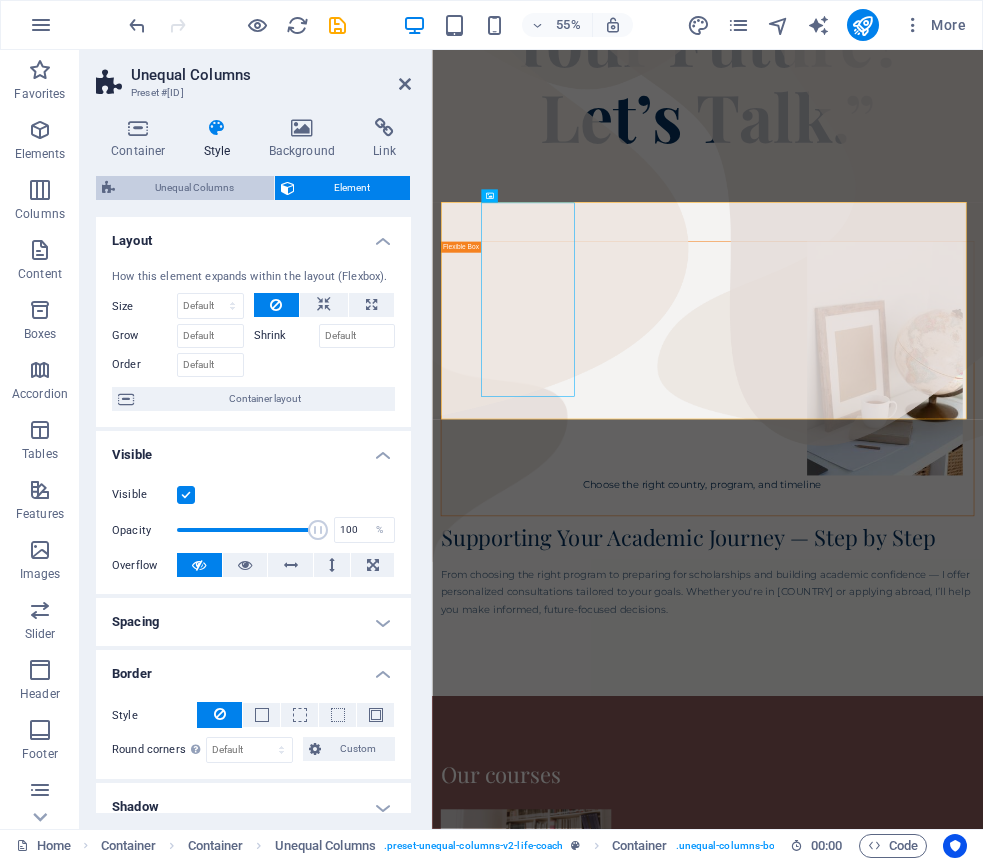 click on "Unequal Columns" at bounding box center (194, 188) 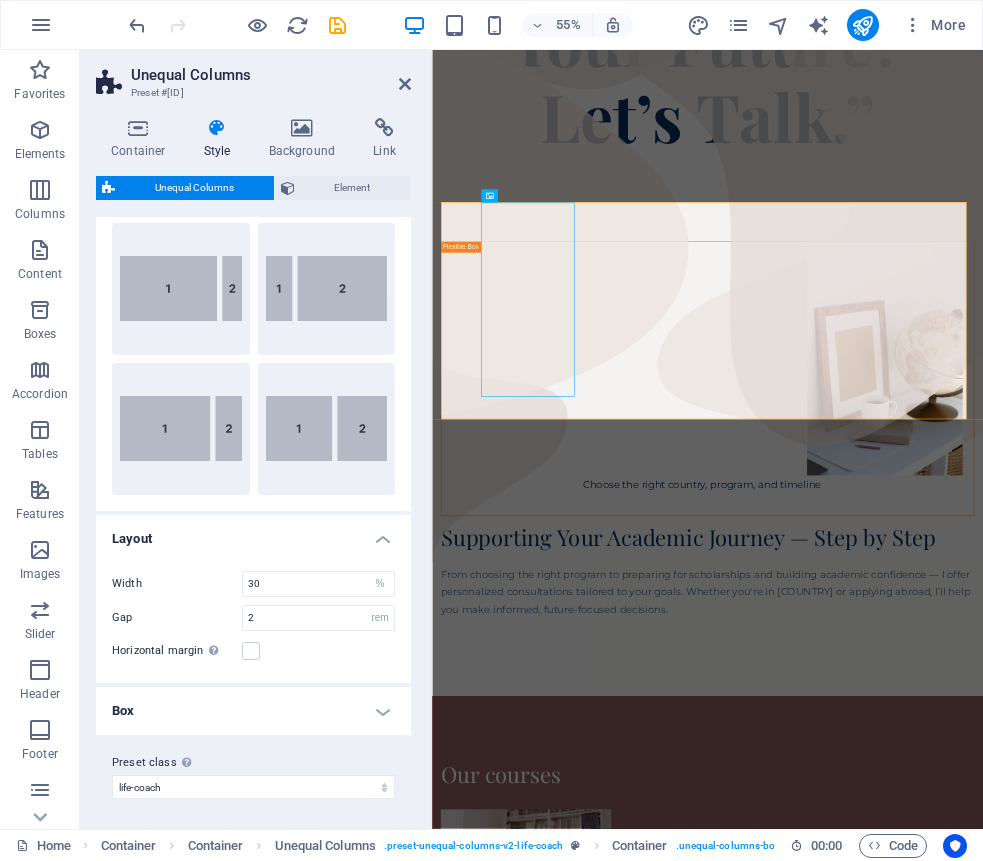 scroll, scrollTop: 187, scrollLeft: 0, axis: vertical 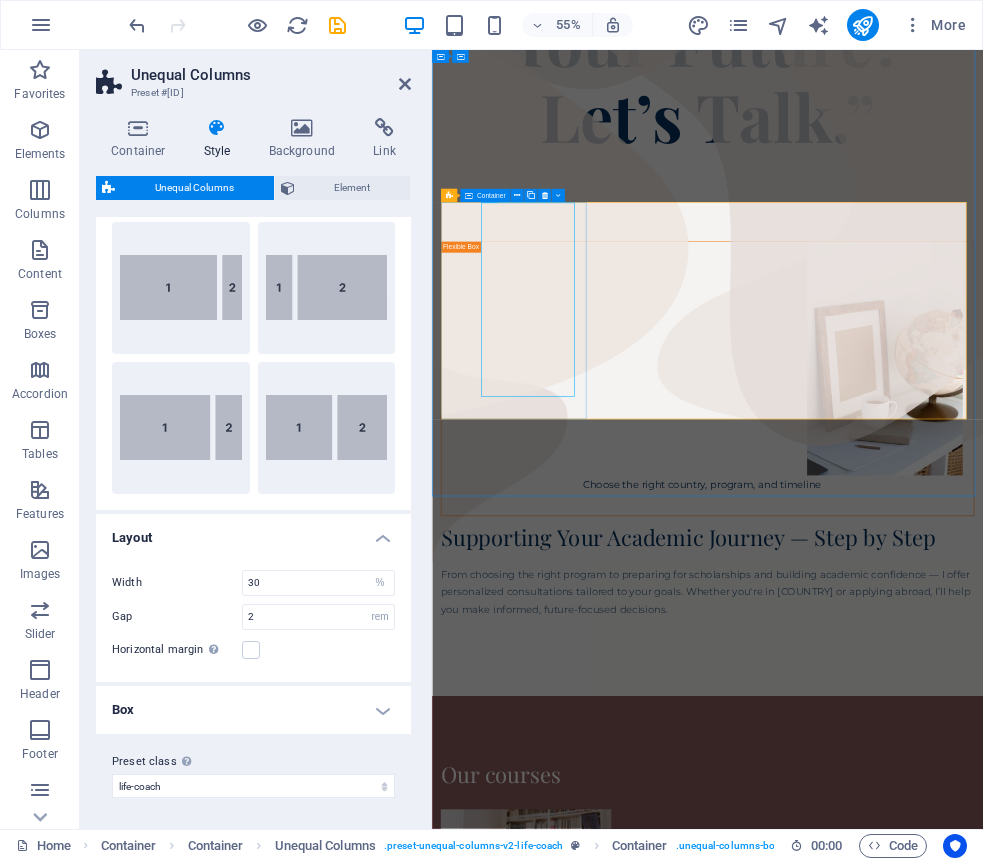 click on "Container" at bounding box center (491, 196) 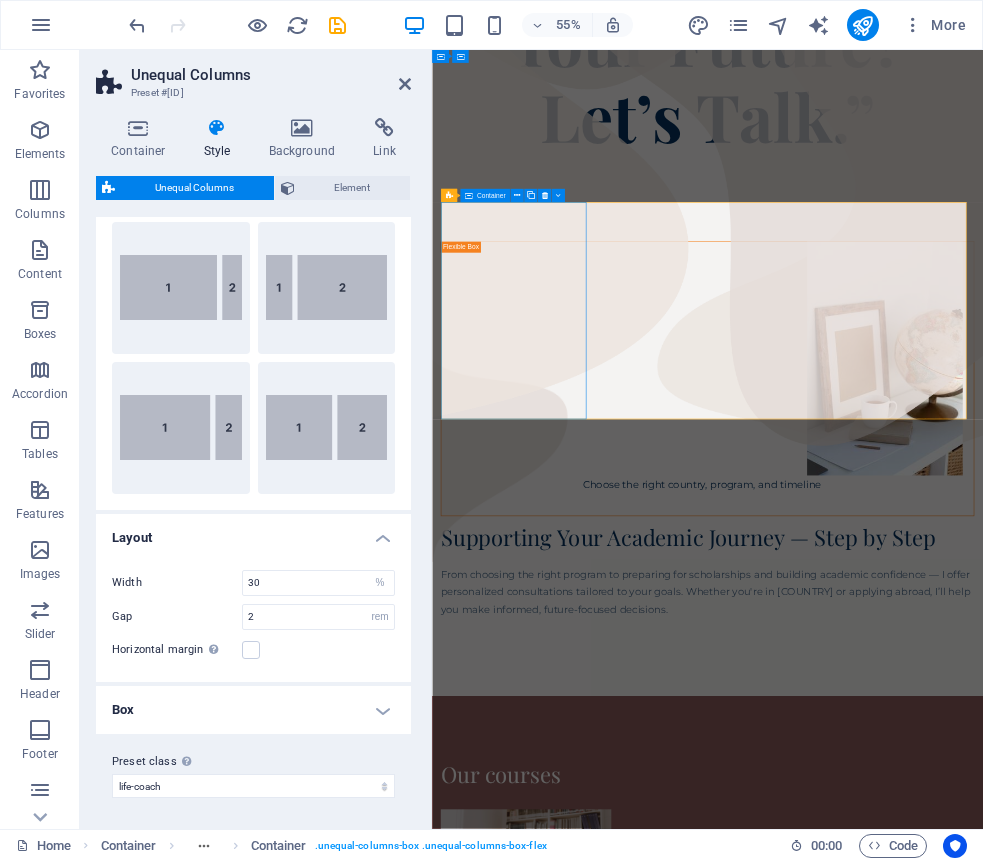 click on "Container" at bounding box center (491, 196) 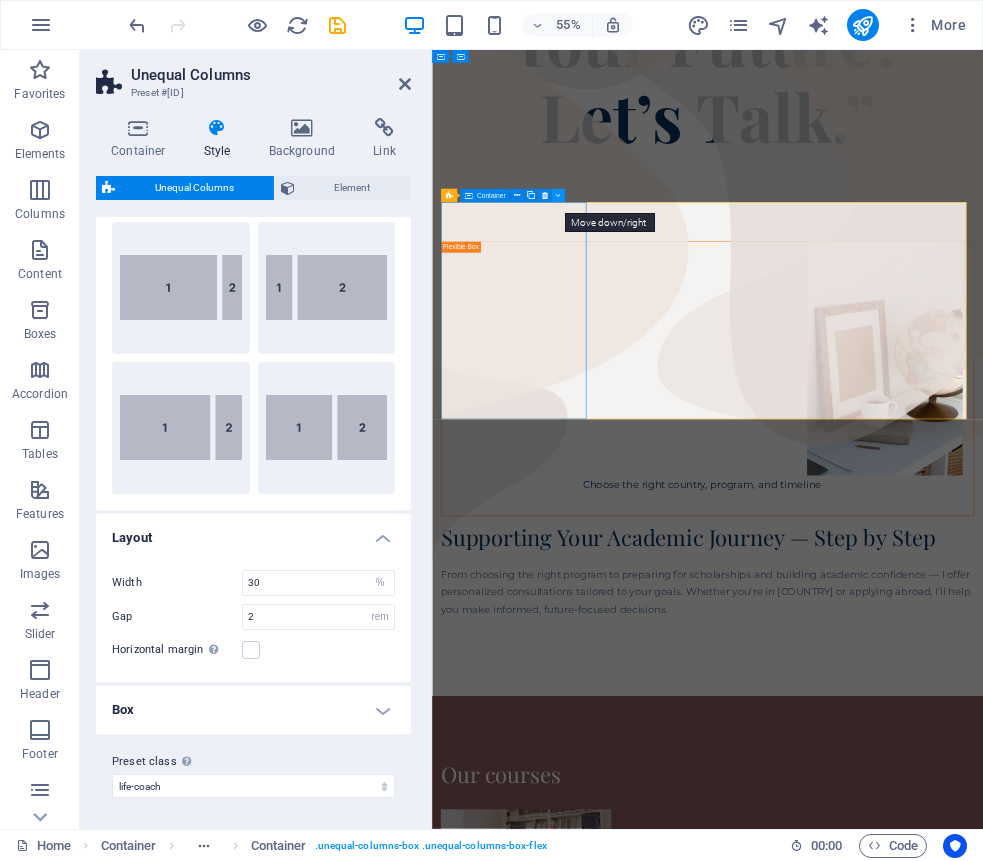 click at bounding box center (557, 196) 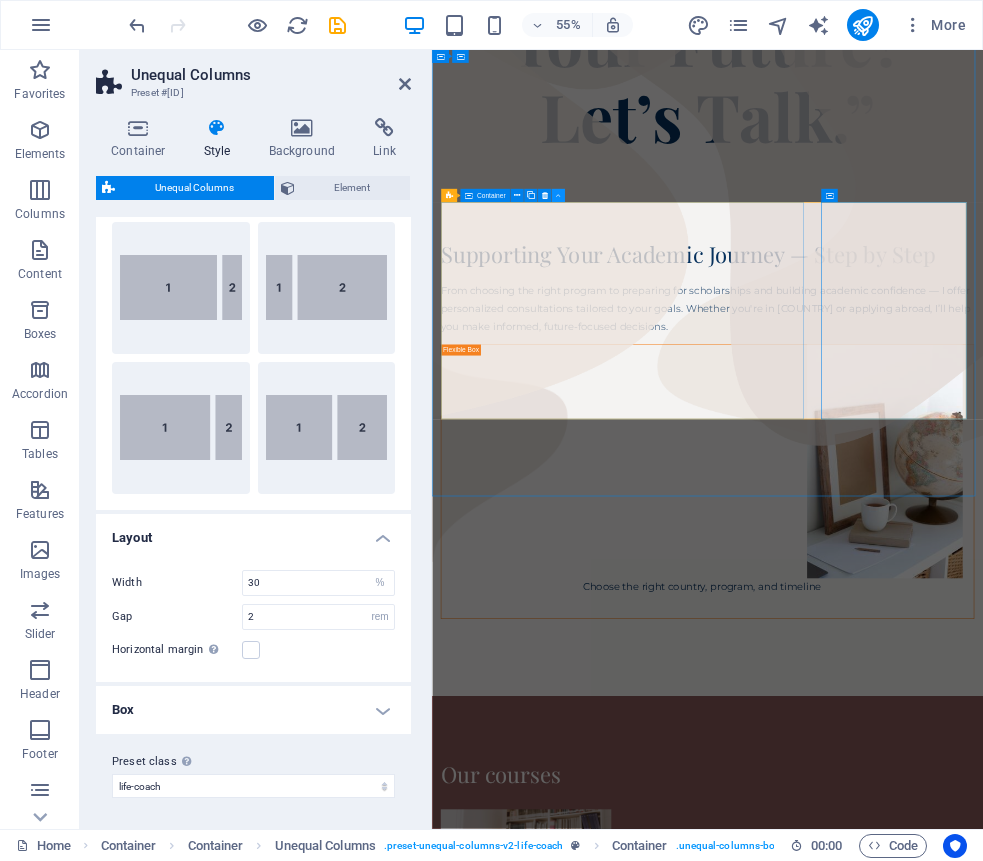 click at bounding box center (557, 196) 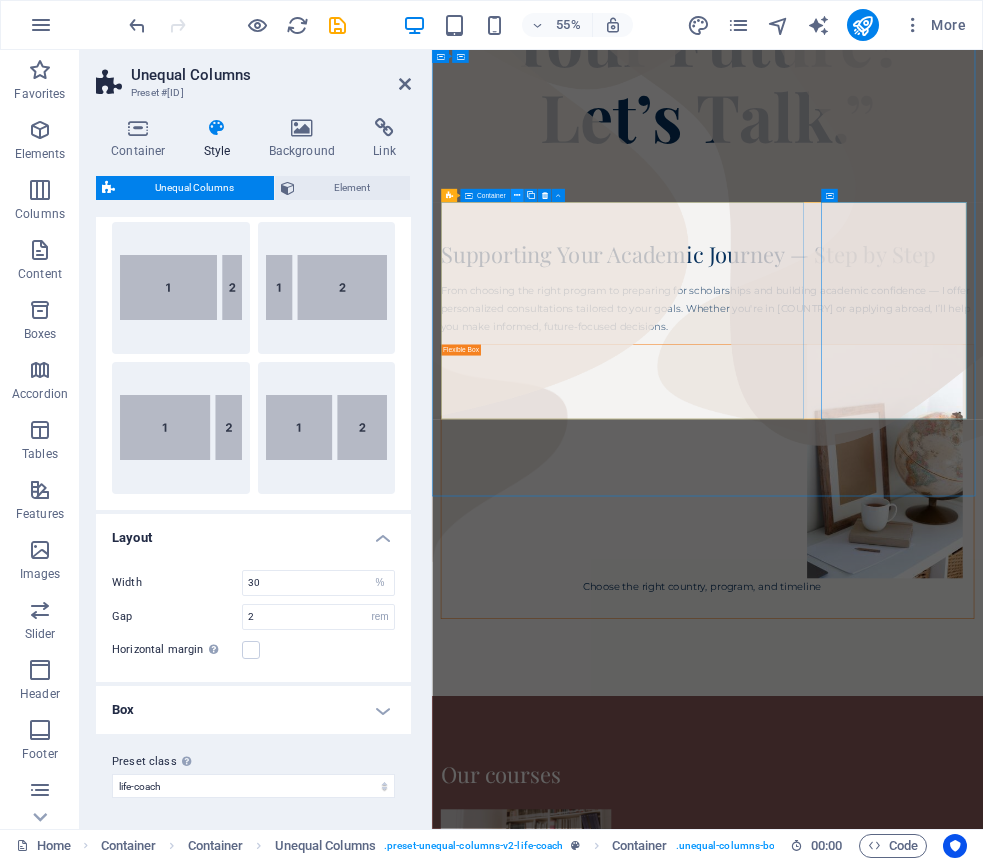 click at bounding box center (516, 195) 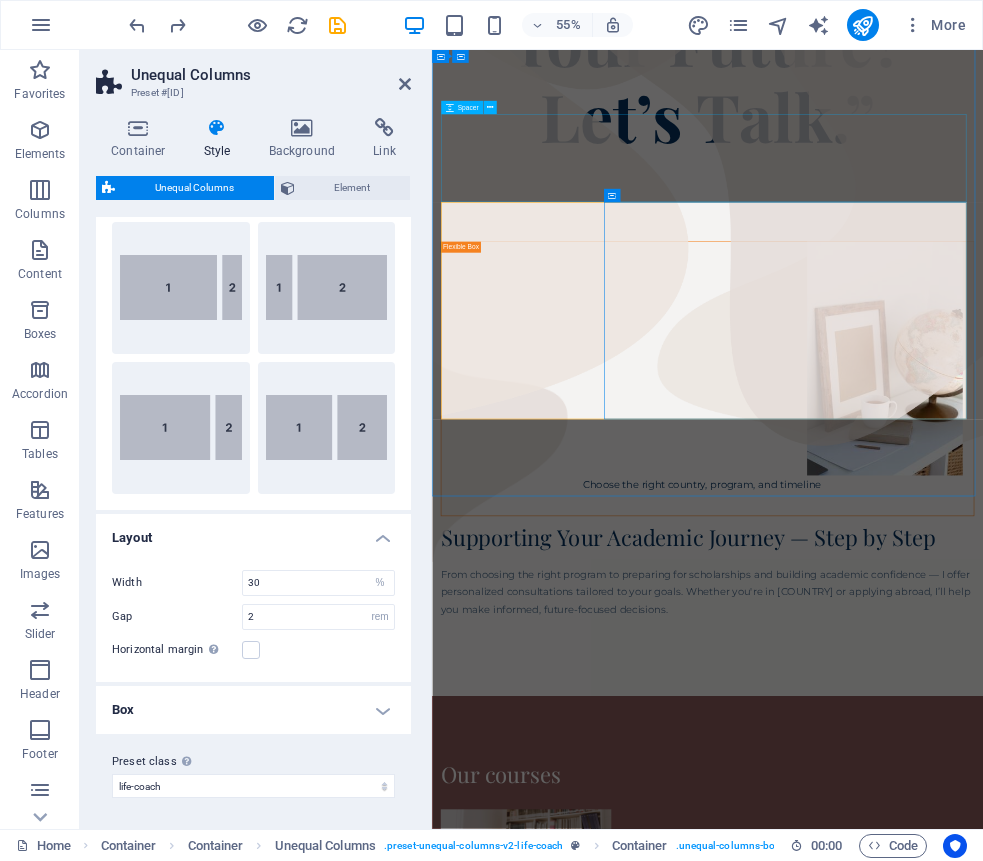 click at bounding box center [933, 318] 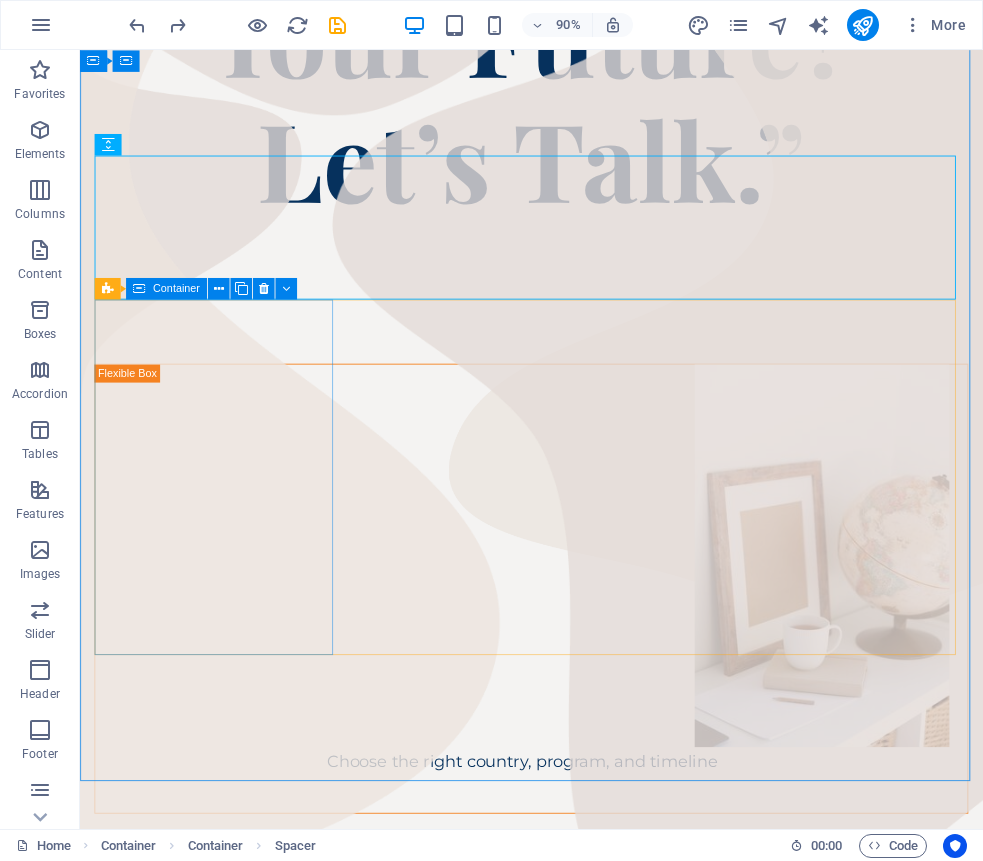 click on "Container" at bounding box center (166, 289) 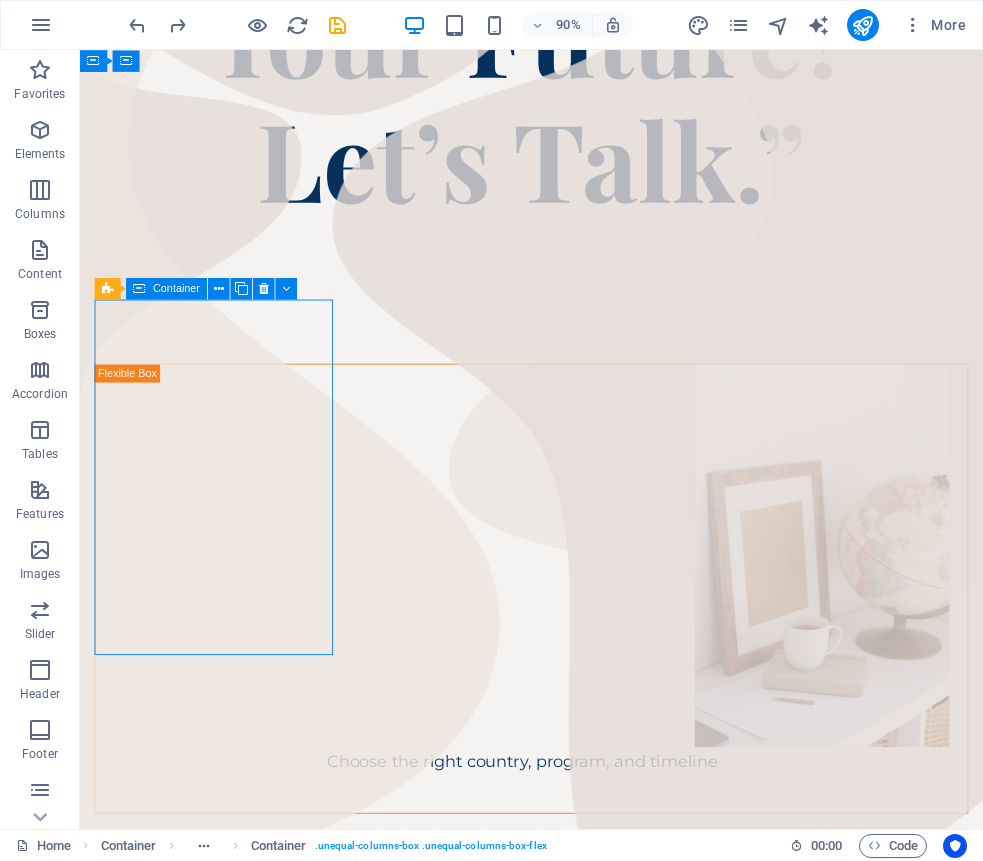 click on "Container" at bounding box center (166, 289) 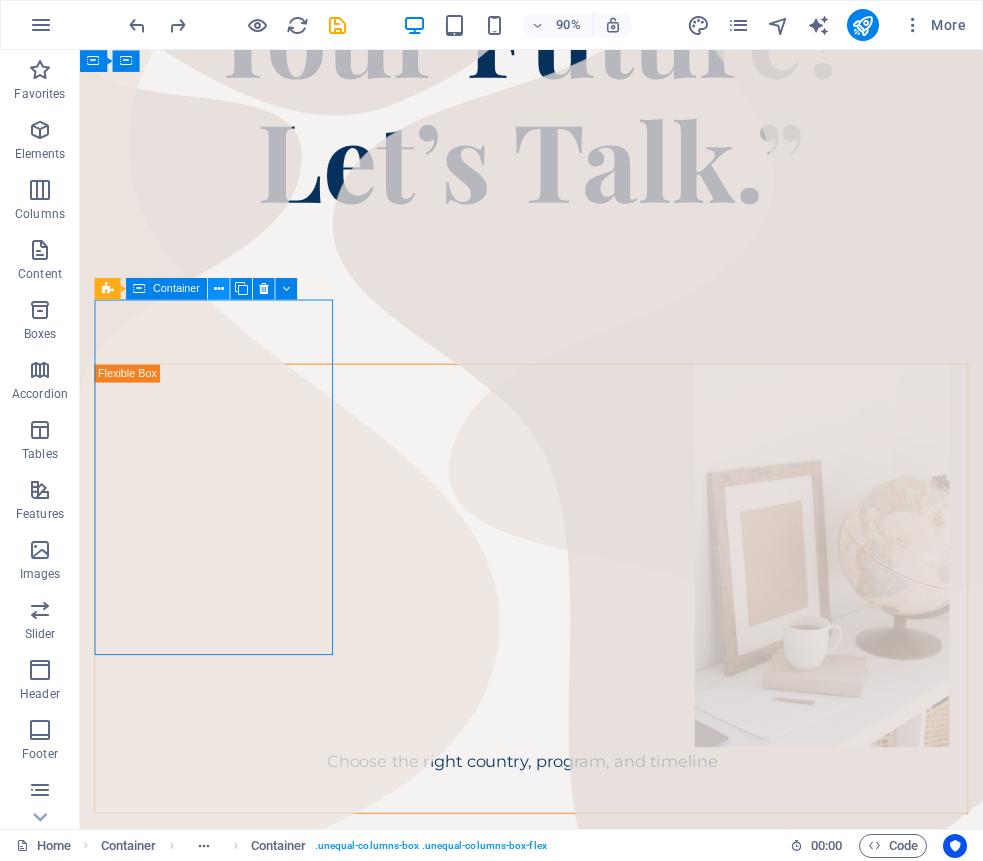 click at bounding box center [219, 288] 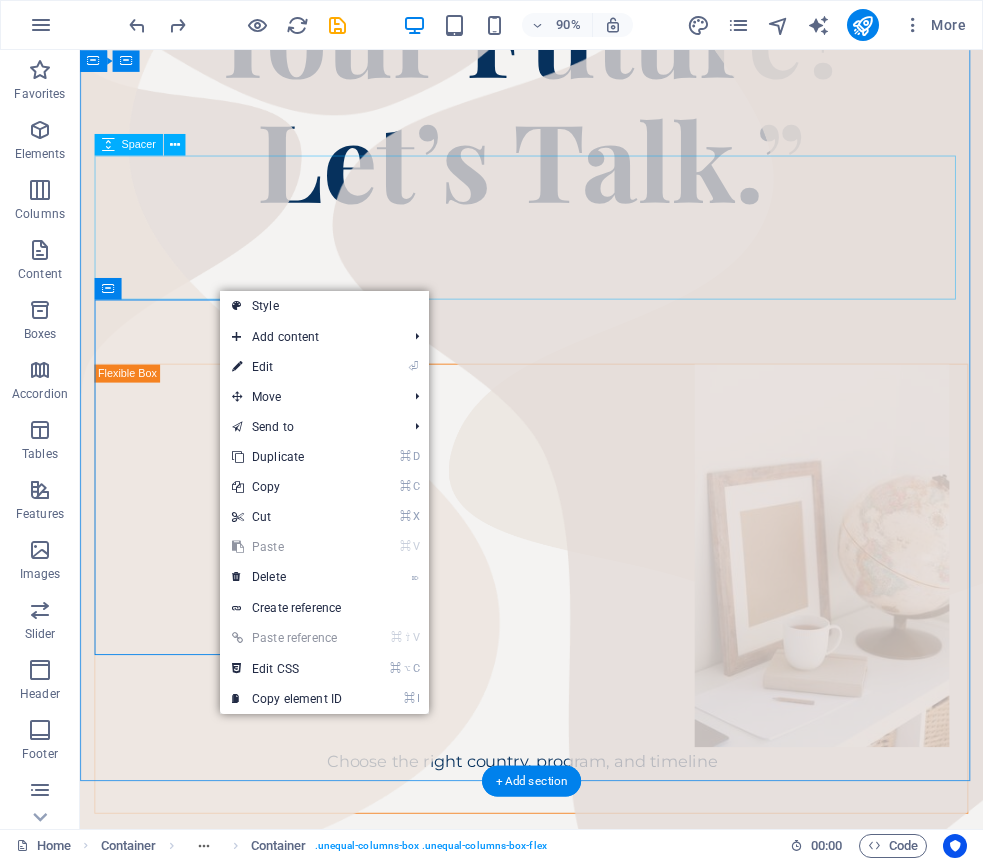 click at bounding box center [581, 318] 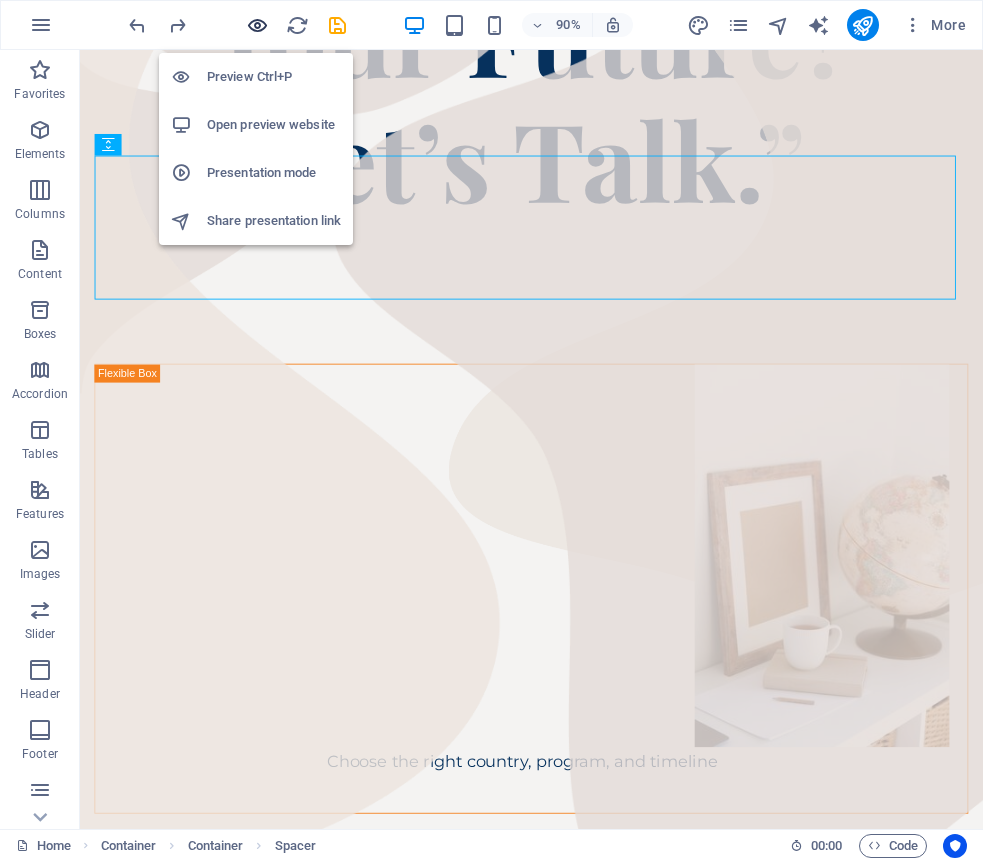 click at bounding box center (257, 25) 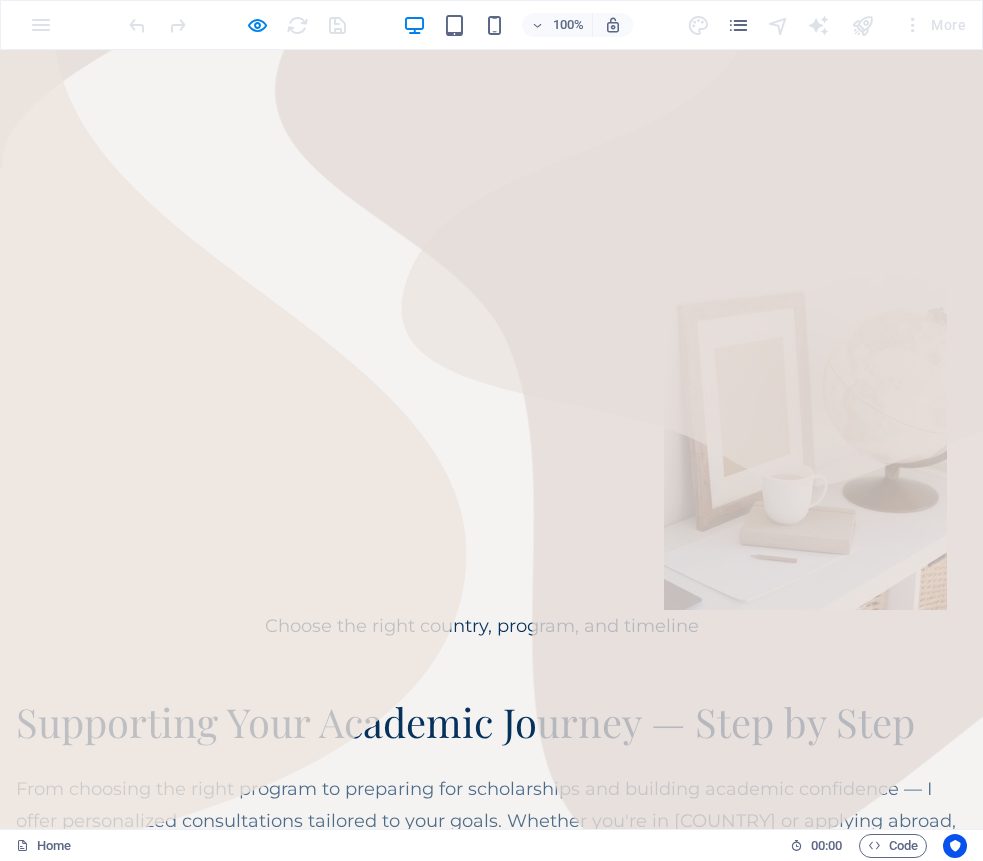 scroll, scrollTop: 661, scrollLeft: 0, axis: vertical 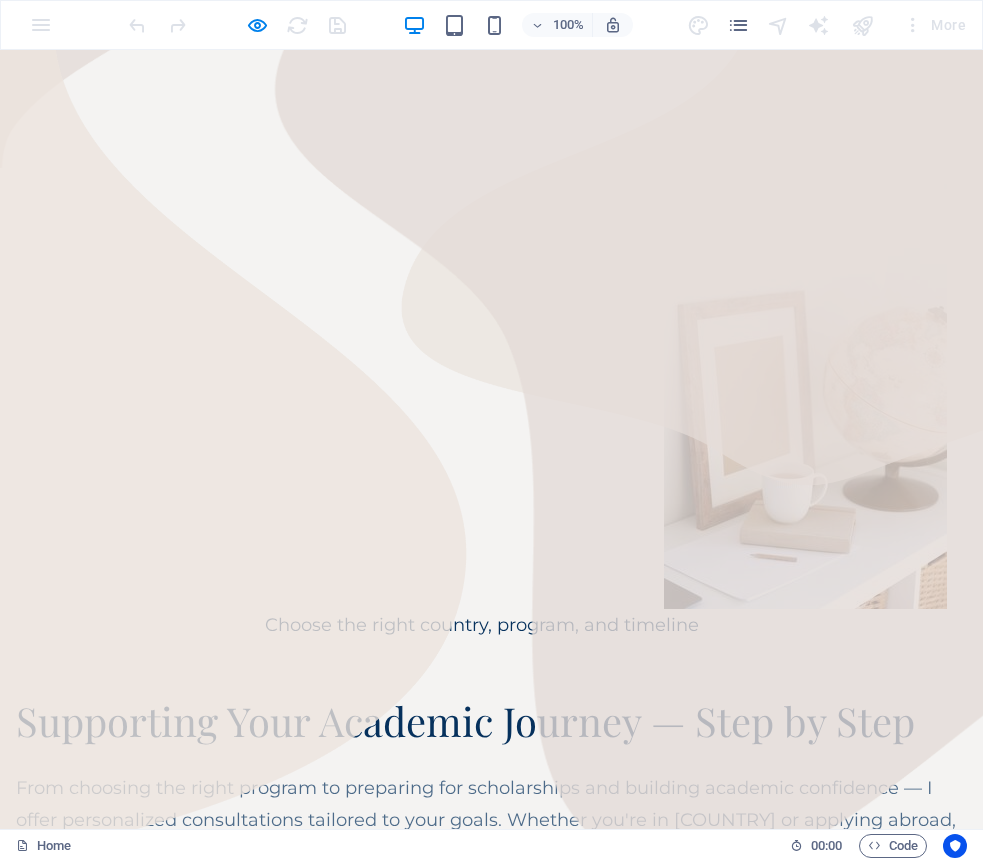 click on "Choose the right country, program, and timeline" at bounding box center [481, 625] 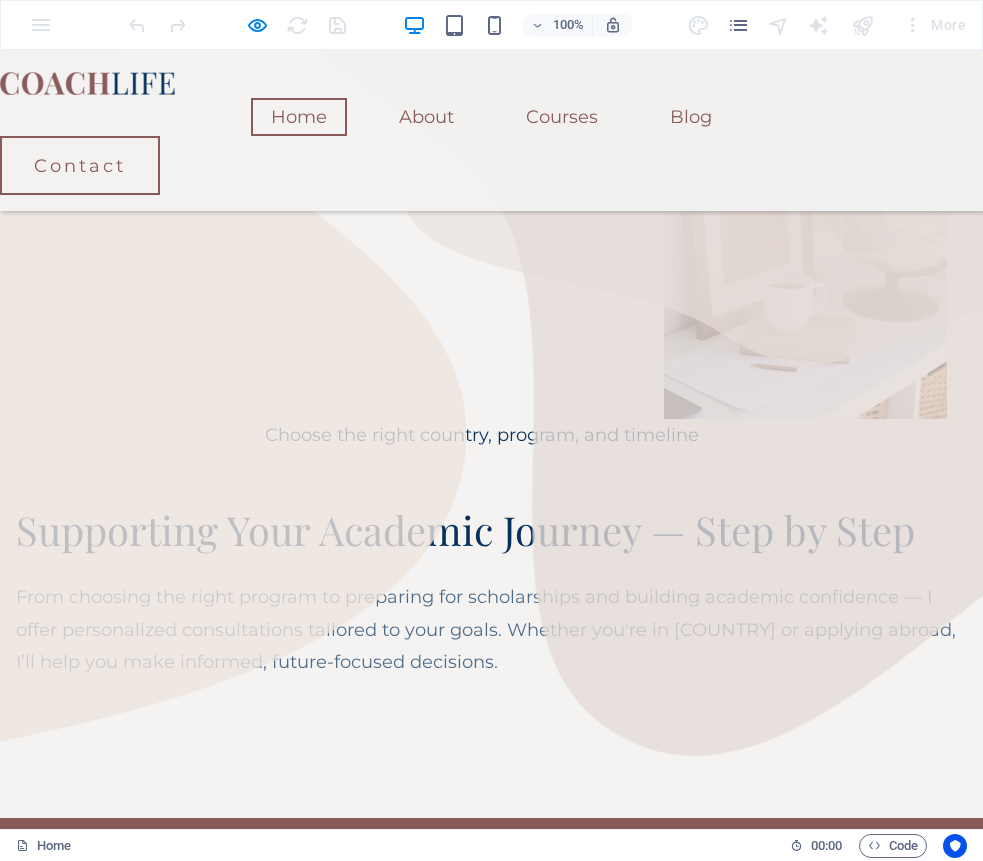 scroll, scrollTop: 786, scrollLeft: 0, axis: vertical 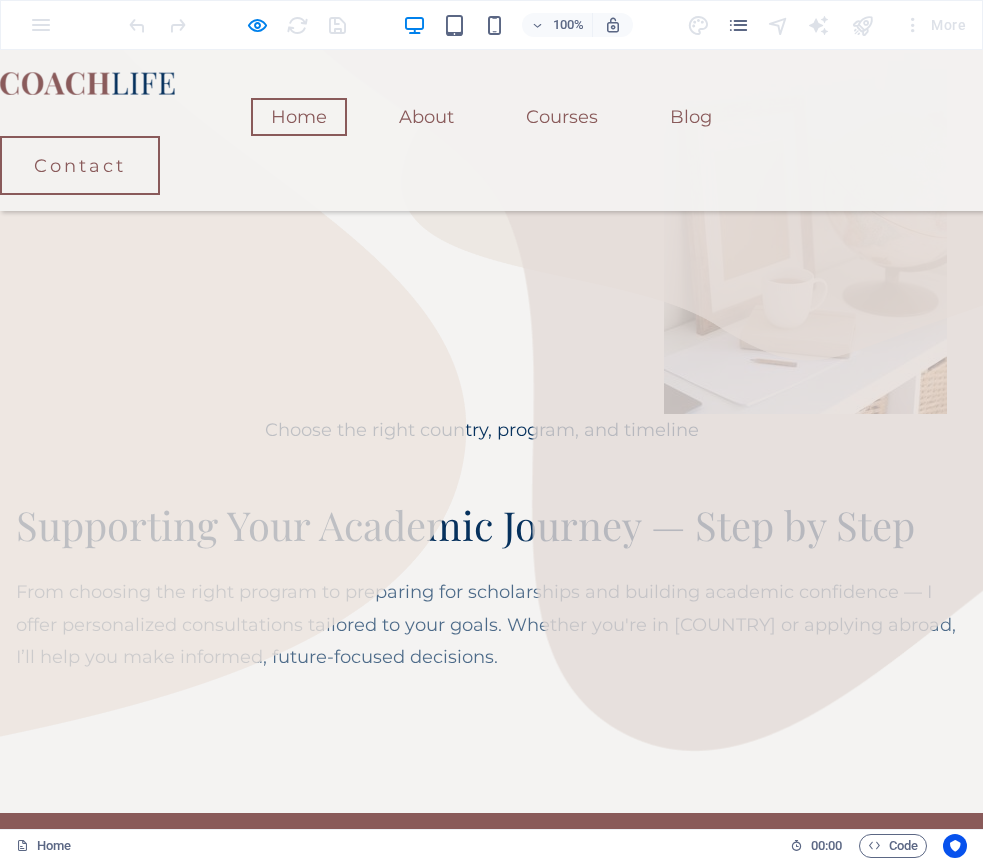 click on "Choose the right country, program, and timeline" at bounding box center (491, 237) 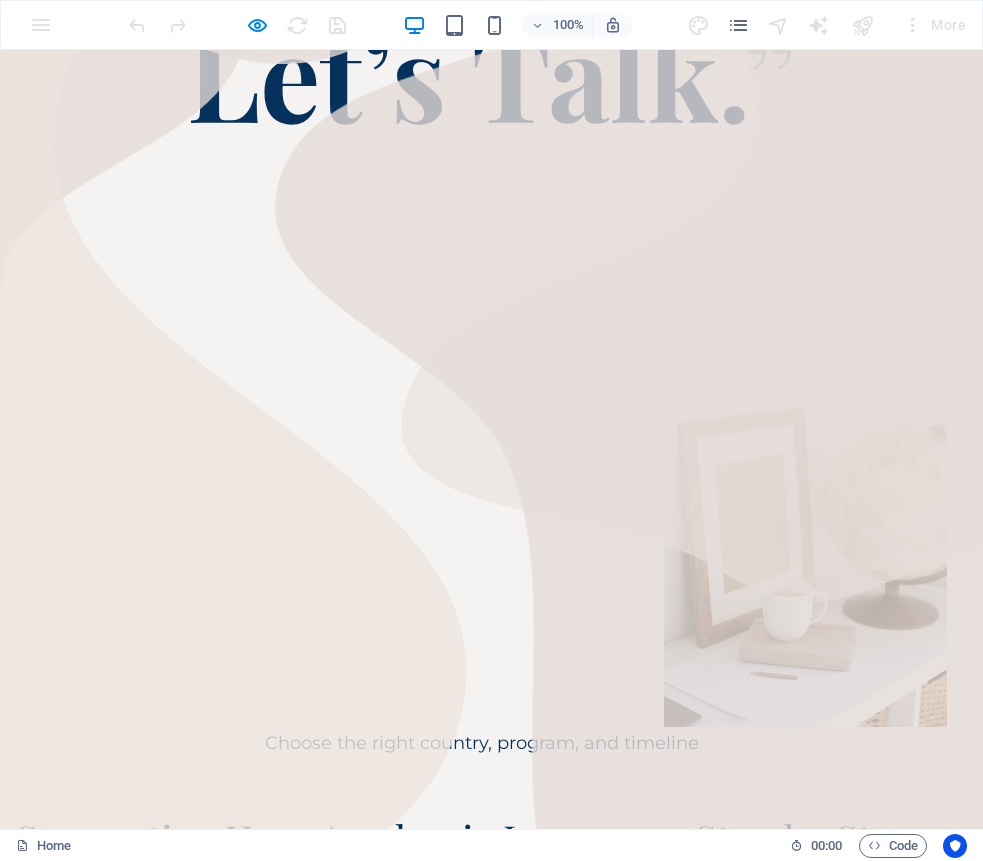 scroll, scrollTop: 661, scrollLeft: 0, axis: vertical 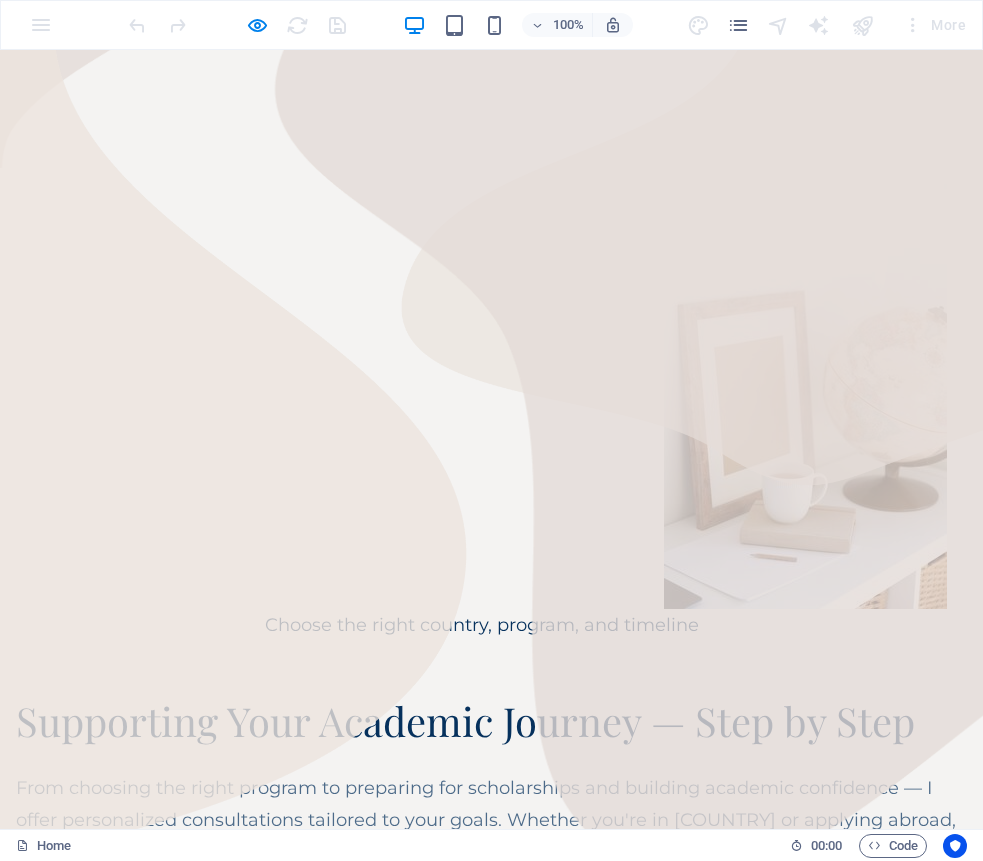 click at bounding box center [805, 396] 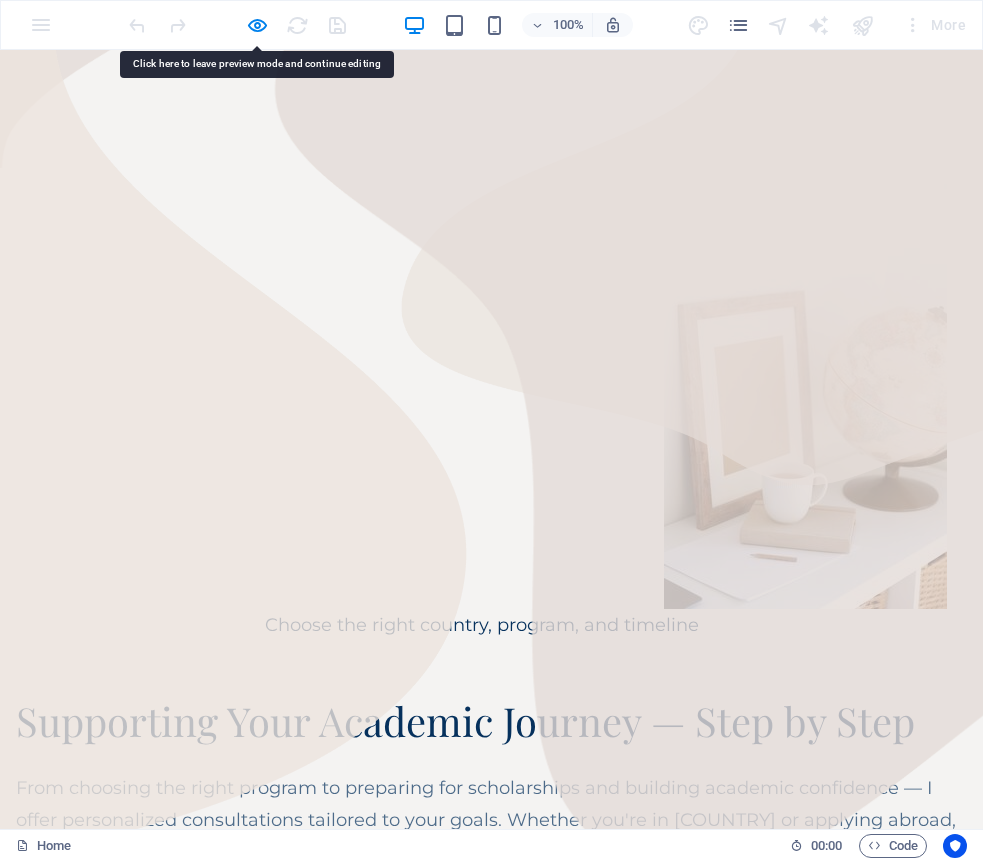 click at bounding box center [805, 396] 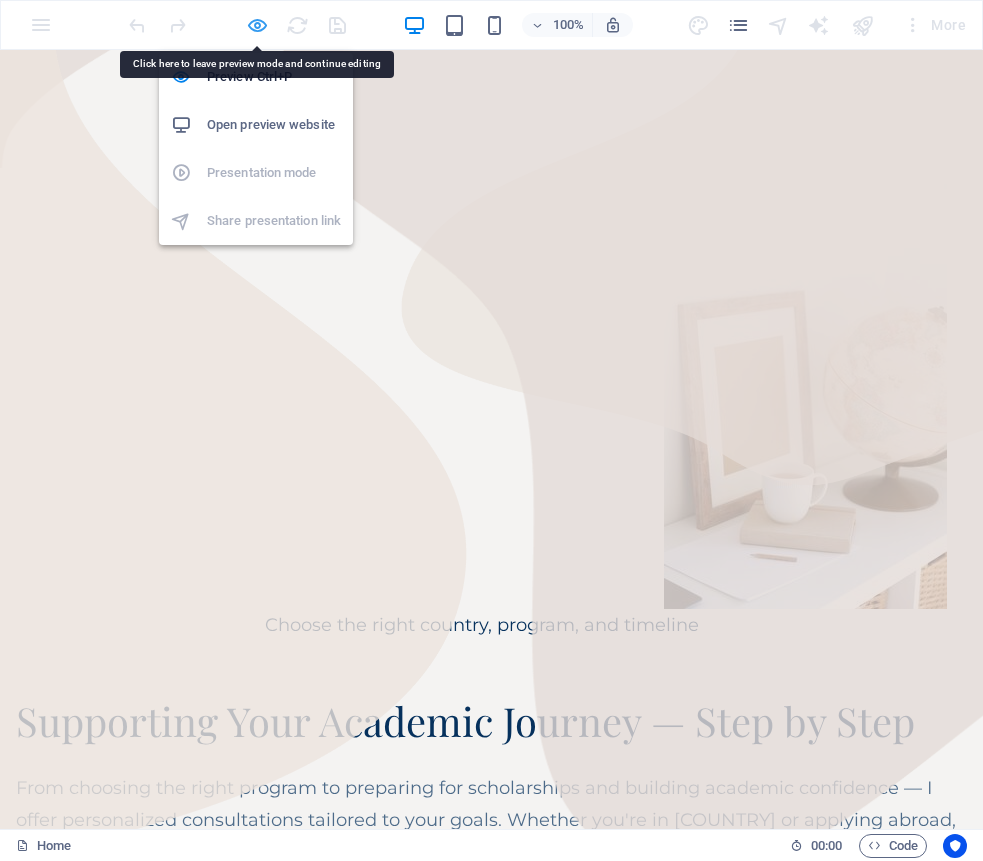click at bounding box center [257, 25] 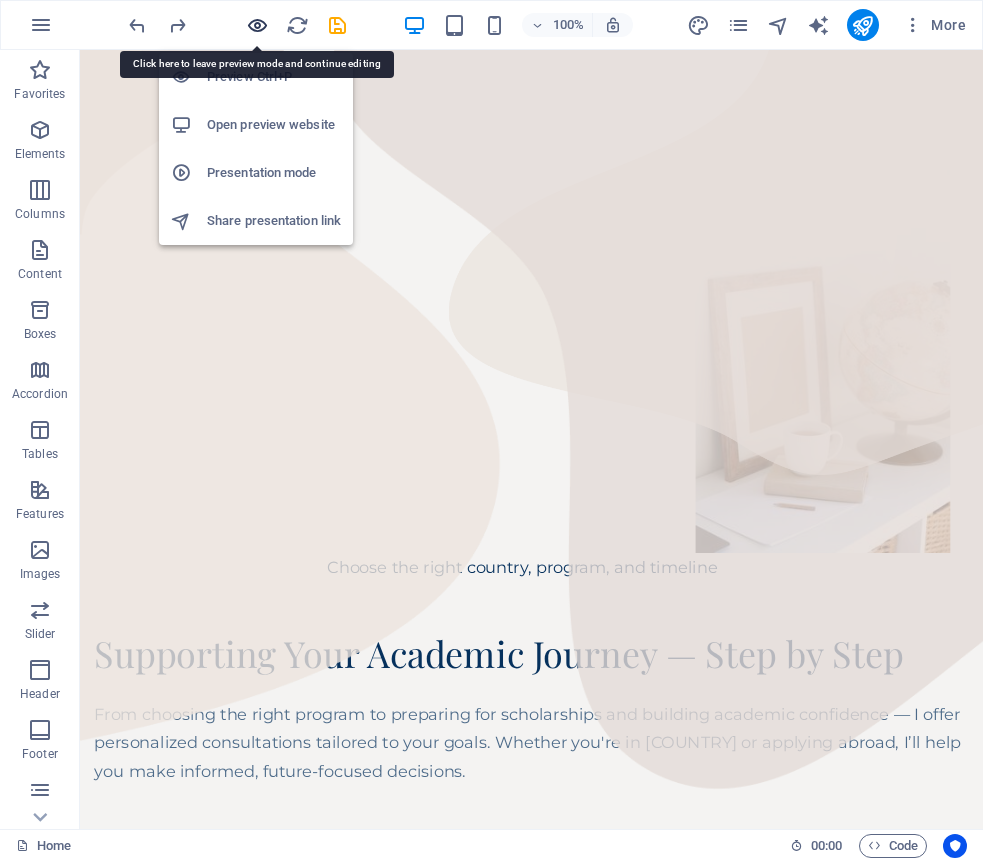 scroll, scrollTop: 699, scrollLeft: 0, axis: vertical 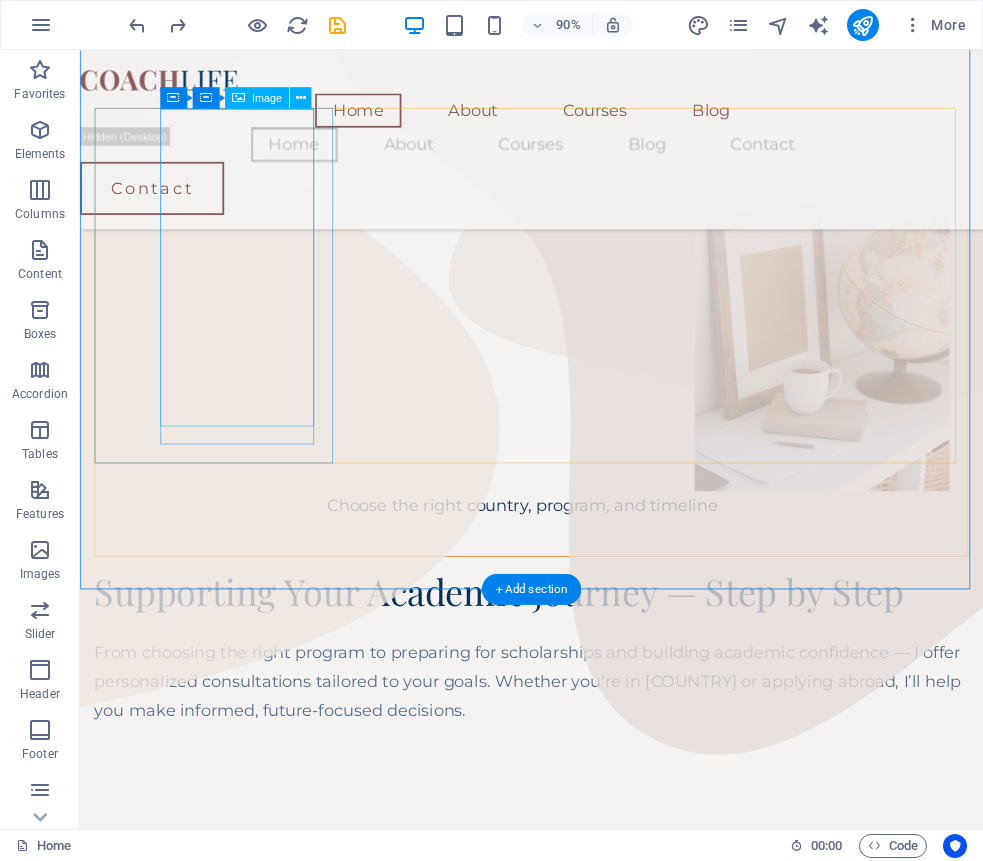 click on "Choose the right country, program, and timeline" at bounding box center [571, 343] 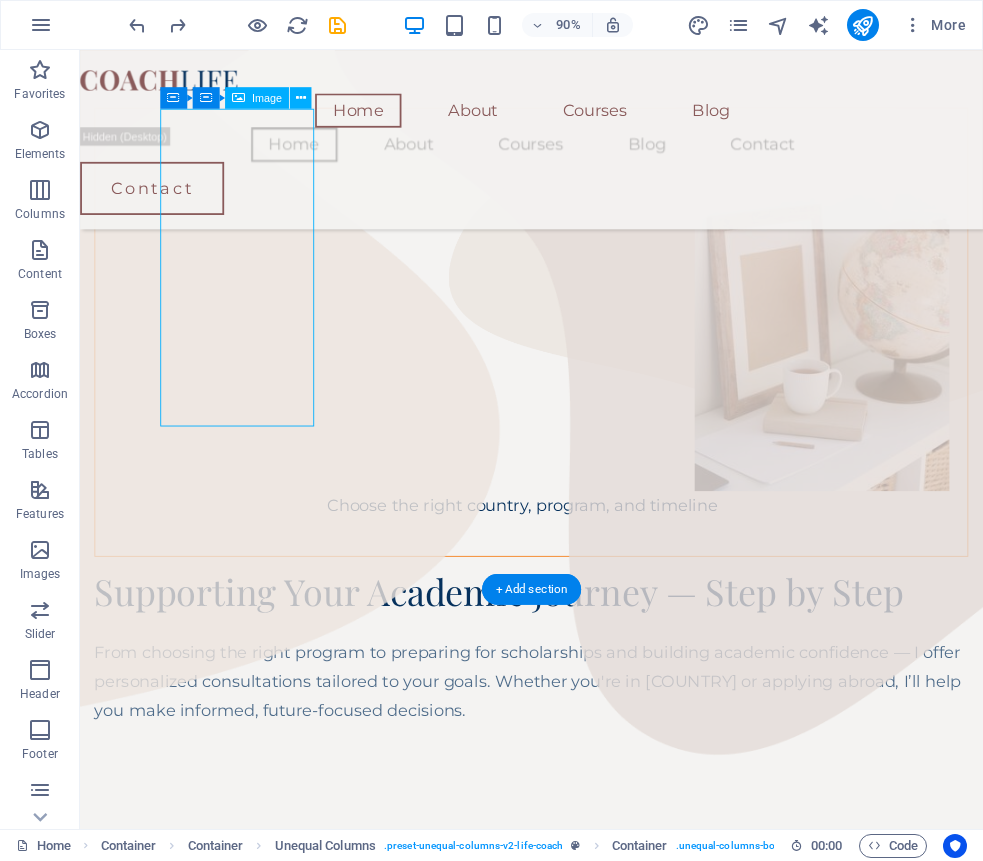 click on "Choose the right country, program, and timeline" at bounding box center [571, 343] 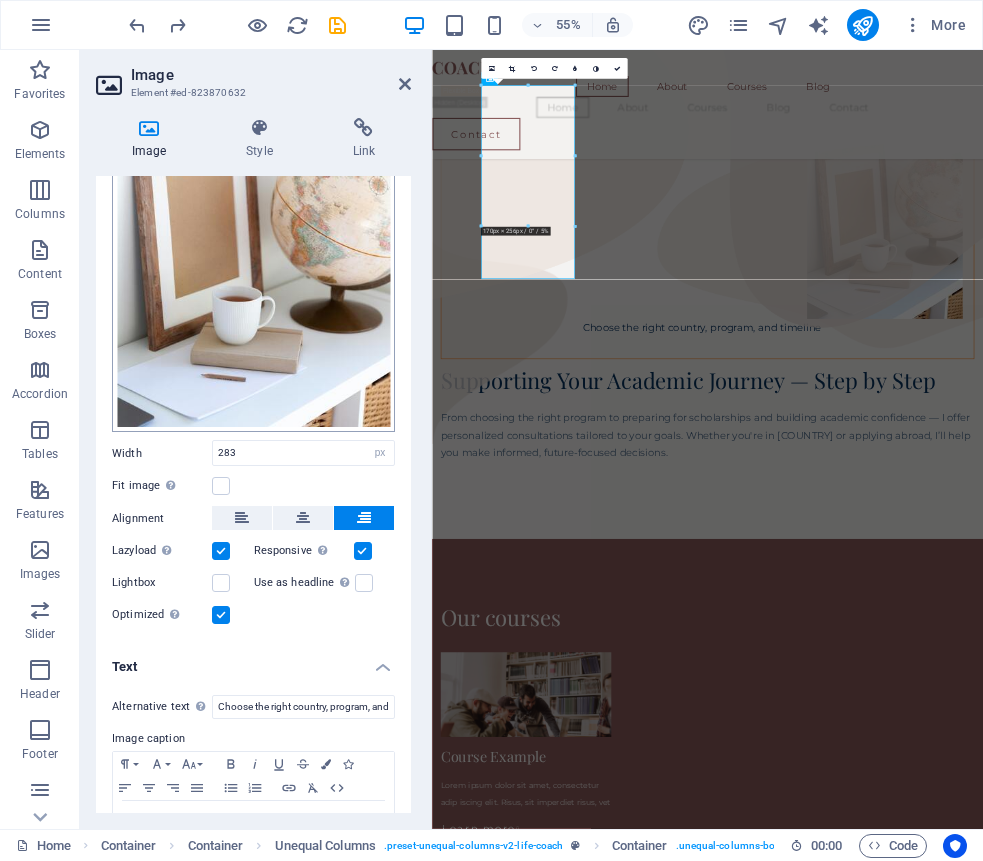 scroll, scrollTop: 275, scrollLeft: 0, axis: vertical 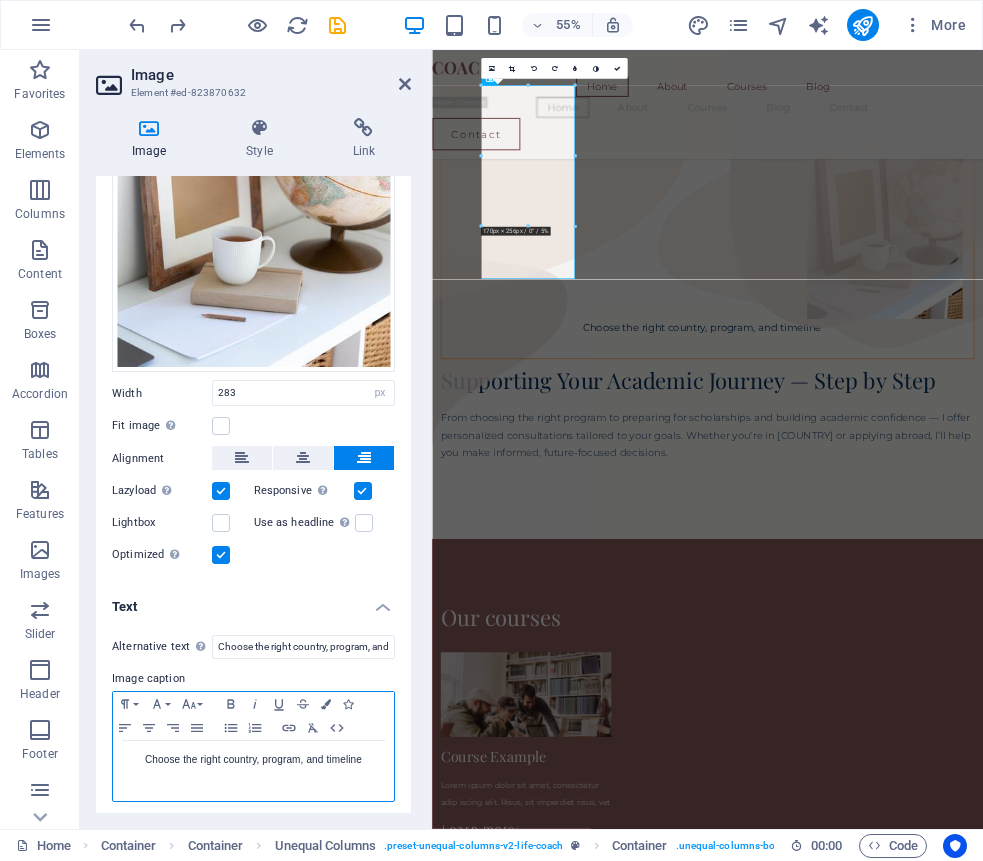click on "Choose the right country, program, and timeline" at bounding box center [253, 760] 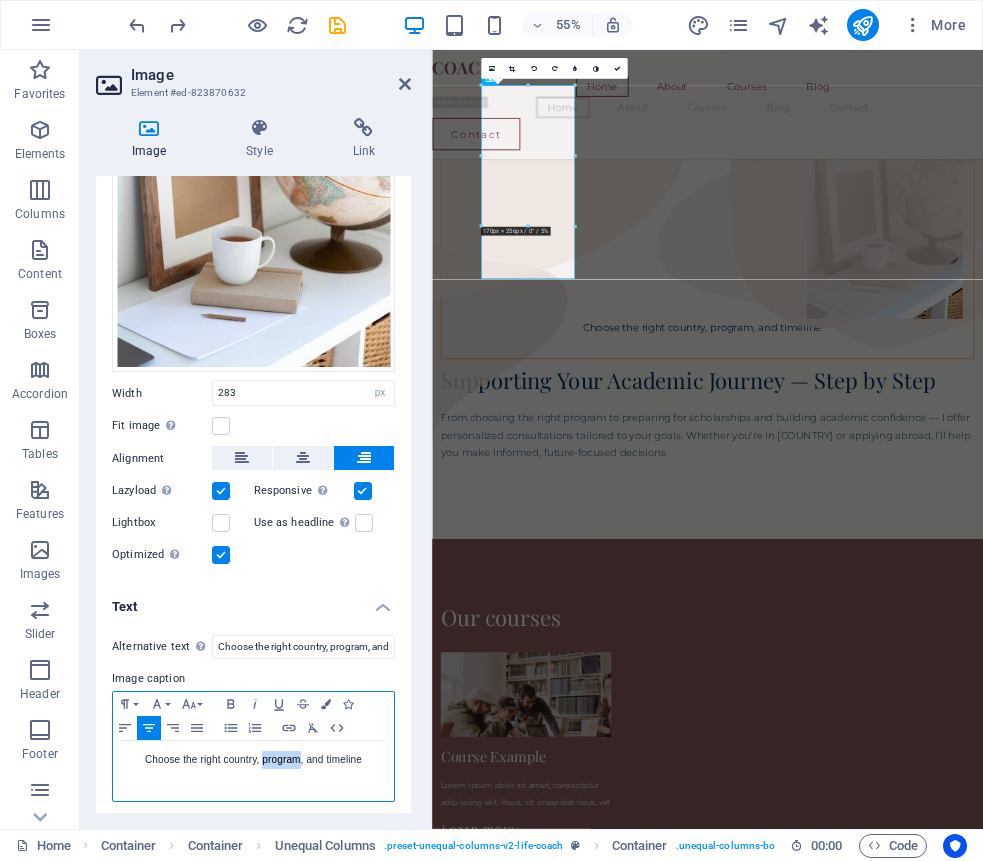 click on "Choose the right country, program, and timeline" at bounding box center (253, 760) 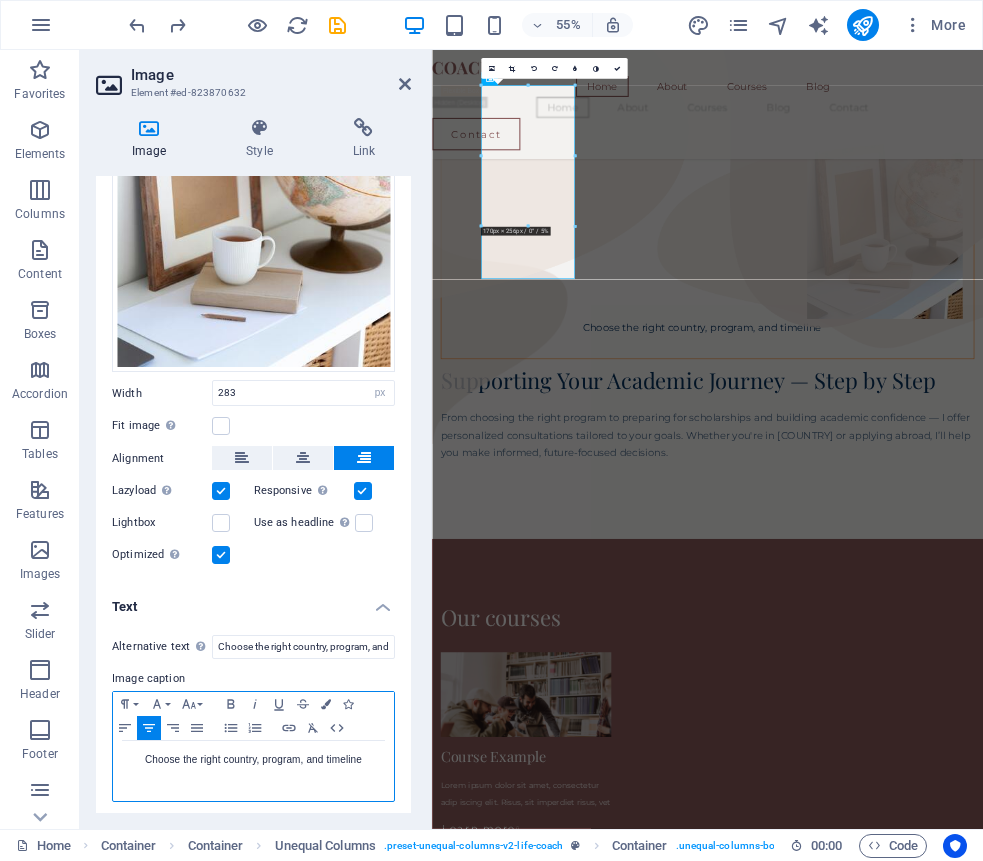 scroll, scrollTop: 725, scrollLeft: 0, axis: vertical 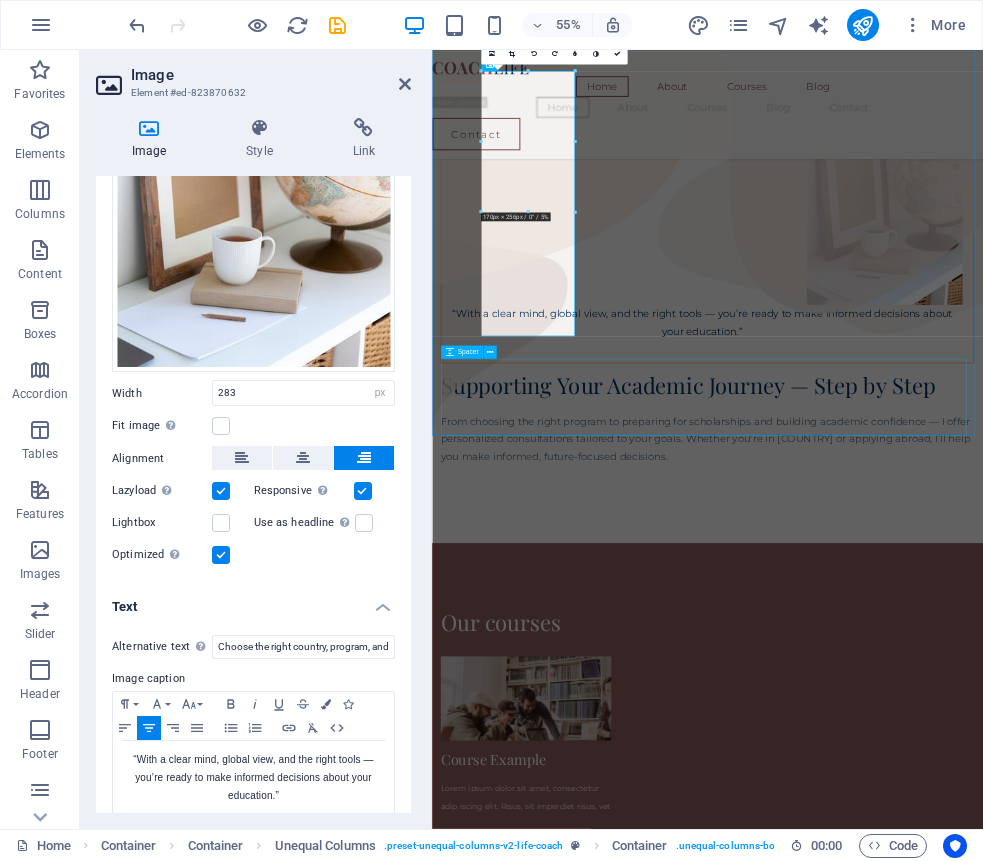 click at bounding box center [933, 877] 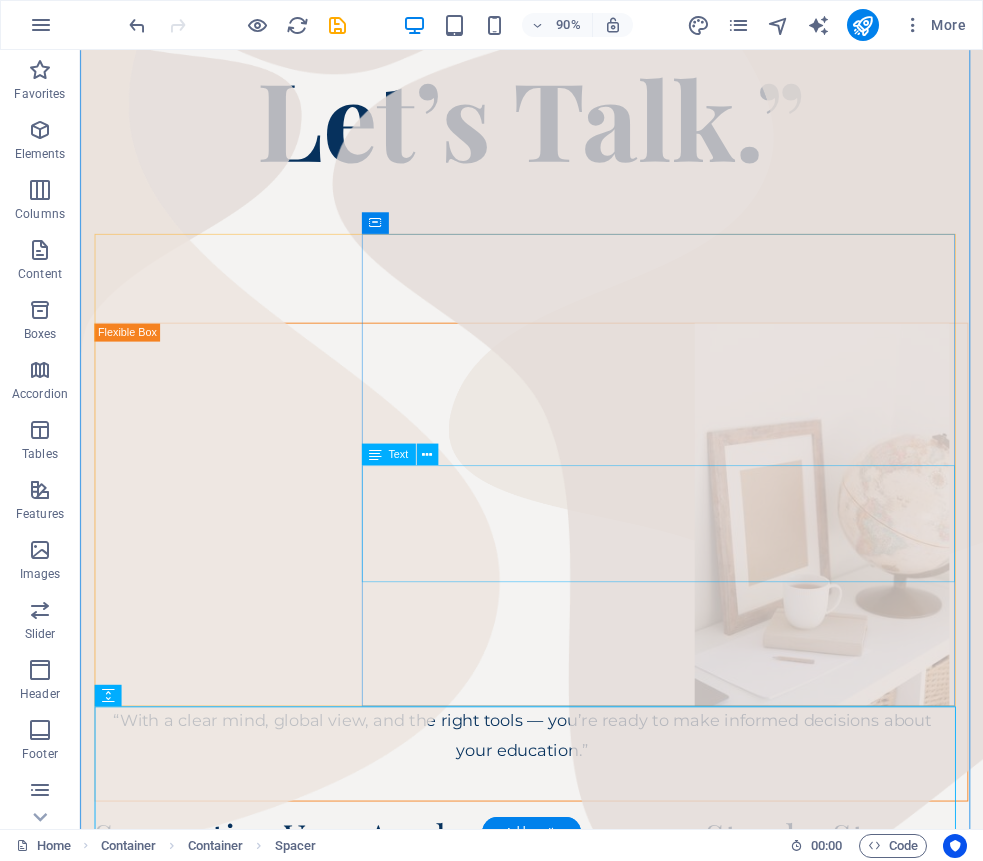 scroll, scrollTop: 521, scrollLeft: 0, axis: vertical 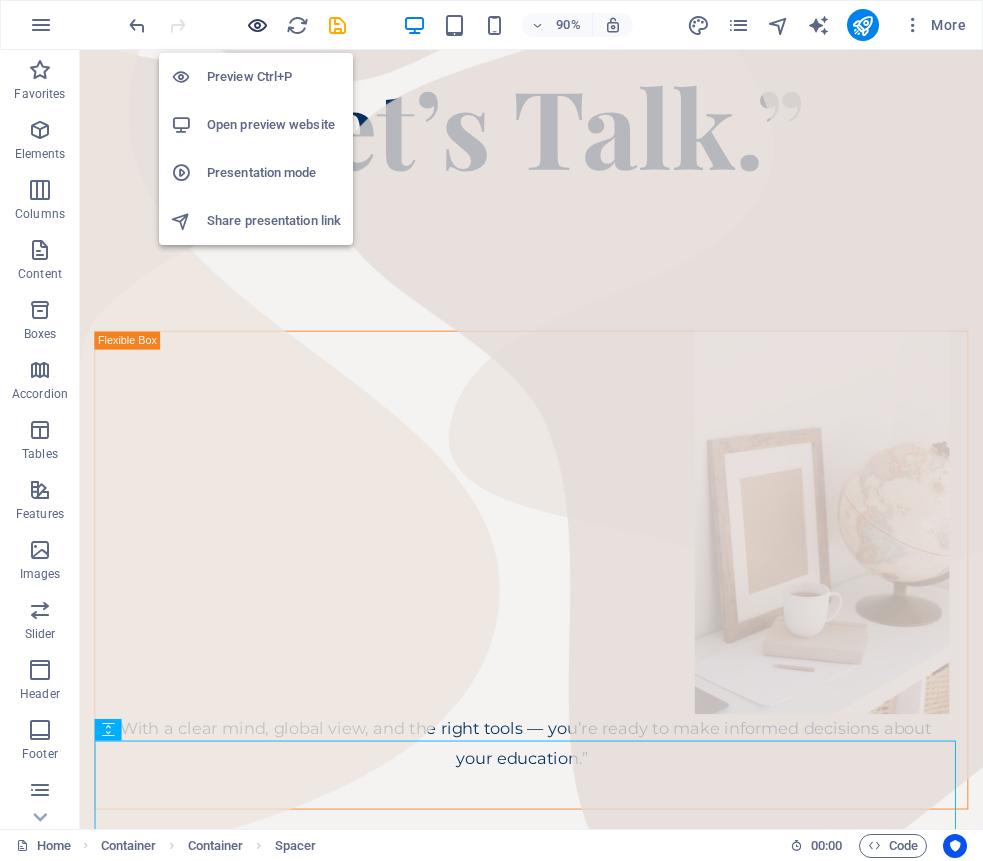 click at bounding box center [257, 25] 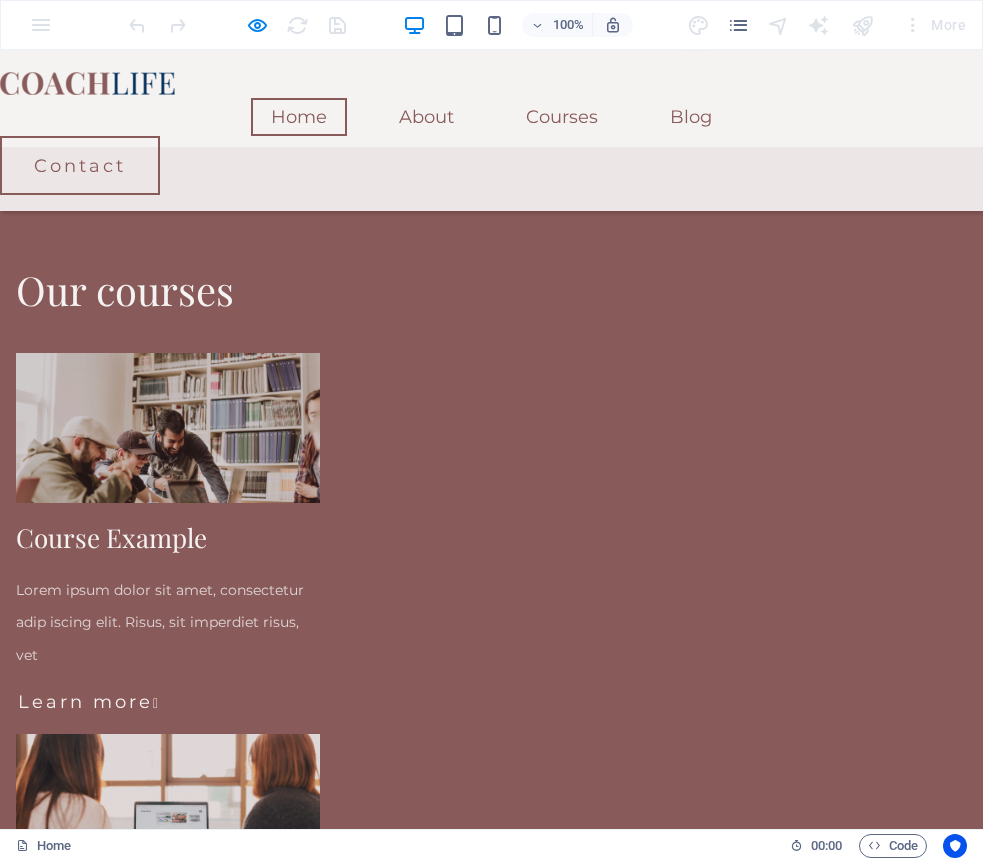 scroll, scrollTop: 1458, scrollLeft: 0, axis: vertical 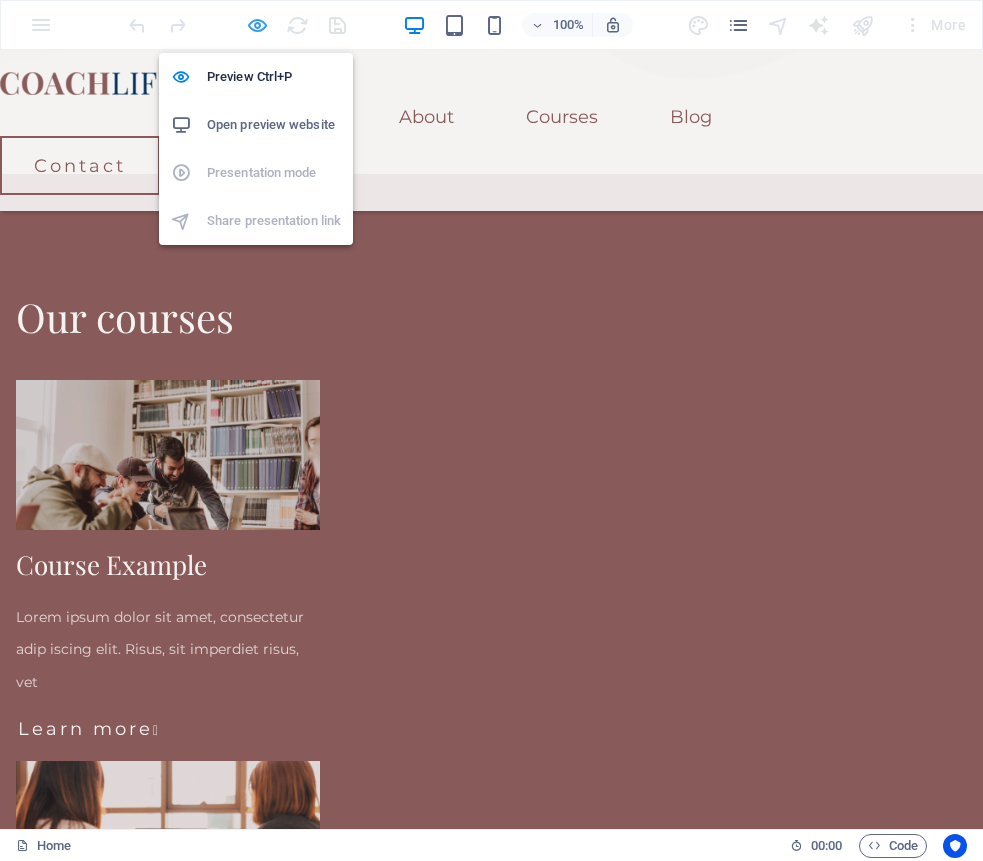 click at bounding box center [257, 25] 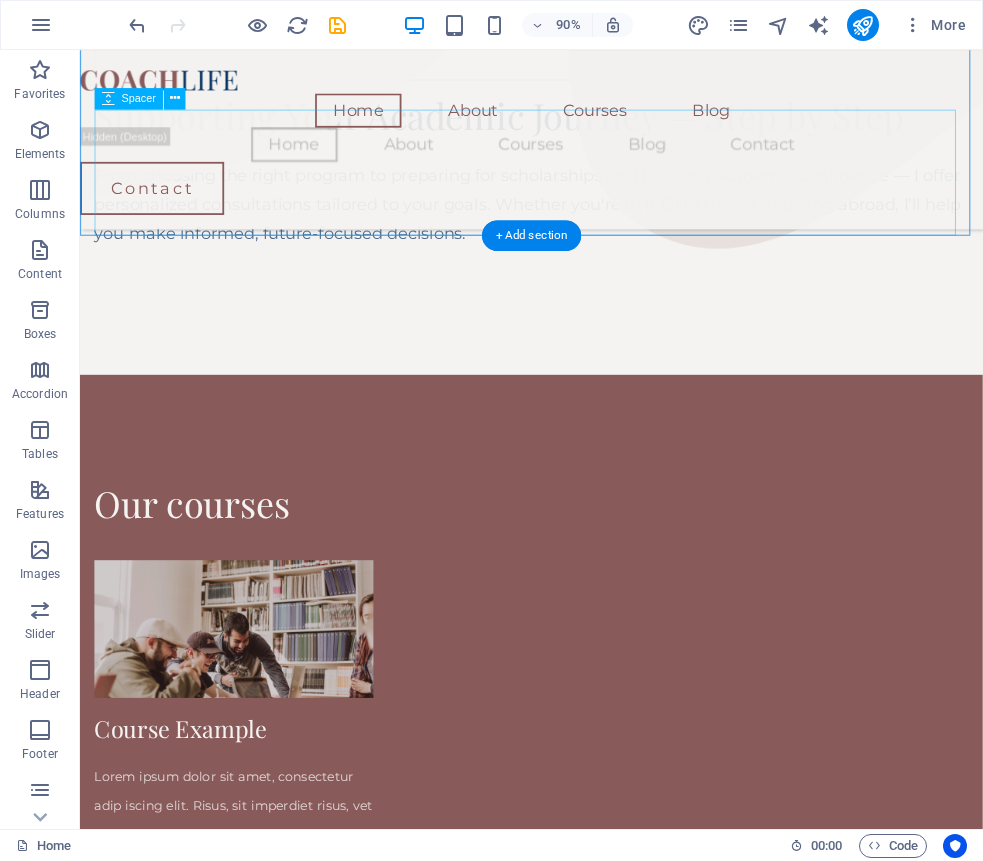 scroll, scrollTop: 1192, scrollLeft: 0, axis: vertical 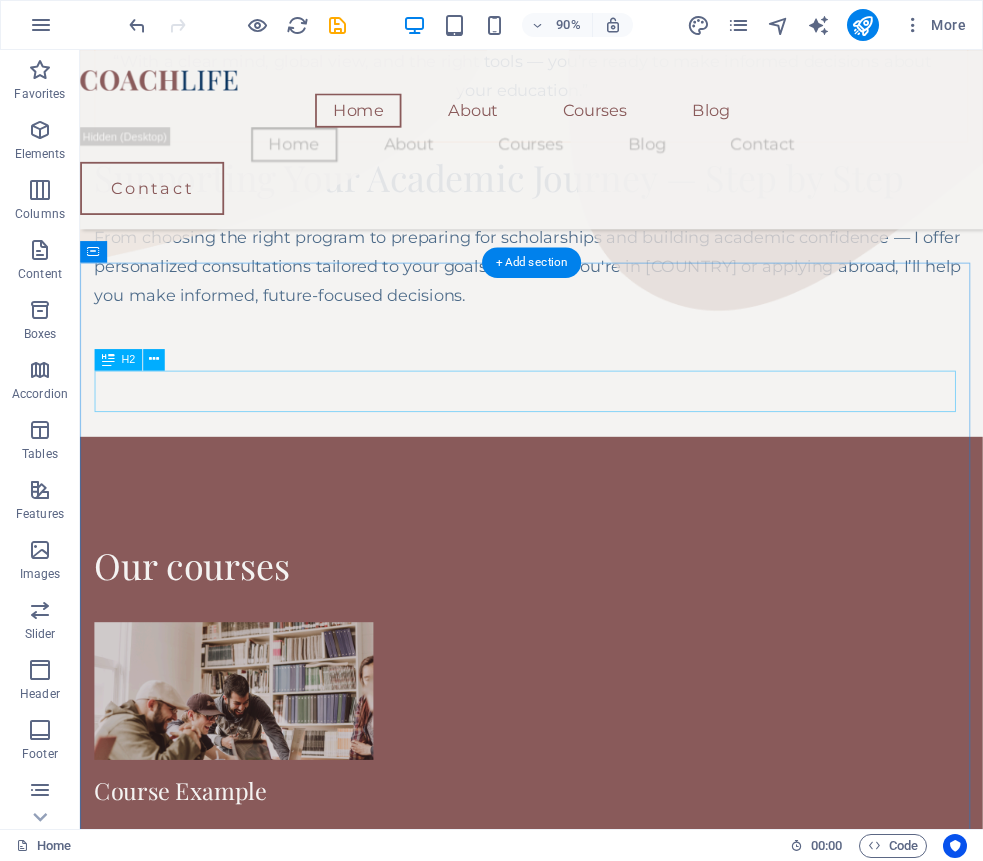 click on "Our courses" at bounding box center (581, 623) 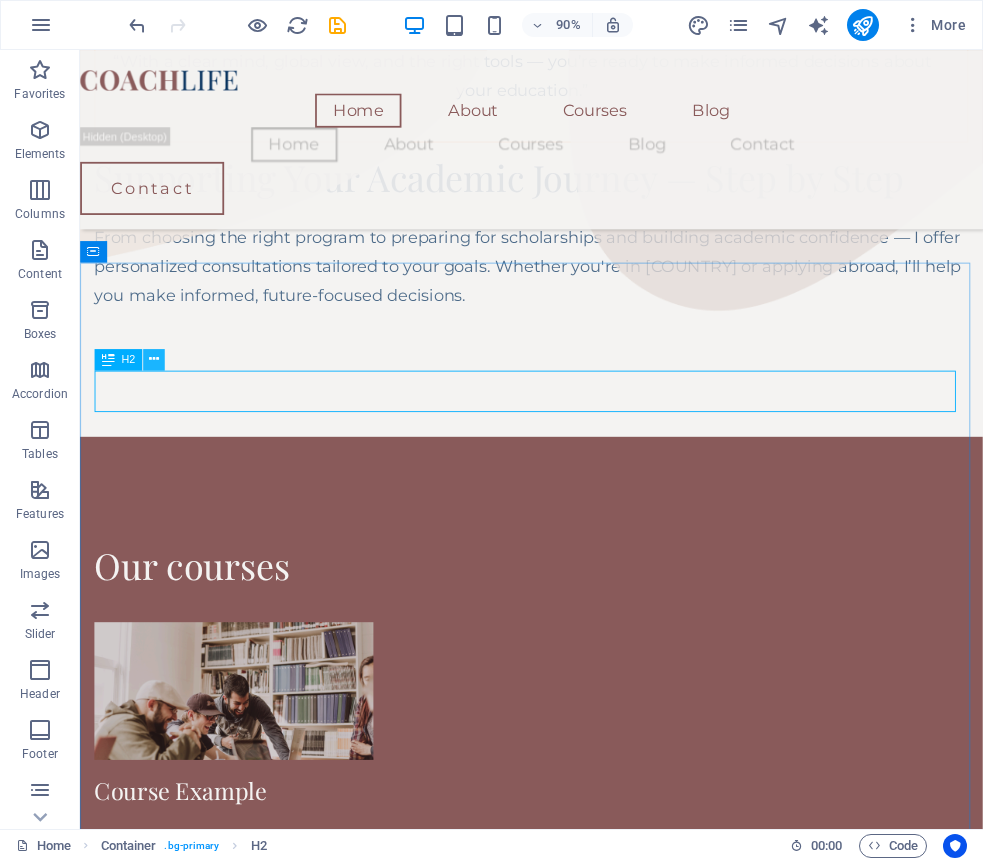 click at bounding box center [154, 359] 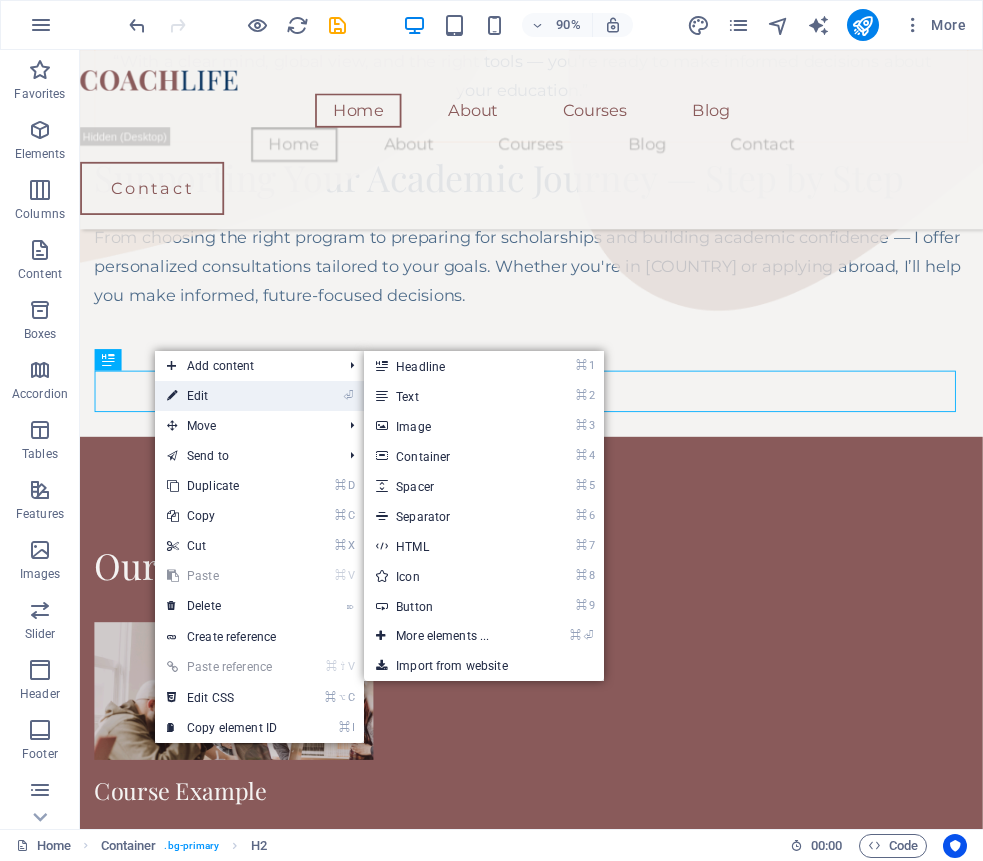 click at bounding box center (172, 396) 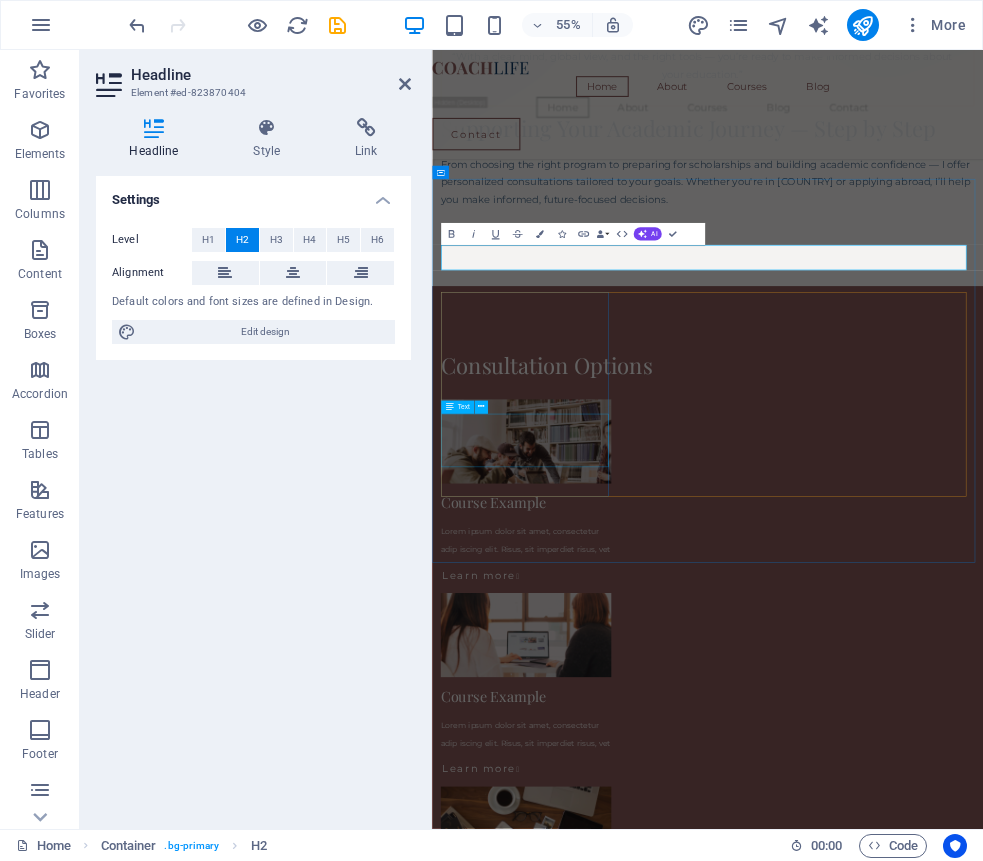 scroll, scrollTop: 0, scrollLeft: 7, axis: horizontal 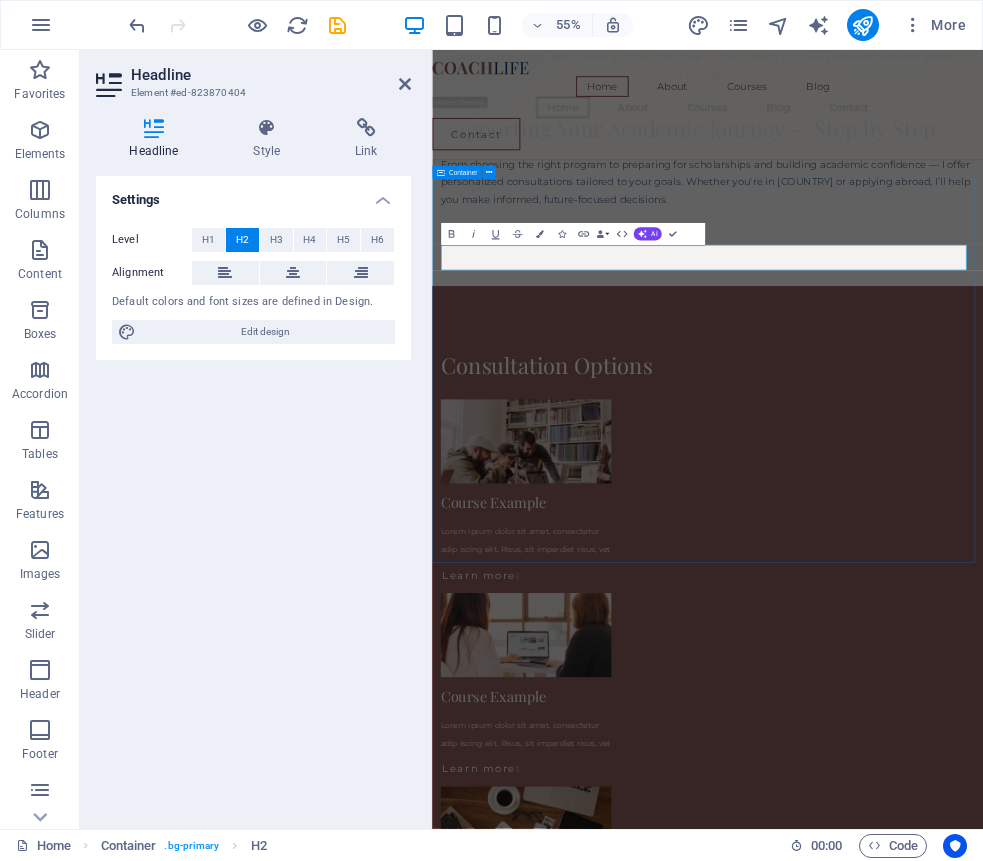 click on "Consultation Options Consultation Options Course Example Lorem ipsum dolor sit amet, consectetur adip iscing elit. Risus, sit imperdiet risus, vet Learn more   Course Example Lorem ipsum dolor sit amet, consectetur adip iscing elit. Risus, sit imperdiet risus, vet Learn more   Course Example Lorem ipsum dolor sit amet, consectetur adip iscing elit. Risus, sit imperdiet risus, vet Learn more  " at bounding box center [933, 1166] 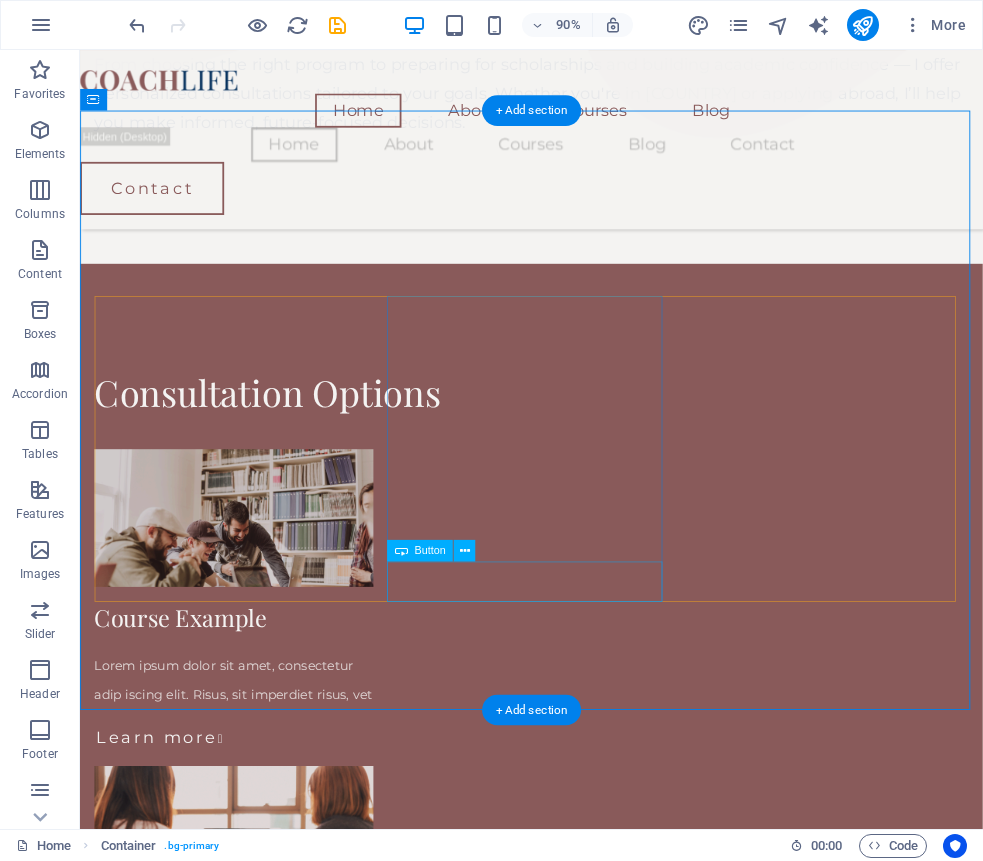 scroll, scrollTop: 1398, scrollLeft: 0, axis: vertical 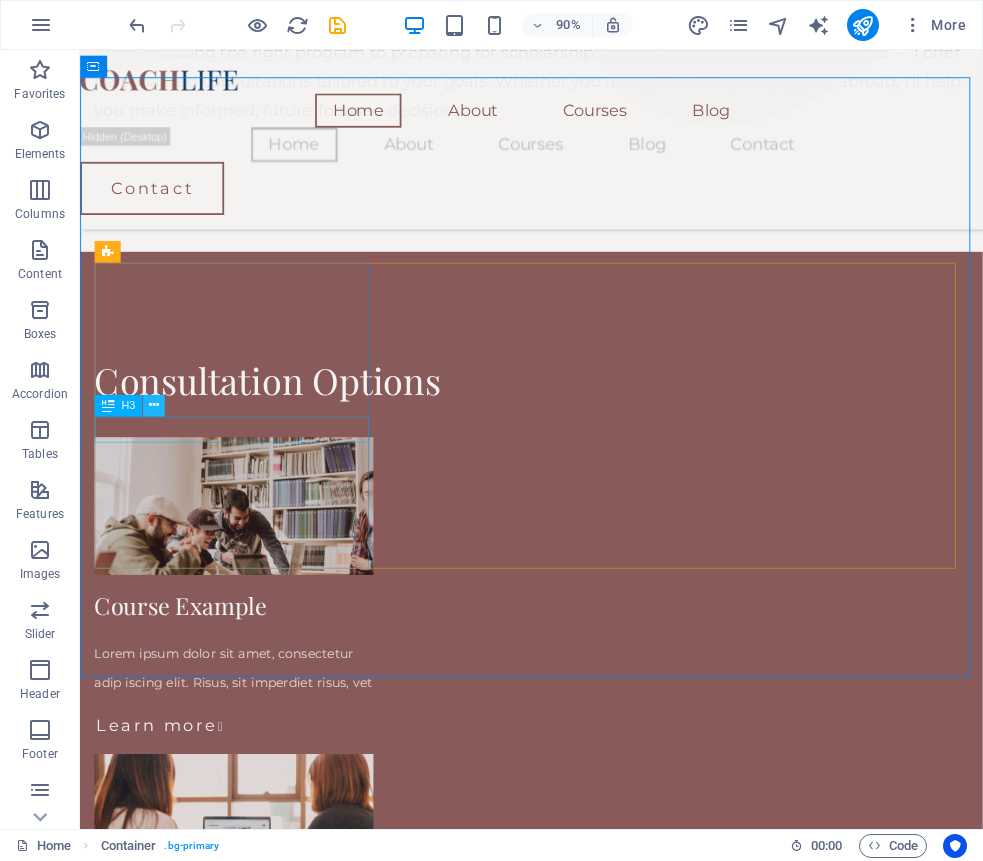 click at bounding box center [154, 405] 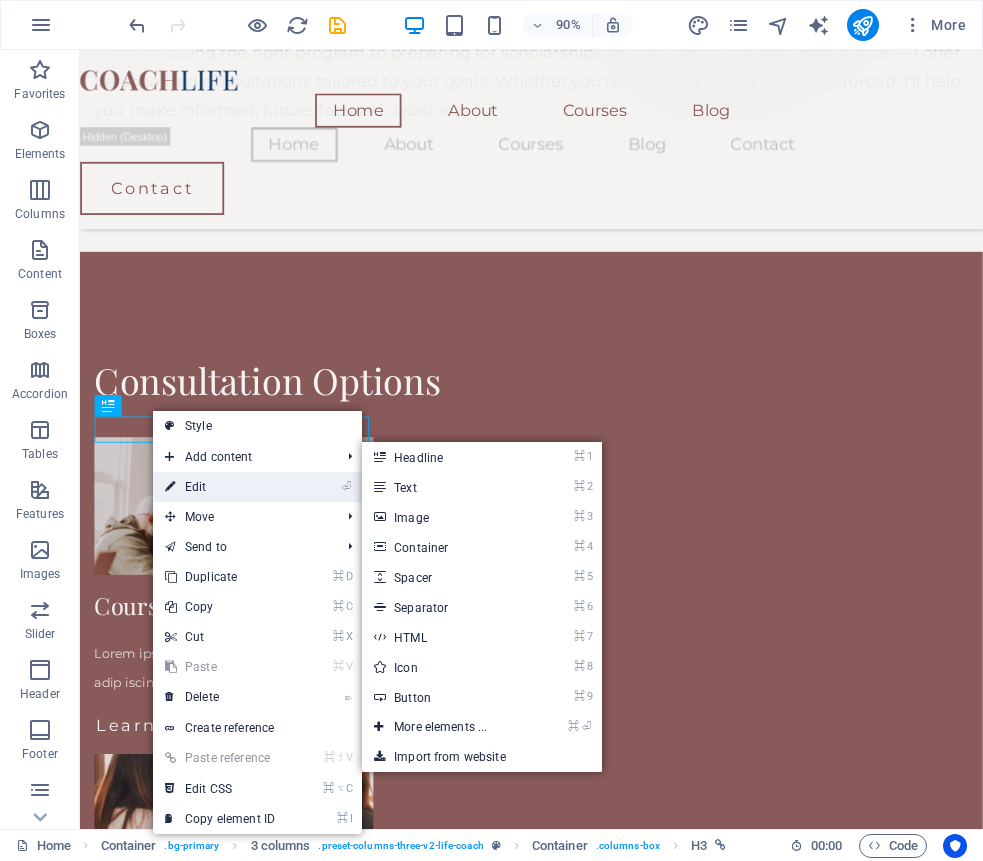 click on "⏎  Edit" at bounding box center [220, 487] 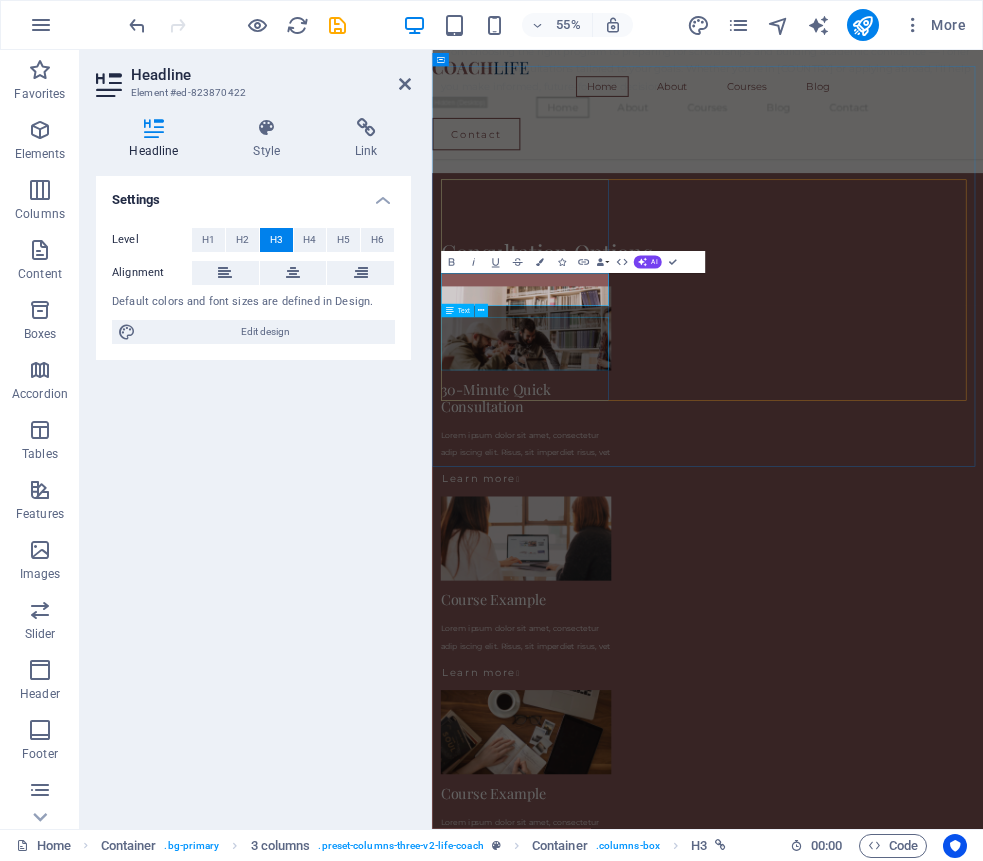 click on "Lorem ipsum dolor sit amet, consectetur adip iscing elit. Risus, sit imperdiet risus, vet" at bounding box center (603, 766) 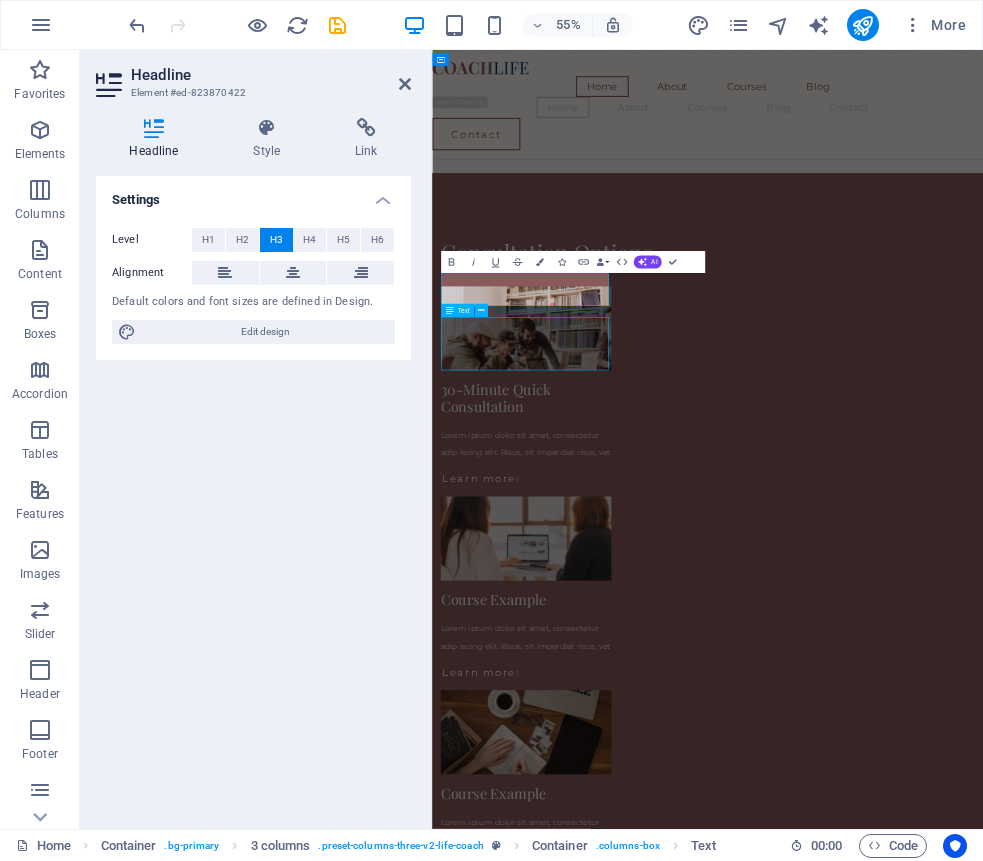 scroll, scrollTop: 1398, scrollLeft: 0, axis: vertical 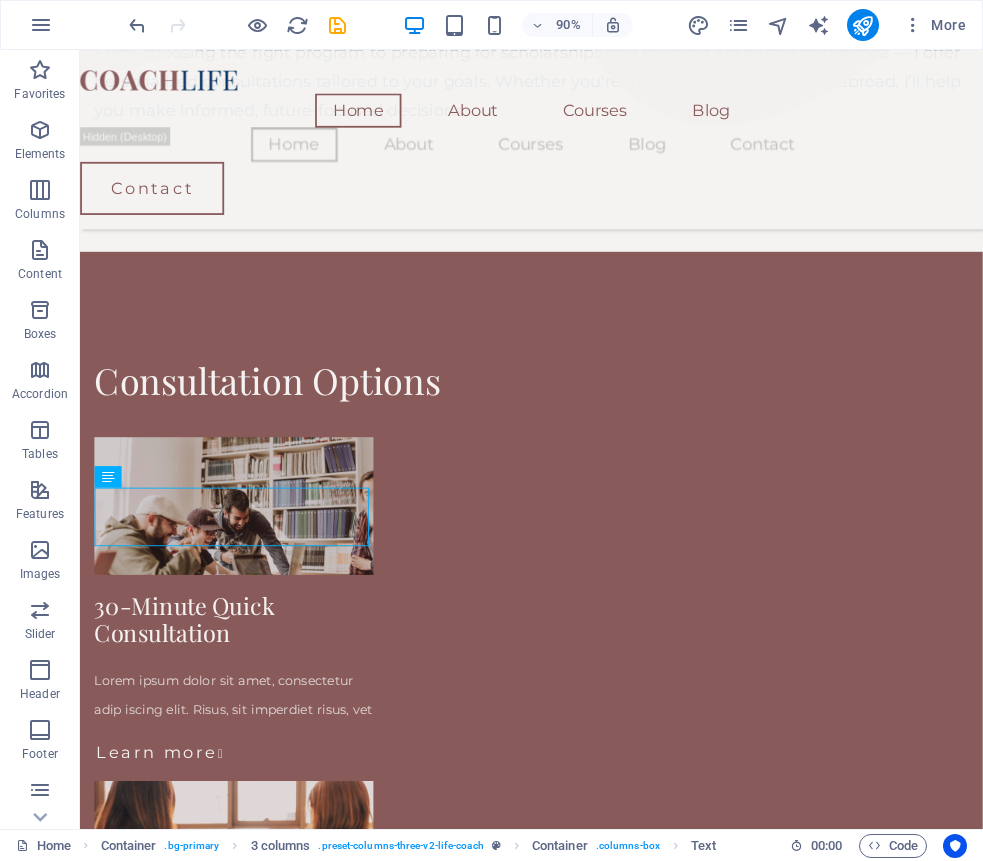 click on "Lorem ipsum dolor sit amet, consectetur adip iscing elit. Risus, sit imperdiet risus, vet" at bounding box center (251, 765) 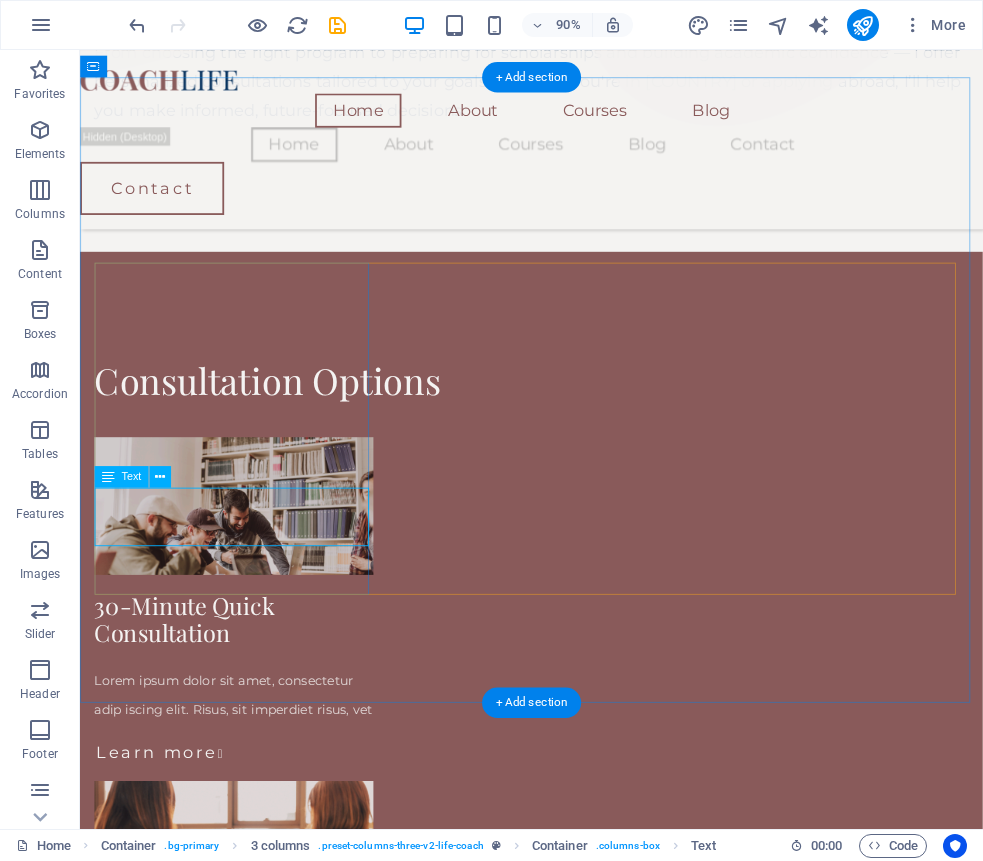 click on "Lorem ipsum dolor sit amet, consectetur adip iscing elit. Risus, sit imperdiet risus, vet" at bounding box center [251, 765] 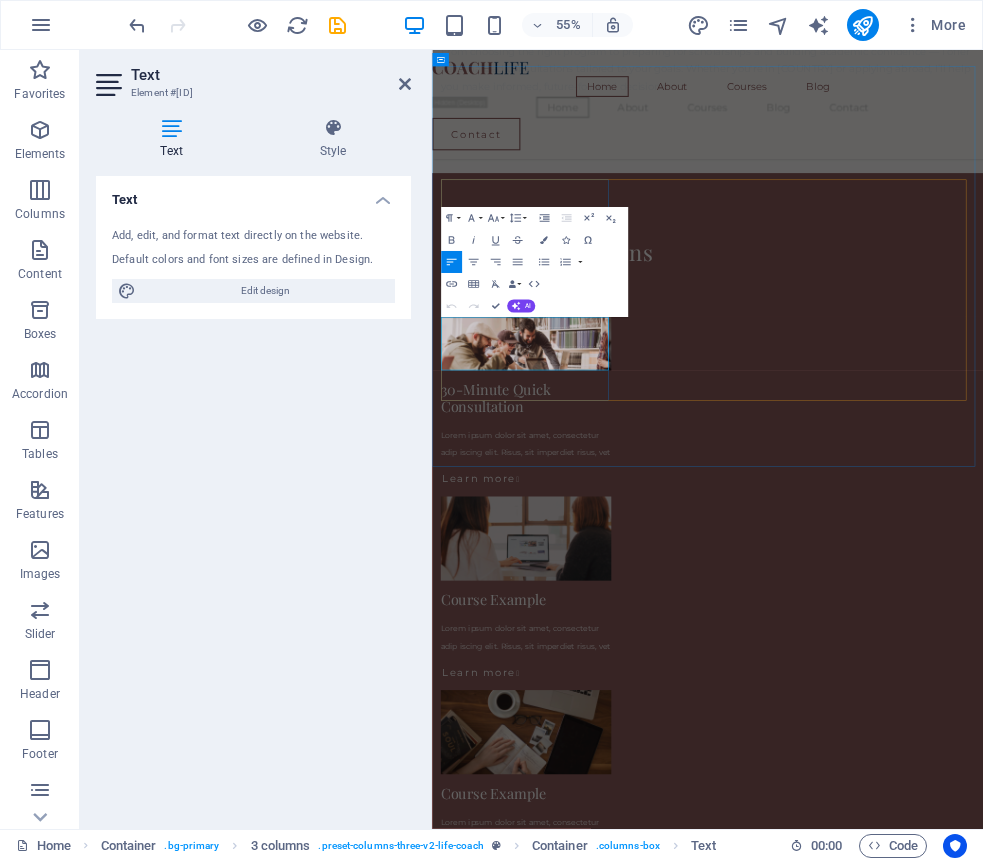 click on "Lorem ipsum dolor sit amet, consectetur adip iscing elit. Risus, sit imperdiet risus, vet" at bounding box center (602, 767) 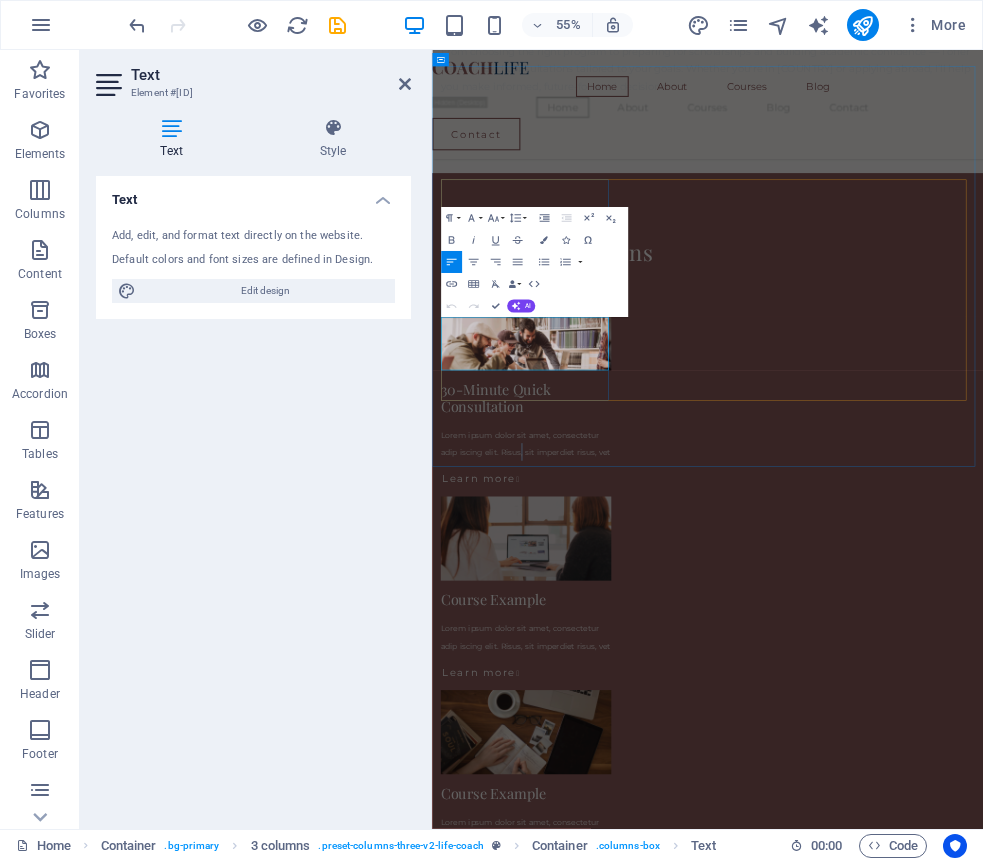 click on "Lorem ipsum dolor sit amet, consectetur adip iscing elit. Risus, sit imperdiet risus, vet" at bounding box center (602, 767) 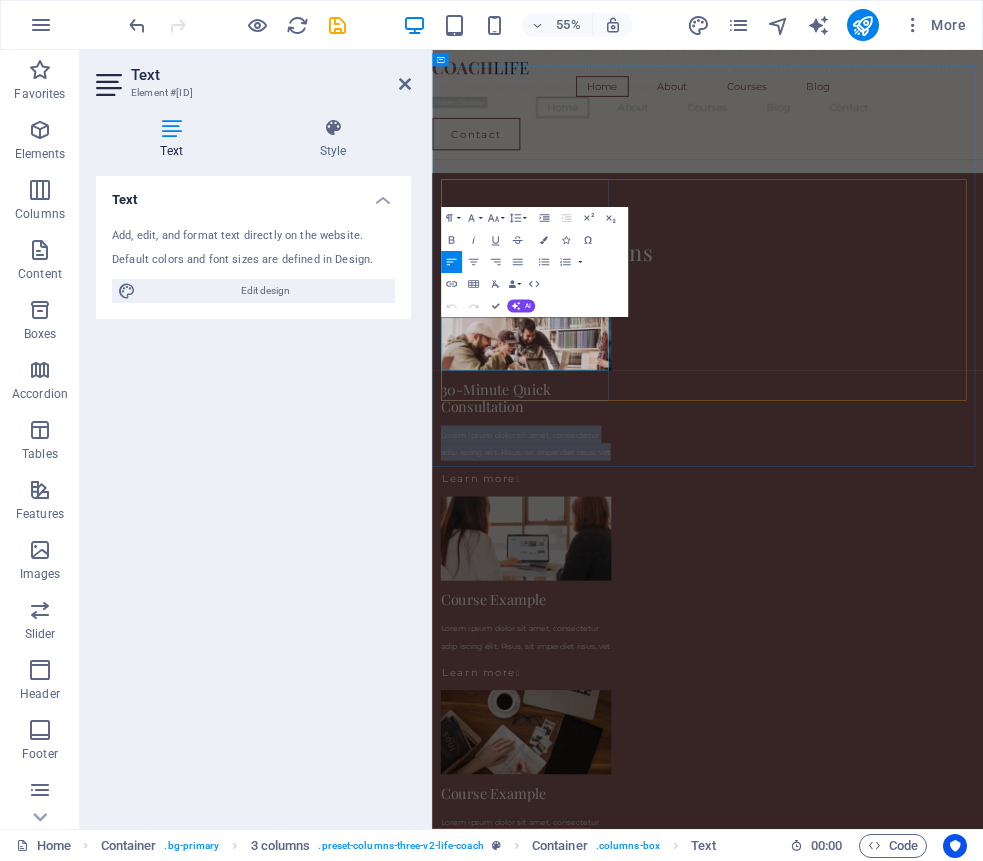 click on "Lorem ipsum dolor sit amet, consectetur adip iscing elit. Risus, sit imperdiet risus, vet" at bounding box center [602, 767] 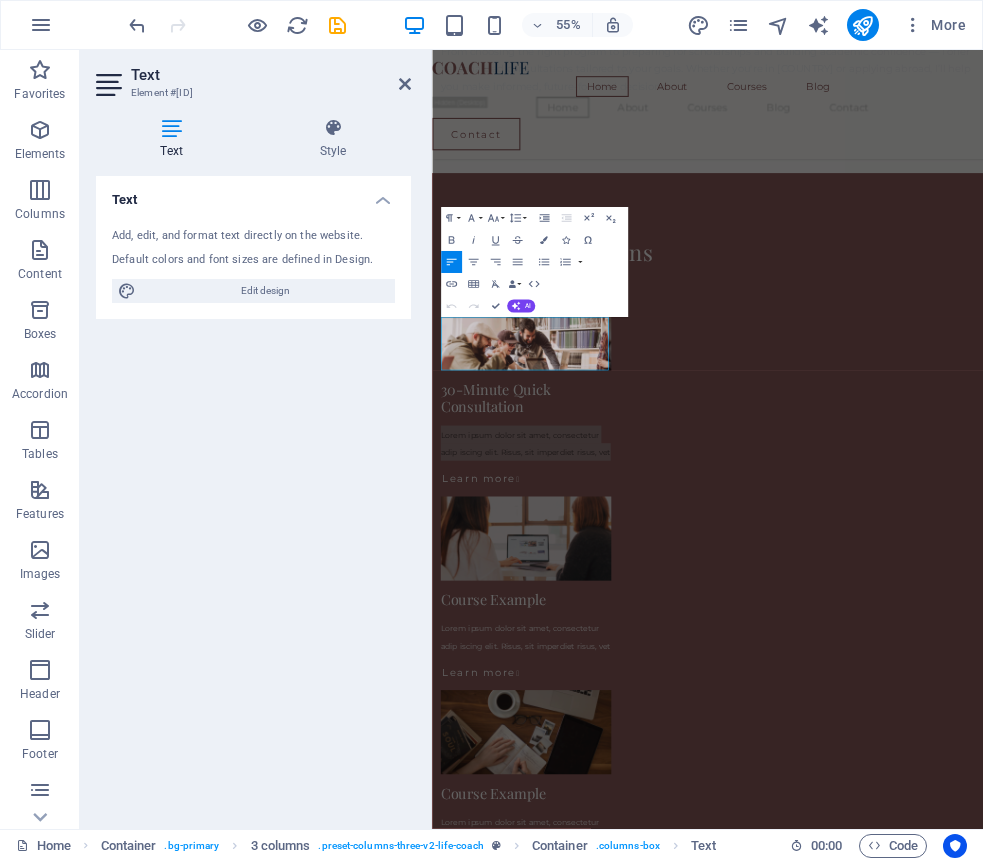 click on "Add, edit, and format text directly on the website. Default colors and font sizes are defined in Design. Edit design" at bounding box center (253, 265) 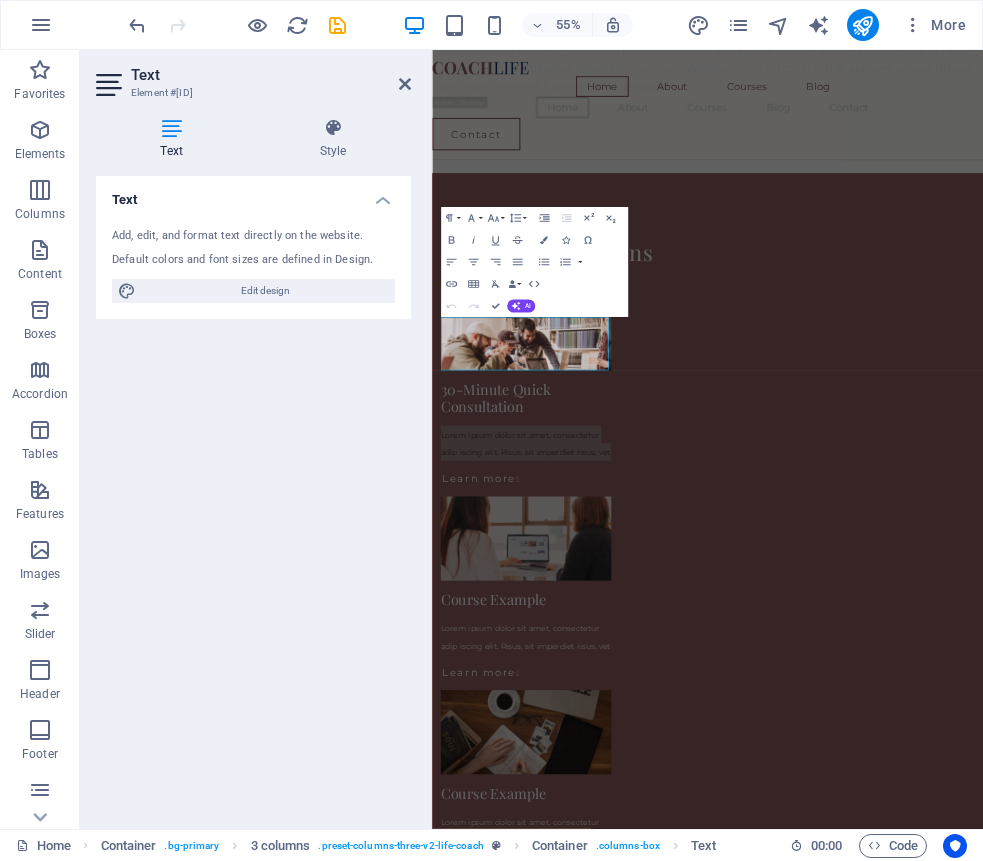 click on "Add, edit, and format text directly on the website. Default colors and font sizes are defined in Design. Edit design" at bounding box center (253, 265) 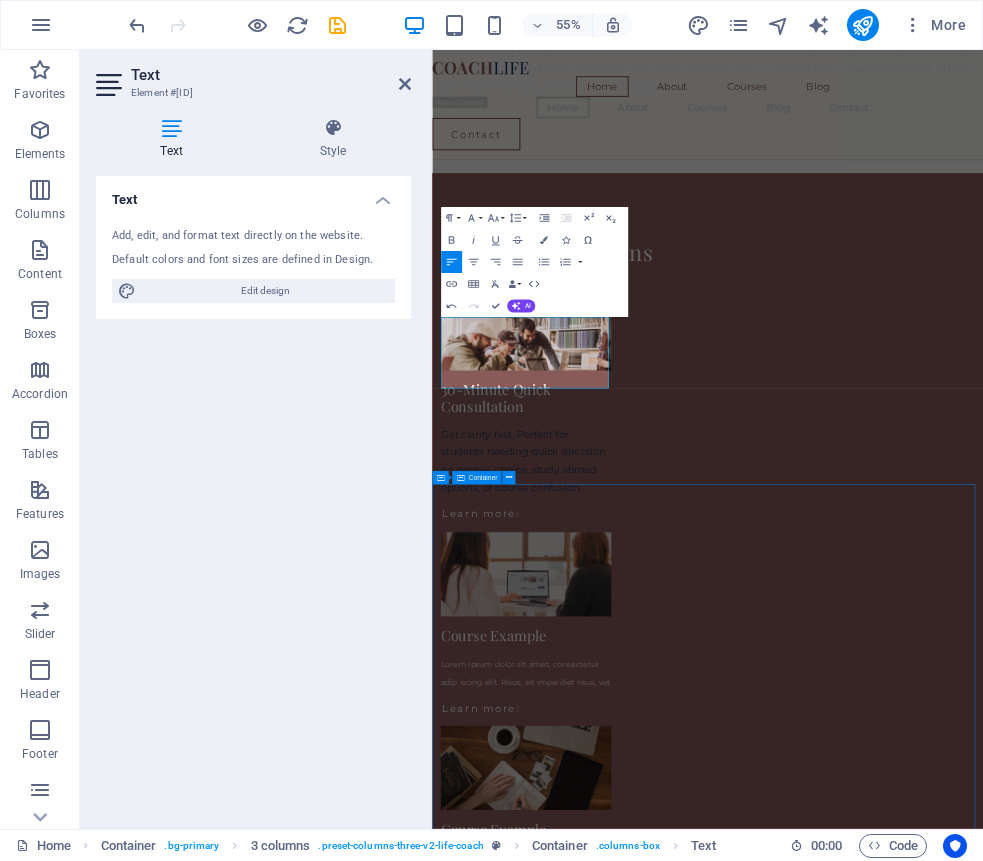 scroll, scrollTop: 1253, scrollLeft: 2, axis: both 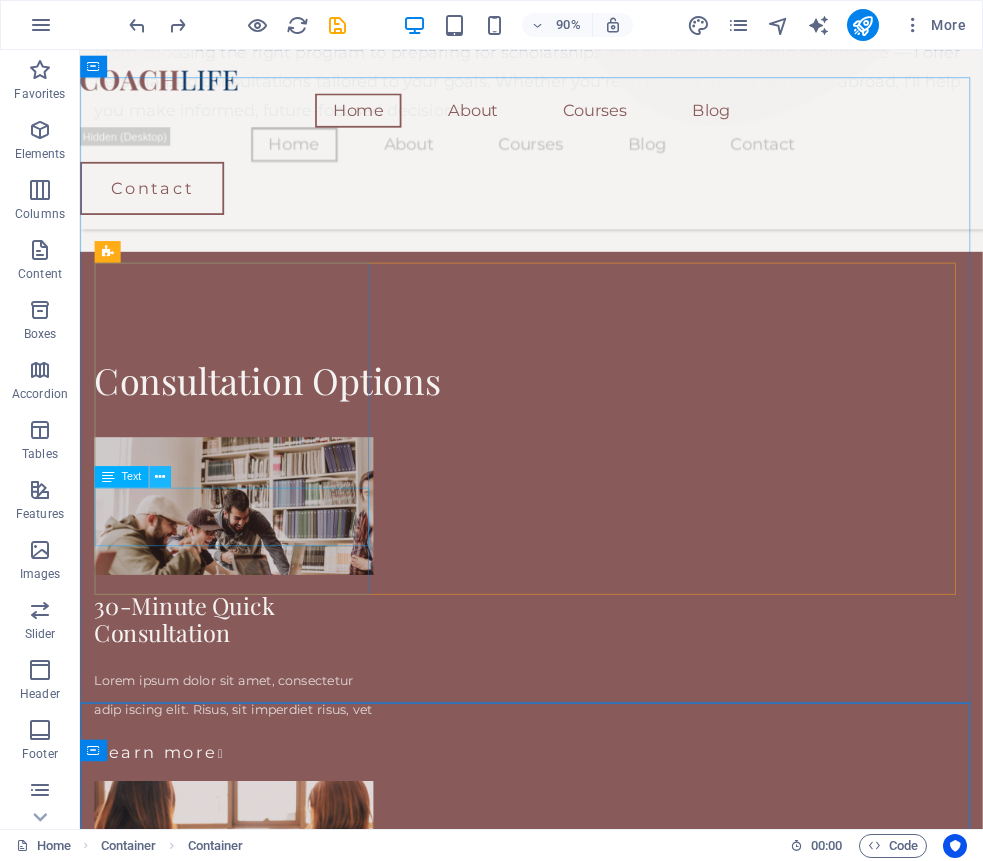 click at bounding box center (160, 477) 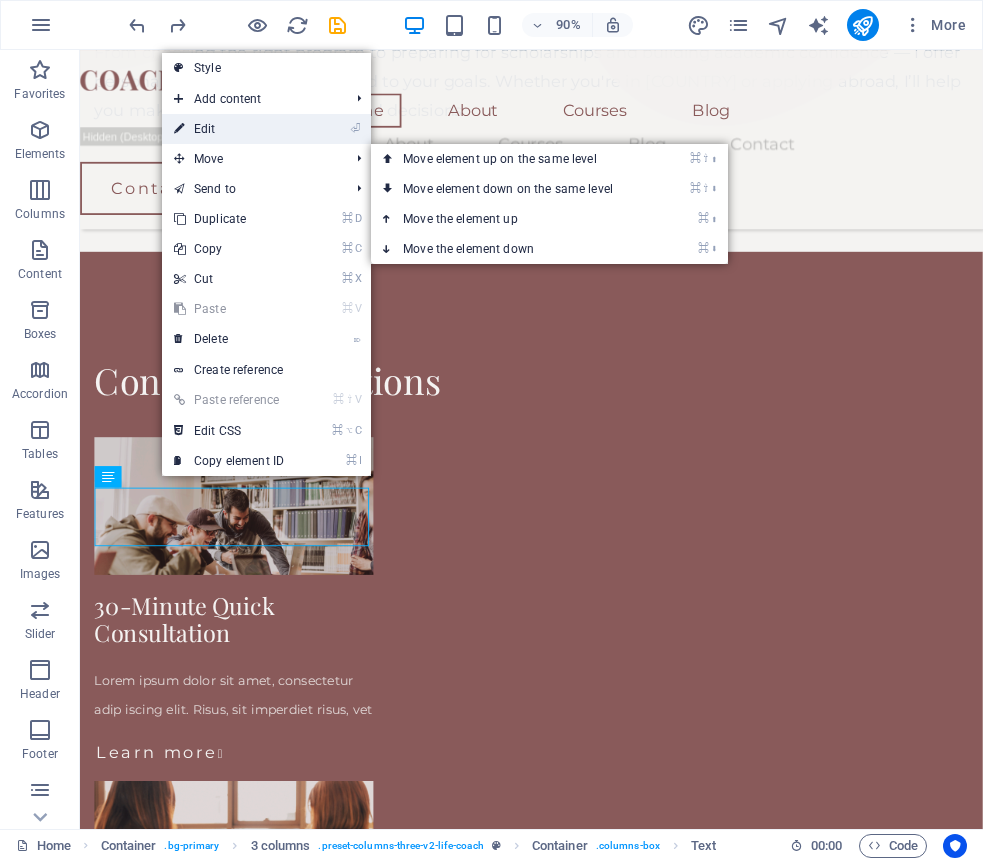 click on "⏎  Edit" at bounding box center [229, 129] 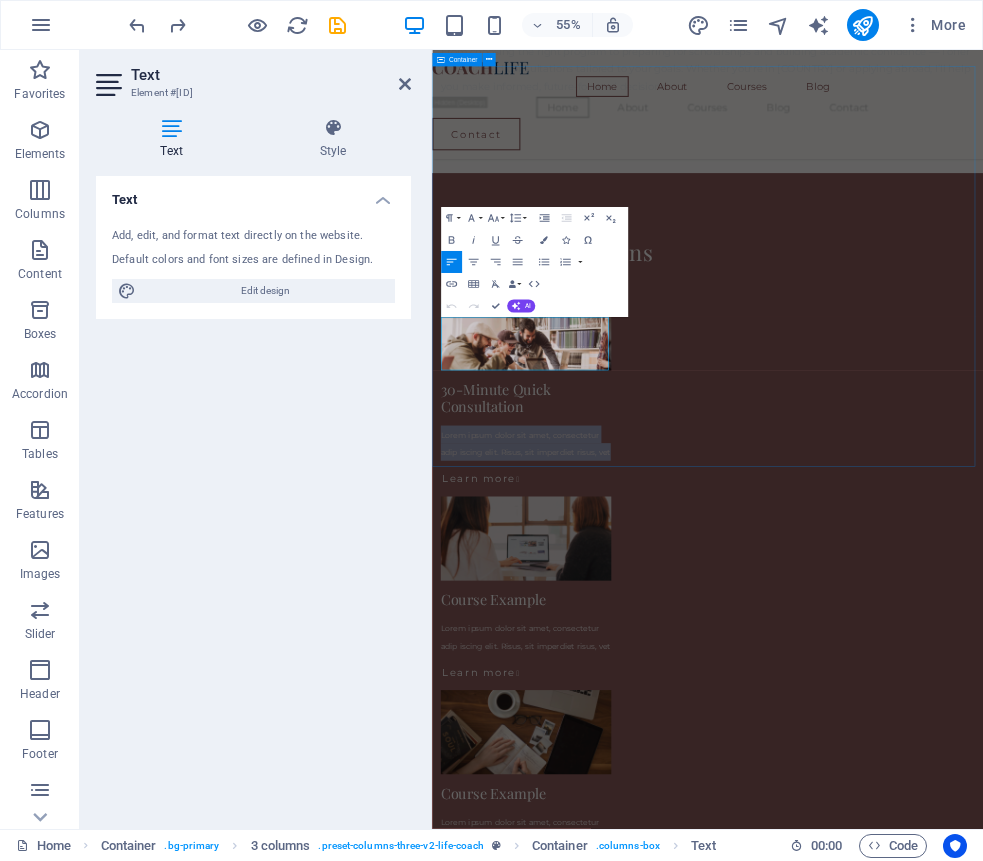 drag, startPoint x: 492, startPoint y: 622, endPoint x: 446, endPoint y: 554, distance: 82.0975 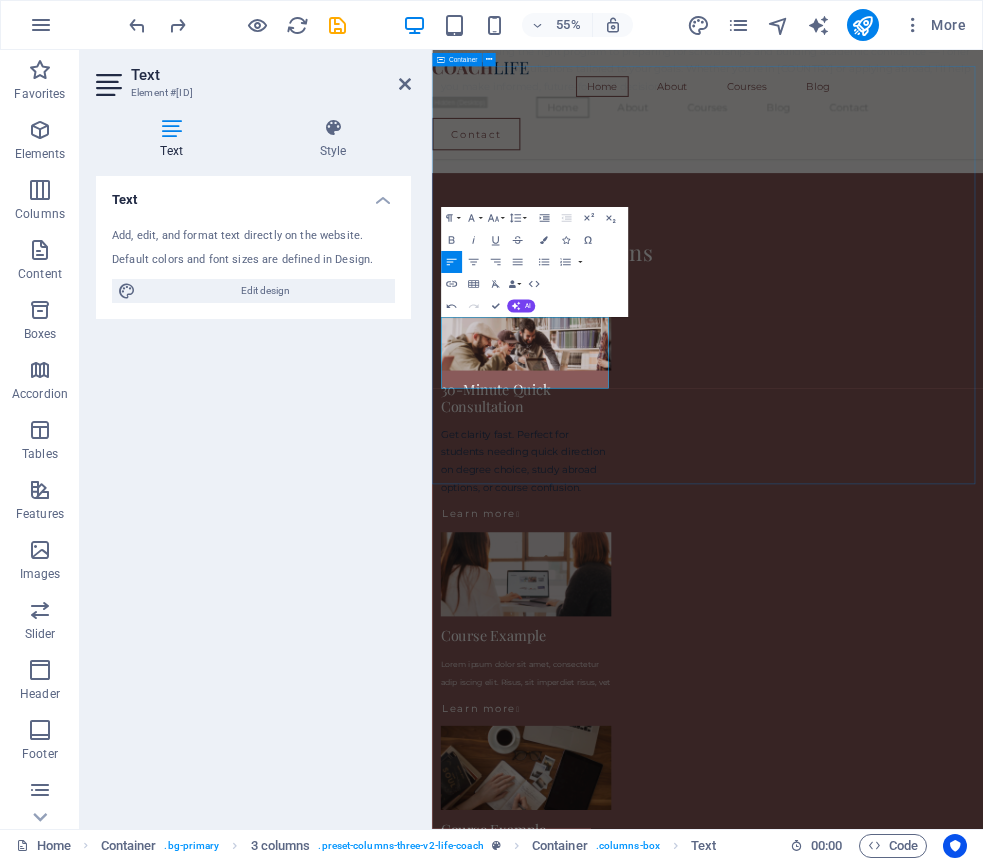 scroll, scrollTop: 1253, scrollLeft: 2, axis: both 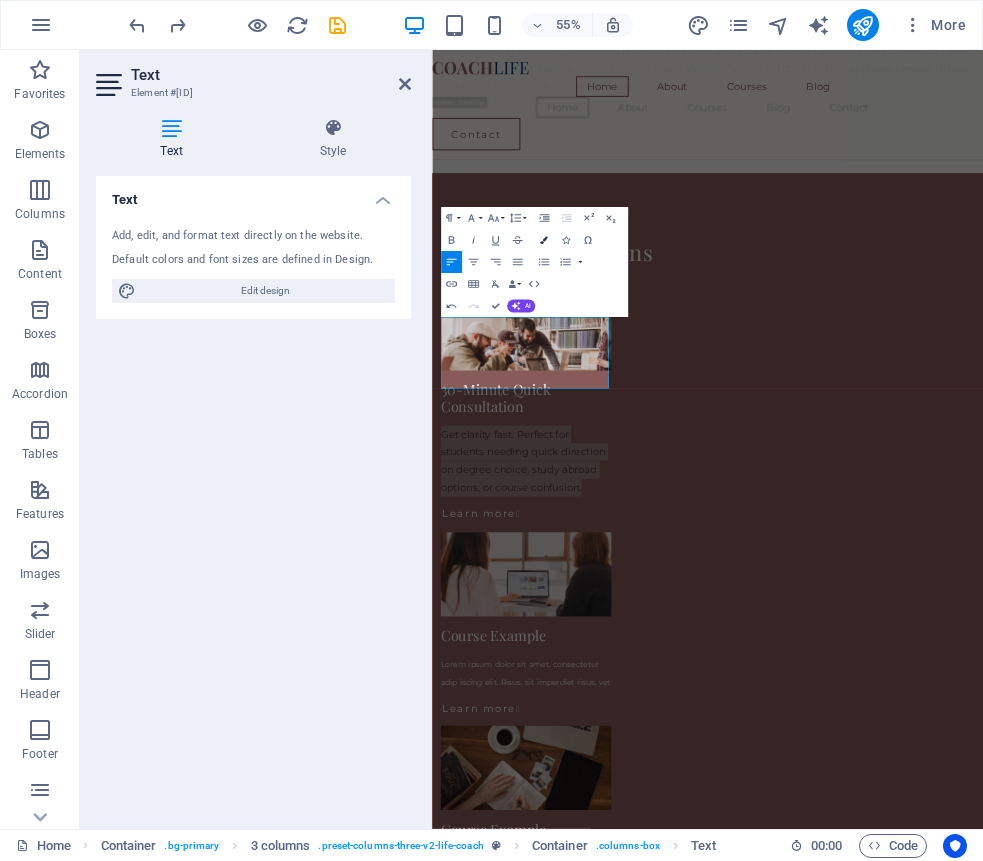 click at bounding box center [544, 241] 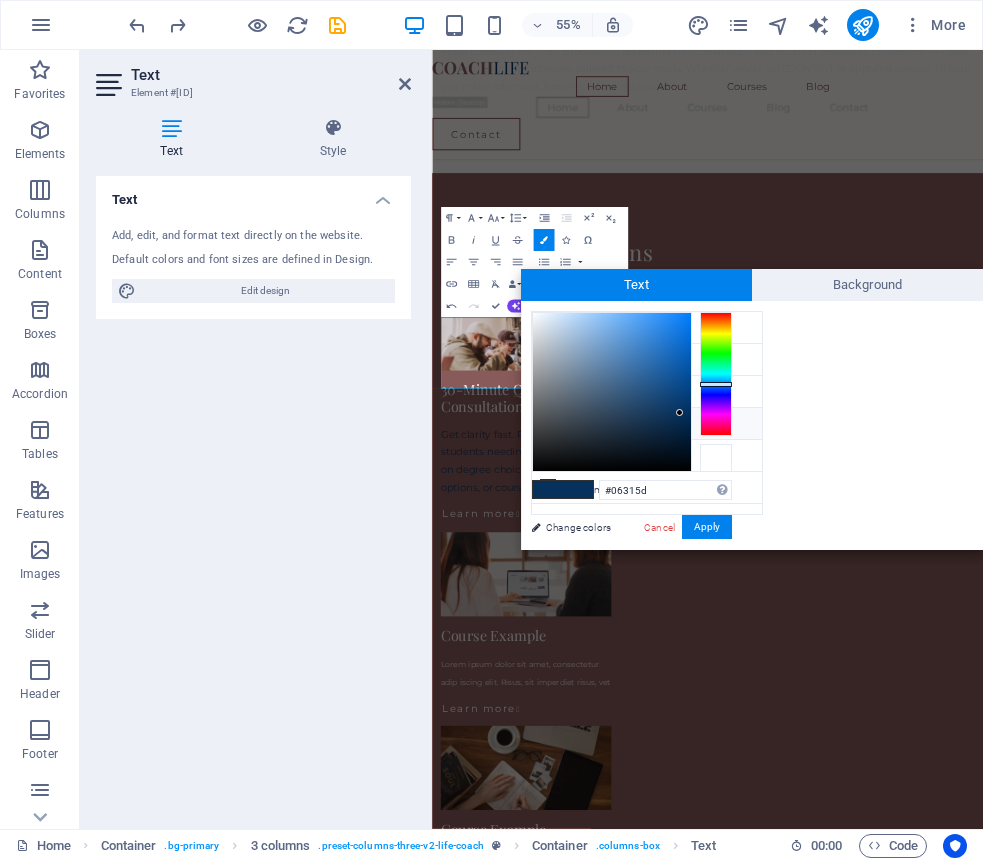 click at bounding box center [716, 458] 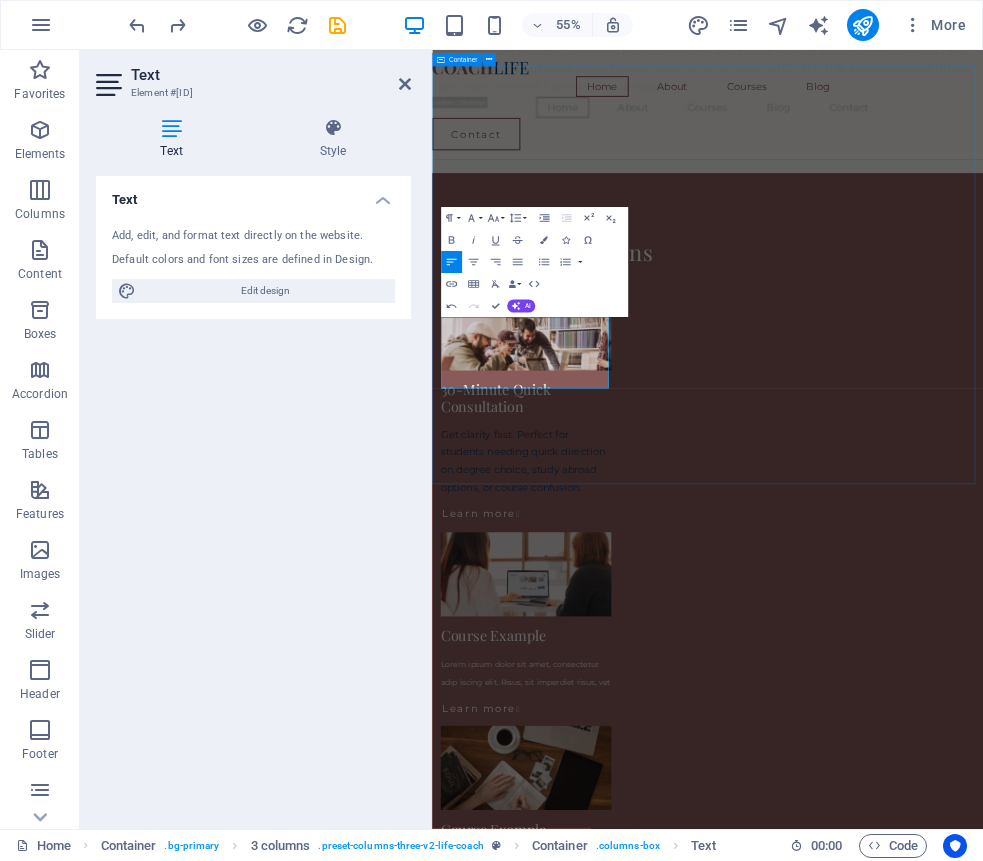 click on "Consultation Options 30-Minute Quick Consultation Get clarity fast. Perfect for students needing quick direction on degree choice, study abroad options, or course confusion. Get clarity fast. Perfect for students needing quick direction on degree choice, study abroad options, or course confusion. Learn more   Course Example Lorem ipsum dolor sit amet, consectetur adip iscing elit. Risus, sit imperdiet risus, vet Learn more   Course Example Lorem ipsum dolor sit amet, consectetur adip iscing elit. Risus, sit imperdiet risus, vet Learn more  " at bounding box center (933, 1008) 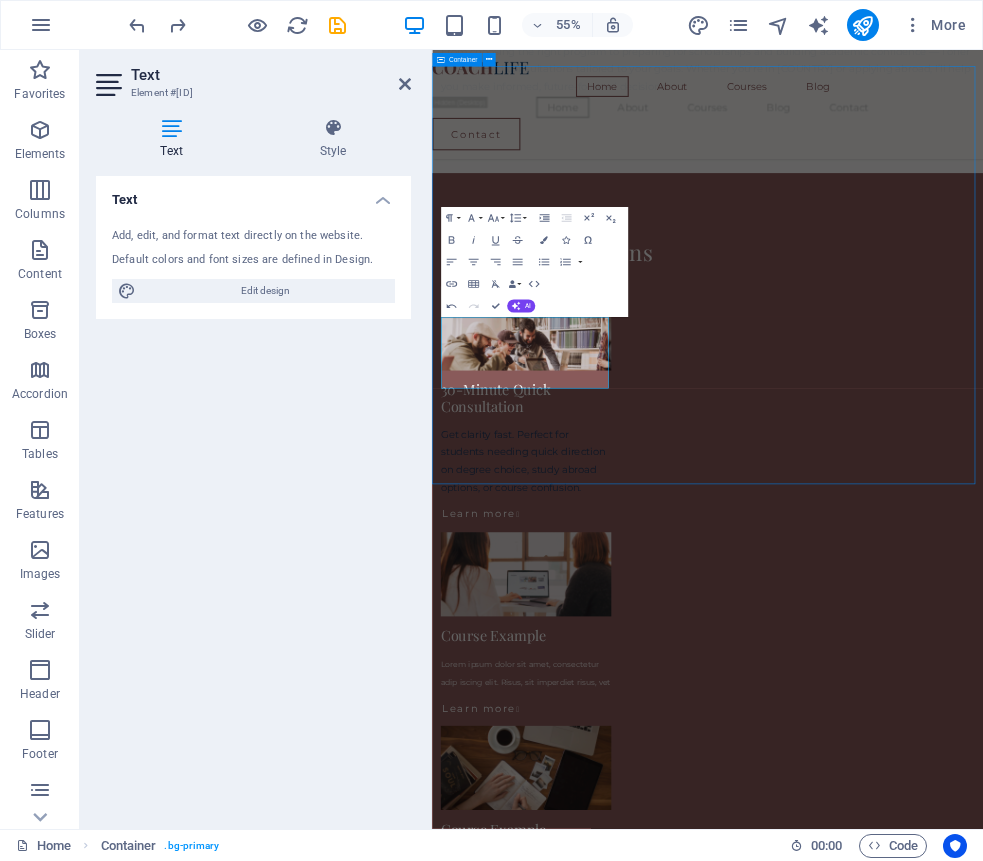 scroll, scrollTop: 1398, scrollLeft: 0, axis: vertical 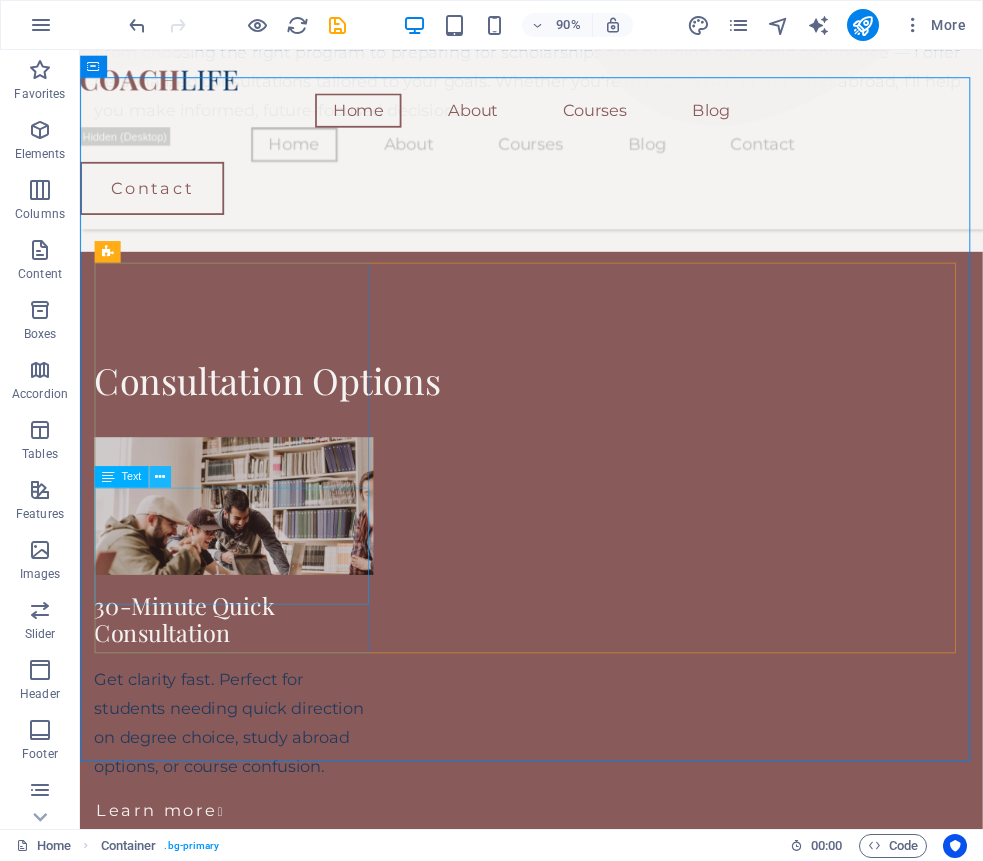 click at bounding box center (160, 477) 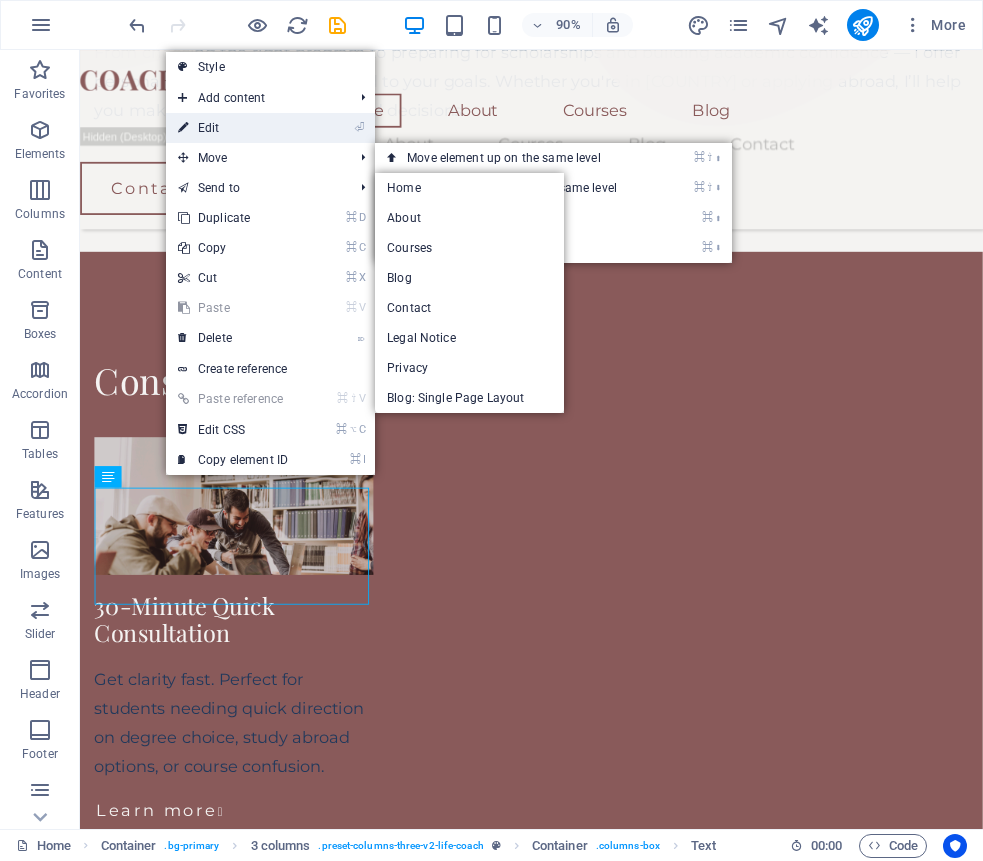 click on "⏎  Edit" at bounding box center (233, 128) 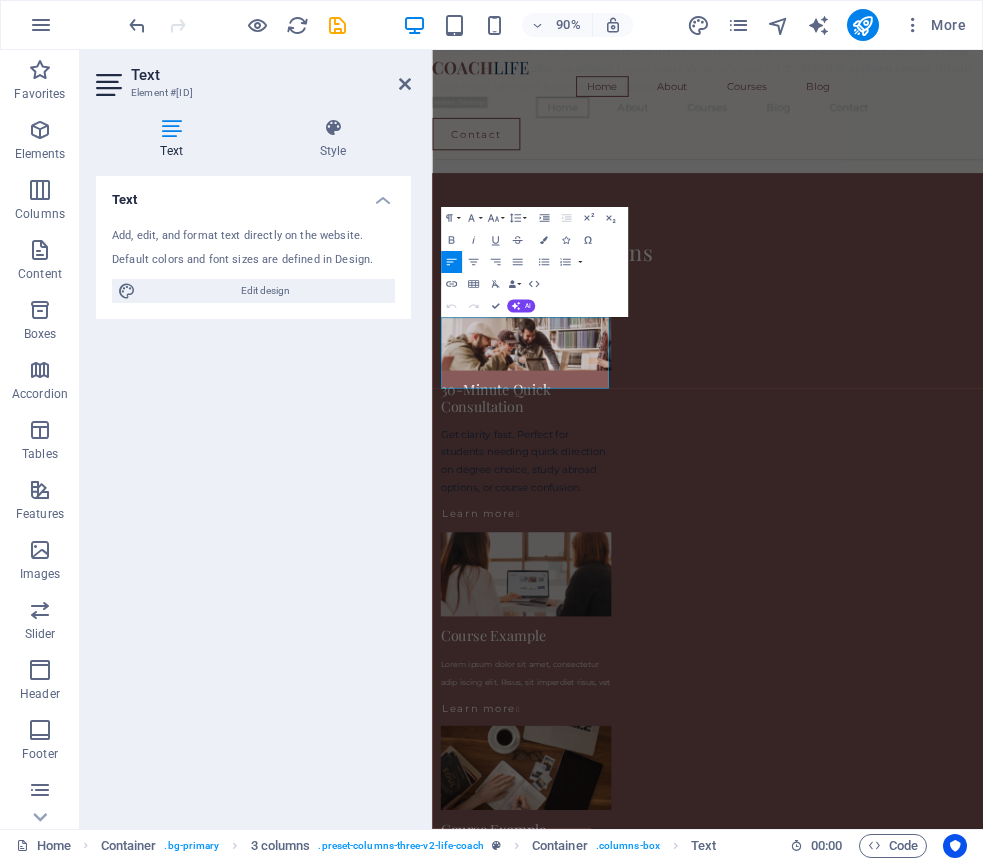 scroll, scrollTop: 1397, scrollLeft: 0, axis: vertical 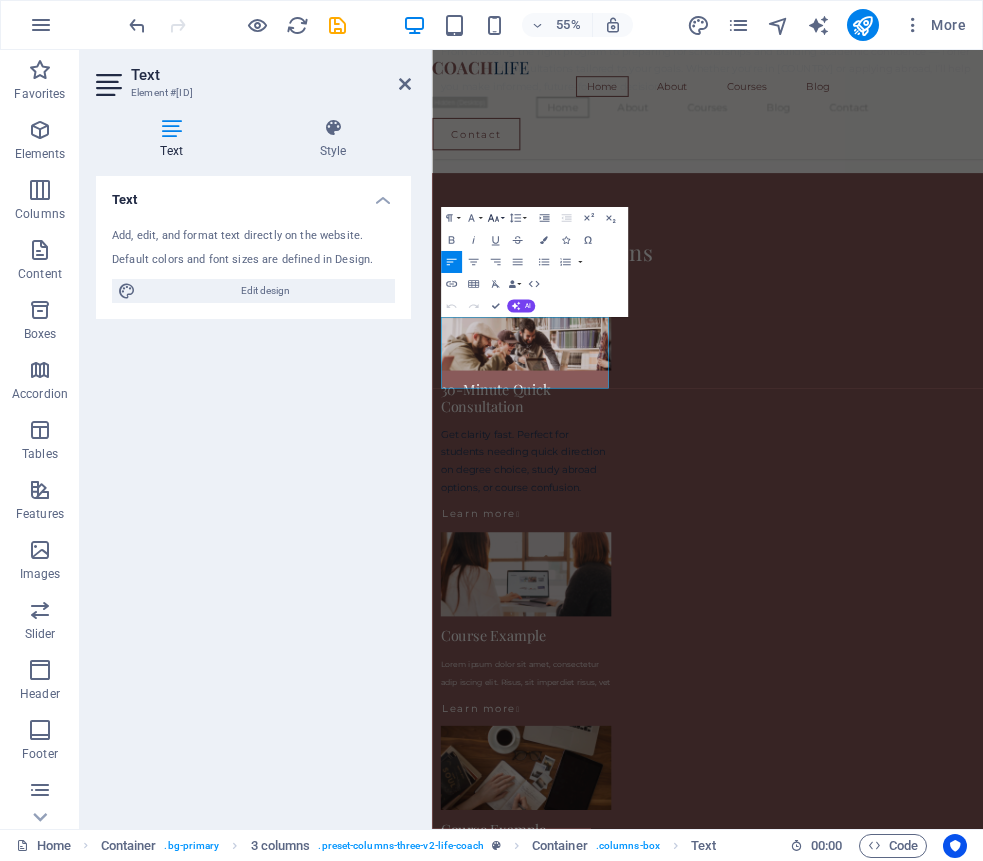 click on "Font Size" at bounding box center [495, 218] 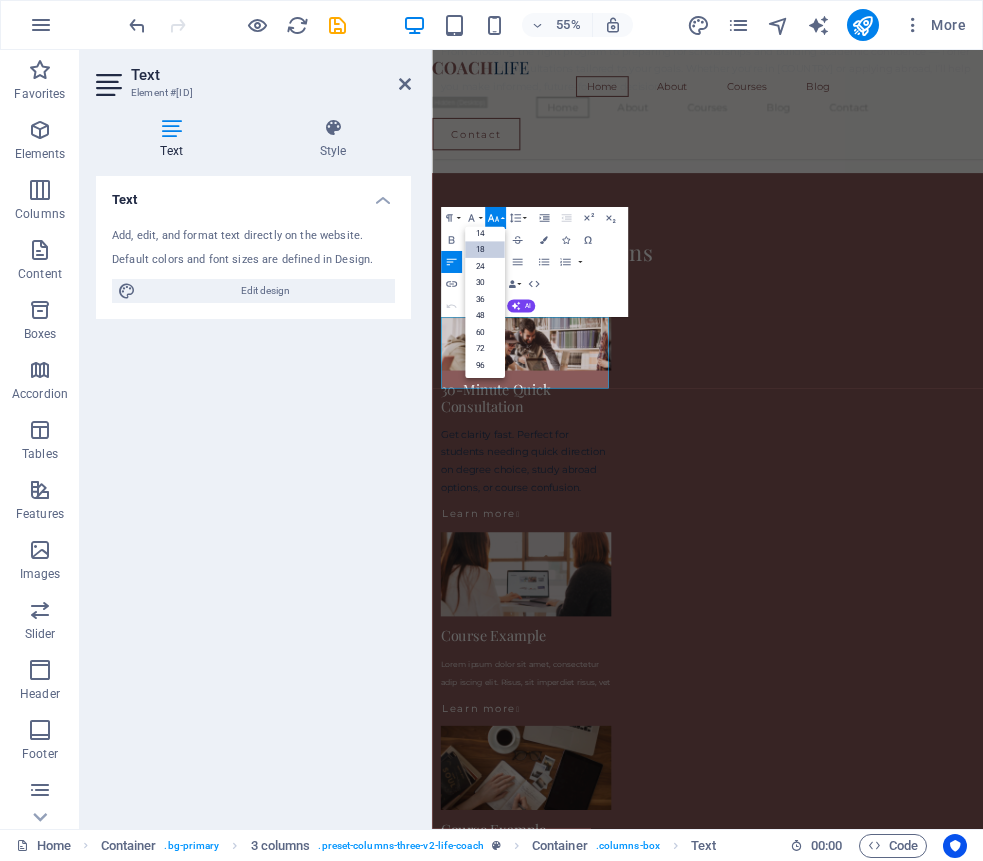 scroll, scrollTop: 161, scrollLeft: 0, axis: vertical 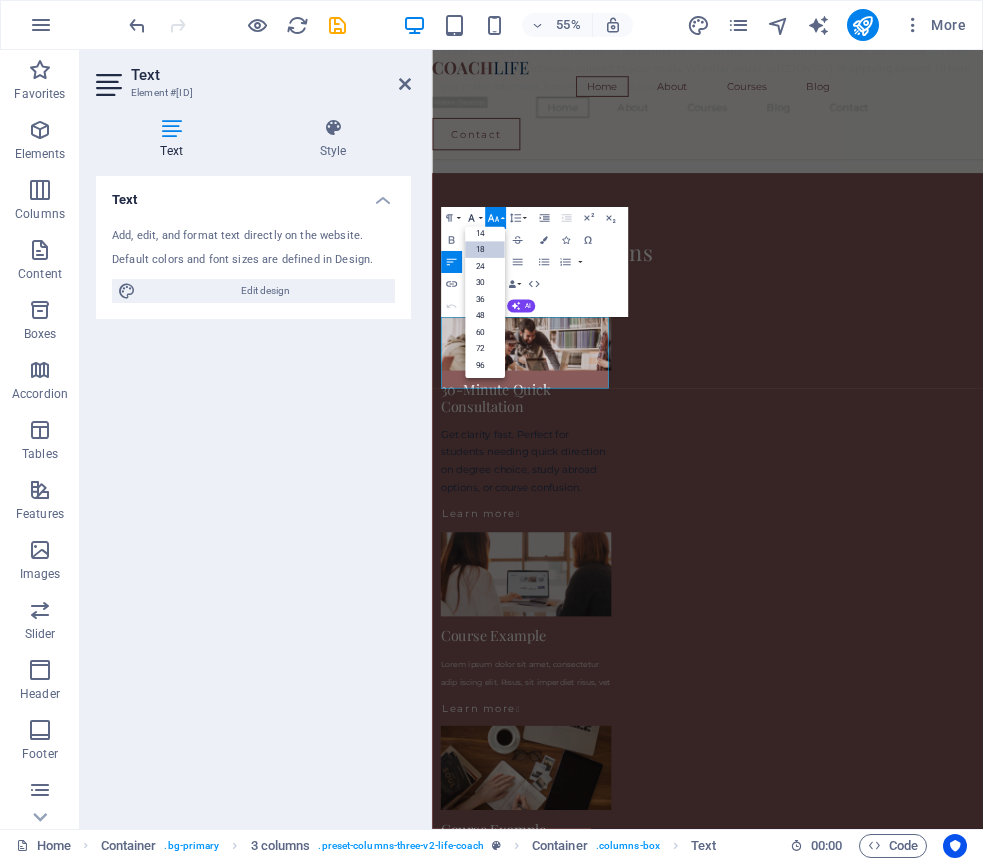 click on "Font Family" at bounding box center (473, 218) 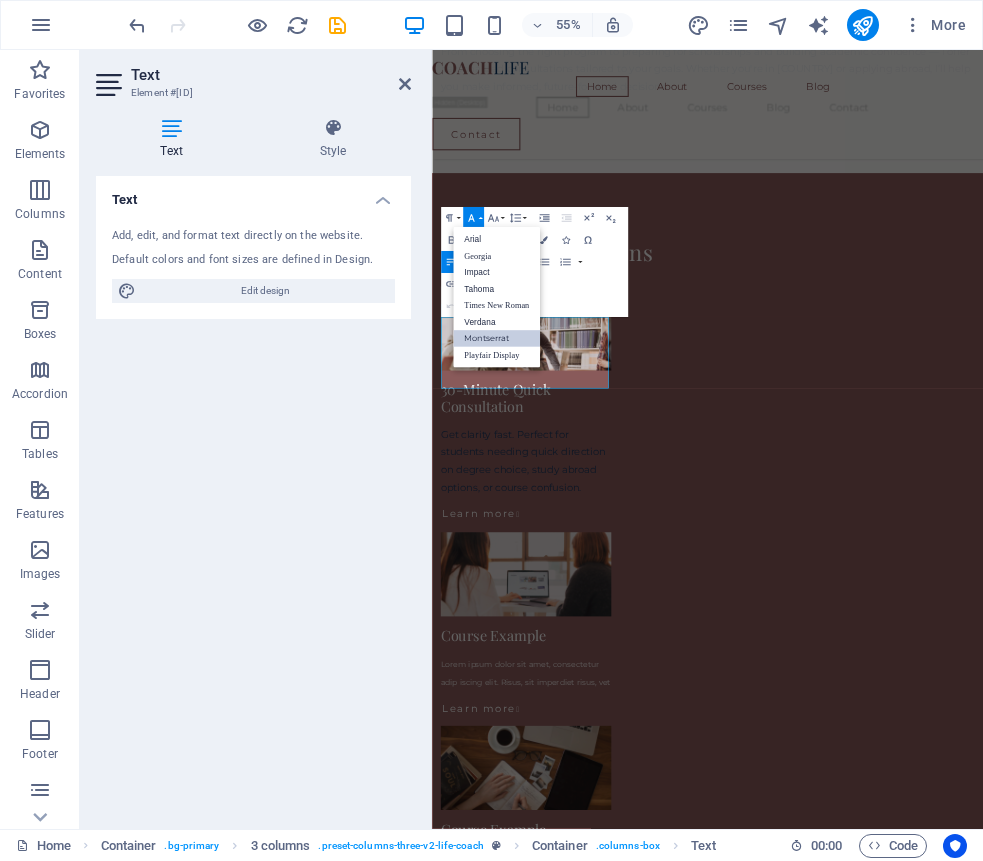 scroll, scrollTop: 0, scrollLeft: 0, axis: both 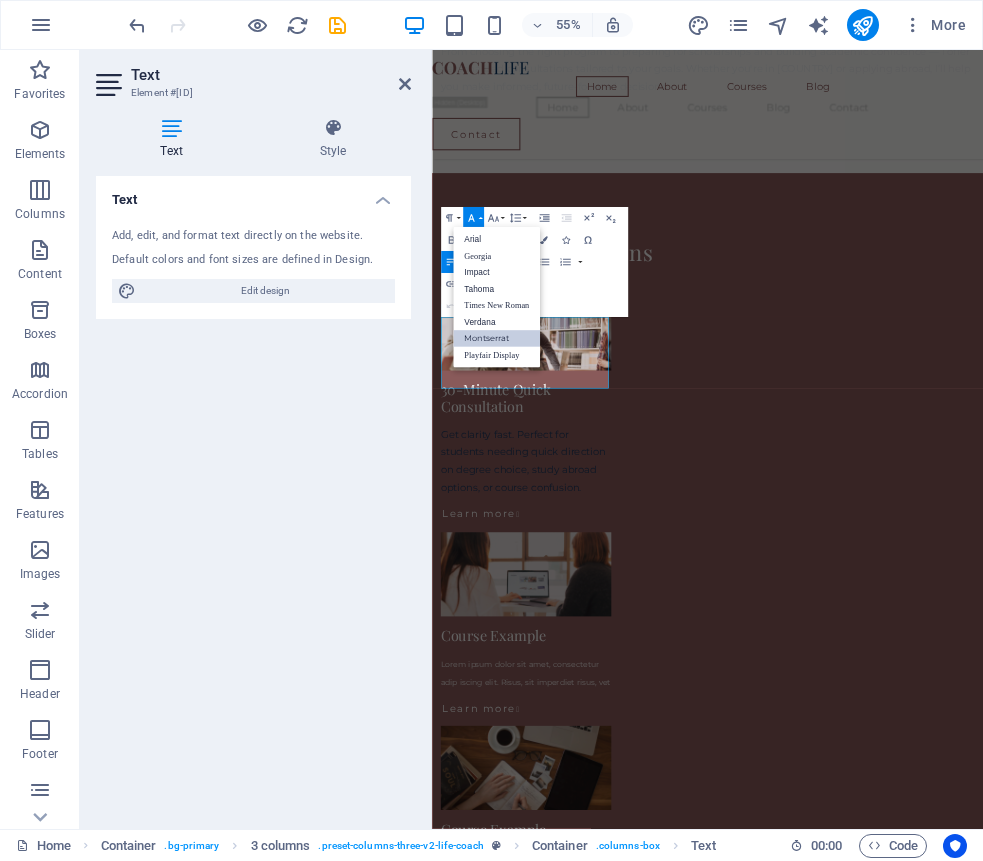 click on "Paragraph Format Normal Heading 1 Heading 2 Heading 3 Heading 4 Heading 5 Heading 6 Code Font Family Arial Georgia Impact Tahoma Times New Roman Verdana Montserrat Playfair Display Font Size 8 9 10 11 12 14 18 24 30 36 48 60 72 96 Line Height Default Single 1.15 1.5 Double Increase Indent Decrease Indent Superscript Subscript Bold Italic Underline Strikethrough Colors Icons Special Characters Align Left Align Center Align Right Align Justify Unordered List   Default Circle Disc Square    Ordered List   Default Lower Alpha Lower Greek Lower Roman Upper Alpha Upper Roman    Insert Link Insert Table Clear Formatting Data Bindings Company First name Last name Street ZIP code City Email Phone Mobile Fax Custom field 1 Custom field 2 Custom field 3 Custom field 4 Custom field 5 Custom field 6 HTML Undo Redo Confirm (⌘+⏎) AI Improve Make shorter Make longer Fix spelling & grammar Translate to English Generate text" at bounding box center [534, 262] 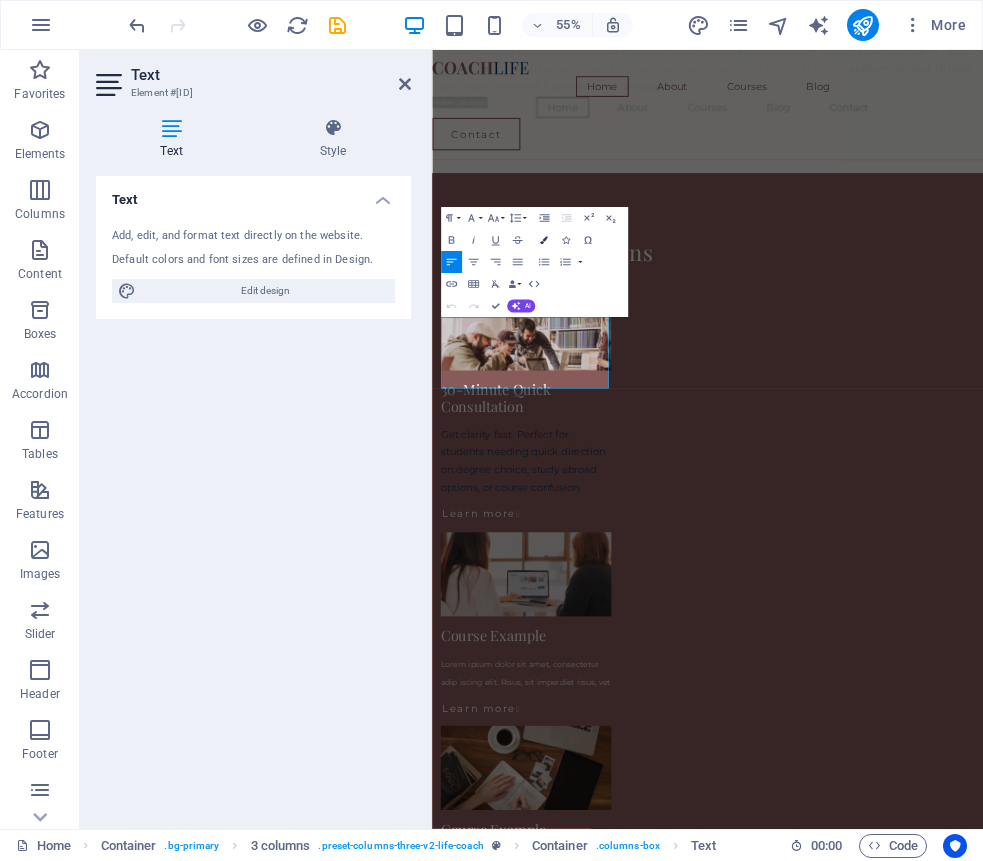 click at bounding box center [544, 241] 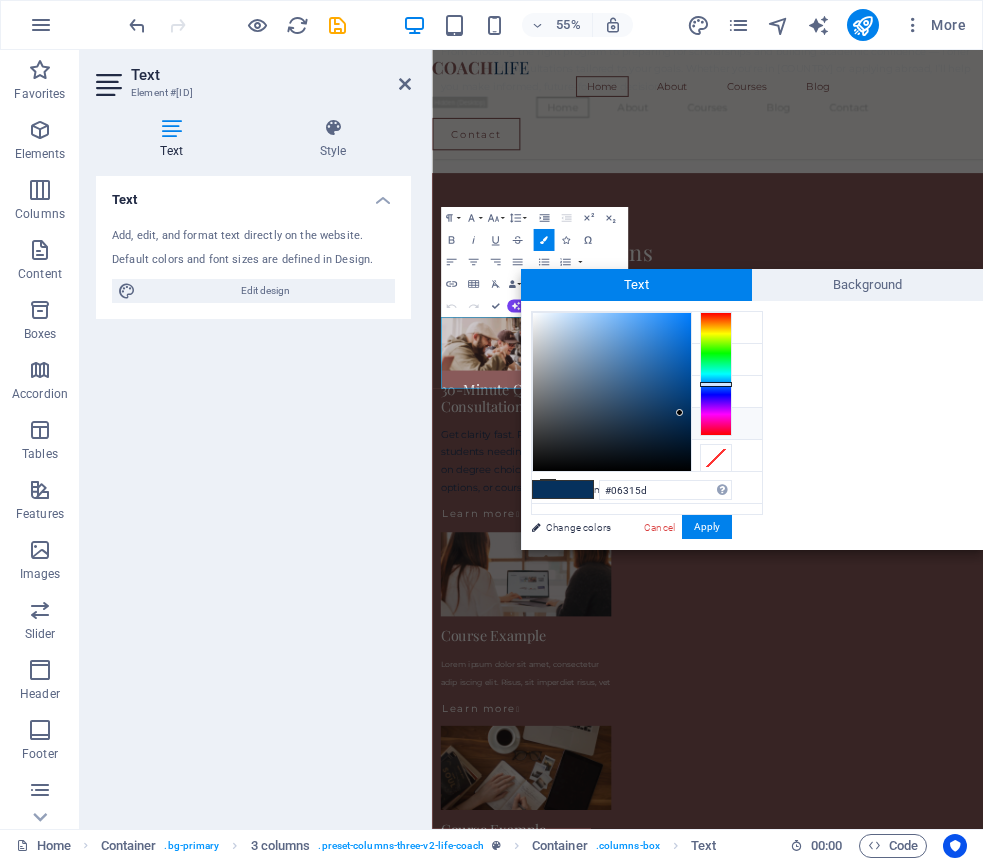 click on "[COLOR] rgb([NUMBER], [NUMBER], [NUMBER]) rgba([NUMBER], [NUMBER], [NUMBER], [NUMBER]%) hsv([NUMBER], [NUMBER]%, [NUMBER]%) hsl([NUMBER], [NUMBER]%, [NUMBER]%) Cancel Apply" at bounding box center (631, 571) 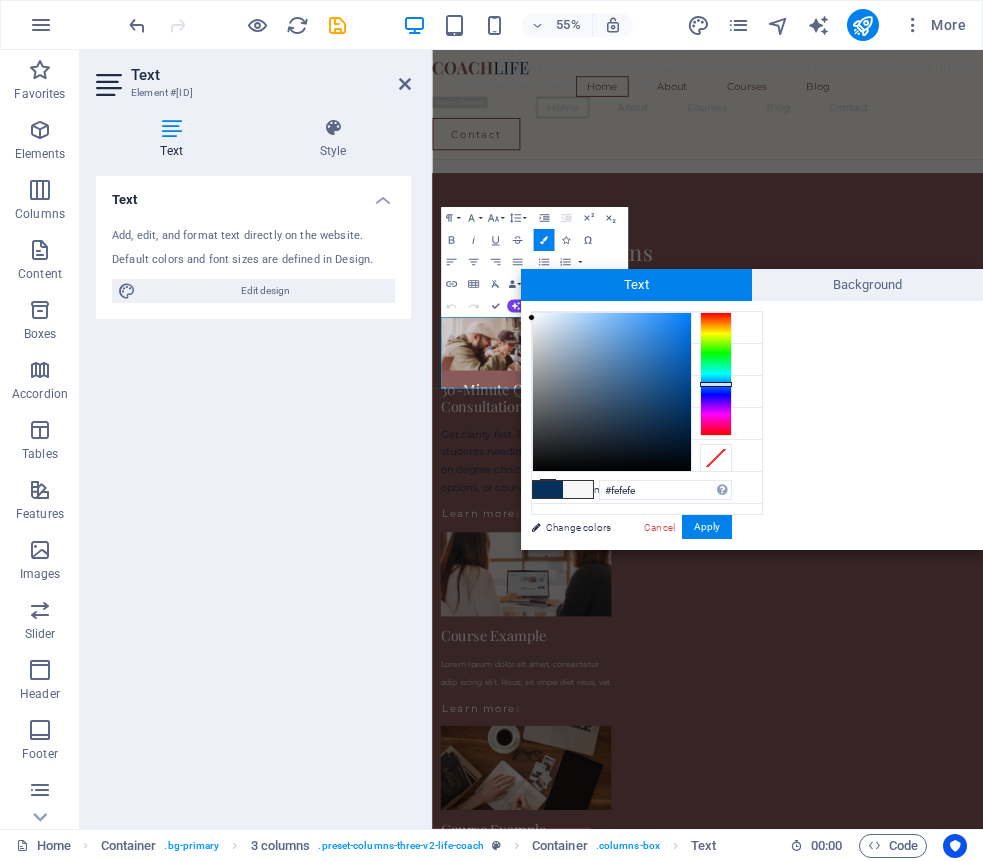 type on "#ffffff" 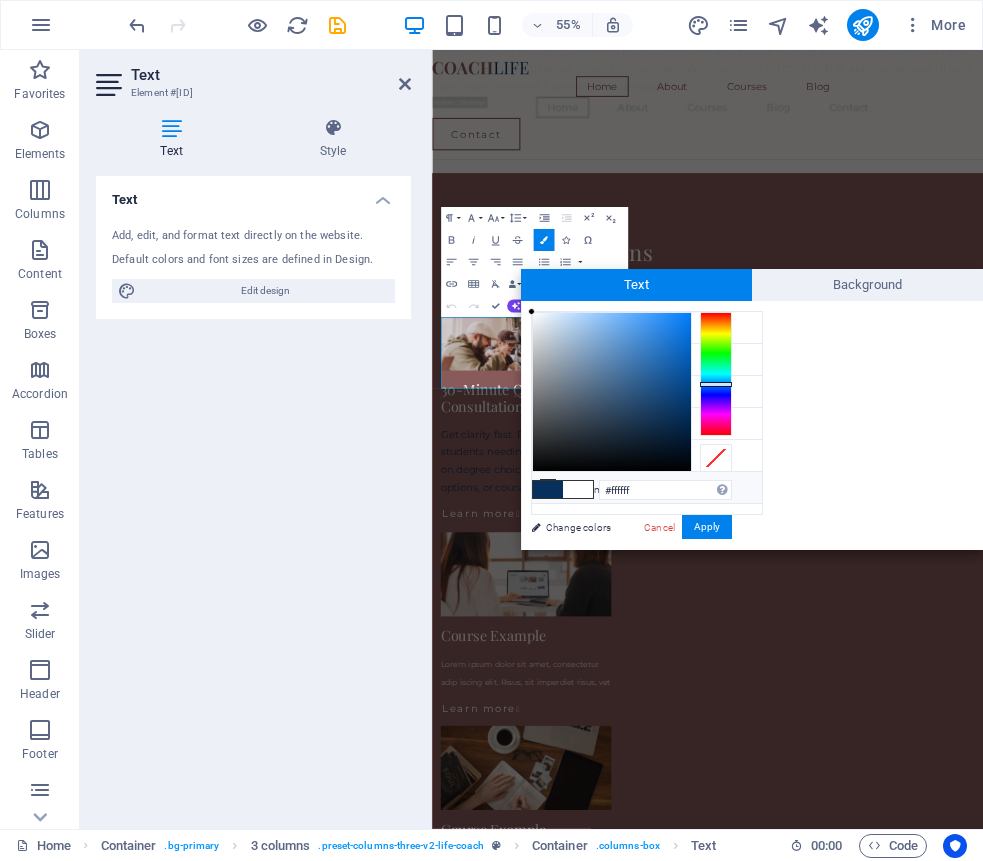 drag, startPoint x: 680, startPoint y: 412, endPoint x: 528, endPoint y: 313, distance: 181.39735 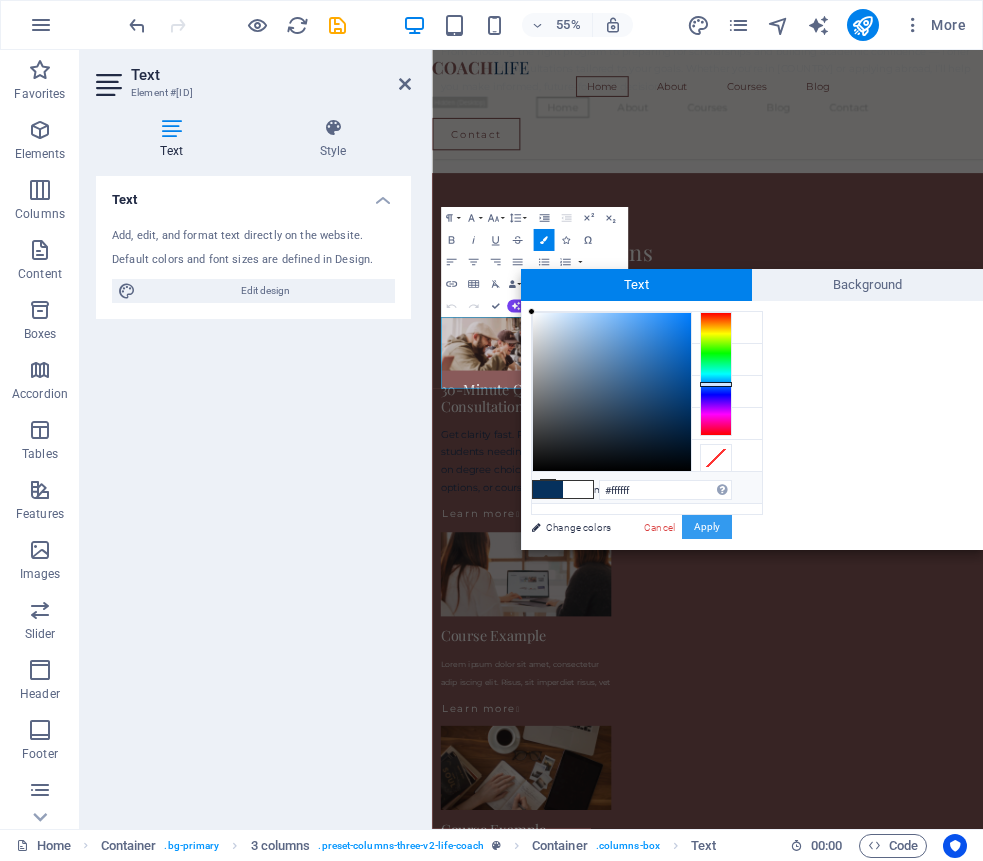click on "Apply" at bounding box center (707, 527) 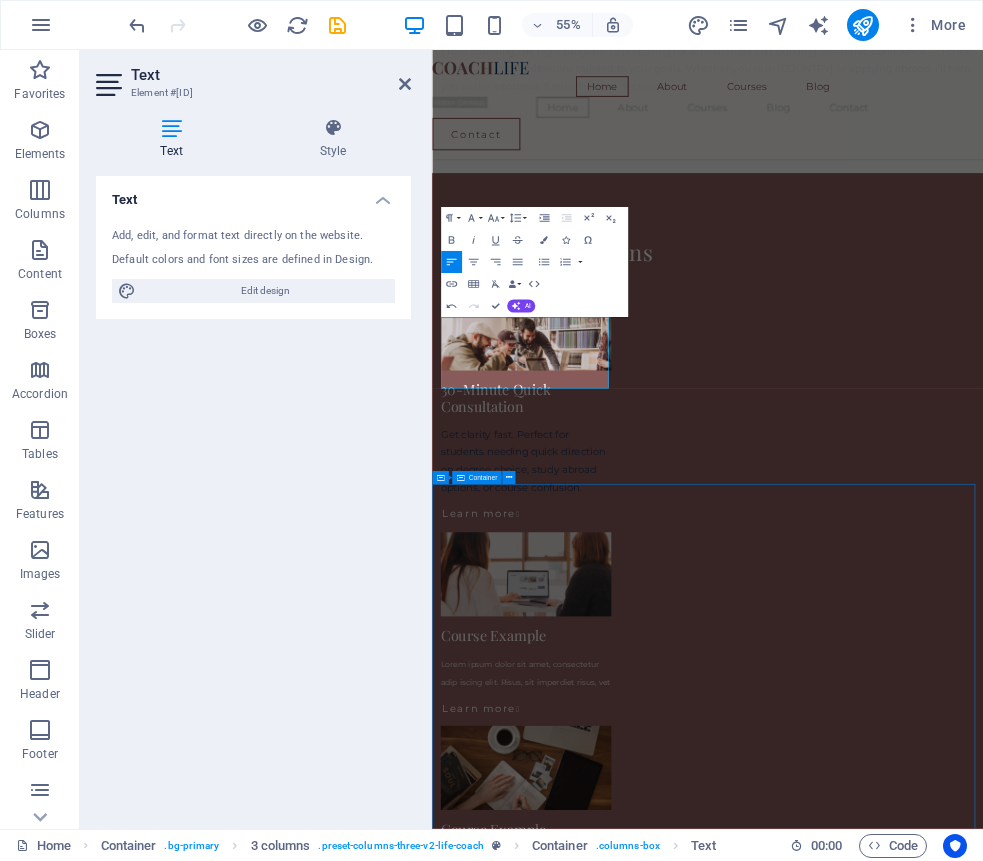 click on "Devon Lane After being forced to move twice within five years, our customers had a hard time finding us and our sales plummeted. The Lorem Ipsum Co. not only revitalized our brand, but saved our nearly 100-year-old family business from the brink of ruin. Devon Lane After being forced to move twice within five years, our customers had a hard time finding us and our sales plummeted. The Lorem Ipsum Co. not only revitalized our brand, but saved our nearly 100-year-old family business from the brink of ruin. Devon Lane After being forced to move twice within five years, our customers had a hard time finding us and our sales plummeted. The Lorem Ipsum Co. not only revitalized our brand, but saved our nearly 100-year-old family business from the brink of ruin. Devon Lane After being forced to move twice within five years, our customers had a hard time finding us and our sales plummeted. The Lorem Ipsum Co. not only revitalized our brand, but saved our nearly 100-year-old family business from the brink of ruin." at bounding box center [933, 3381] 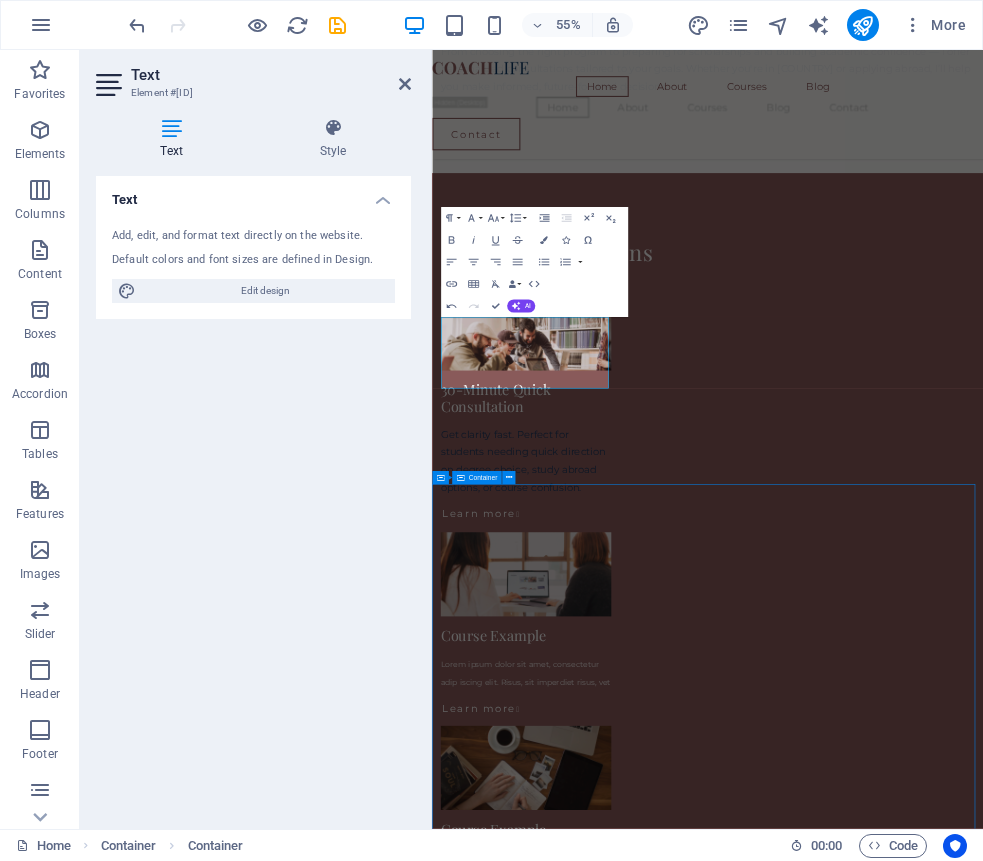 scroll, scrollTop: 1398, scrollLeft: 0, axis: vertical 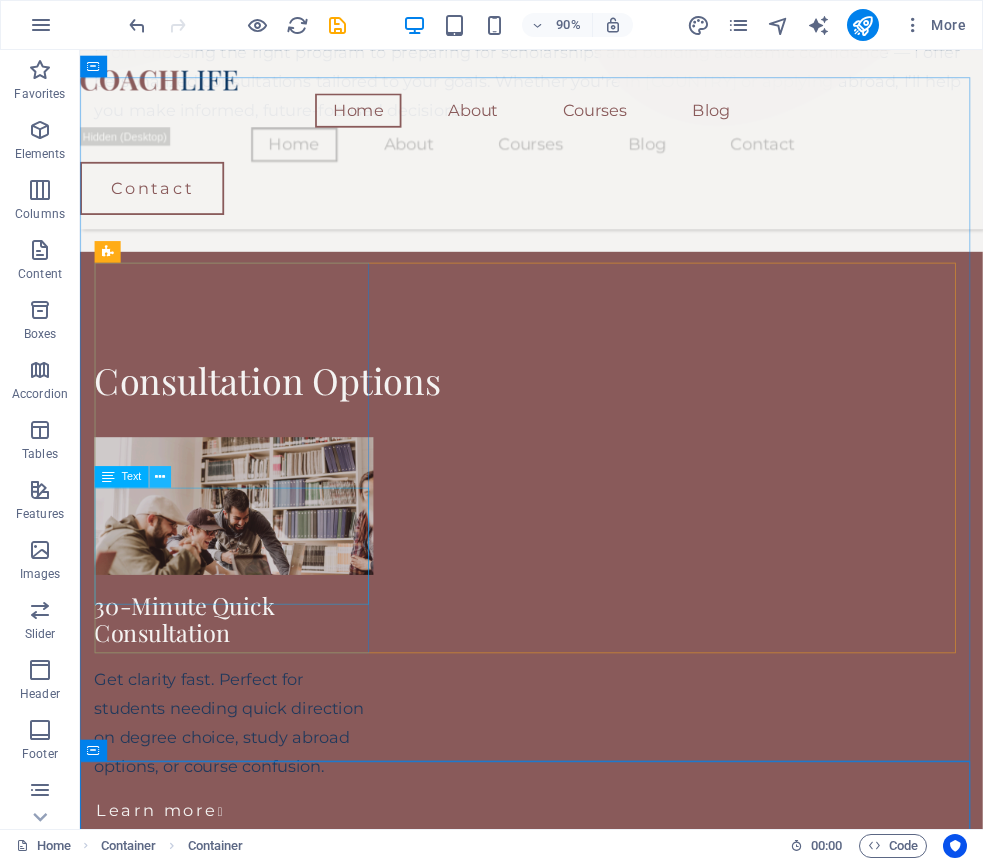 click at bounding box center [160, 477] 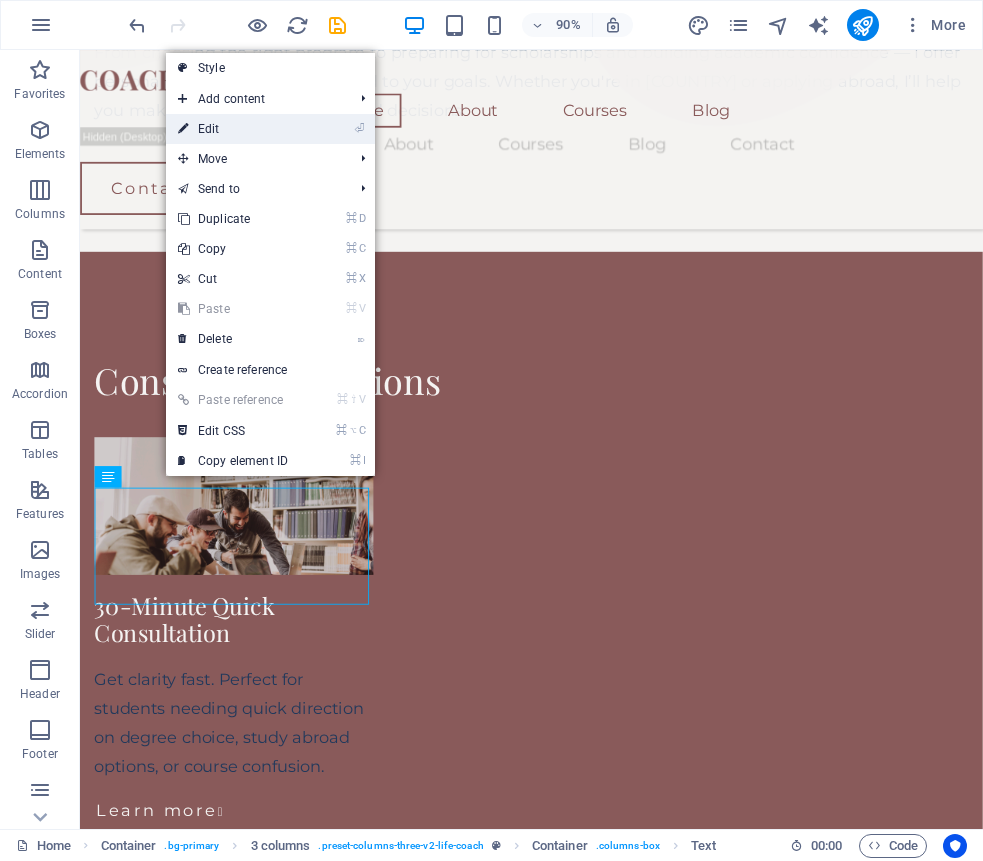 click on "⏎  Edit" at bounding box center (233, 129) 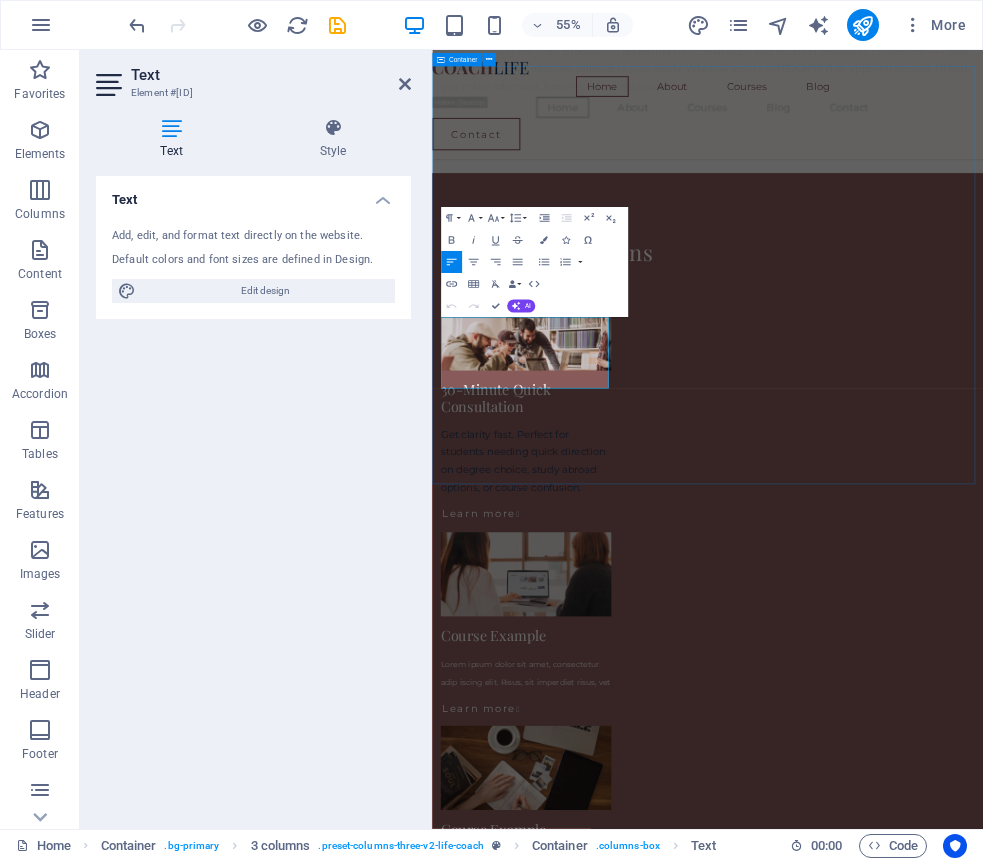 click on "Consultation Options 30-Minute Quick Consultation Get clarity fast. Perfect for students needing quick direction on degree choice, study abroad options, or course confusion. Learn more   Course Example Lorem ipsum dolor sit amet, consectetur adip iscing elit. Risus, sit imperdiet risus, vet Learn more   Course Example Lorem ipsum dolor sit amet, consectetur adip iscing elit. Risus, sit imperdiet risus, vet Learn more  " at bounding box center (933, 1008) 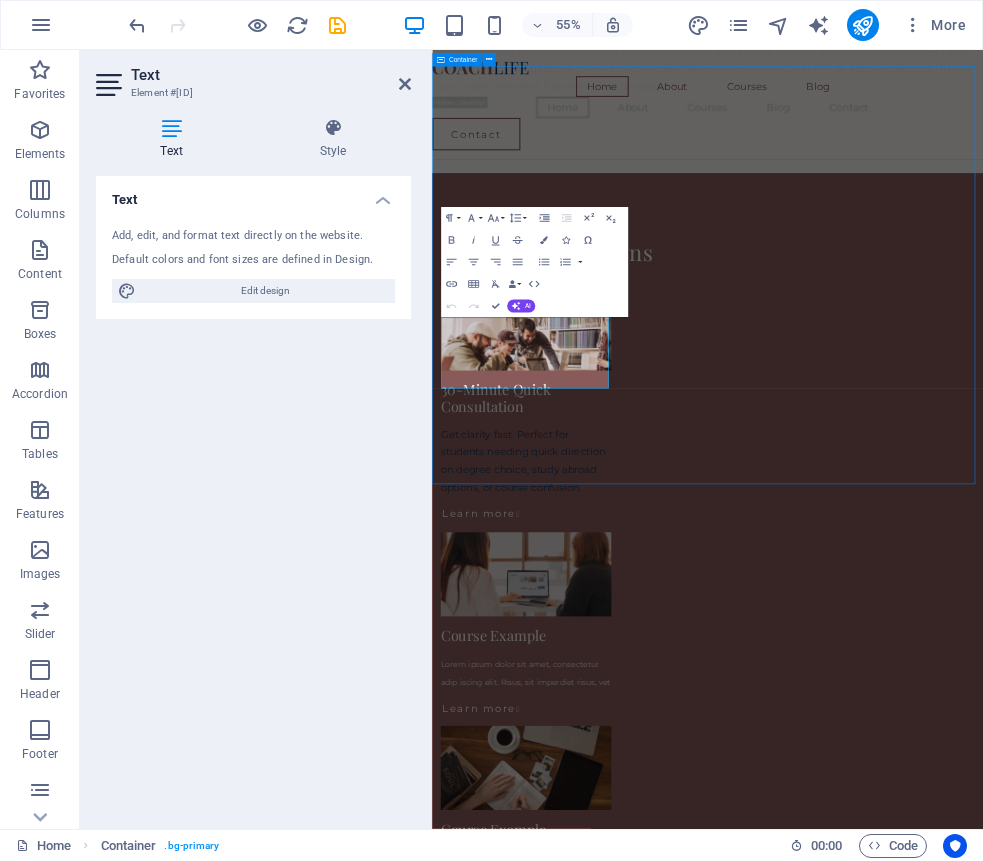 click on "Lorem ipsum dolor sit amet, consectetur adip iscing elit. Risus, sit imperdiet risus, vet" at bounding box center (603, 1183) 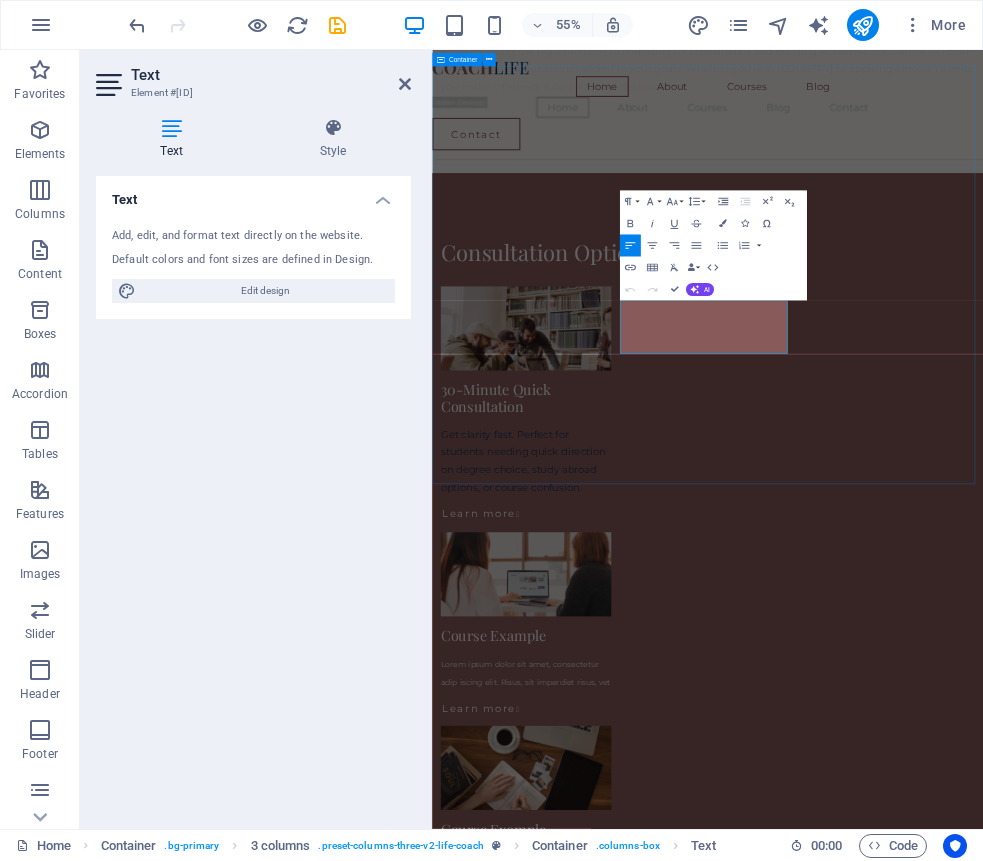click on "Consultation Options 30-Minute Quick Consultation Get clarity fast. Perfect for students needing quick direction on degree choice, study abroad options, or course confusion. Learn more   Course Example Lorem ipsum dolor sit amet, consectetur adip iscing elit. Risus, sit imperdiet risus, vet Learn more   Course Example Lorem ipsum dolor sit amet, consectetur adip iscing elit. Risus, sit imperdiet risus, vet Learn more  " at bounding box center [933, 1008] 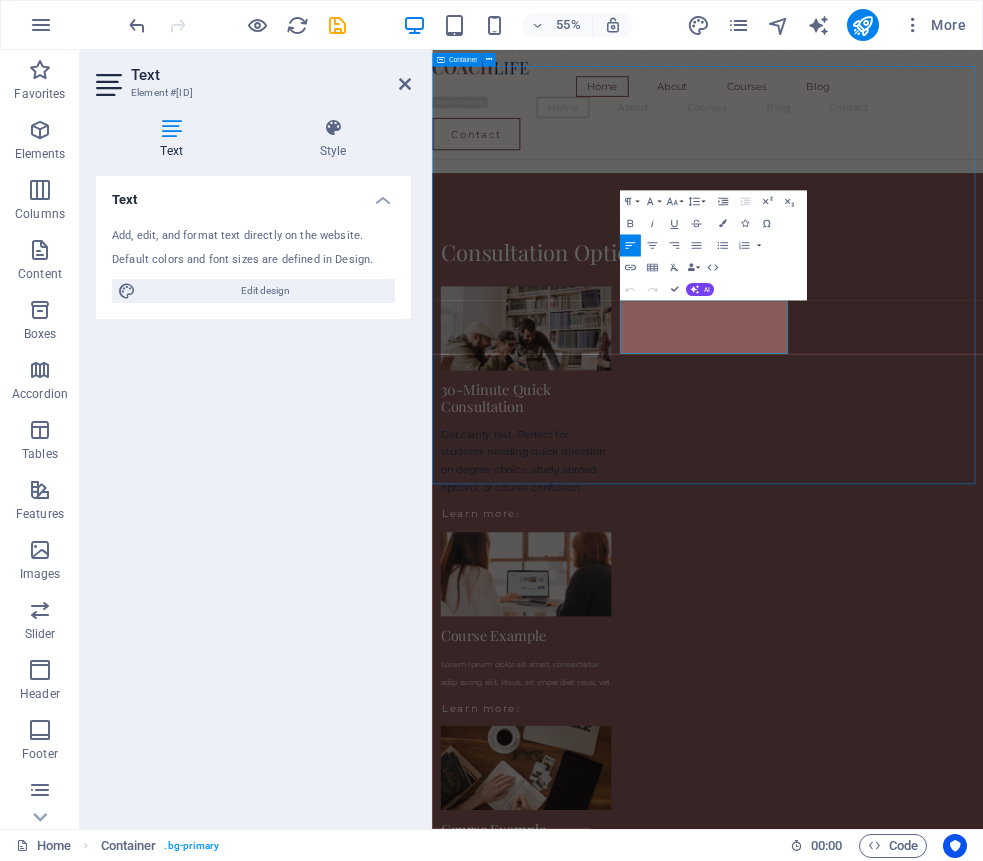 click on "Lorem ipsum dolor sit amet, consectetur adip iscing elit. Risus, sit imperdiet risus, vet" at bounding box center (603, 1182) 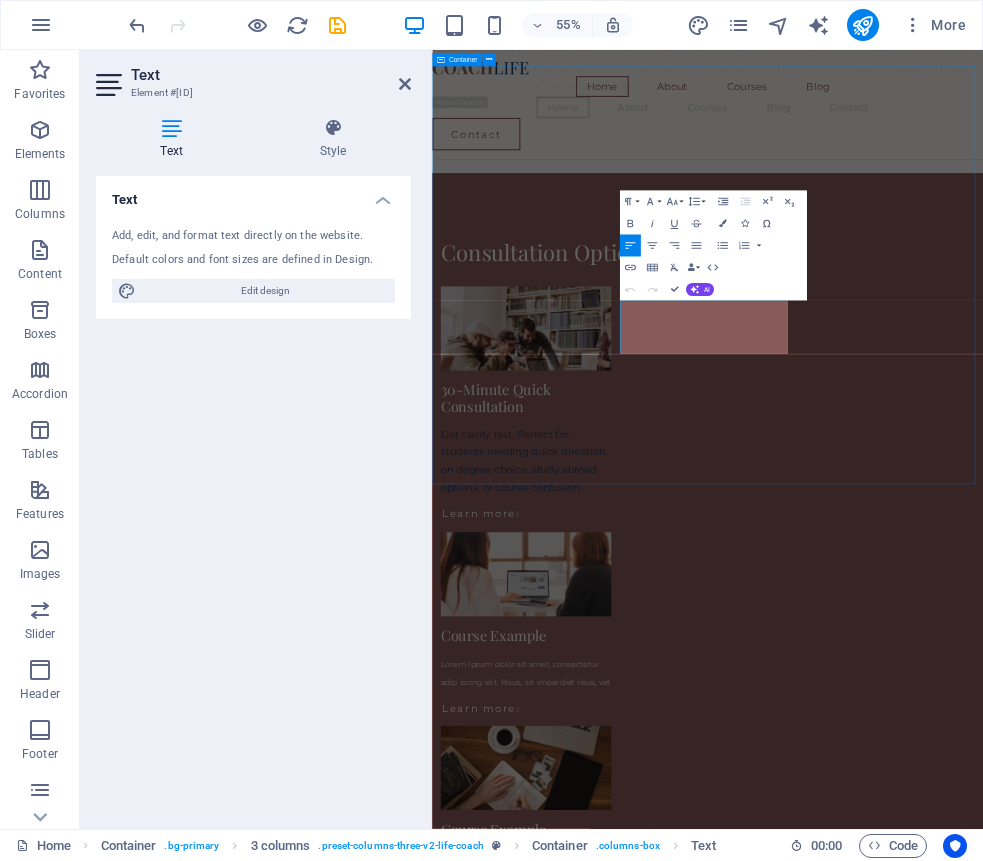 click on "Consultation Options 30-Minute Quick Consultation Get clarity fast. Perfect for students needing quick direction on degree choice, study abroad options, or course confusion. Learn more   Course Example Lorem ipsum dolor sit amet, consectetur adip iscing elit. Risus, sit imperdiet risus, vet Learn more   Course Example Lorem ipsum dolor sit amet, consectetur adip iscing elit. Risus, sit imperdiet risus, vet Learn more  " at bounding box center [933, 1008] 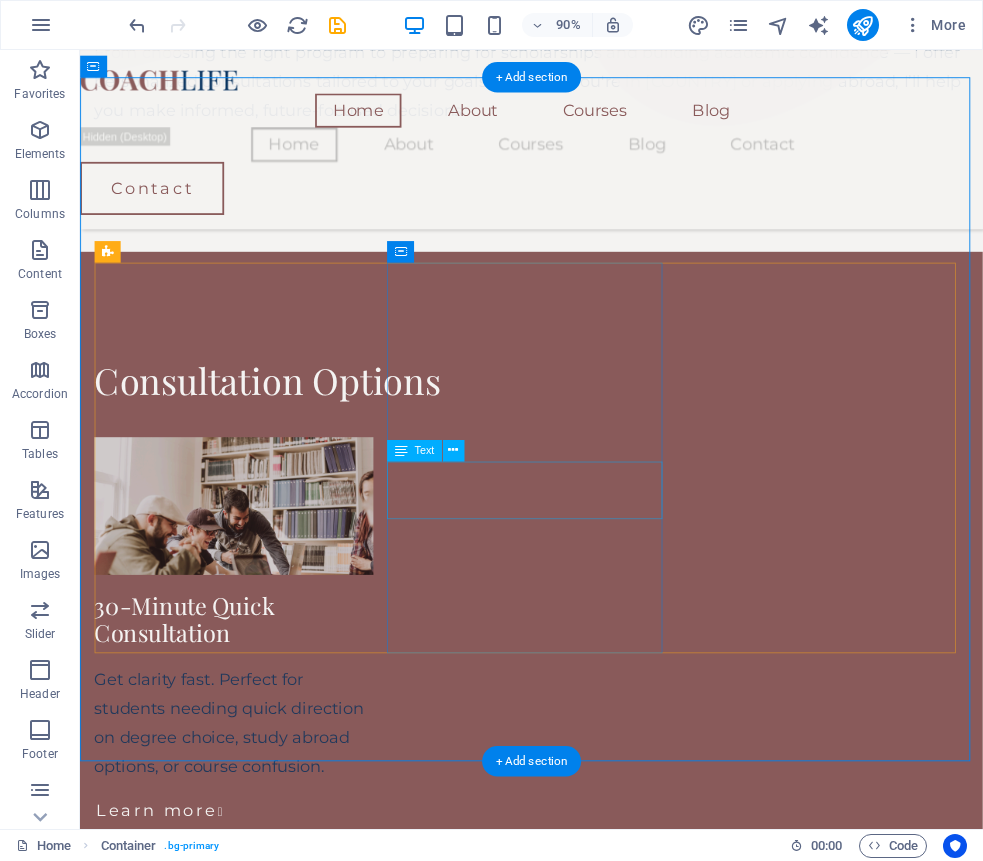 click on "Lorem ipsum dolor sit amet, consectetur adip iscing elit. Risus, sit imperdiet risus, vet" at bounding box center (251, 1182) 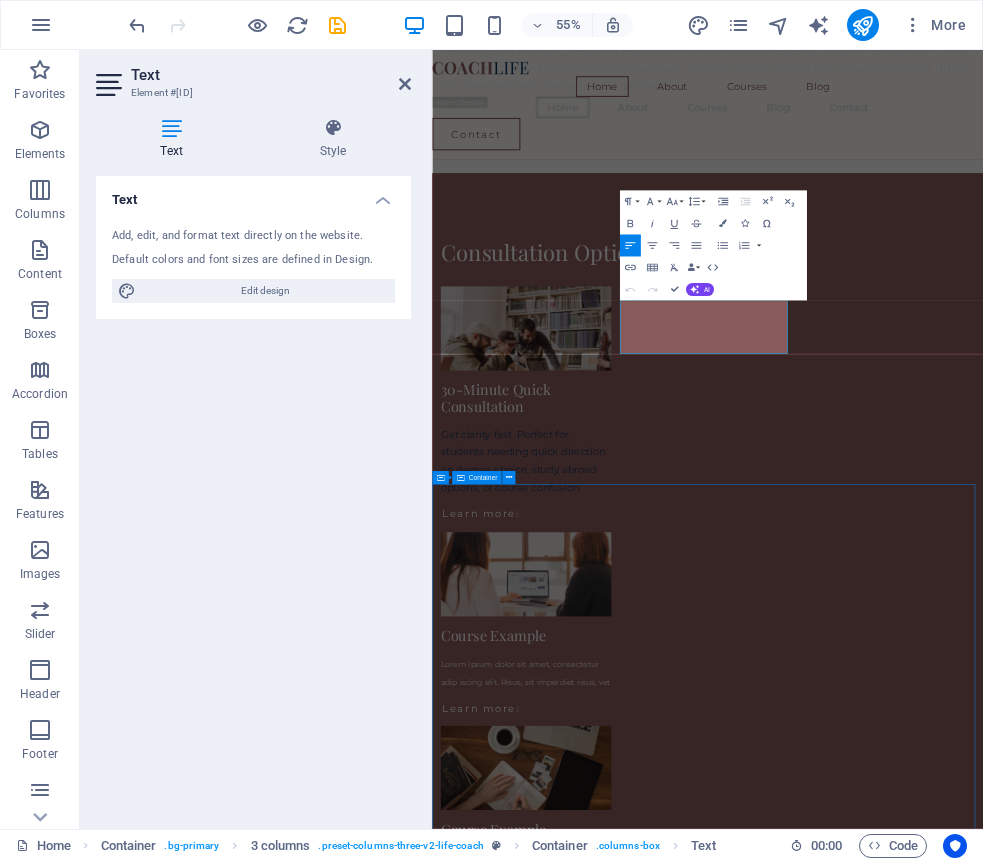 click on "Devon Lane After being forced to move twice within five years, our customers had a hard time finding us and our sales plummeted. The Lorem Ipsum Co. not only revitalized our brand, but saved our nearly 100-year-old family business from the brink of ruin. Devon Lane After being forced to move twice within five years, our customers had a hard time finding us and our sales plummeted. The Lorem Ipsum Co. not only revitalized our brand, but saved our nearly 100-year-old family business from the brink of ruin. Devon Lane After being forced to move twice within five years, our customers had a hard time finding us and our sales plummeted. The Lorem Ipsum Co. not only revitalized our brand, but saved our nearly 100-year-old family business from the brink of ruin. Devon Lane After being forced to move twice within five years, our customers had a hard time finding us and our sales plummeted. The Lorem Ipsum Co. not only revitalized our brand, but saved our nearly 100-year-old family business from the brink of ruin." at bounding box center [933, 3381] 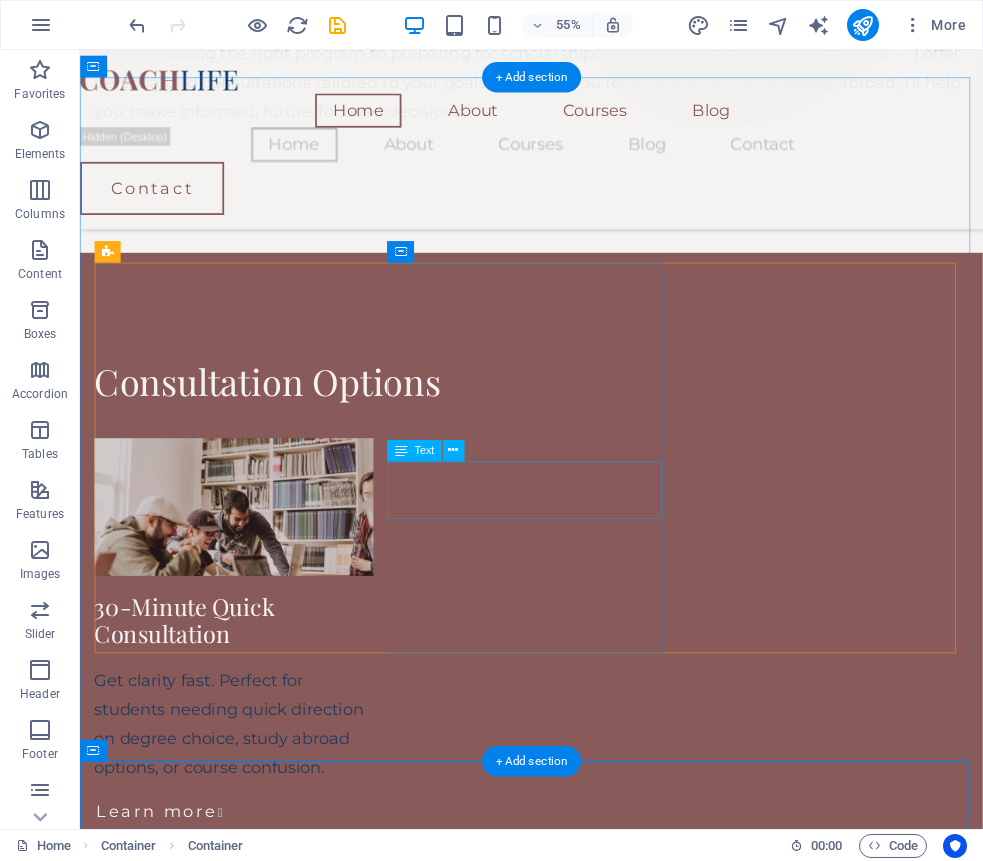 scroll, scrollTop: 1398, scrollLeft: 0, axis: vertical 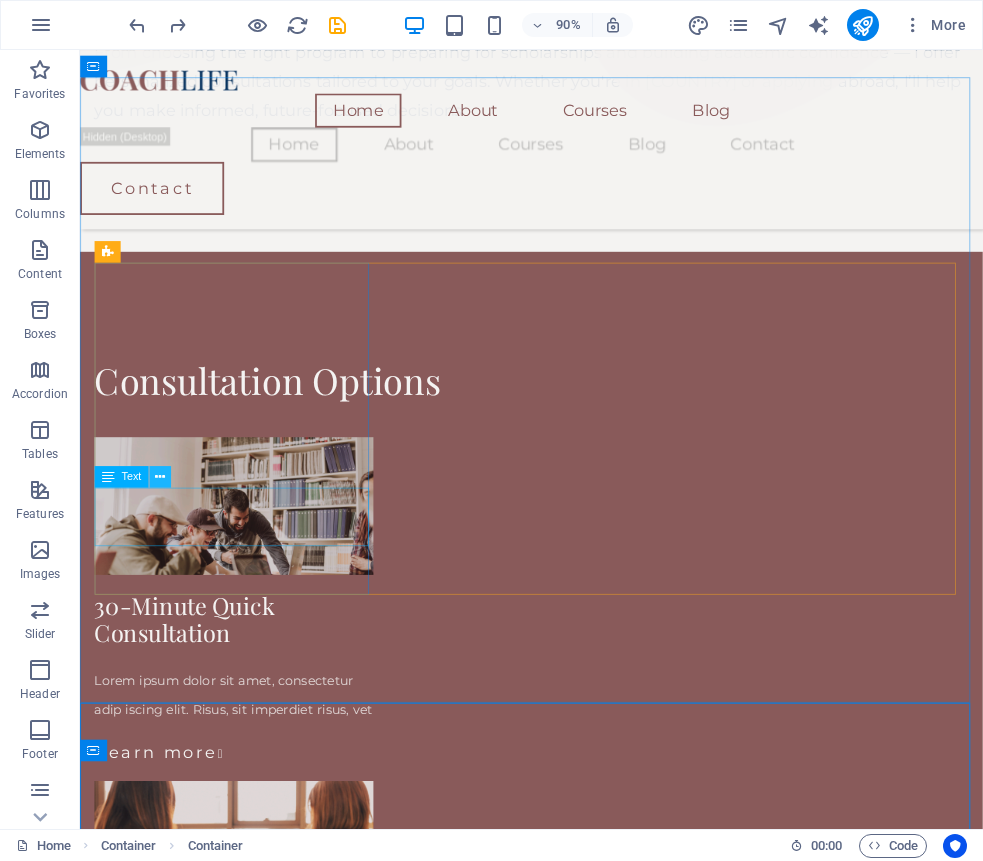 click at bounding box center (160, 477) 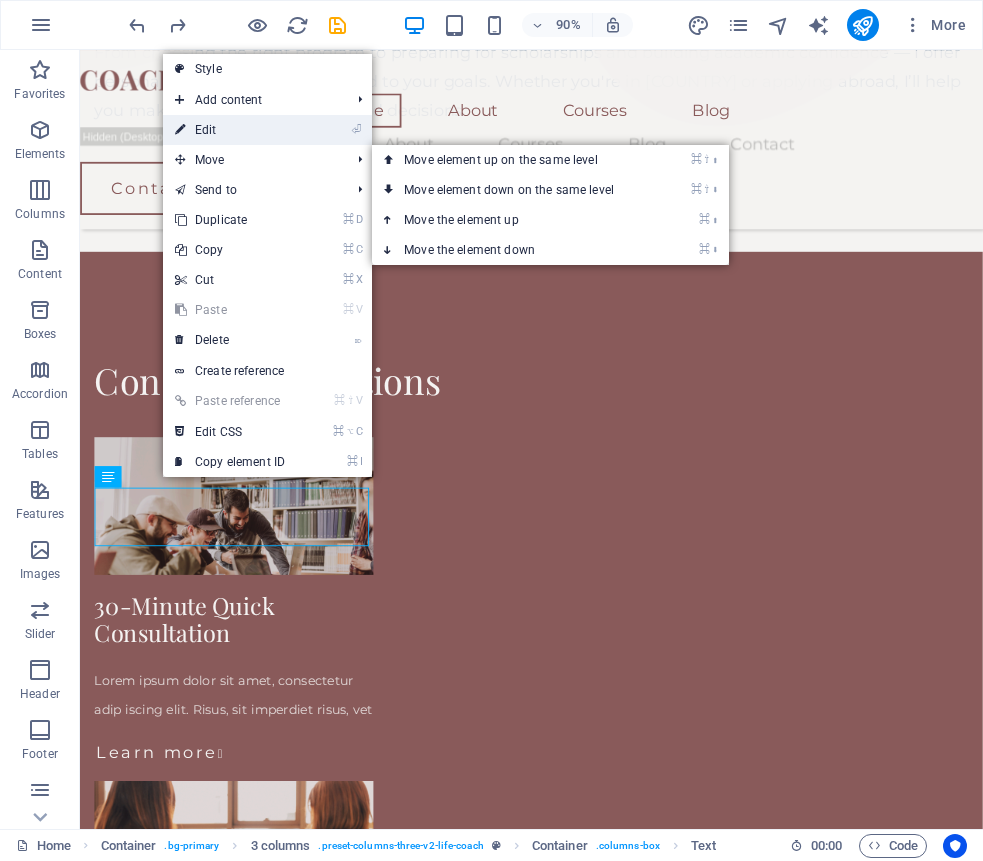 click on "⏎  Edit" at bounding box center [230, 130] 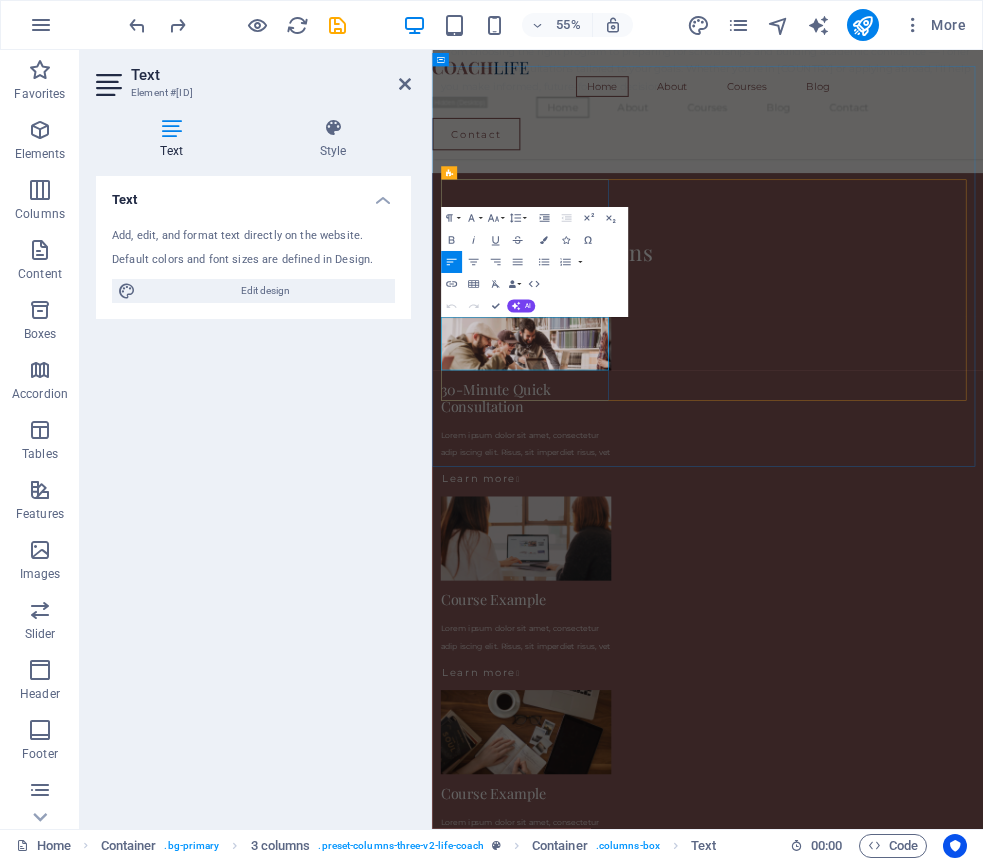 click on "Lorem ipsum dolor sit amet, consectetur adip iscing elit. Risus, sit imperdiet risus, vet" at bounding box center [603, 766] 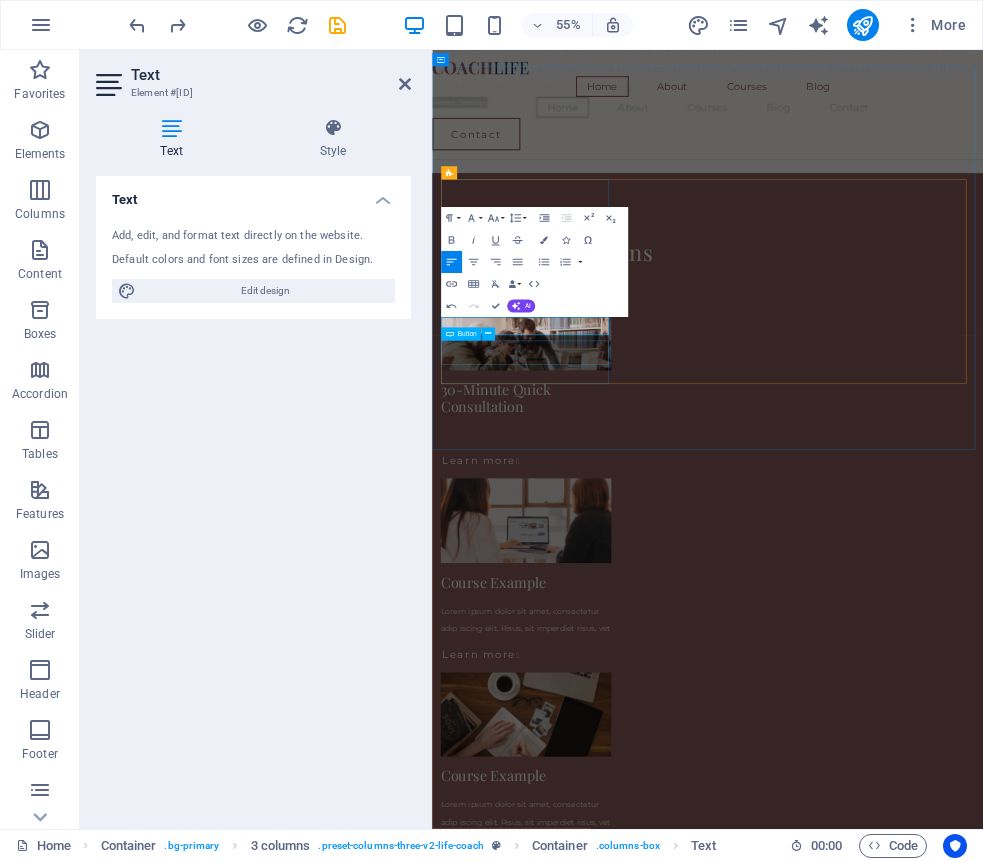 type 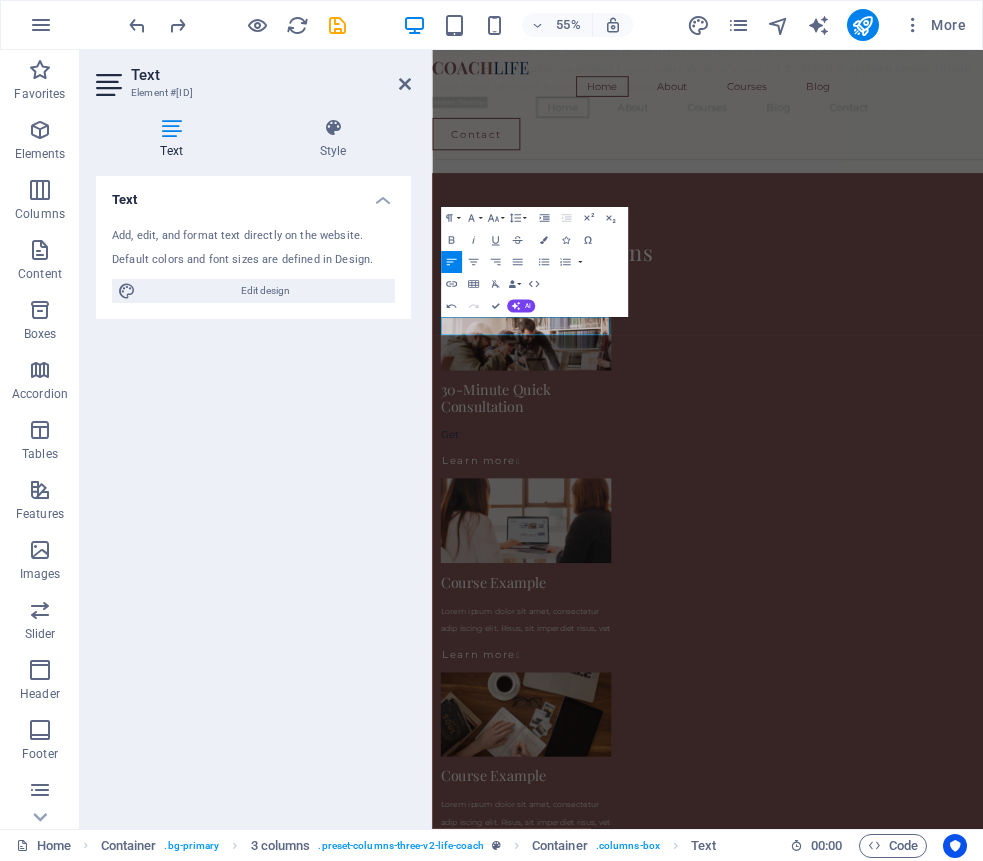 click at bounding box center (171, 128) 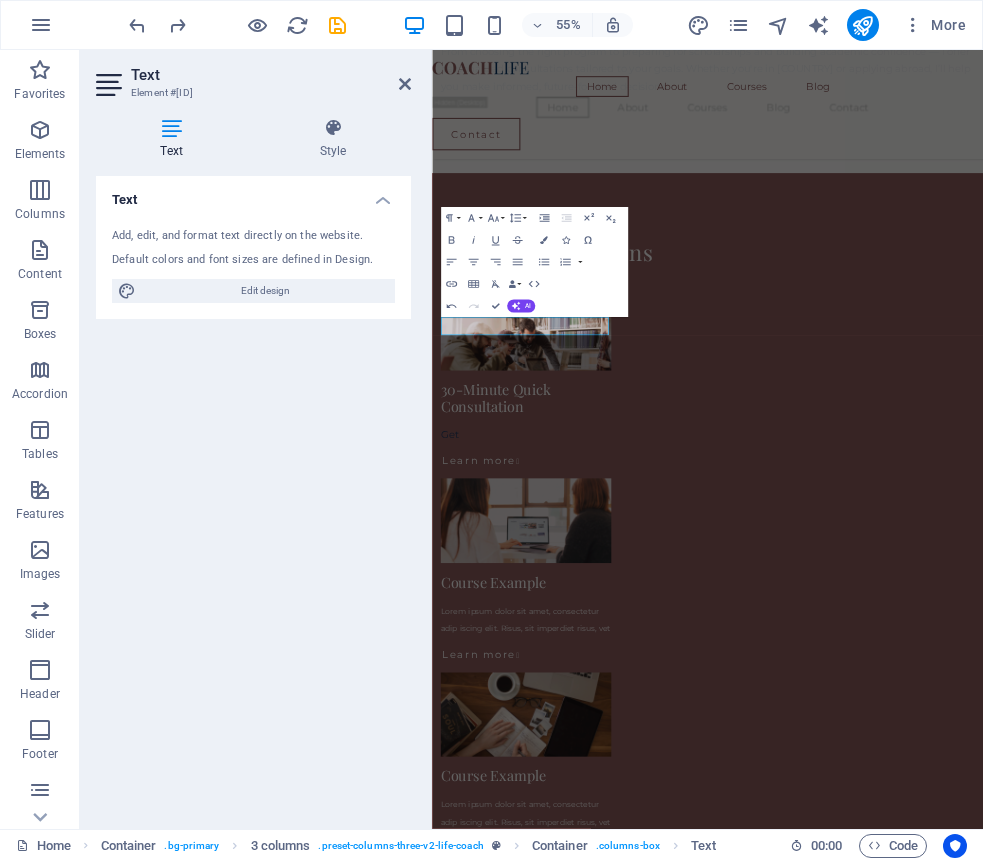 click on "Add, edit, and format text directly on the website. Default colors and font sizes are defined in Design. Edit design" at bounding box center (253, 265) 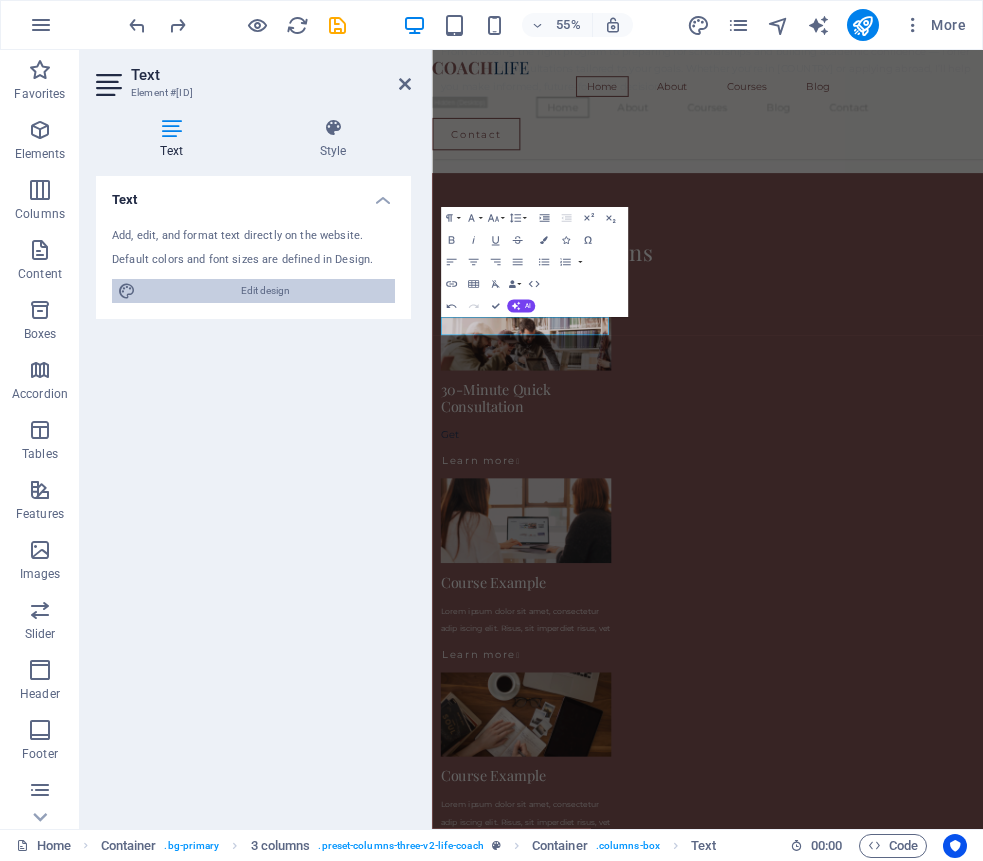 click on "Edit design" at bounding box center (265, 291) 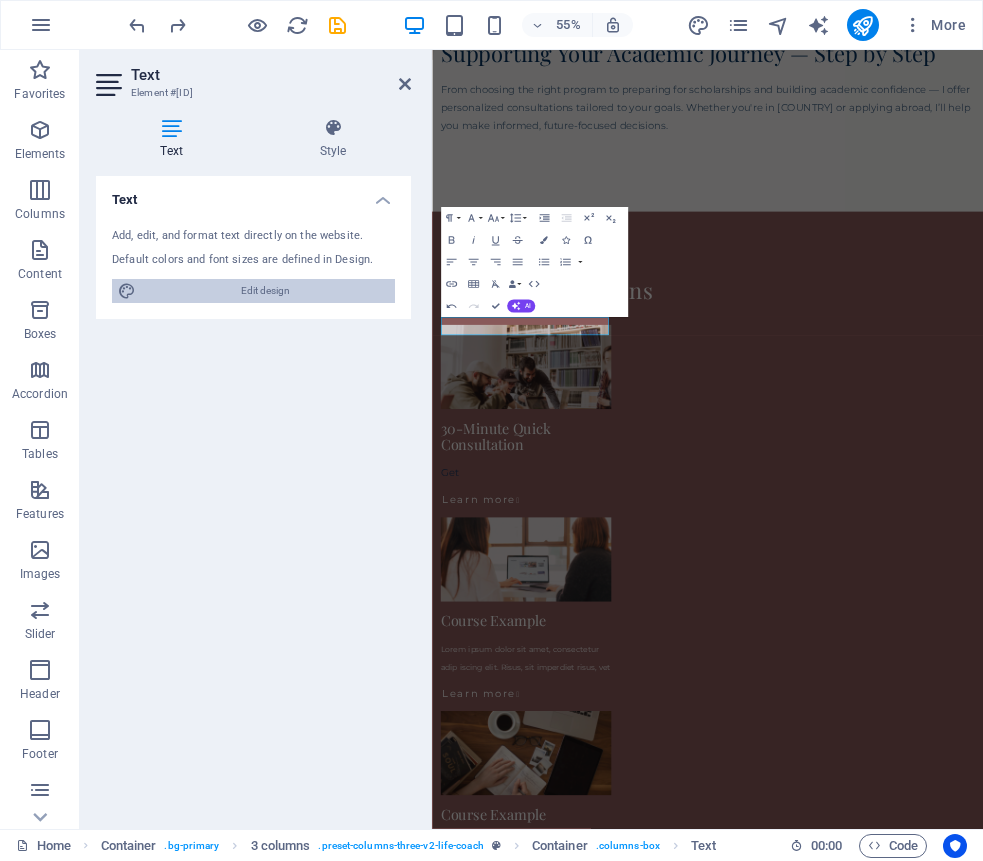 select on "px" 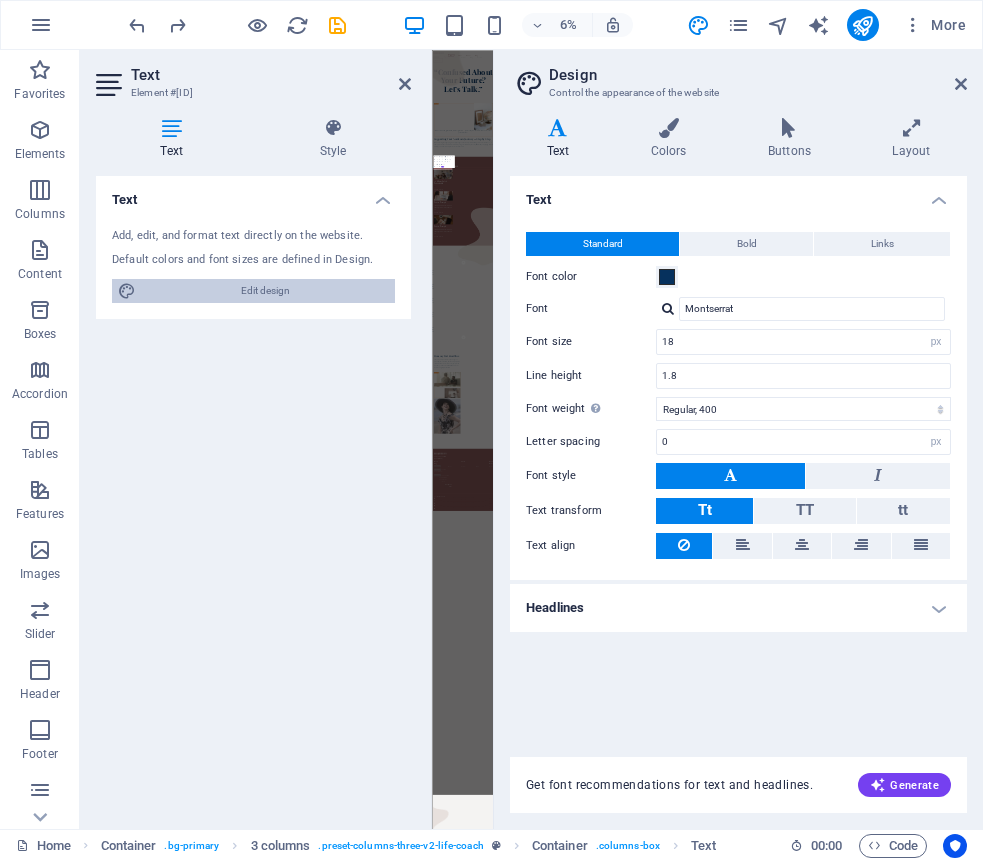 scroll, scrollTop: 0, scrollLeft: 0, axis: both 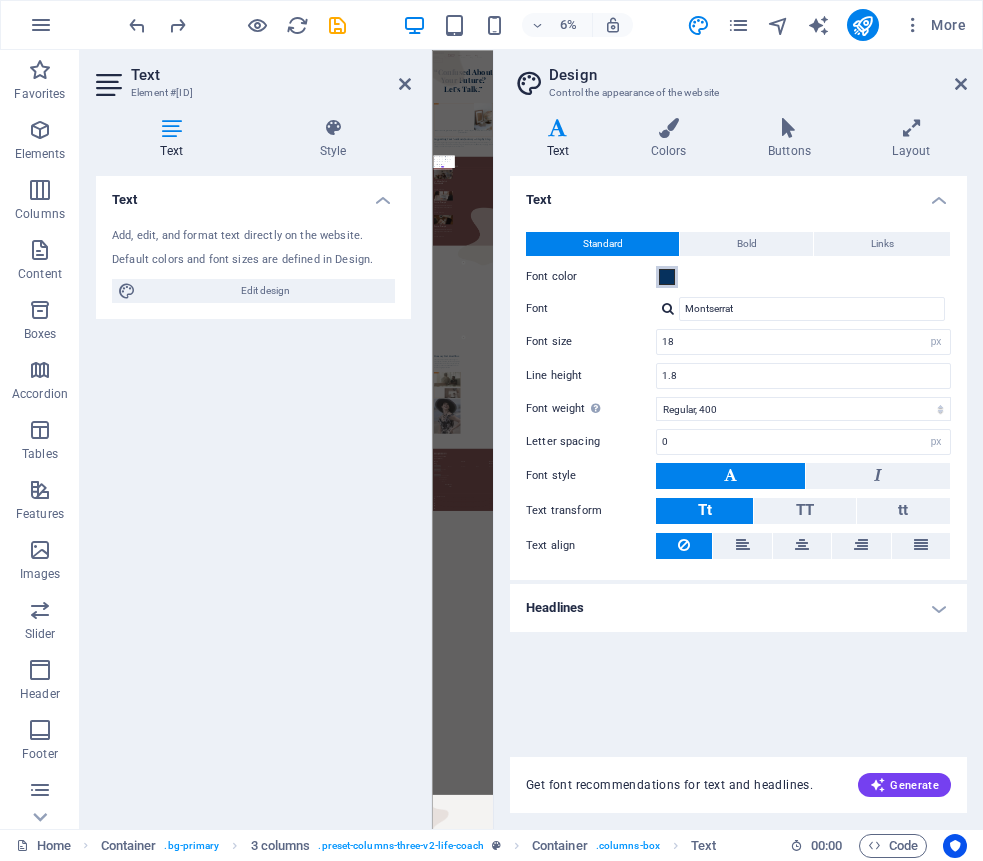 click at bounding box center (667, 277) 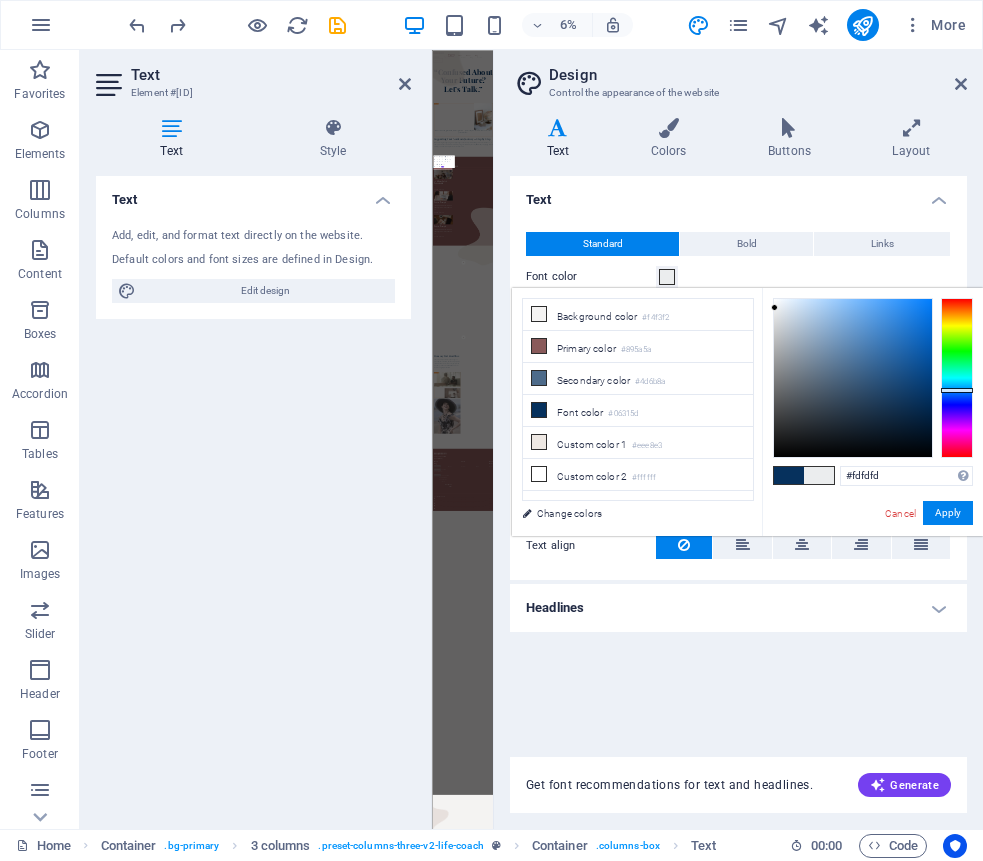 type on "#fefefe" 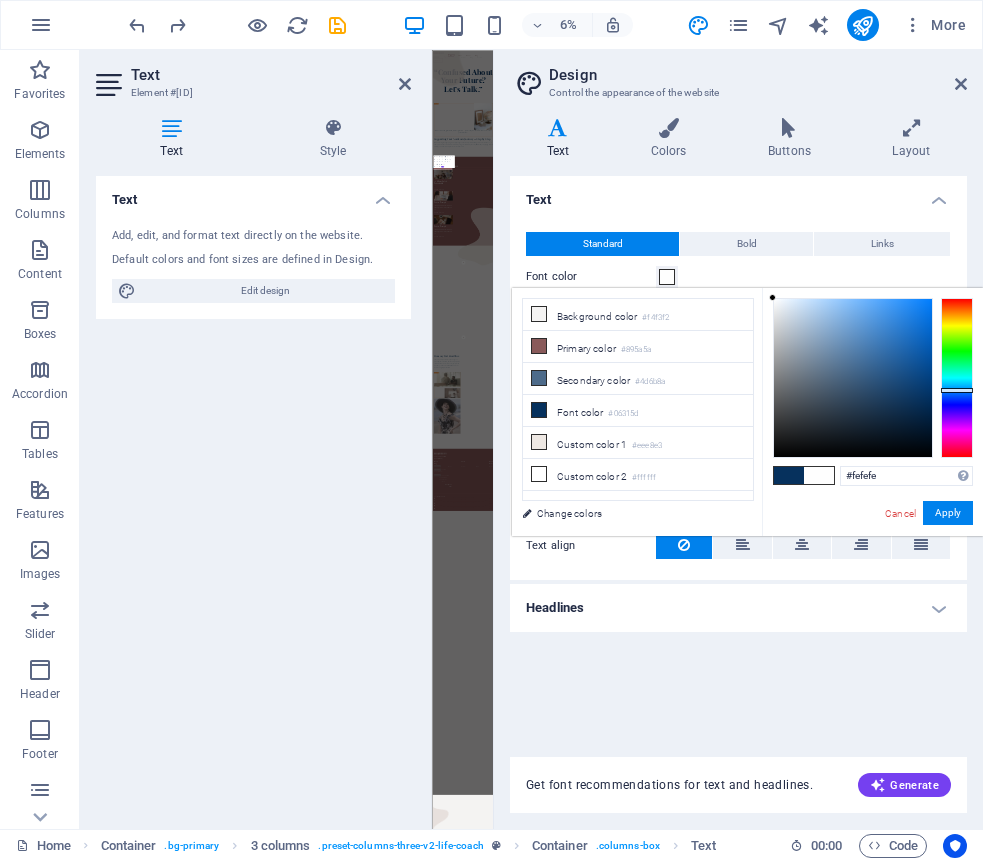 drag, startPoint x: 923, startPoint y: 394, endPoint x: 767, endPoint y: 298, distance: 183.17204 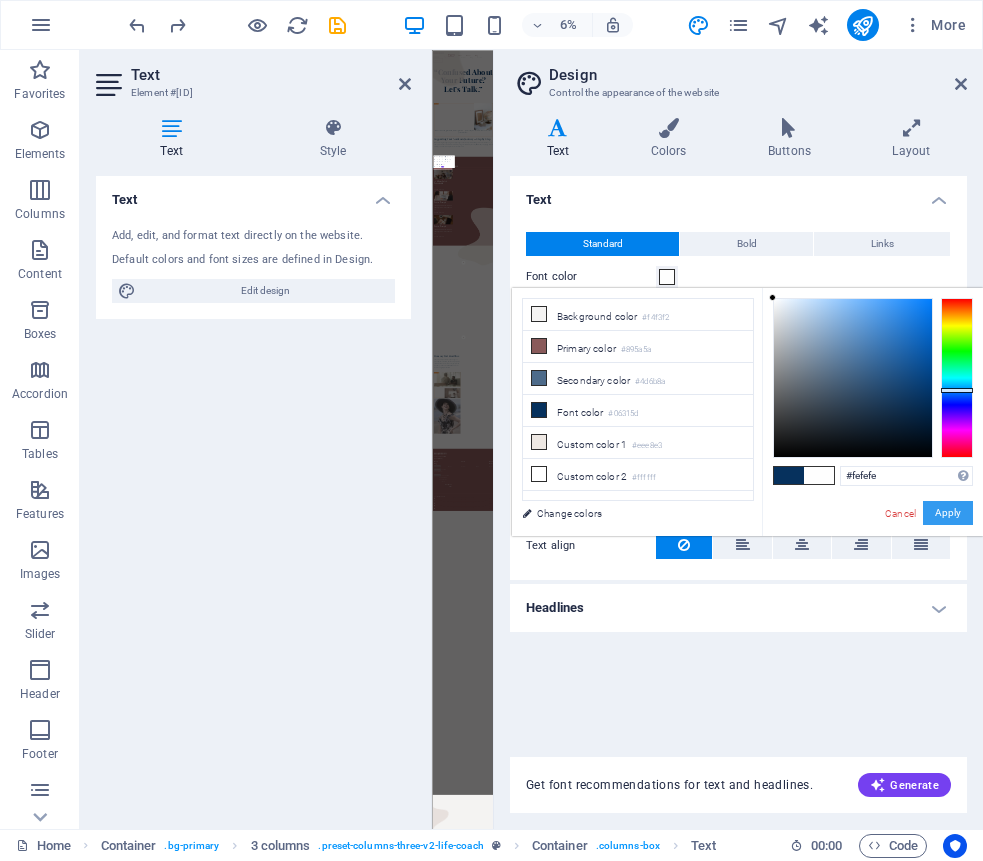 click on "Apply" at bounding box center [948, 513] 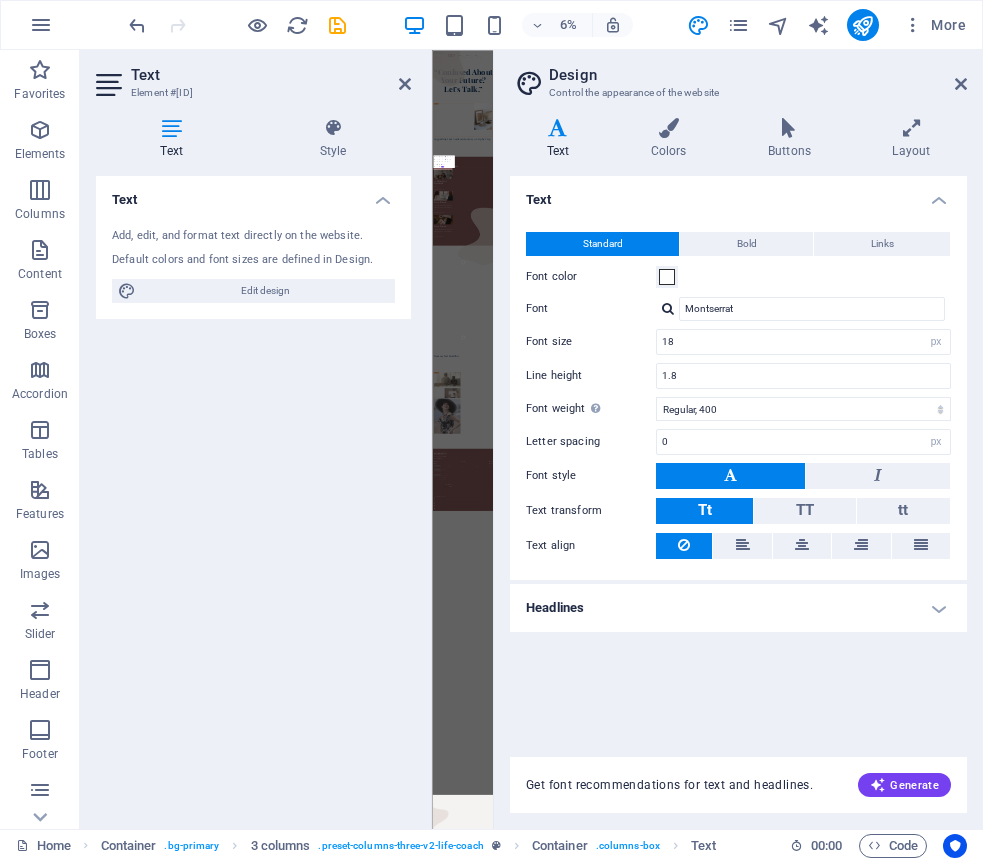 click on "Add, edit, and format text directly on the website." at bounding box center (253, 236) 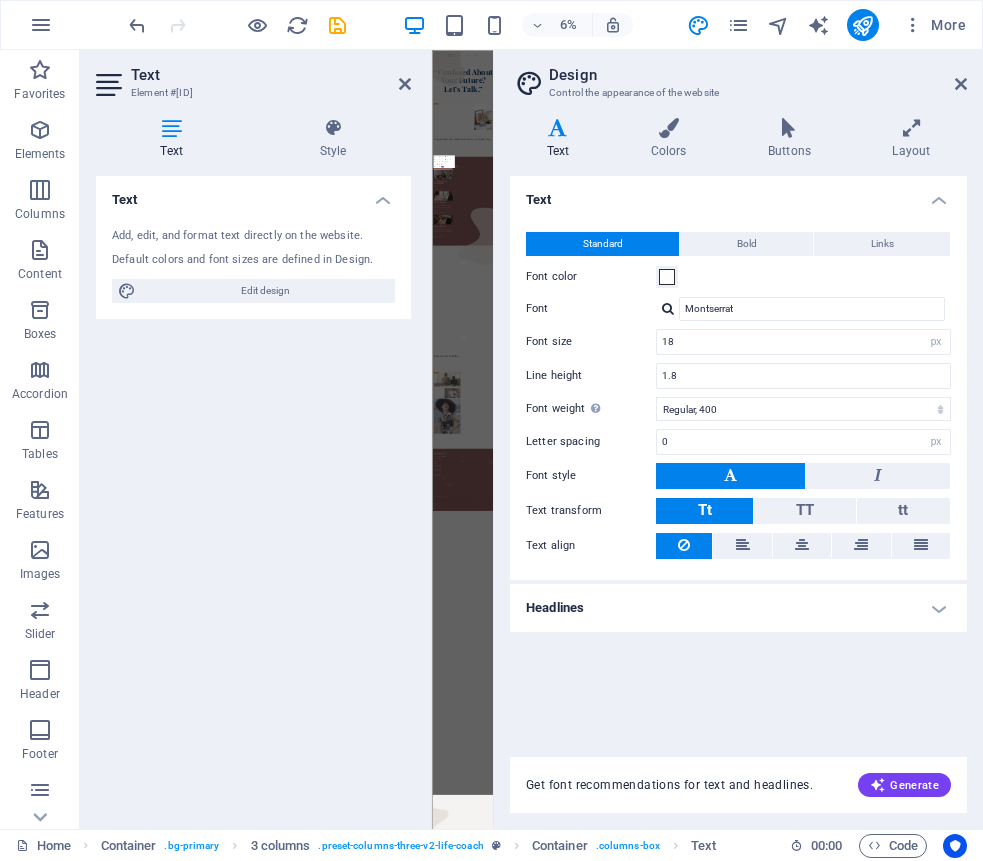 click on "Add, edit, and format text directly on the website." at bounding box center [253, 236] 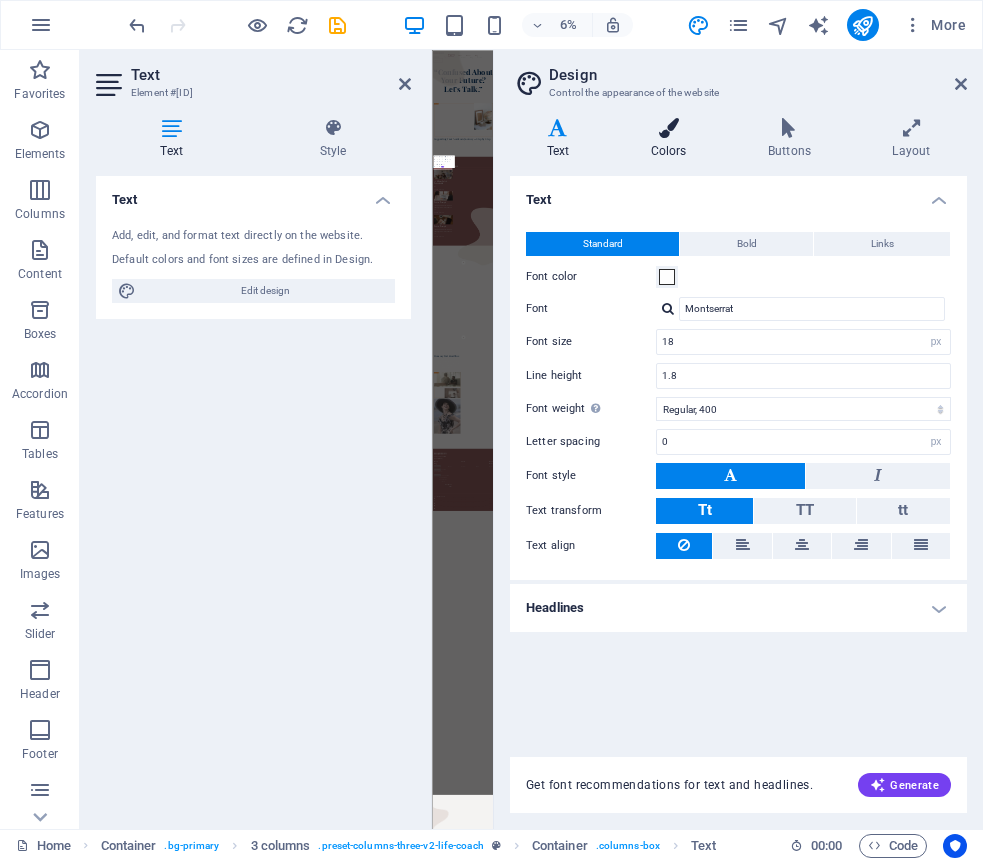 click on "Colors" at bounding box center [672, 139] 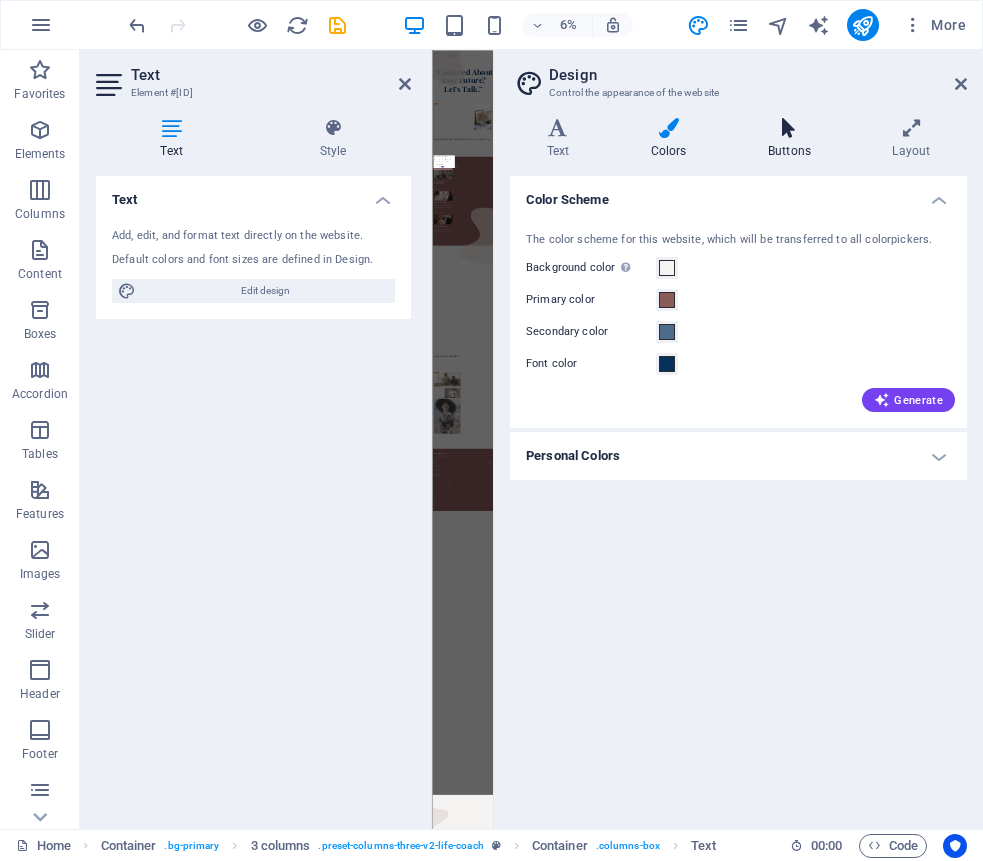 click on "Buttons" at bounding box center [793, 139] 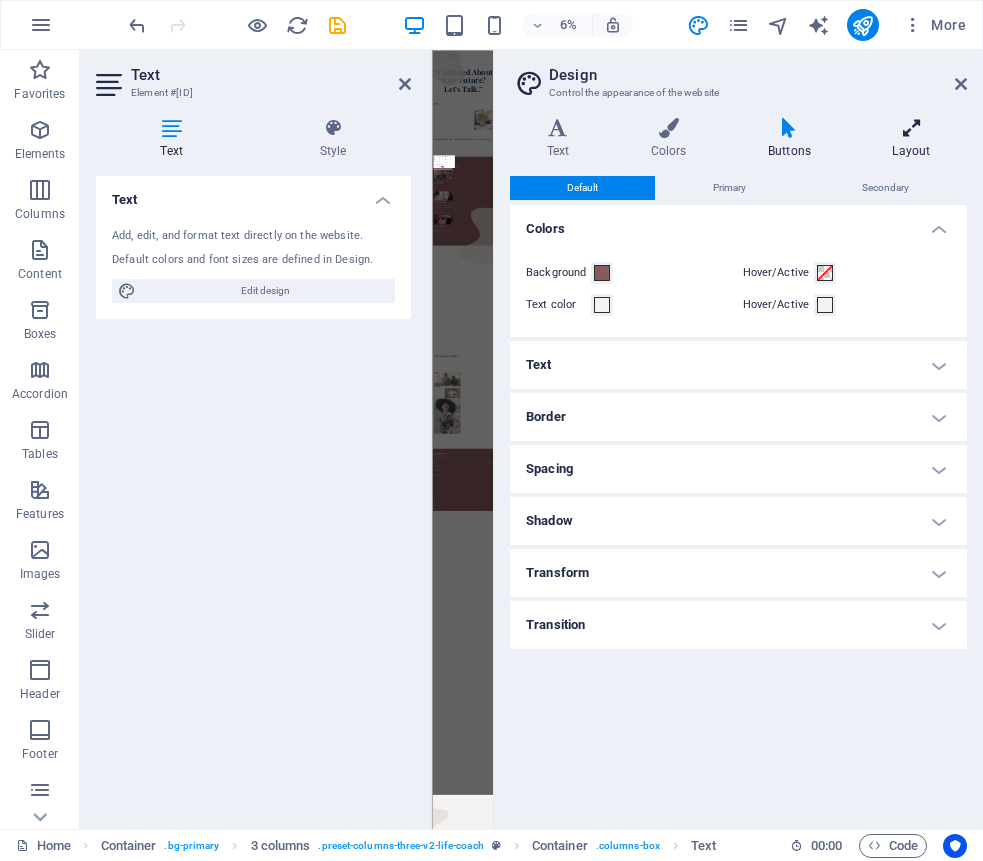 click at bounding box center (911, 128) 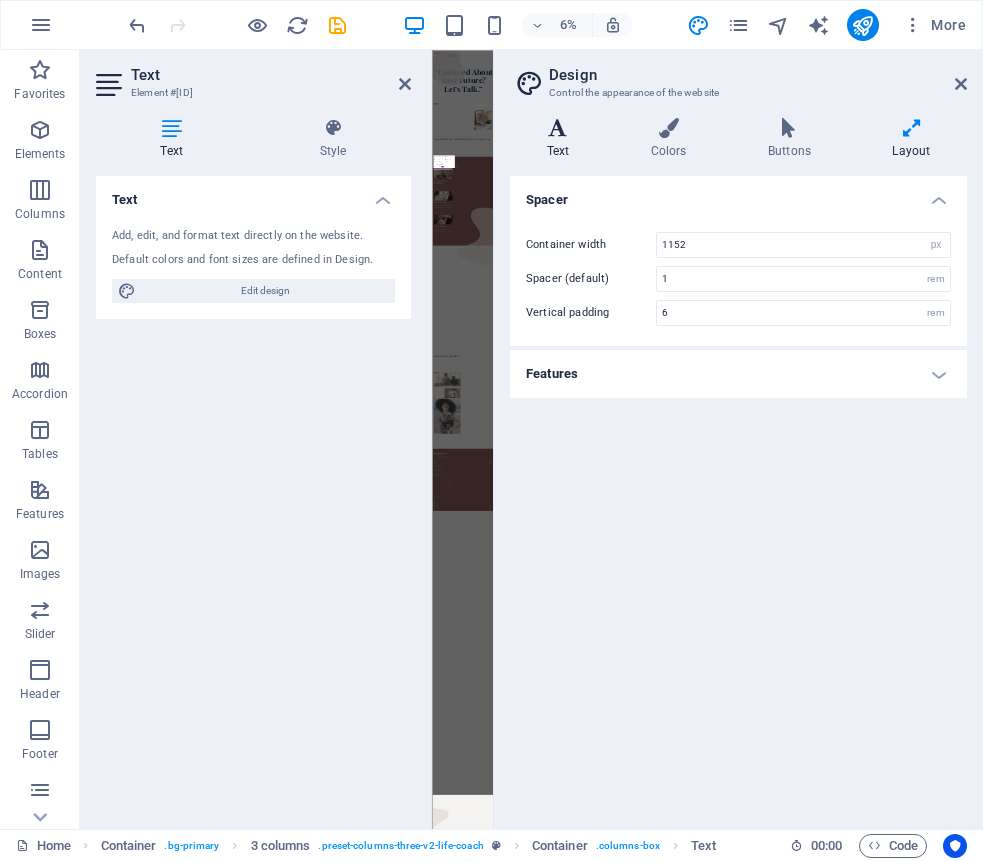 click at bounding box center [558, 128] 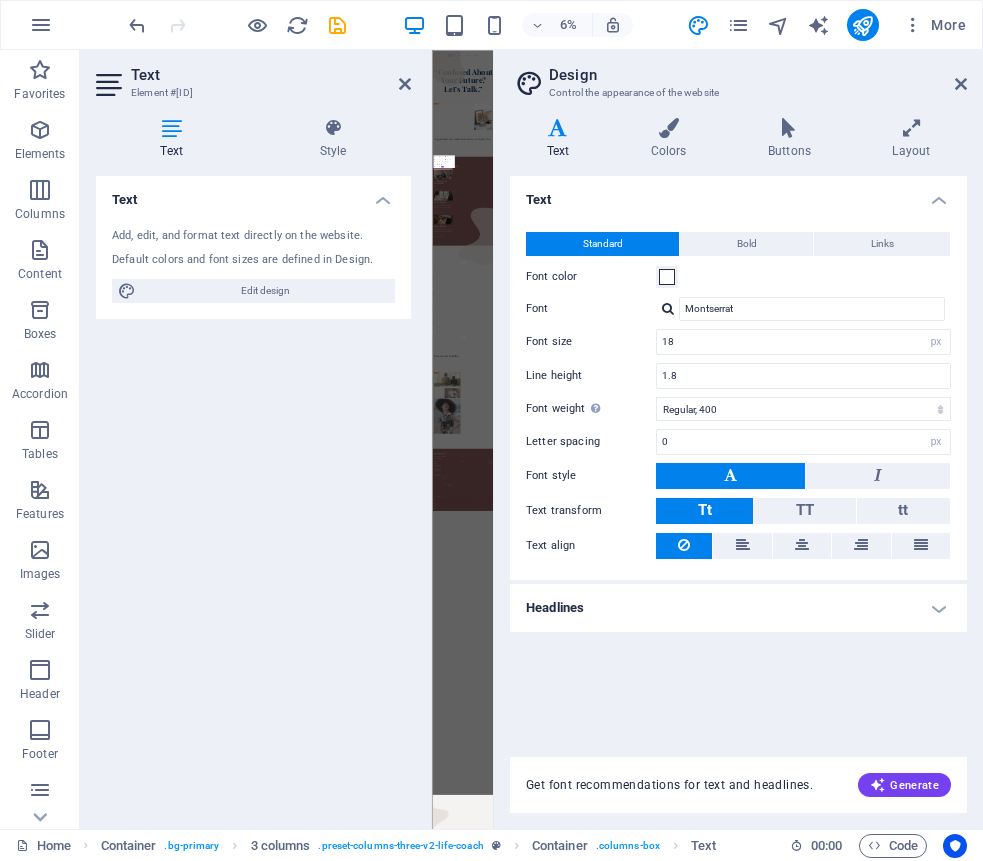 click on "Text" at bounding box center (175, 139) 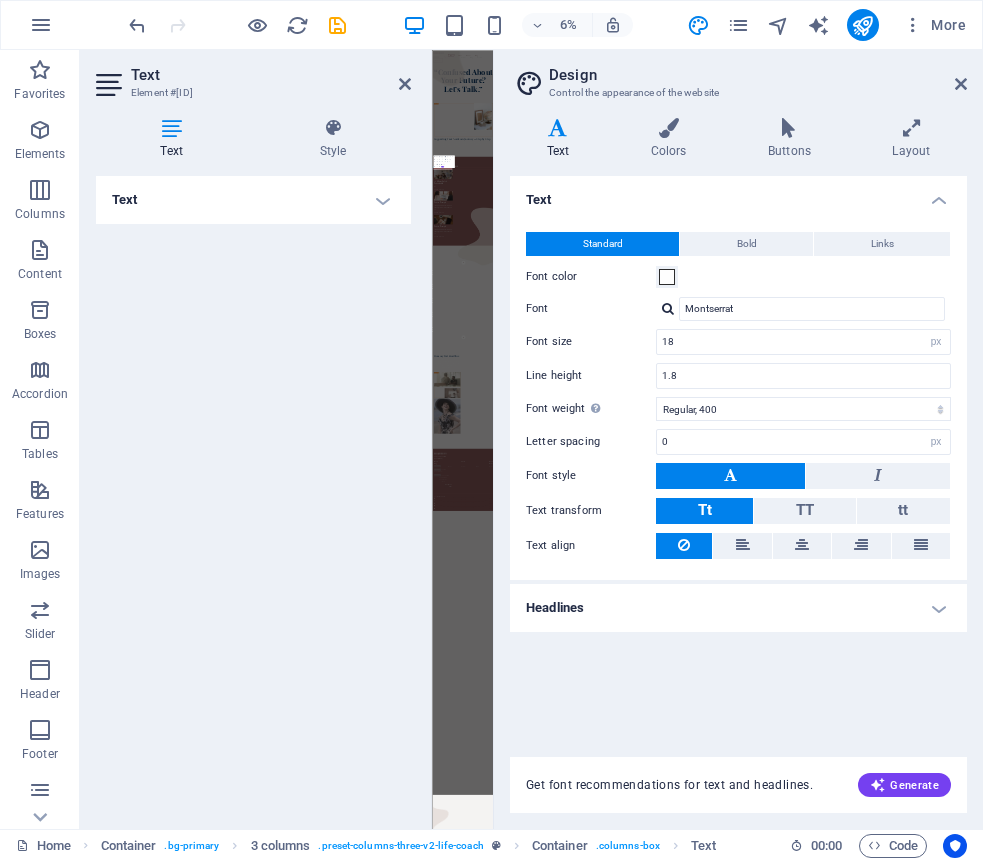 click on "Text" at bounding box center [253, 200] 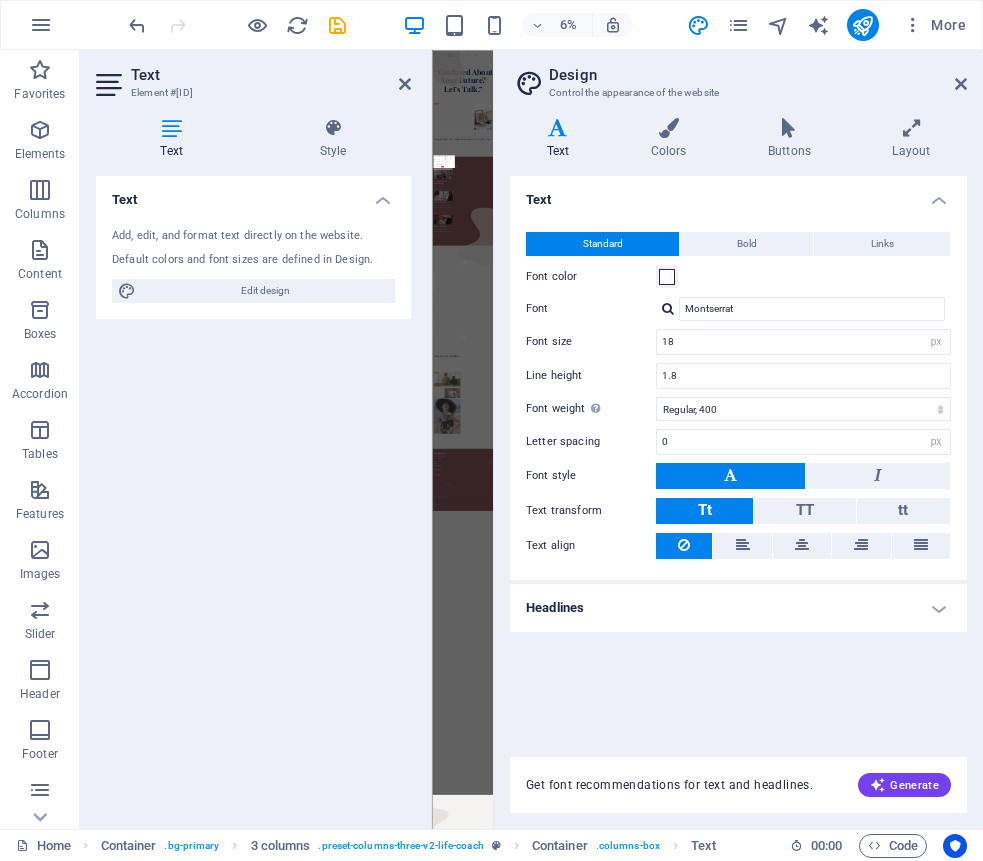 click on "Add, edit, and format text directly on the website. Default colors and font sizes are defined in Design. Edit design" at bounding box center (253, 265) 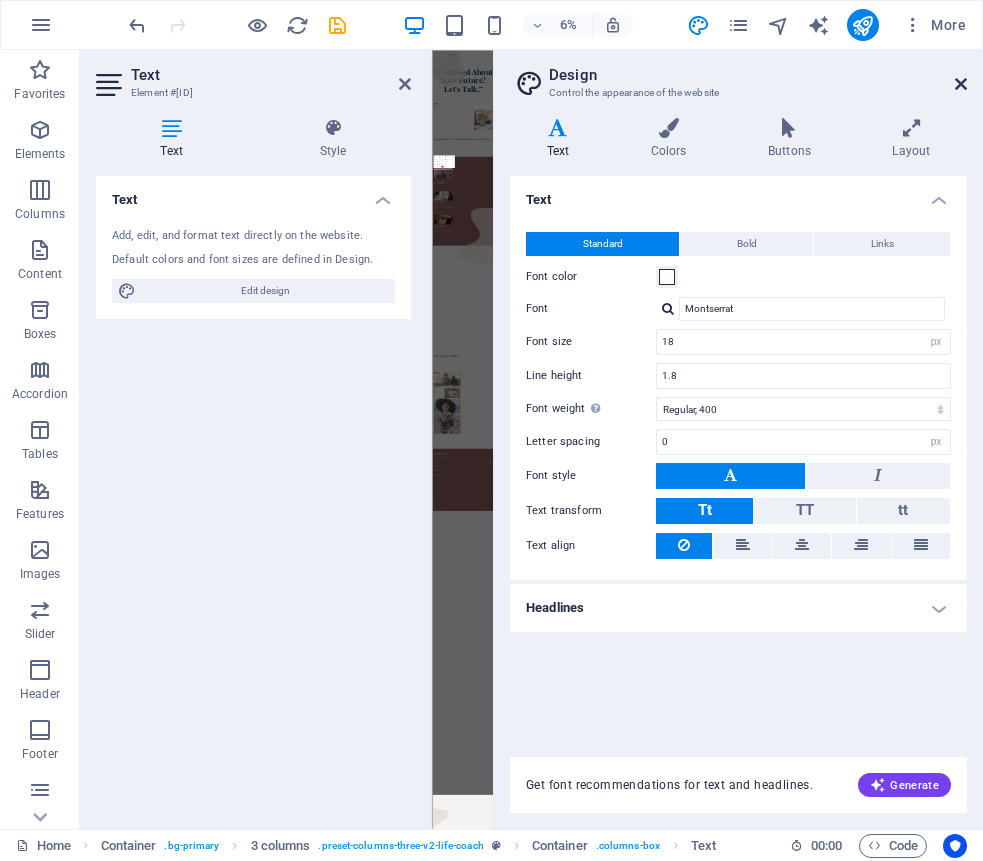 click at bounding box center (961, 84) 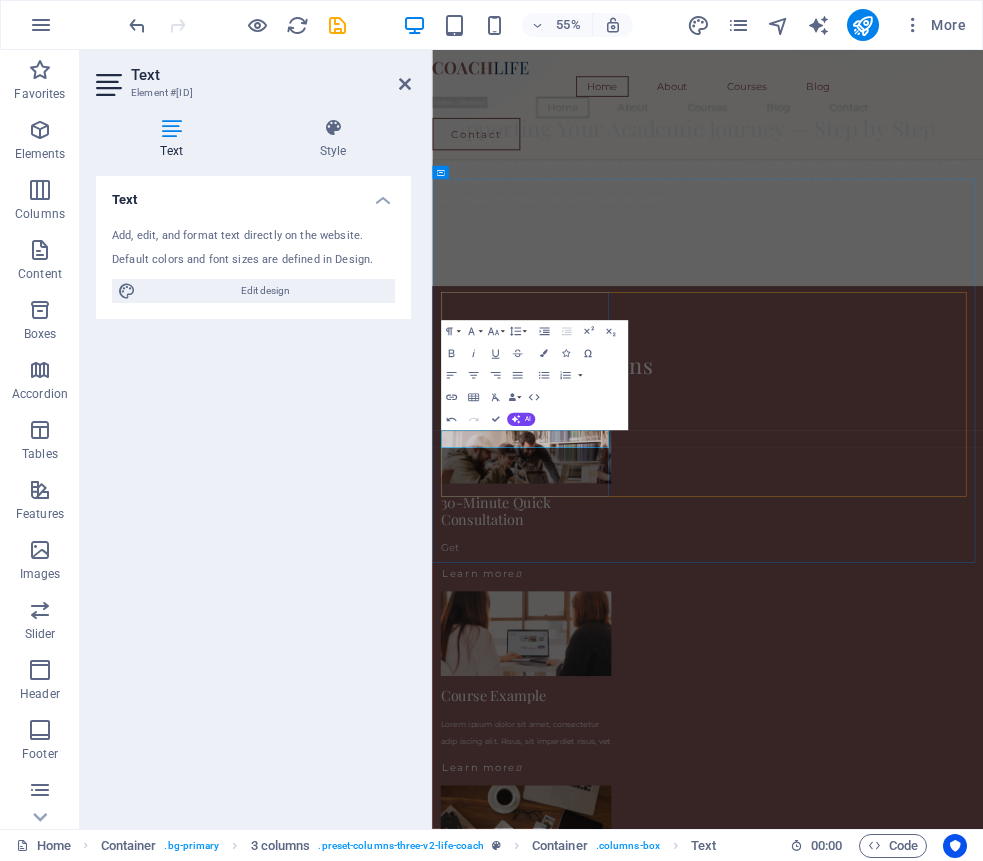 click on "Get" at bounding box center (603, 955) 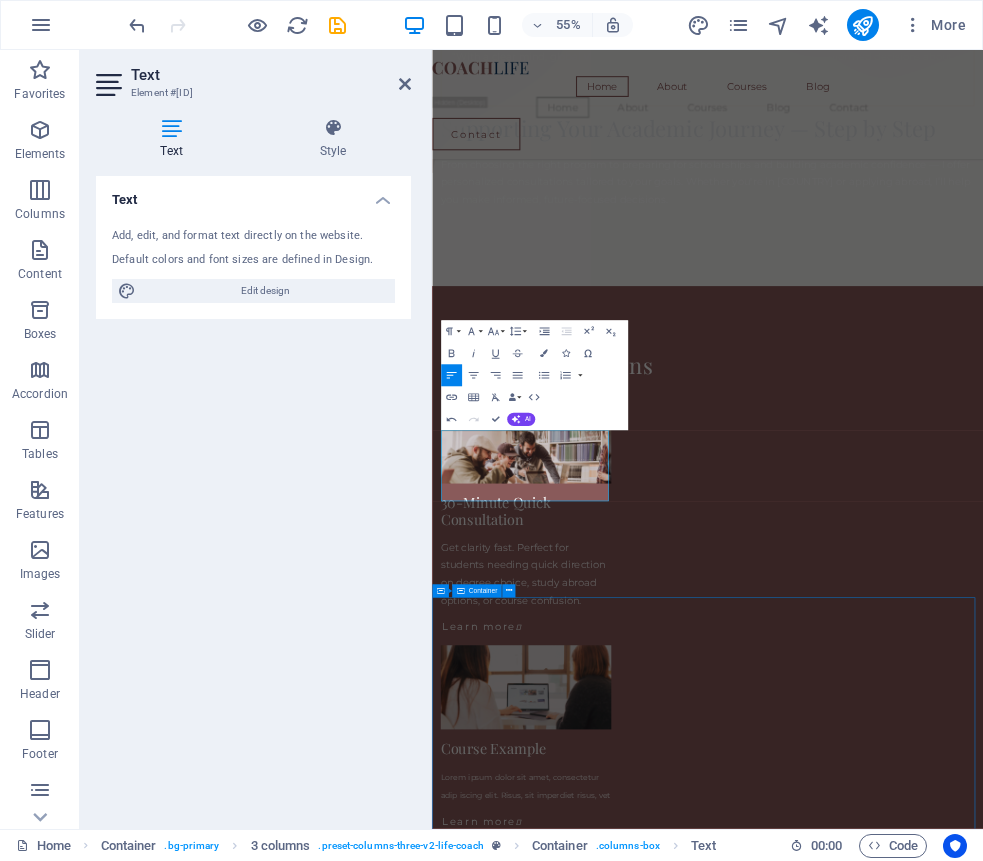 scroll, scrollTop: 1253, scrollLeft: 2, axis: both 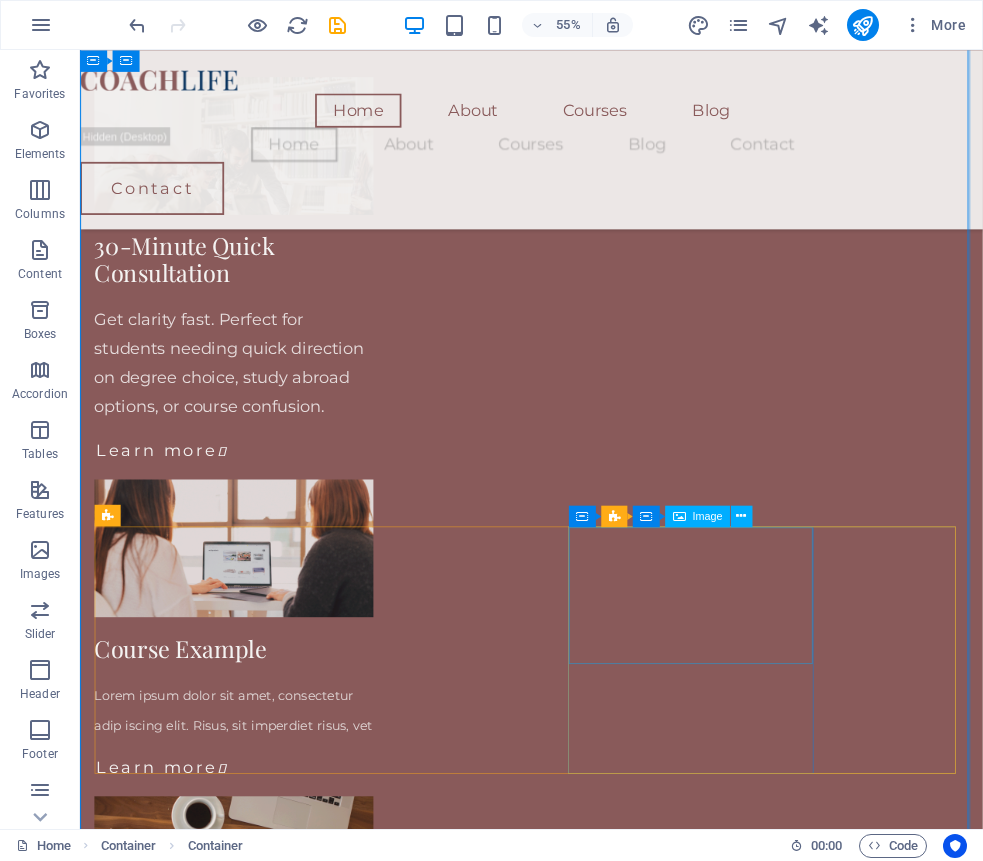 click on "Devon Lane After being forced to move twice within five years, our customers had a hard time finding us and our sales plummeted. The Lorem Ipsum Co. not only revitalized our brand, but saved our nearly 100-year-old family business from the brink of ruin. Devon Lane After being forced to move twice within five years, our customers had a hard time finding us and our sales plummeted. The Lorem Ipsum Co. not only revitalized our brand, but saved our nearly 100-year-old family business from the brink of ruin. Devon Lane After being forced to move twice within five years, our customers had a hard time finding us and our sales plummeted. The Lorem Ipsum Co. not only revitalized our brand, but saved our nearly 100-year-old family business from the brink of ruin. Devon Lane After being forced to move twice within five years, our customers had a hard time finding us and our sales plummeted. The Lorem Ipsum Co. not only revitalized our brand, but saved our nearly 100-year-old family business from the brink of ruin." at bounding box center [581, 2982] 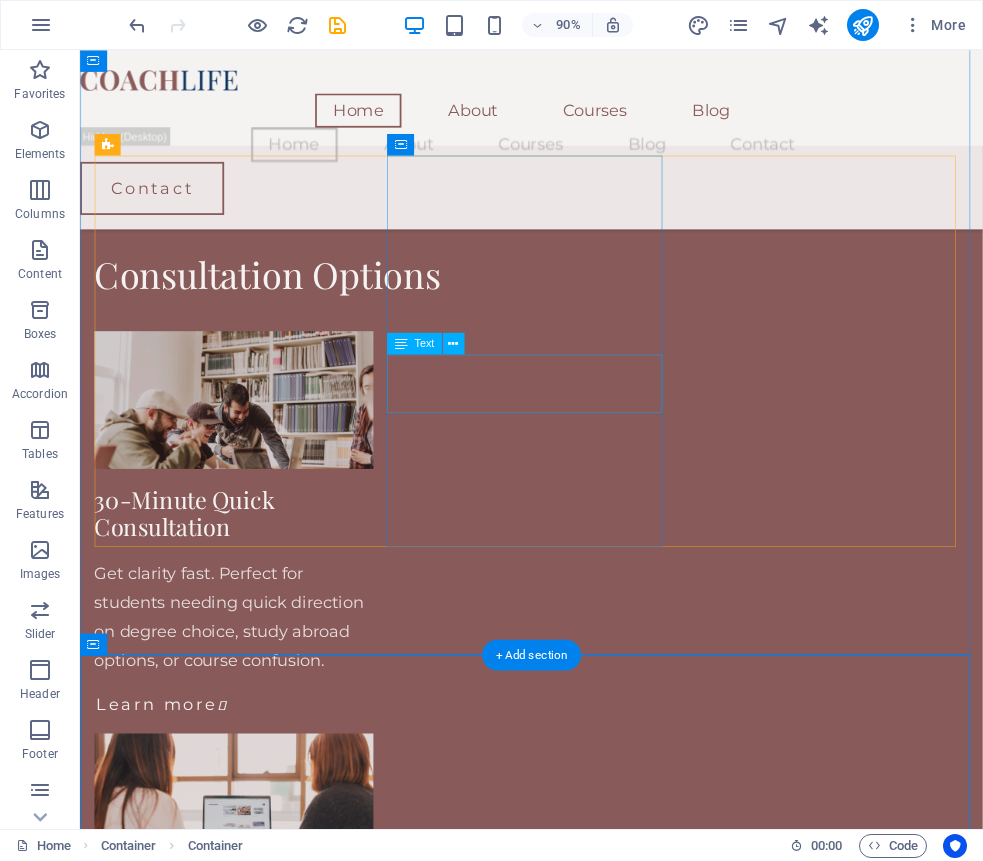 click on "Lorem ipsum dolor sit amet, consectetur adip iscing elit. Risus, sit imperdiet risus, vet" at bounding box center (251, 1064) 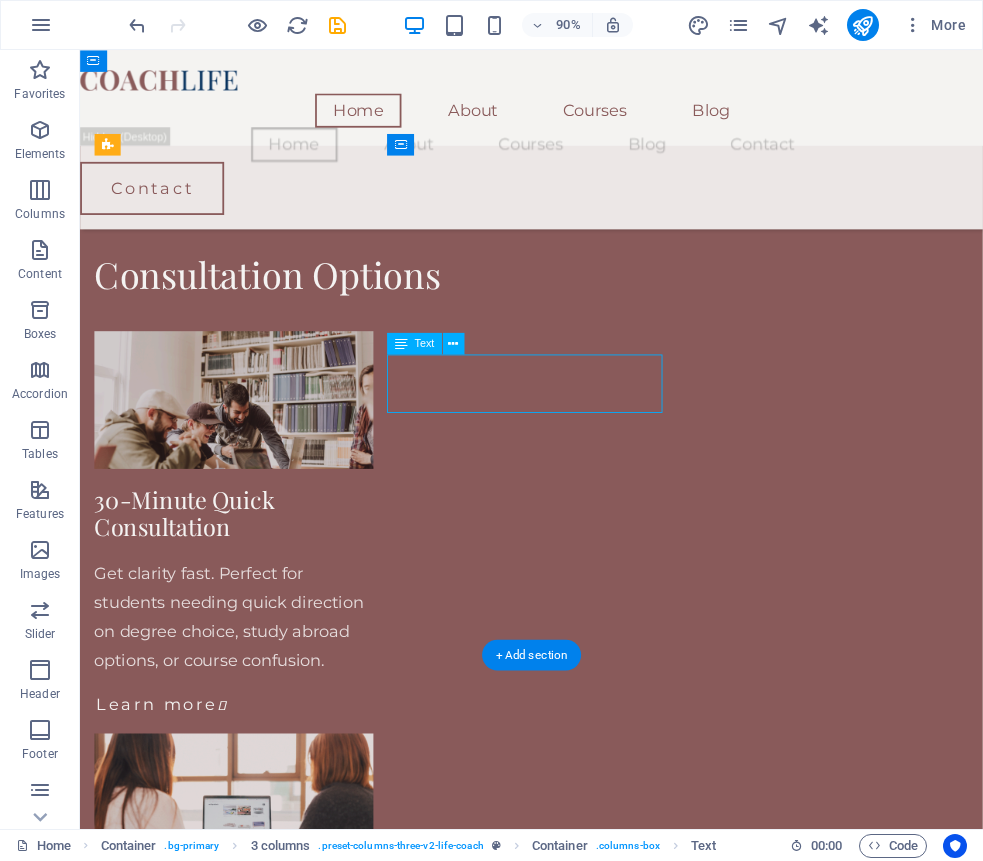 click on "Lorem ipsum dolor sit amet, consectetur adip iscing elit. Risus, sit imperdiet risus, vet" at bounding box center [251, 1064] 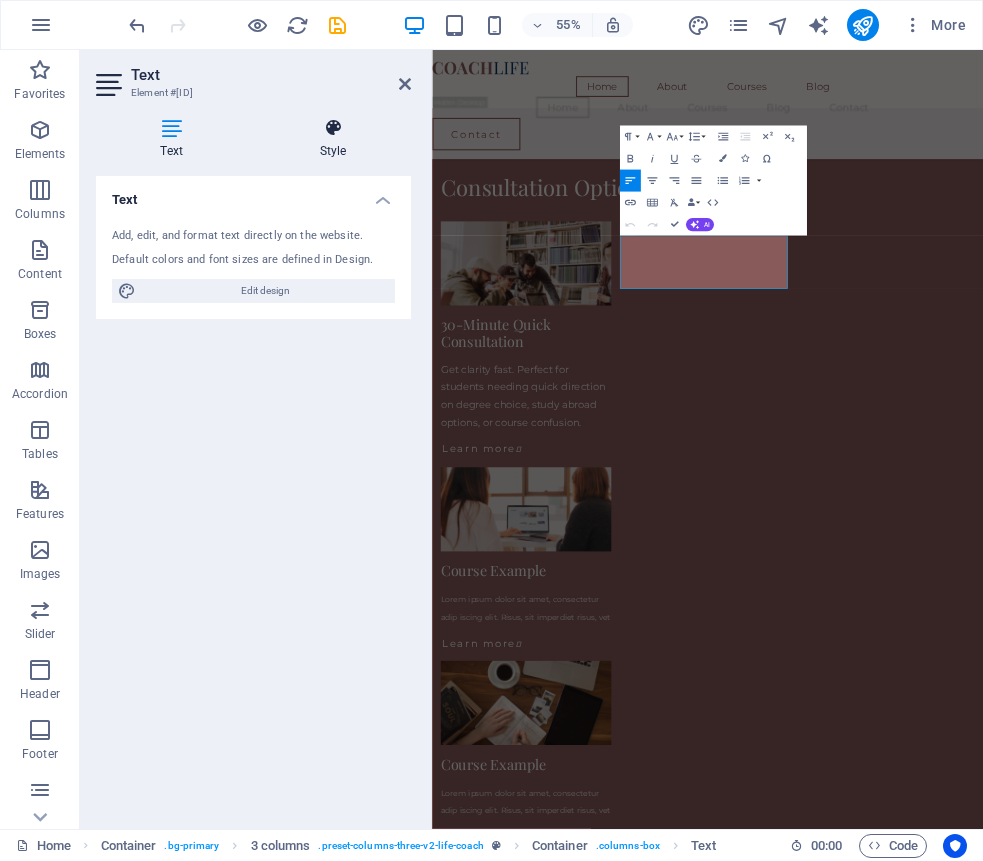 click at bounding box center [333, 128] 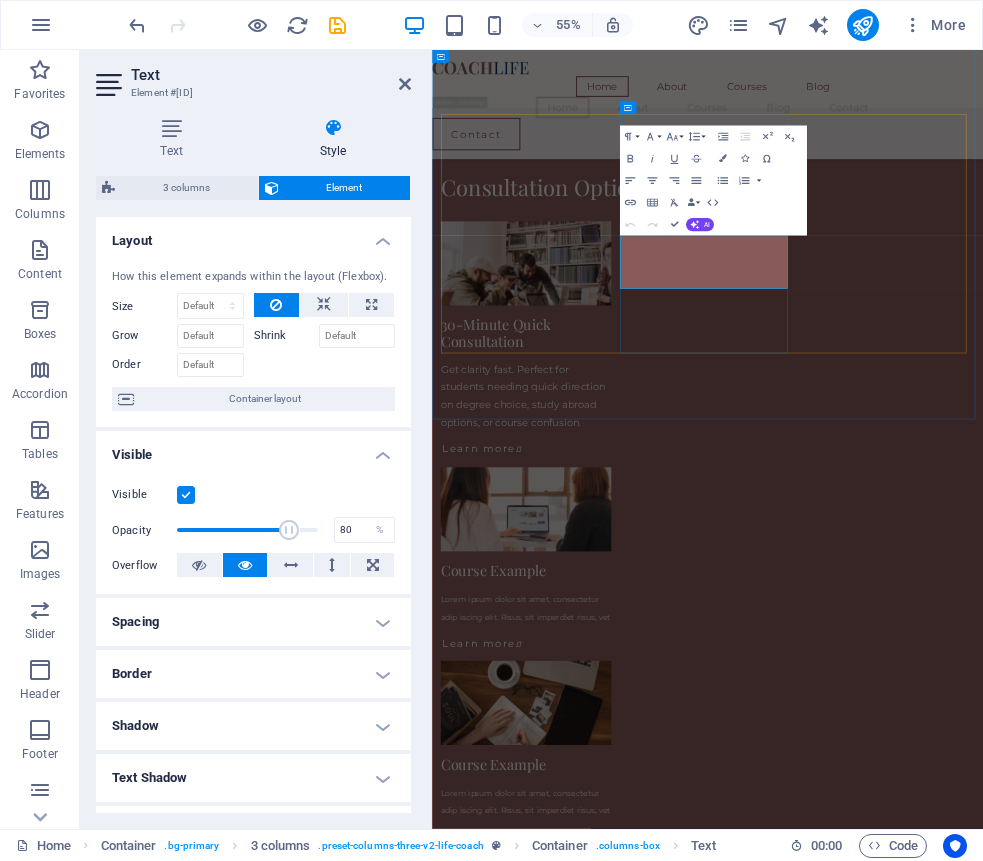 click on "Lorem ipsum dolor sit amet, consectetur adip iscing elit. Risus, sit imperdiet risus, vet" at bounding box center (602, 1065) 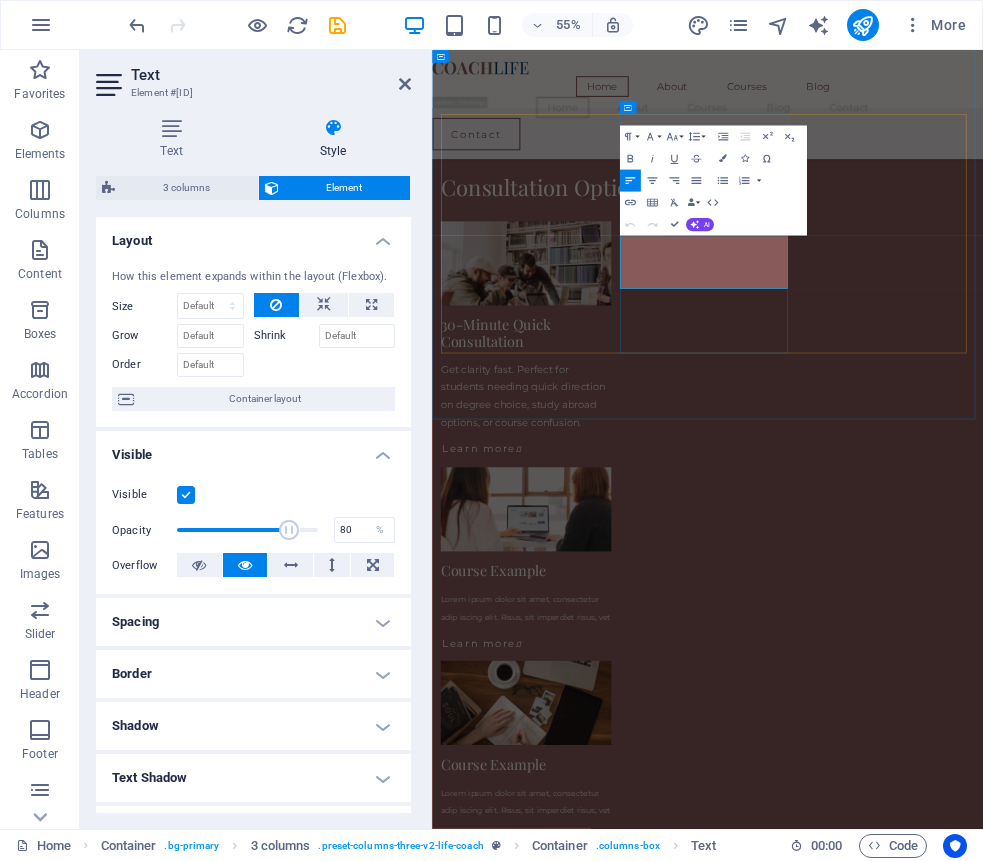 click on "Lorem ipsum dolor sit amet, consectetur adip iscing elit. Risus, sit imperdiet risus, vet" at bounding box center [602, 1065] 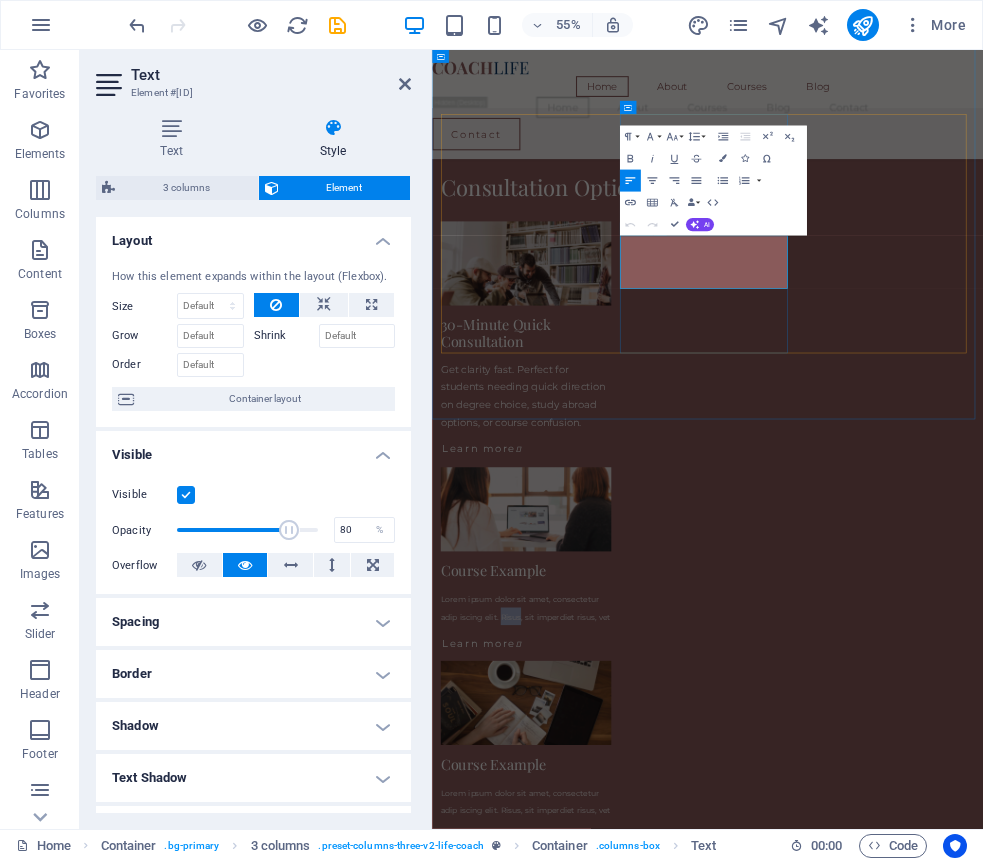 click on "Lorem ipsum dolor sit amet, consectetur adip iscing elit. Risus, sit imperdiet risus, vet" at bounding box center (602, 1065) 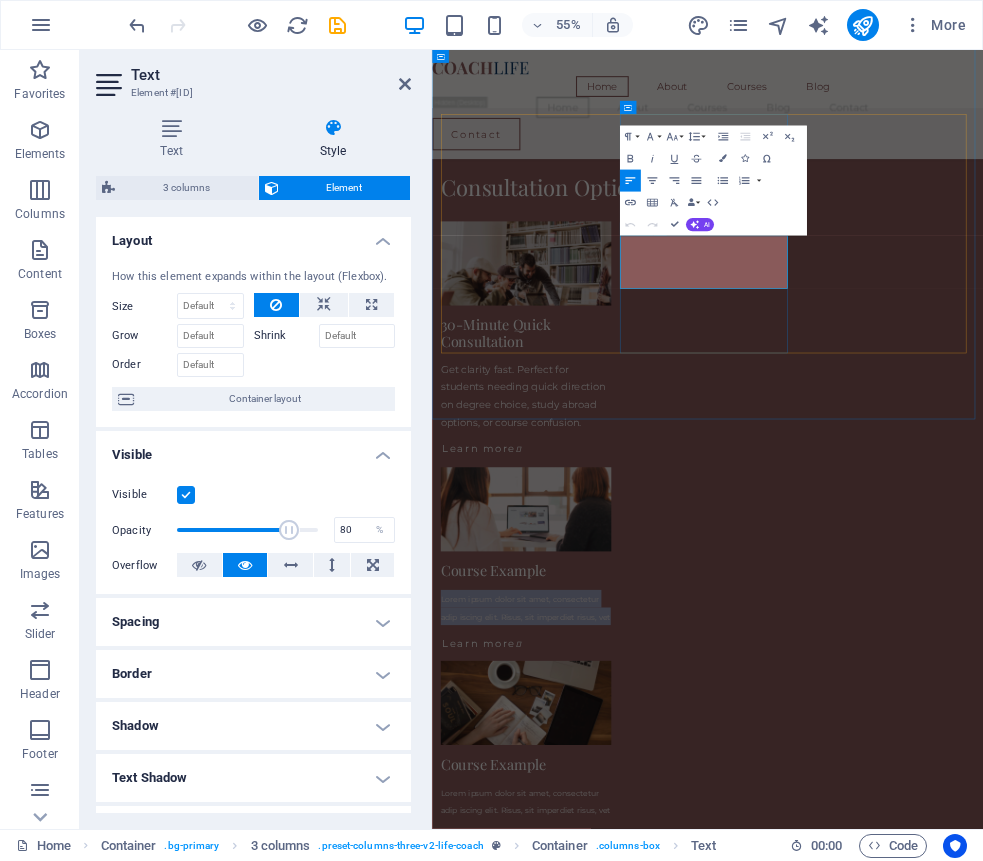 click on "Lorem ipsum dolor sit amet, consectetur adip iscing elit. Risus, sit imperdiet risus, vet" at bounding box center (603, 1064) 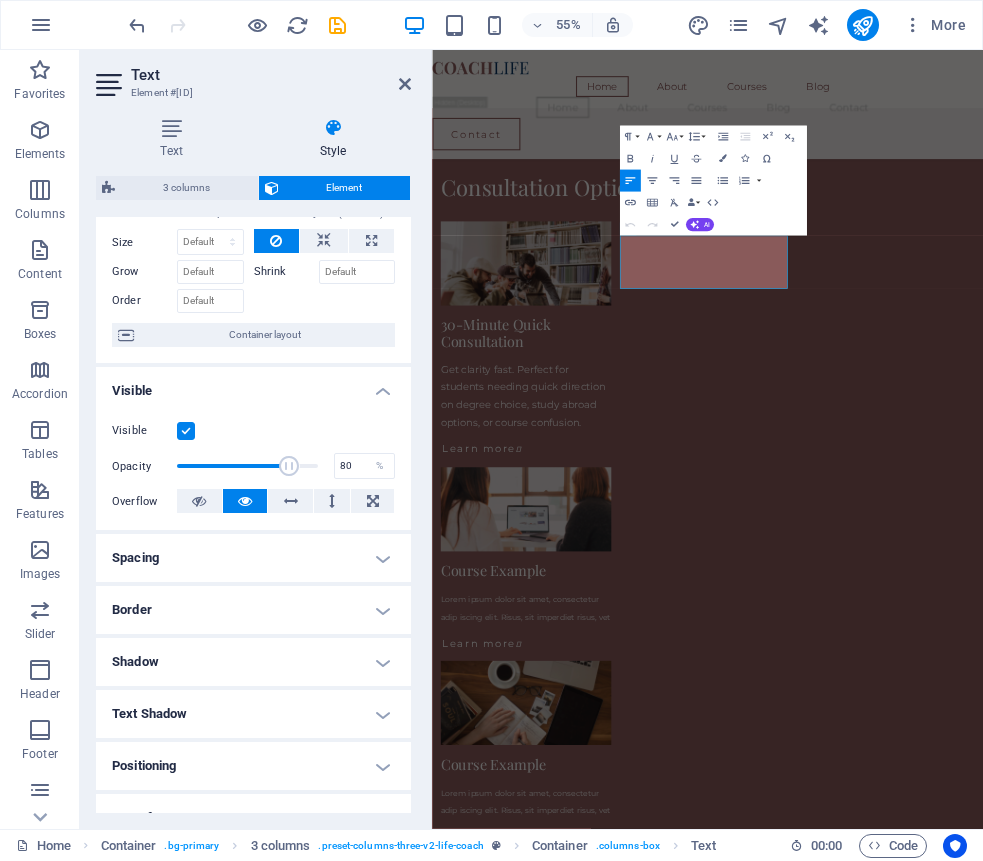 scroll, scrollTop: 0, scrollLeft: 0, axis: both 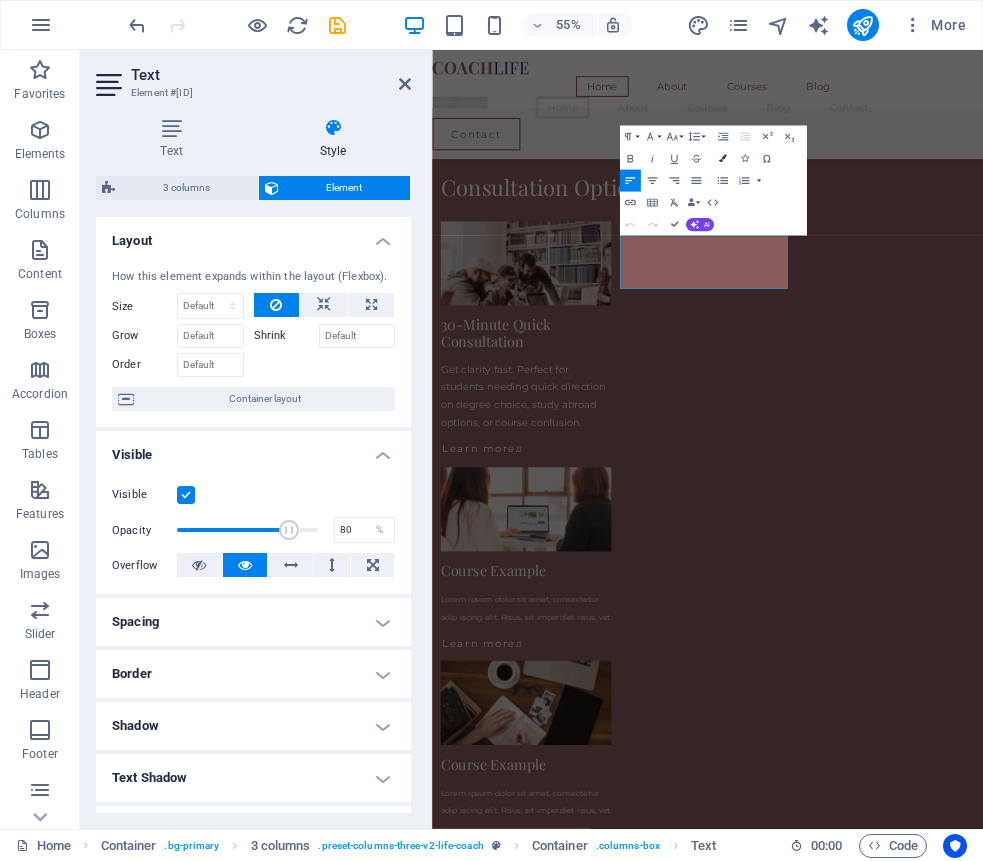 click on "Colors" at bounding box center [722, 159] 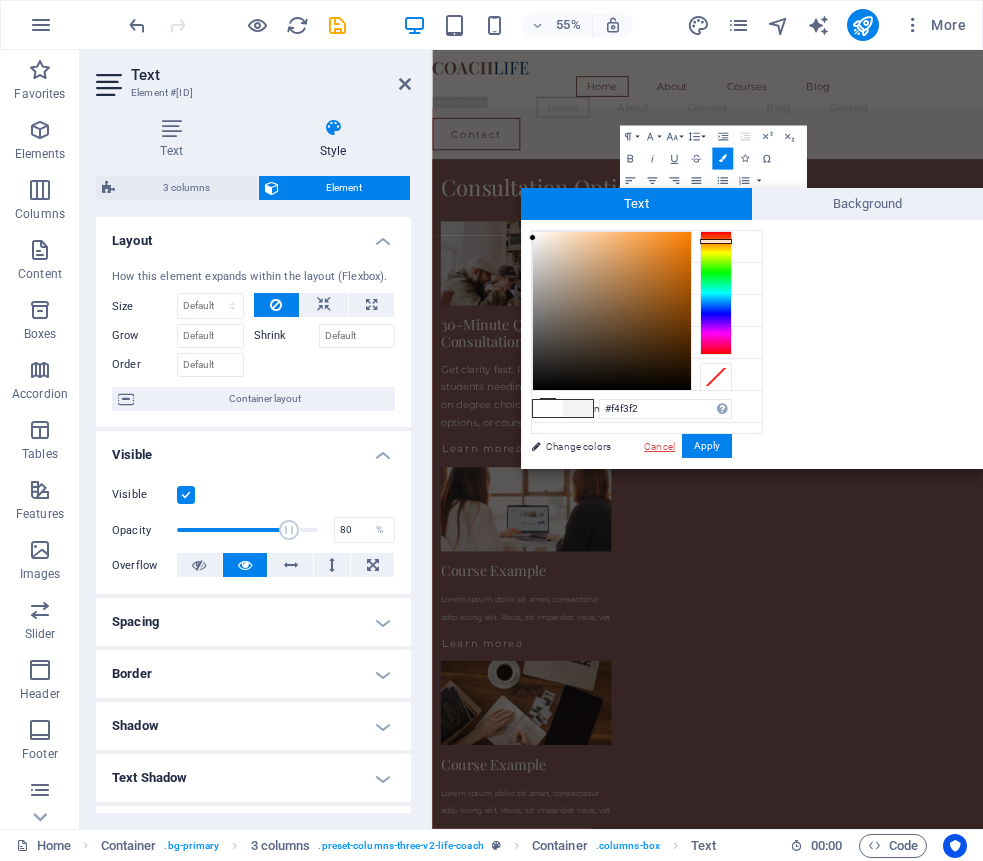 click on "Cancel" at bounding box center (659, 446) 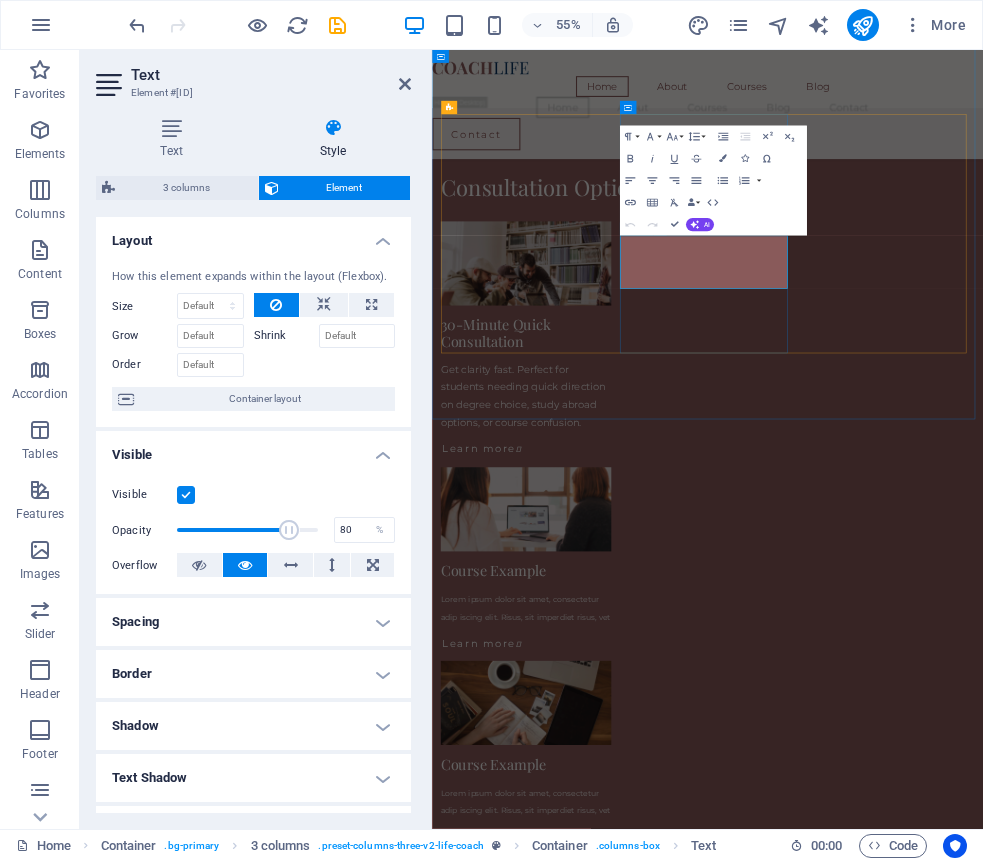 click on "Lorem ipsum dolor sit amet, consectetur adip iscing elit. Risus, sit imperdiet risus, vet" at bounding box center [603, 1064] 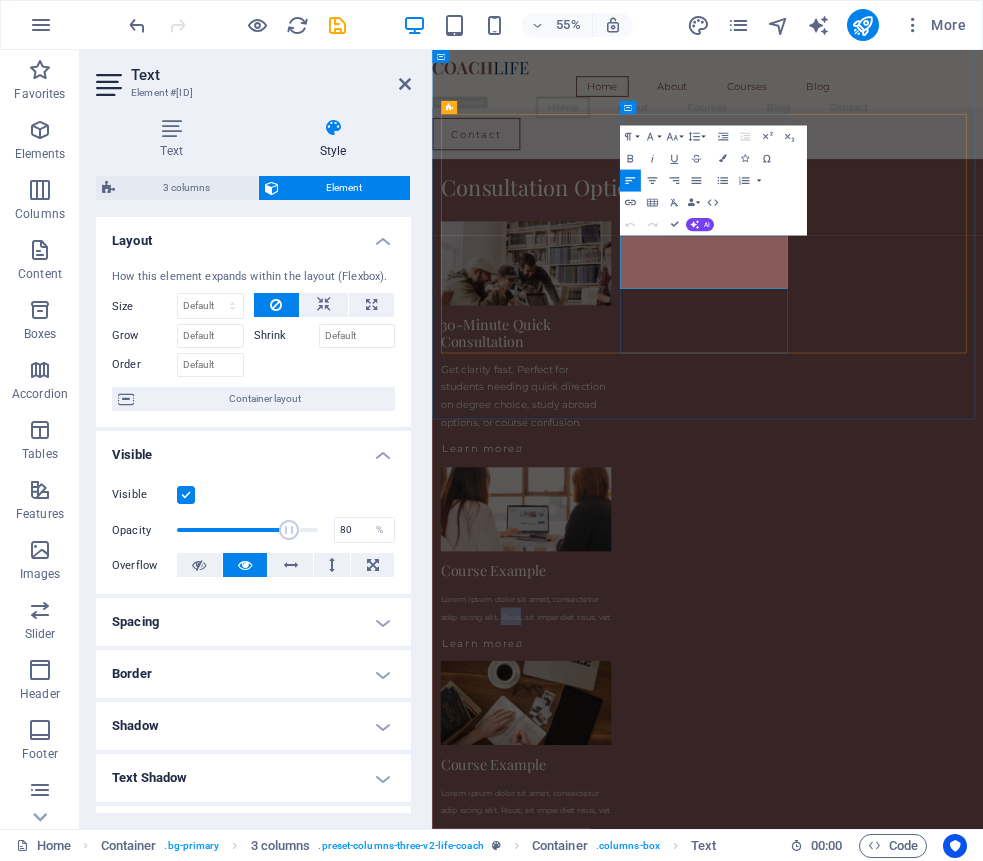 click on "Lorem ipsum dolor sit amet, consectetur adip iscing elit. Risus, sit imperdiet risus, vet" at bounding box center [603, 1064] 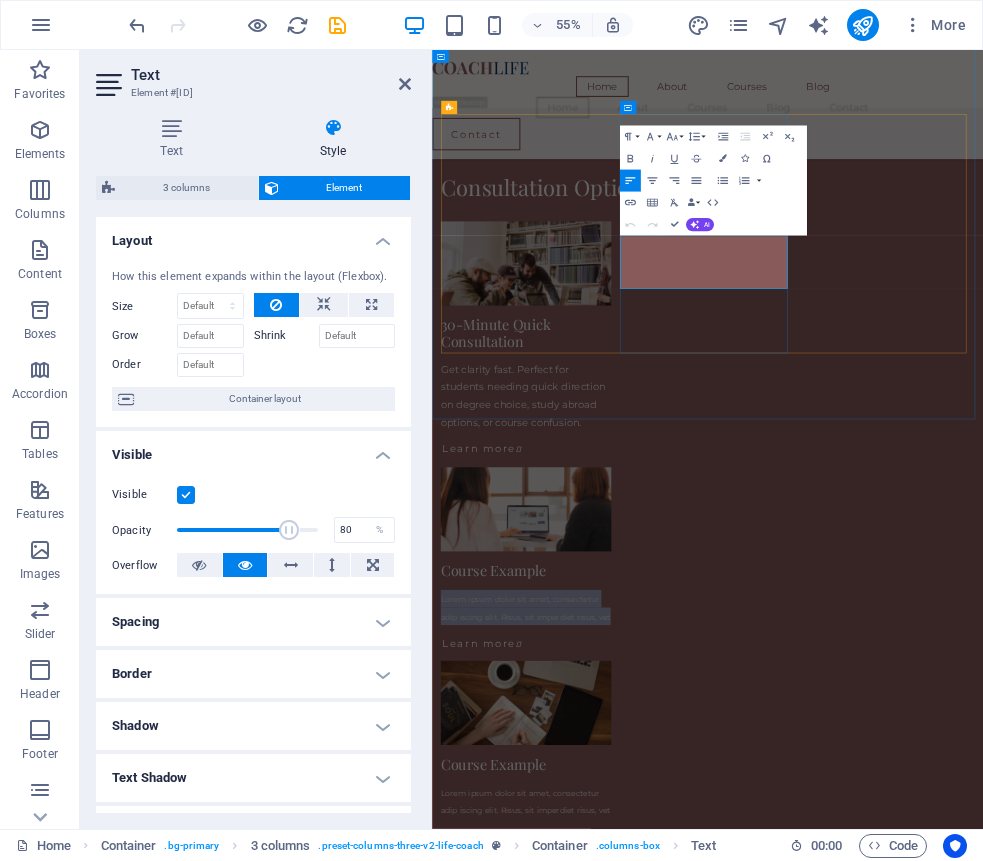 type 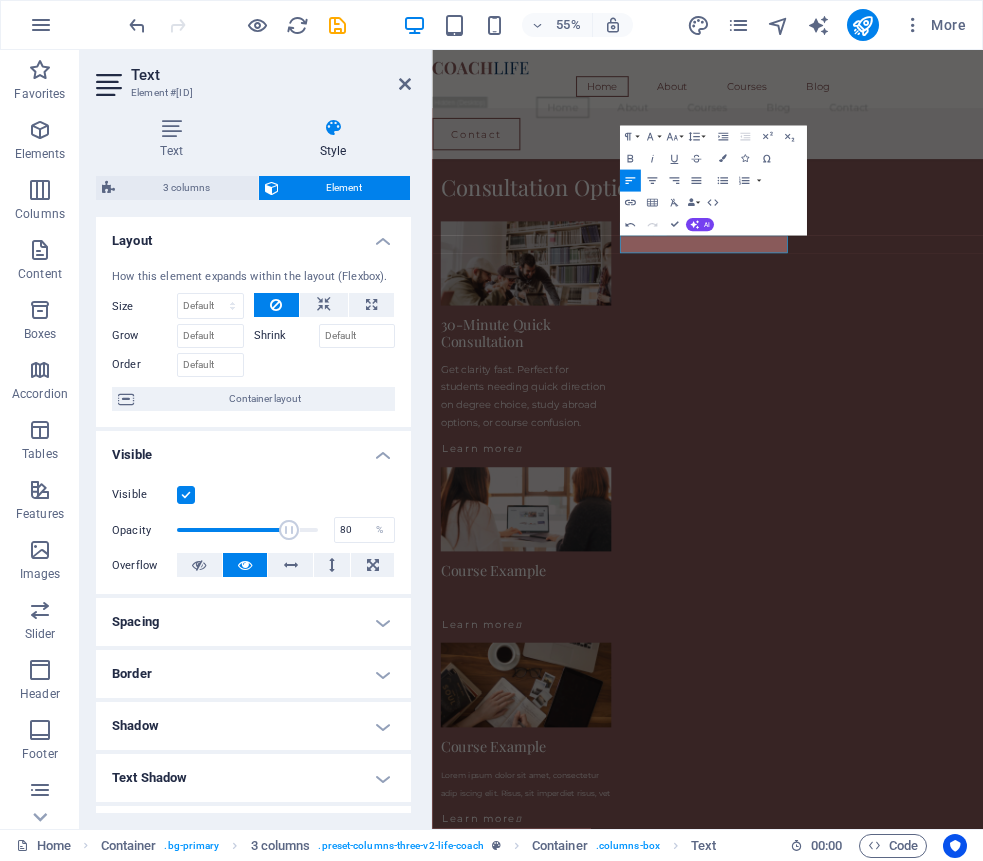 click on "​" at bounding box center (603, 1048) 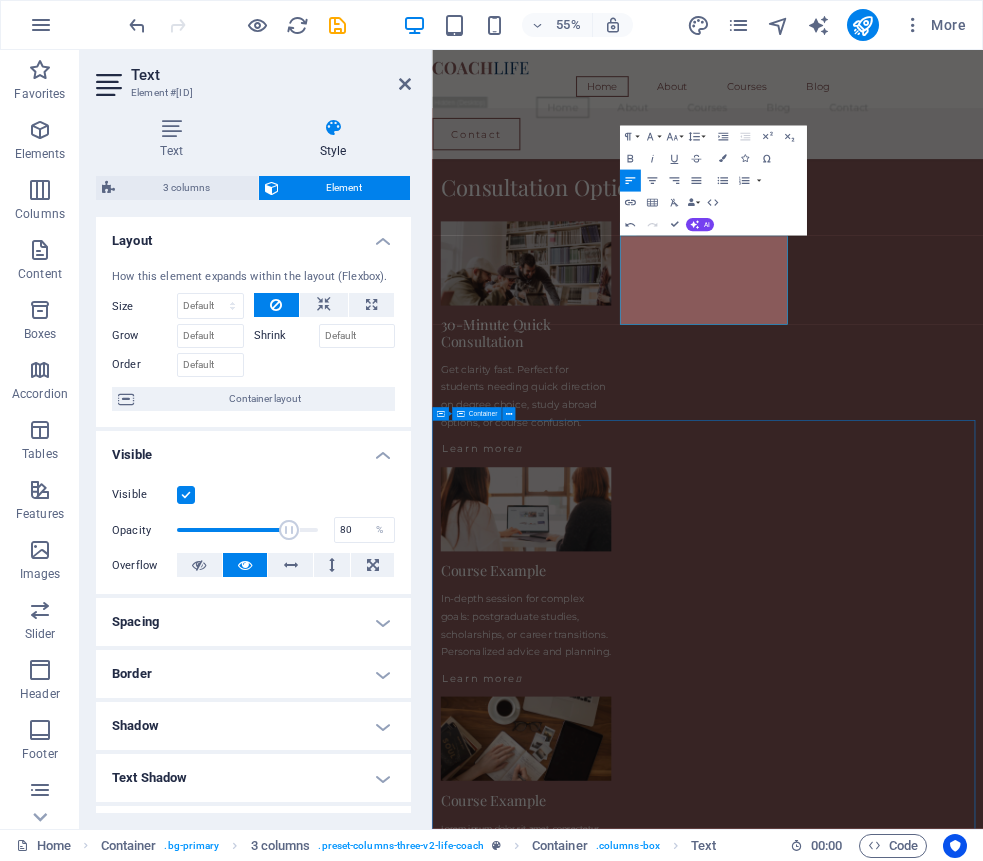 scroll, scrollTop: 1455, scrollLeft: 2, axis: both 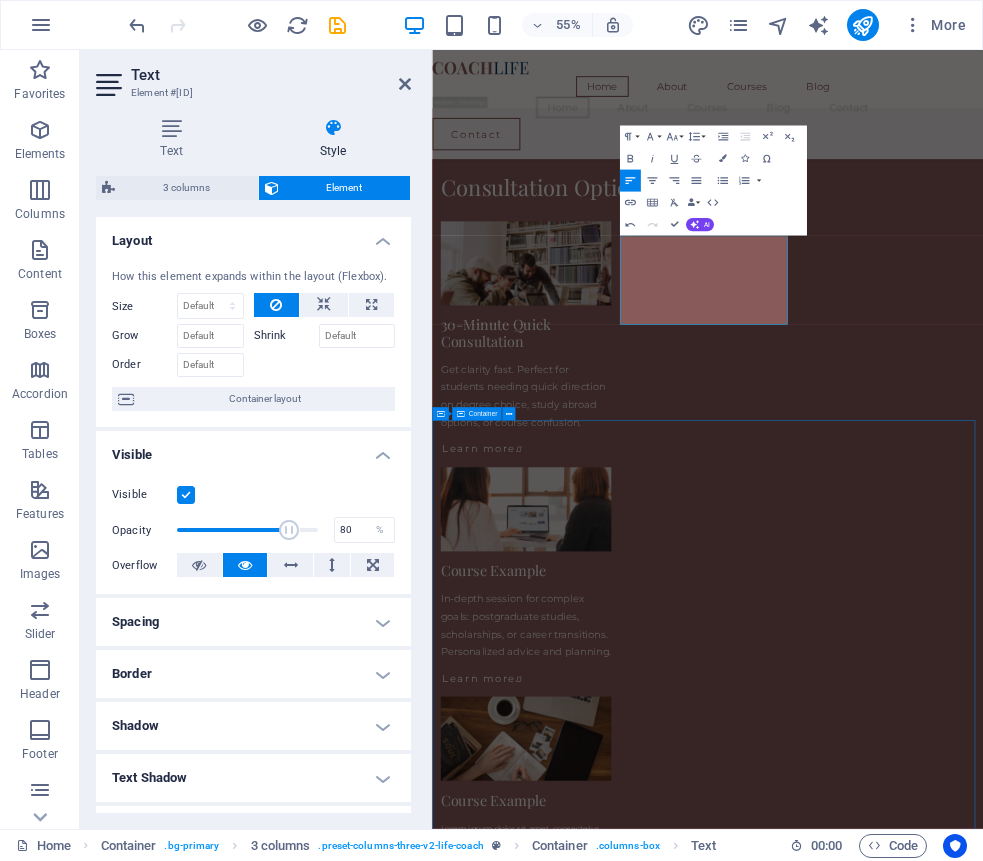 click on "Devon Lane After being forced to move twice within five years, our customers had a hard time finding us and our sales plummeted. The Lorem Ipsum Co. not only revitalized our brand, but saved our nearly 100-year-old family business from the brink of ruin. Devon Lane After being forced to move twice within five years, our customers had a hard time finding us and our sales plummeted. The Lorem Ipsum Co. not only revitalized our brand, but saved our nearly 100-year-old family business from the brink of ruin. Devon Lane After being forced to move twice within five years, our customers had a hard time finding us and our sales plummeted. The Lorem Ipsum Co. not only revitalized our brand, but saved our nearly 100-year-old family business from the brink of ruin. Devon Lane After being forced to move twice within five years, our customers had a hard time finding us and our sales plummeted. The Lorem Ipsum Co. not only revitalized our brand, but saved our nearly 100-year-old family business from the brink of ruin." at bounding box center [933, 3327] 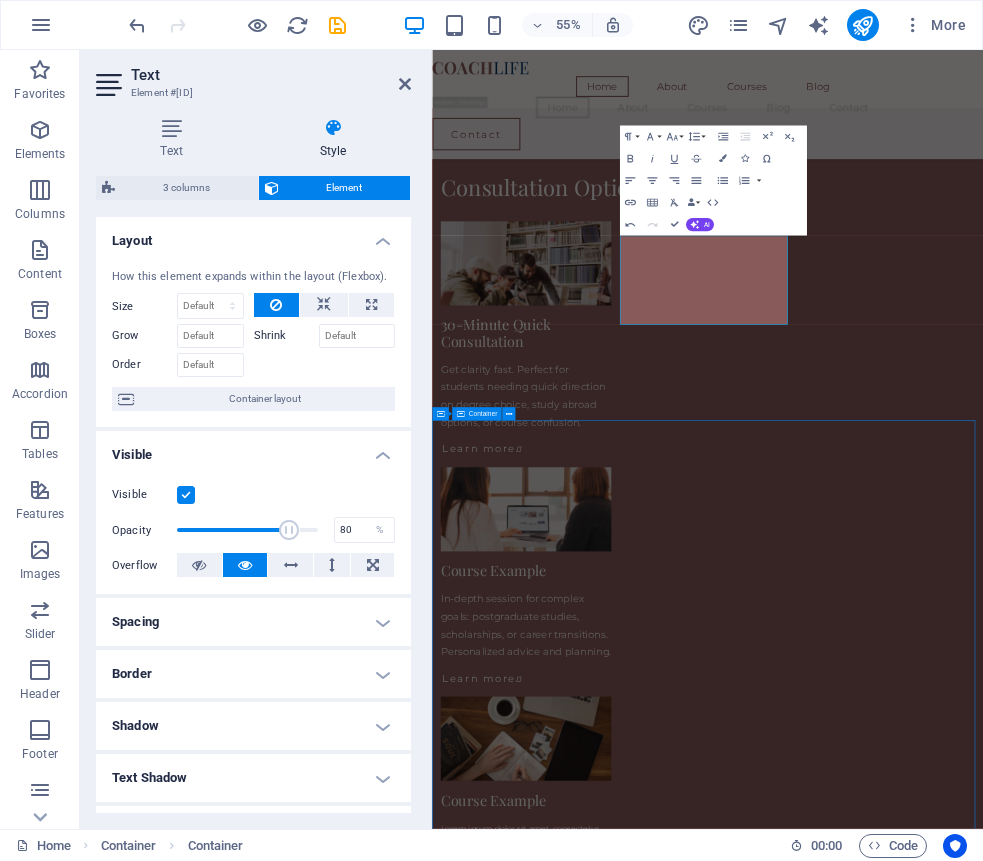 scroll, scrollTop: 1516, scrollLeft: 0, axis: vertical 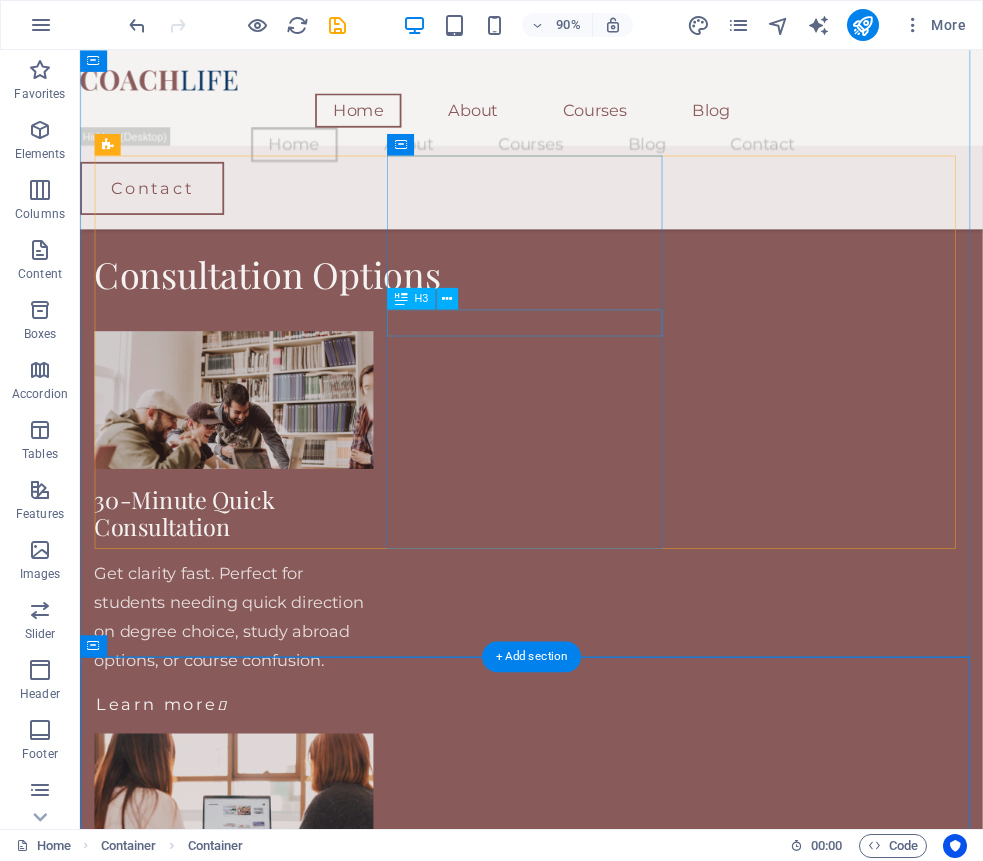 click on "Course Example" at bounding box center (251, 997) 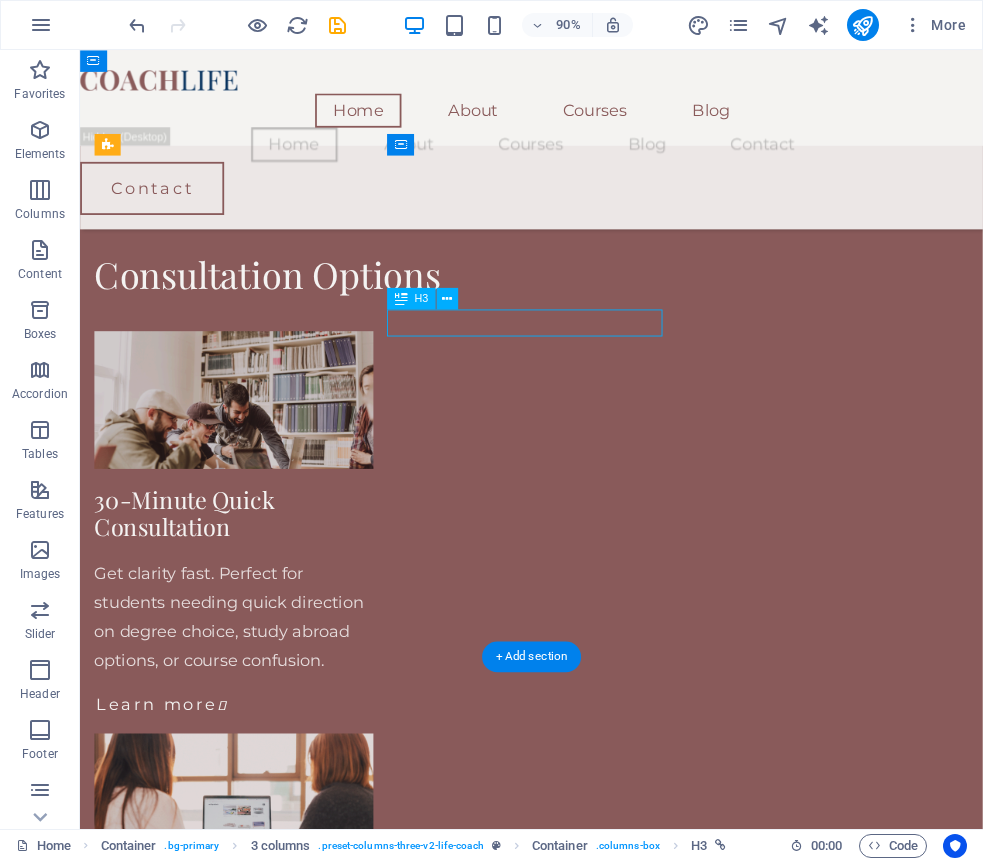 click on "Course Example" at bounding box center (251, 997) 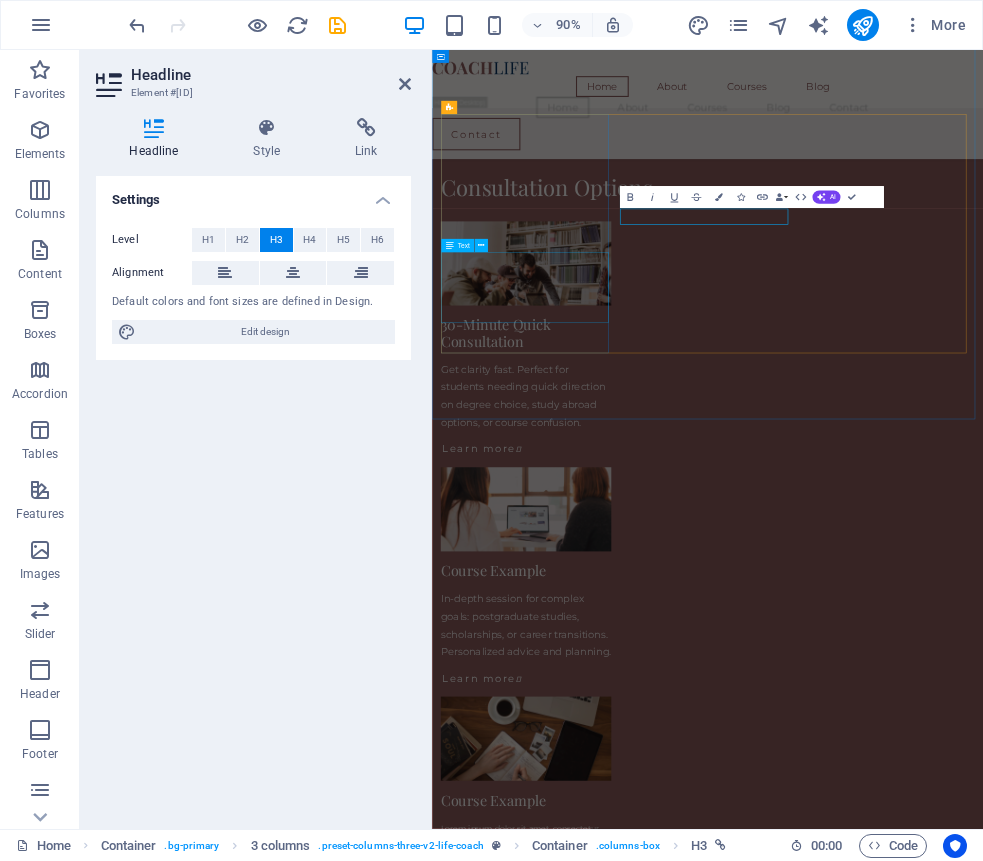 click on "Get clarity fast. Perfect for students needing quick direction on degree choice, study abroad options, or course confusion." at bounding box center [603, 680] 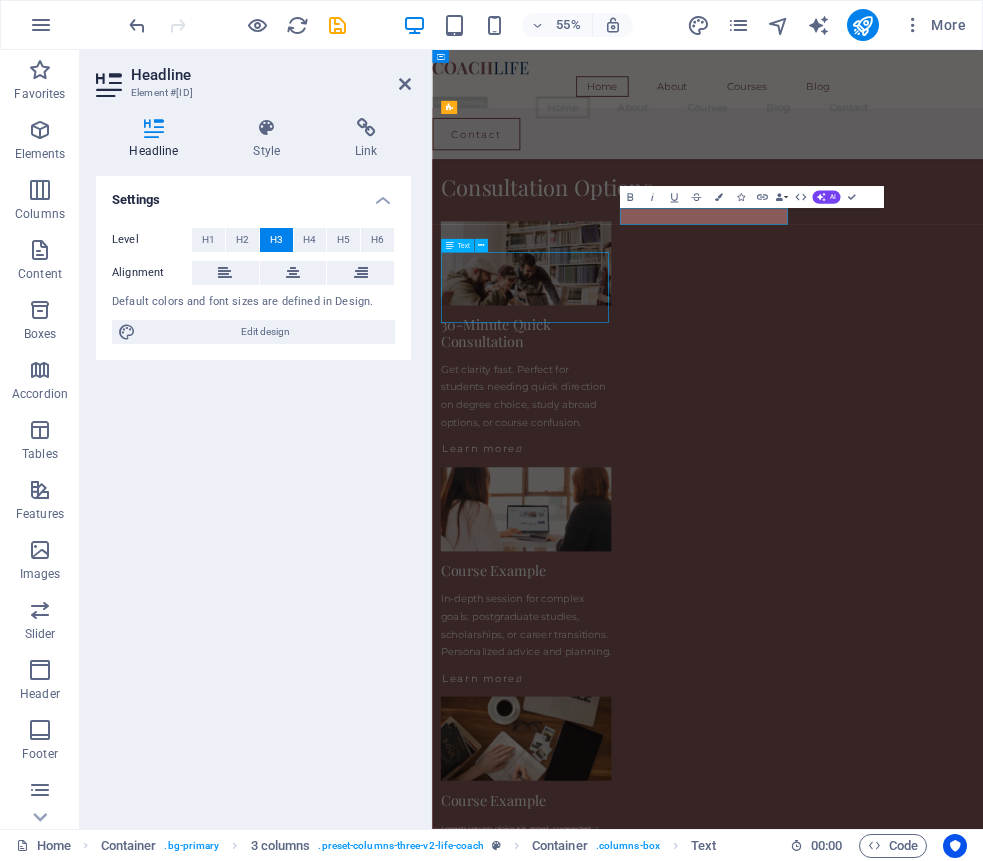 scroll, scrollTop: 1516, scrollLeft: 0, axis: vertical 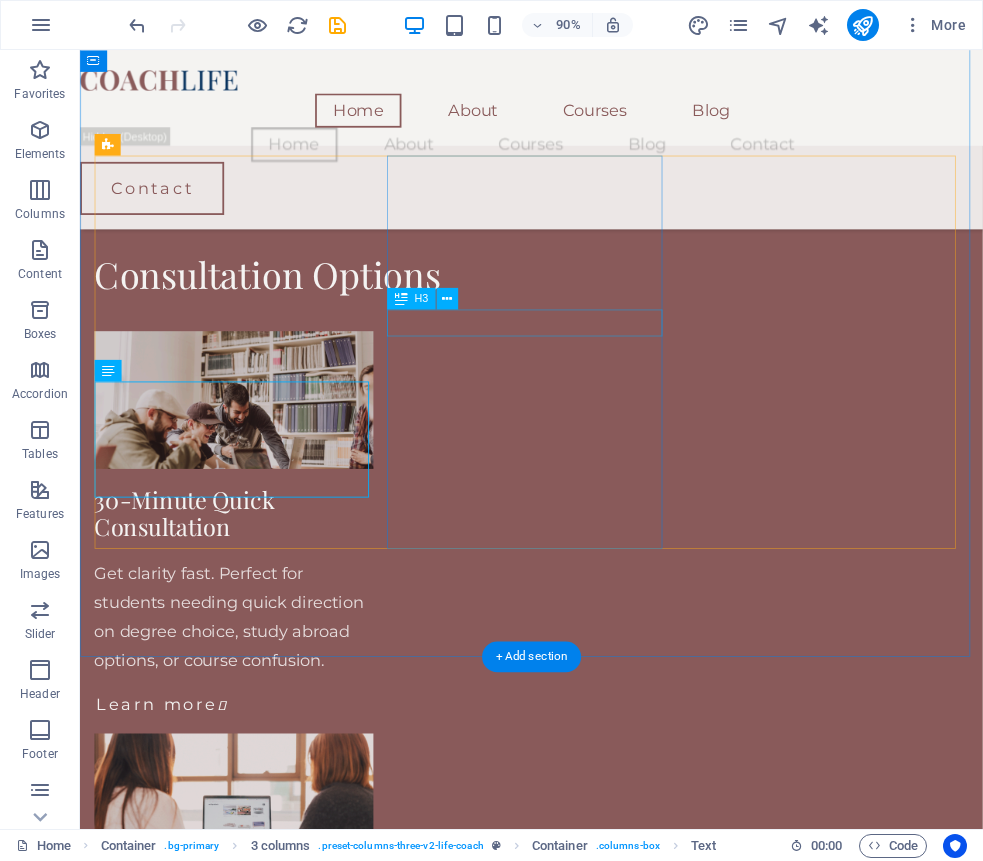 click on "Course Example" at bounding box center [251, 997] 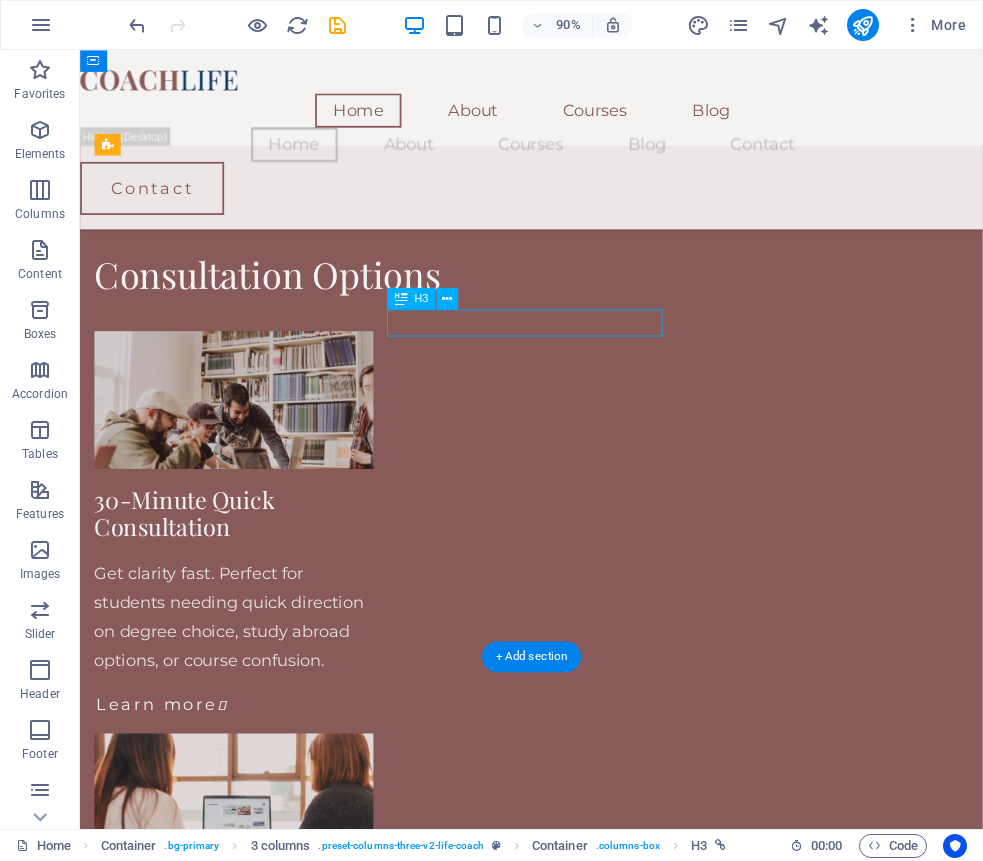 click on "Course Example" at bounding box center [251, 997] 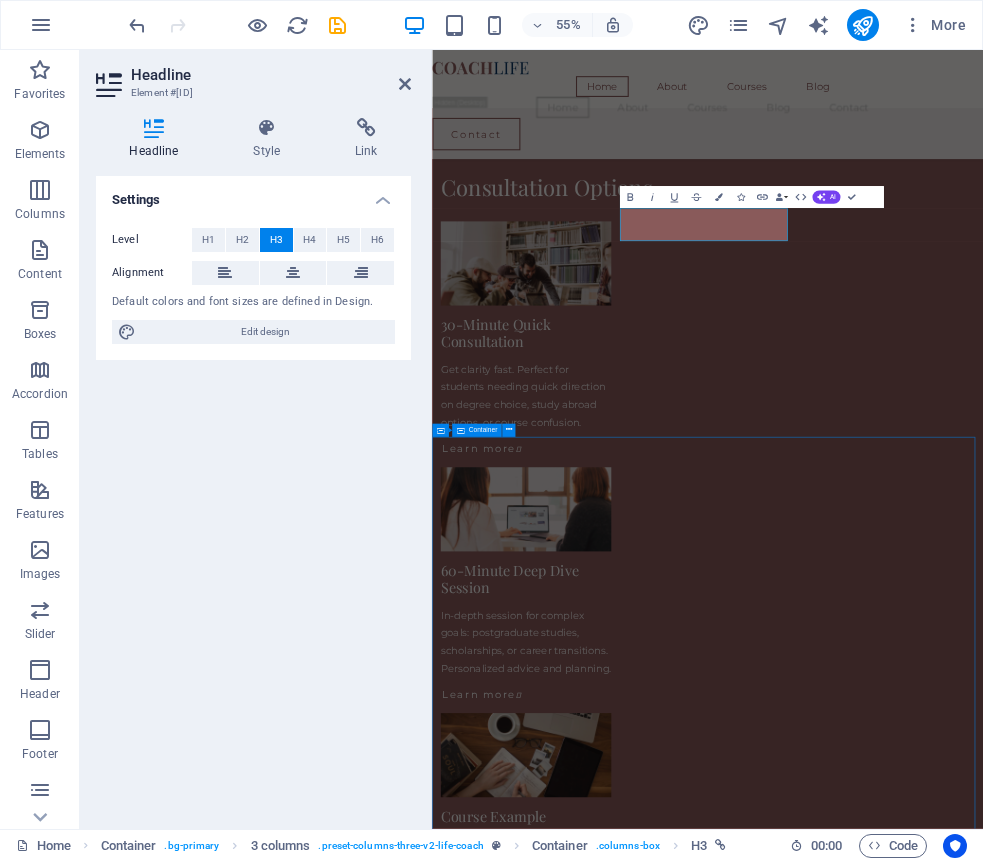 scroll, scrollTop: 0, scrollLeft: 11, axis: horizontal 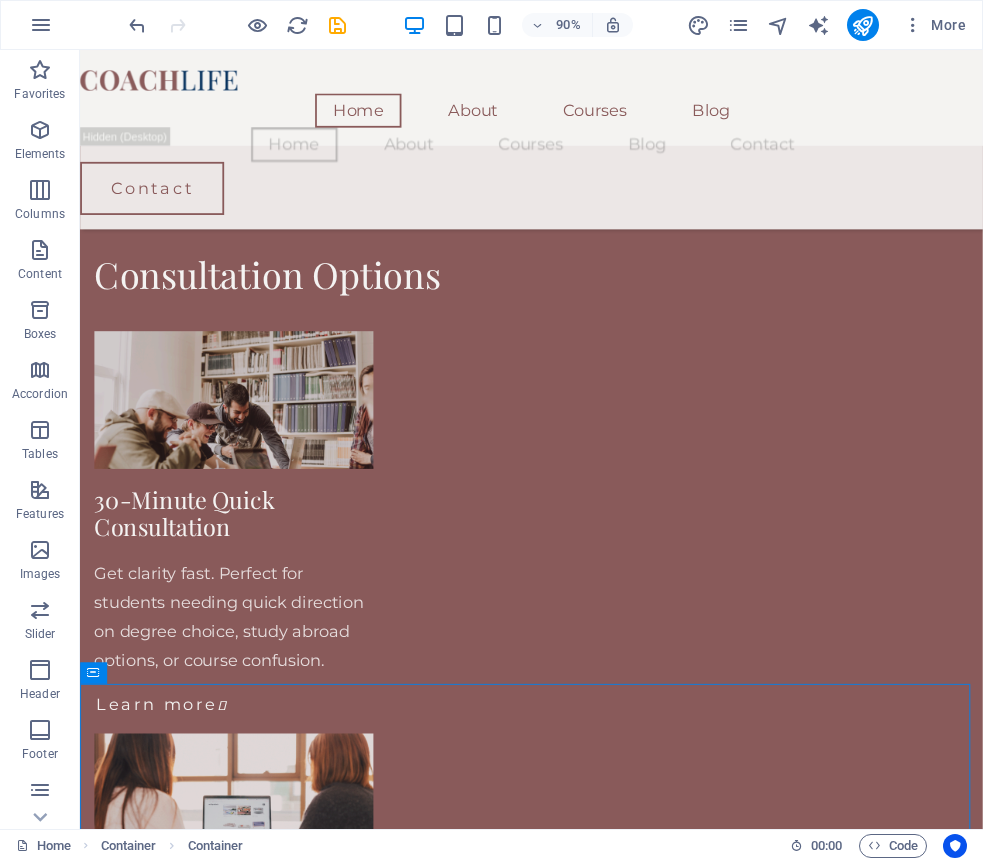 click on "Course Example" at bounding box center (251, 1444) 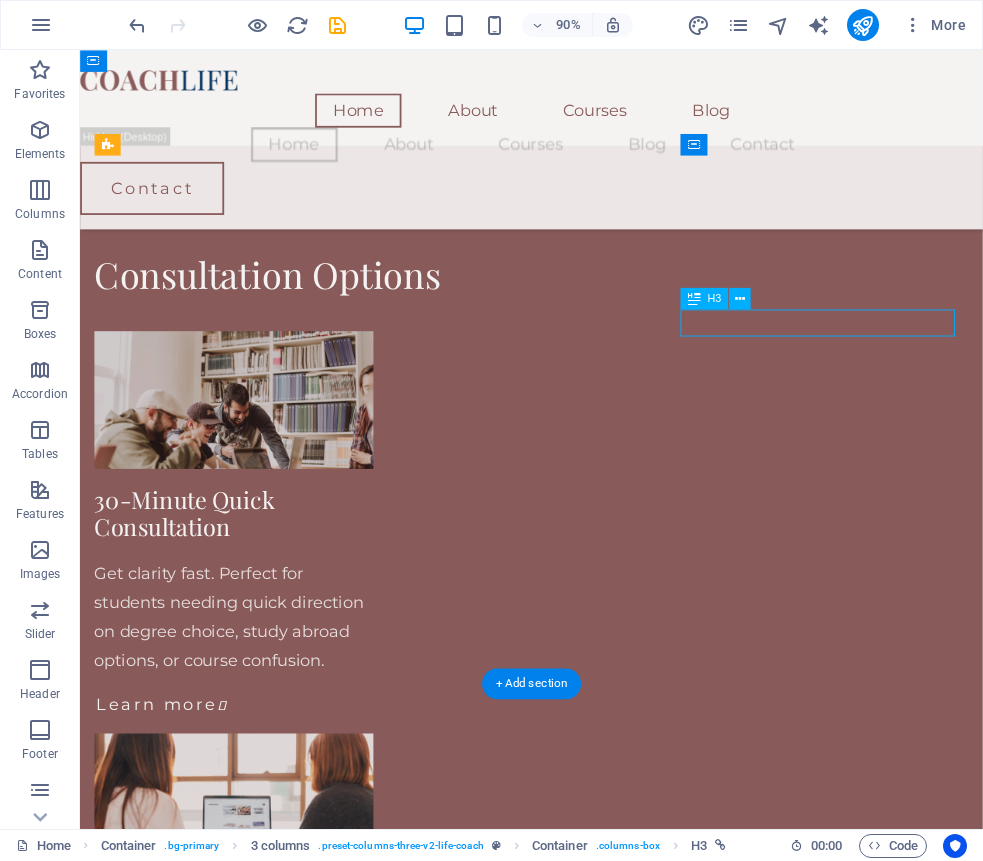 click on "Course Example" at bounding box center [251, 1444] 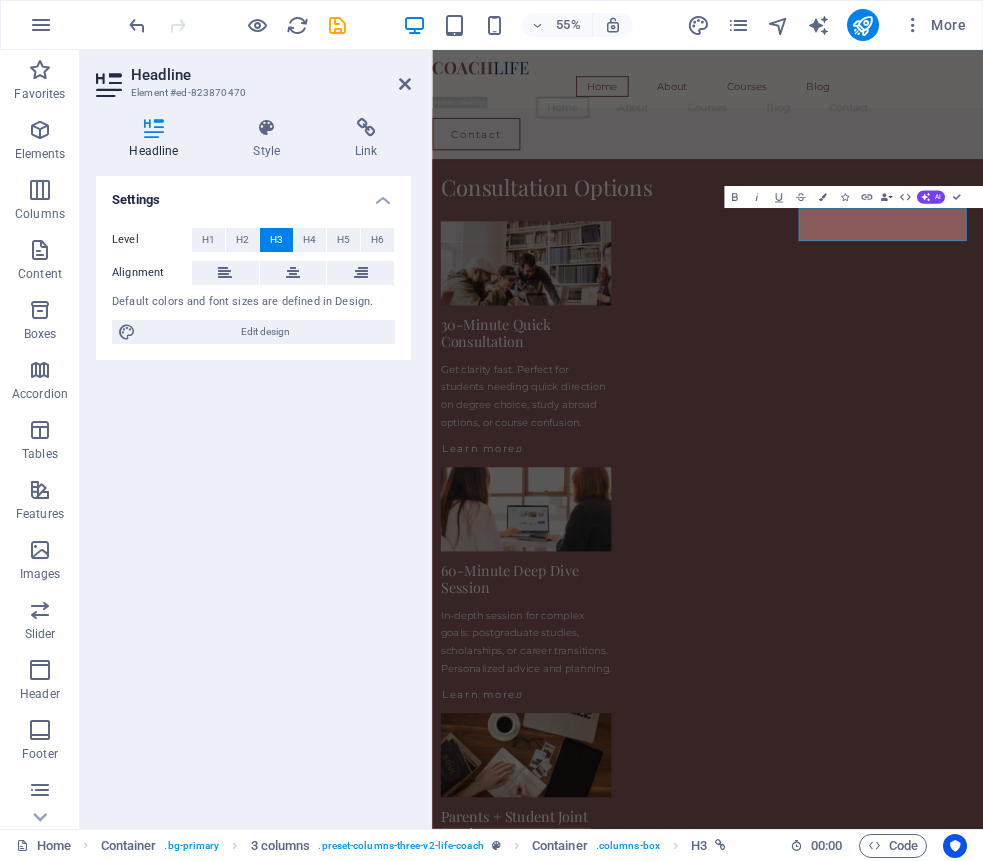 scroll, scrollTop: 0, scrollLeft: 11, axis: horizontal 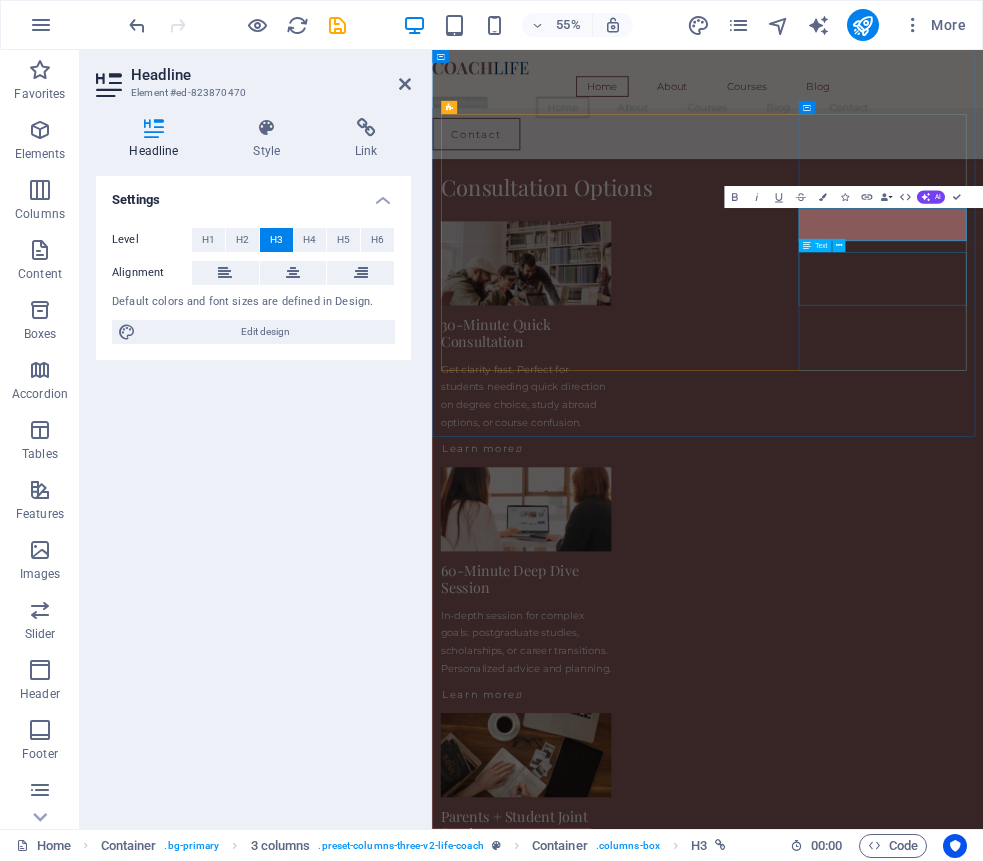 click on "Lorem ipsum dolor sit amet, consectetur adip iscing elit. Risus, sit imperdiet risus, vet" at bounding box center (603, 1541) 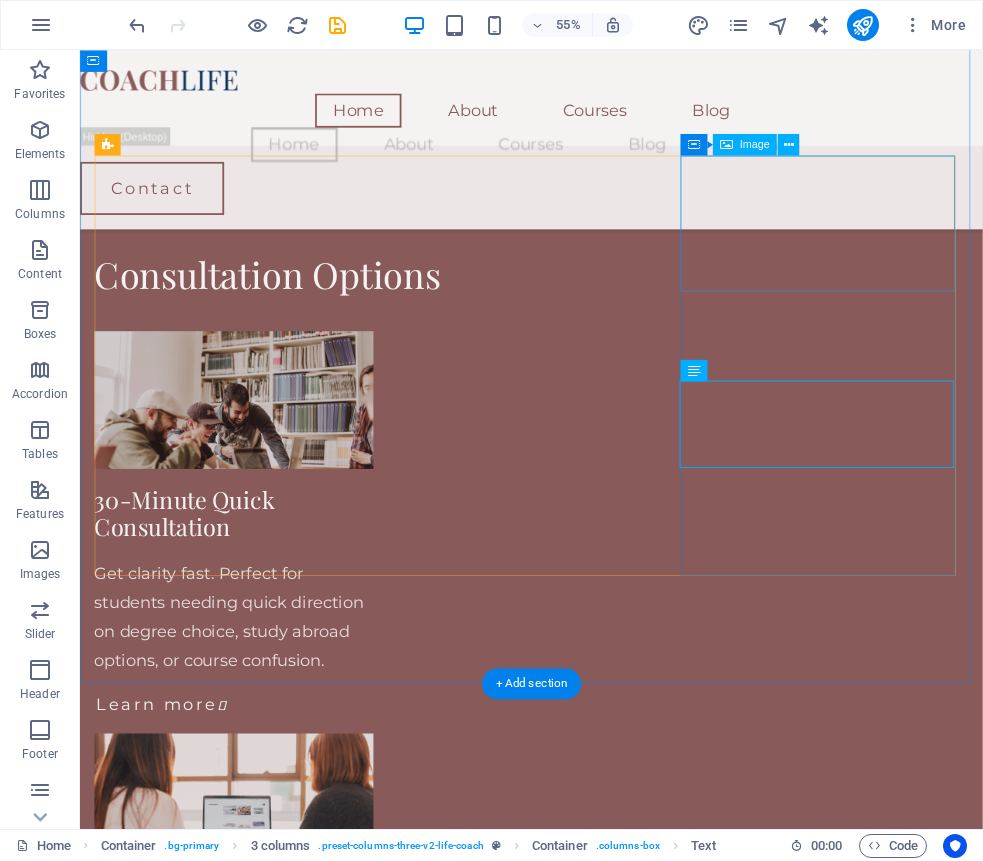 scroll, scrollTop: 1516, scrollLeft: 0, axis: vertical 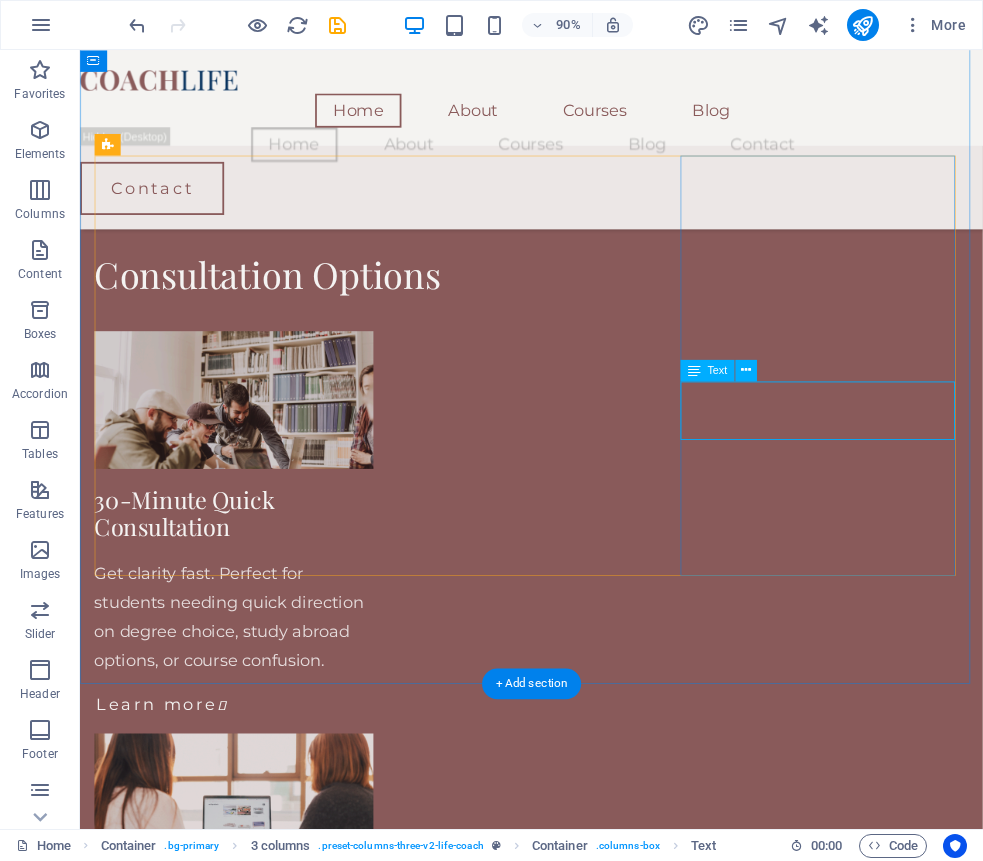 click on "Lorem ipsum dolor sit amet, consectetur adip iscing elit. Risus, sit imperdiet risus, vet" at bounding box center [251, 1541] 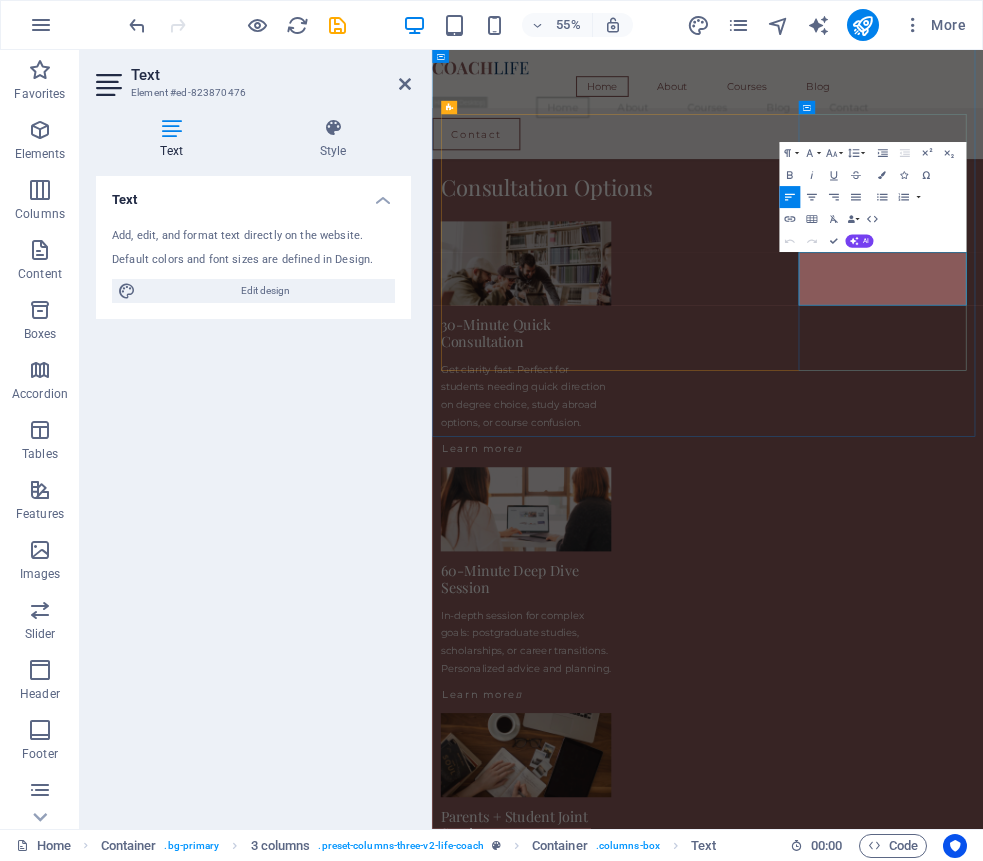 click on "Lorem ipsum dolor sit amet, consectetur adip iscing elit. Risus, sit imperdiet risus, vet" at bounding box center (603, 1541) 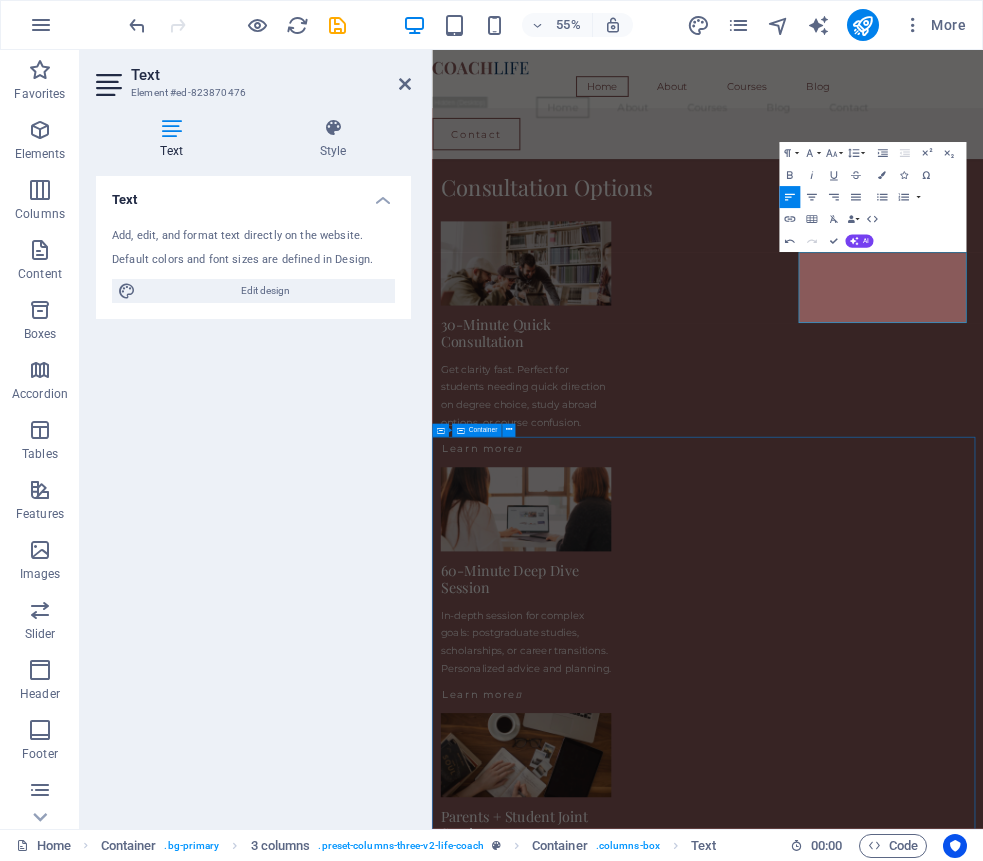 scroll, scrollTop: 1455, scrollLeft: 2, axis: both 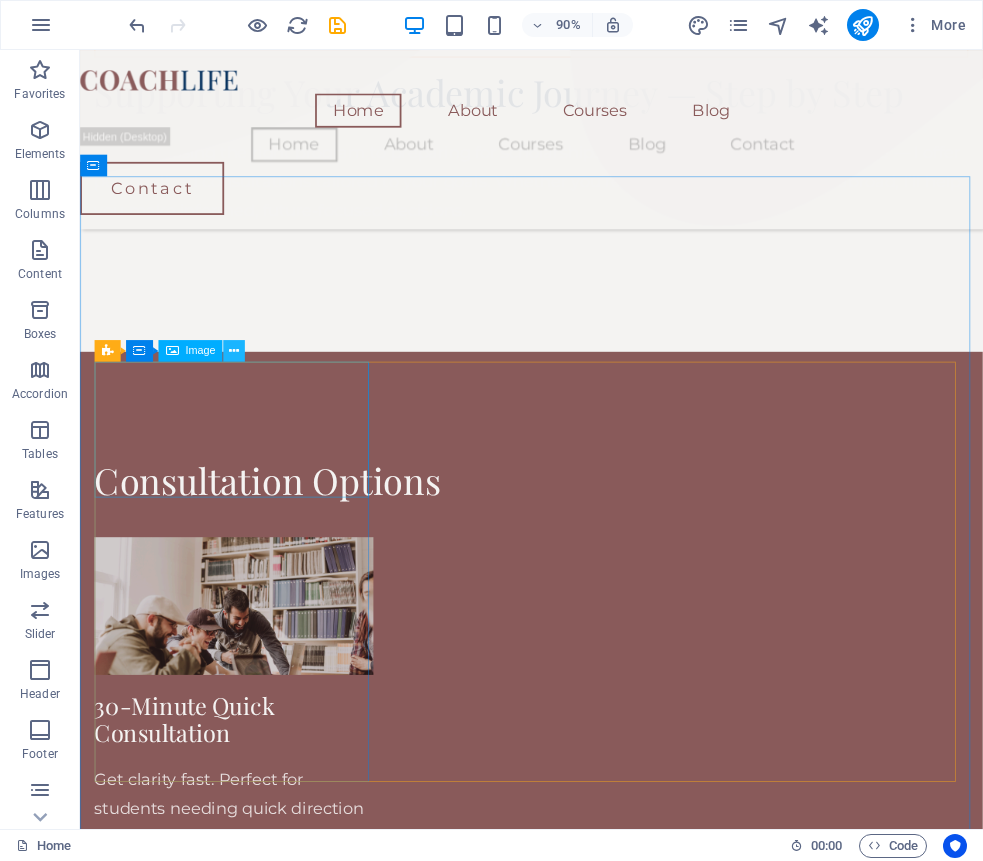 click at bounding box center [234, 350] 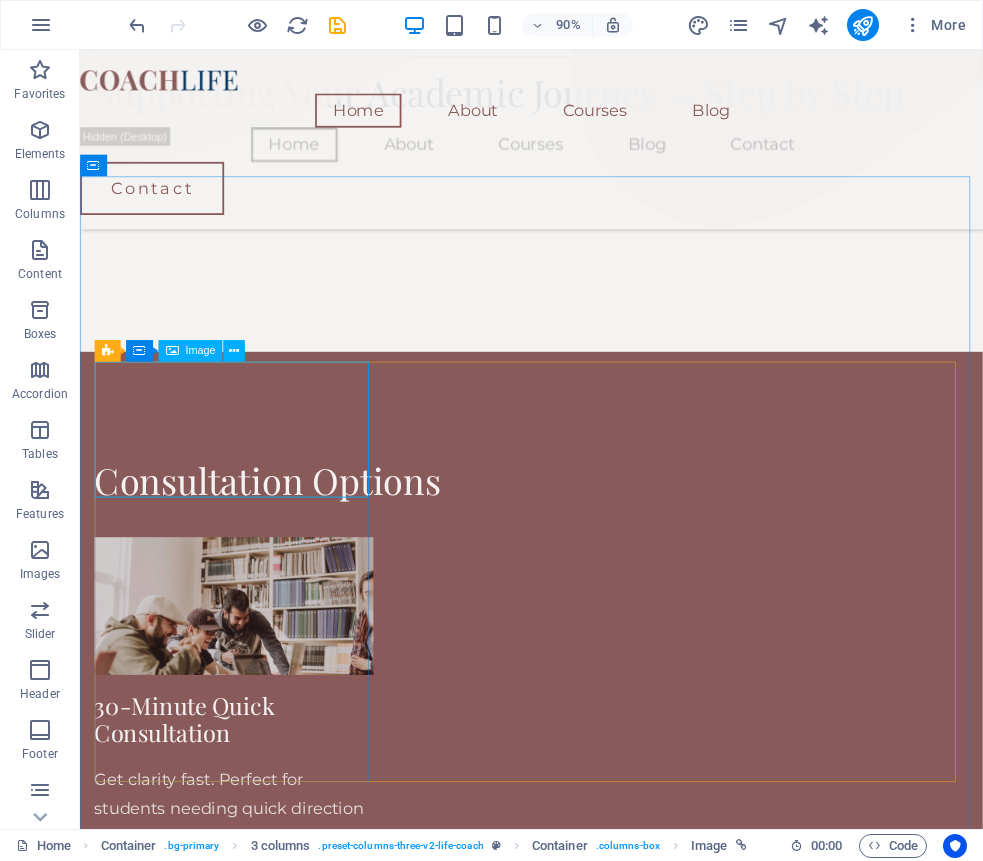 click on "Image" at bounding box center [200, 350] 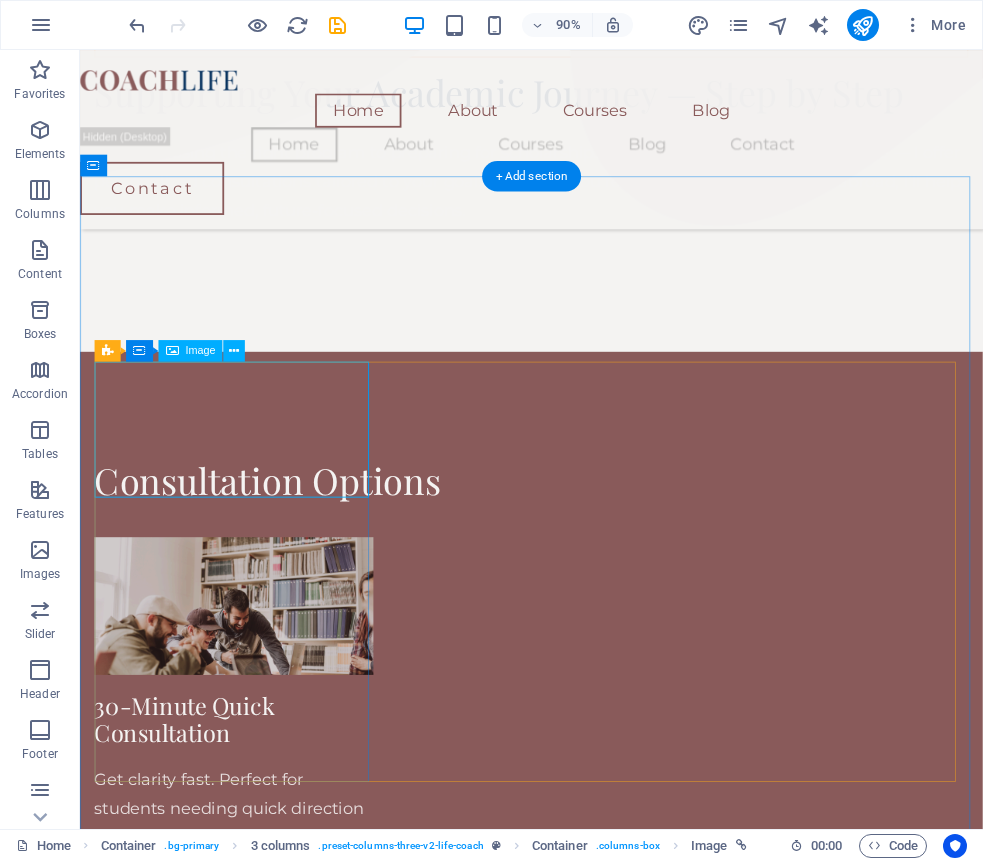 click at bounding box center [251, 667] 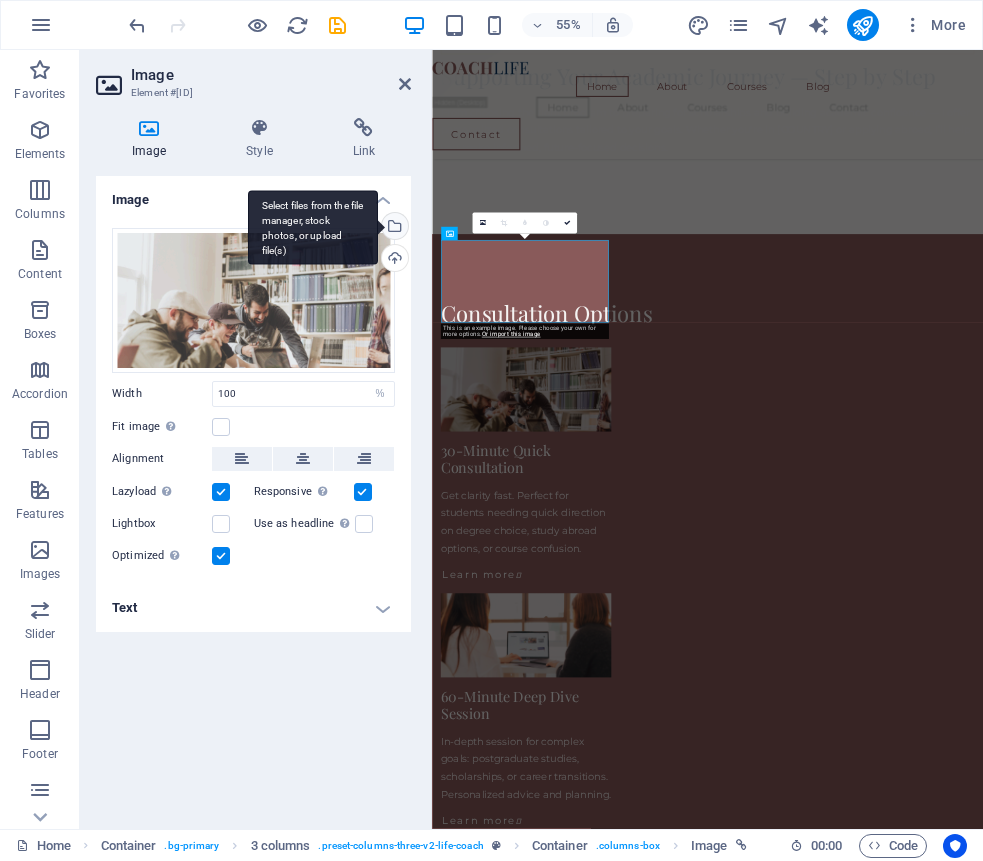 click on "Select files from the file manager, stock photos, or upload file(s)" at bounding box center (393, 228) 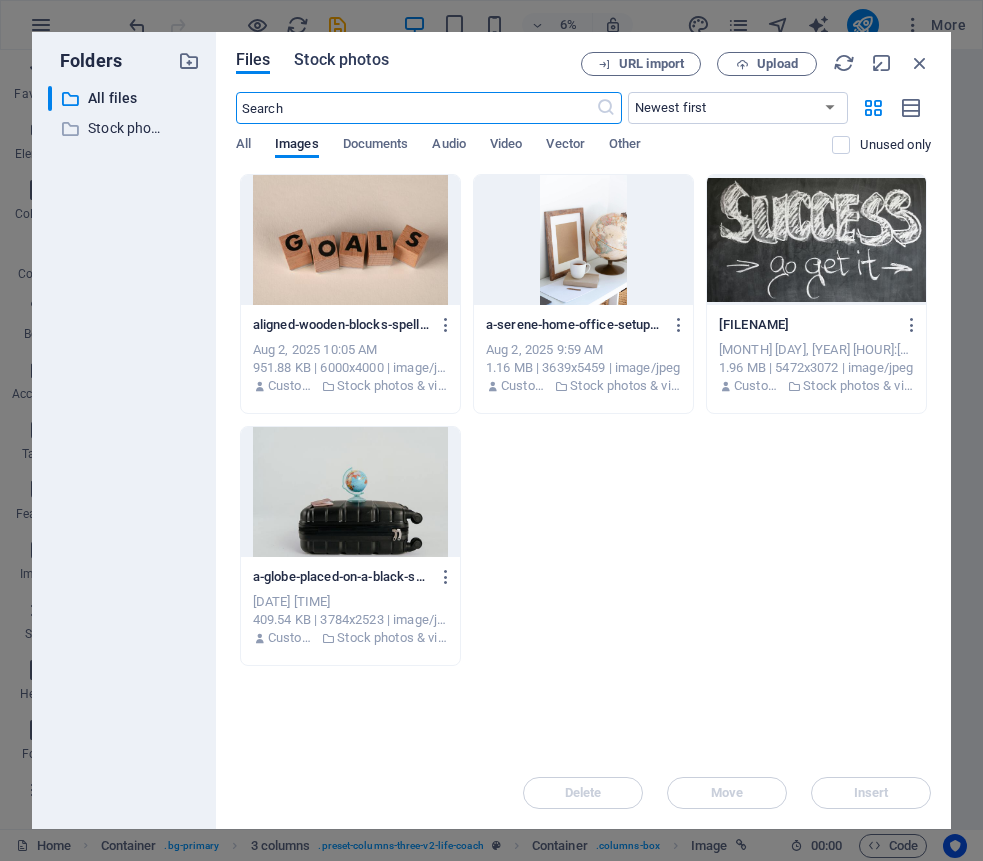 click on "Stock photos" at bounding box center (341, 60) 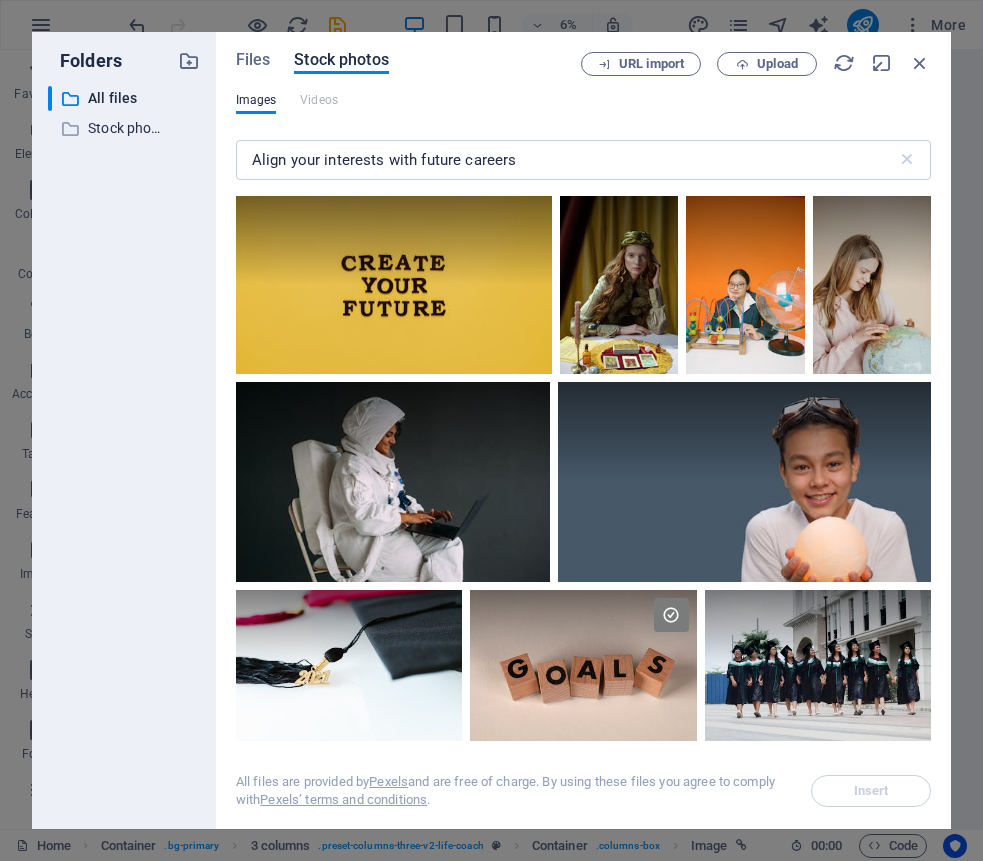 select on "%" 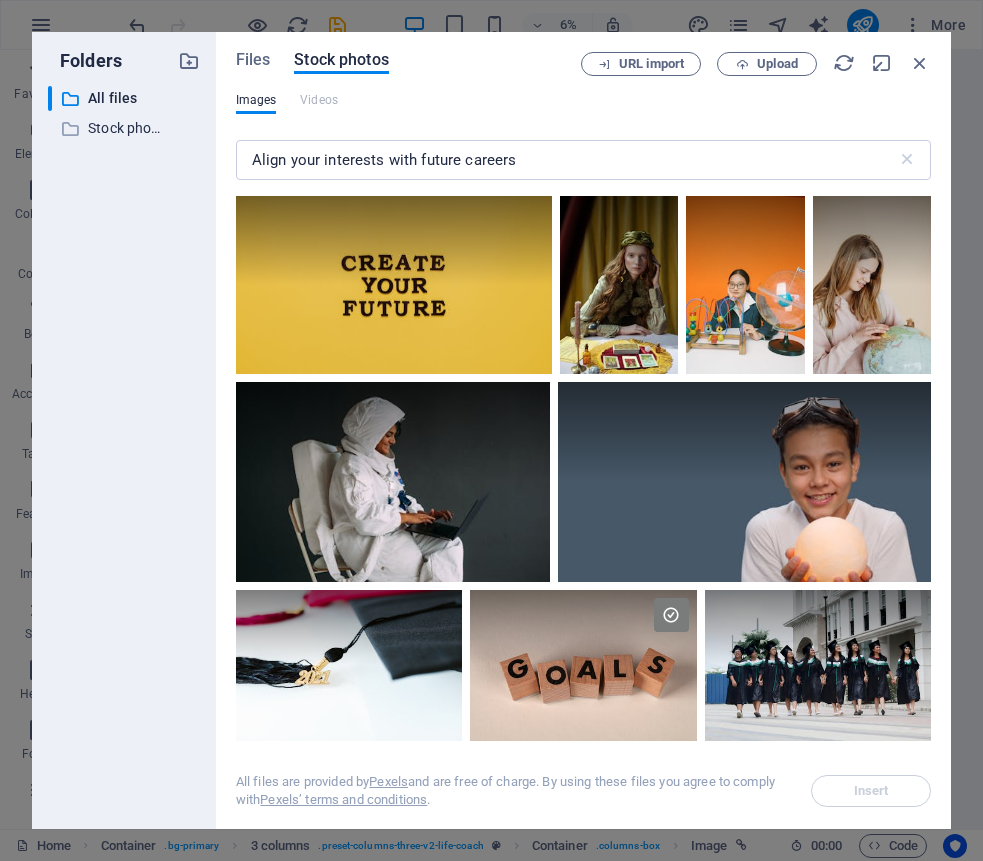 scroll, scrollTop: 0, scrollLeft: 0, axis: both 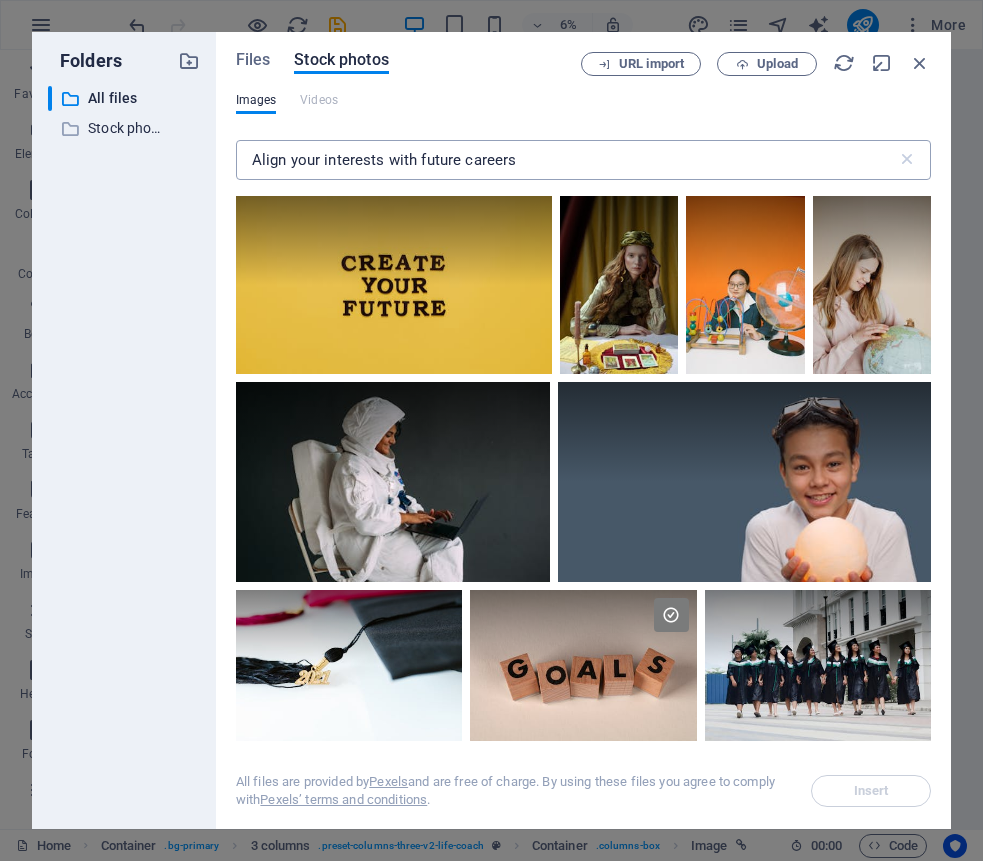 click on "Align your interests with future careers" at bounding box center (566, 160) 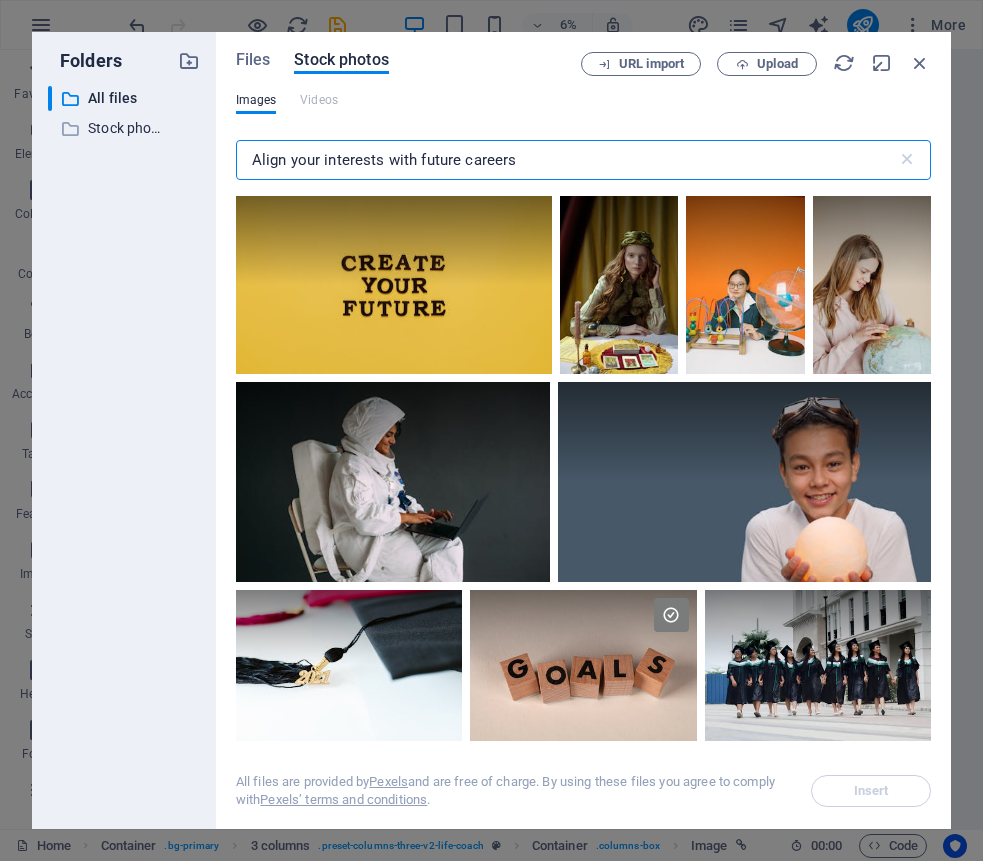 click on "Align your interests with future careers" at bounding box center (566, 160) 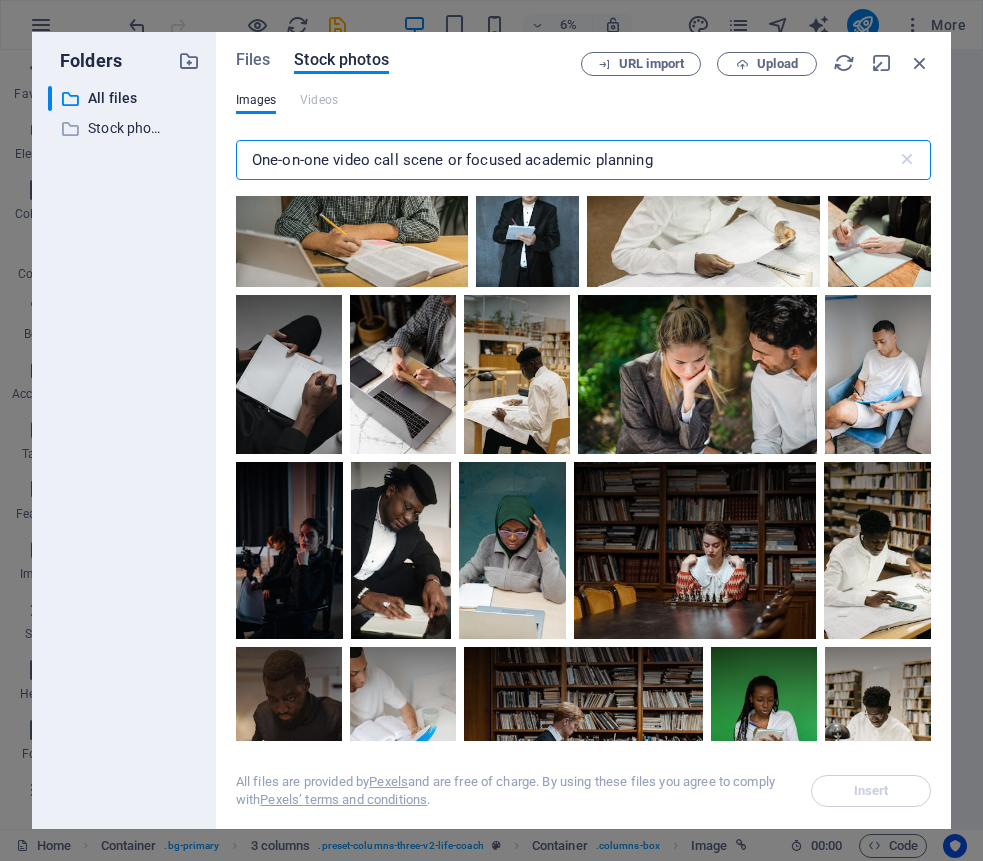 scroll, scrollTop: 1169, scrollLeft: 0, axis: vertical 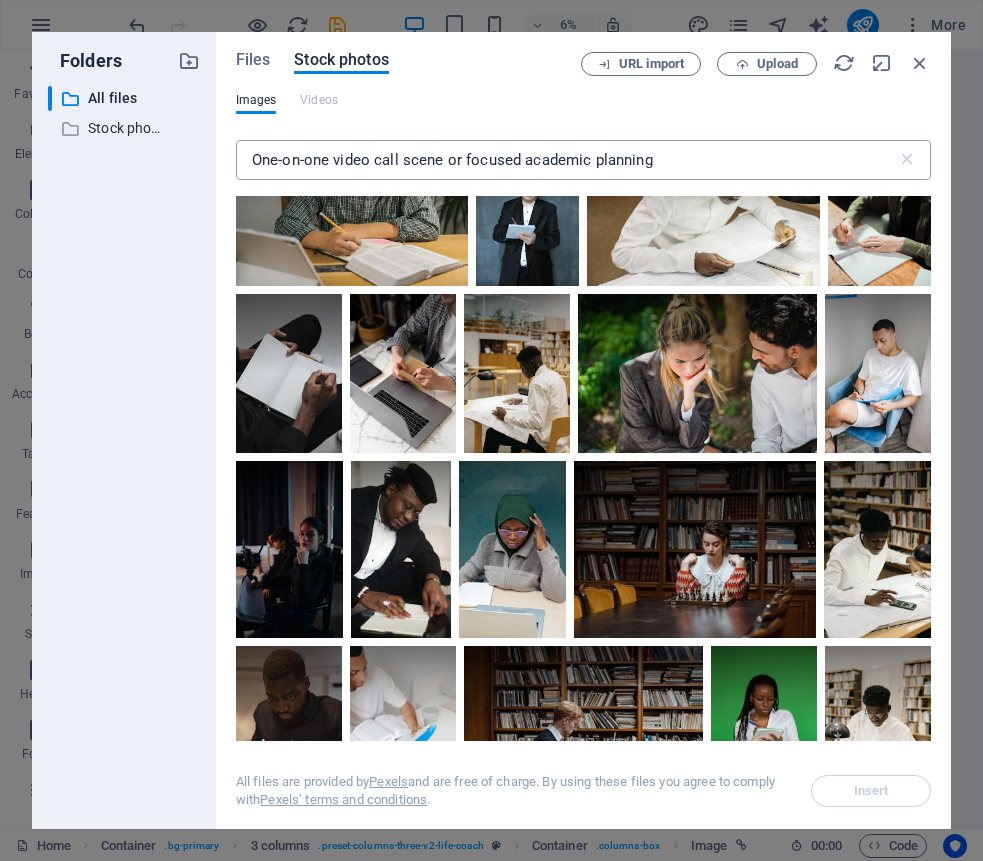 click on "One-on-one video call scene or focused academic planning" at bounding box center (566, 160) 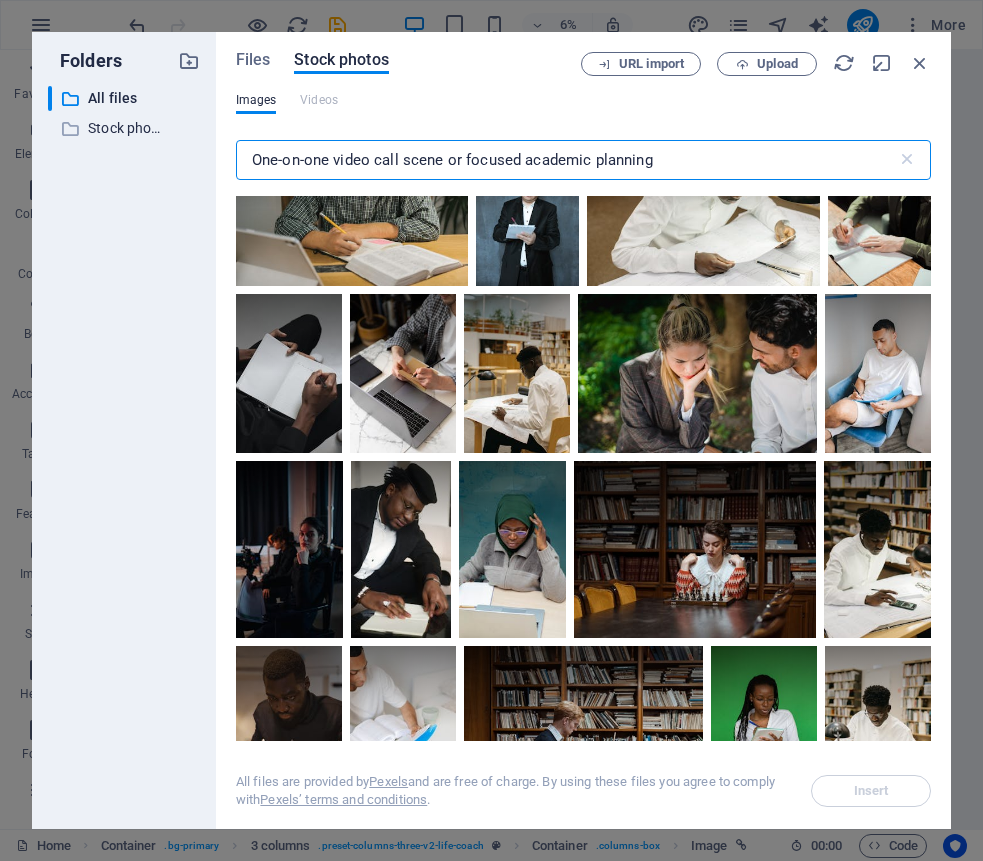 click on "One-on-one video call scene or focused academic planning" at bounding box center (566, 160) 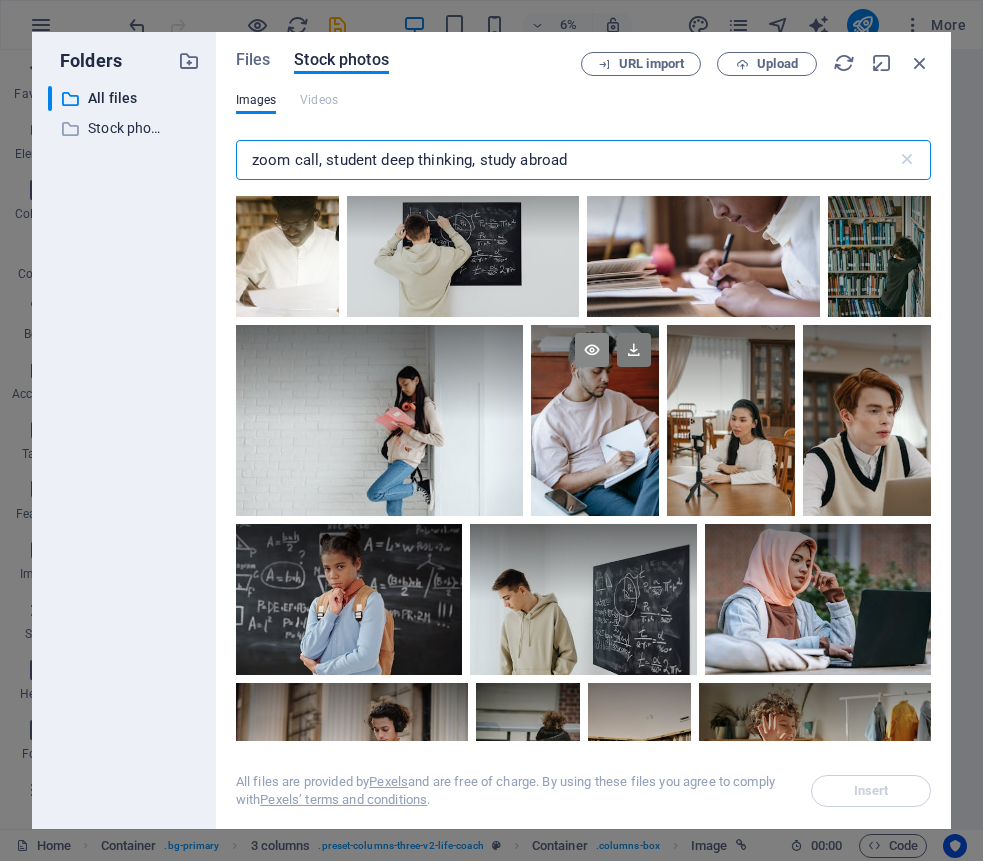 scroll, scrollTop: 10180, scrollLeft: 0, axis: vertical 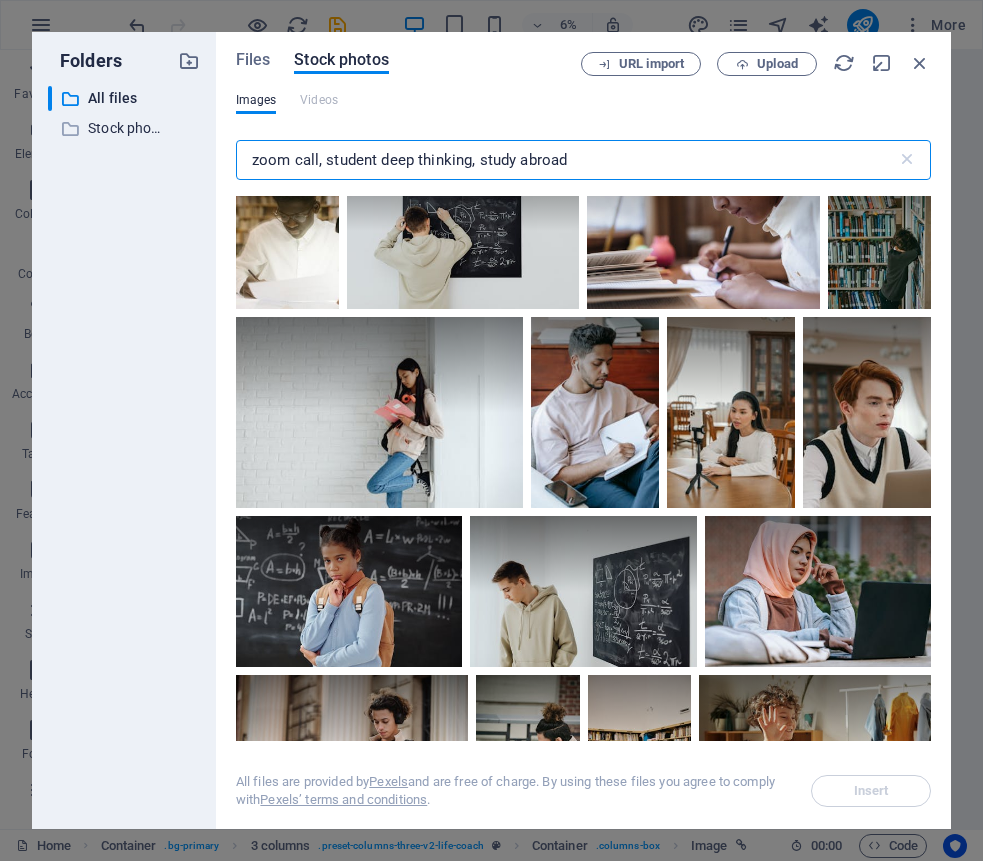 click on "zoom call, student deep thinking, study abroad" at bounding box center (566, 160) 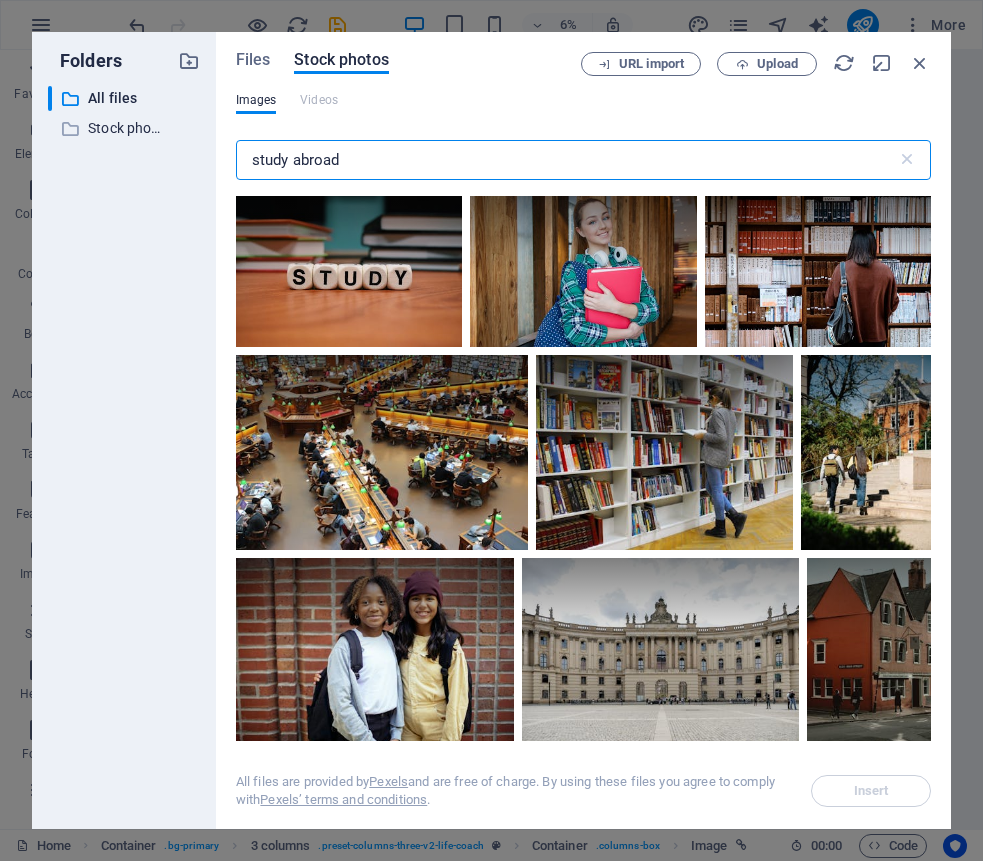 type on "study abroad" 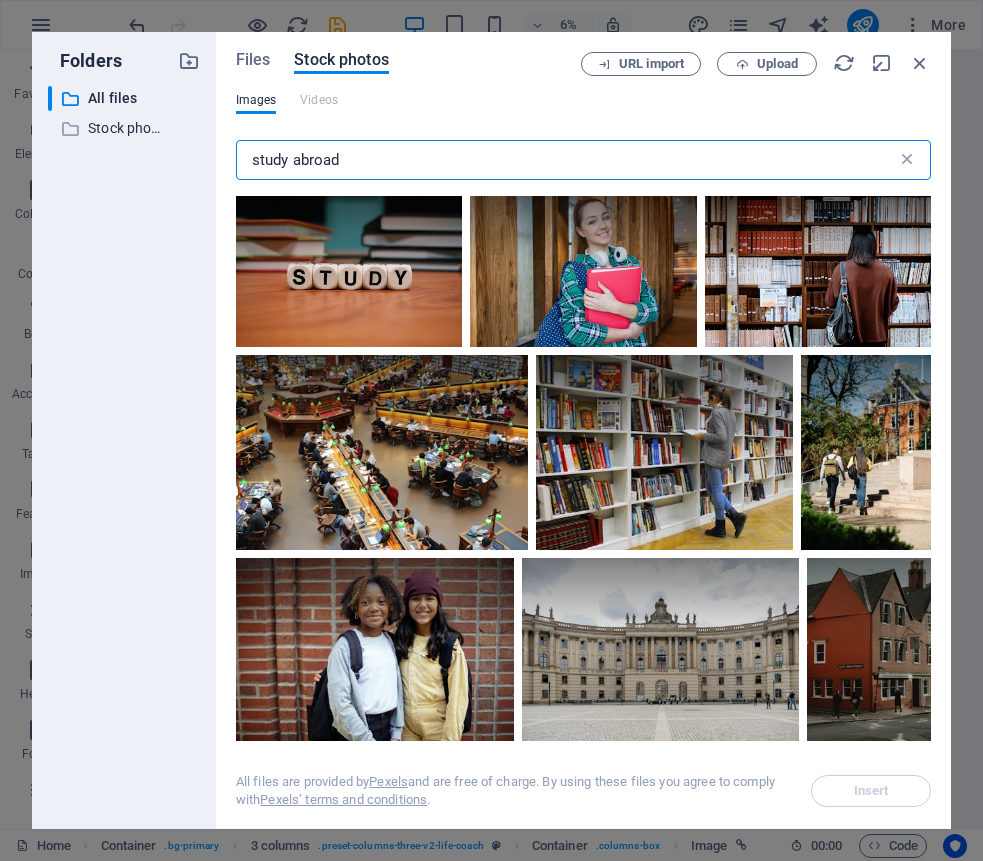 click at bounding box center (907, 160) 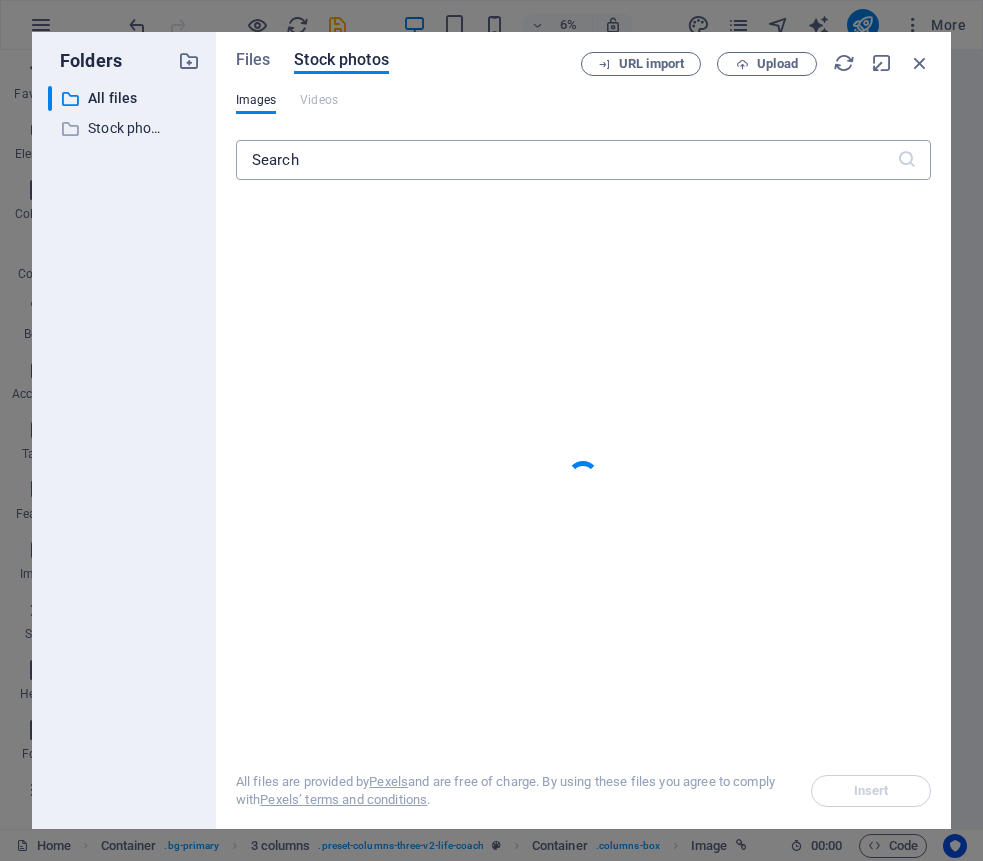click at bounding box center (907, 160) 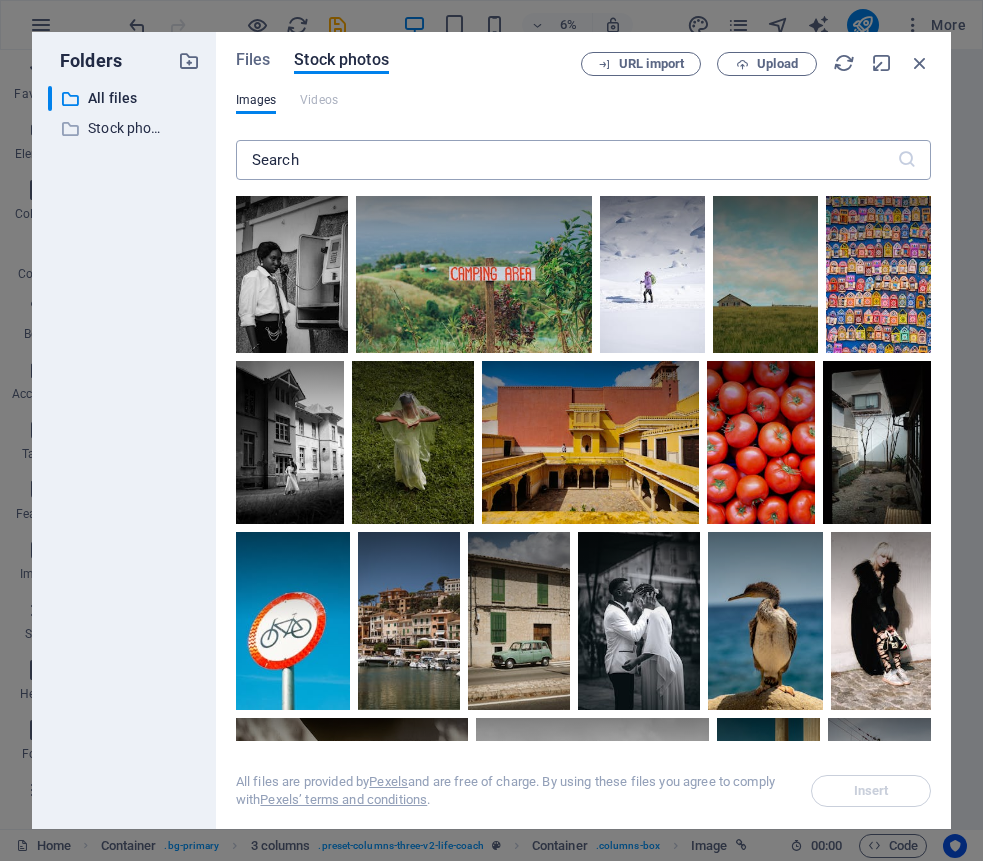 click at bounding box center [566, 160] 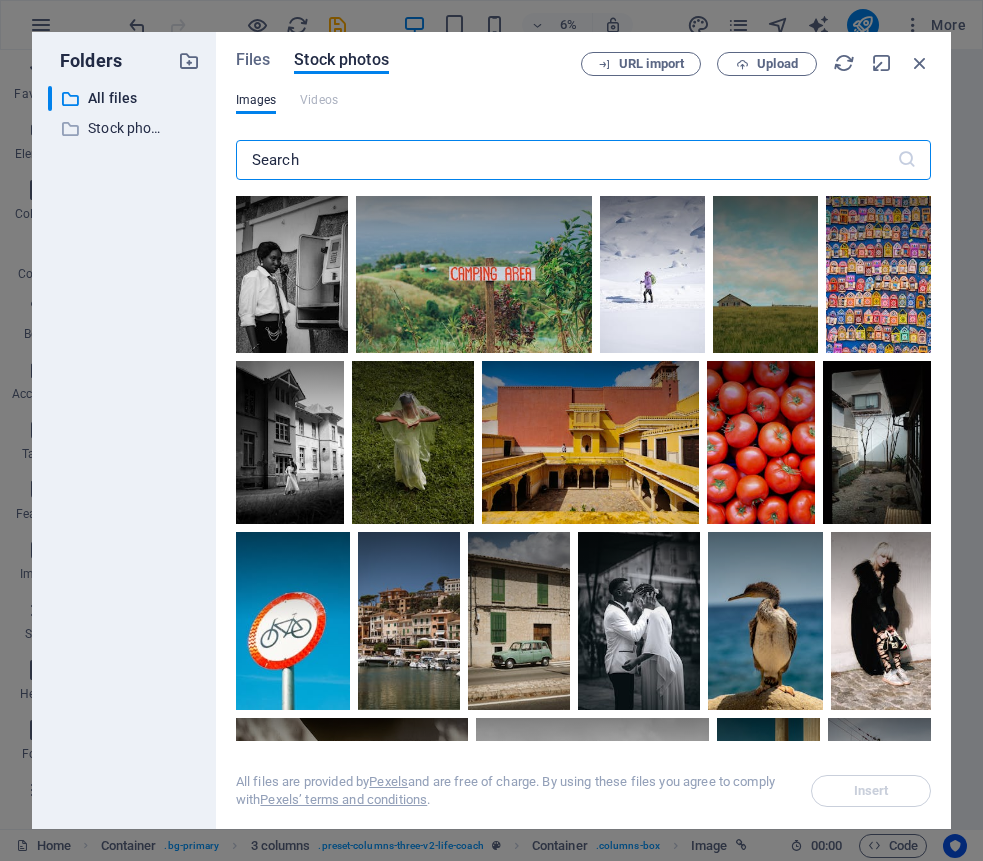 click at bounding box center (566, 160) 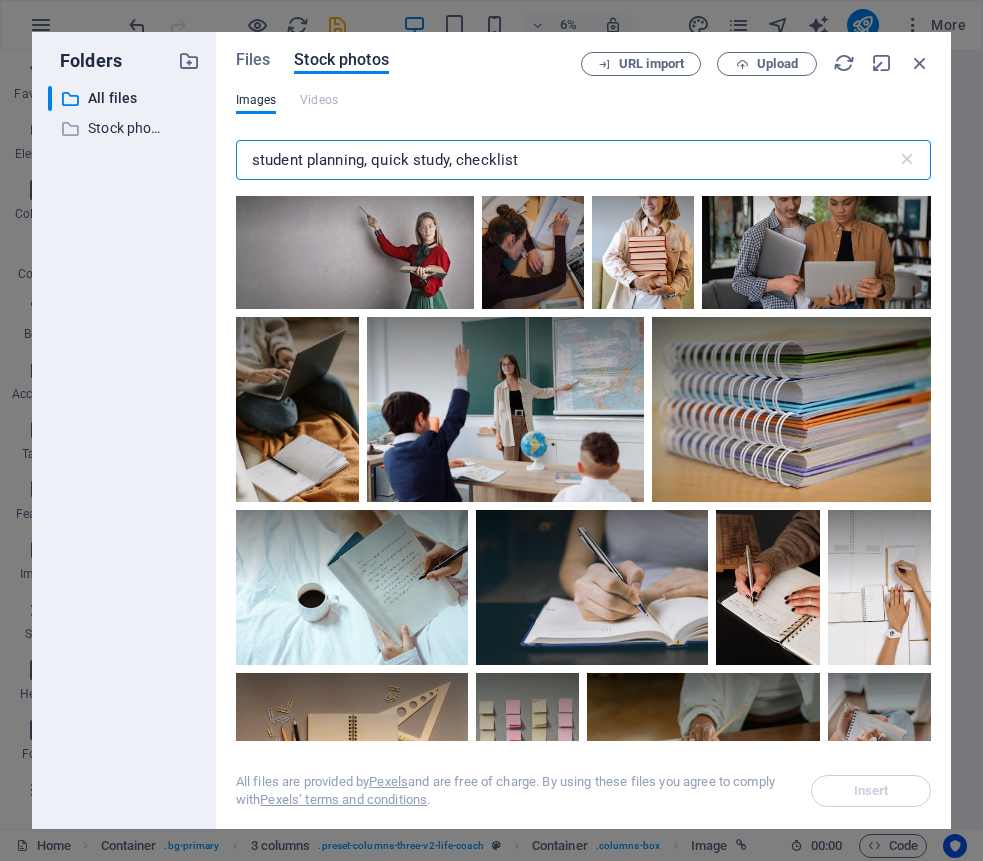 scroll, scrollTop: 0, scrollLeft: 0, axis: both 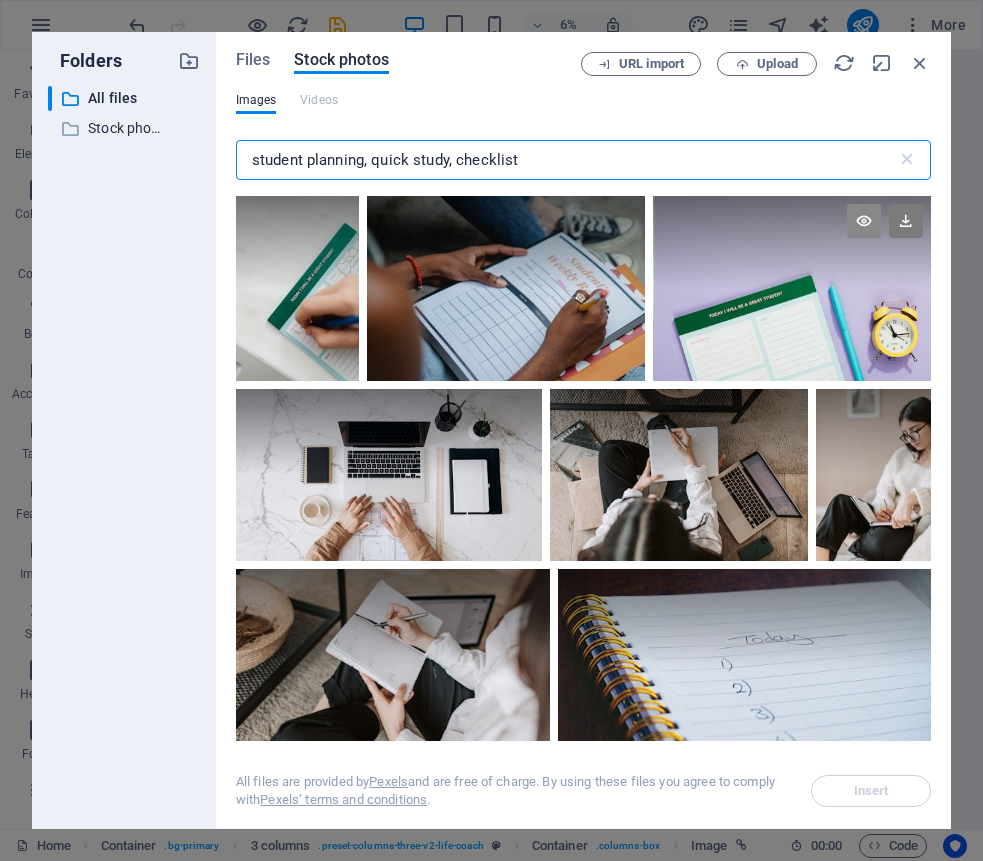 type on "student planning, quick study, checklist" 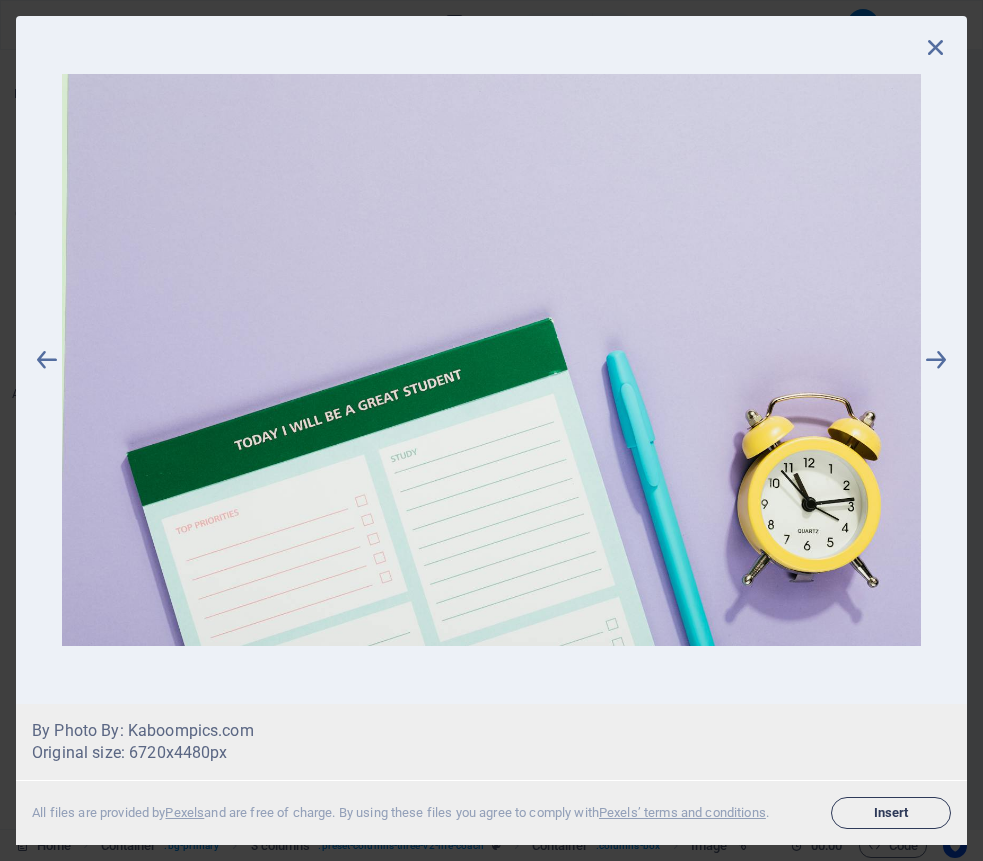 click on "Insert" at bounding box center [891, 813] 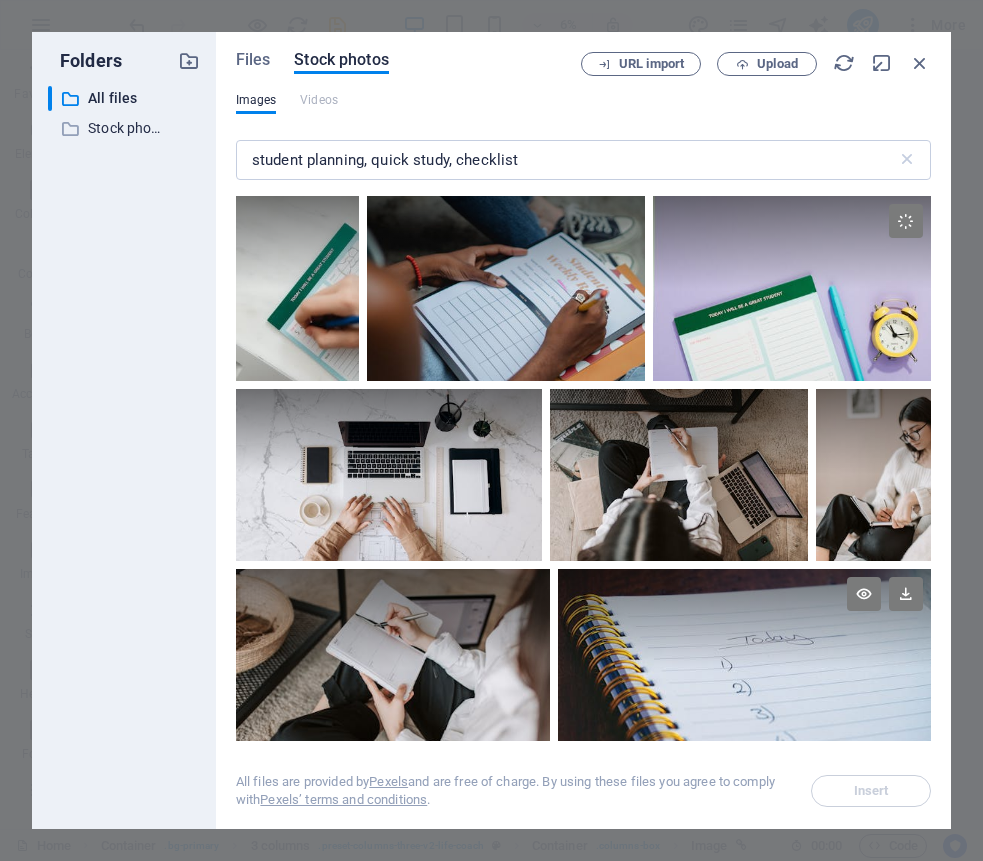 scroll, scrollTop: 1000, scrollLeft: 0, axis: vertical 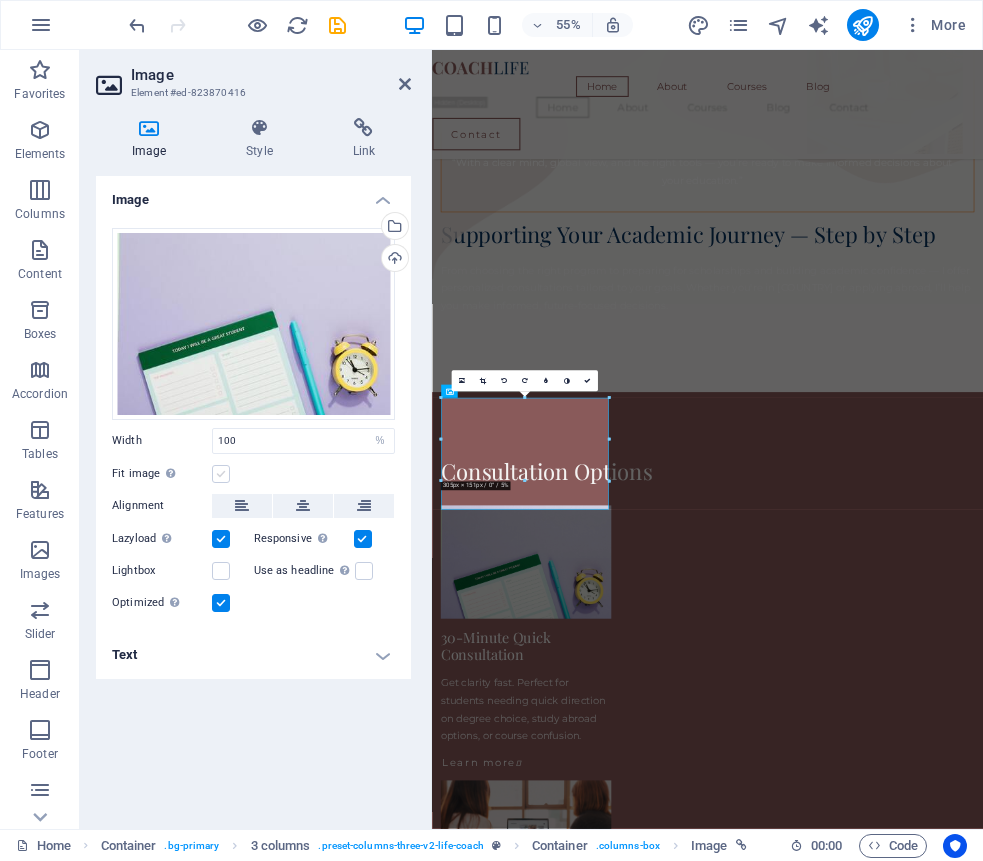 click at bounding box center (221, 474) 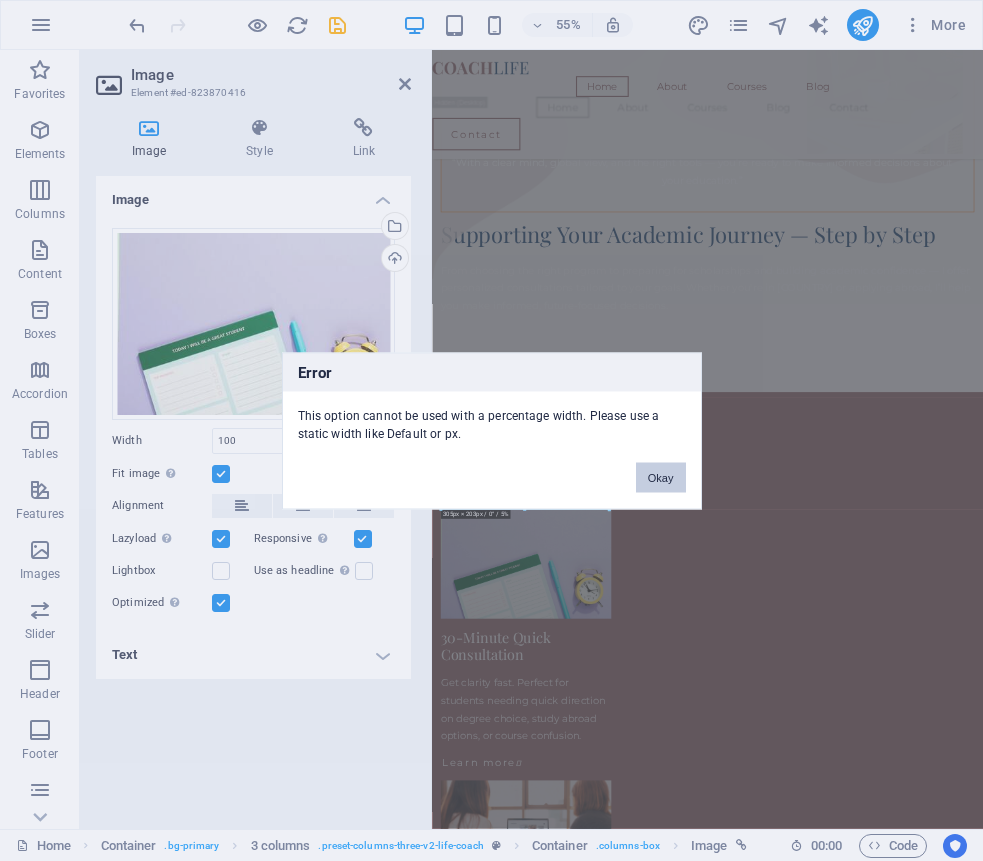 click on "Okay" at bounding box center (661, 477) 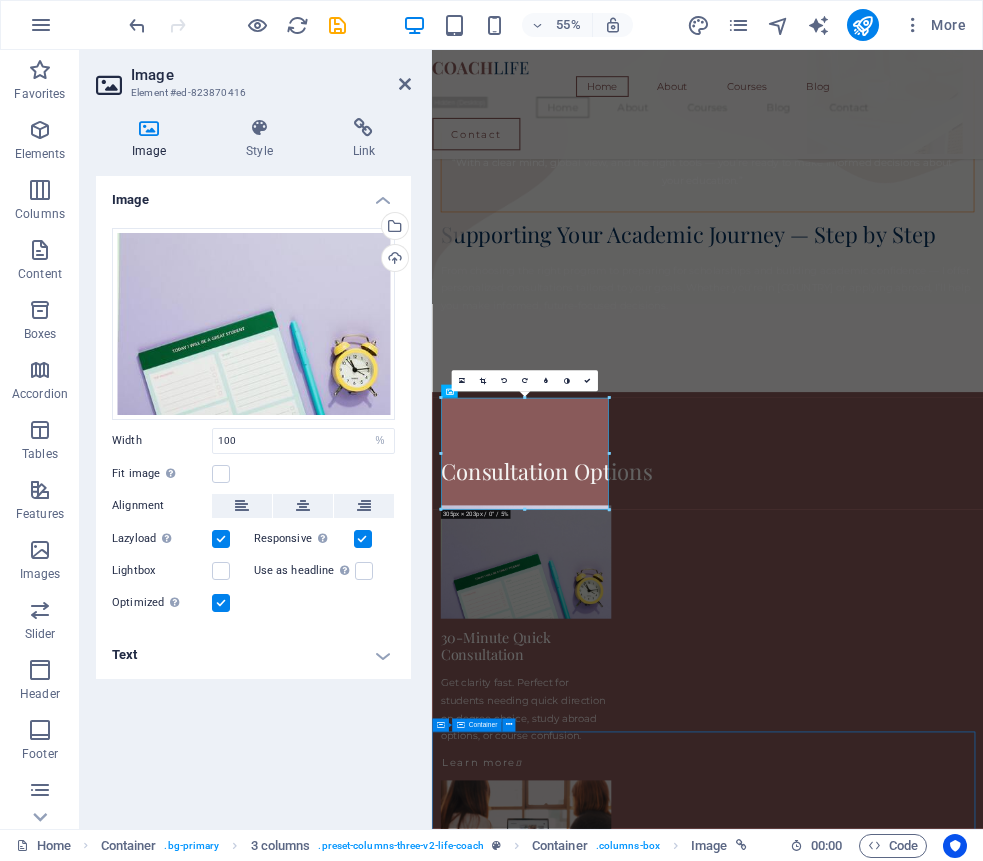 click on "Devon Lane After being forced to move twice within five years, our customers had a hard time finding us and our sales plummeted. The Lorem Ipsum Co. not only revitalized our brand, but saved our nearly 100-year-old family business from the brink of ruin. Devon Lane After being forced to move twice within five years, our customers had a hard time finding us and our sales plummeted. The Lorem Ipsum Co. not only revitalized our brand, but saved our nearly 100-year-old family business from the brink of ruin. Devon Lane After being forced to move twice within five years, our customers had a hard time finding us and our sales plummeted. The Lorem Ipsum Co. not only revitalized our brand, but saved our nearly 100-year-old family business from the brink of ruin. Devon Lane After being forced to move twice within five years, our customers had a hard time finding us and our sales plummeted. The Lorem Ipsum Co. not only revitalized our brand, but saved our nearly 100-year-old family business from the brink of ruin." at bounding box center [933, 4021] 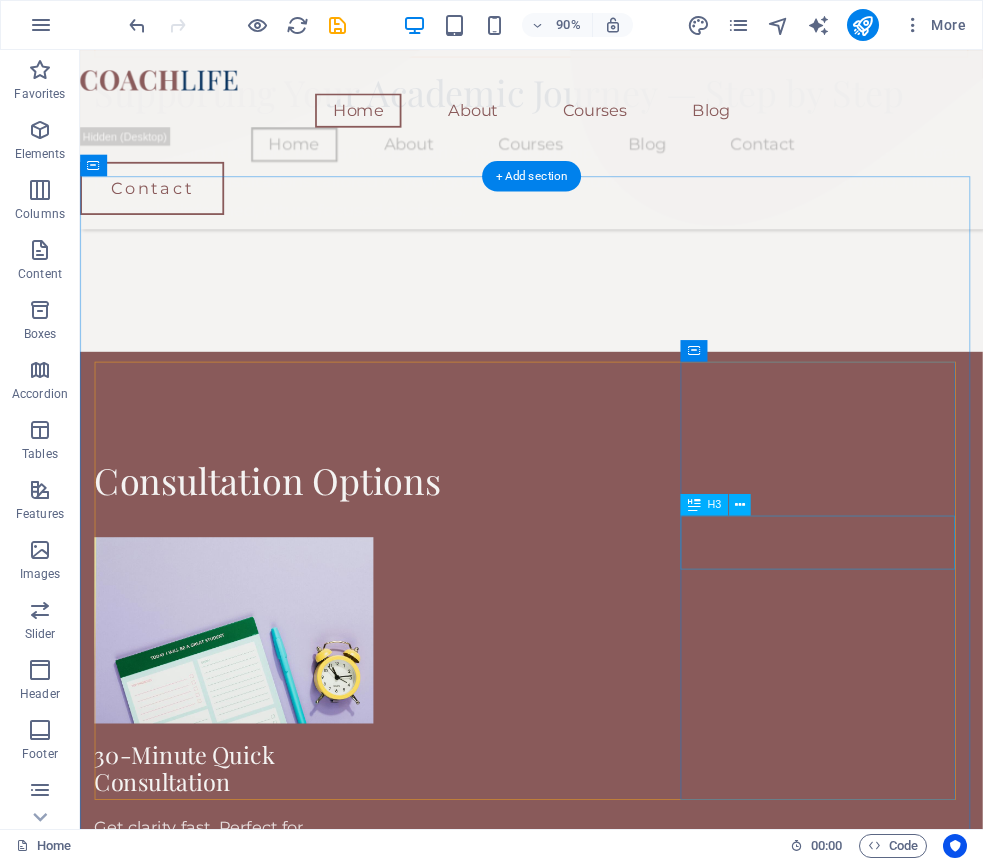scroll, scrollTop: 1315, scrollLeft: 0, axis: vertical 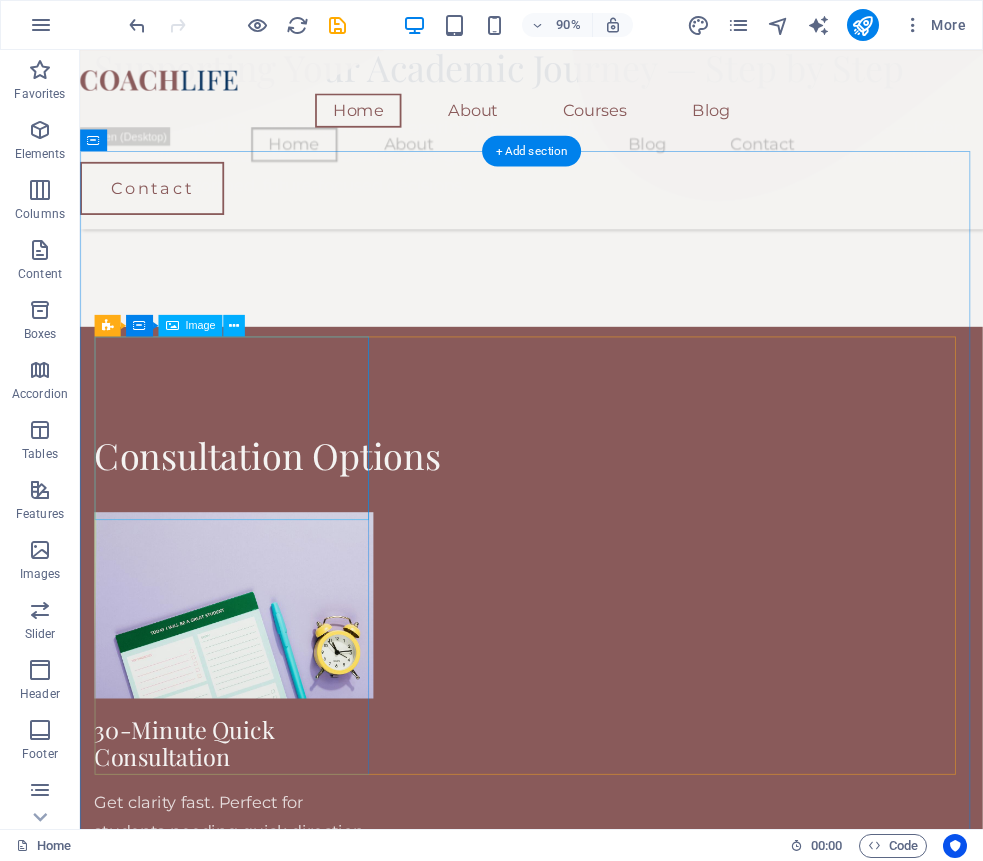 click at bounding box center [251, 666] 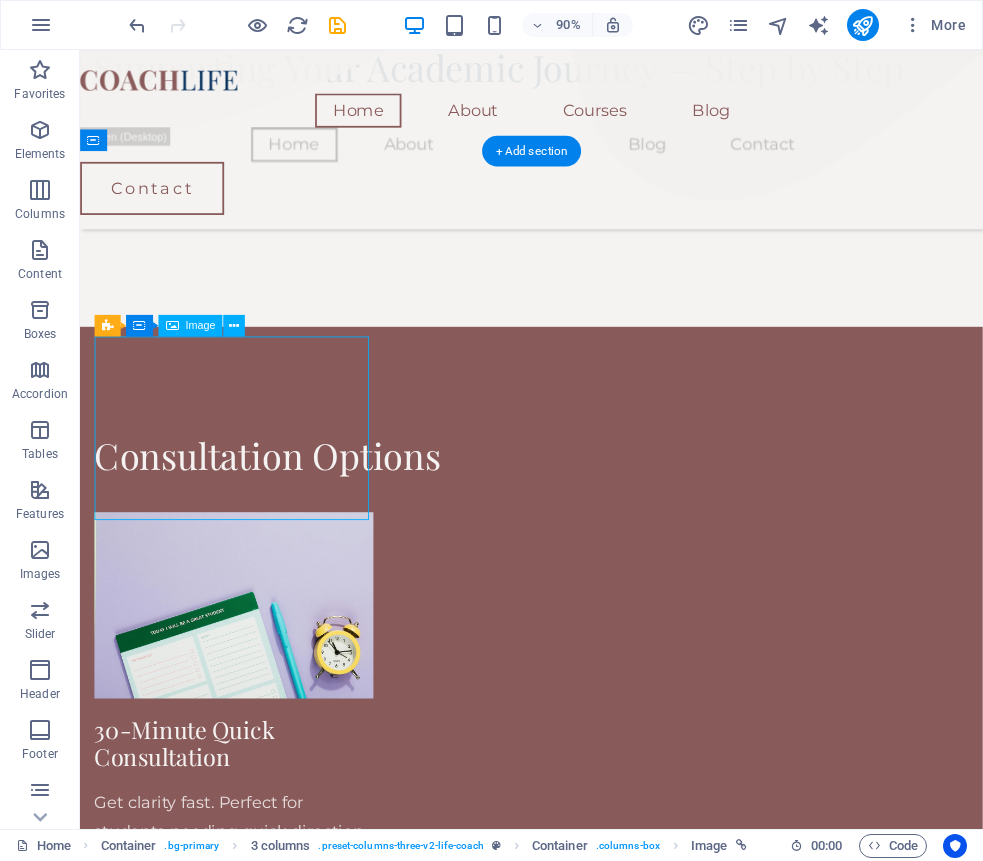 click at bounding box center (251, 666) 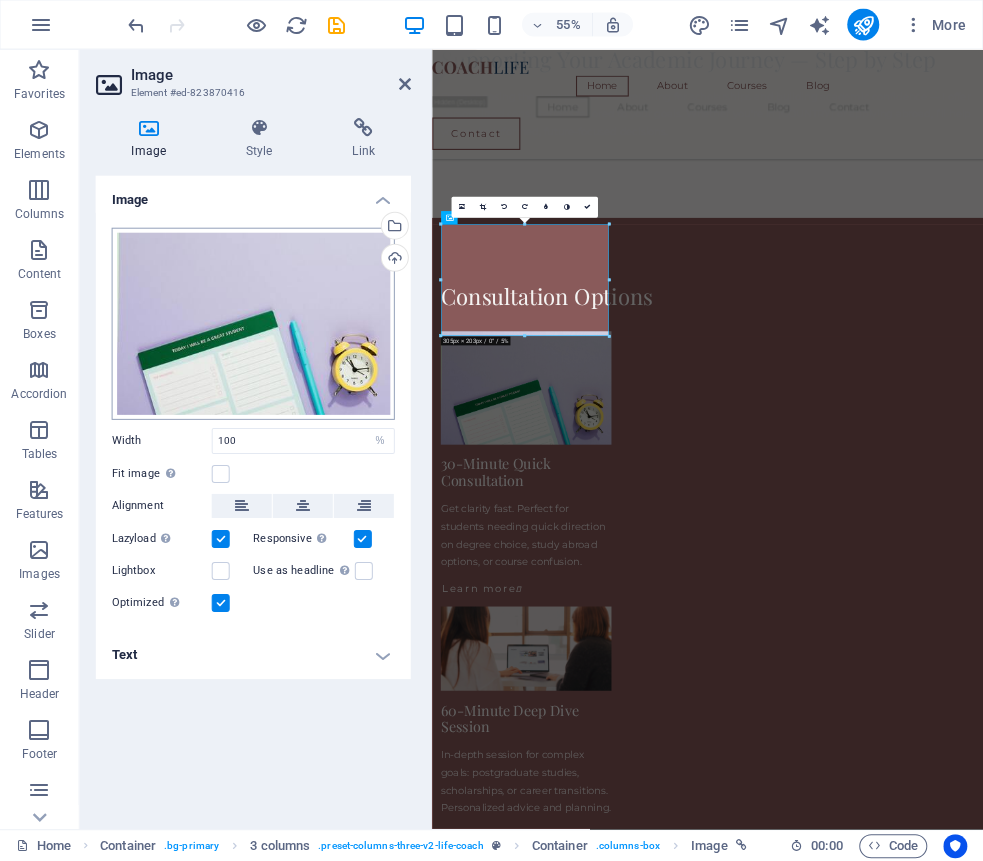 scroll, scrollTop: 0, scrollLeft: 0, axis: both 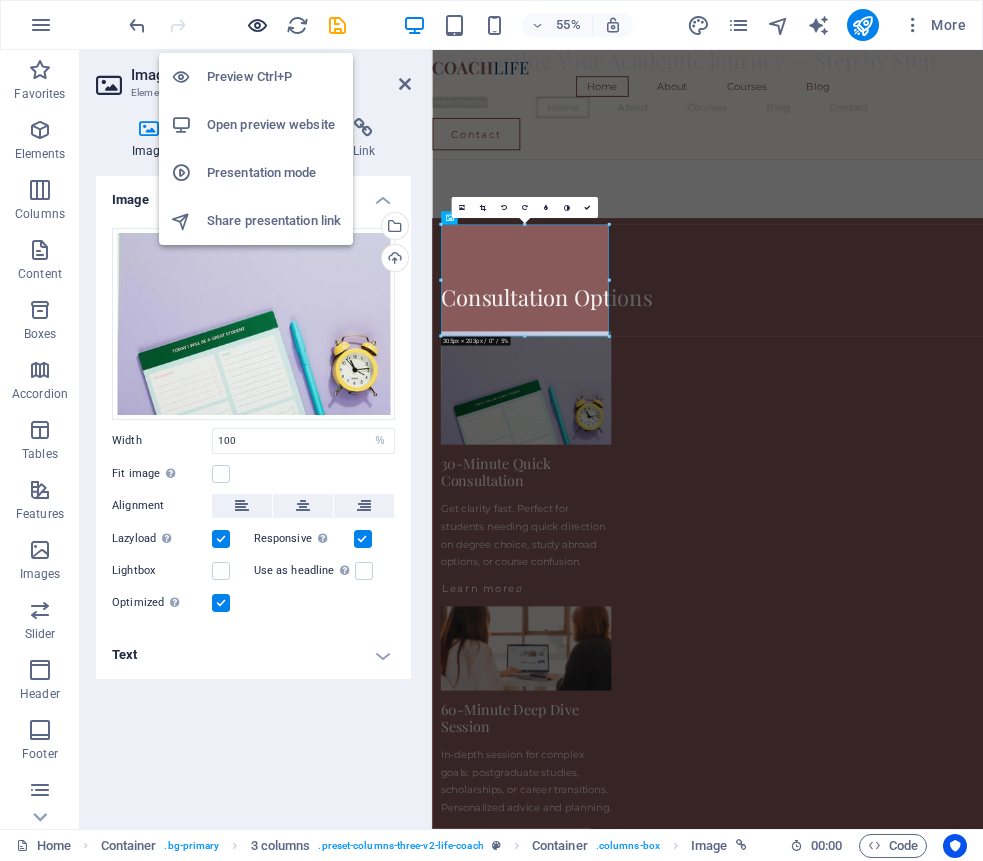 click at bounding box center (257, 25) 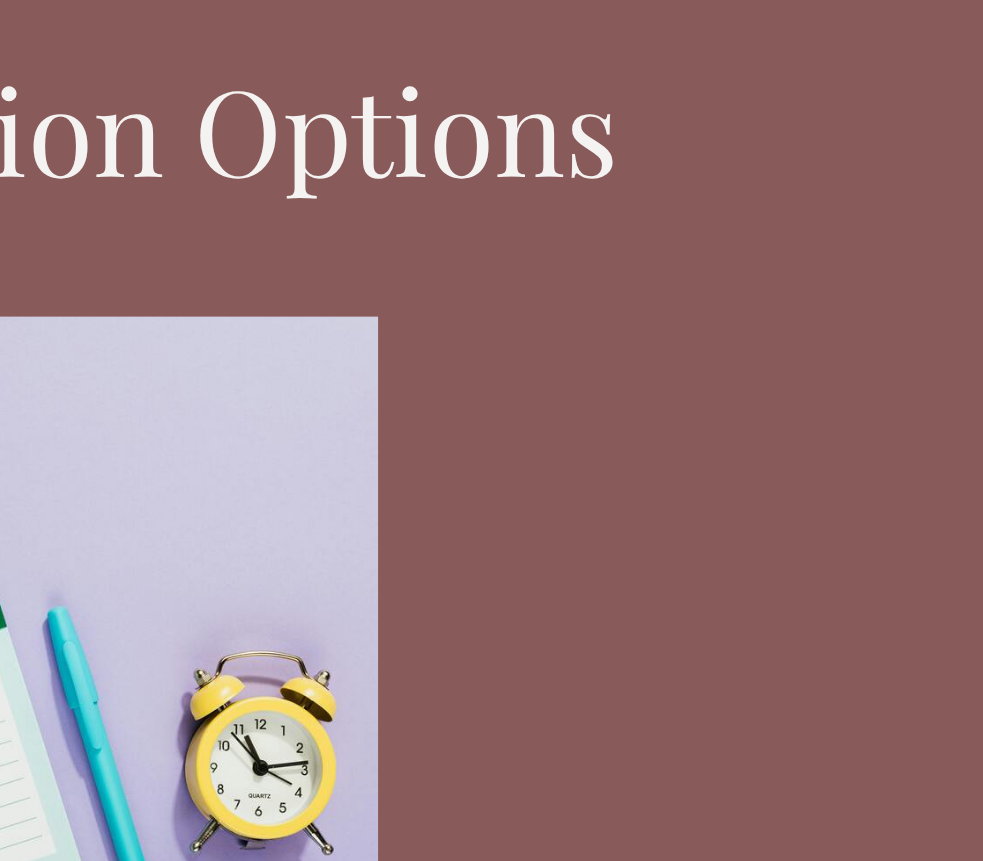 scroll, scrollTop: 1410, scrollLeft: 0, axis: vertical 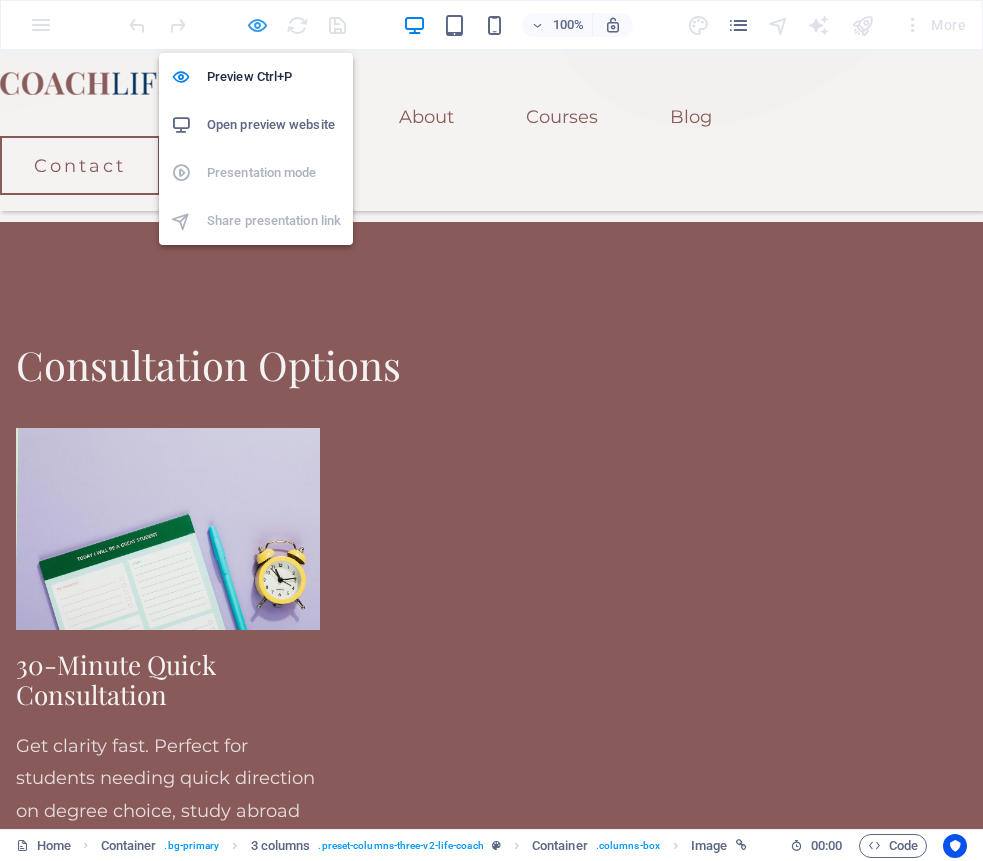 click at bounding box center [257, 25] 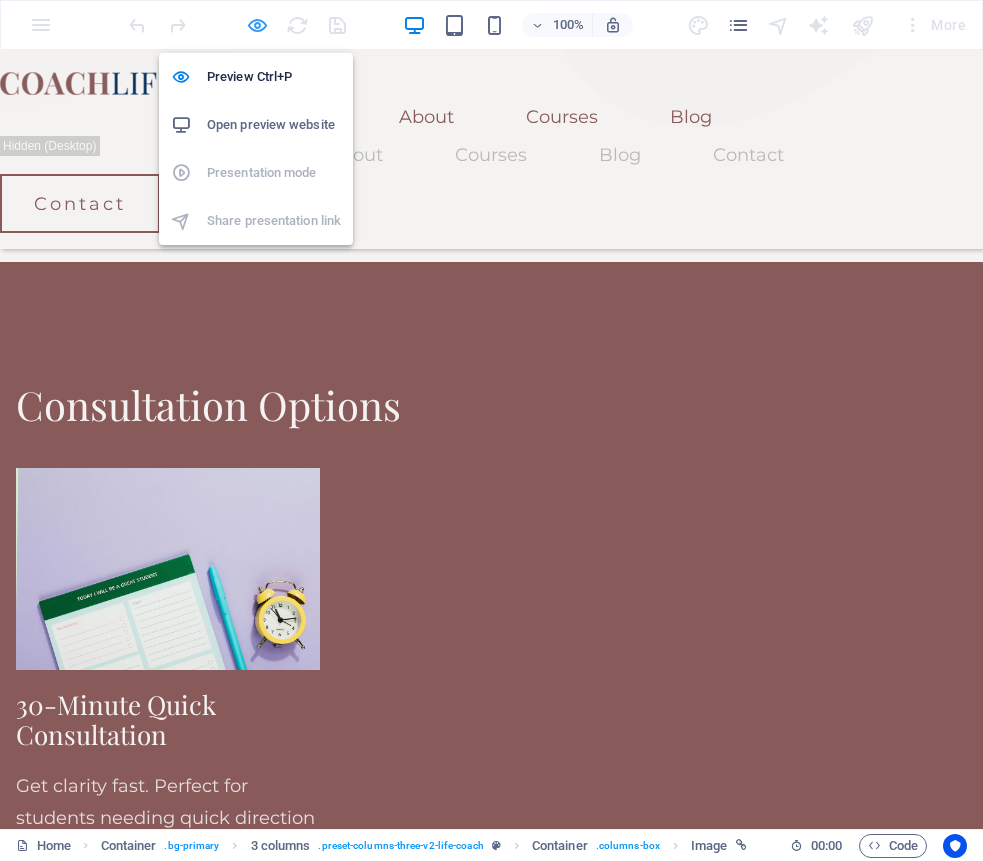 scroll, scrollTop: 1330, scrollLeft: 0, axis: vertical 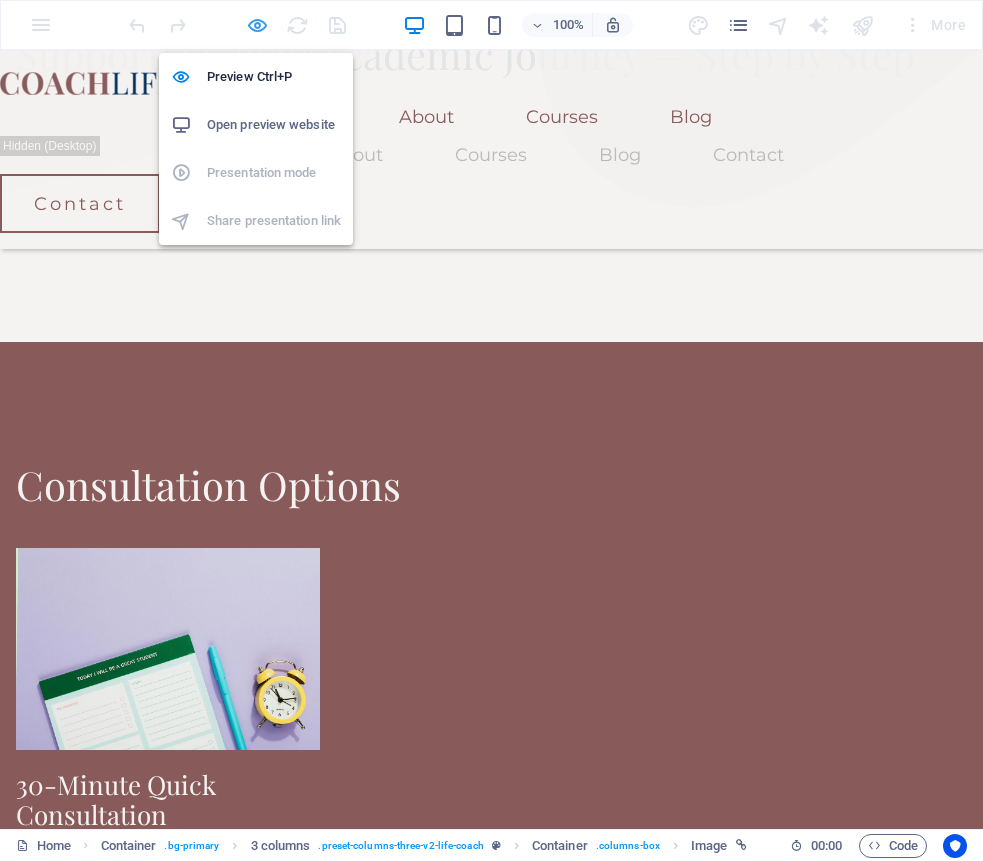 select on "%" 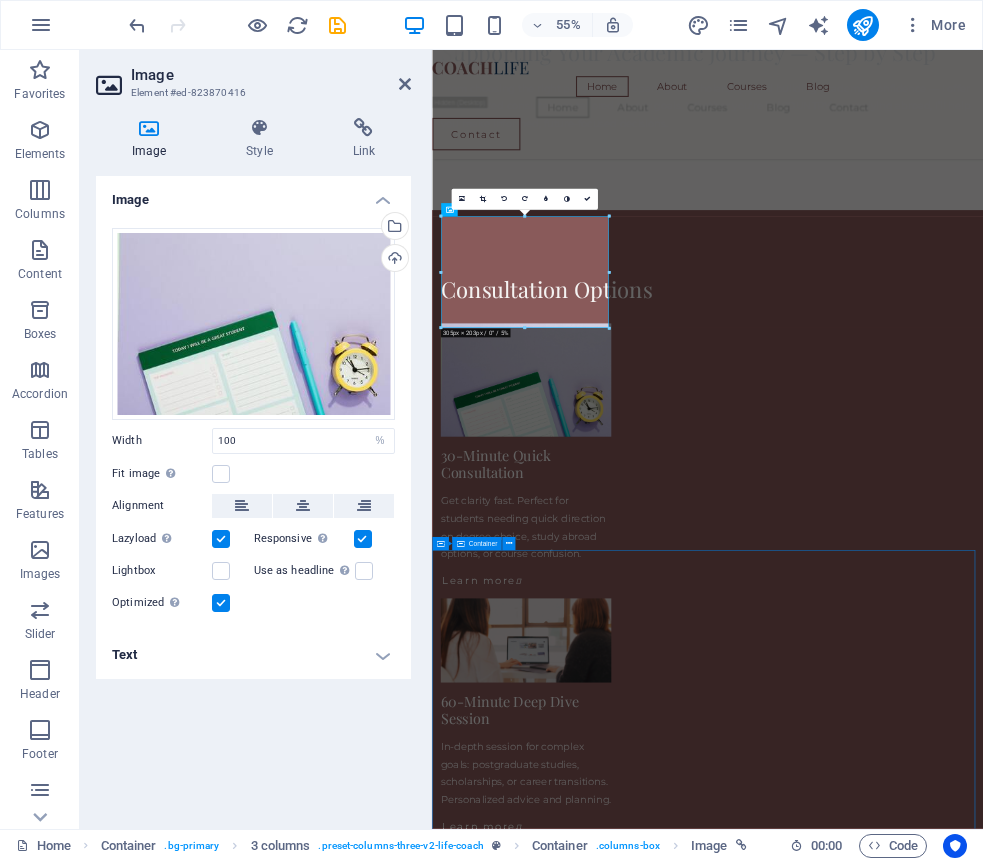 click on "Devon Lane After being forced to move twice within five years, our customers had a hard time finding us and our sales plummeted. The Lorem Ipsum Co. not only revitalized our brand, but saved our nearly 100-year-old family business from the brink of ruin. Devon Lane After being forced to move twice within five years, our customers had a hard time finding us and our sales plummeted. The Lorem Ipsum Co. not only revitalized our brand, but saved our nearly 100-year-old family business from the brink of ruin. Devon Lane After being forced to move twice within five years, our customers had a hard time finding us and our sales plummeted. The Lorem Ipsum Co. not only revitalized our brand, but saved our nearly 100-year-old family business from the brink of ruin. Devon Lane After being forced to move twice within five years, our customers had a hard time finding us and our sales plummeted. The Lorem Ipsum Co. not only revitalized our brand, but saved our nearly 100-year-old family business from the brink of ruin." at bounding box center [933, 3691] 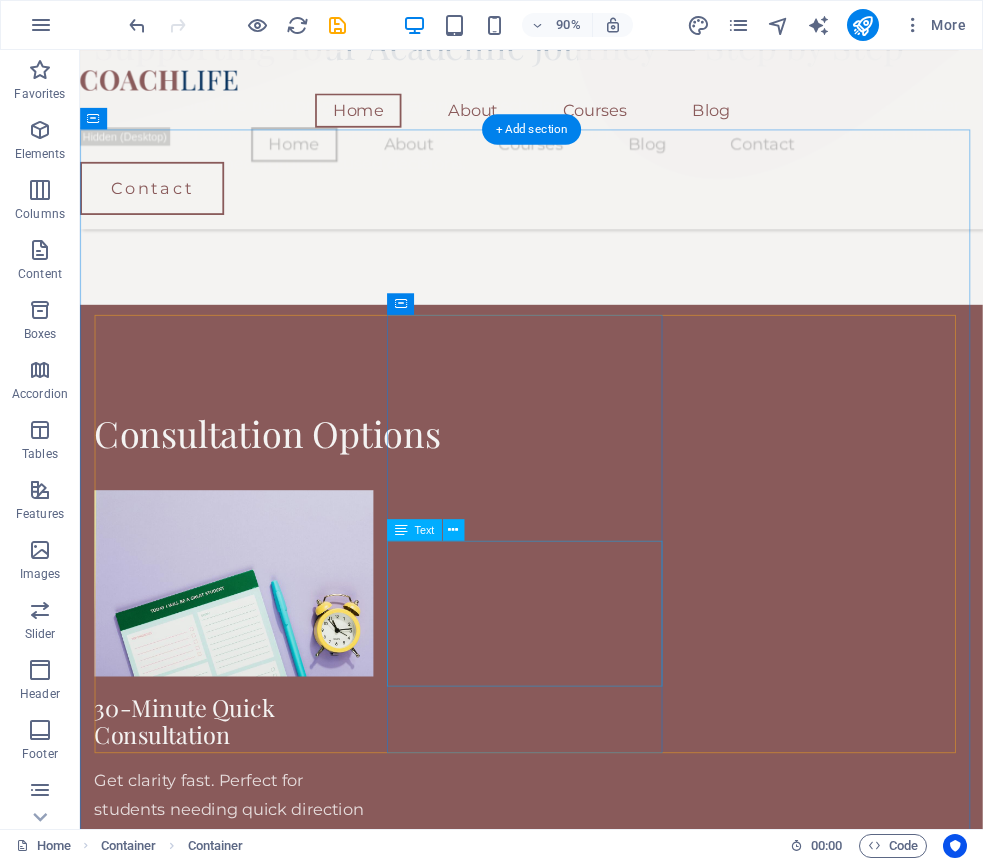 scroll, scrollTop: 1388, scrollLeft: 0, axis: vertical 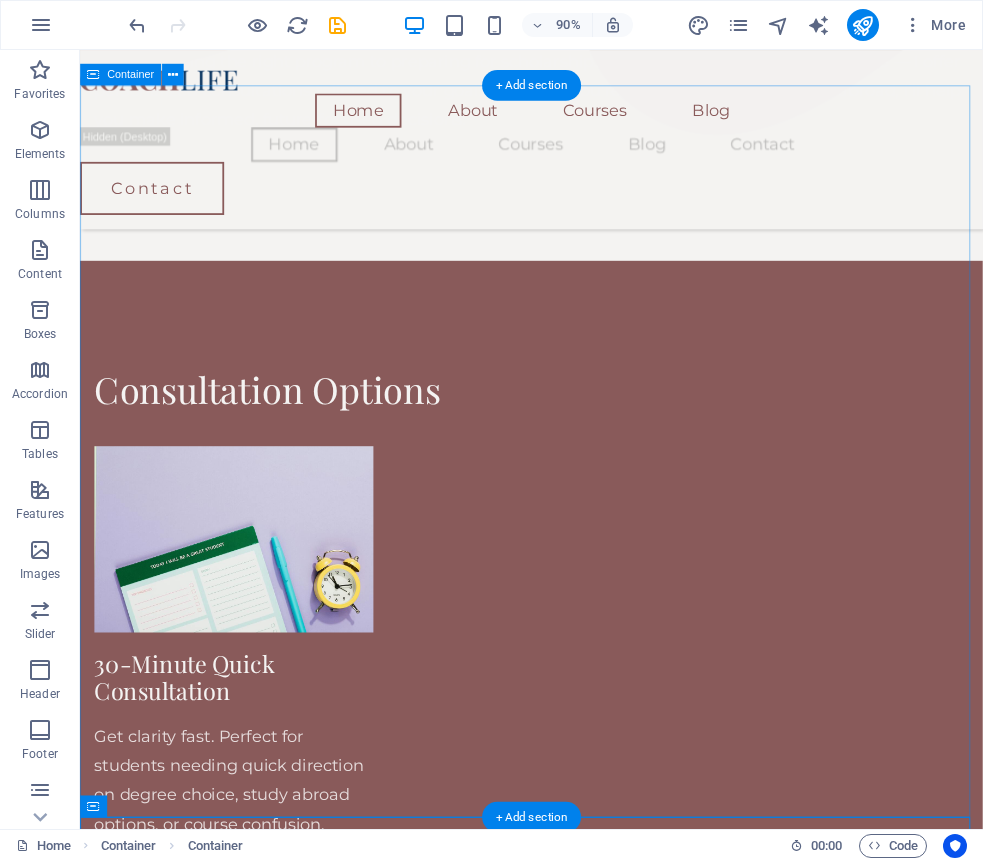 click on "Consultation Options 30-Minute Quick Consultation Get clarity fast. Perfect for students needing quick direction on degree choice, study abroad options, or course confusion. Learn more   60-Minute Deep Dive Session In-depth session for complex goals: postgraduate studies, scholarships, or career transitions. Personalized advice and planning. Learn more   Parents + Student Joint Session Discuss plans together. Ideal for families exploring university paths, local vs. international education, or long-term direction. Learn more  " at bounding box center [581, 1139] 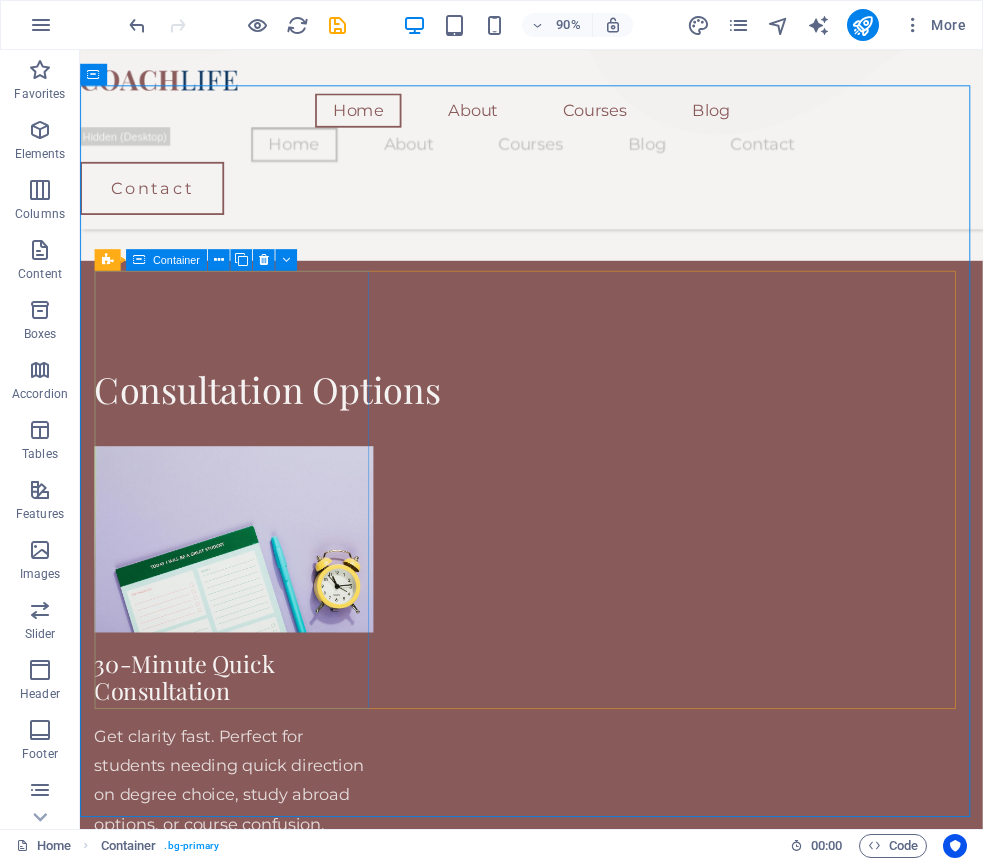 click at bounding box center (139, 260) 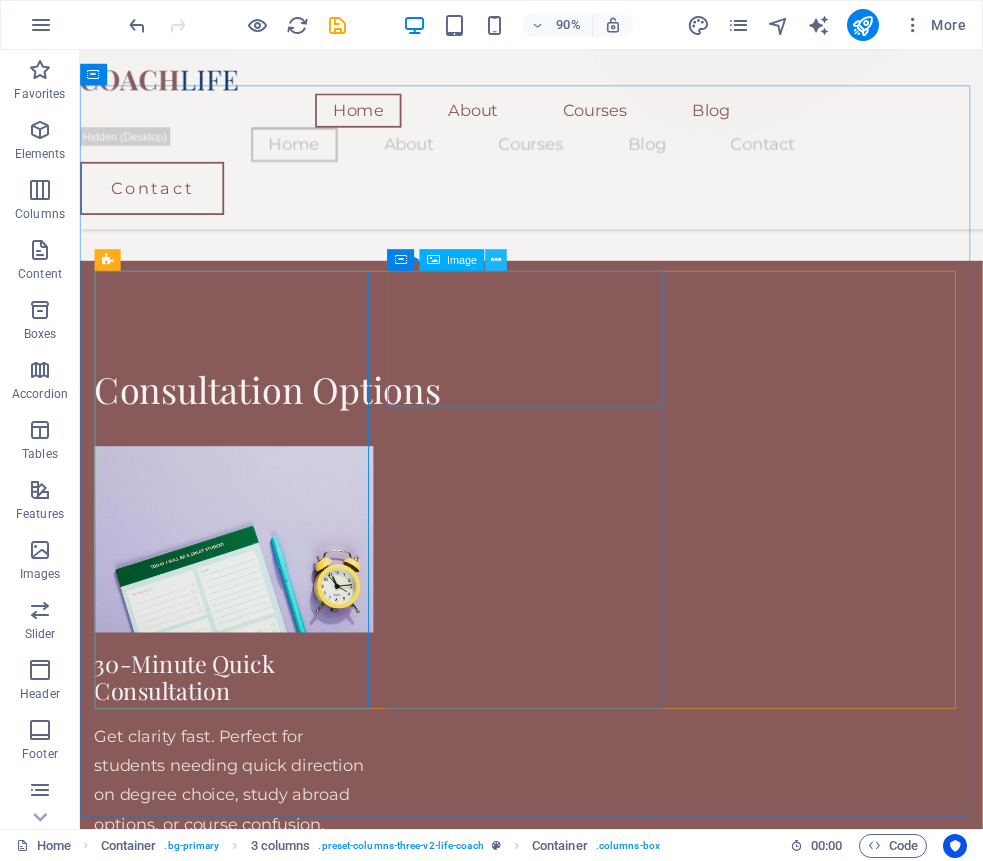 click at bounding box center (496, 260) 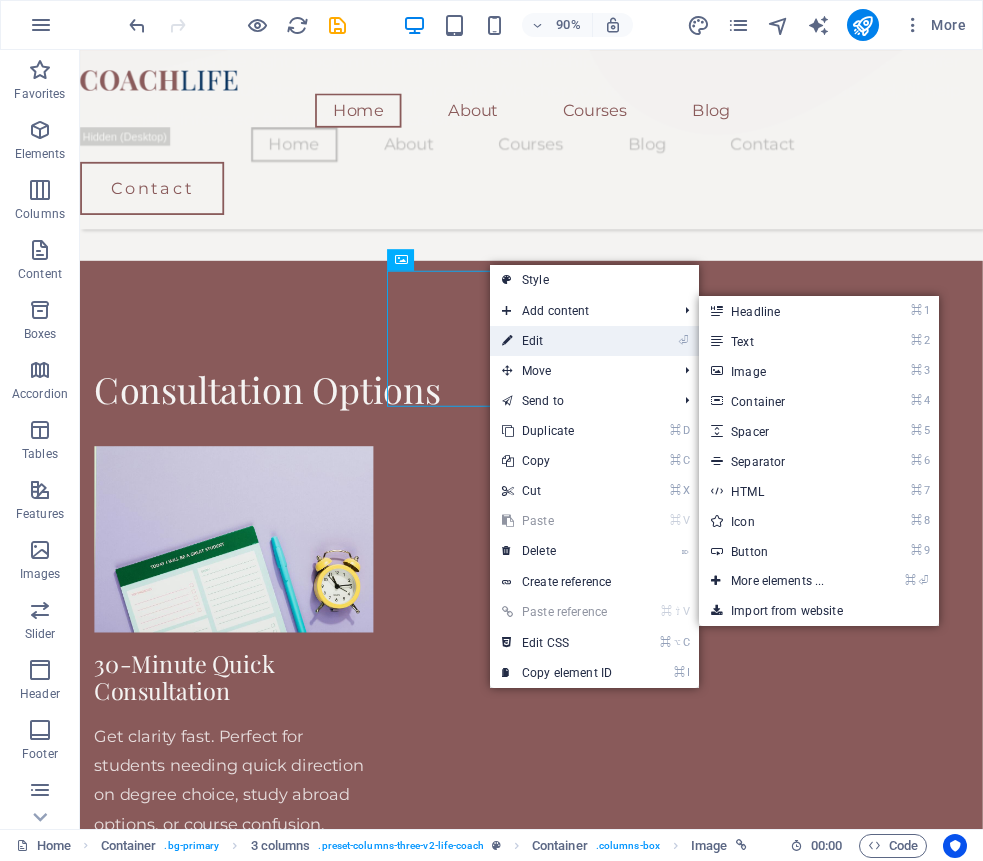 click on "⏎  Edit" at bounding box center [557, 341] 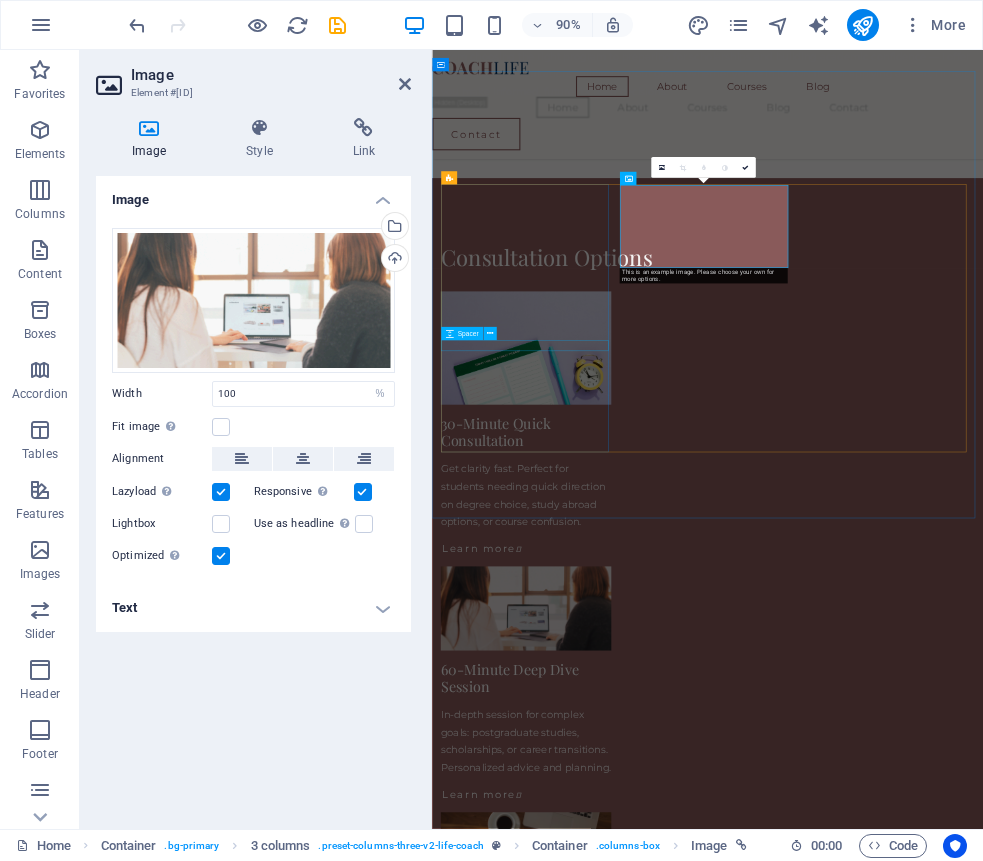 scroll, scrollTop: 1388, scrollLeft: 0, axis: vertical 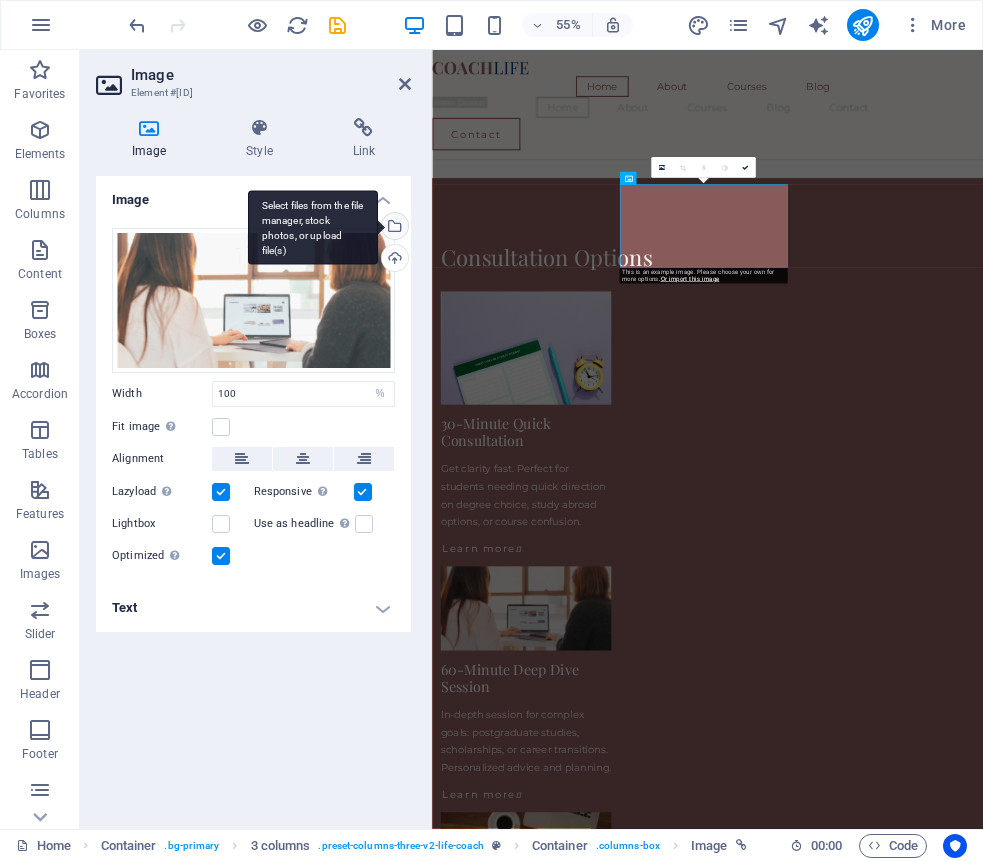 click on "Select files from the file manager, stock photos, or upload file(s)" at bounding box center [393, 228] 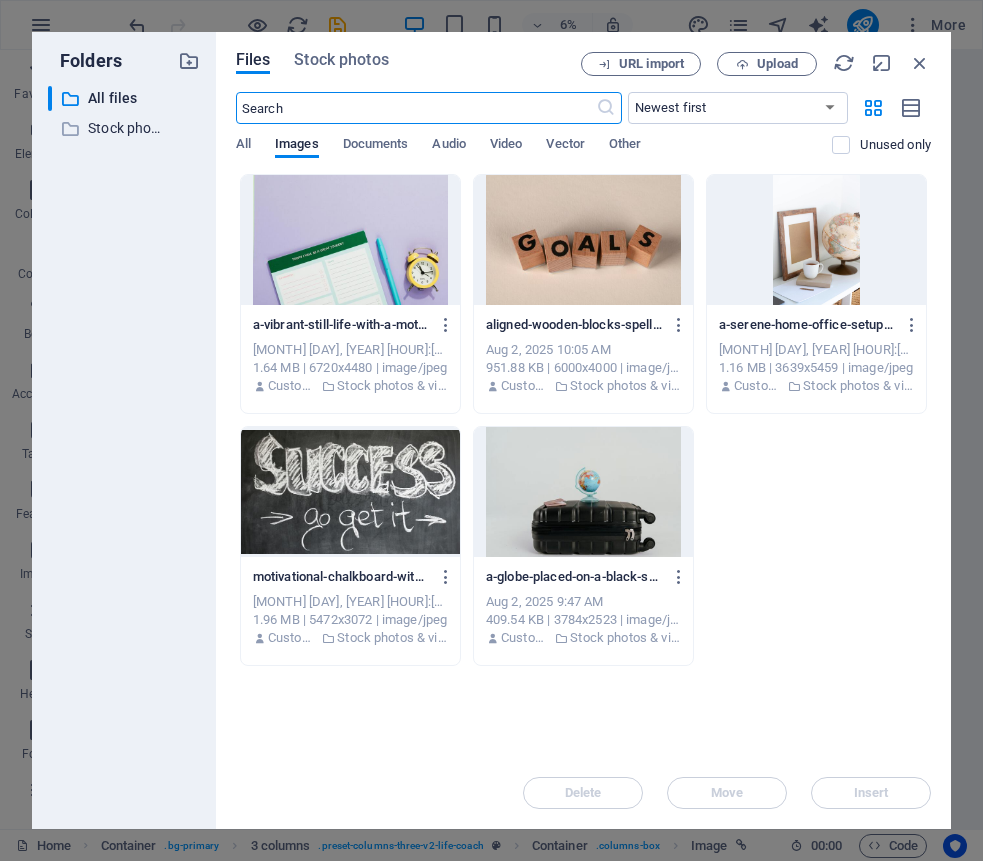 click at bounding box center (583, 492) 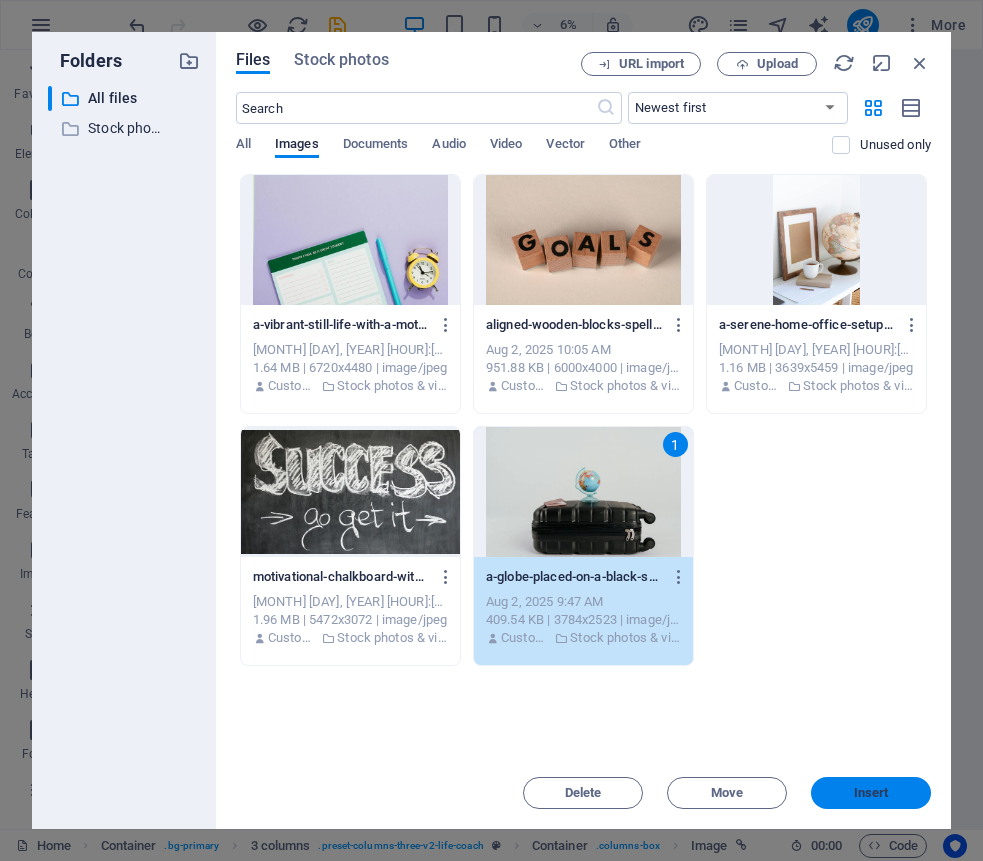 click on "Insert" at bounding box center [871, 793] 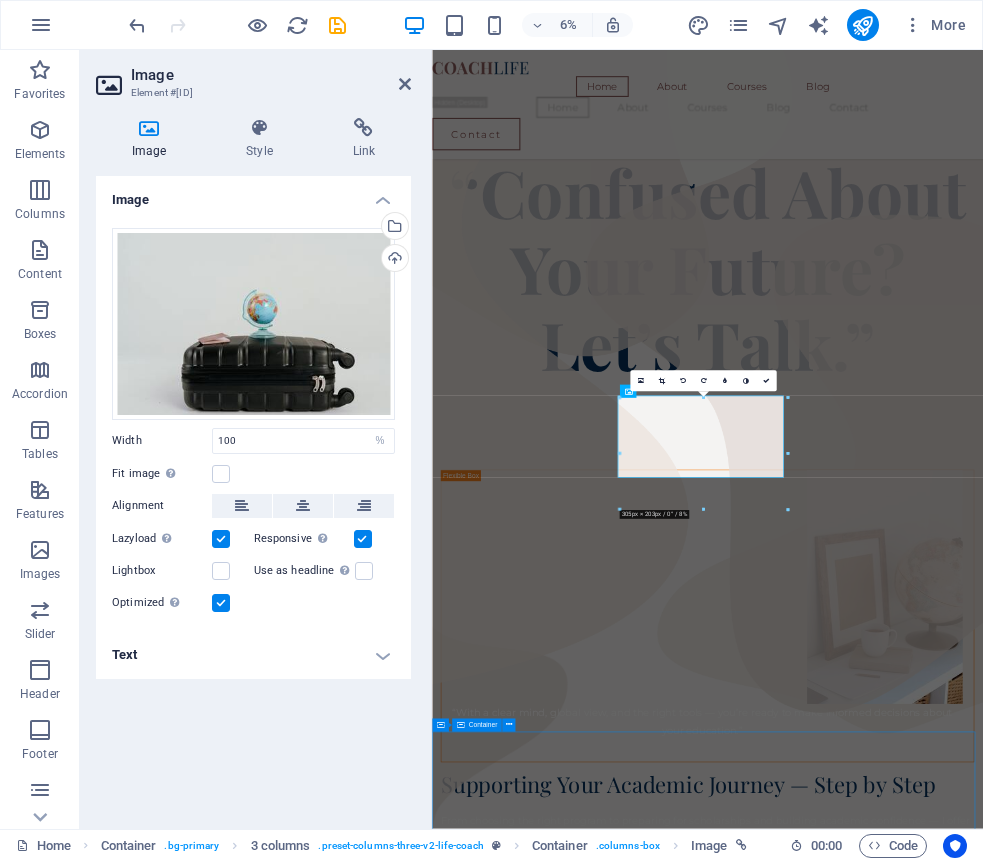 scroll, scrollTop: 1000, scrollLeft: 0, axis: vertical 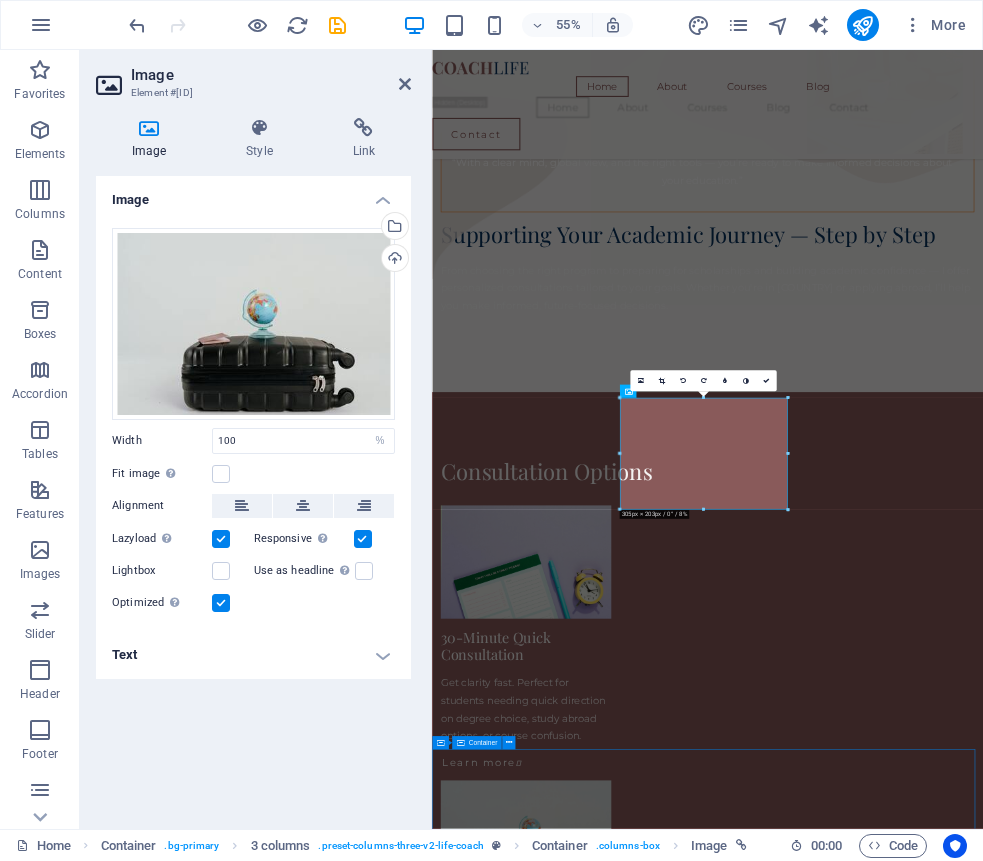 click on "Devon Lane After being forced to move twice within five years, our customers had a hard time finding us and our sales plummeted. The Lorem Ipsum Co. not only revitalized our brand, but saved our nearly 100-year-old family business from the brink of ruin. Devon Lane After being forced to move twice within five years, our customers had a hard time finding us and our sales plummeted. The Lorem Ipsum Co. not only revitalized our brand, but saved our nearly 100-year-old family business from the brink of ruin. Devon Lane After being forced to move twice within five years, our customers had a hard time finding us and our sales plummeted. The Lorem Ipsum Co. not only revitalized our brand, but saved our nearly 100-year-old family business from the brink of ruin. Devon Lane After being forced to move twice within five years, our customers had a hard time finding us and our sales plummeted. The Lorem Ipsum Co. not only revitalized our brand, but saved our nearly 100-year-old family business from the brink of ruin." at bounding box center [933, 4074] 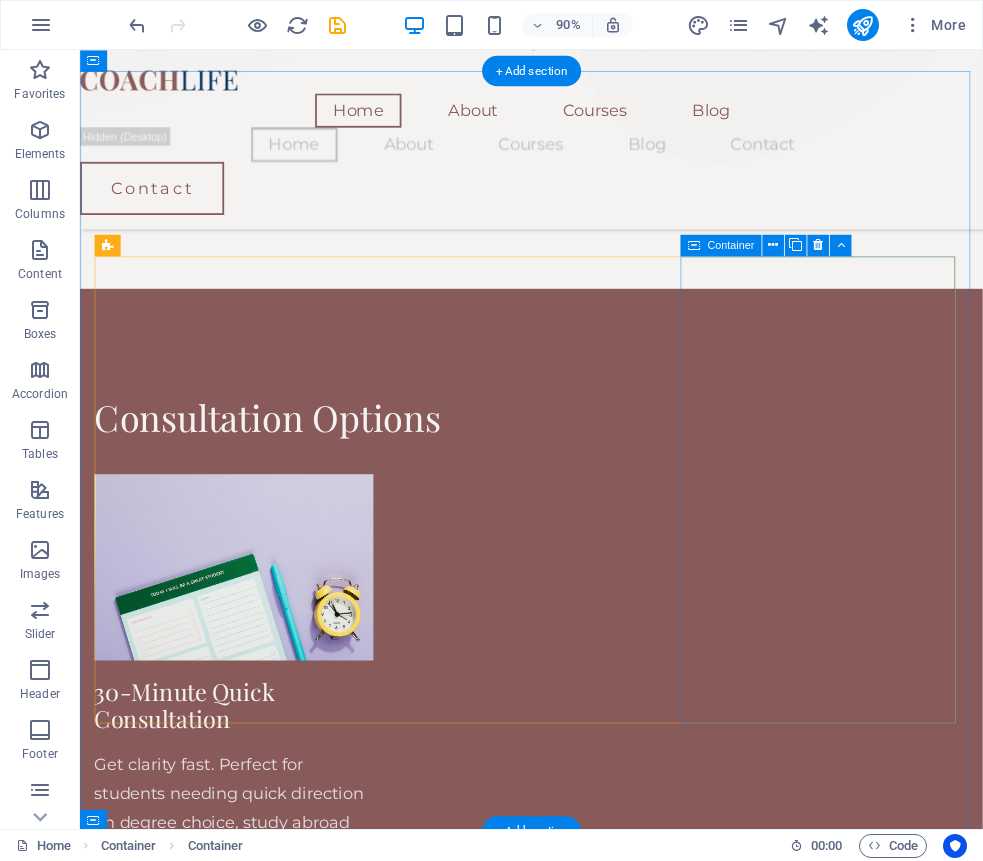 scroll, scrollTop: 1291, scrollLeft: 0, axis: vertical 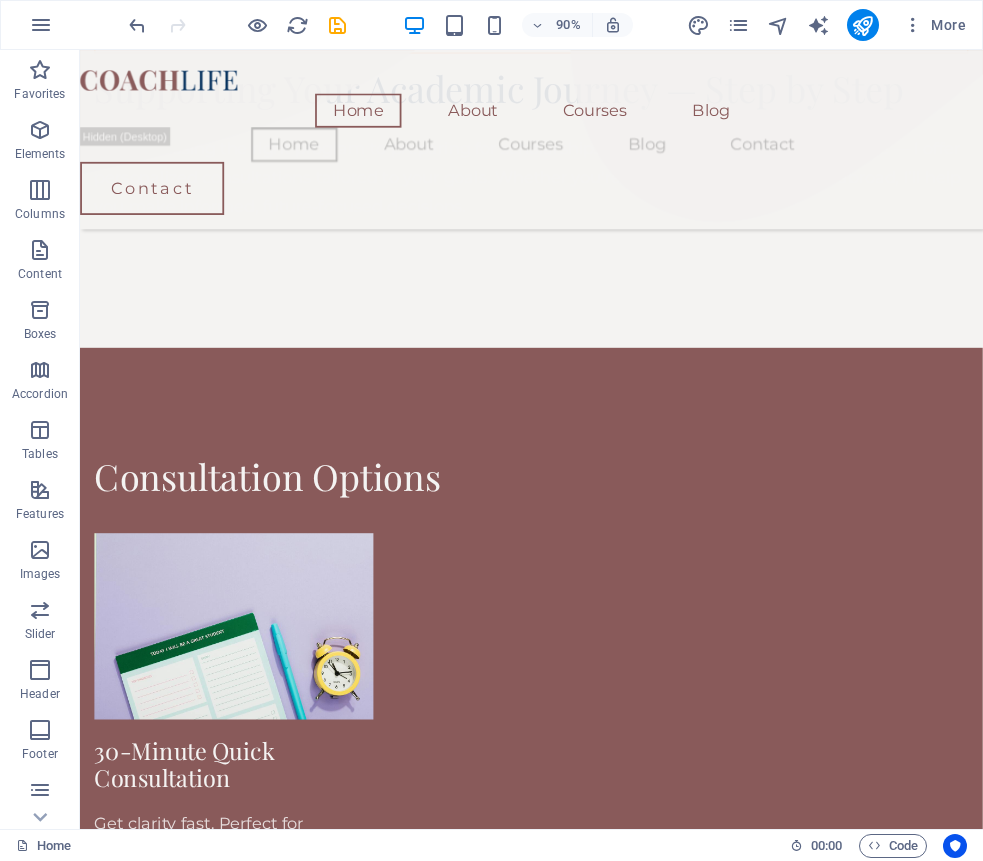 click at bounding box center (251, 1664) 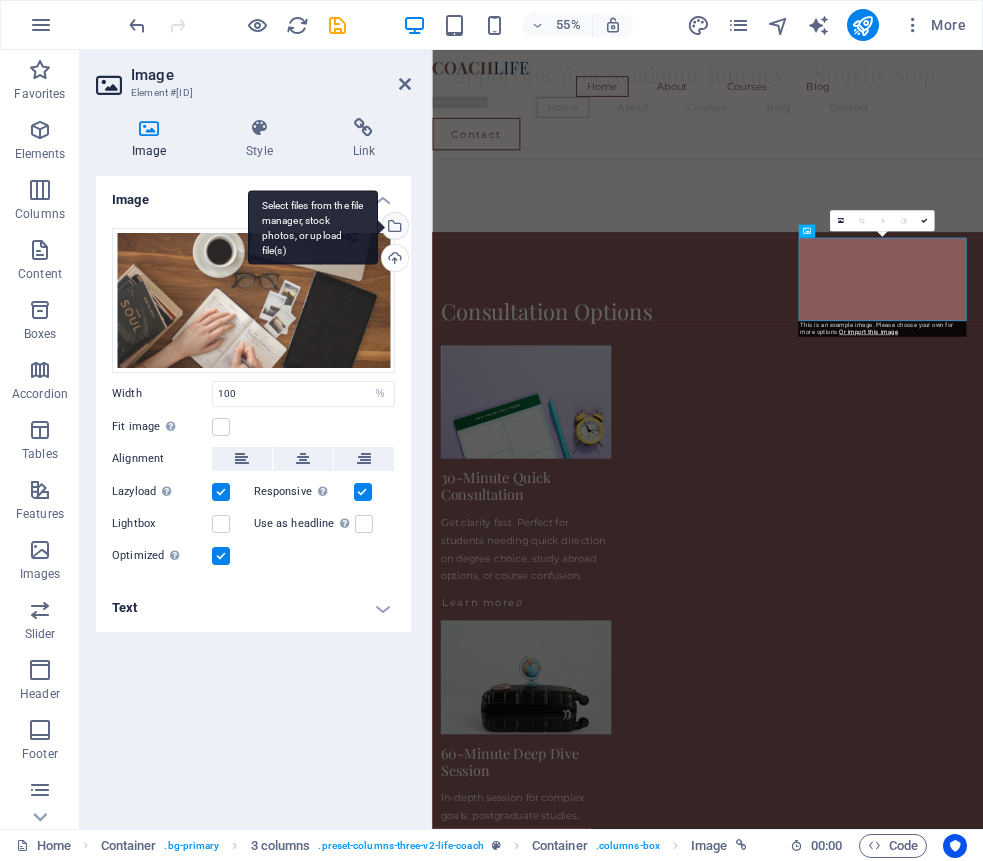 click on "Select files from the file manager, stock photos, or upload file(s)" at bounding box center [393, 228] 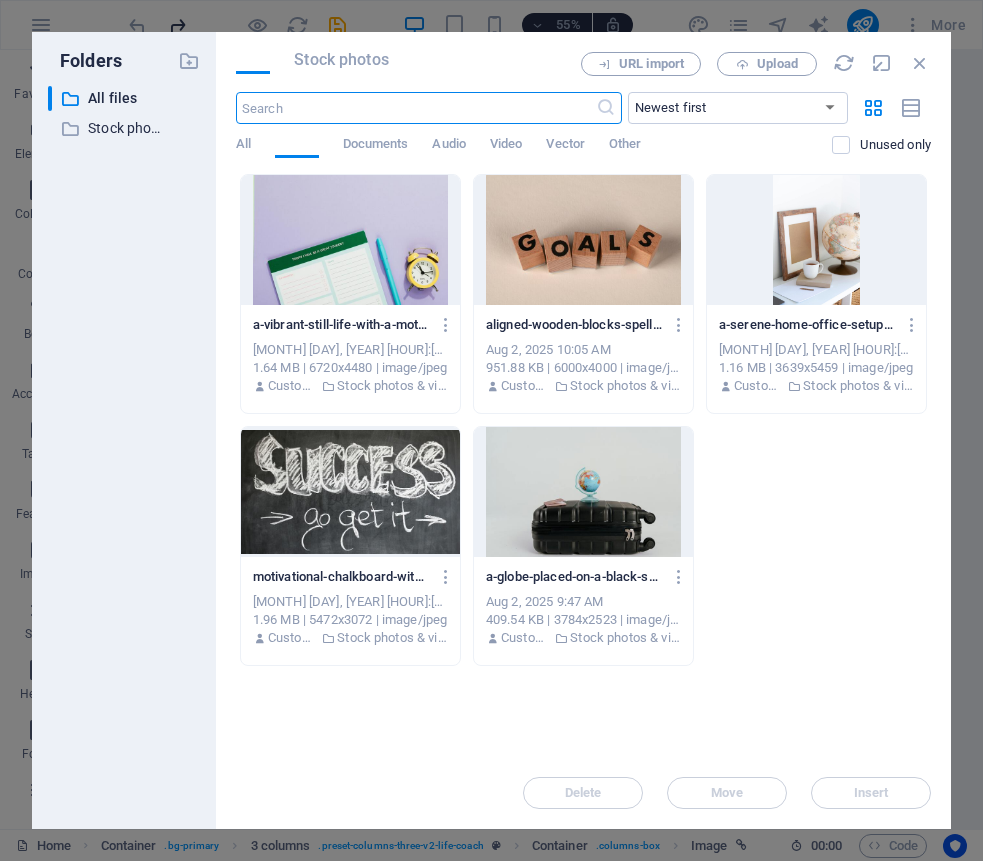 scroll, scrollTop: 0, scrollLeft: 0, axis: both 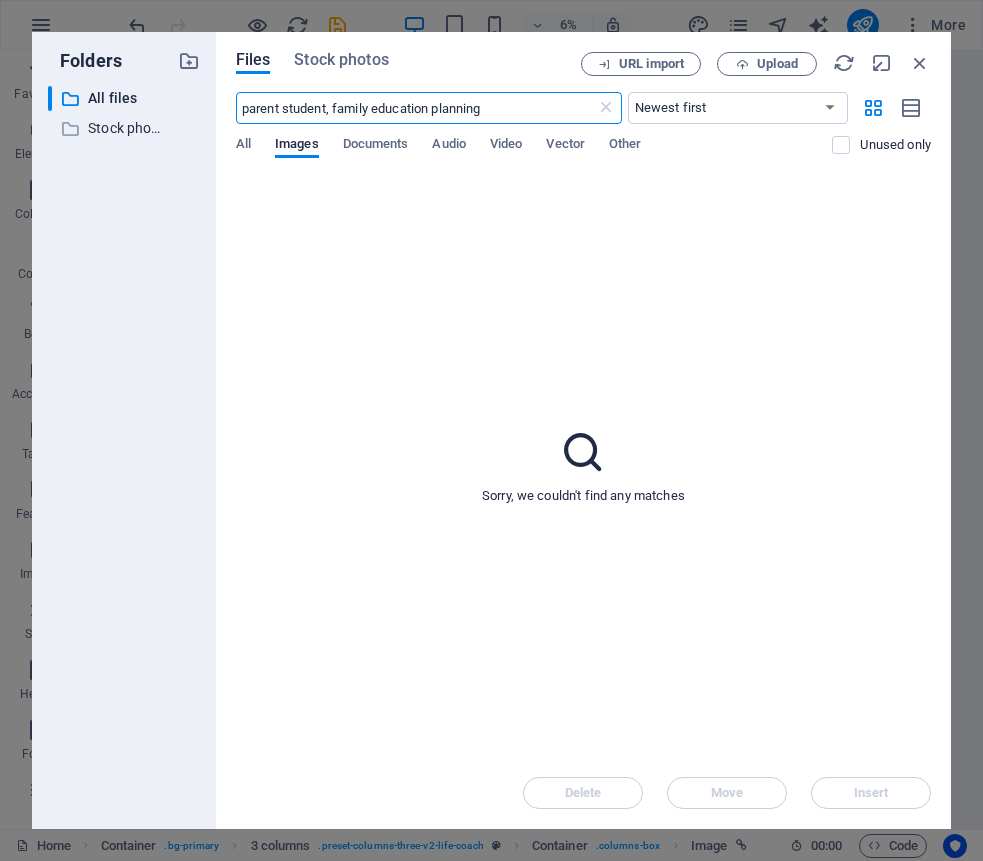type on "parent student, family education planning" 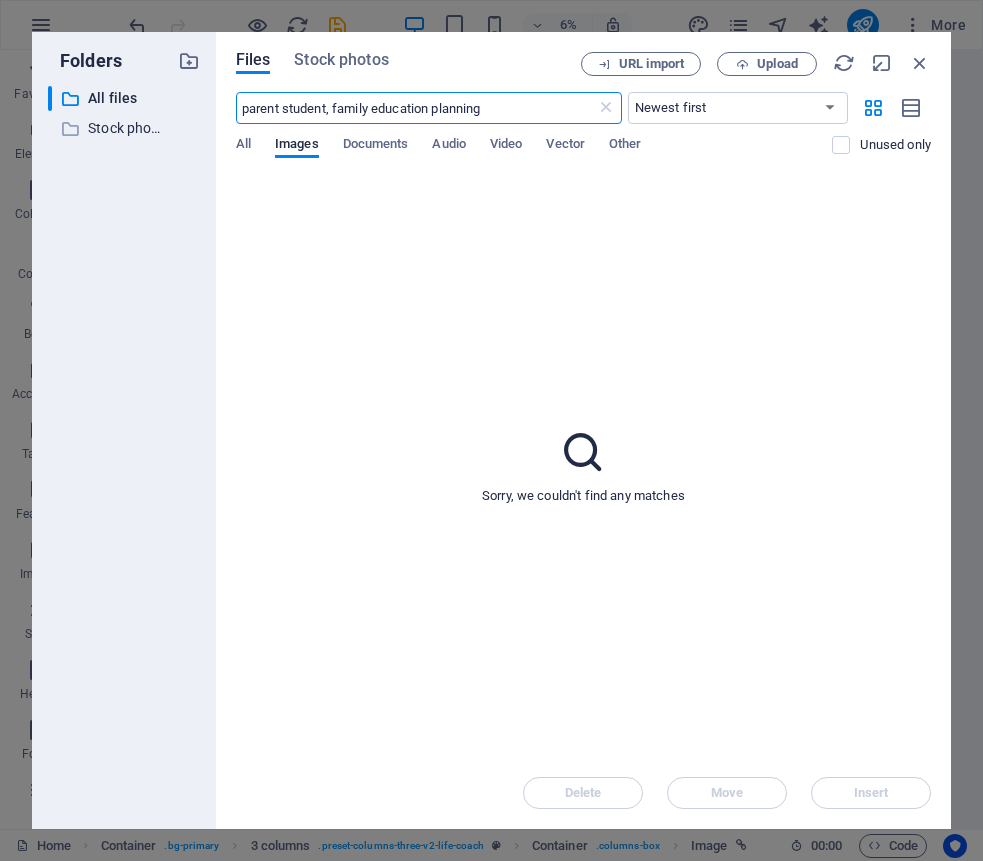 click on "Files Stock photos URL import Upload parent student, family education planning ​ Newest first Oldest first Name (A-Z) Name (Z-A) Size (0-9) Size (9-0) Resolution (0-9) Resolution (9-0) All Images Documents Audio Video Vector Other Unused only Sorry, we couldn't find any matches Delete Move Insert" at bounding box center (583, 430) 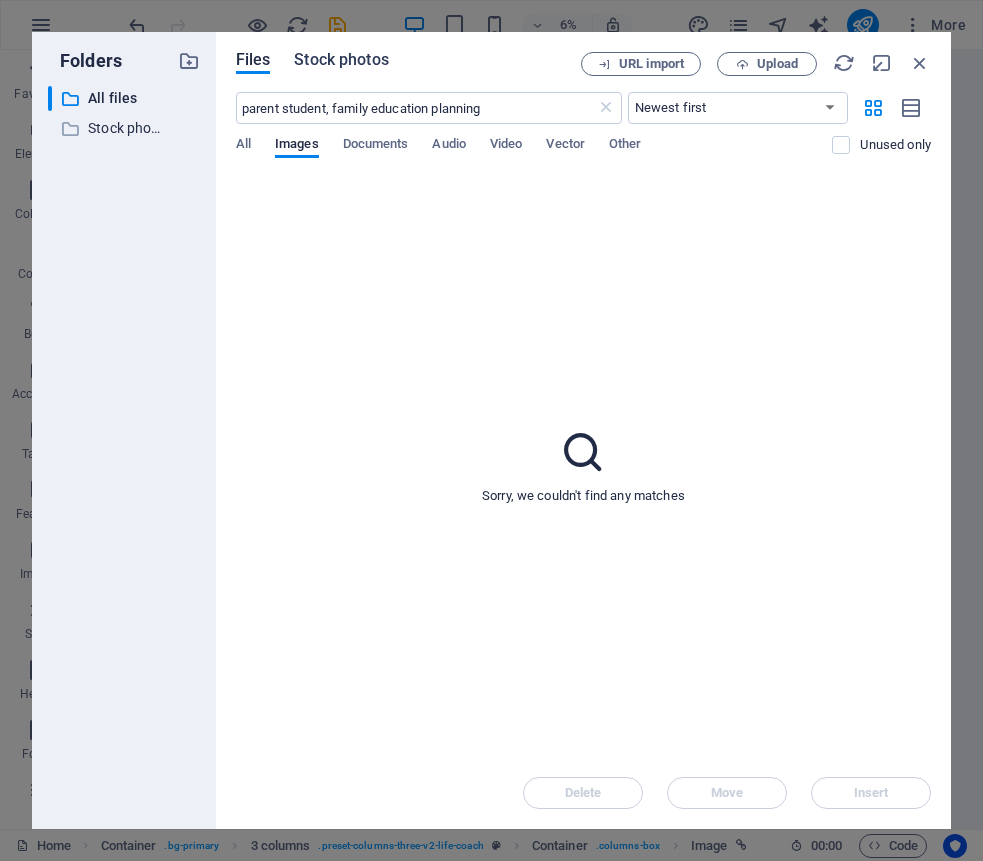 click on "Stock photos" at bounding box center (341, 60) 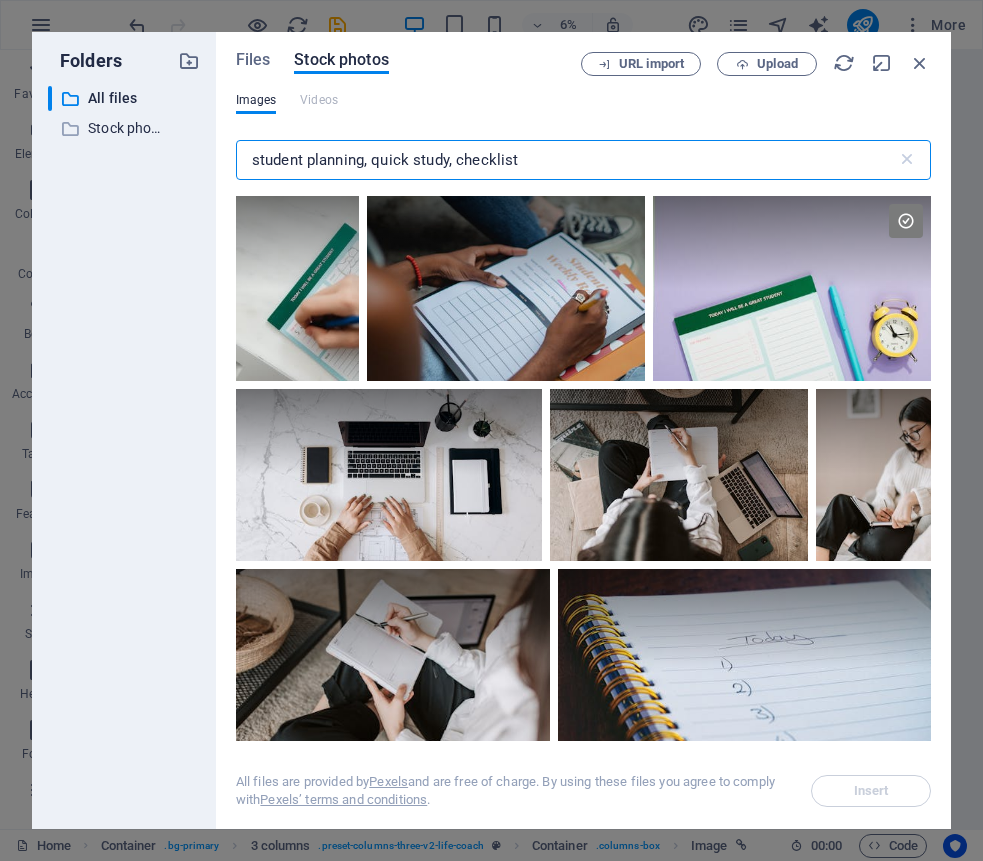 click on "student planning, quick study, checklist" at bounding box center (566, 160) 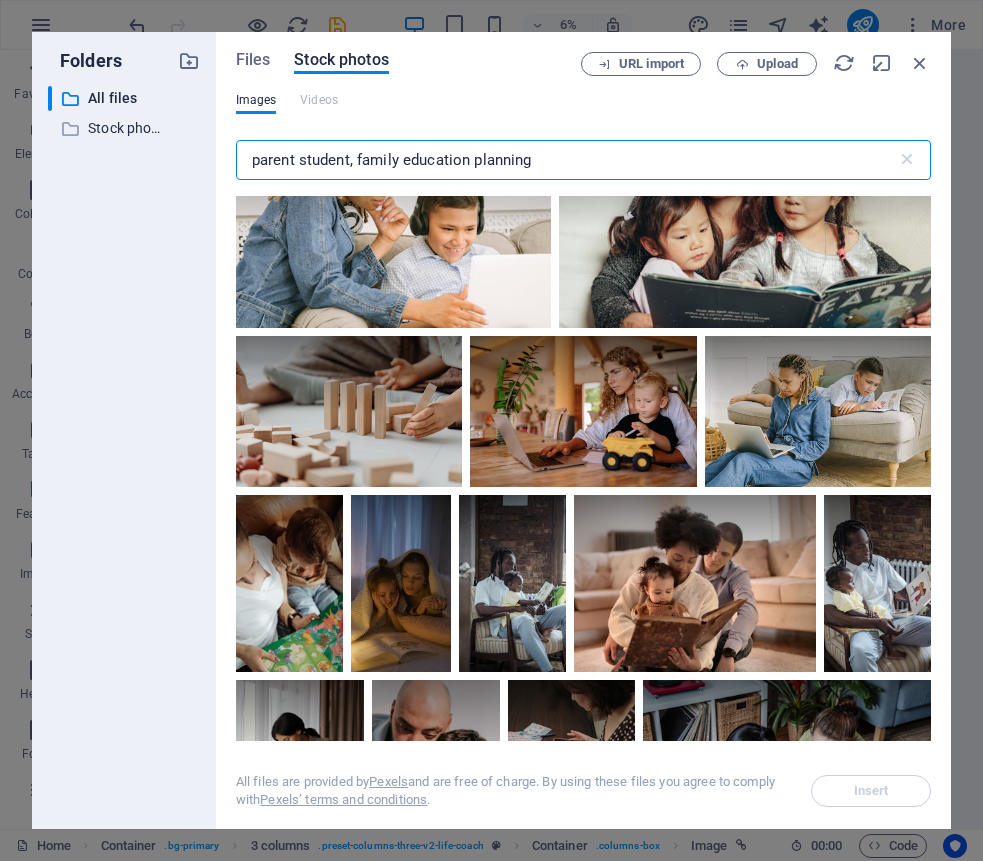 scroll, scrollTop: 5868, scrollLeft: 0, axis: vertical 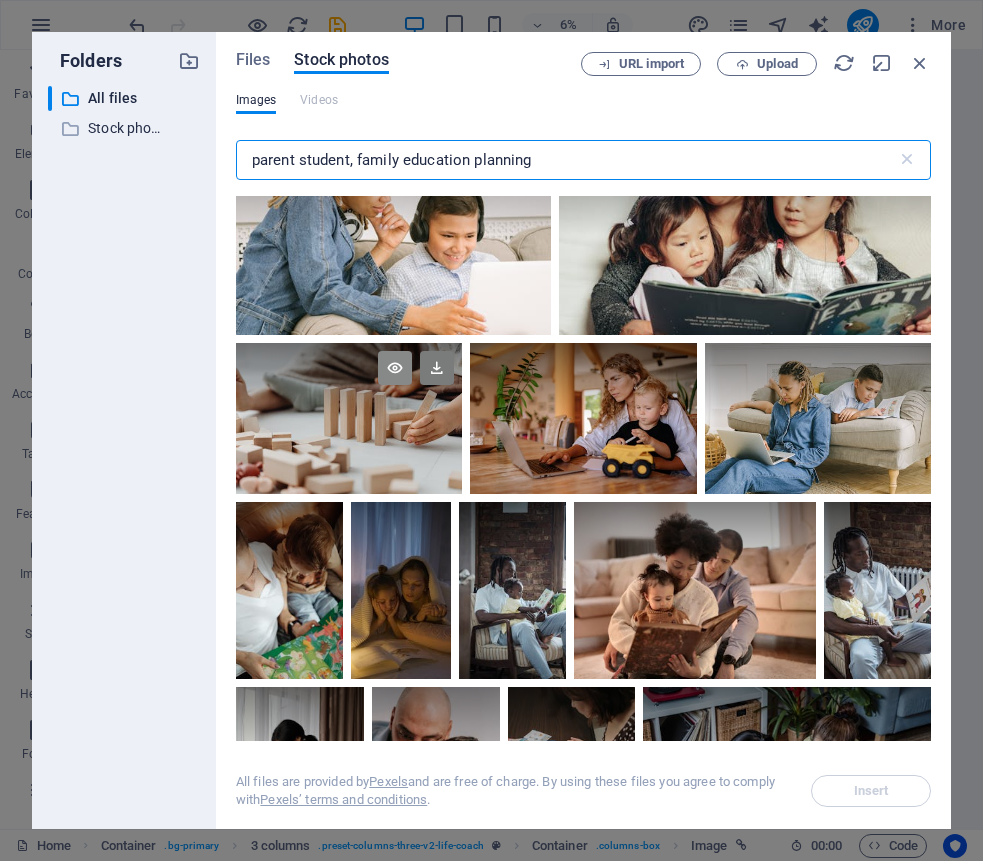 type on "parent student, family education planning" 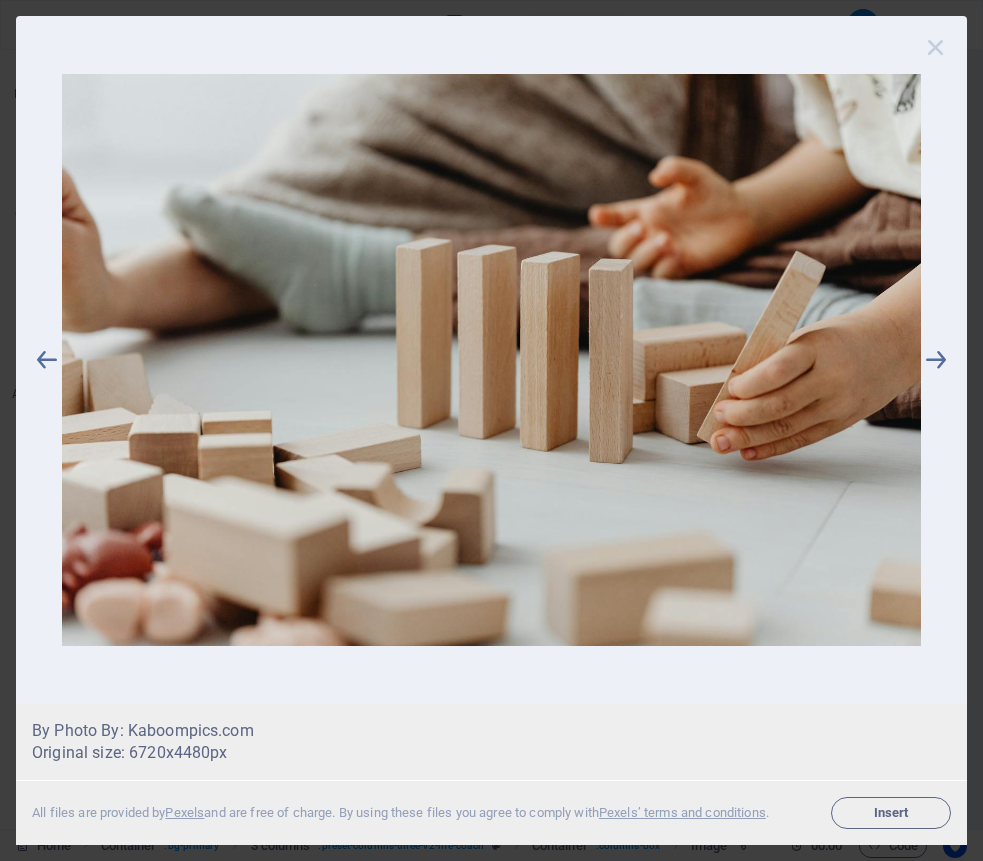 click at bounding box center [936, 47] 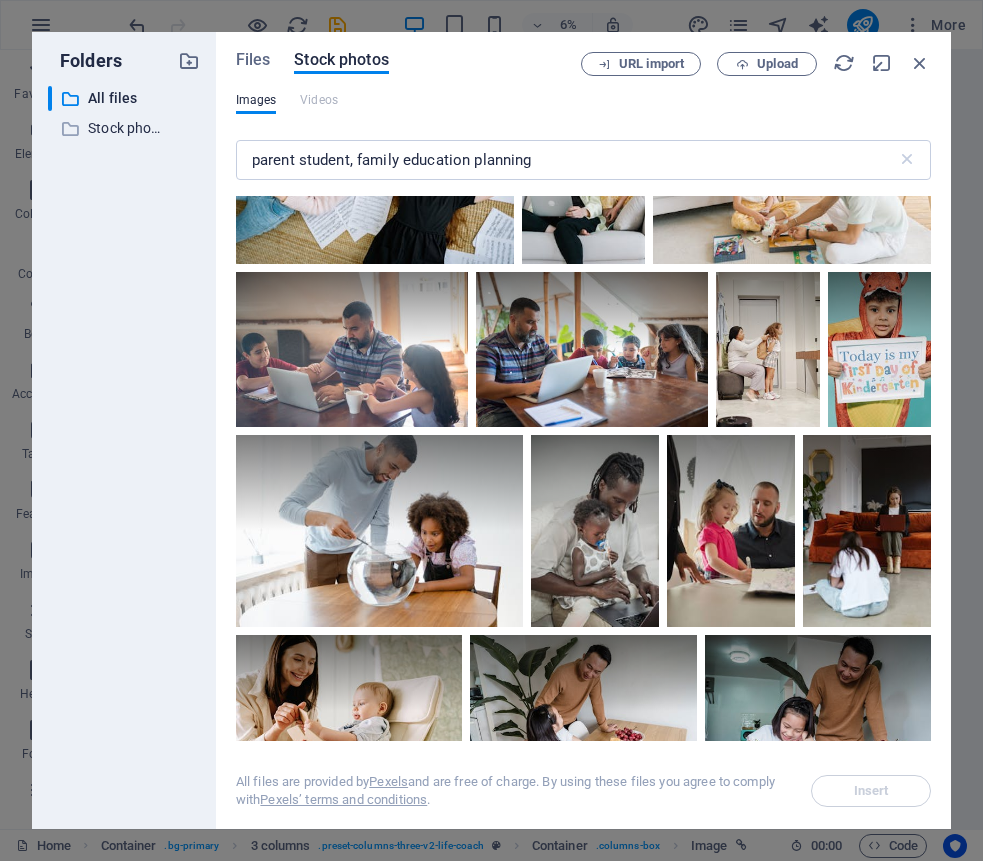 scroll, scrollTop: 22968, scrollLeft: 0, axis: vertical 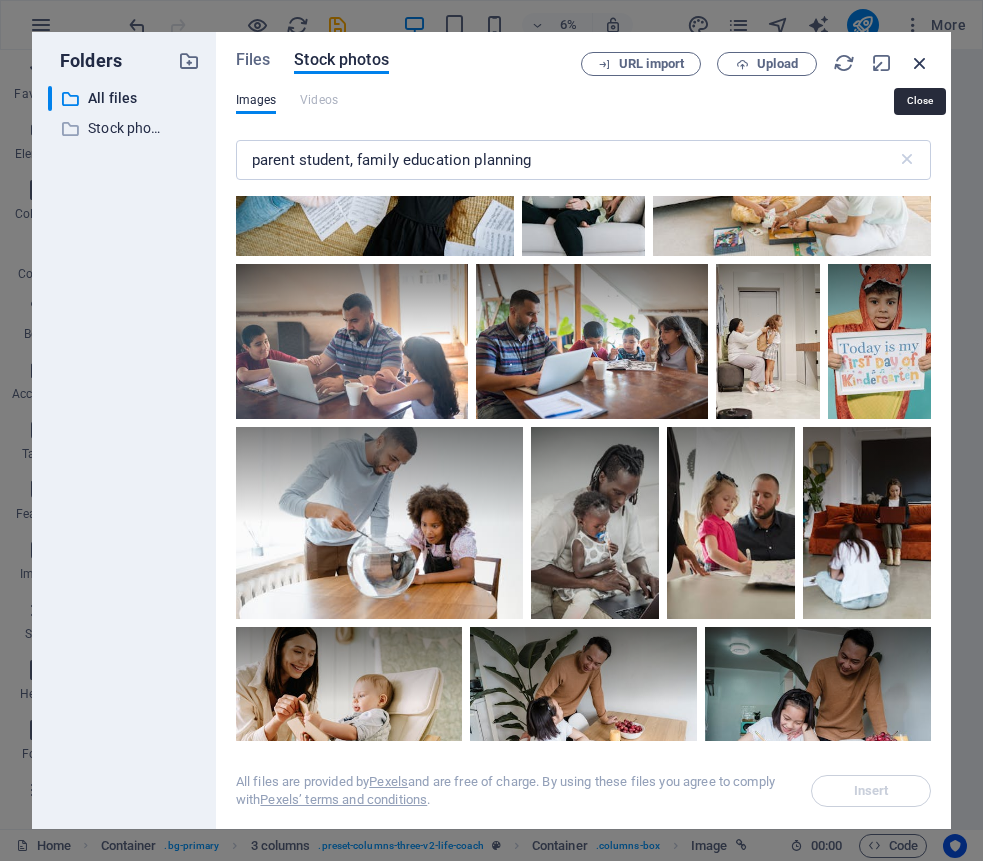 click at bounding box center (920, 63) 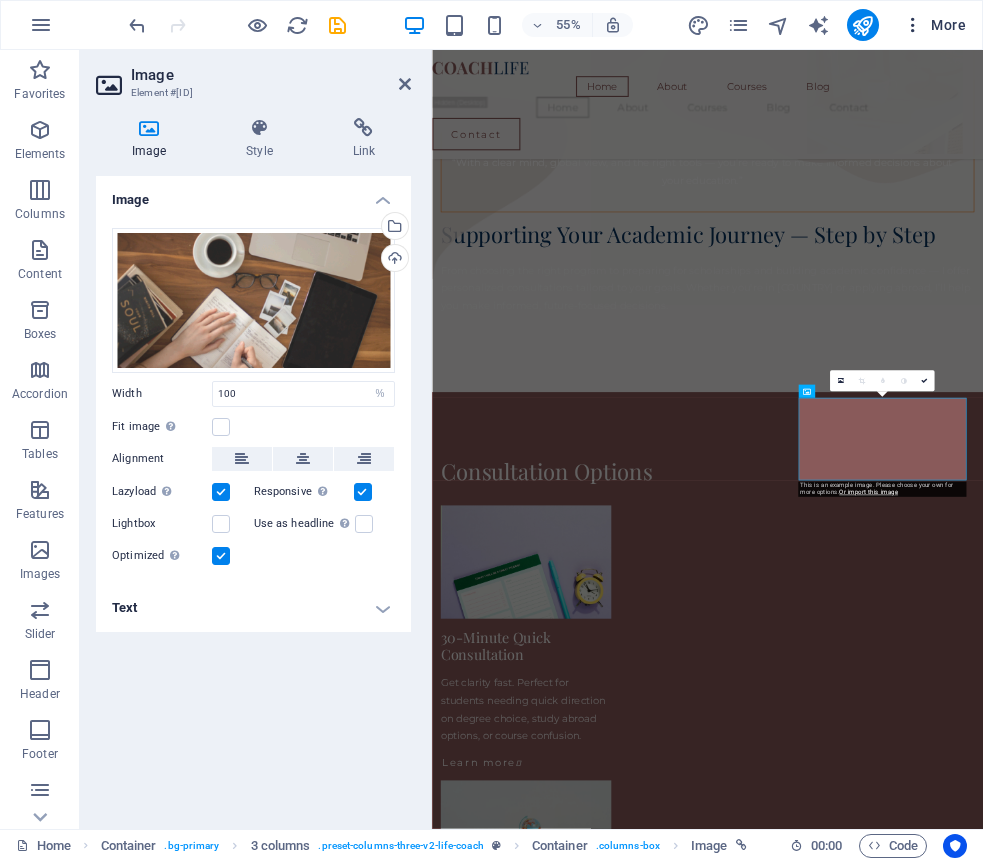 click on "More" at bounding box center (934, 25) 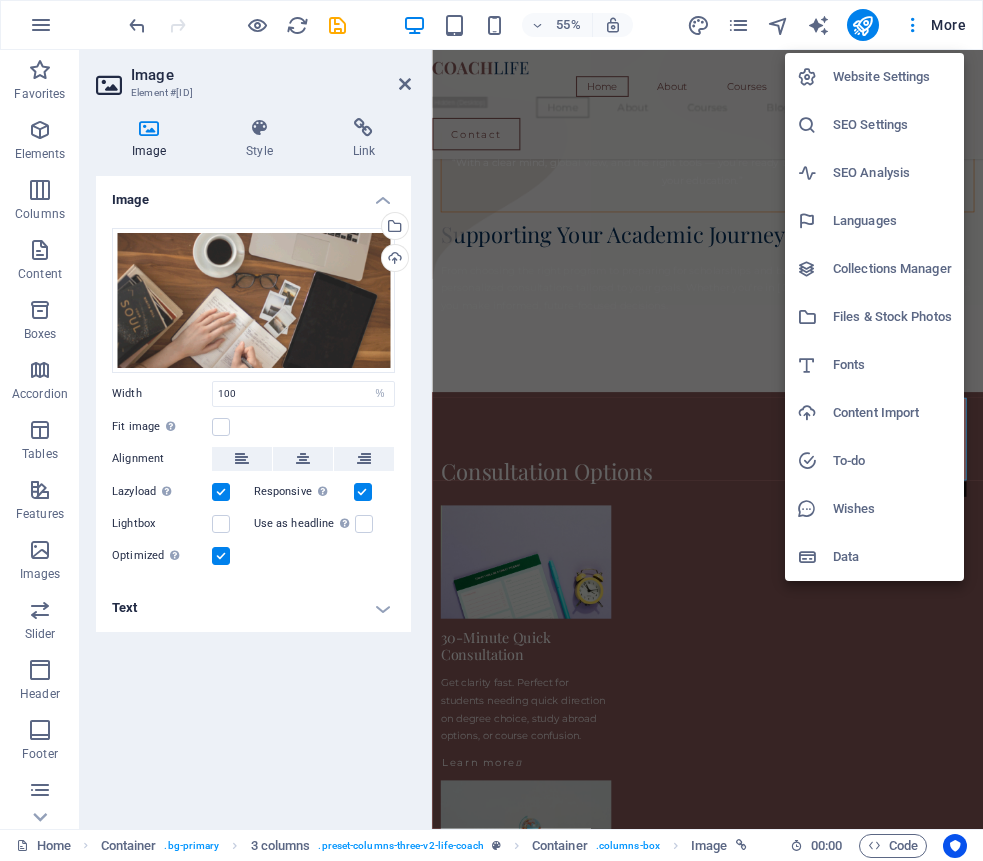 click at bounding box center (491, 430) 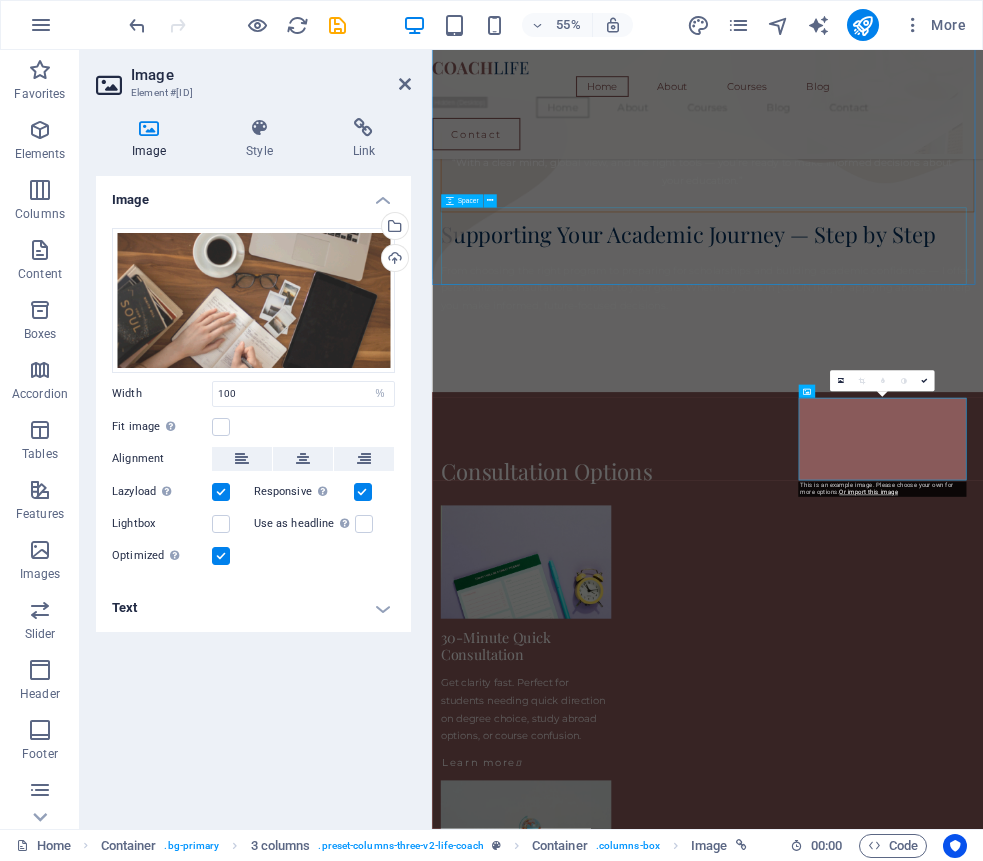 click at bounding box center (933, 602) 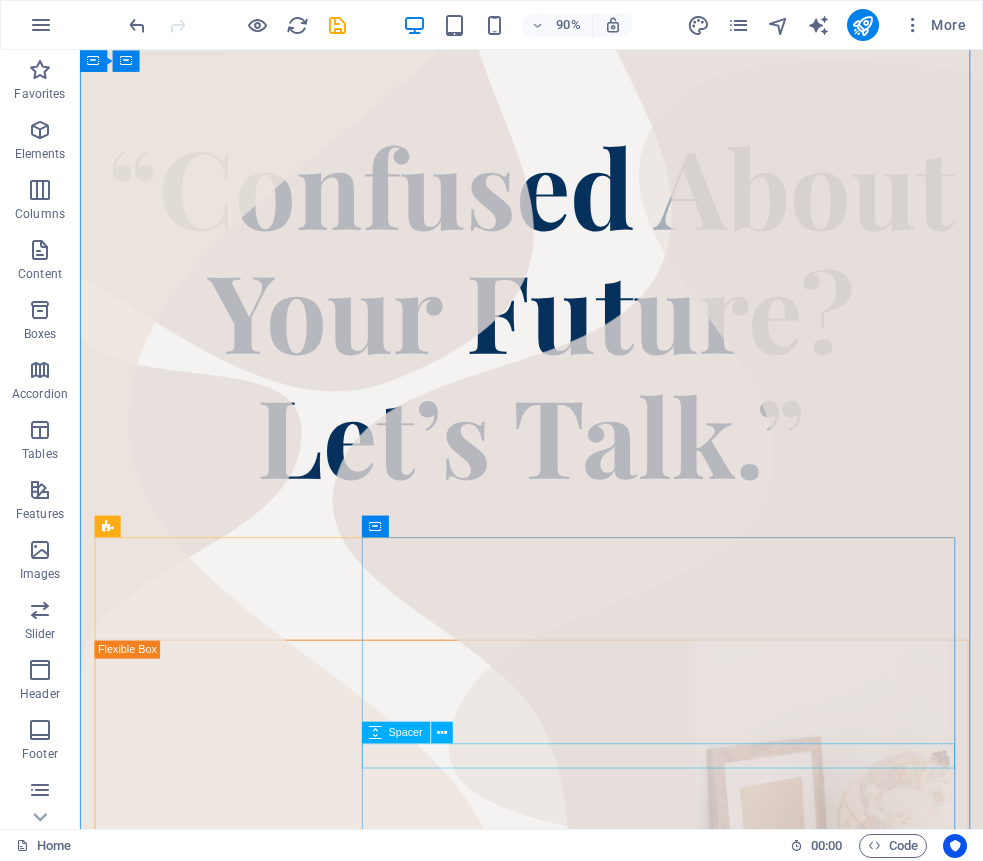 scroll, scrollTop: 176, scrollLeft: 0, axis: vertical 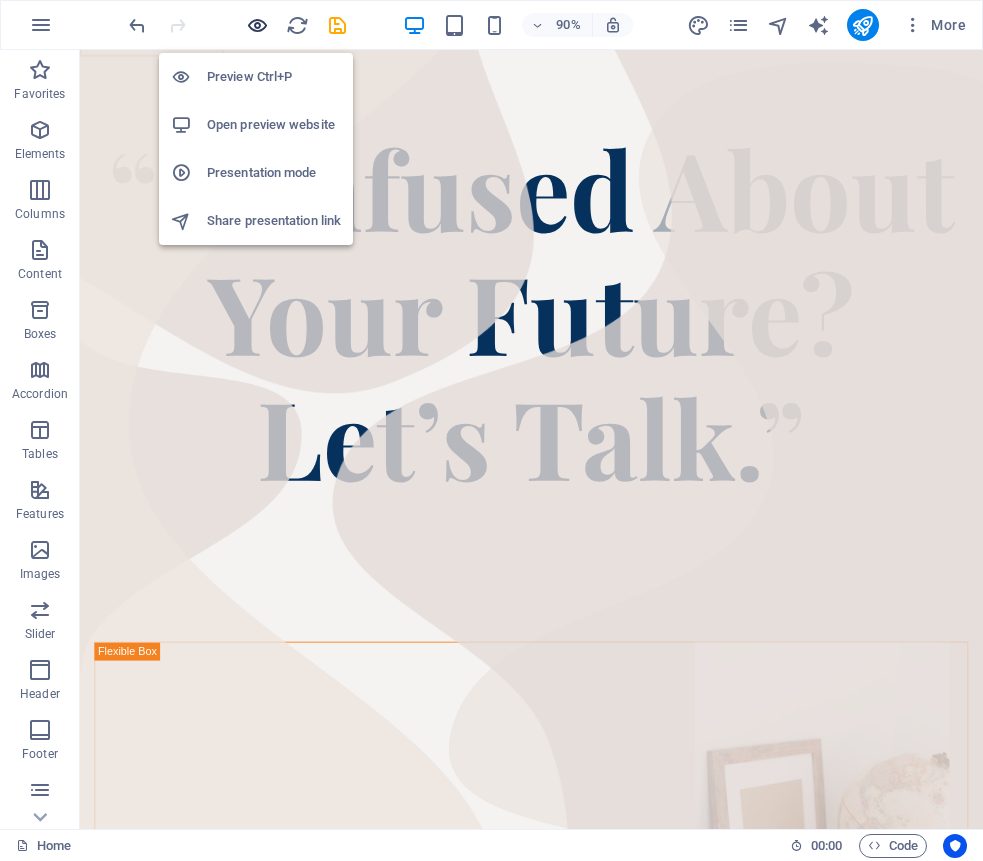 click at bounding box center (257, 25) 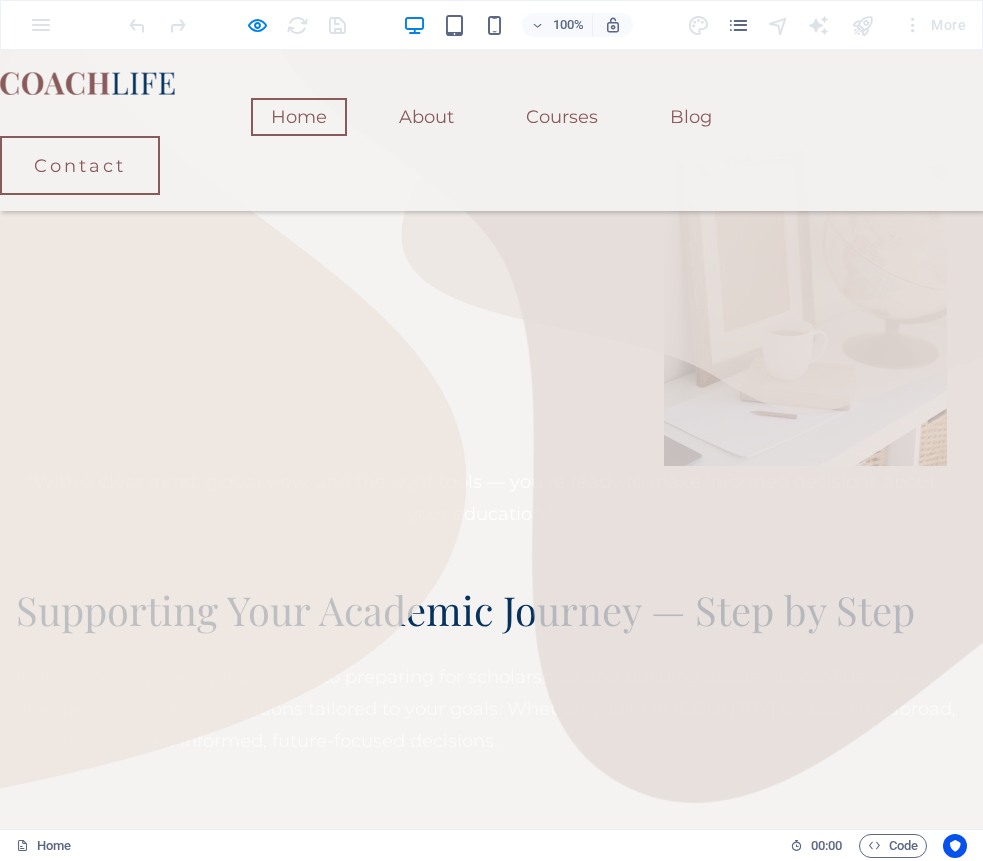 scroll, scrollTop: 729, scrollLeft: 0, axis: vertical 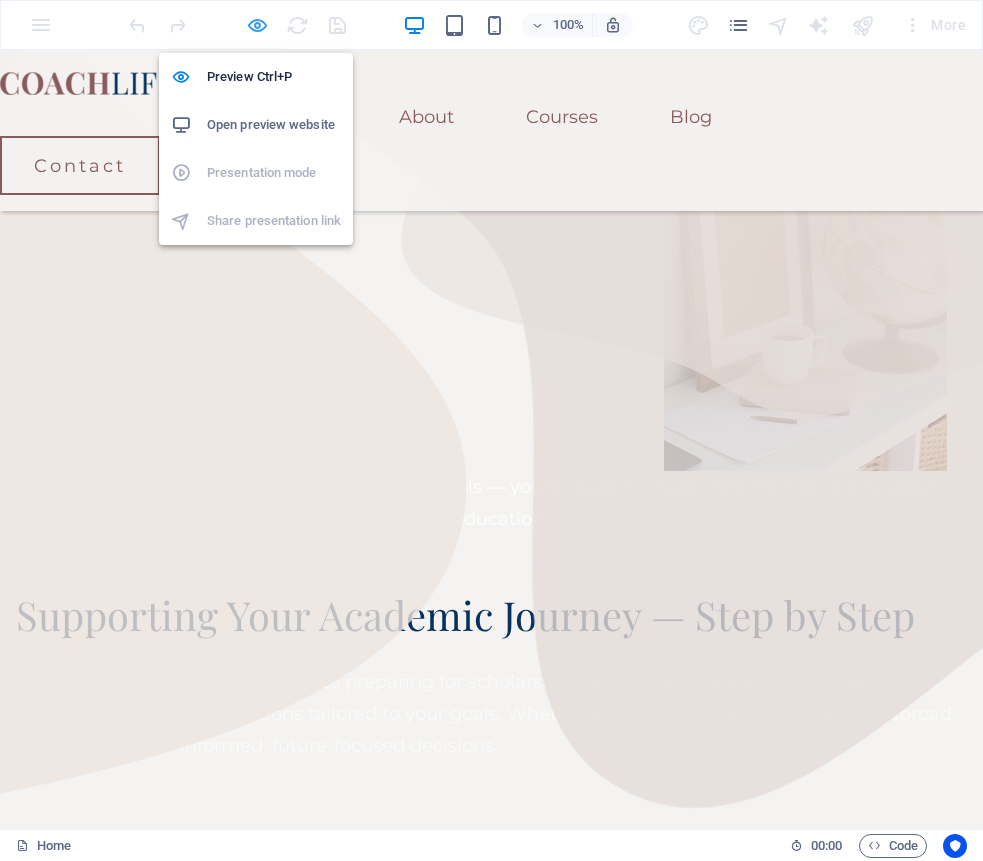 click at bounding box center (257, 25) 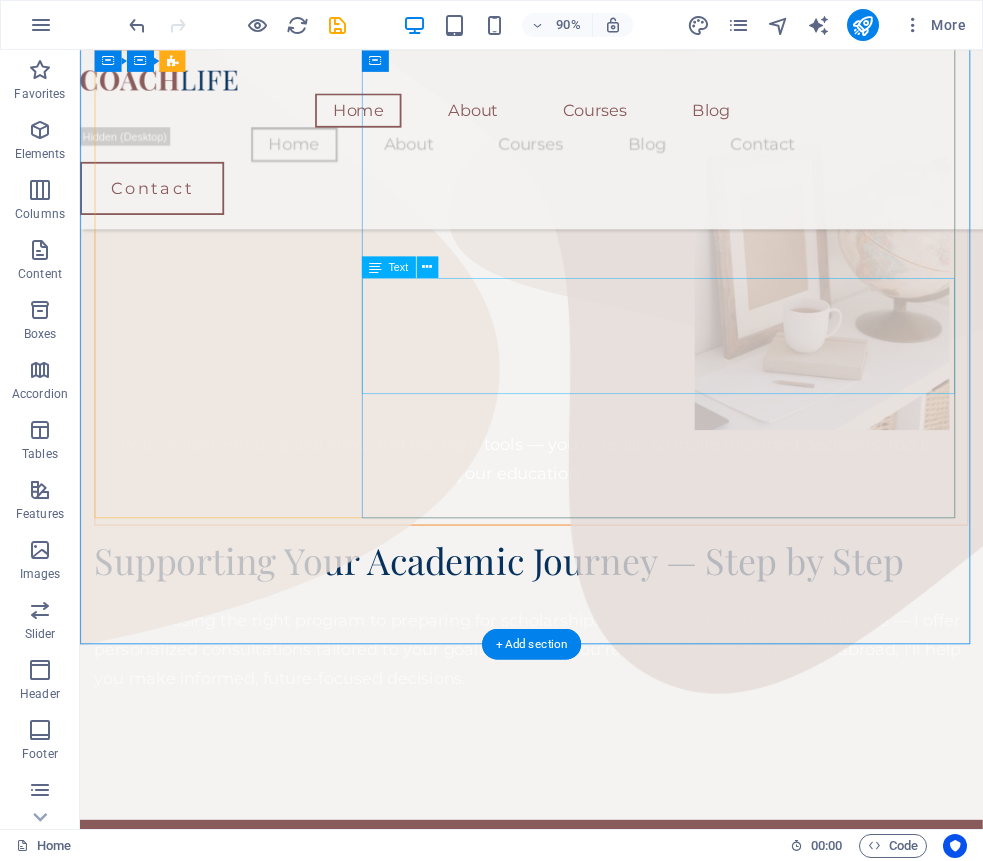 click on "From choosing the right program to preparing for scholarships and building academic confidence — I offer personalized consultations tailored to your goals. Whether you're in [COUNTRY] or applying abroad, I’ll help you make informed, future-focused decisions." at bounding box center [581, 716] 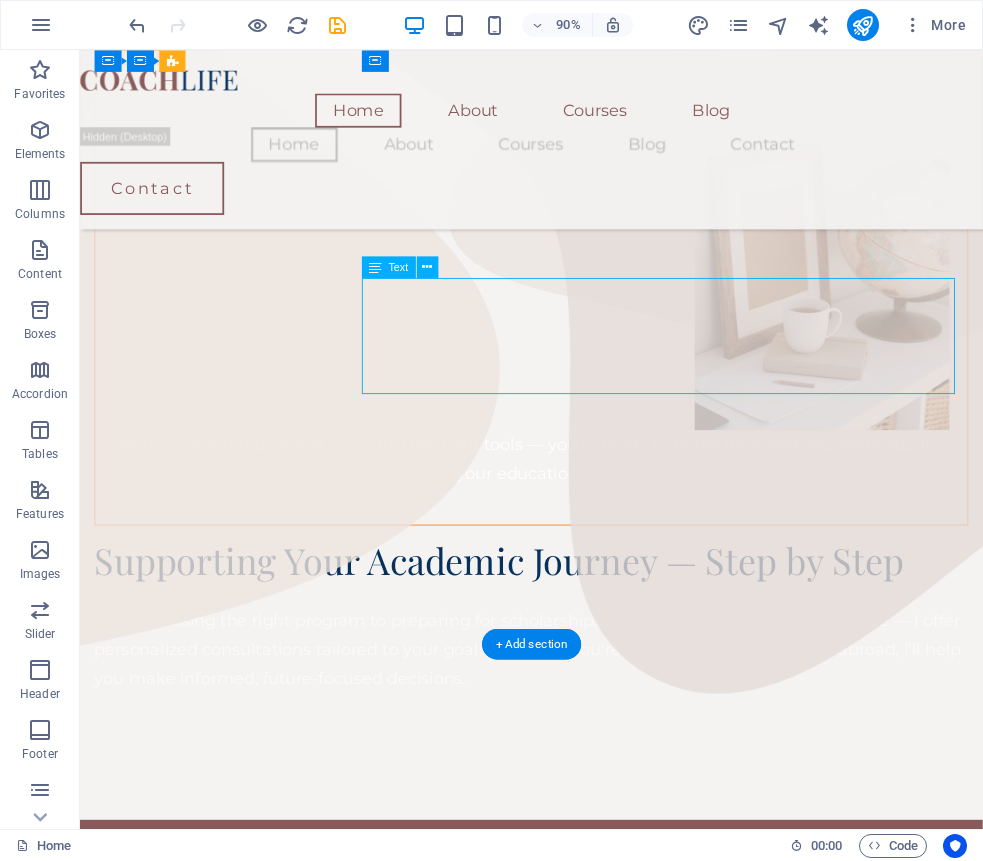 click on "From choosing the right program to preparing for scholarships and building academic confidence — I offer personalized consultations tailored to your goals. Whether you're in [COUNTRY] or applying abroad, I’ll help you make informed, future-focused decisions." at bounding box center (581, 716) 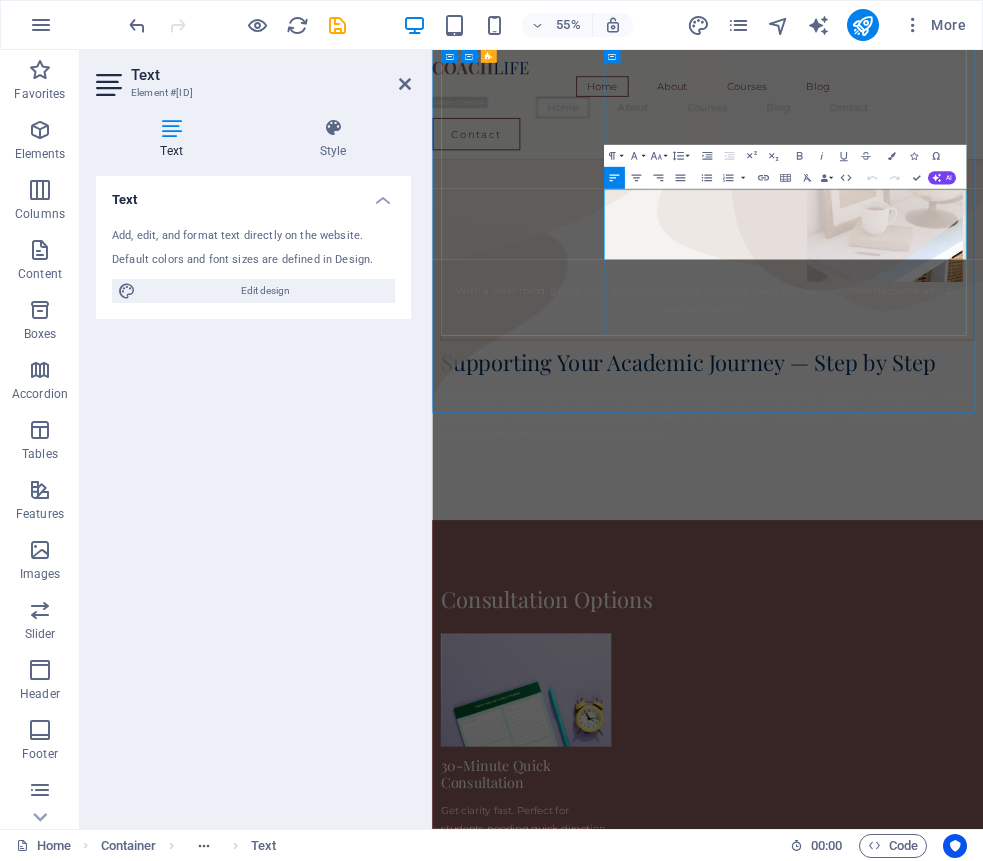 click on "From choosing the right program to preparing for scholarships and building academic confidence — I offer personalized consultations tailored to your goals. Whether you're in [COUNTRY] or applying abroad, I’ll help you make informed, future-focused decisions." at bounding box center [933, 716] 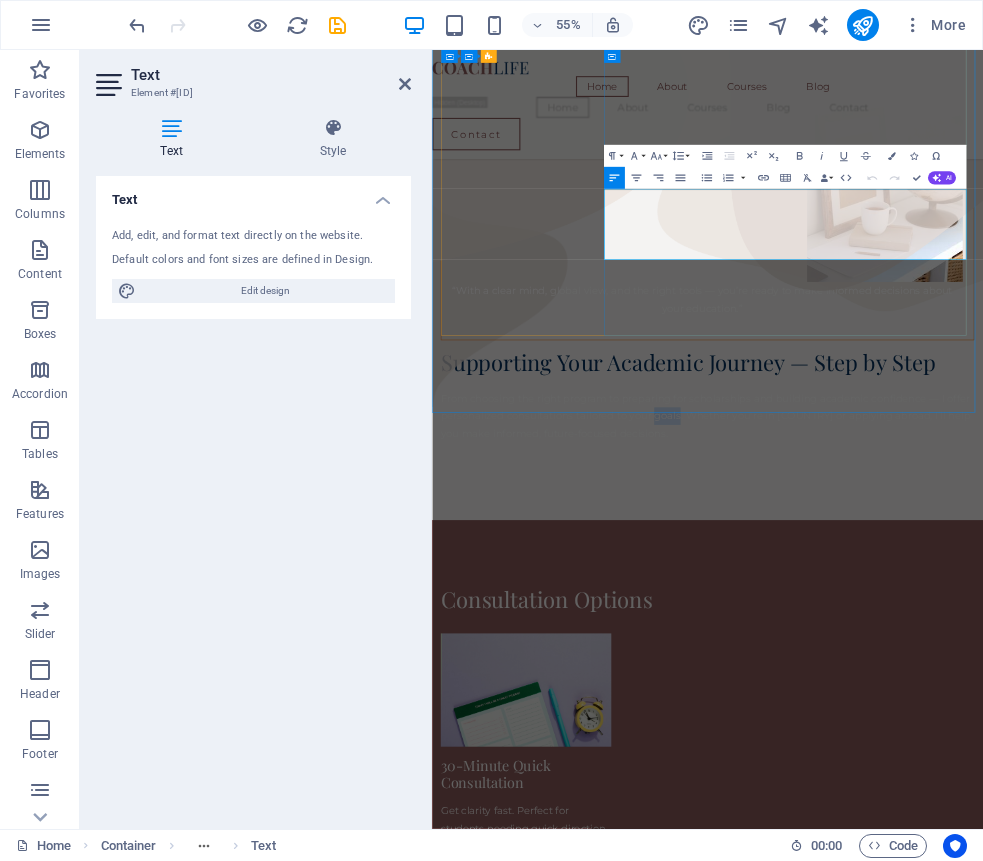 click on "From choosing the right program to preparing for scholarships and building academic confidence — I offer personalized consultations tailored to your goals. Whether you're in [COUNTRY] or applying abroad, I’ll help you make informed, future-focused decisions." at bounding box center [933, 716] 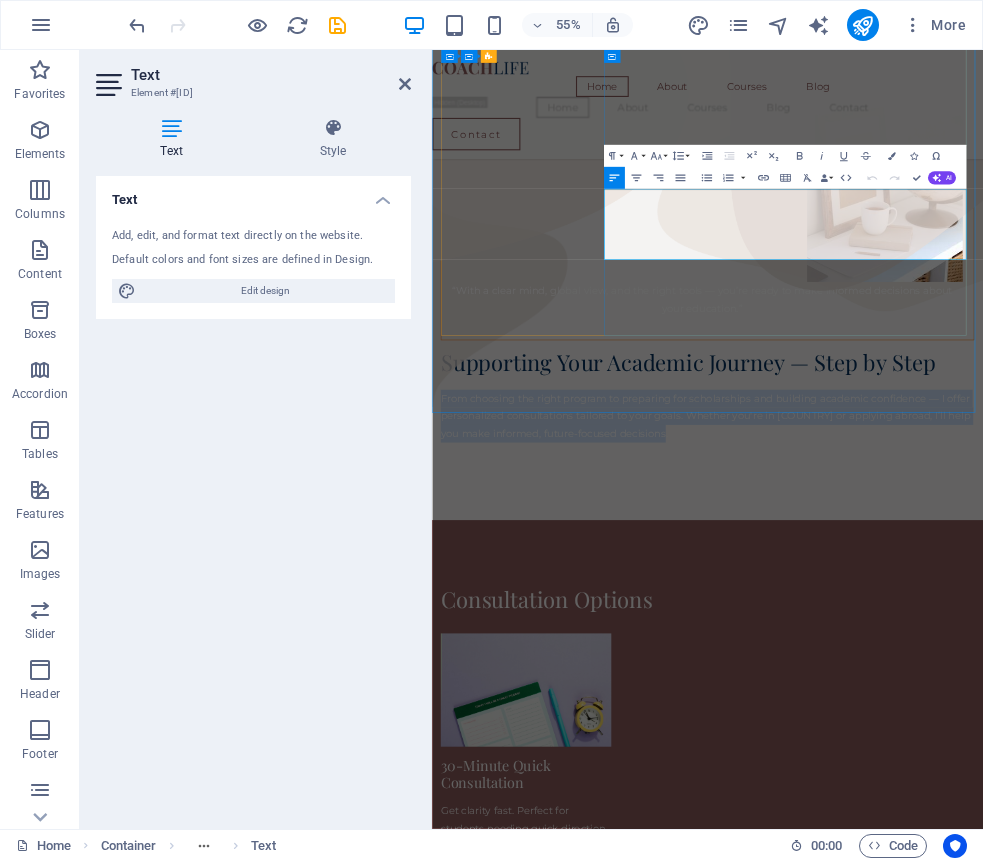 click on "From choosing the right program to preparing for scholarships and building academic confidence — I offer personalized consultations tailored to your goals. Whether you're in [COUNTRY] or applying abroad, I’ll help you make informed, future-focused decisions." at bounding box center [933, 716] 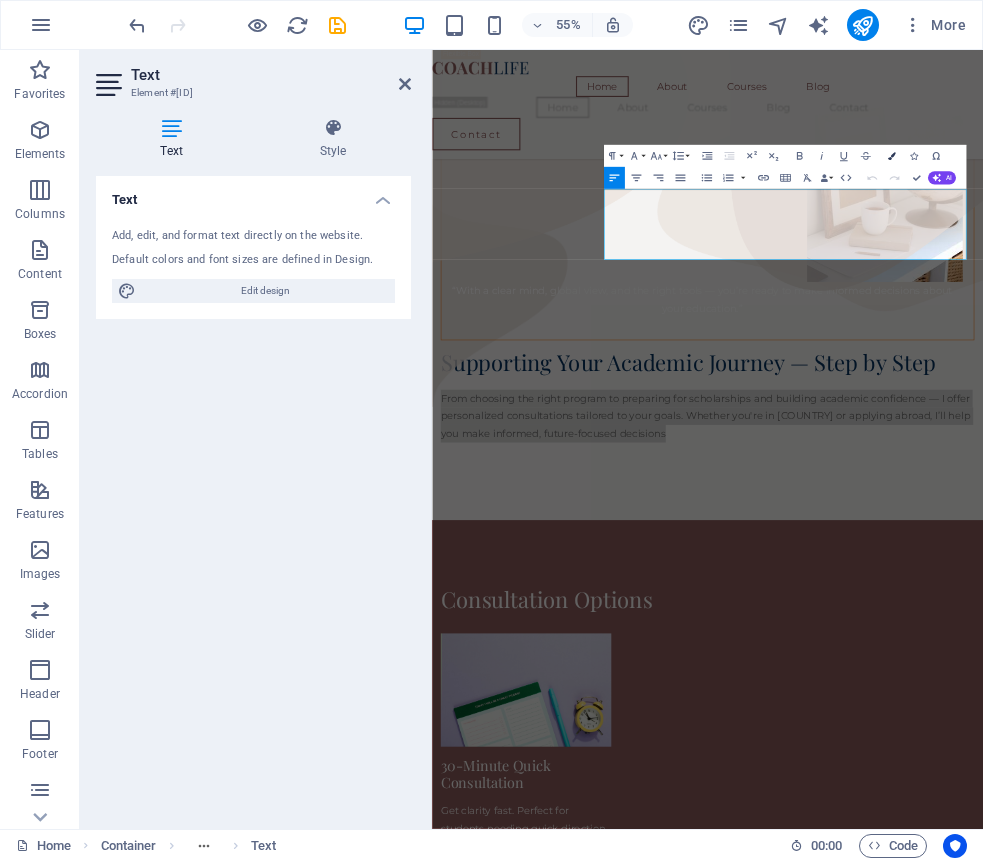 click at bounding box center (892, 156) 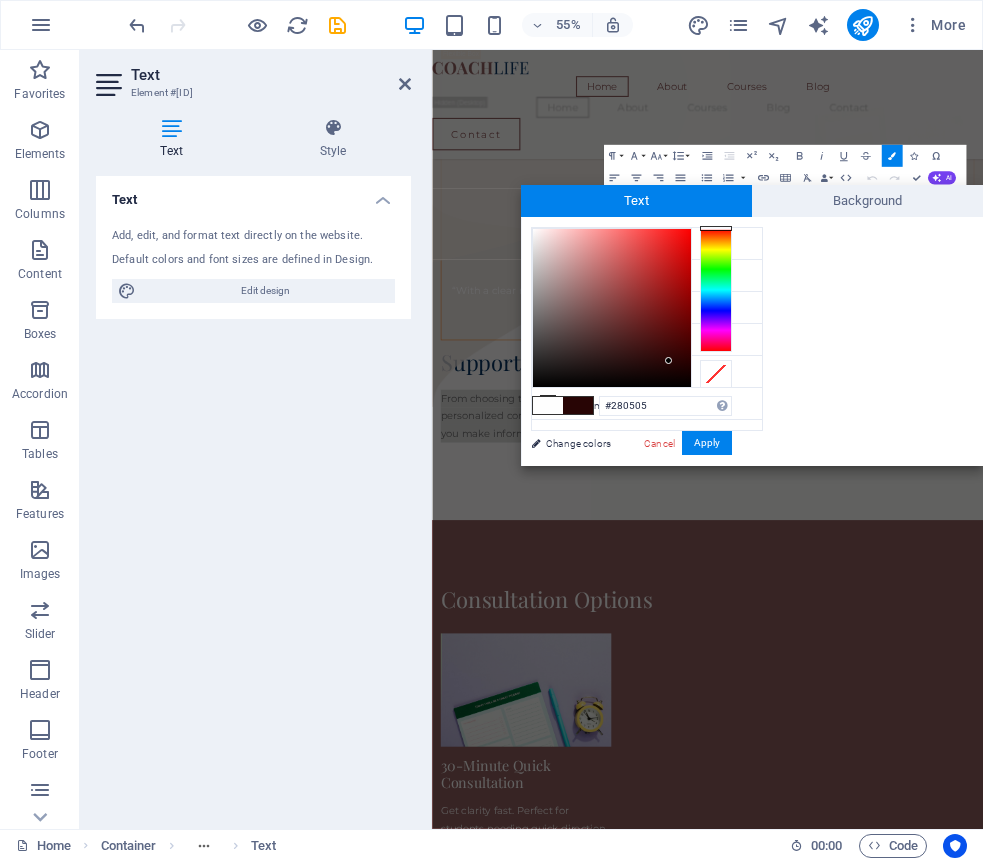 type on "#270505" 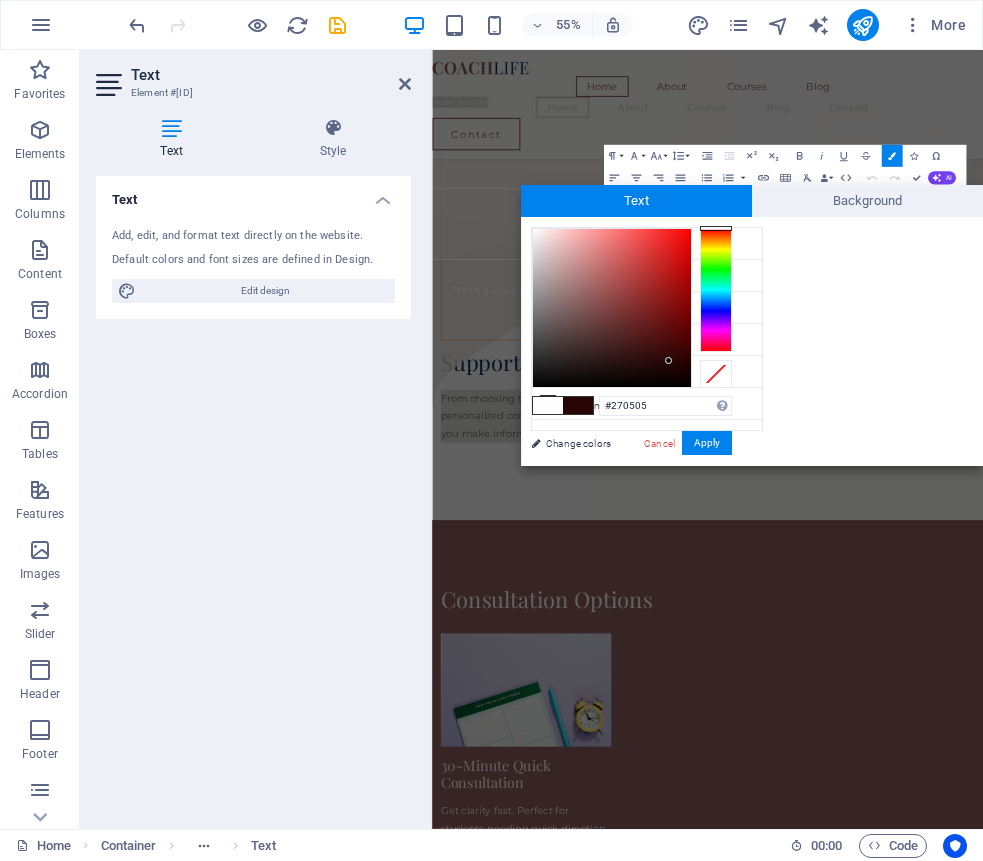 drag, startPoint x: 533, startPoint y: 228, endPoint x: 668, endPoint y: 361, distance: 189.50989 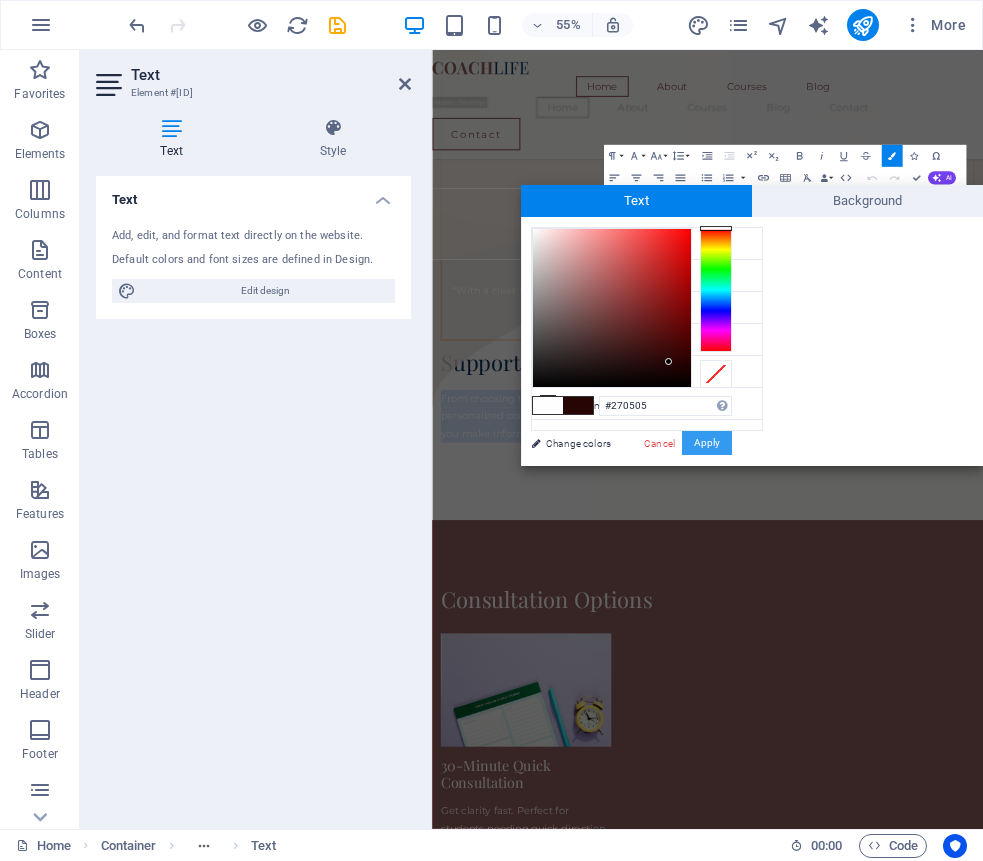 click on "Apply" at bounding box center [707, 443] 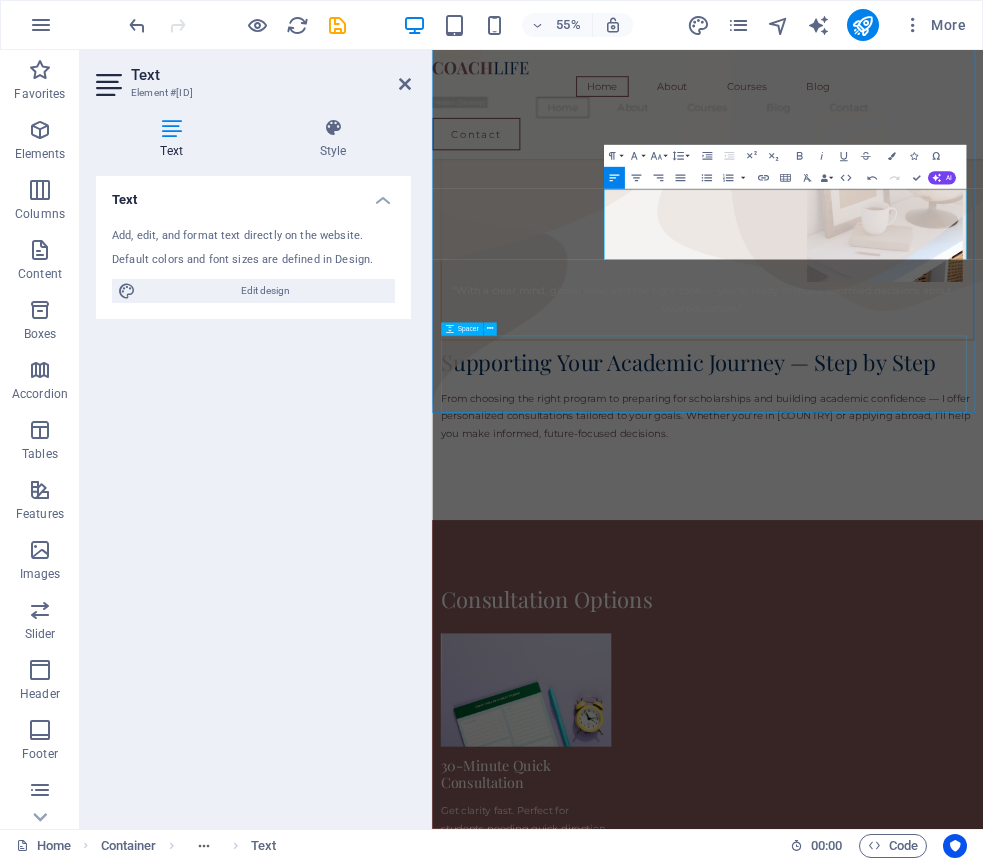click at bounding box center [933, 835] 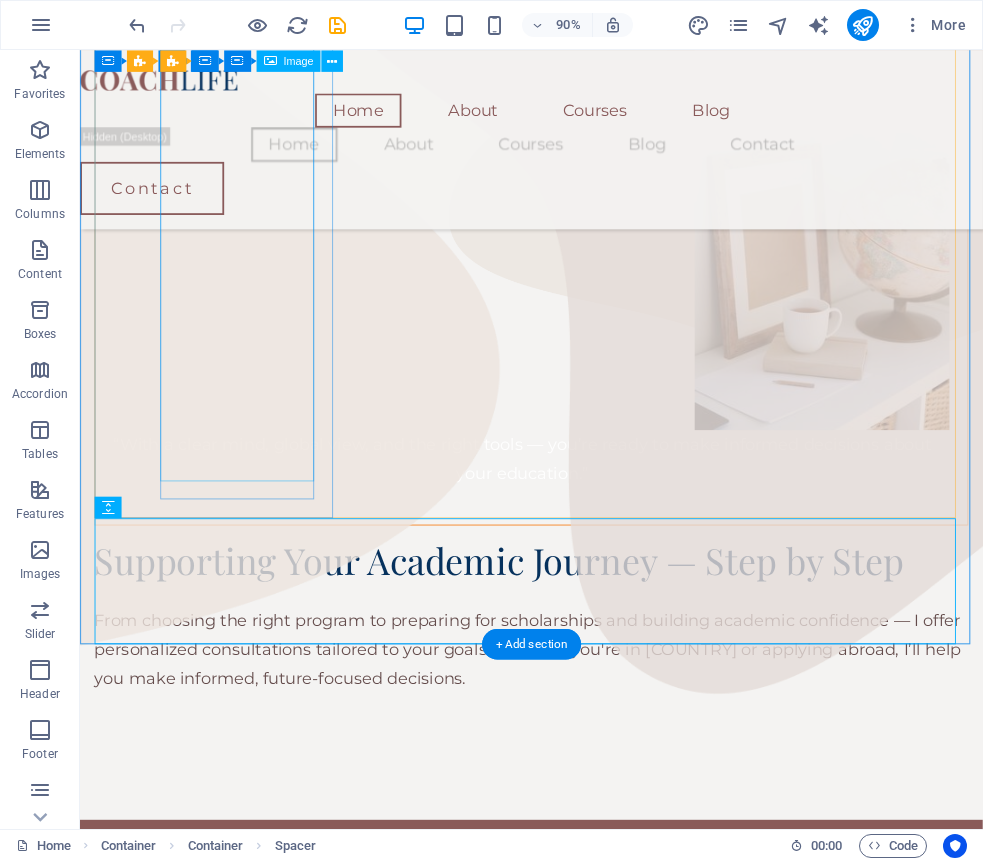 click on "“With a clear mind, global view, and the right tools — you’re ready to make informed decisions about your education.”" at bounding box center [571, 292] 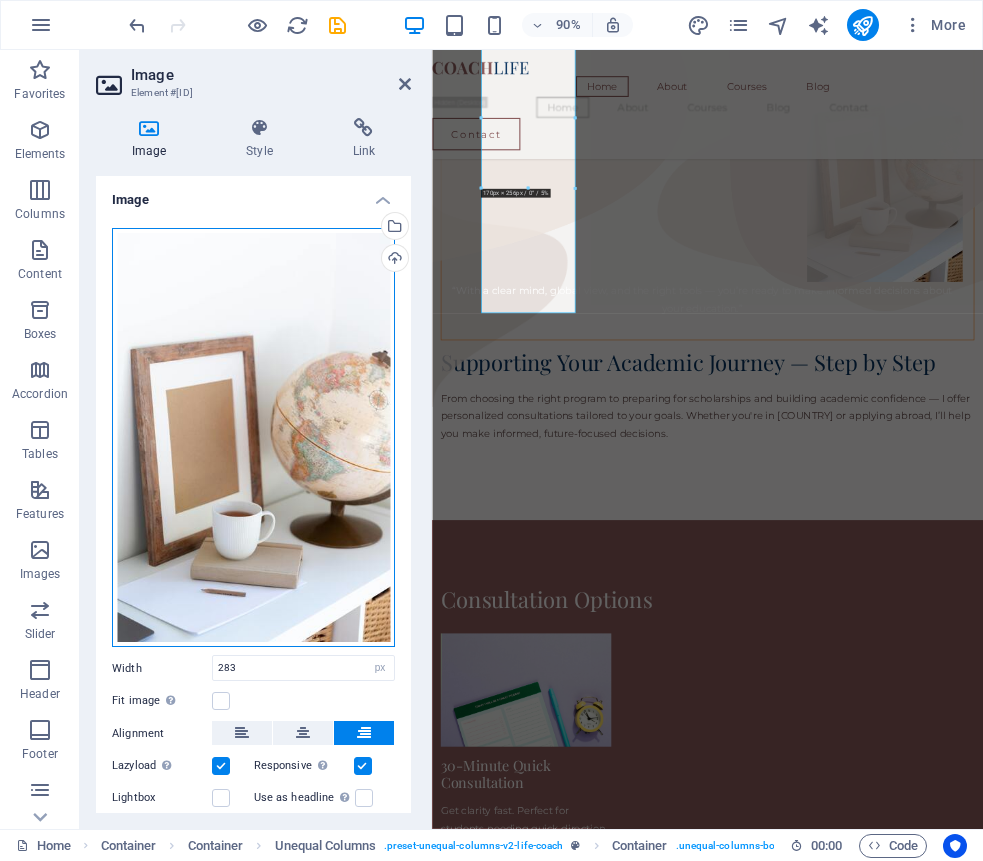 click on "Drag files here, click to choose files or select files from Files or our free stock photos & videos" at bounding box center [253, 438] 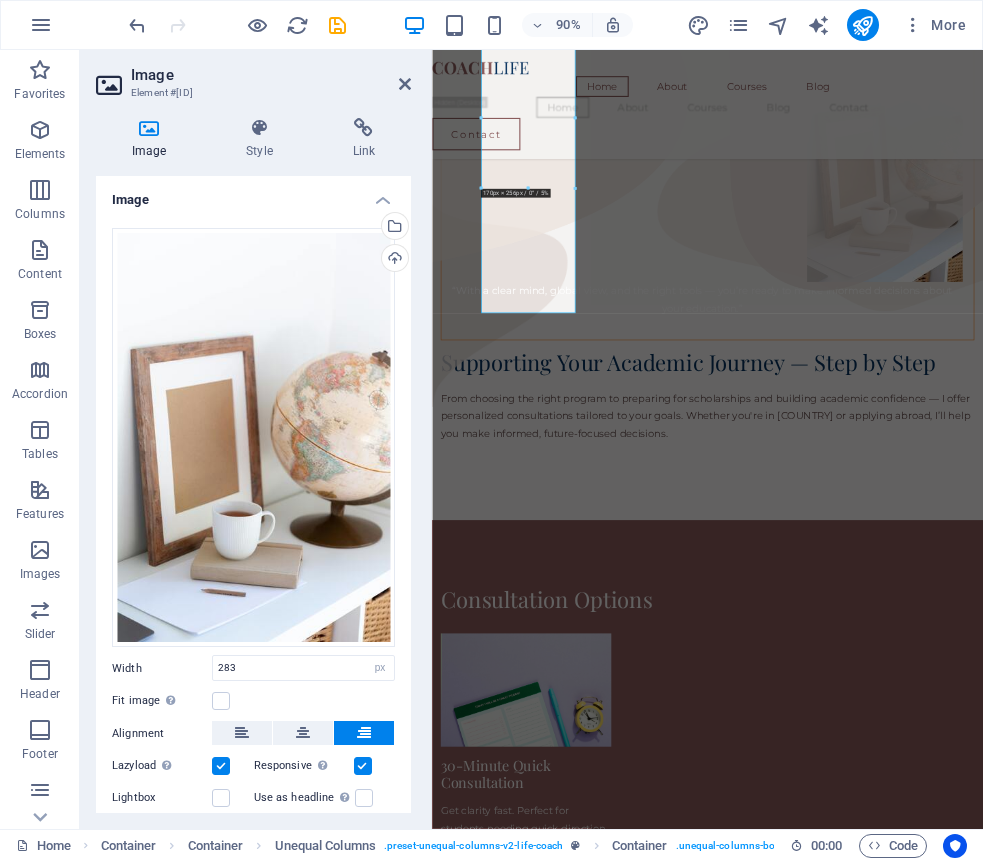 scroll, scrollTop: 0, scrollLeft: 0, axis: both 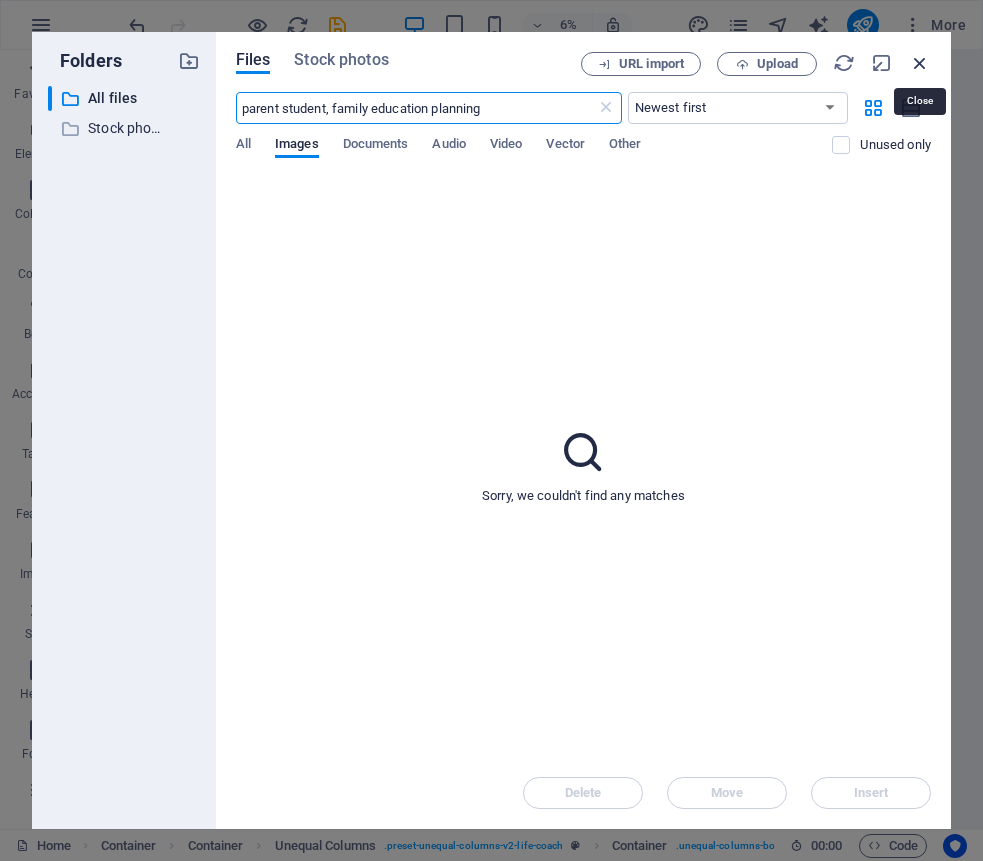 click at bounding box center (920, 63) 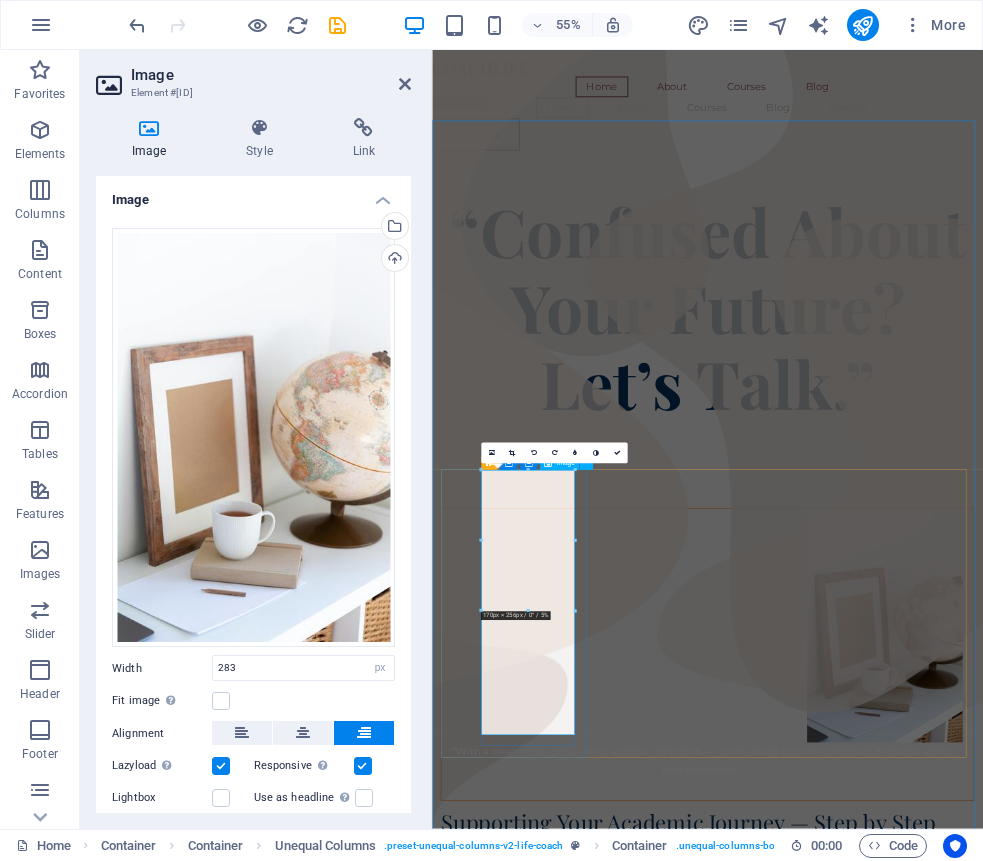 click on "“With a clear mind, global view, and the right tools — you’re ready to make informed decisions about your education.”" at bounding box center [923, 1129] 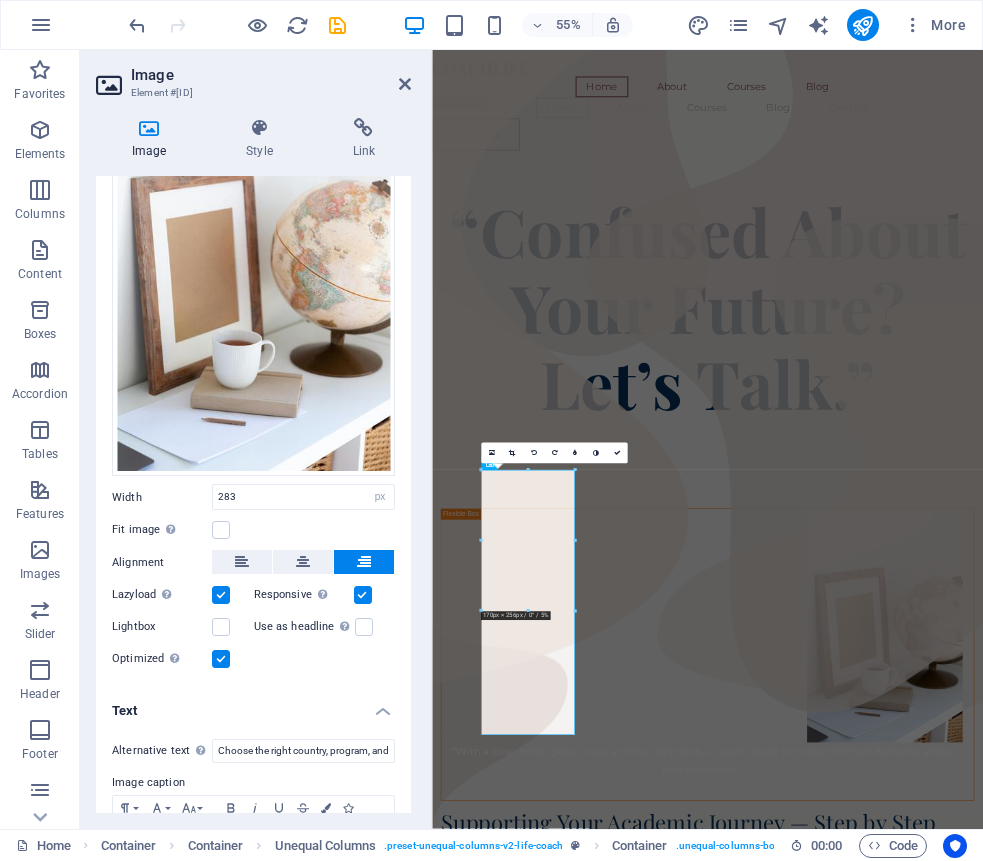 scroll, scrollTop: 289, scrollLeft: 0, axis: vertical 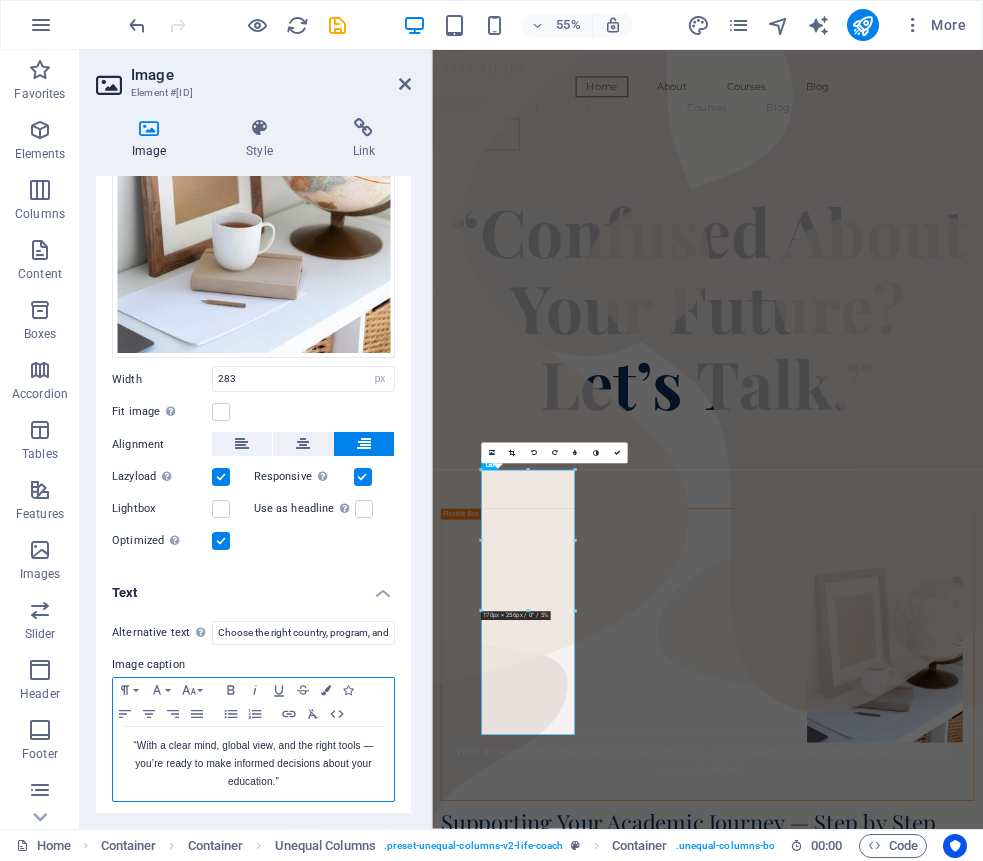 click on "“With a clear mind, global view, and the right tools — you’re ready to make informed decisions about your education.”" at bounding box center [253, 764] 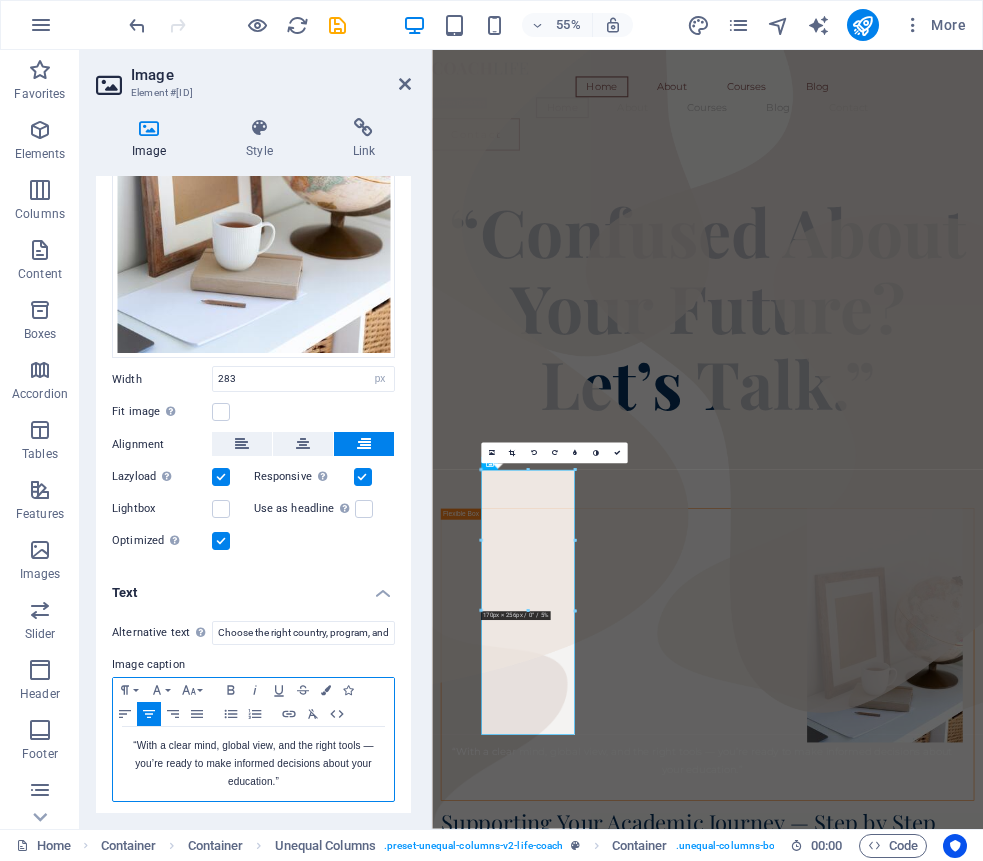 click on "“With a clear mind, global view, and the right tools — you’re ready to make informed decisions about your education.”" at bounding box center (253, 764) 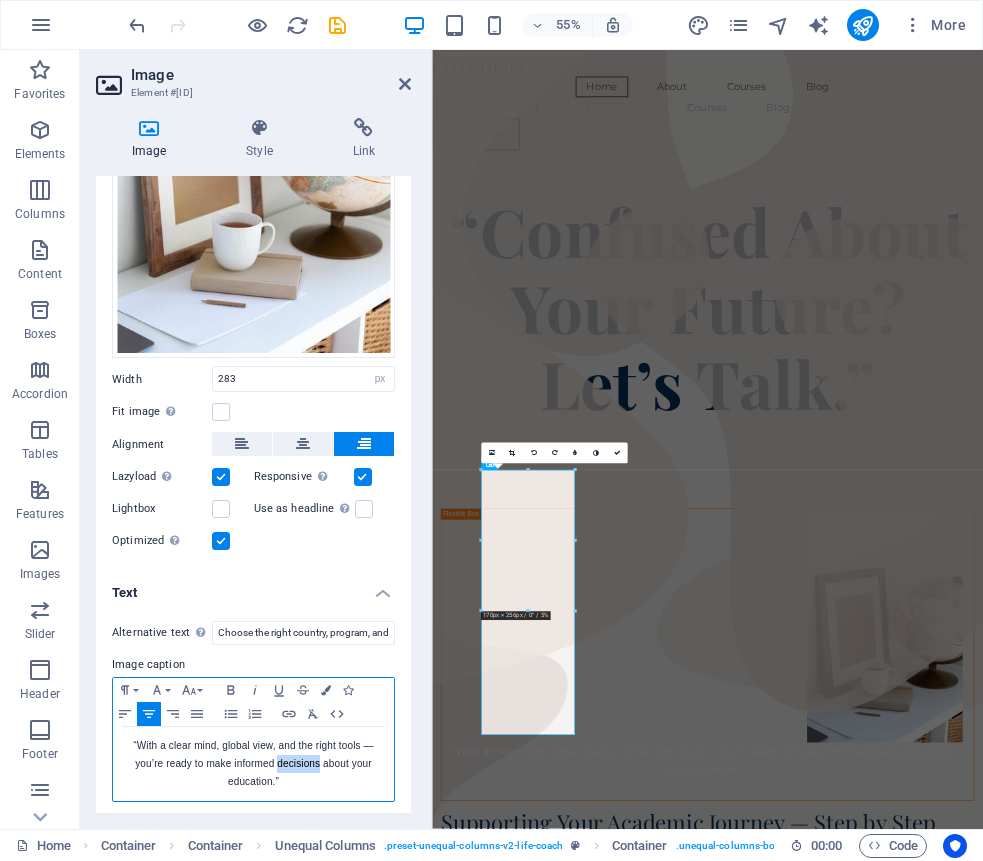 click on "“With a clear mind, global view, and the right tools — you’re ready to make informed decisions about your education.”" at bounding box center [253, 764] 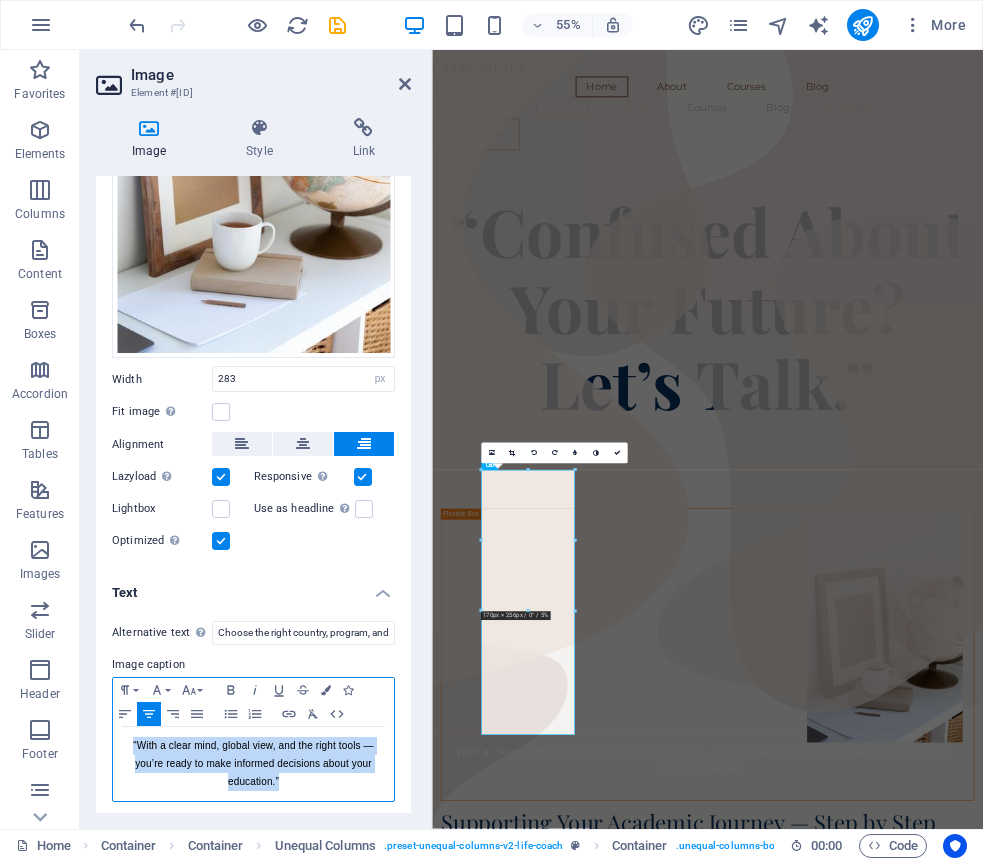 click on "“With a clear mind, global view, and the right tools — you’re ready to make informed decisions about your education.”" at bounding box center (253, 764) 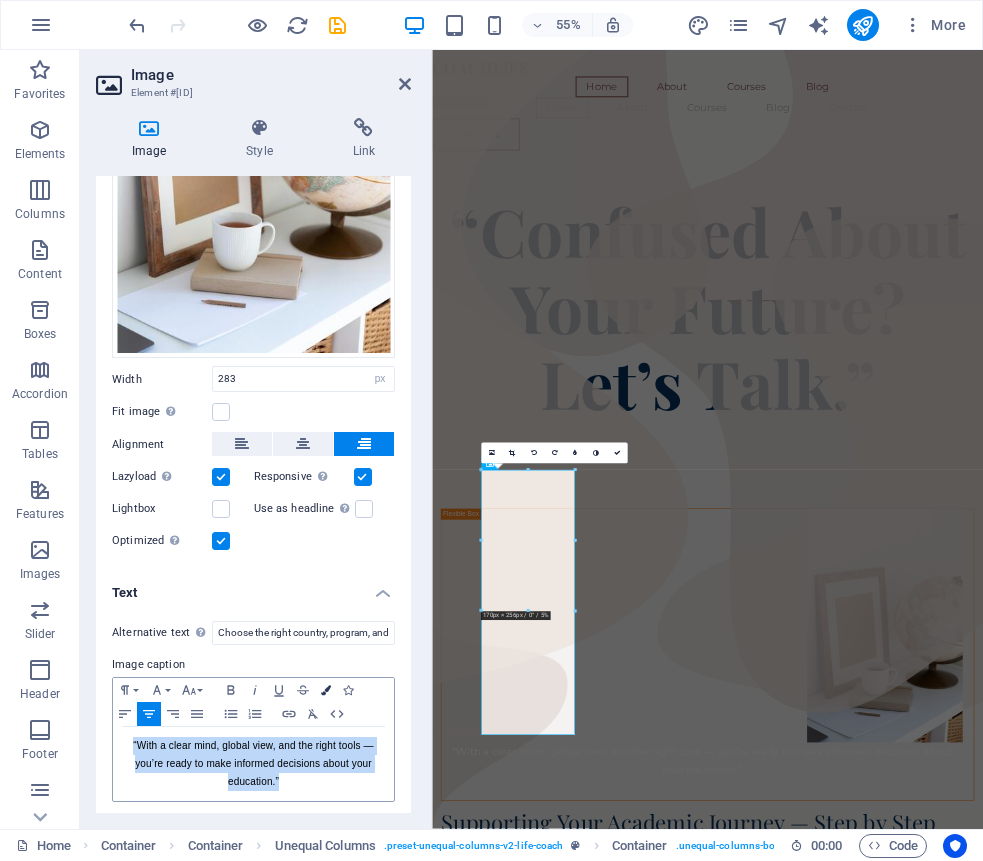 click at bounding box center (326, 690) 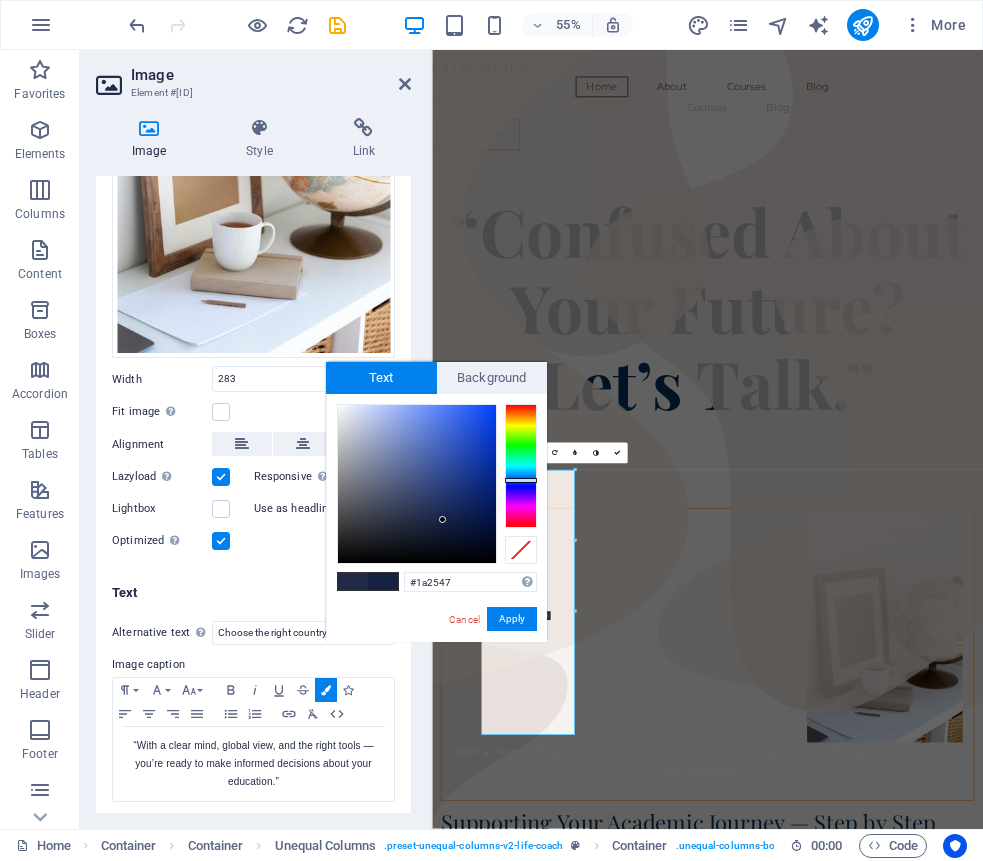 type on "#1a2647" 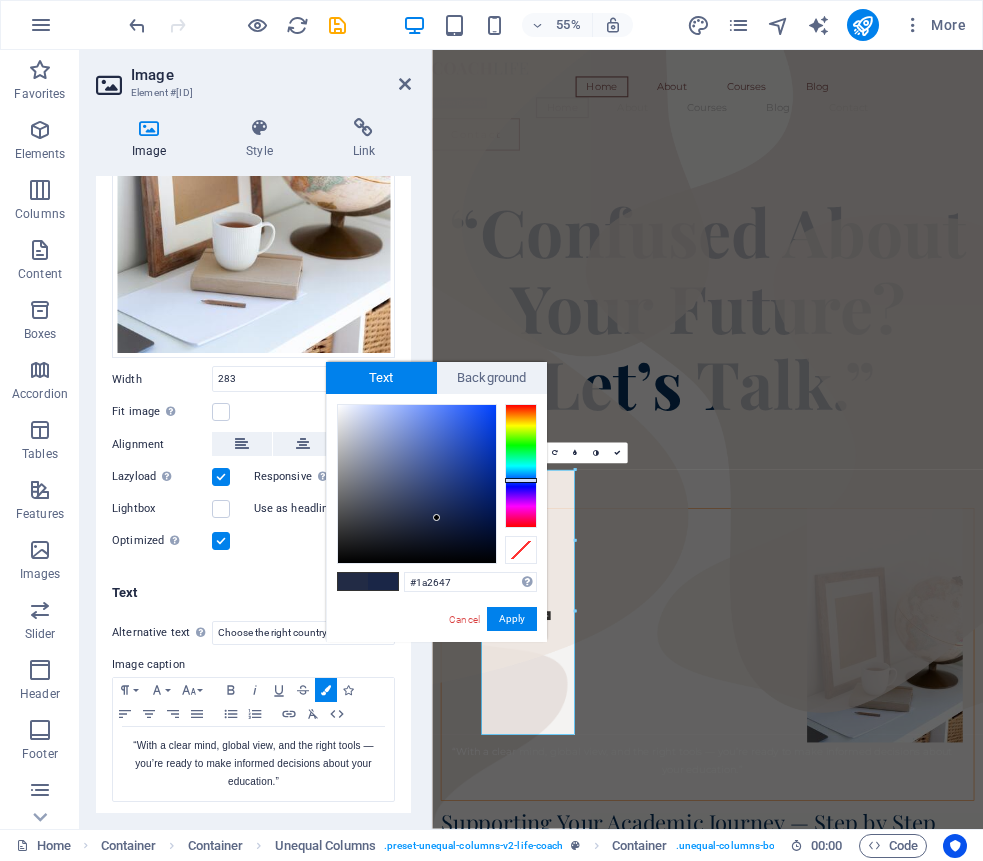 drag, startPoint x: 417, startPoint y: 518, endPoint x: 437, endPoint y: 518, distance: 20 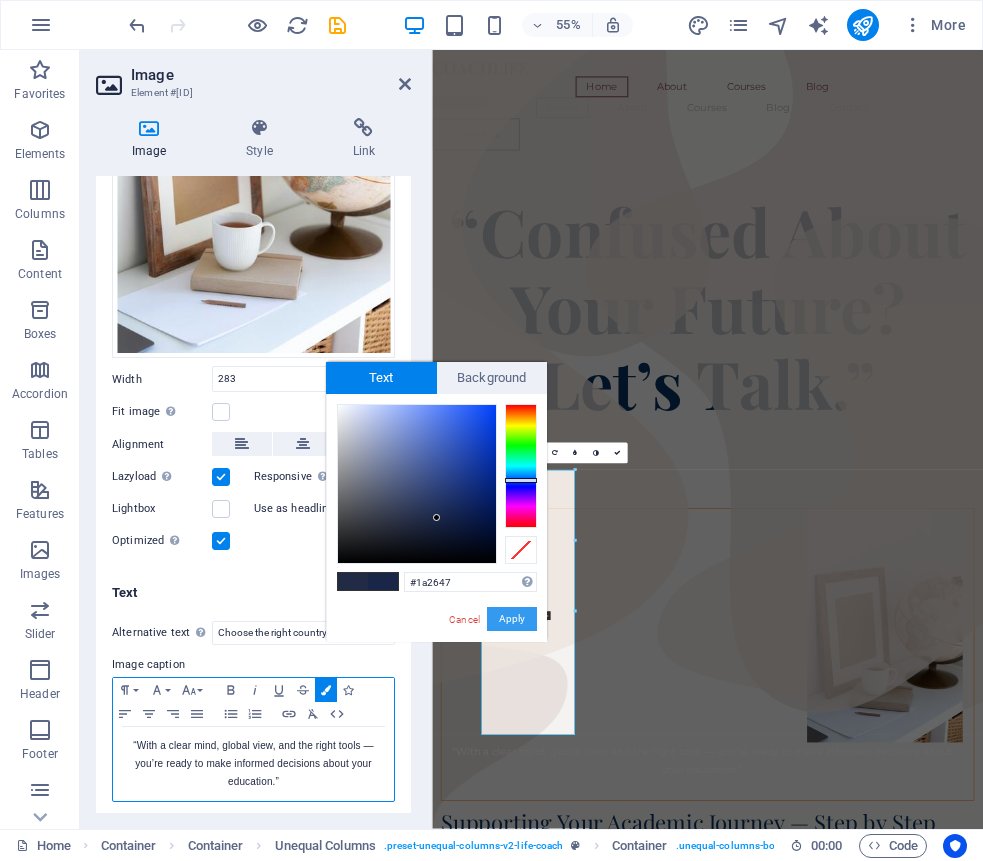 click on "Apply" at bounding box center (512, 619) 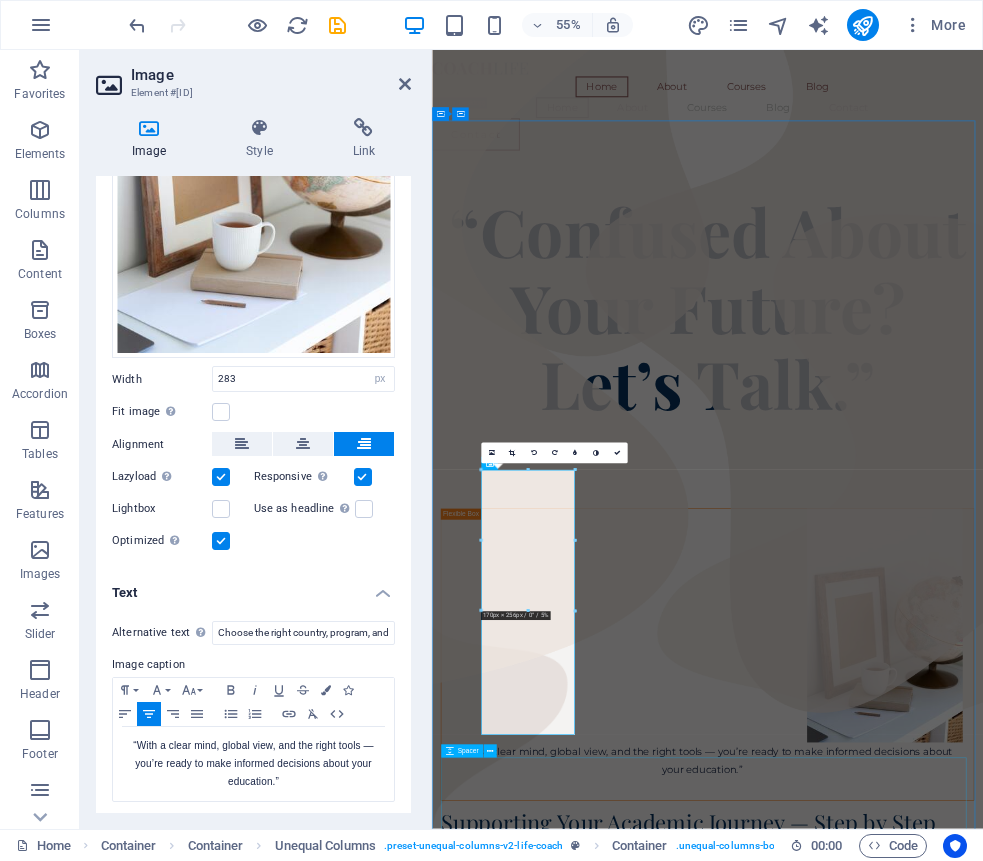 click at bounding box center [933, 1672] 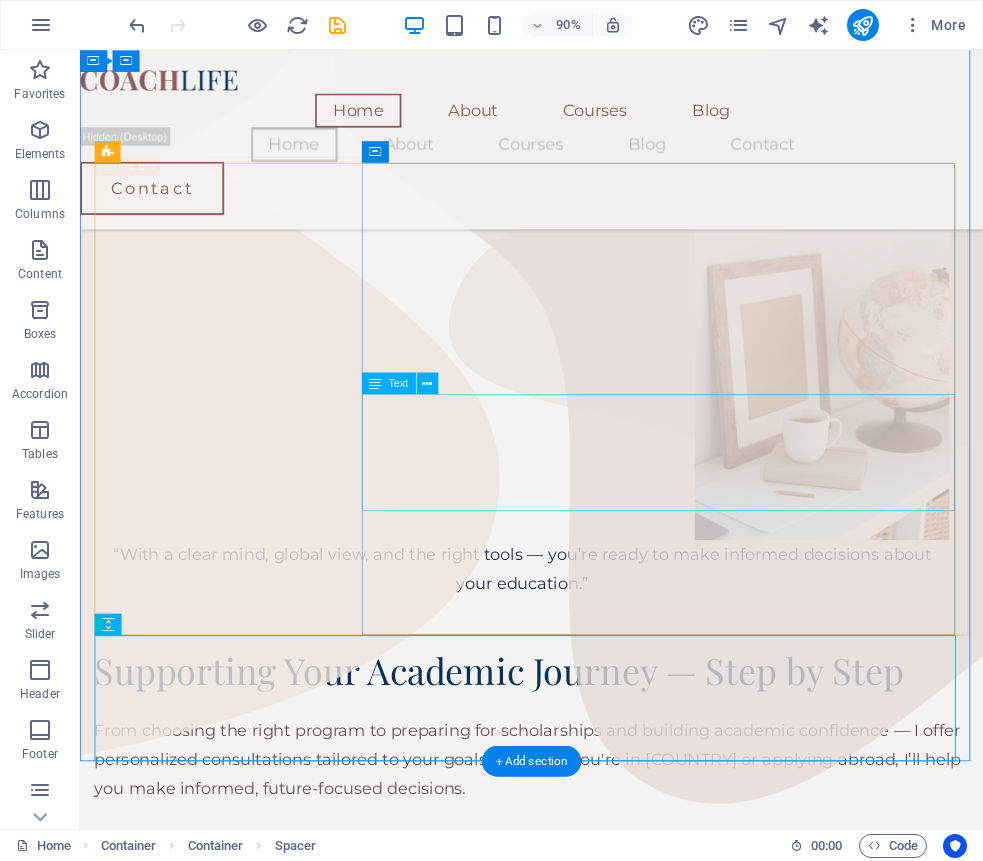 scroll, scrollTop: 638, scrollLeft: 0, axis: vertical 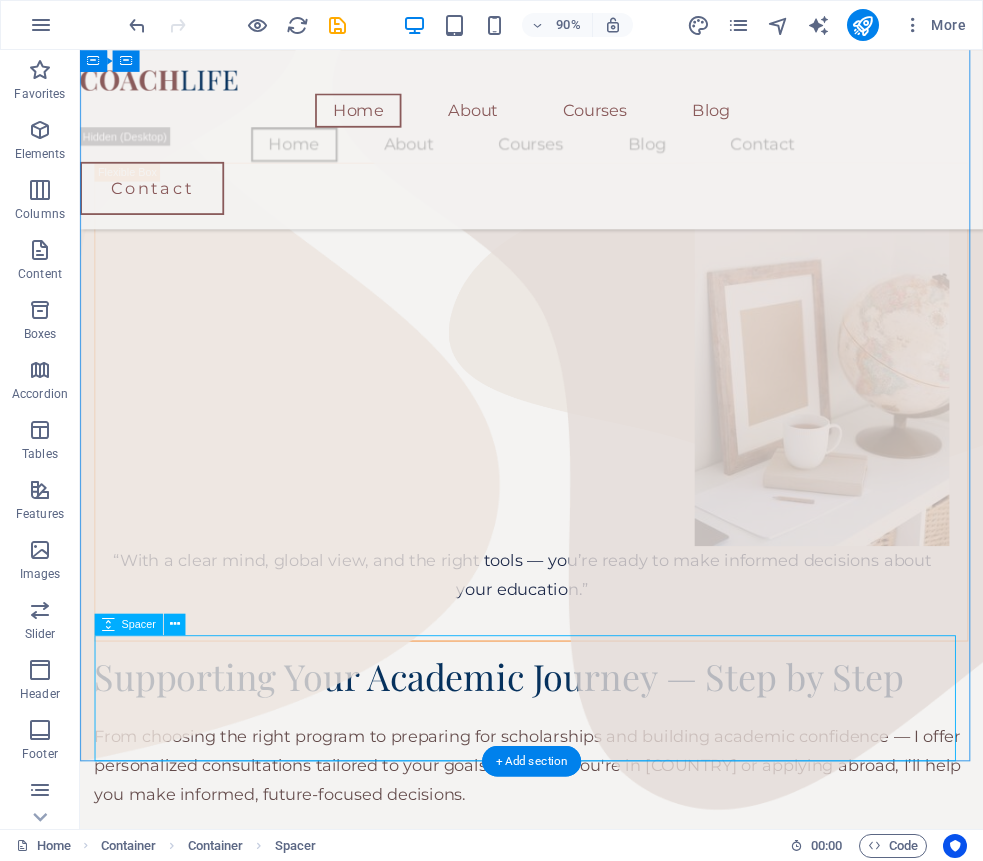 click at bounding box center [581, 964] 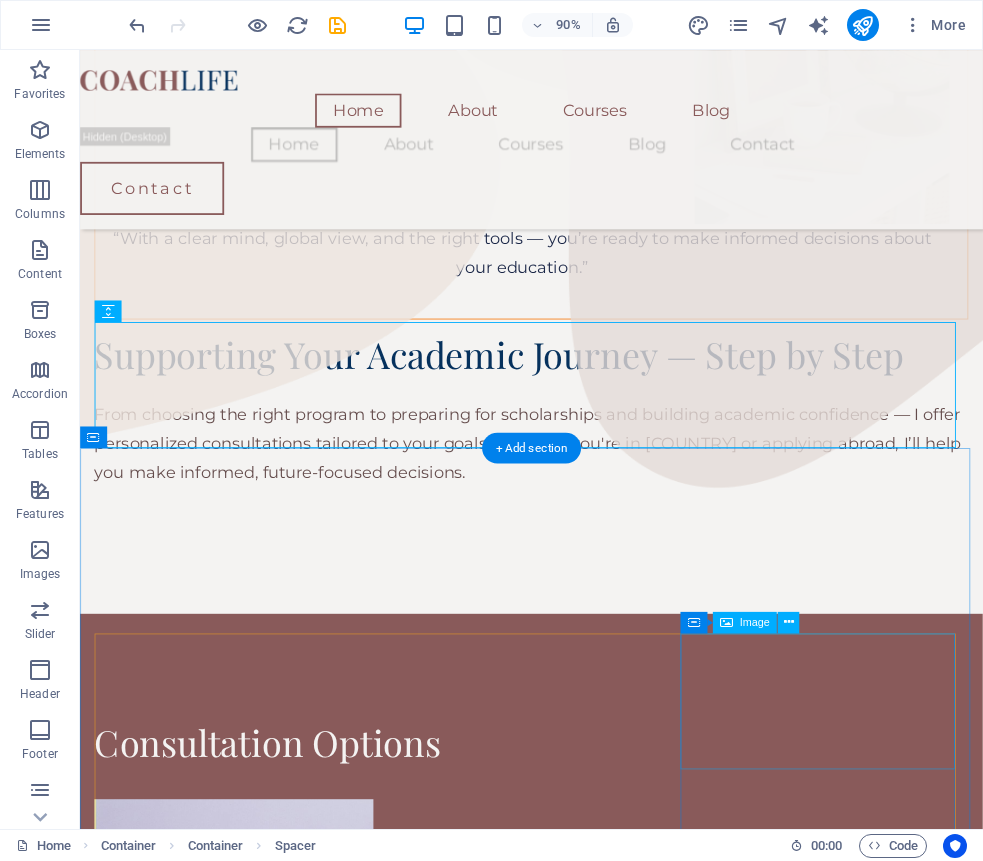 scroll, scrollTop: 1006, scrollLeft: 0, axis: vertical 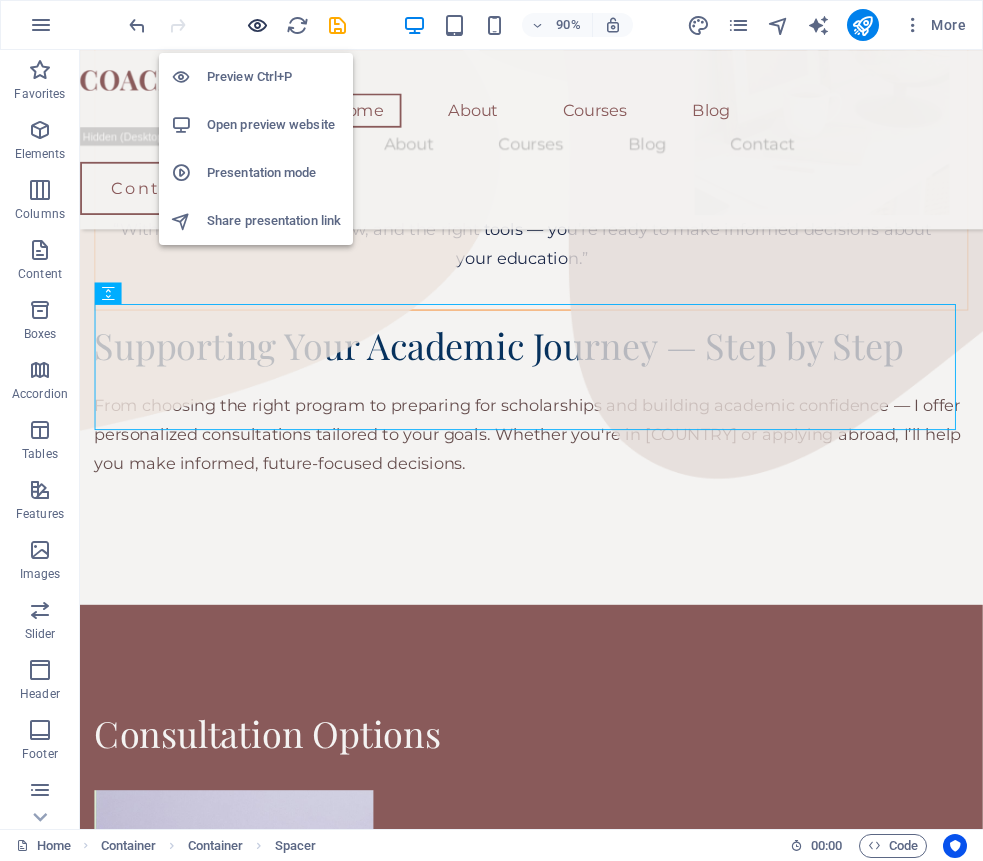 click at bounding box center [257, 25] 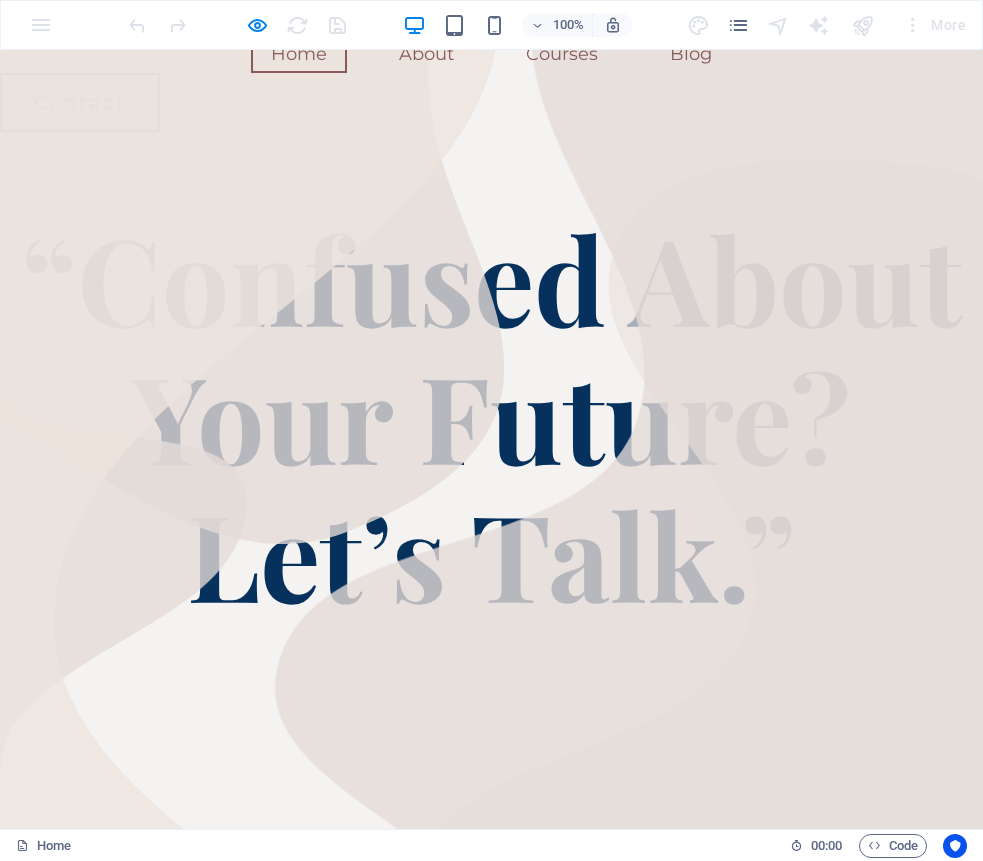 scroll, scrollTop: 0, scrollLeft: 0, axis: both 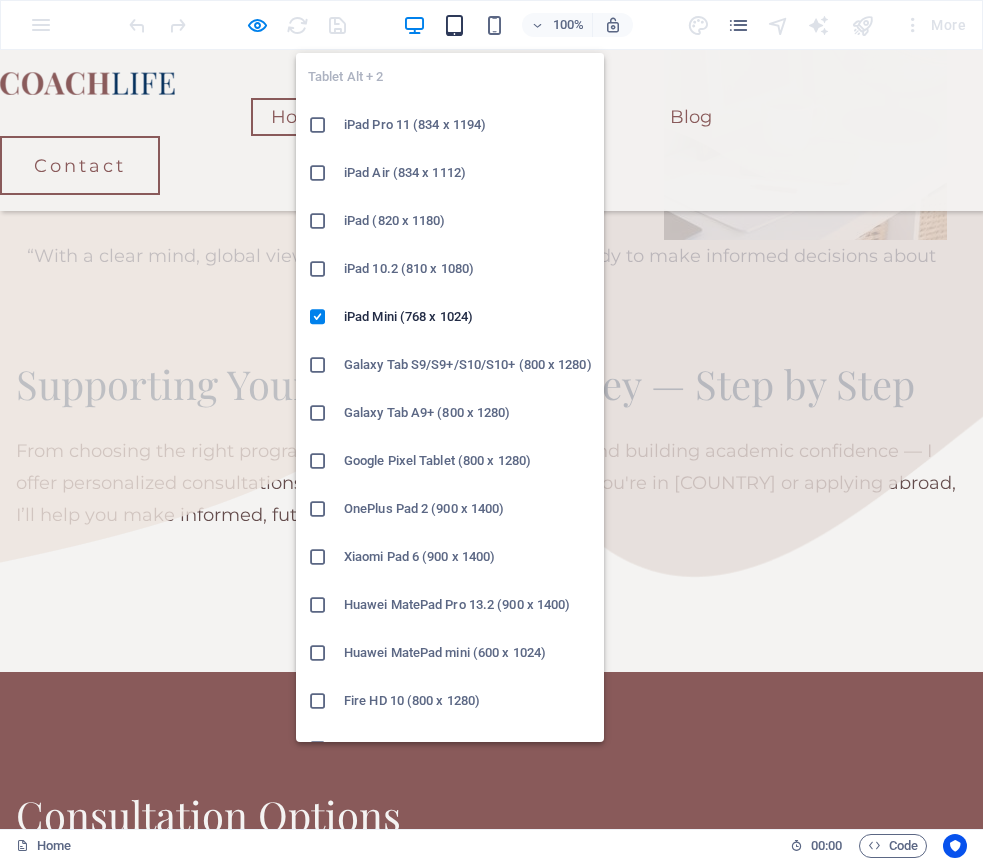 click at bounding box center [454, 25] 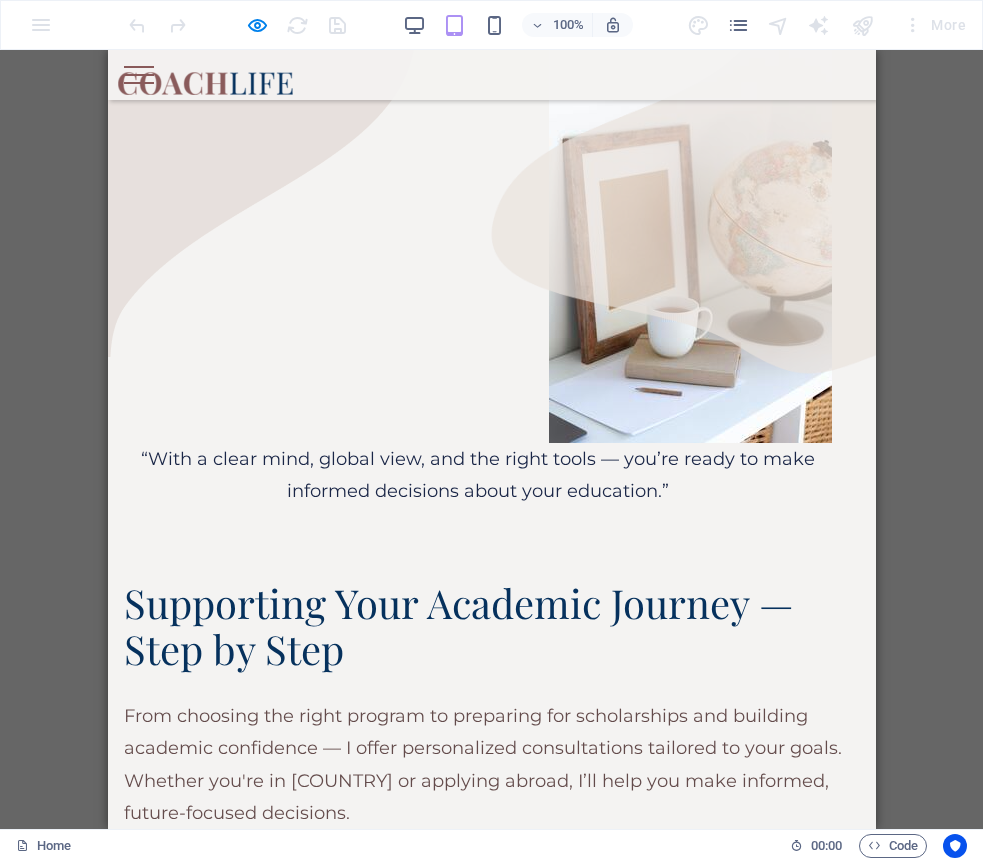 scroll, scrollTop: 577, scrollLeft: 0, axis: vertical 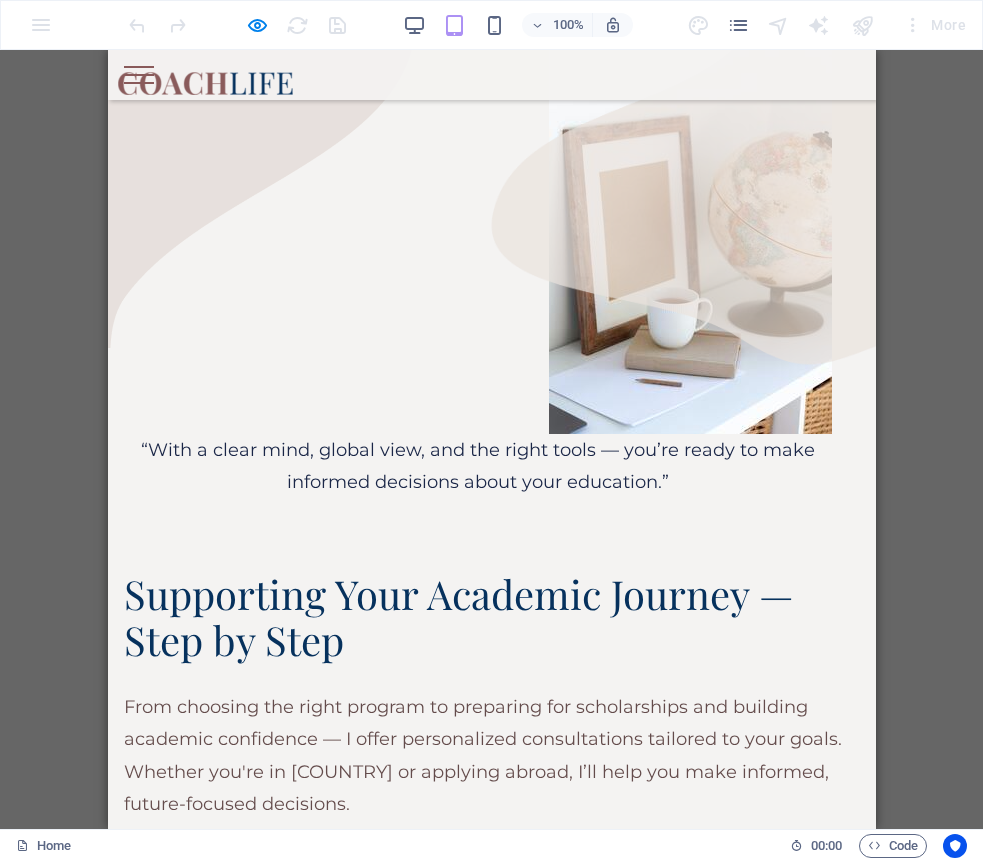 click at bounding box center (689, 221) 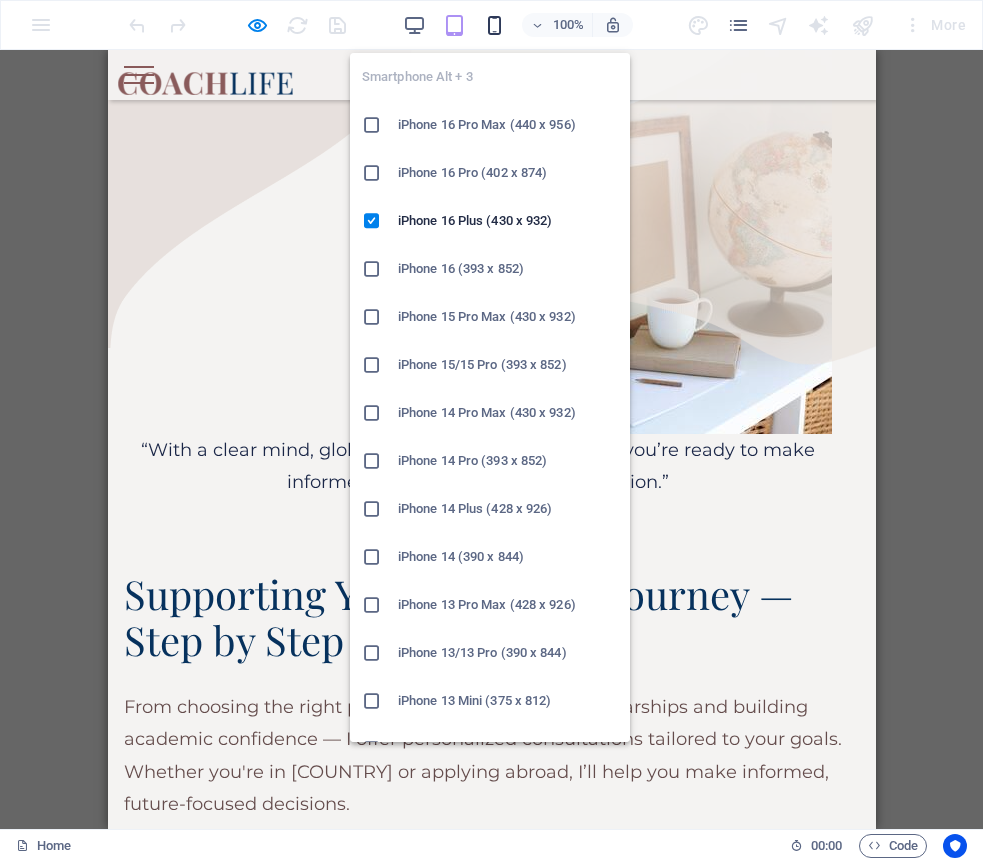 click at bounding box center (494, 25) 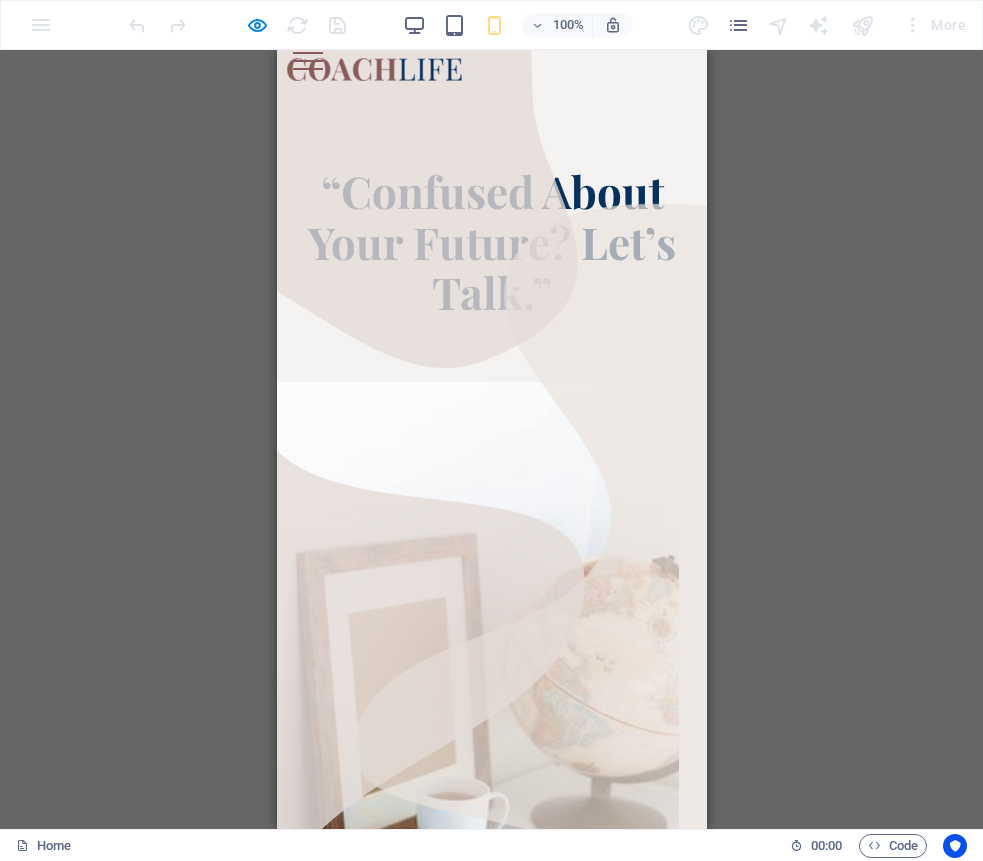 scroll, scrollTop: 0, scrollLeft: 0, axis: both 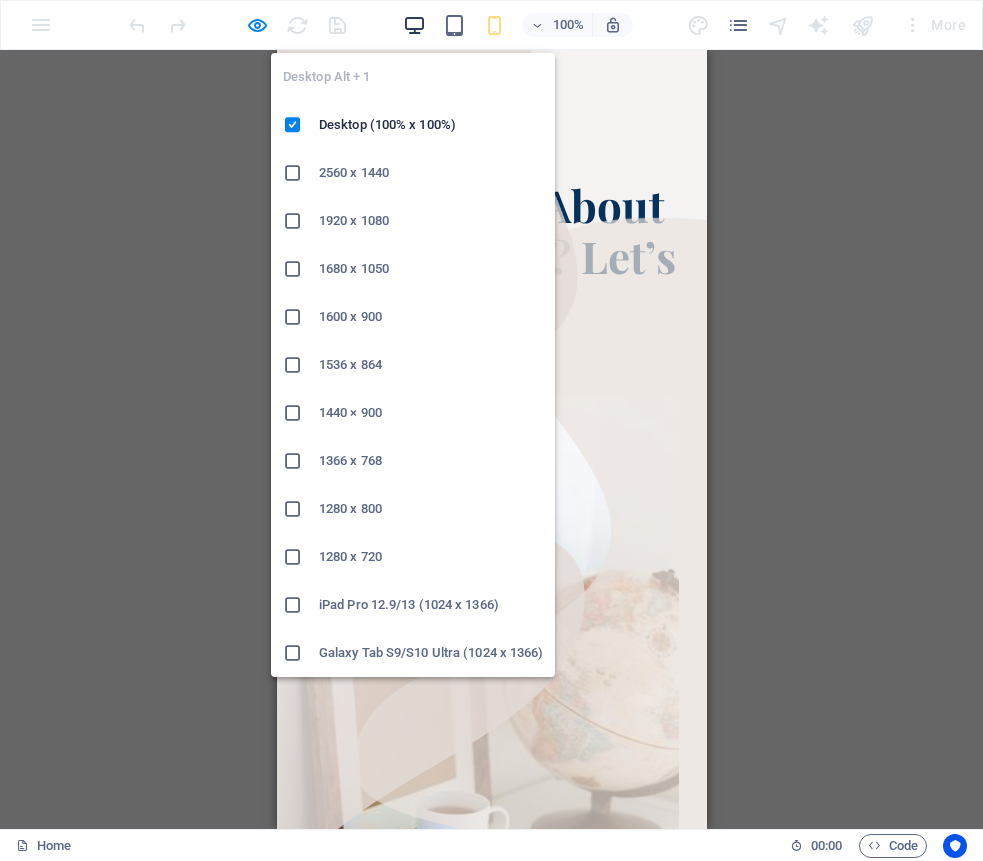 click at bounding box center (414, 25) 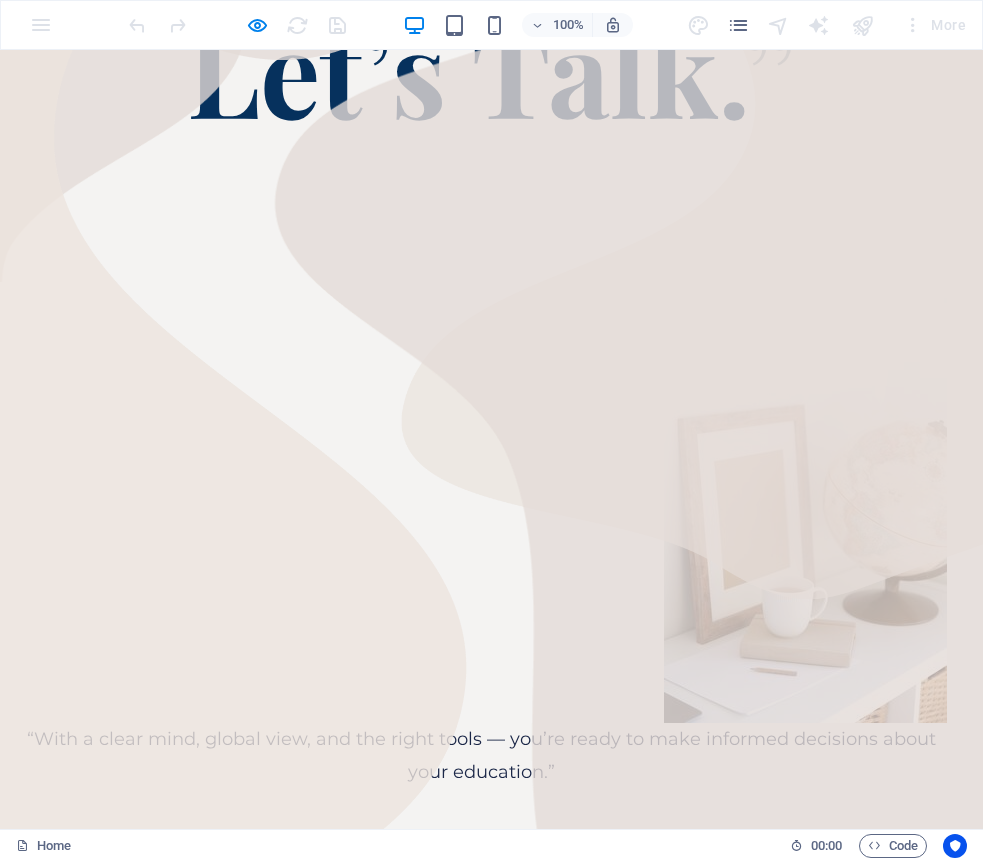 scroll, scrollTop: 492, scrollLeft: 0, axis: vertical 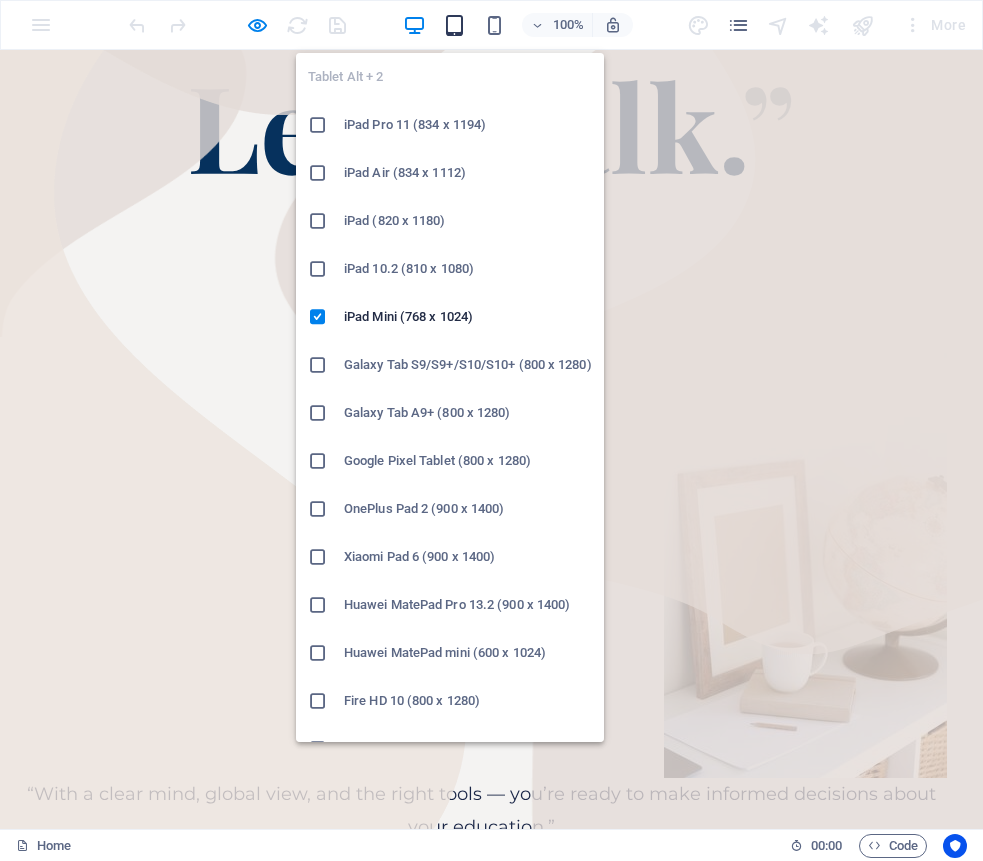 click at bounding box center (454, 25) 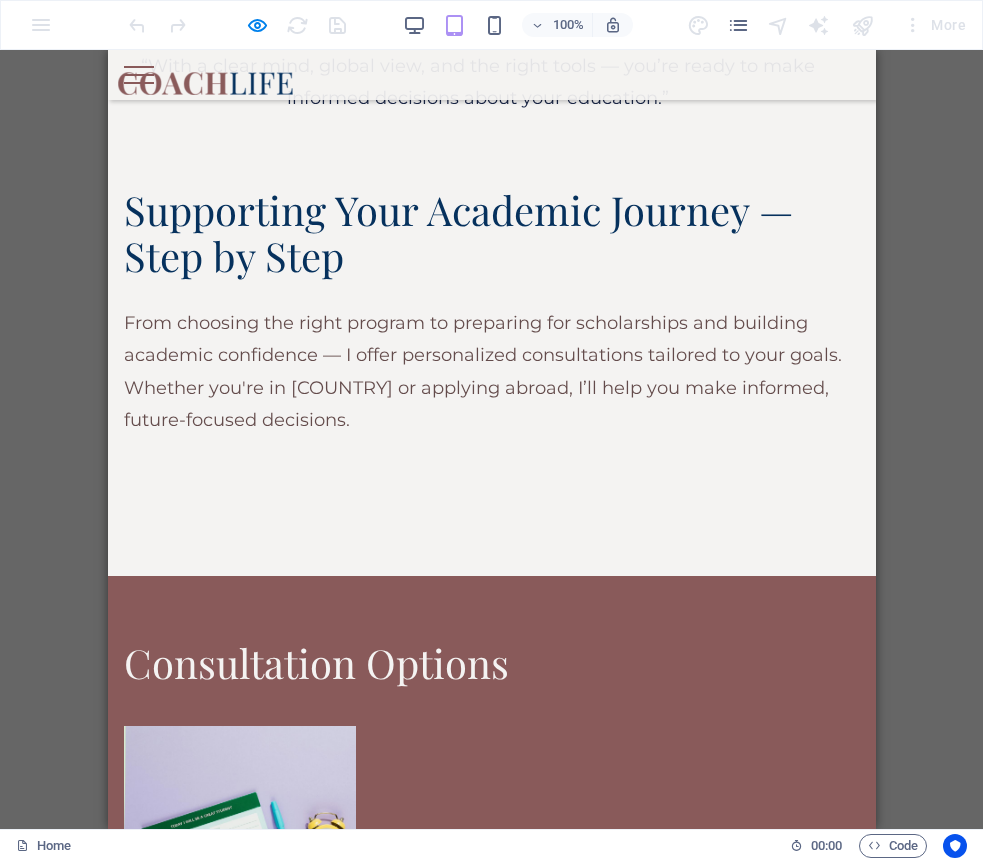 scroll, scrollTop: 942, scrollLeft: 0, axis: vertical 